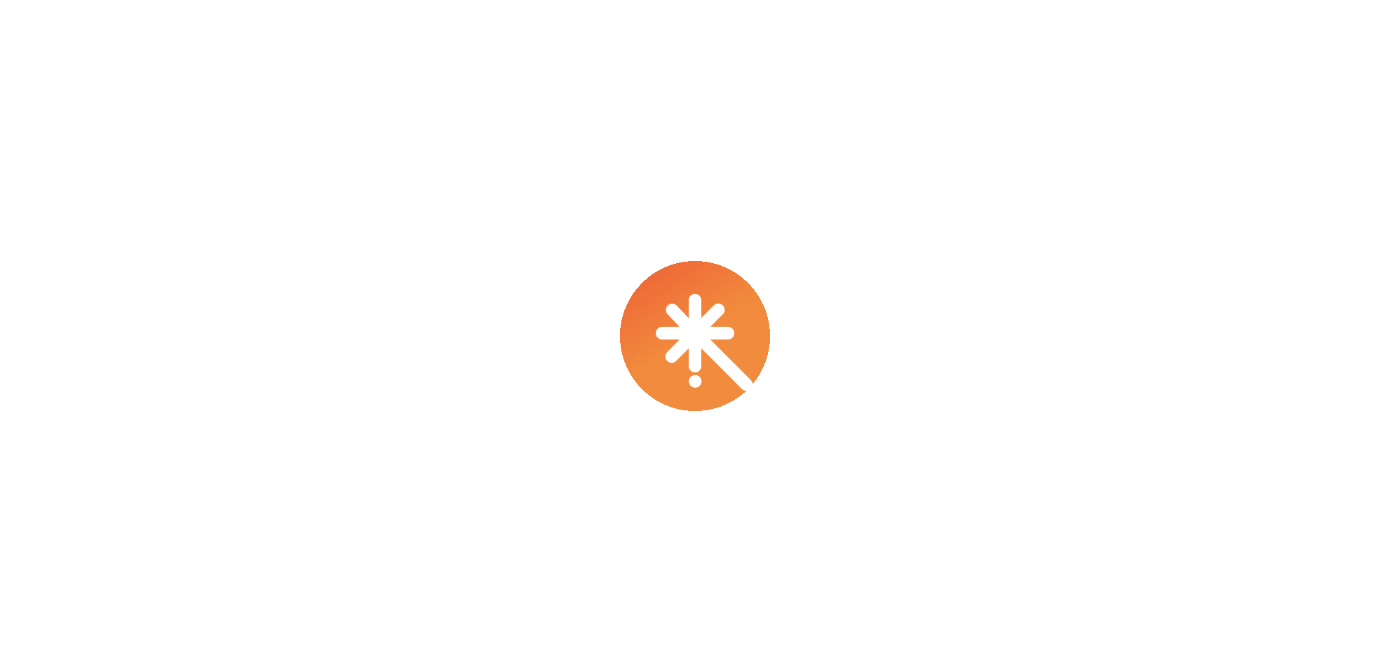 scroll, scrollTop: 0, scrollLeft: 0, axis: both 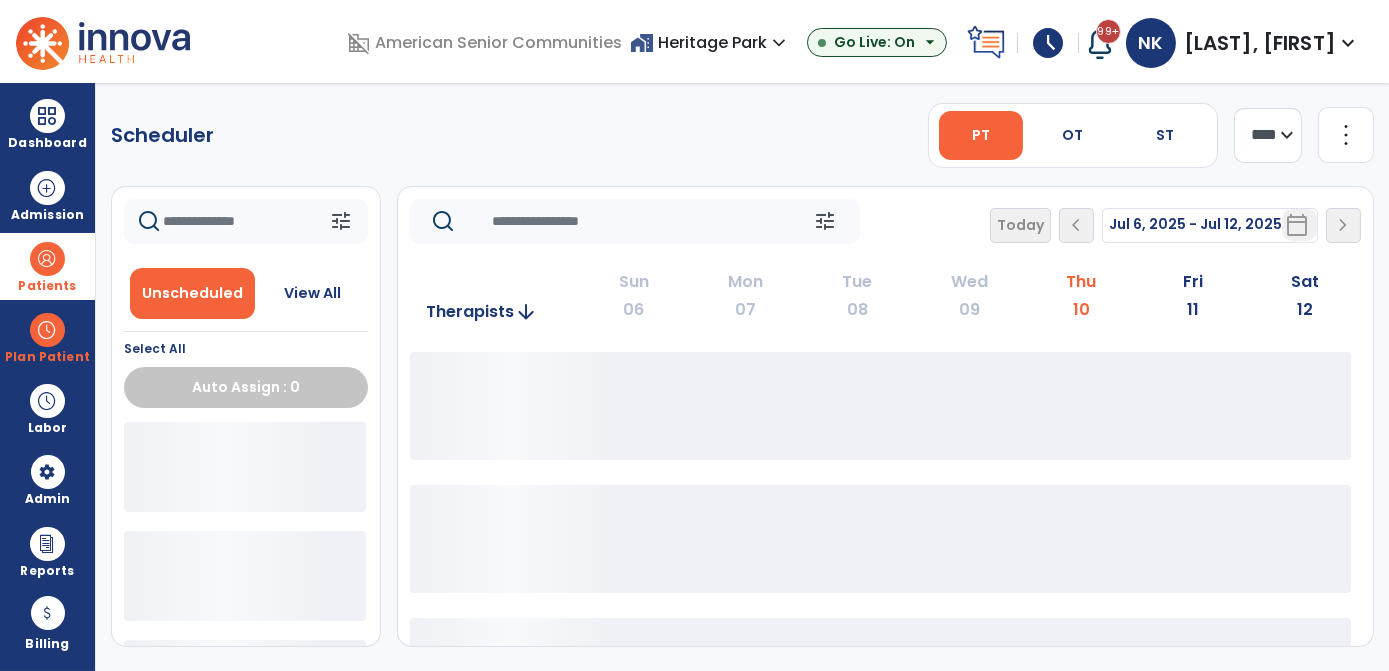 click on "Patients" at bounding box center [47, 266] 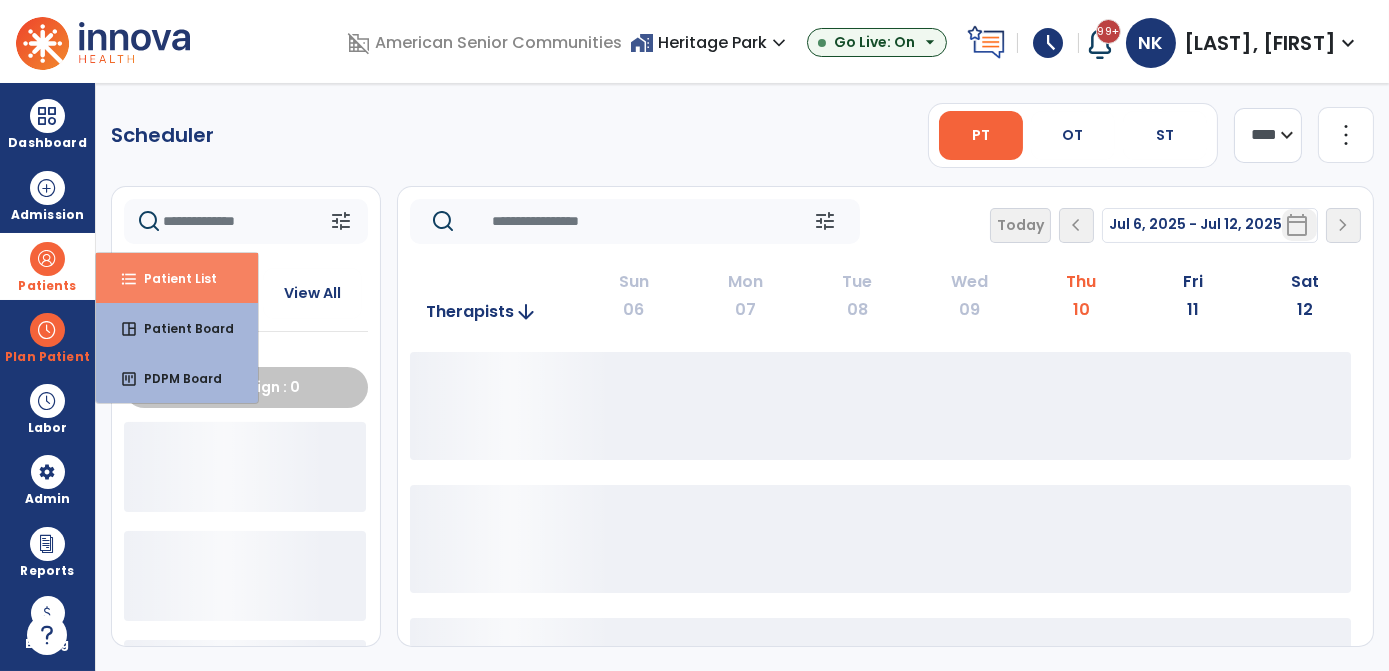 click on "format_list_bulleted  Patient List" at bounding box center (177, 278) 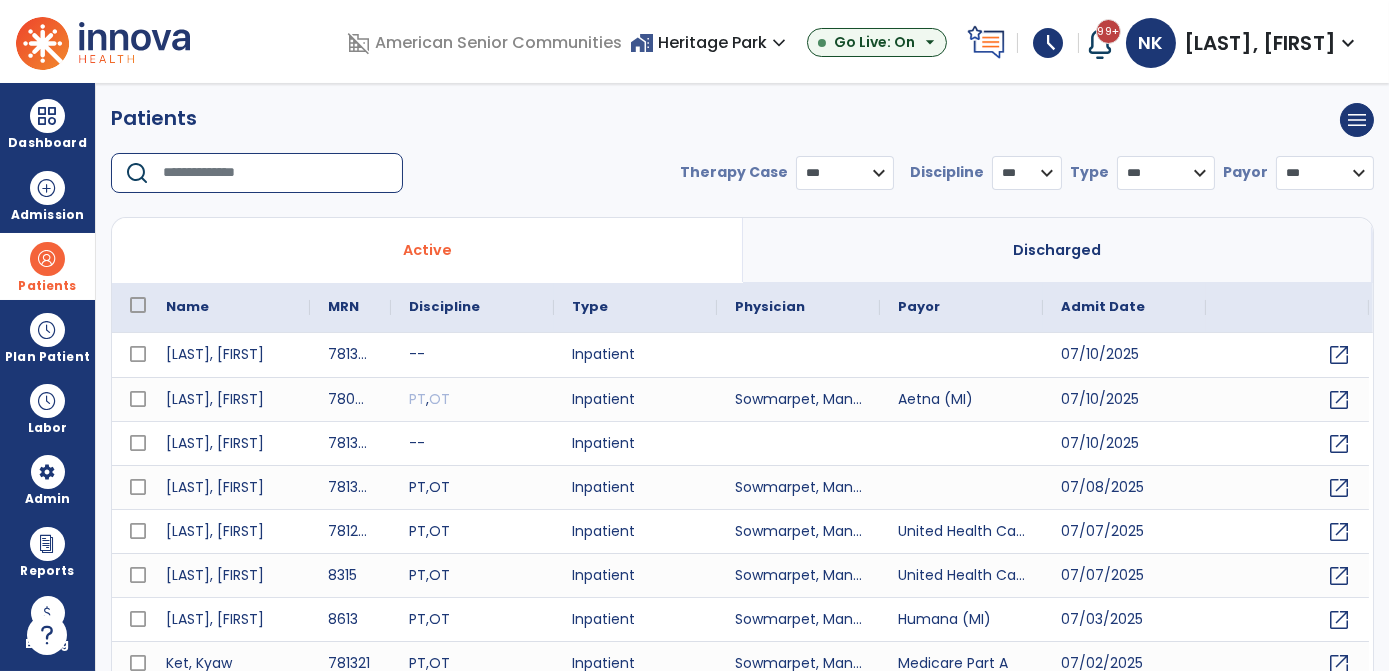 click at bounding box center (276, 173) 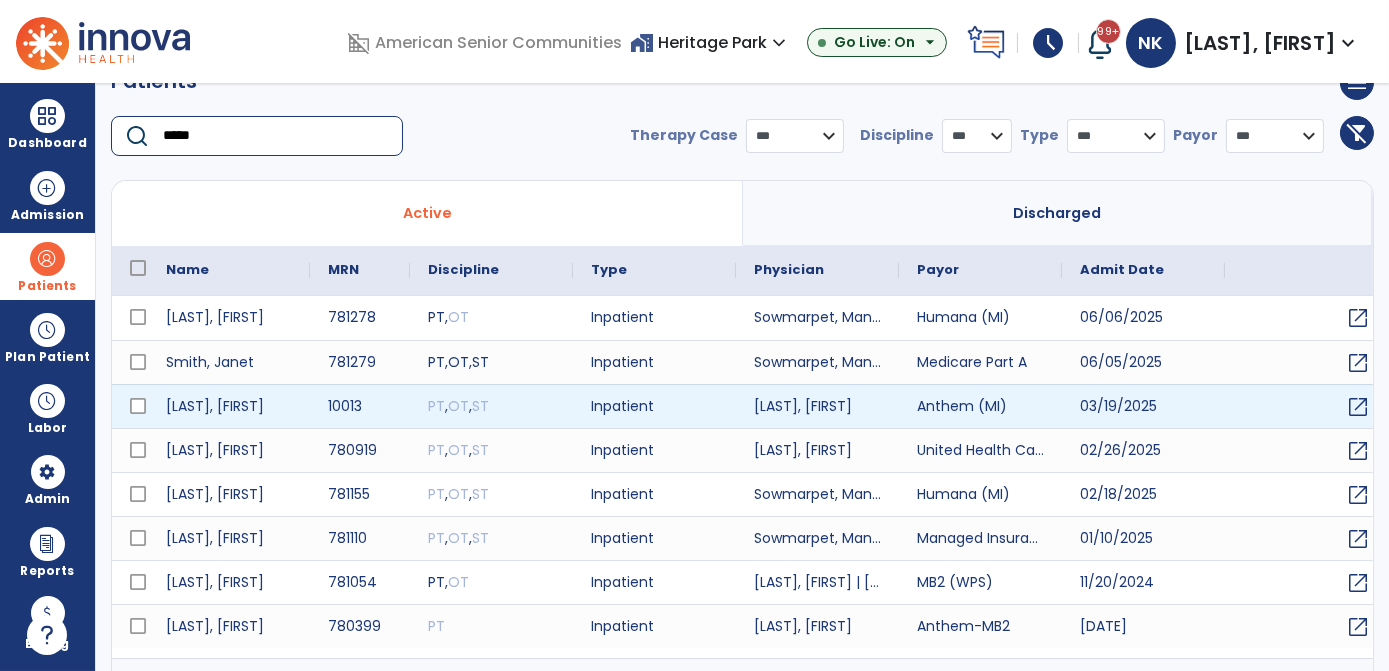 scroll, scrollTop: 55, scrollLeft: 0, axis: vertical 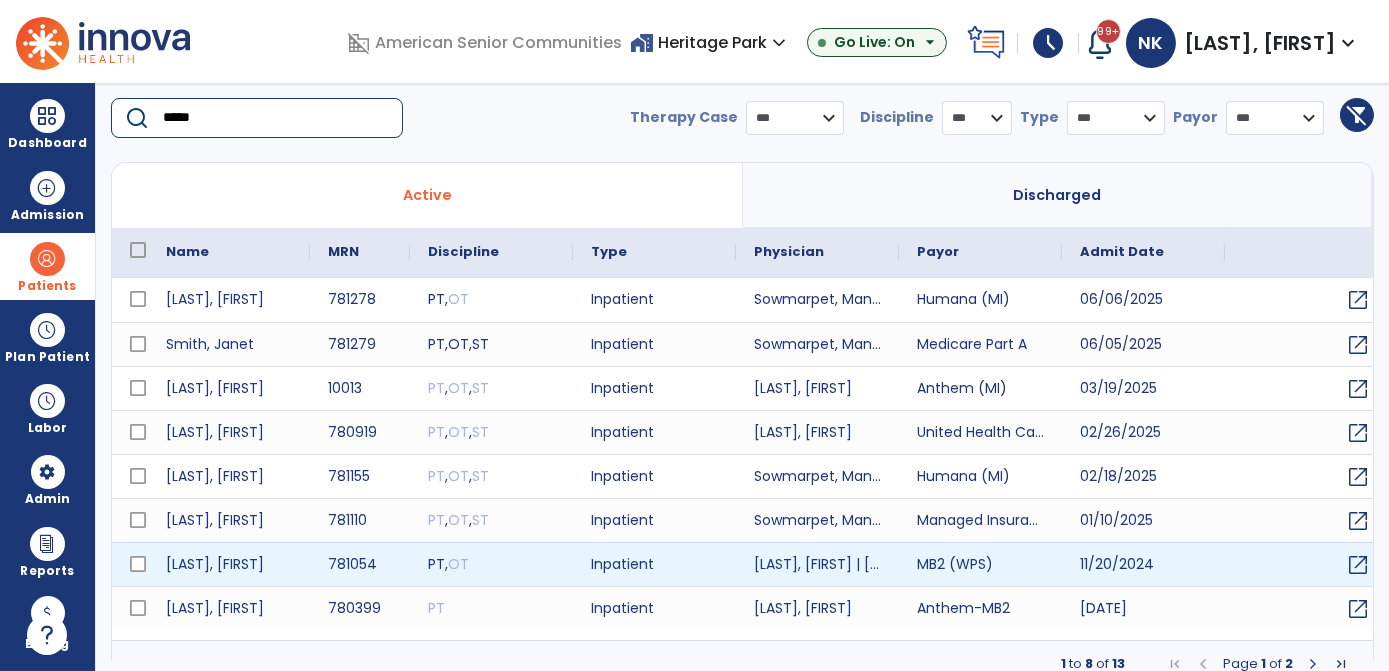 type on "*****" 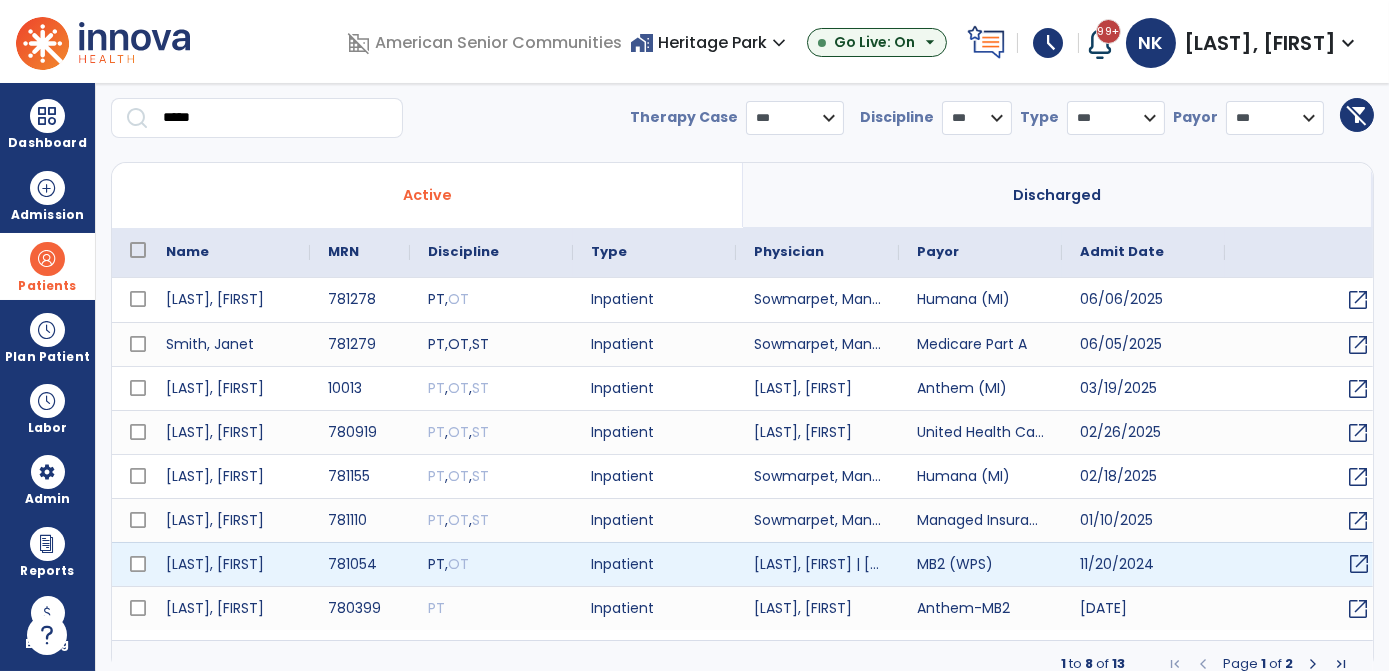 click on "open_in_new" at bounding box center [1359, 564] 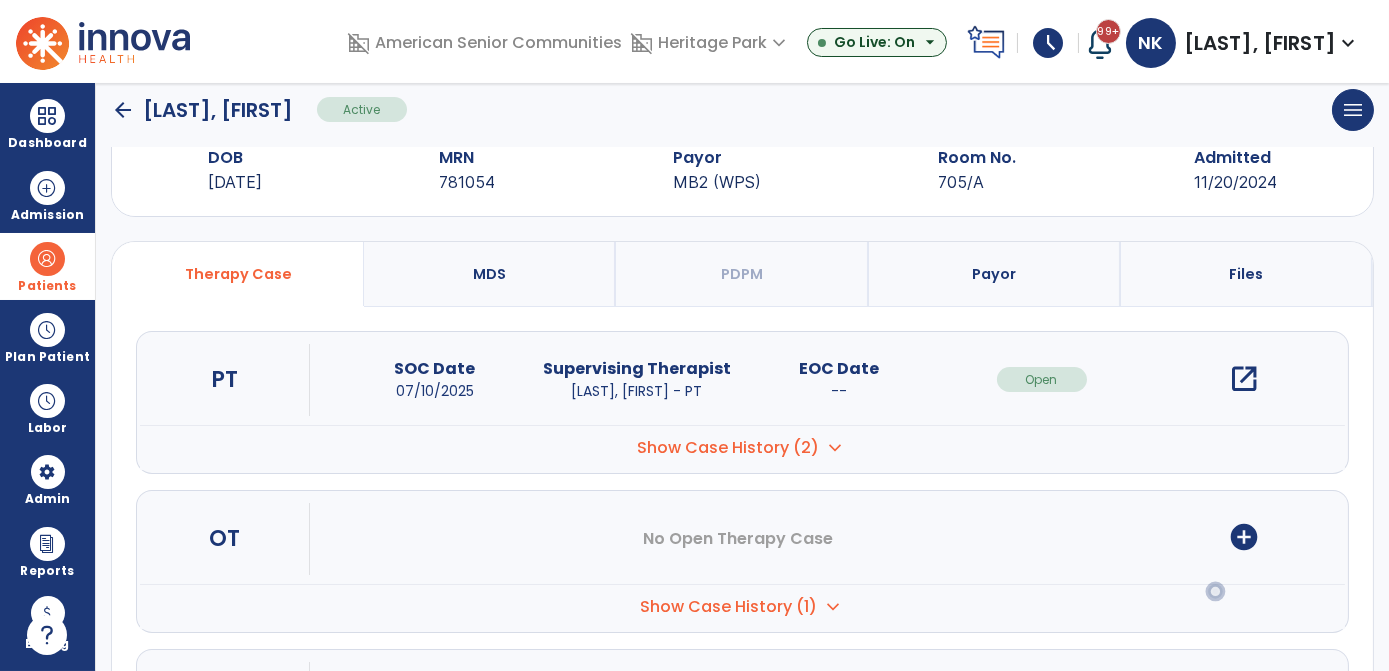 scroll, scrollTop: 0, scrollLeft: 0, axis: both 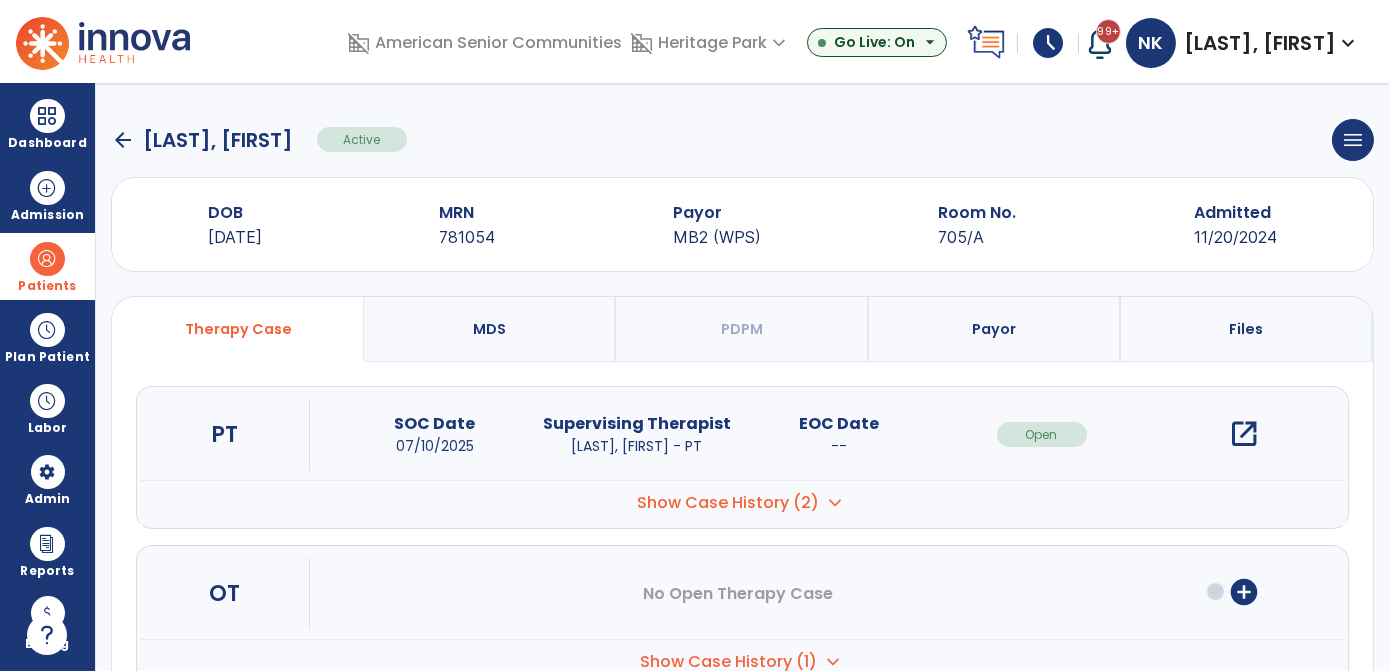 click on "open_in_new" at bounding box center (1244, 434) 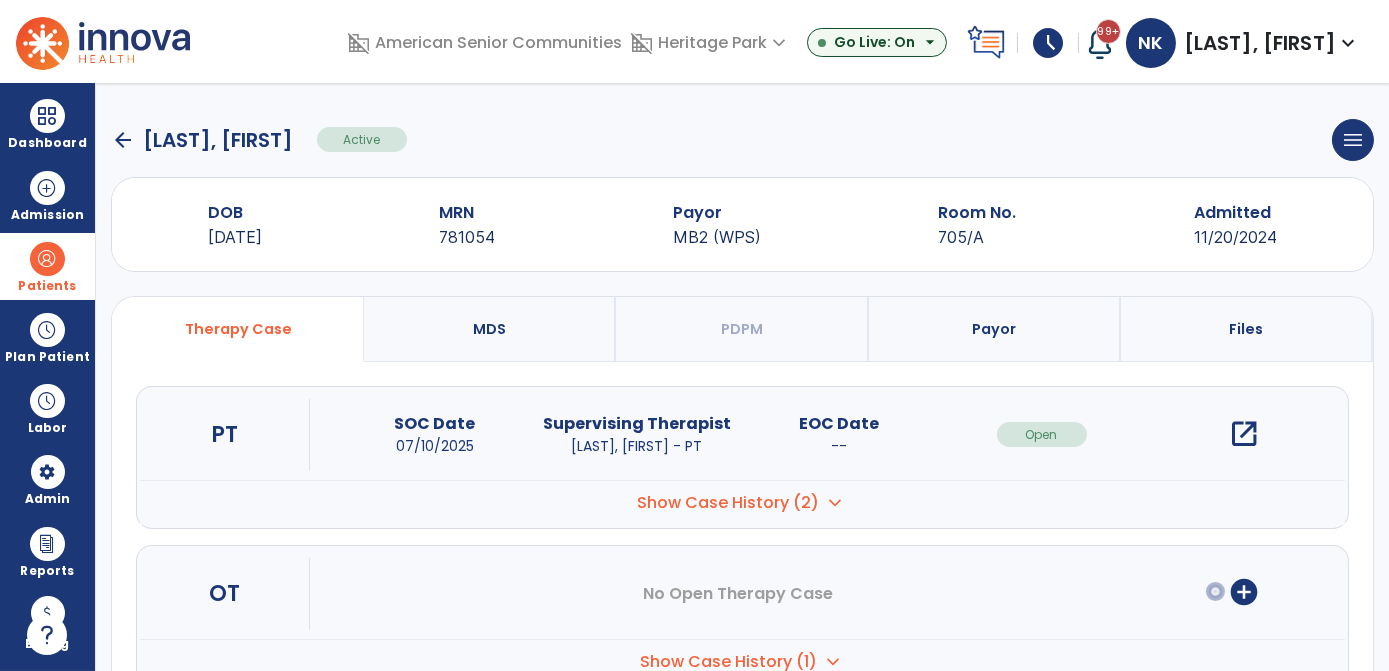 click on "open_in_new" at bounding box center (1244, 434) 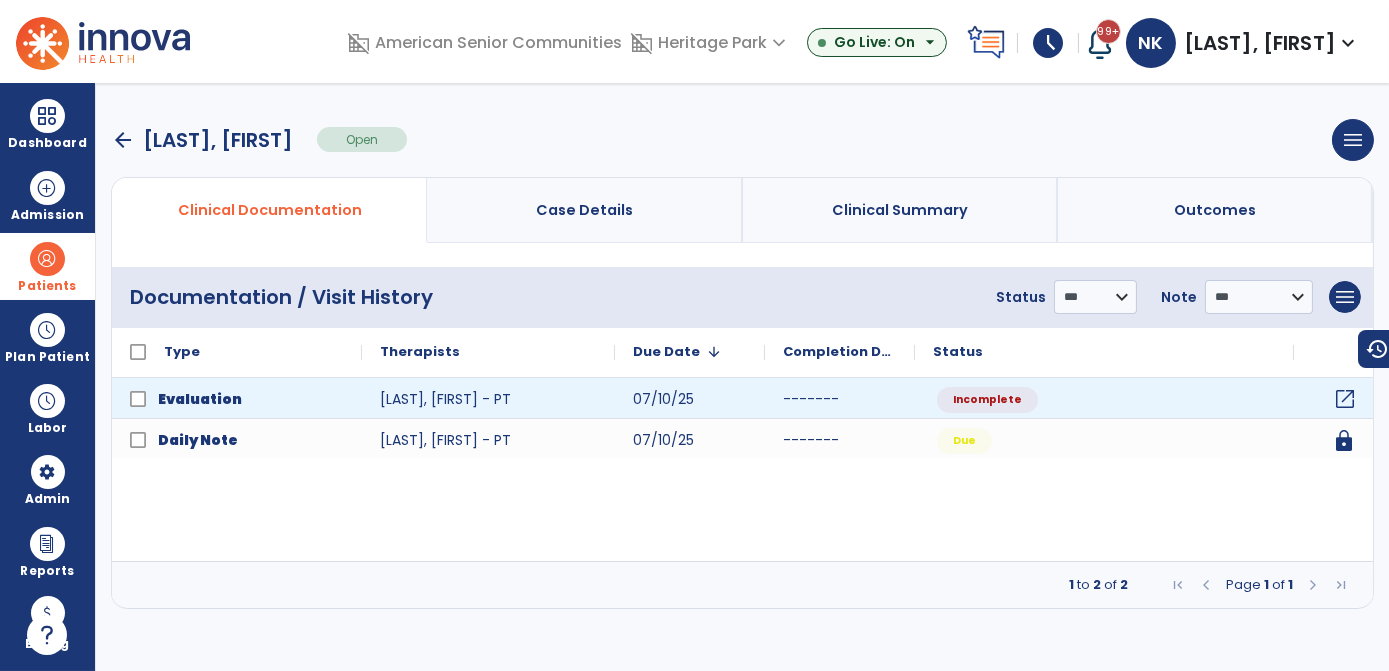 click on "open_in_new" 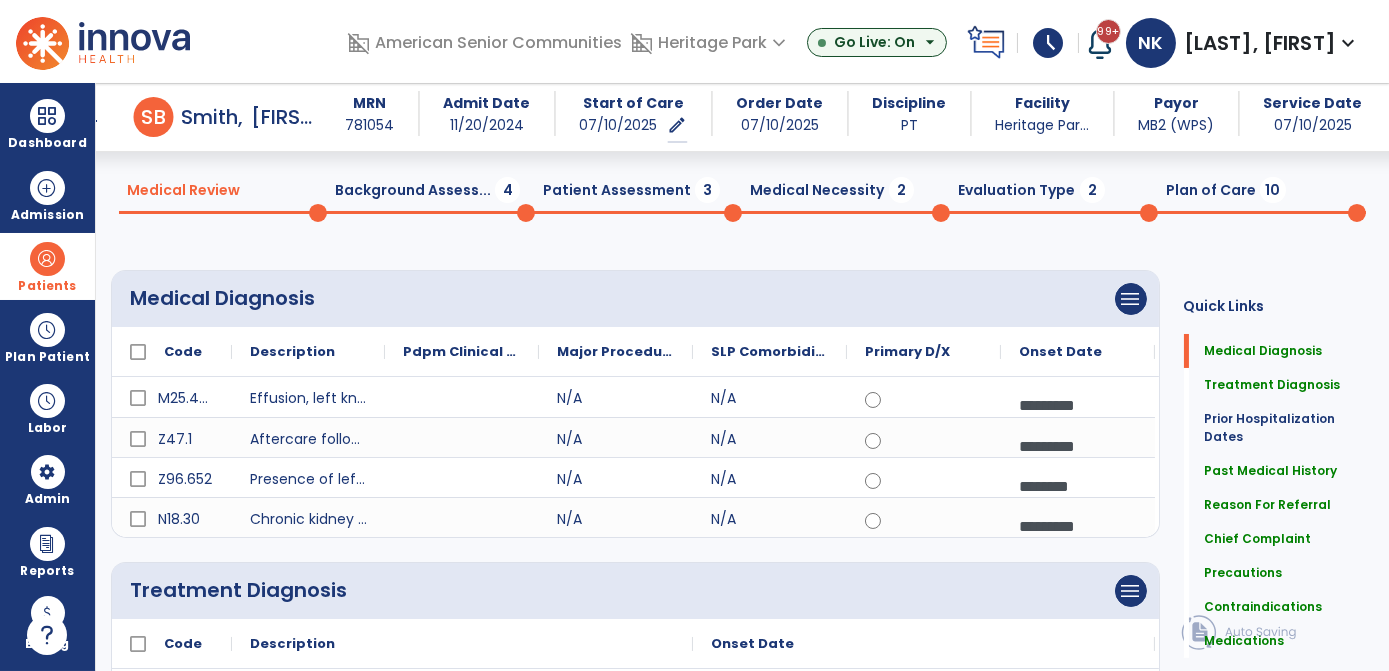 scroll, scrollTop: 0, scrollLeft: 0, axis: both 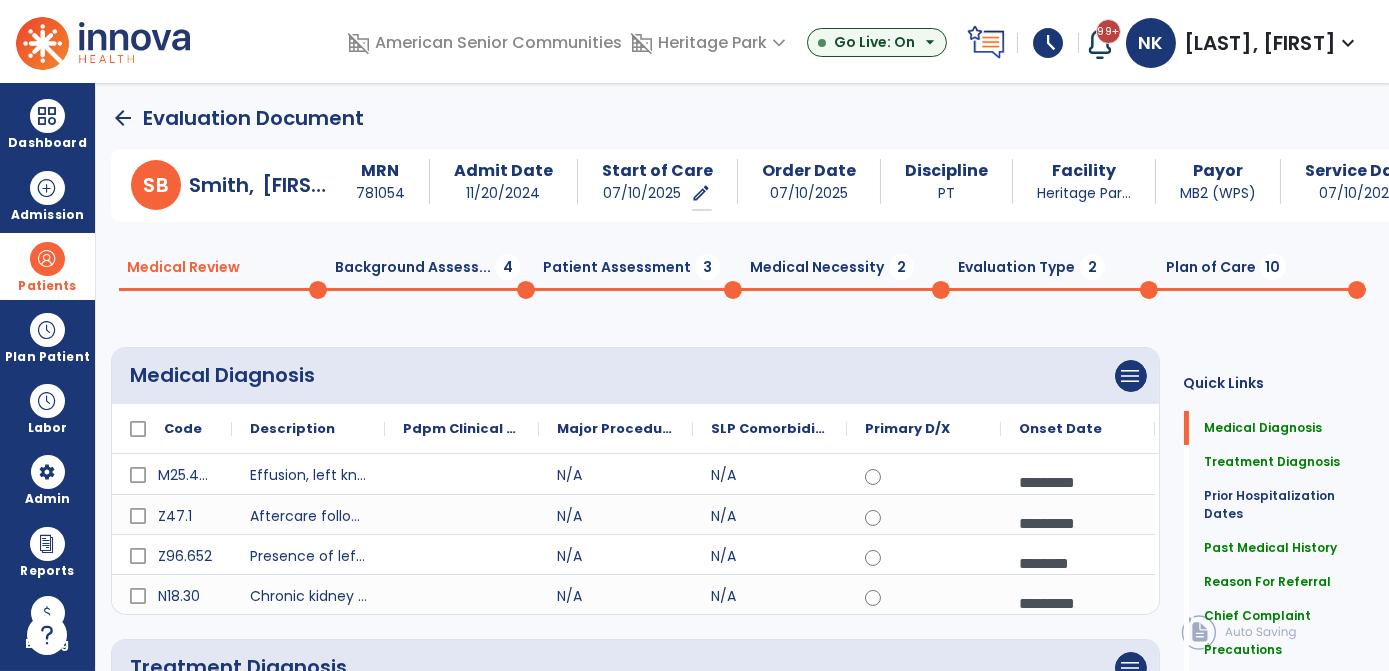 click on "Patient Assessment  3" 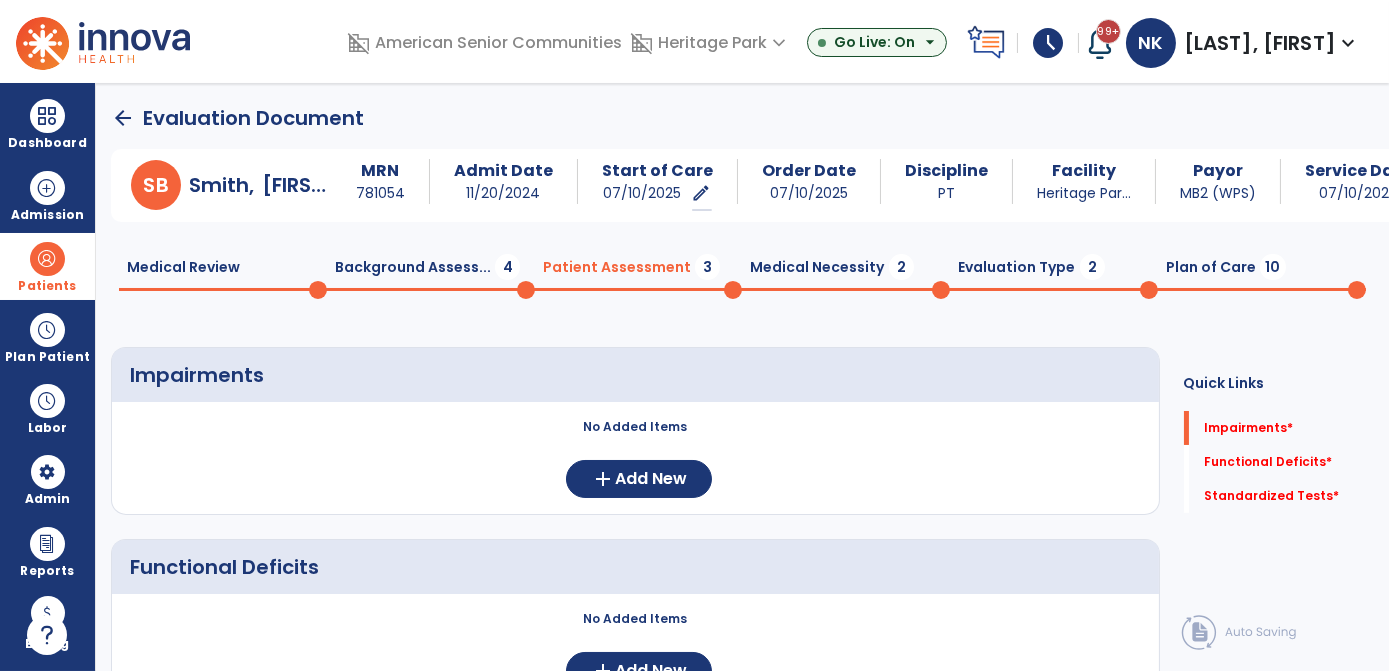 drag, startPoint x: 472, startPoint y: 249, endPoint x: 464, endPoint y: 271, distance: 23.409399 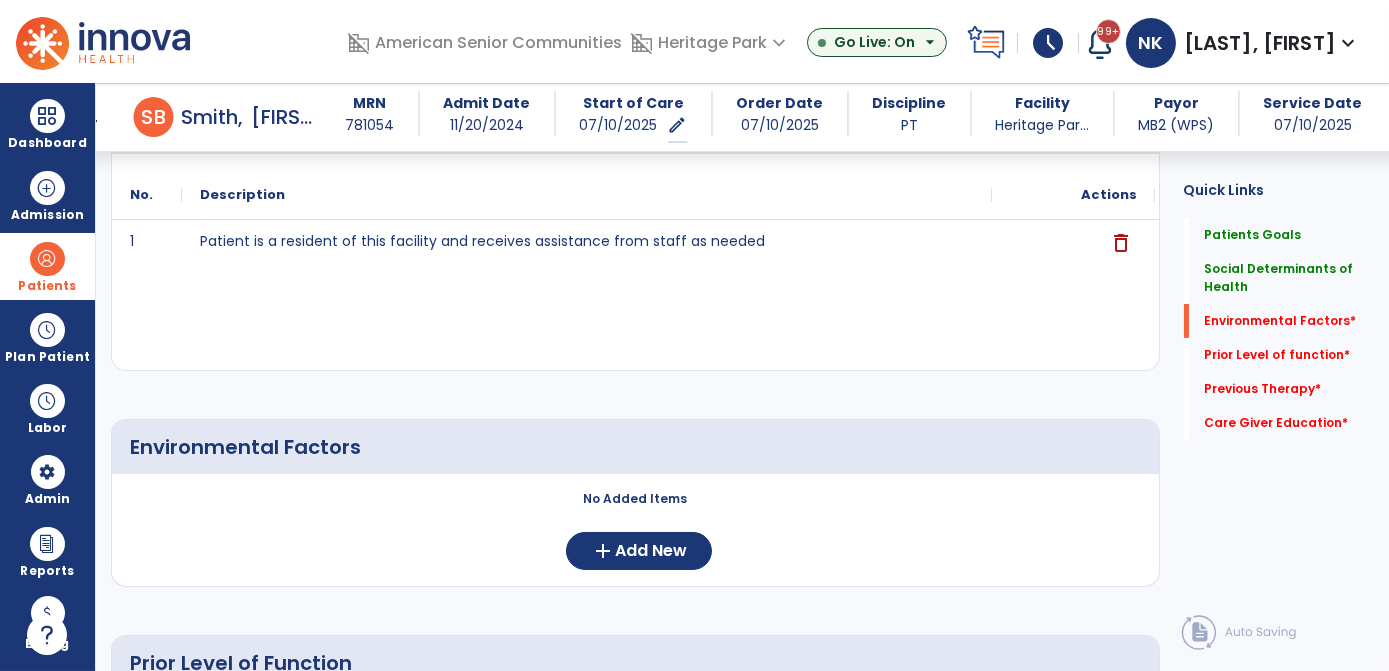 scroll, scrollTop: 625, scrollLeft: 0, axis: vertical 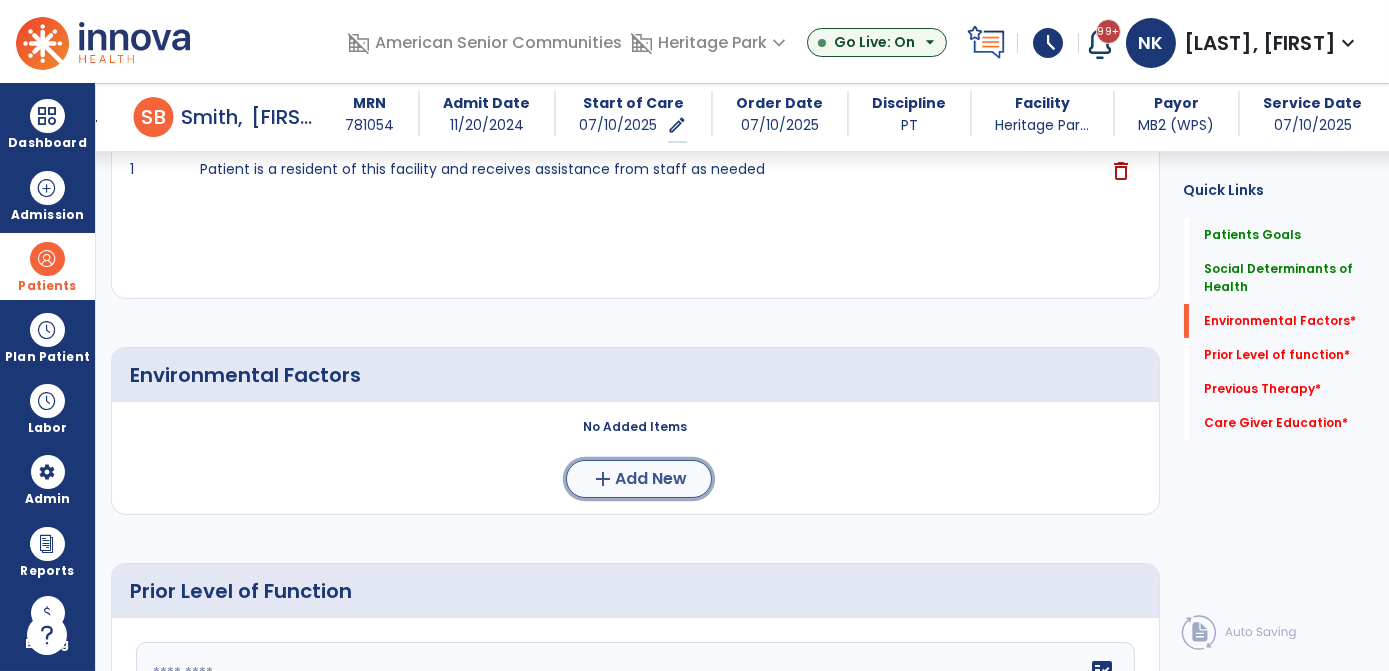 click on "add  Add New" 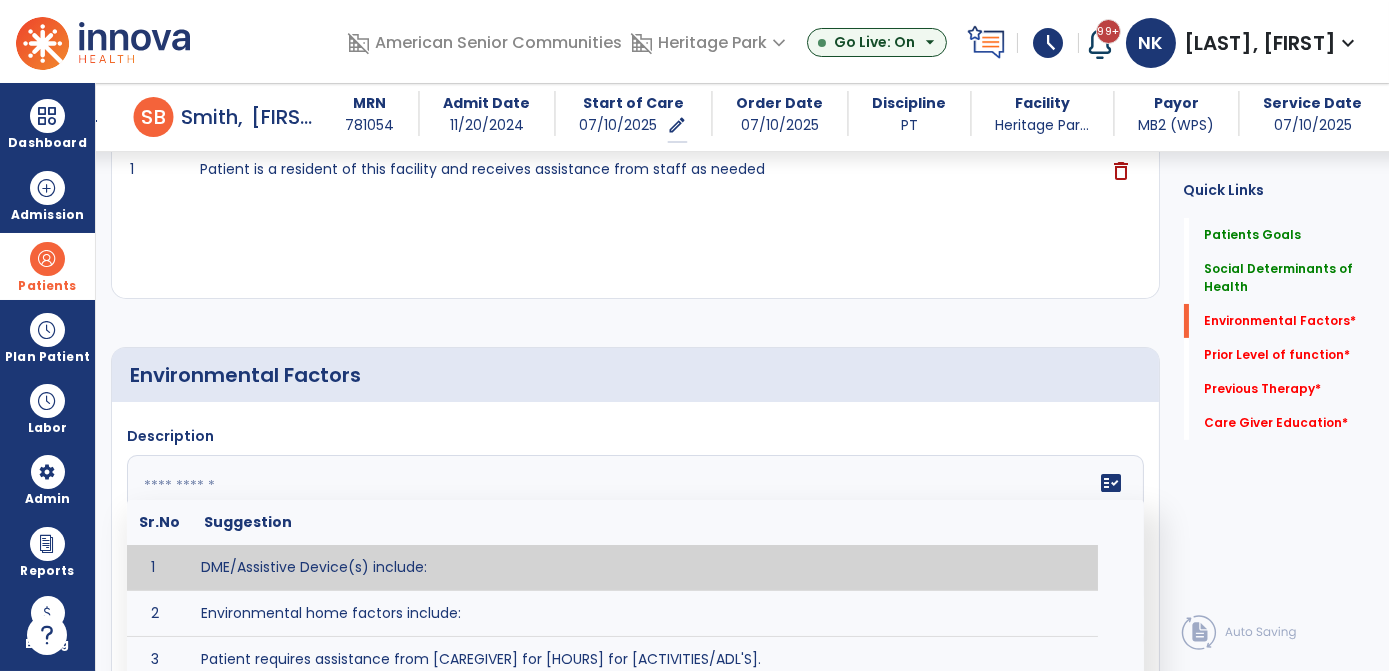 click 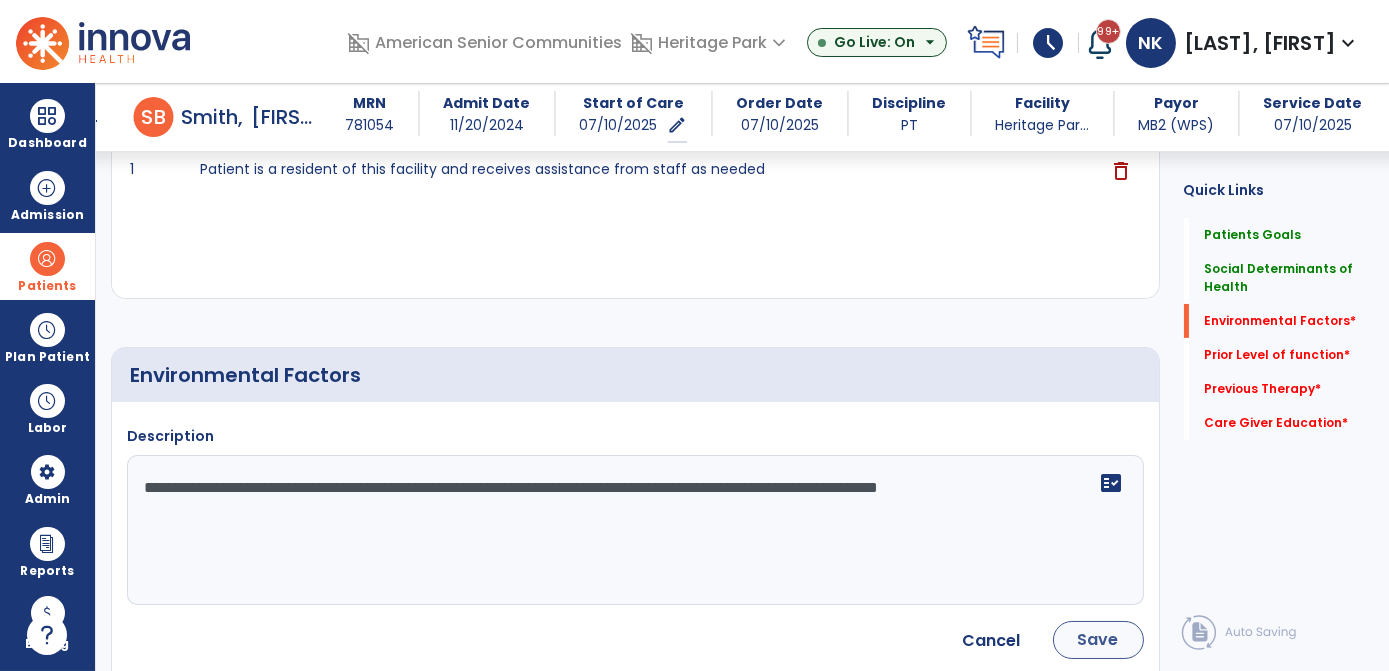 type on "**********" 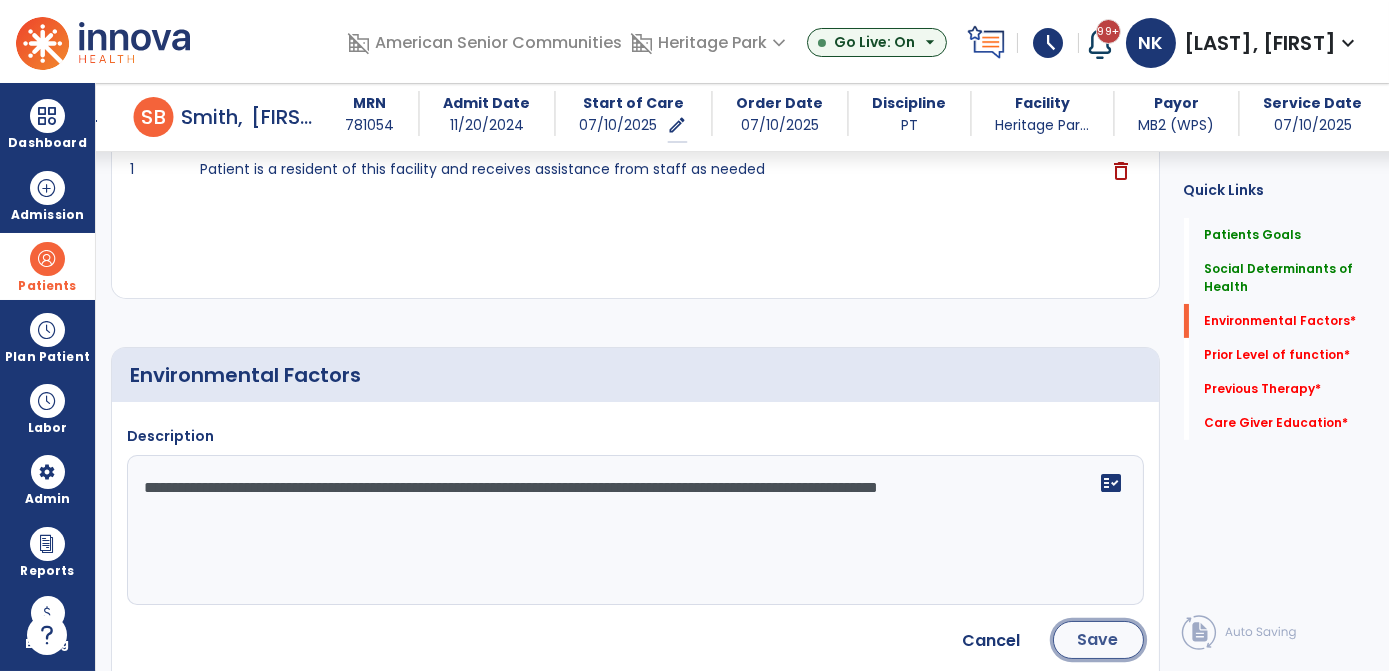 click on "Save" 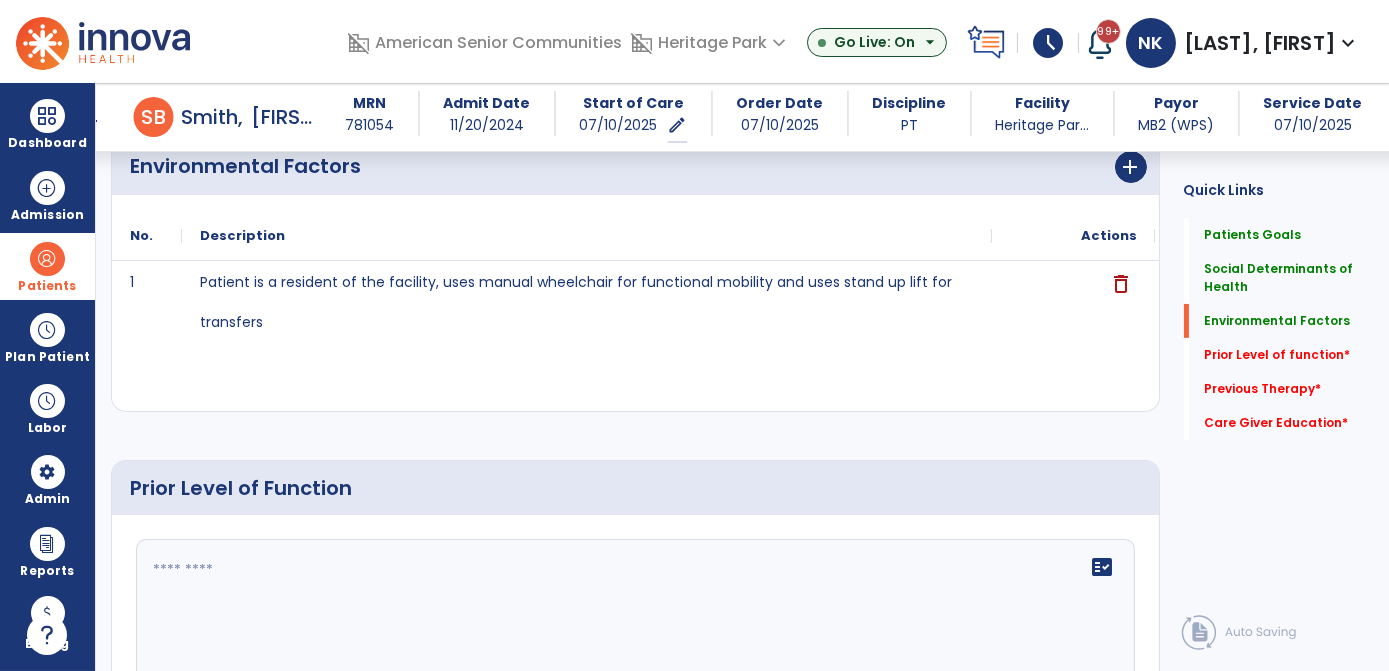 scroll, scrollTop: 840, scrollLeft: 0, axis: vertical 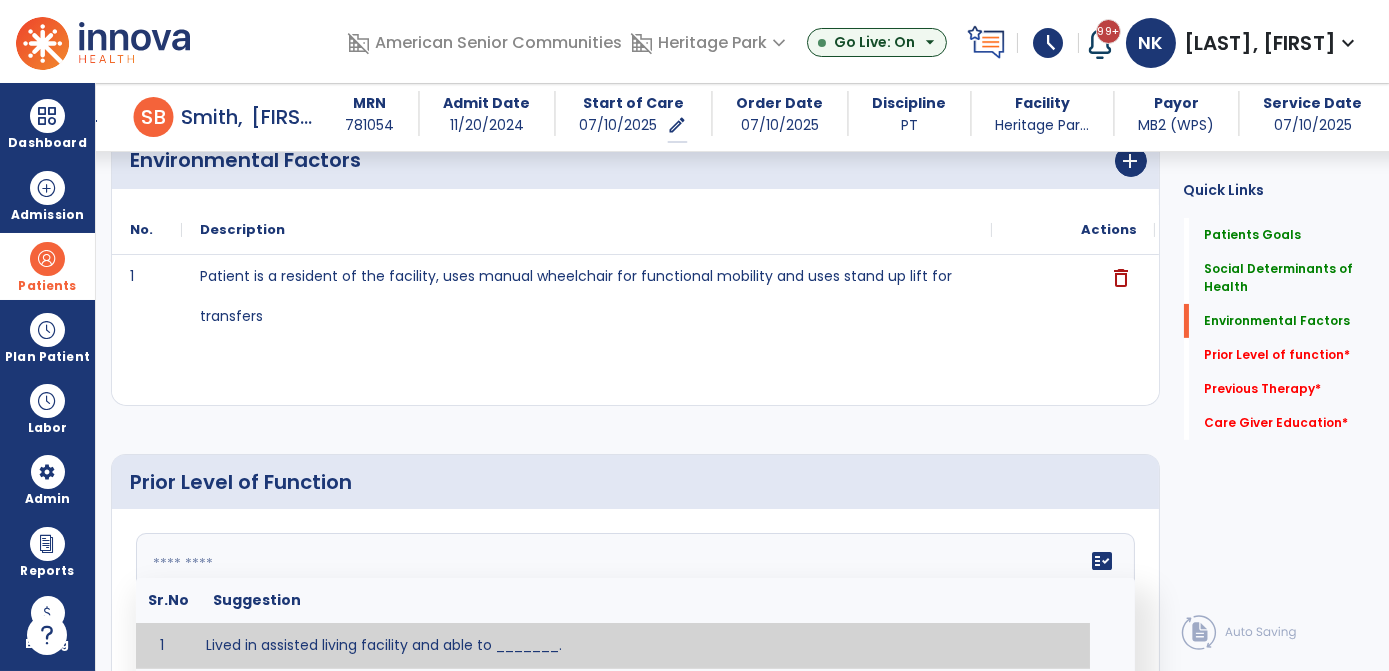 click on "fact_check  Sr.No Suggestion 1 Lived in assisted living facility and able to _______. 2 Lived in home with ______ stairs and able to navigate with _________ assistance and _______ device. 3 Lived in single story home and did not have to navigate stairs or steps. 4 Lived in SNF and began to develop increase in risk for ______. 5 Lived in SNF and skin was intact without pressure sores or wounds. 6 Lived independently at home with _________ and able to __________. 7 Wheelchair bound, non ambulatory and able to ______. 8 Worked as a __________." 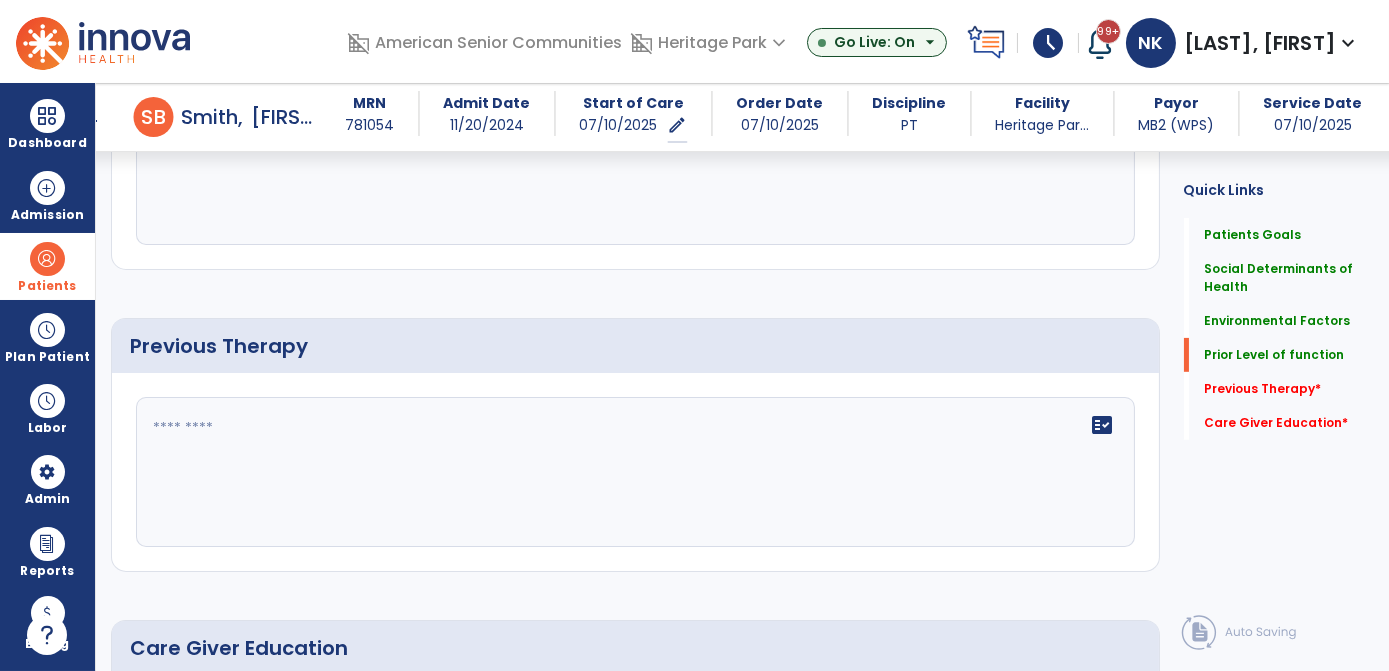 scroll, scrollTop: 1283, scrollLeft: 0, axis: vertical 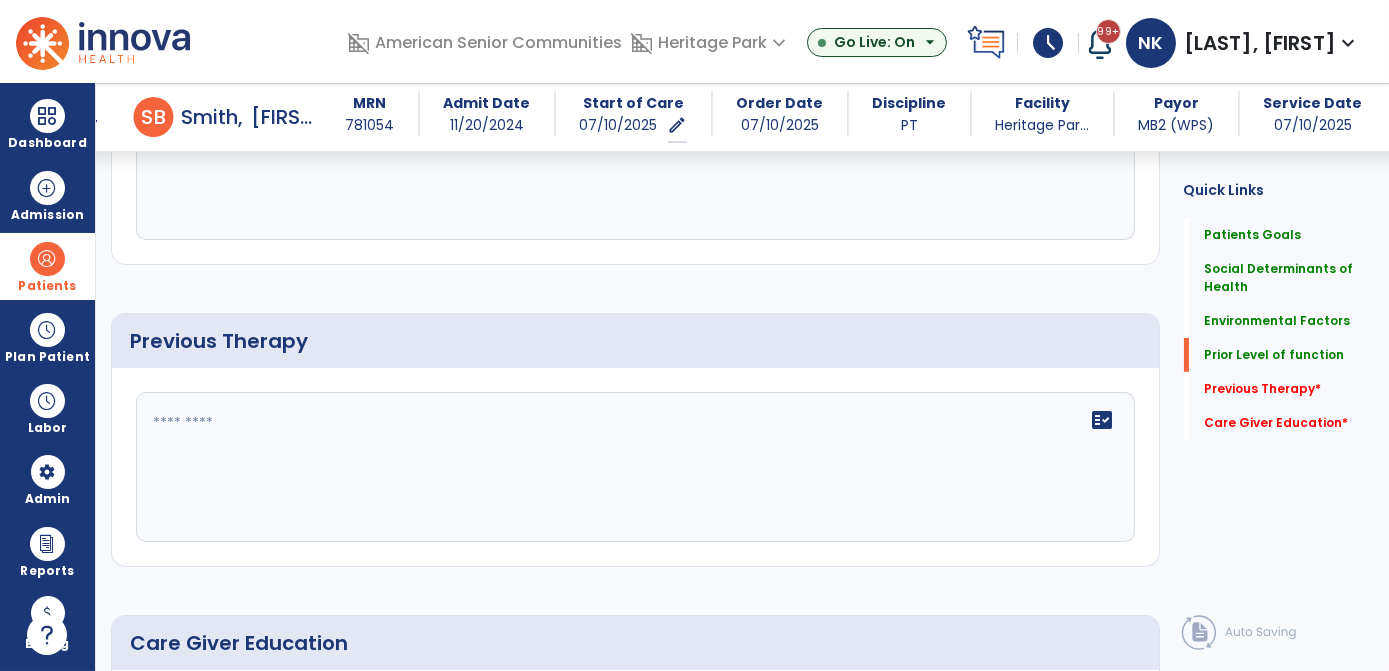type on "**********" 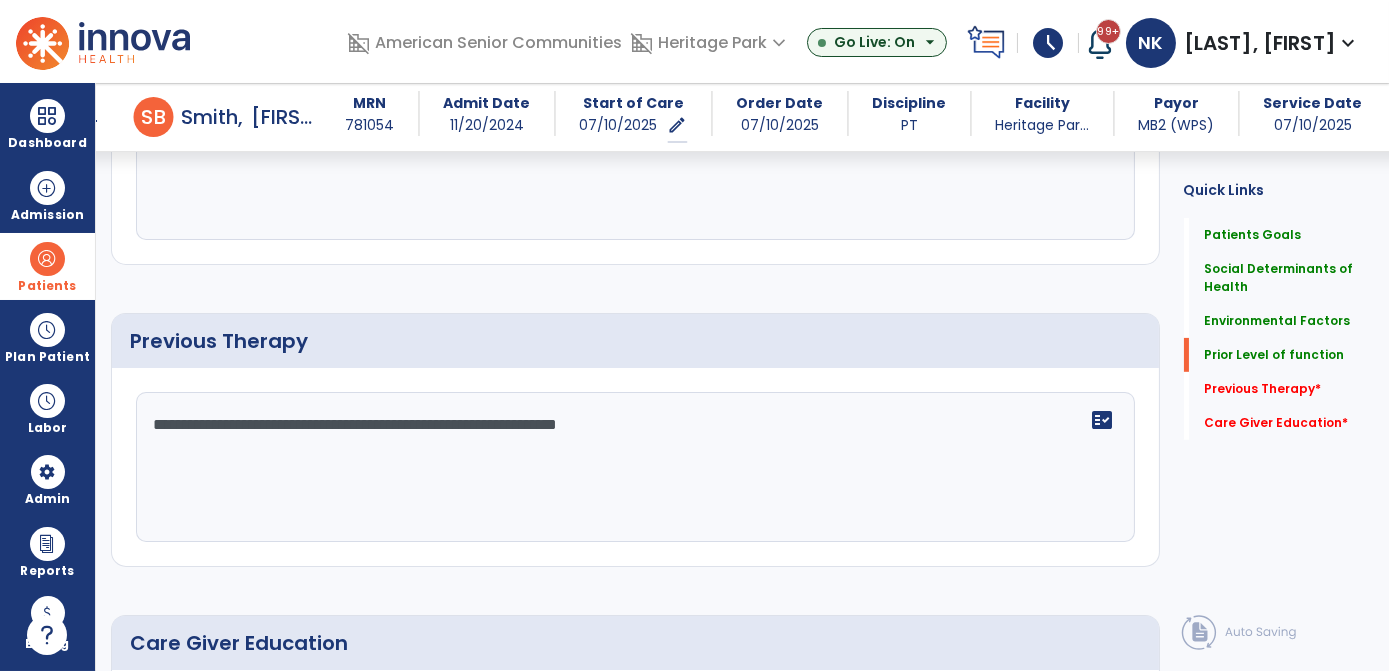 scroll, scrollTop: 1545, scrollLeft: 0, axis: vertical 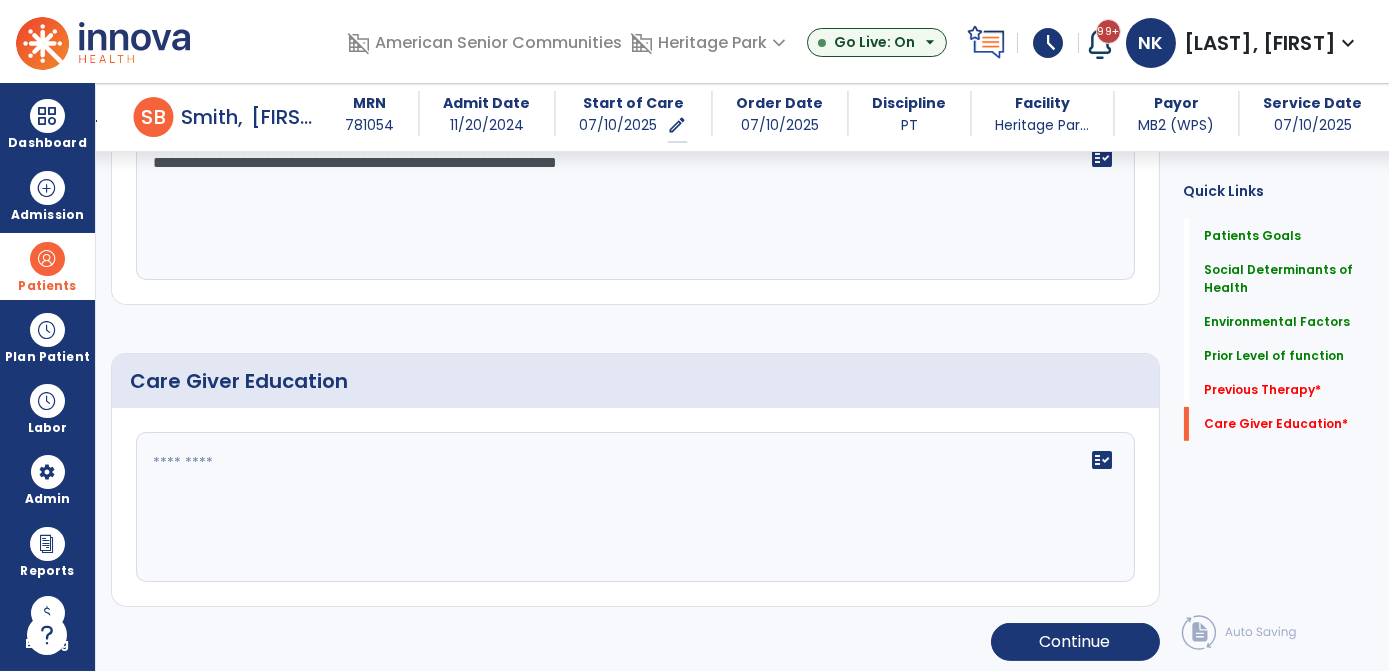 type on "**********" 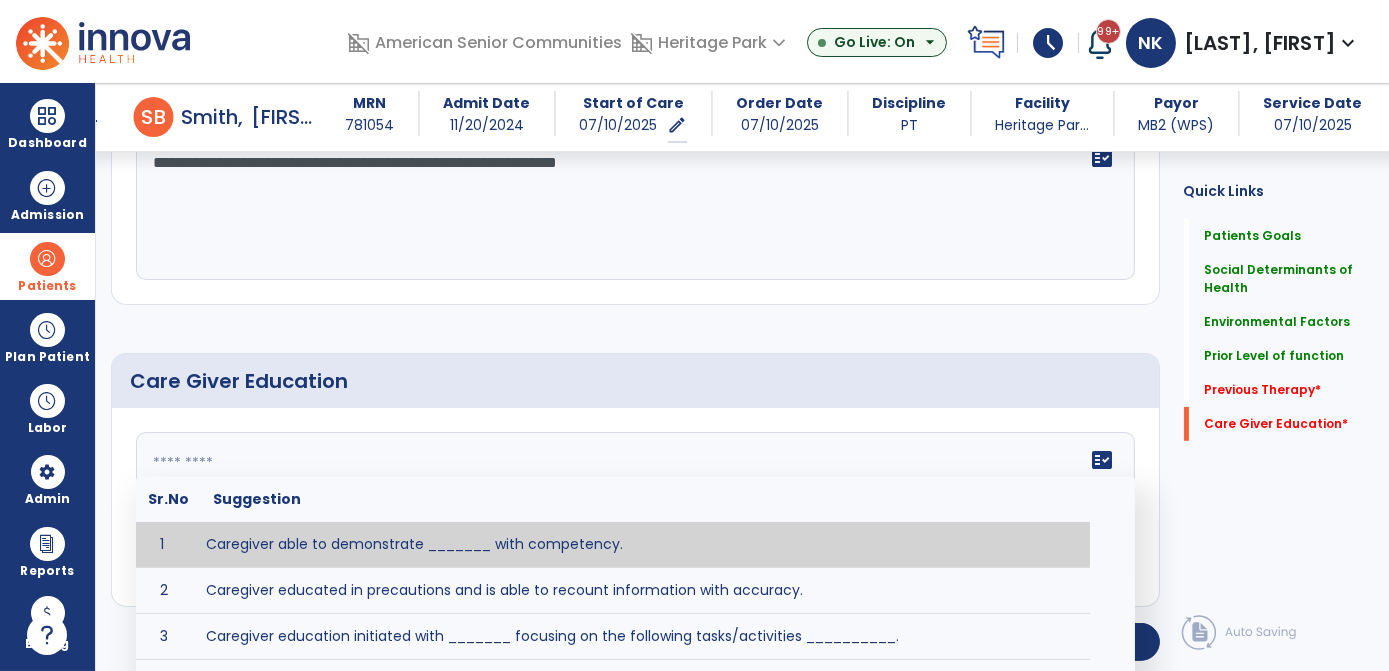 click on "fact_check  Sr.No Suggestion 1 Caregiver able to demonstrate _______ with competency. 2 Caregiver educated in precautions and is able to recount information with accuracy. 3 Caregiver education initiated with _______ focusing on the following tasks/activities __________. 4 Home exercise program initiated with caregiver focusing on __________. 5 Patient educated in precautions and is able to recount information with [VALUE]% accuracy." 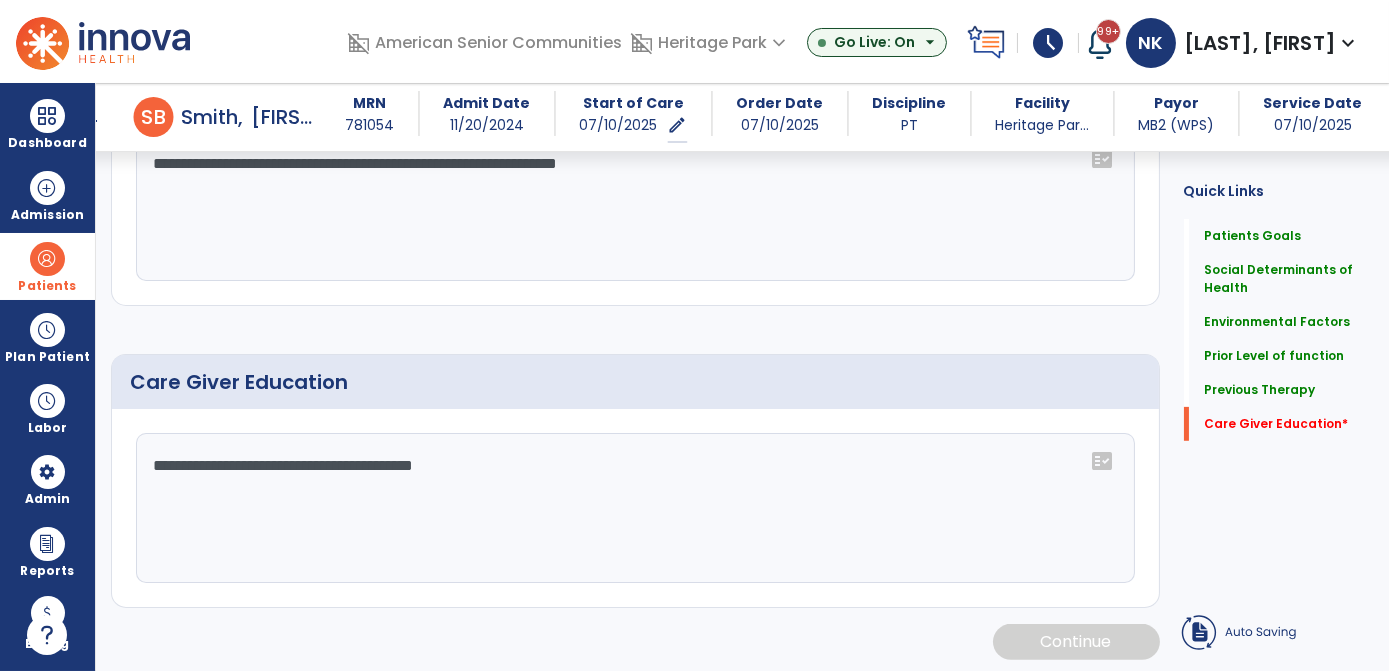 scroll, scrollTop: 1545, scrollLeft: 0, axis: vertical 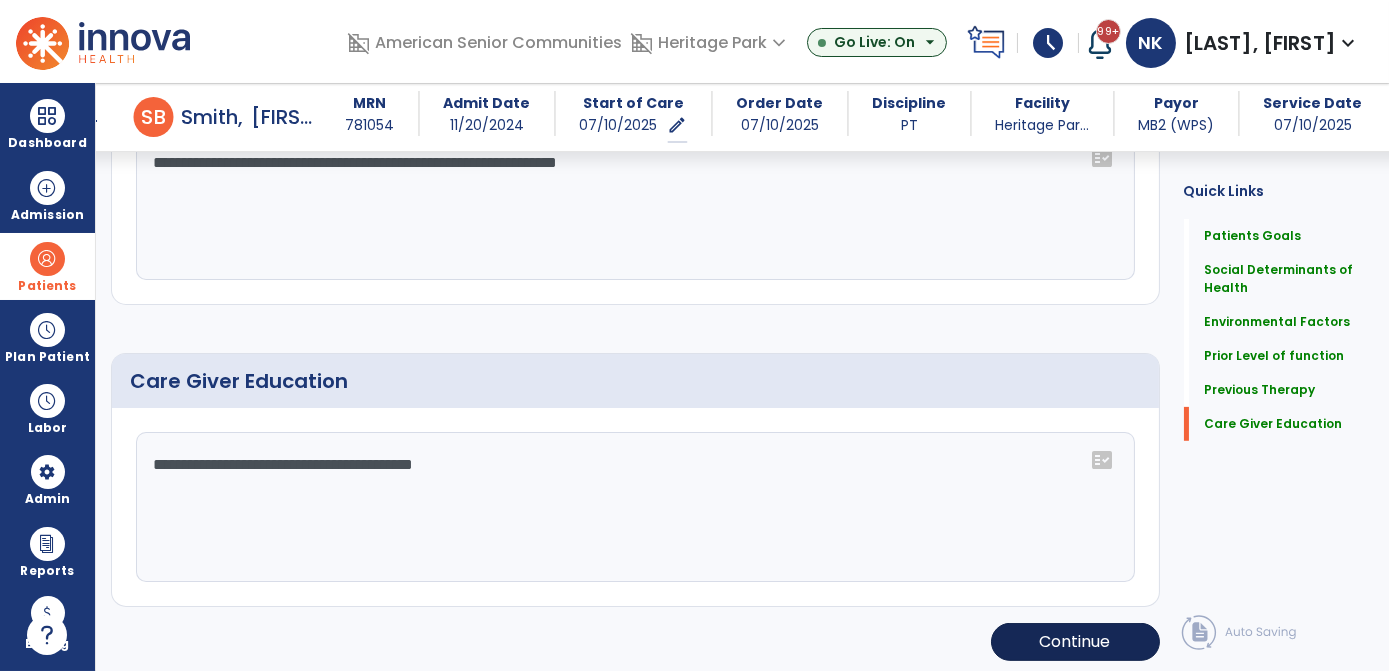 type on "**********" 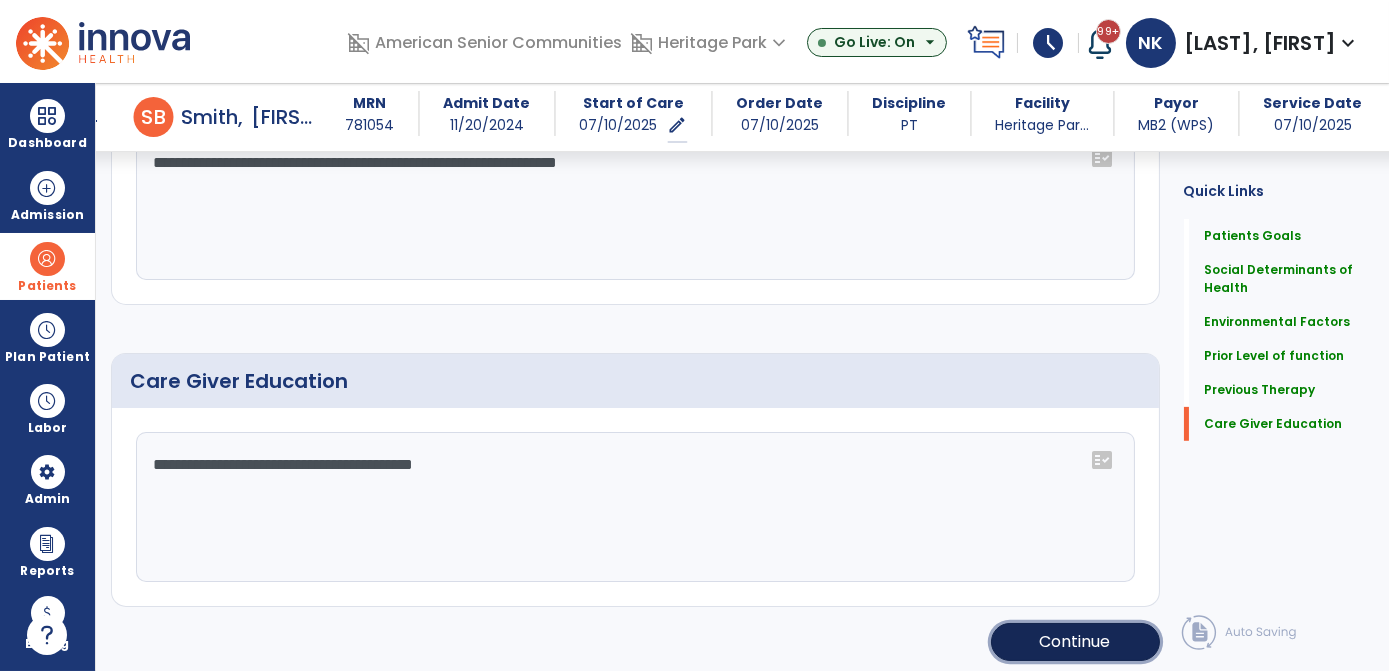 click on "Continue" 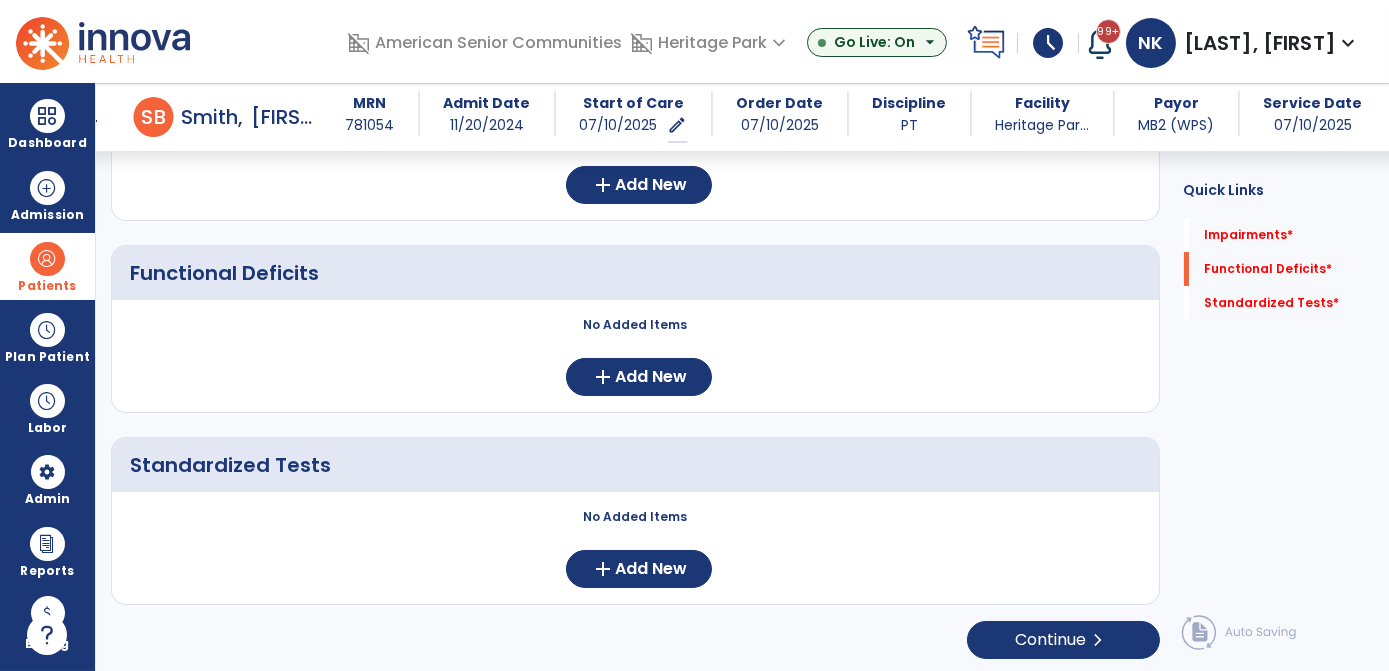 scroll, scrollTop: 0, scrollLeft: 0, axis: both 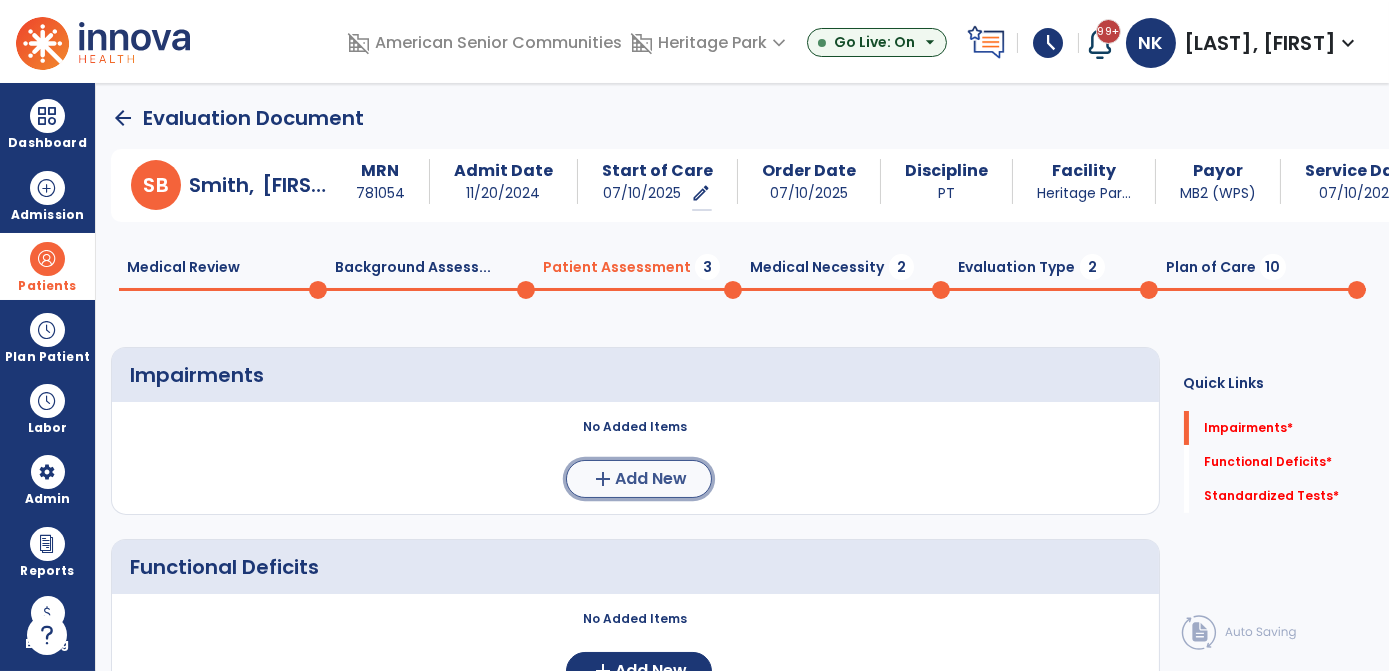 click on "Add New" 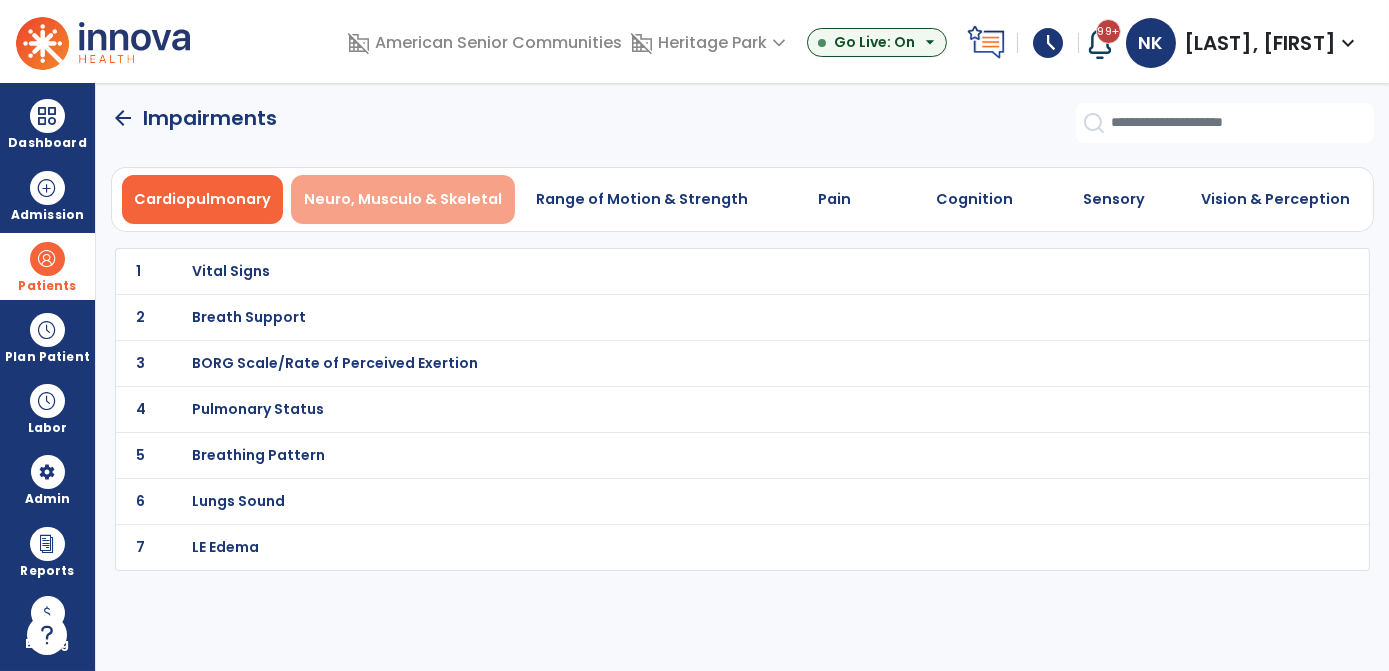 click on "Neuro, Musculo & Skeletal" at bounding box center (403, 199) 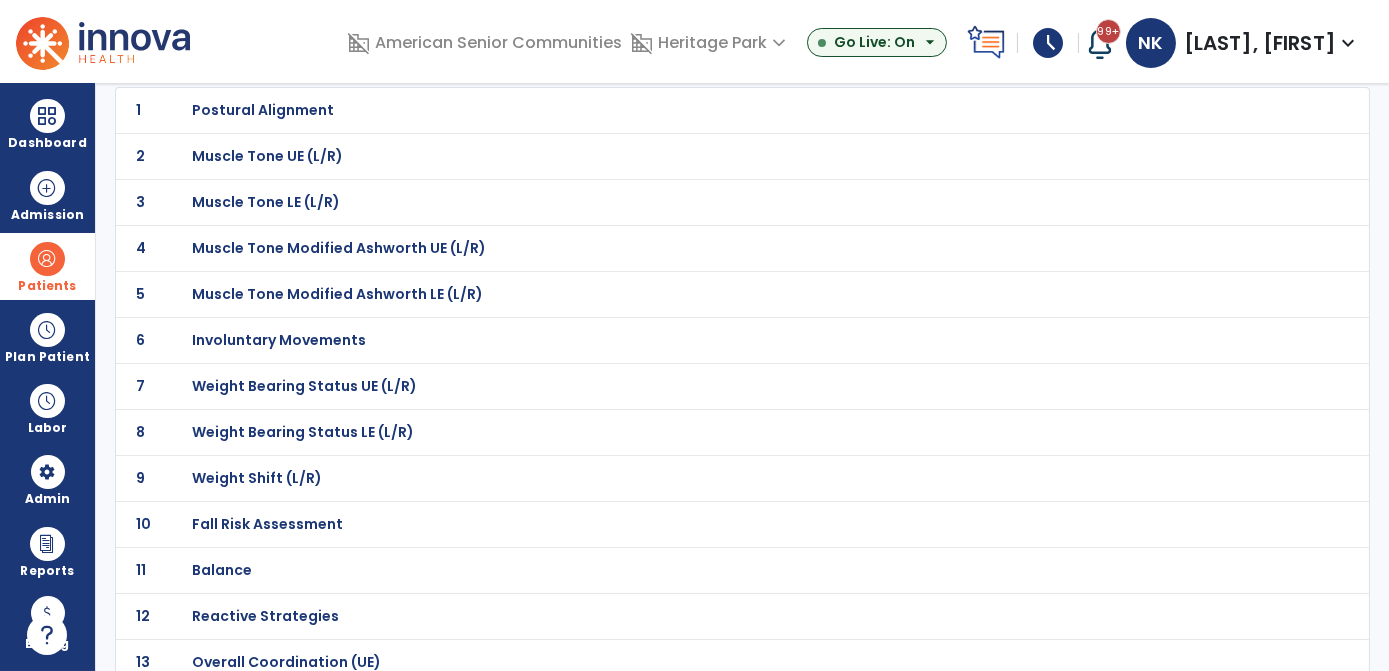 scroll, scrollTop: 162, scrollLeft: 0, axis: vertical 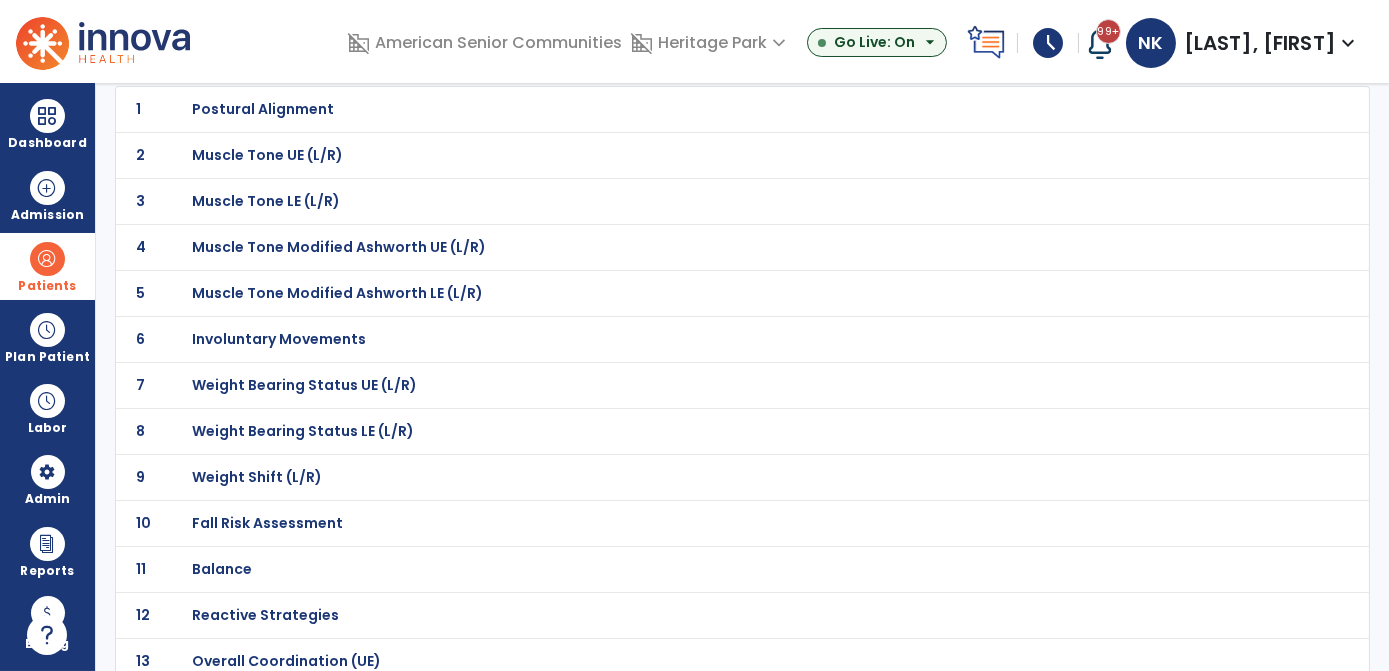 click on "Balance" at bounding box center (699, 109) 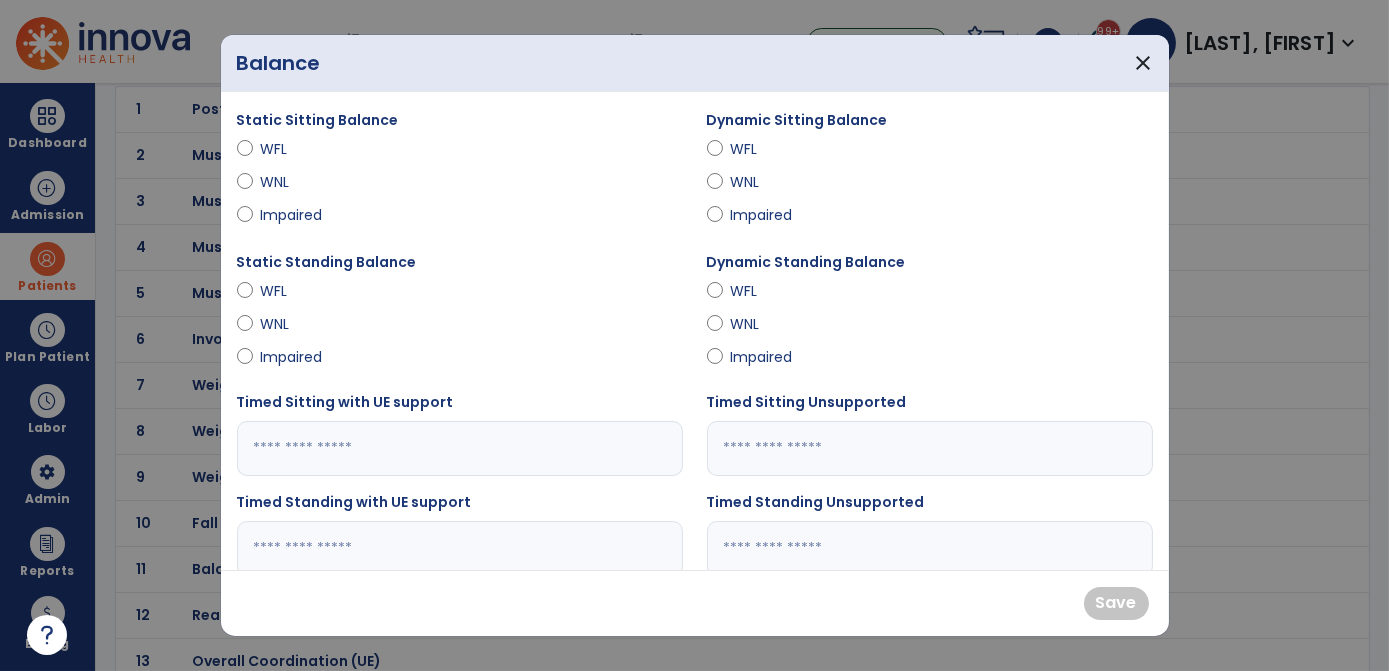 click on "Impaired" at bounding box center [296, 357] 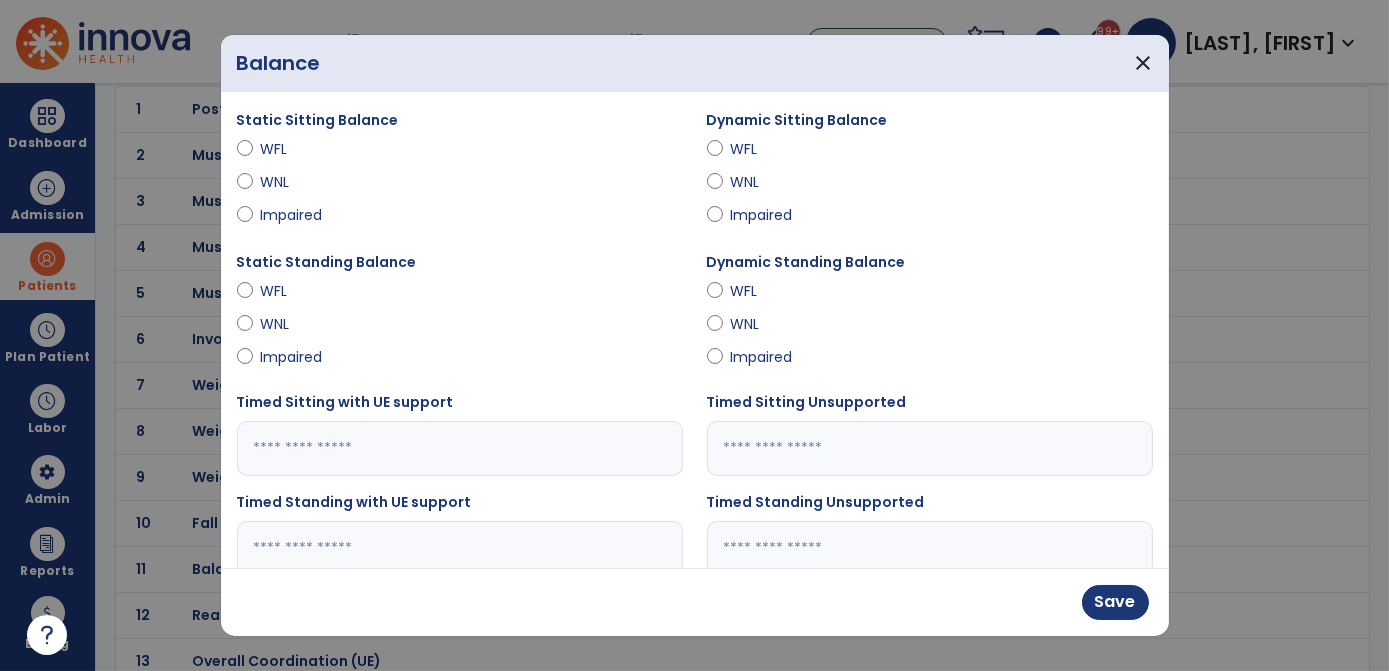 click on "Dynamic Standing Balance WFL WNL Impaired" at bounding box center (930, 313) 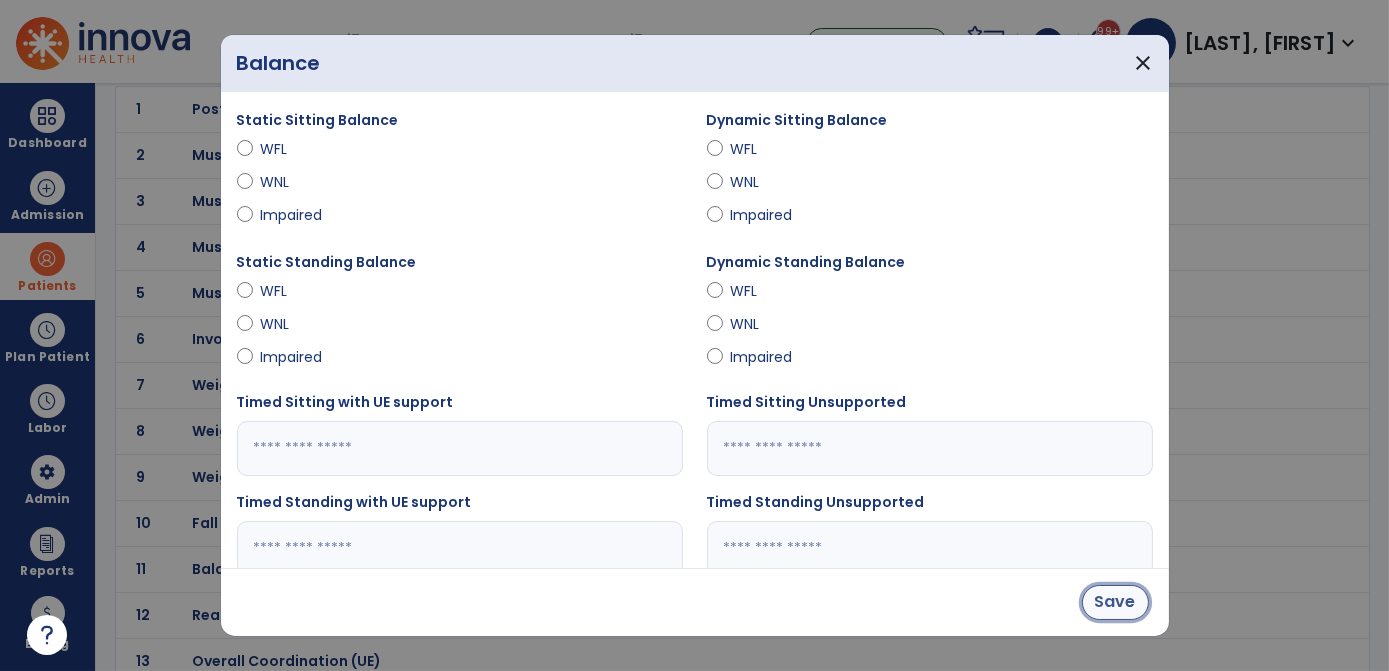 click on "Save" at bounding box center [1115, 602] 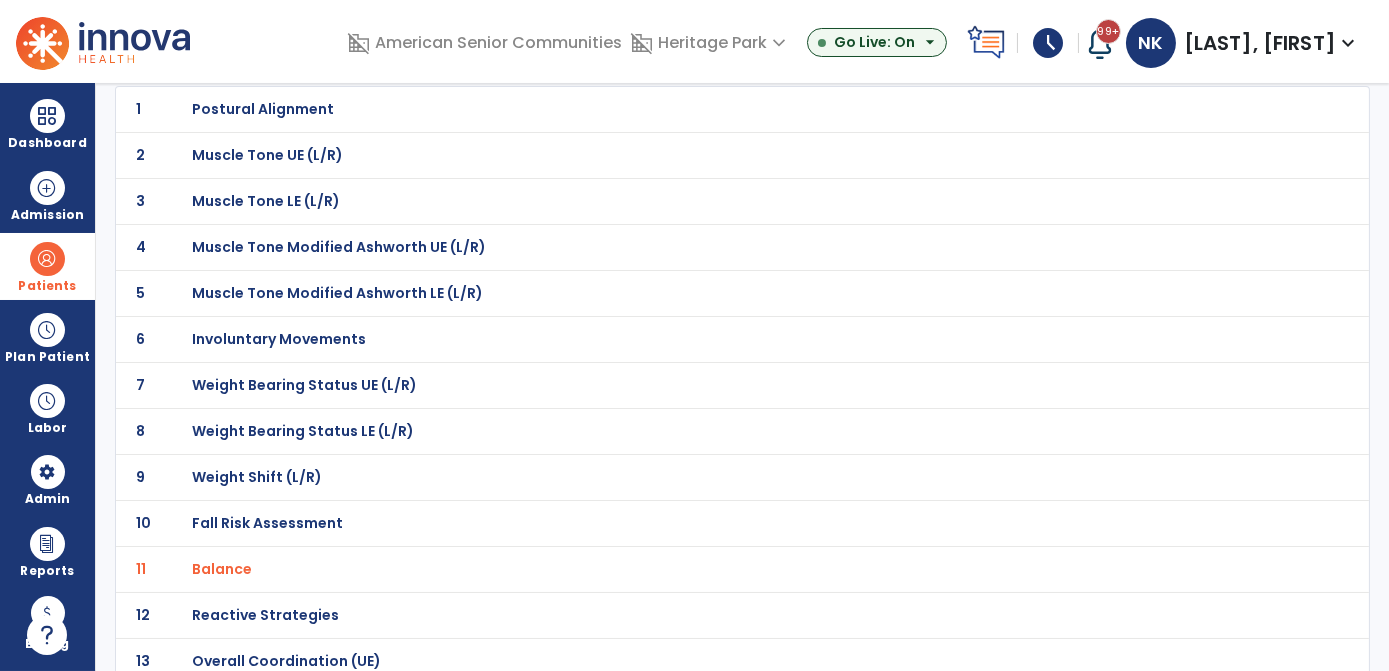 scroll, scrollTop: 0, scrollLeft: 0, axis: both 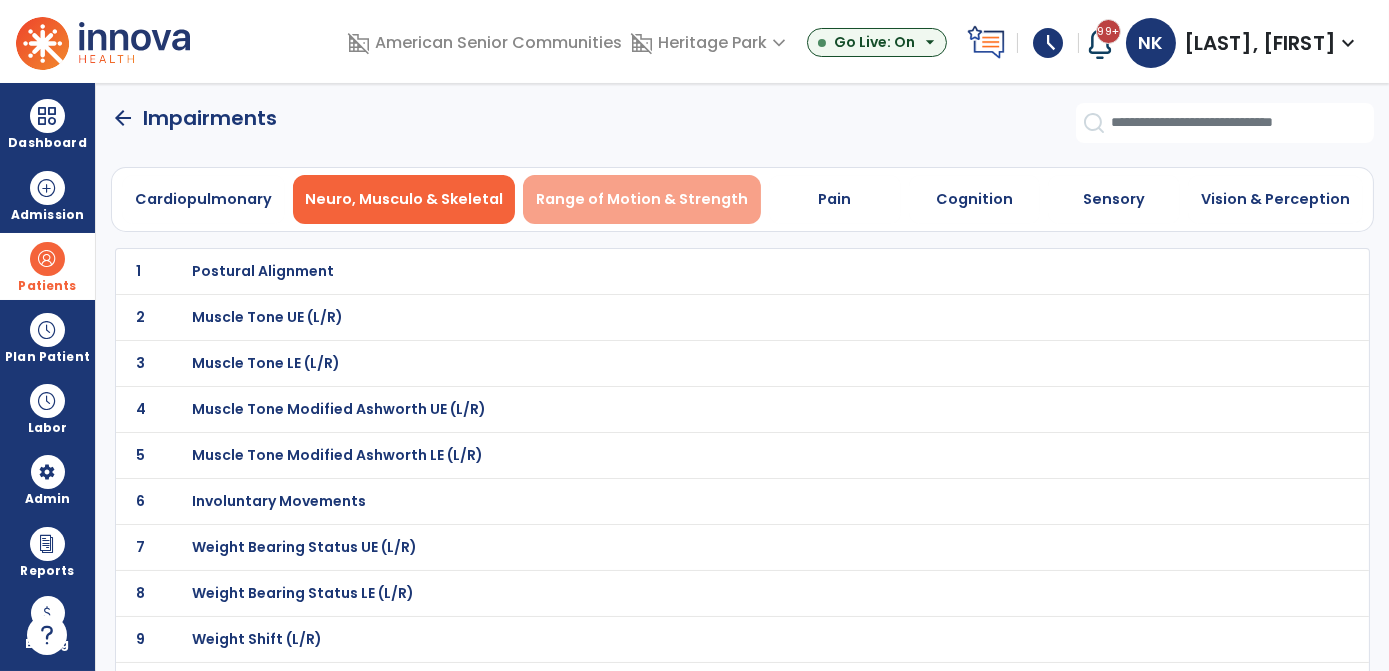 click on "Range of Motion & Strength" at bounding box center [642, 199] 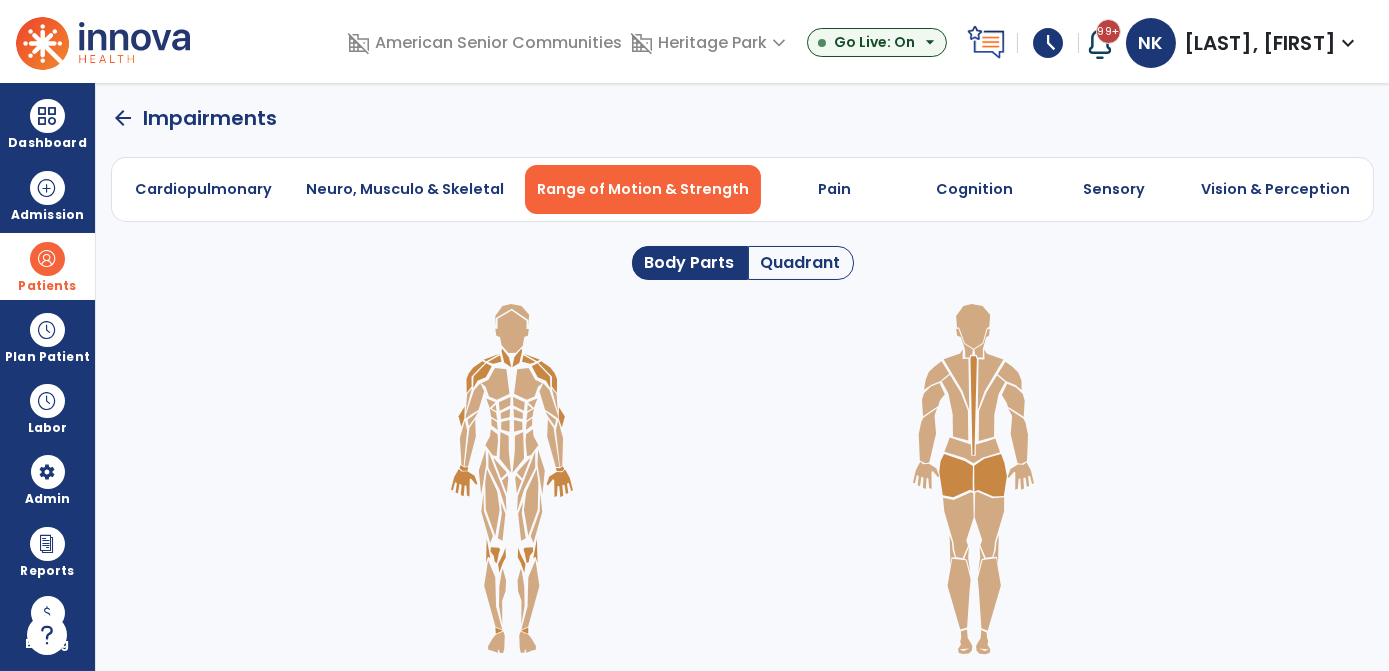 click on "Quadrant" 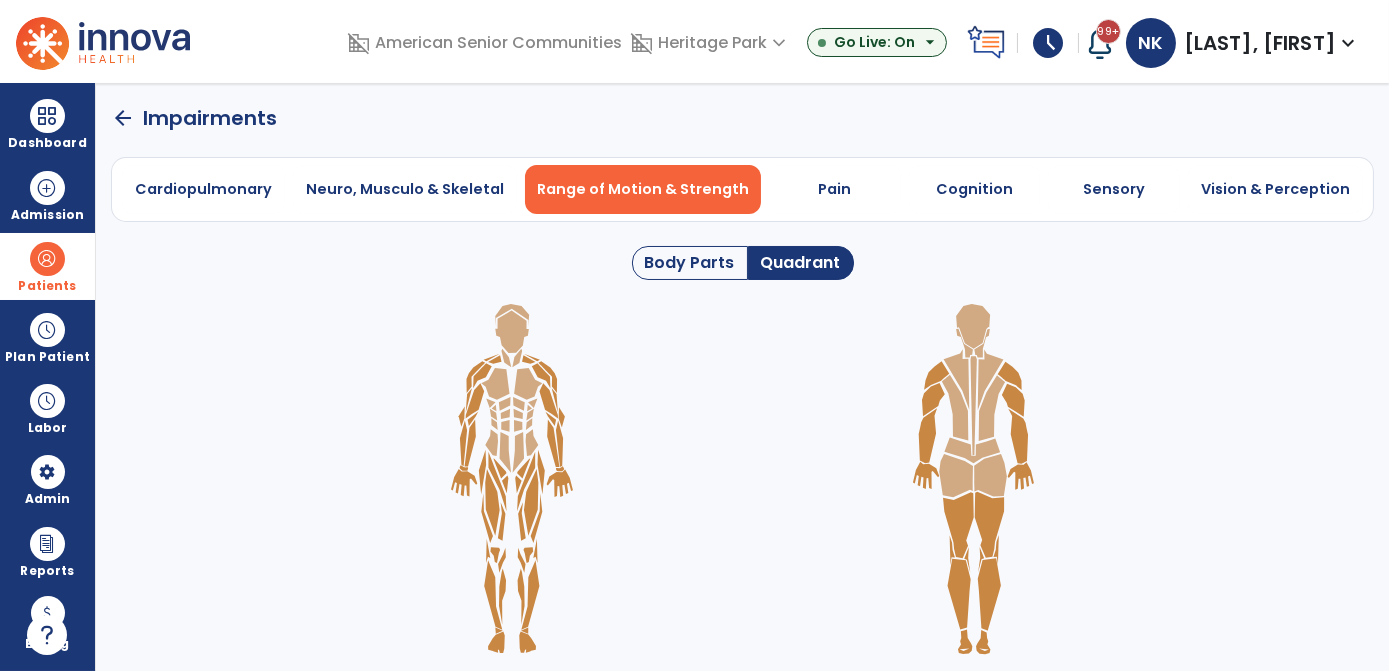 click 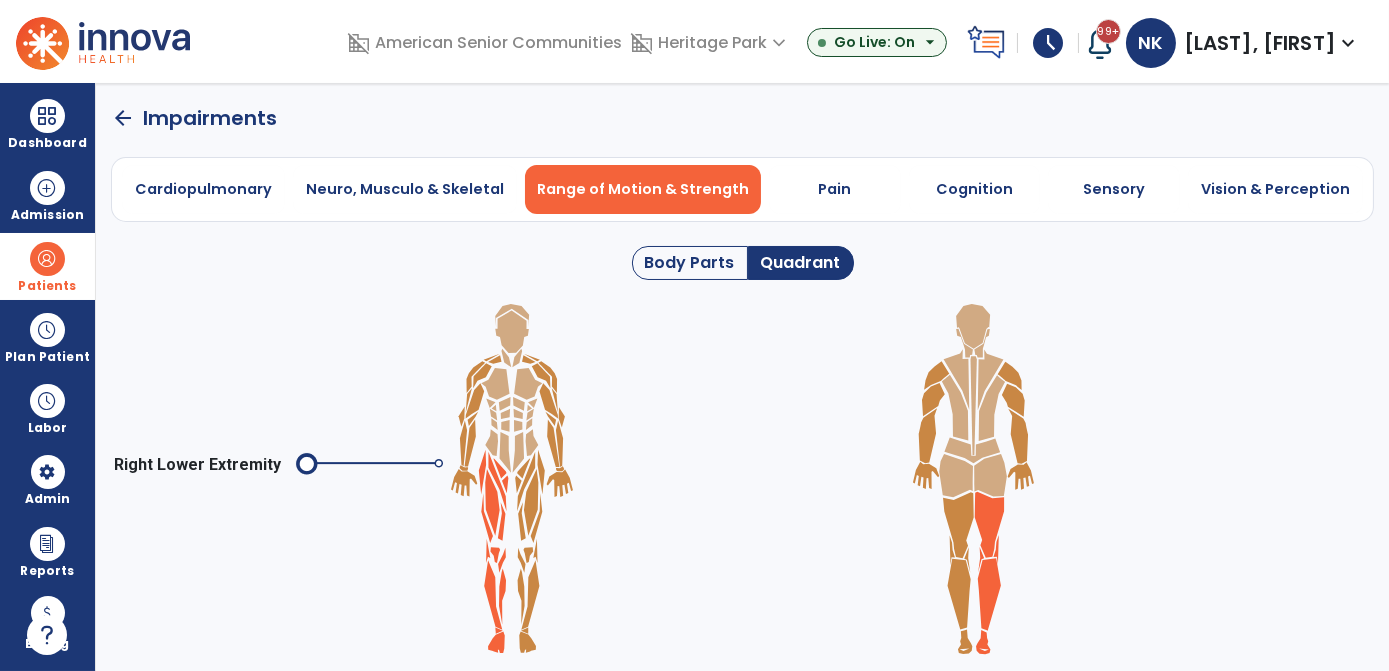 click 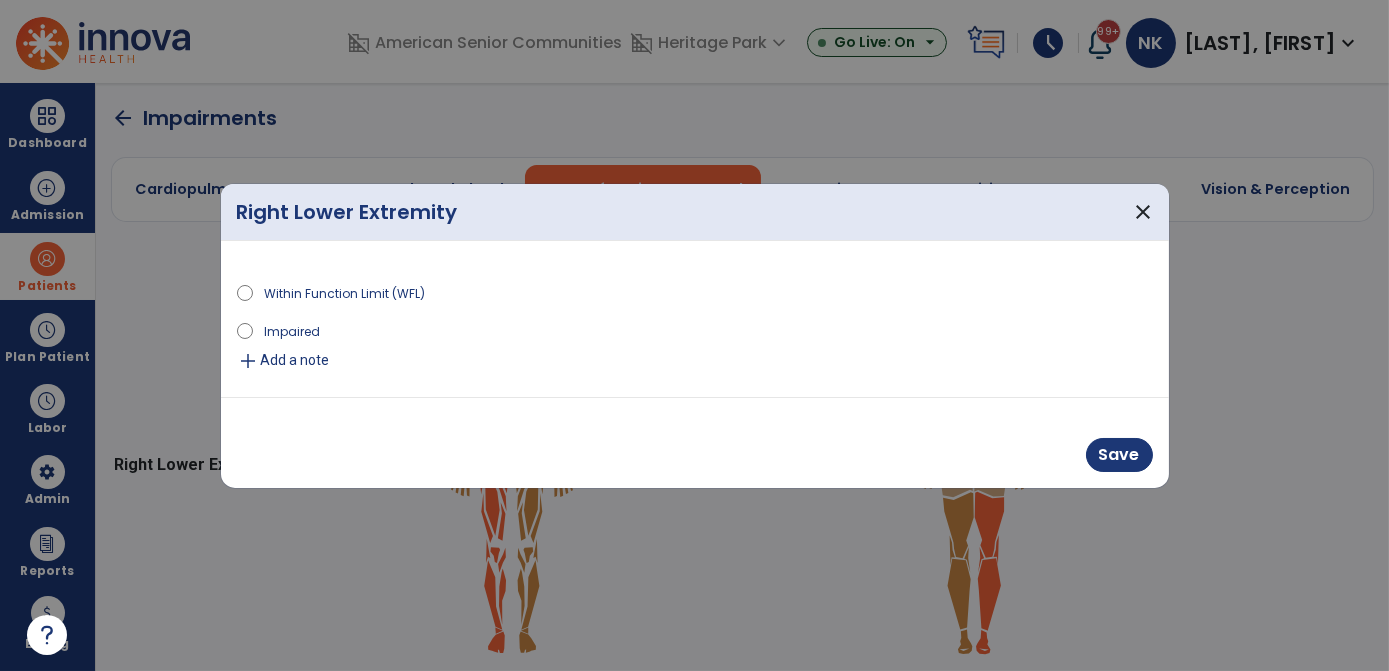 click on "Impaired" at bounding box center (293, 330) 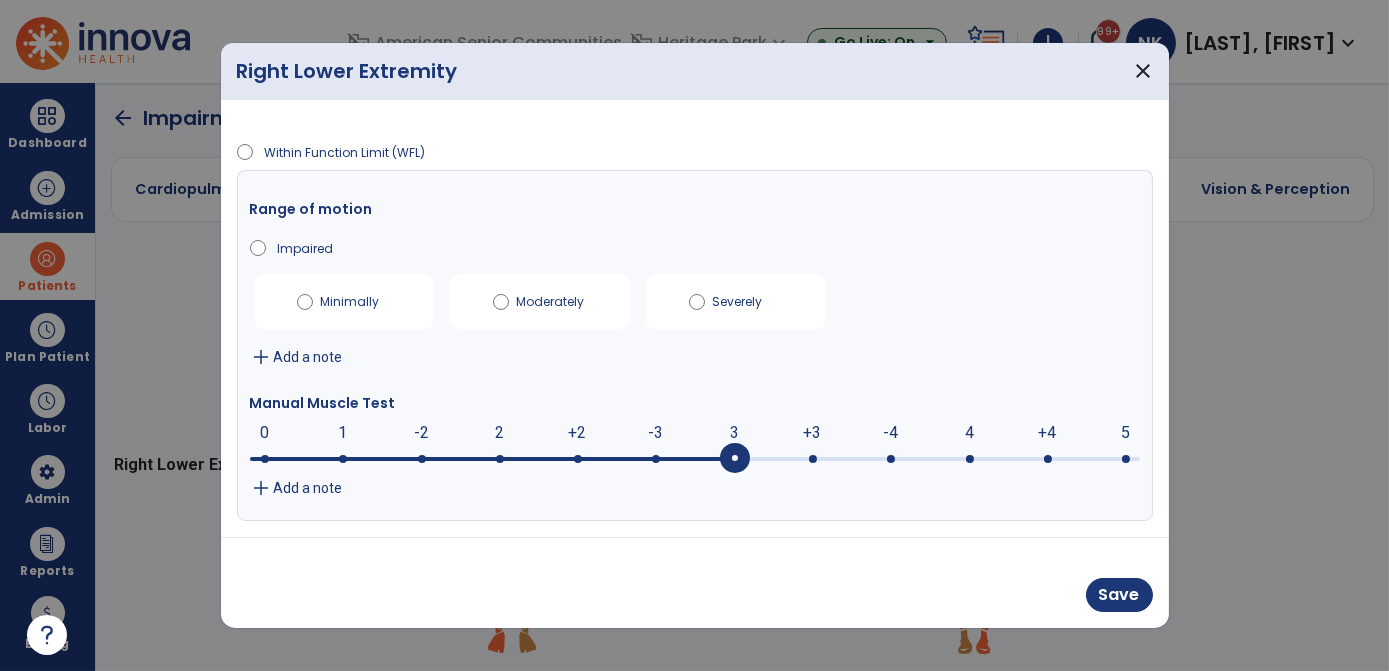 click at bounding box center (735, 459) 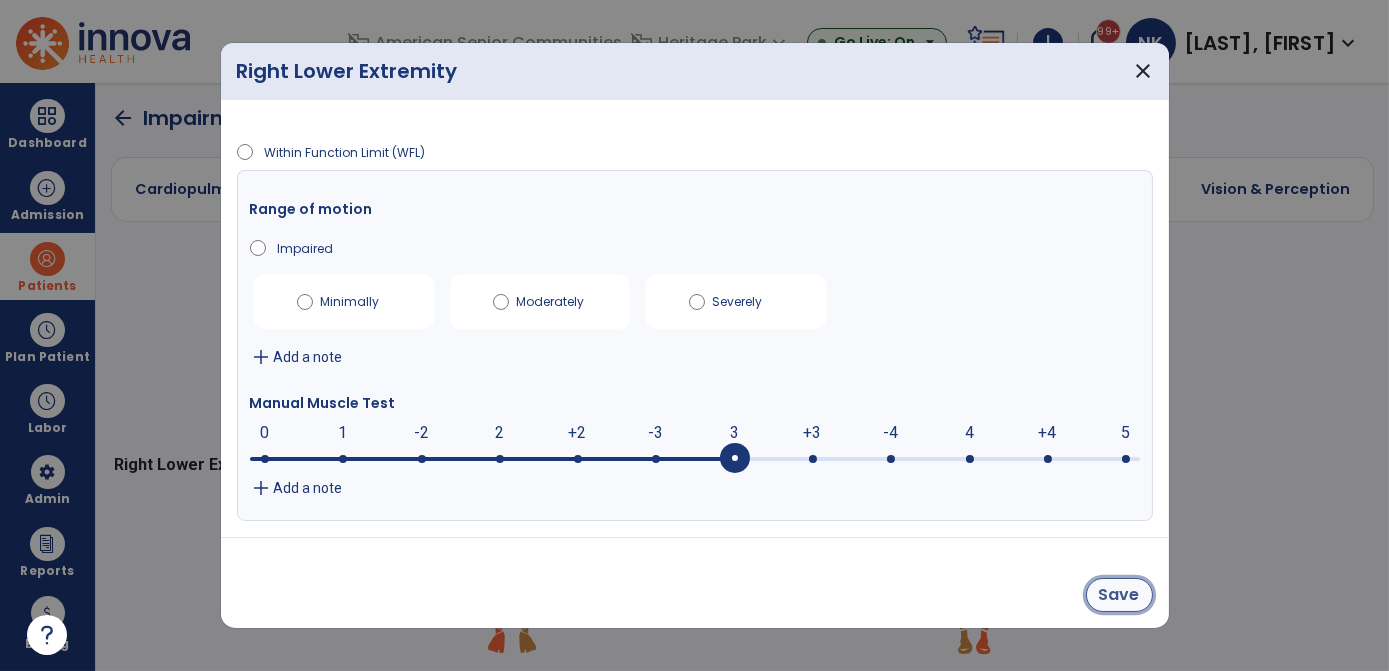 click on "Save" at bounding box center (1119, 595) 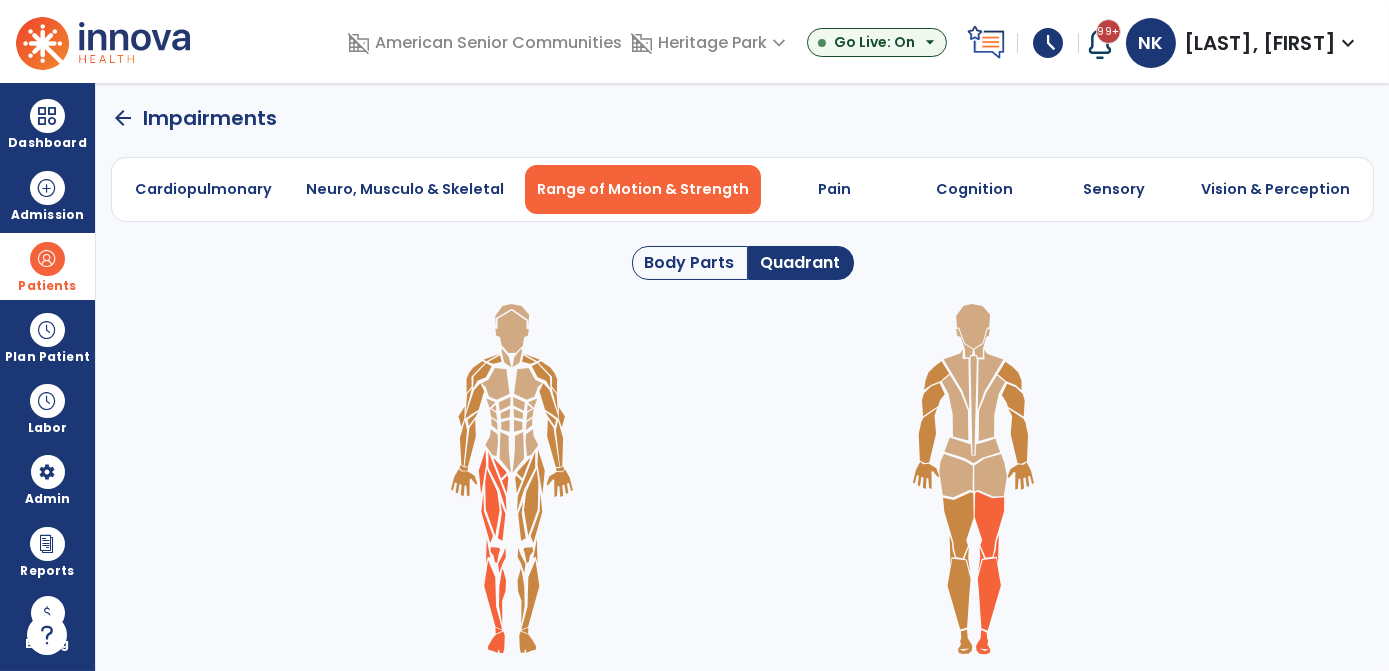 click 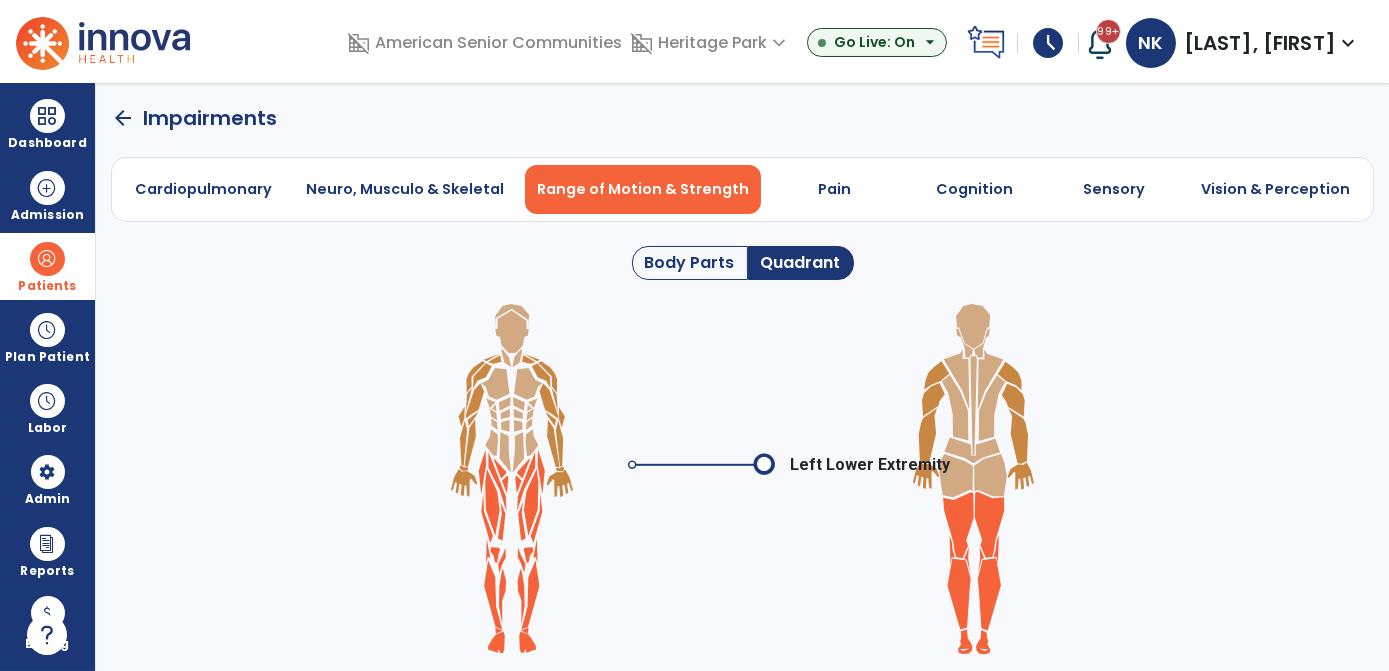 click 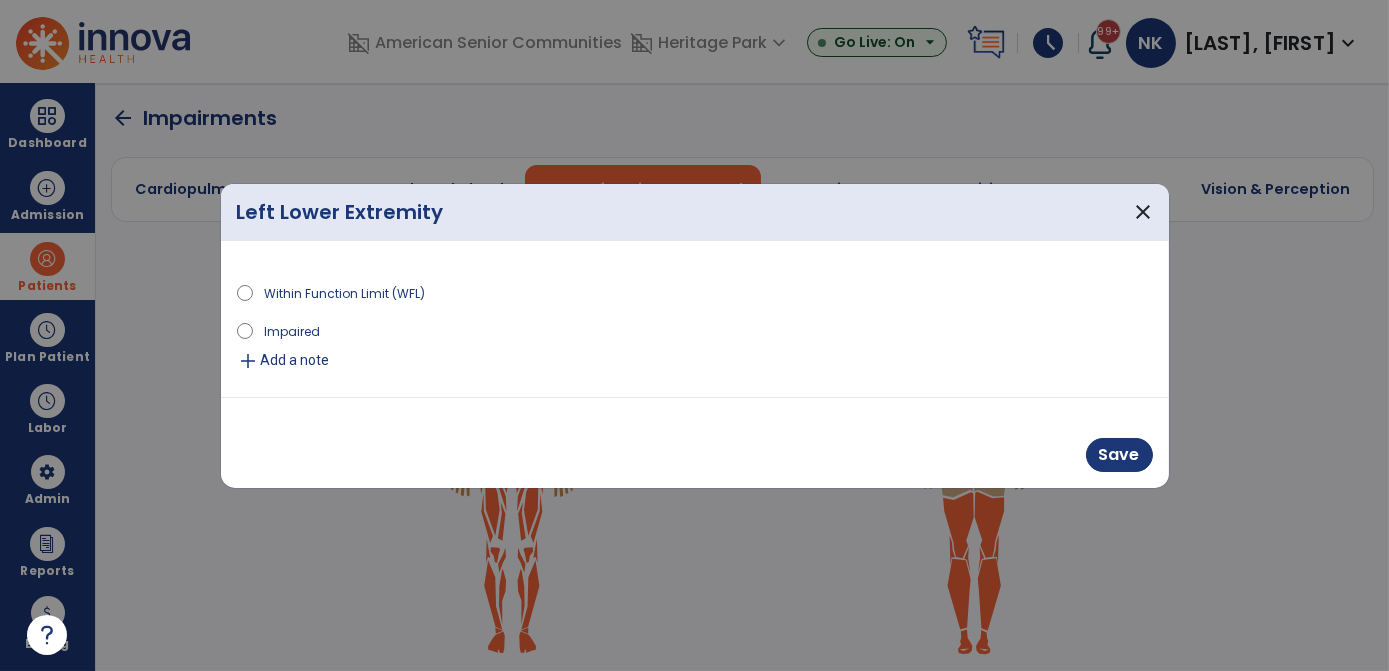 click on "Impaired" at bounding box center (293, 330) 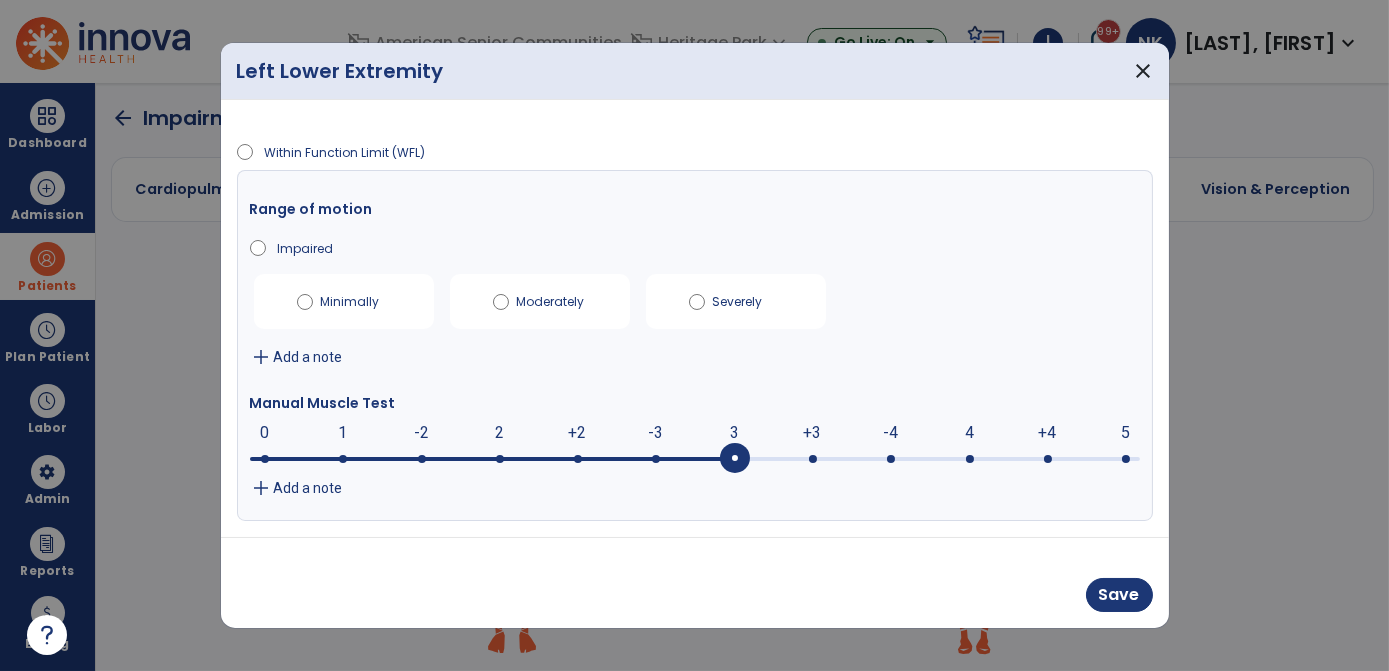 click at bounding box center (695, 457) 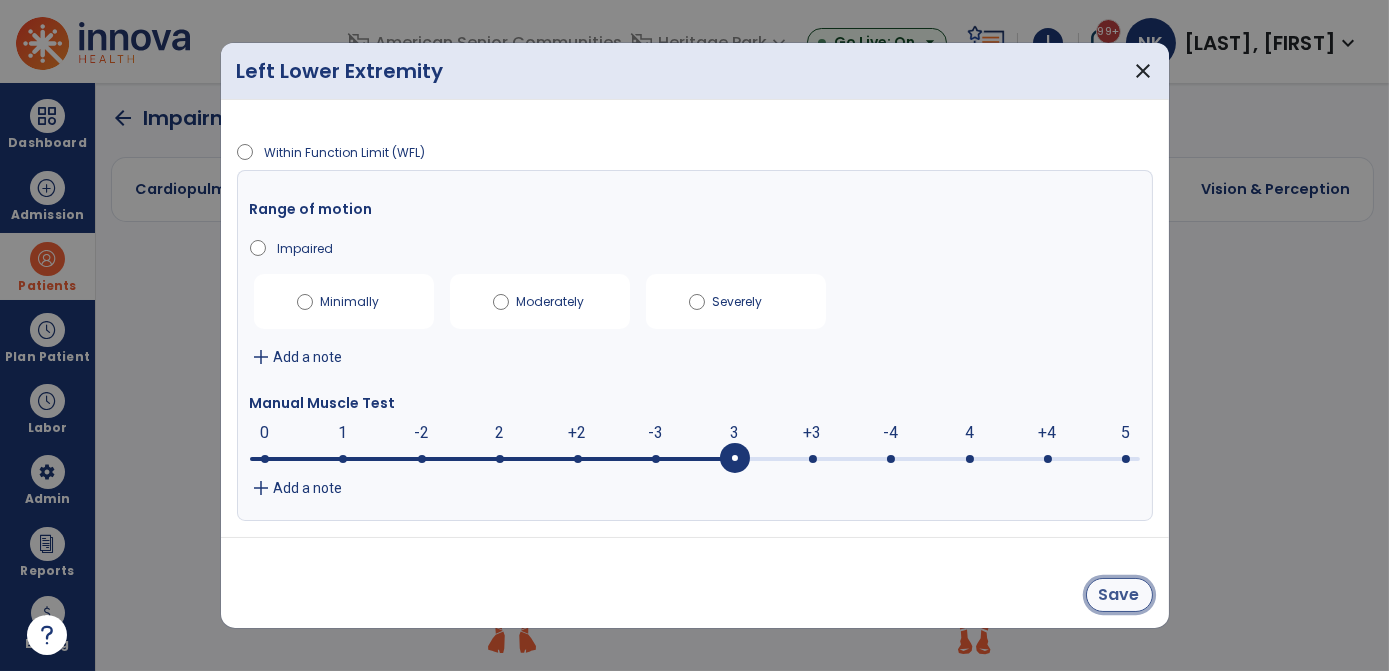 click on "Save" at bounding box center [1119, 595] 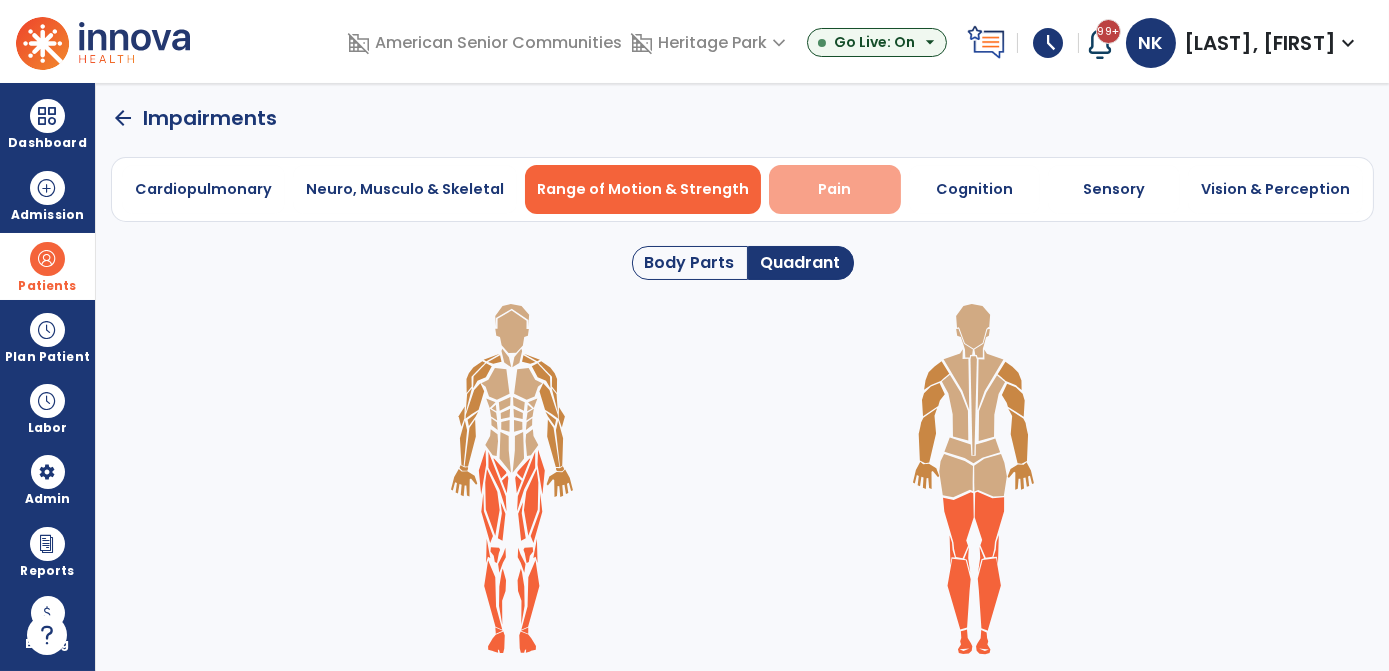 click on "Pain" at bounding box center (835, 189) 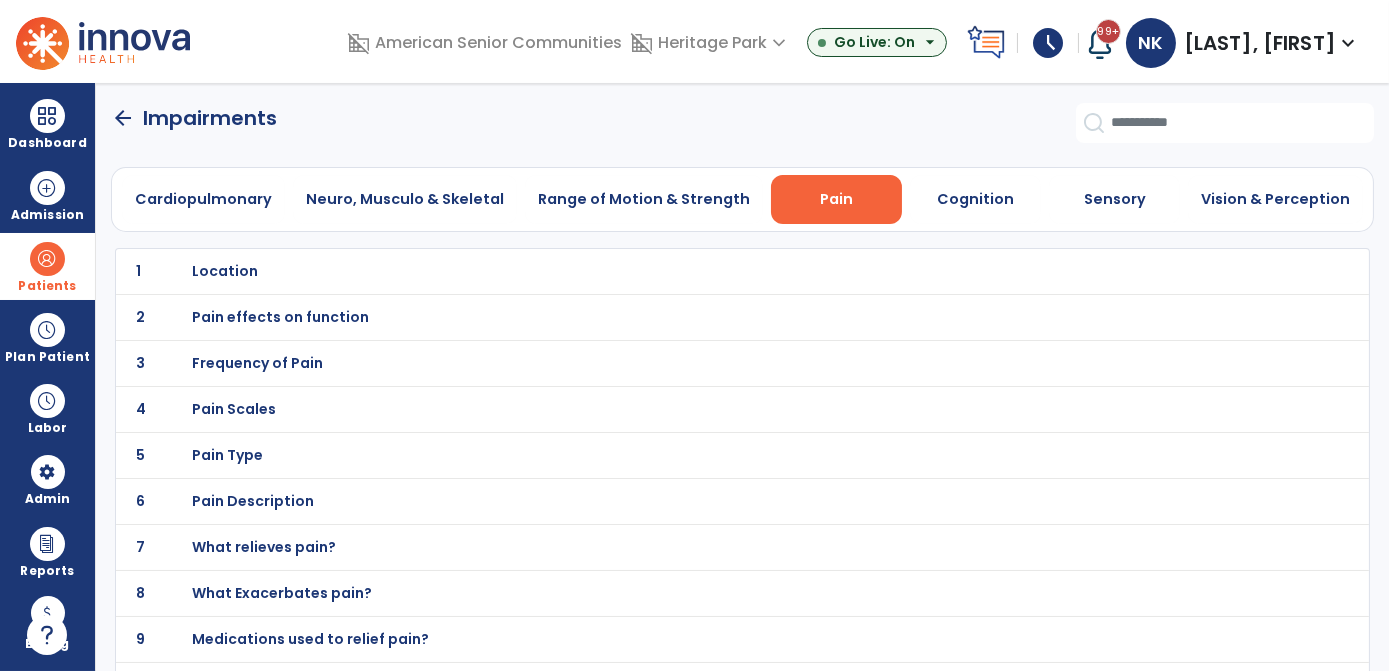 scroll, scrollTop: 34, scrollLeft: 0, axis: vertical 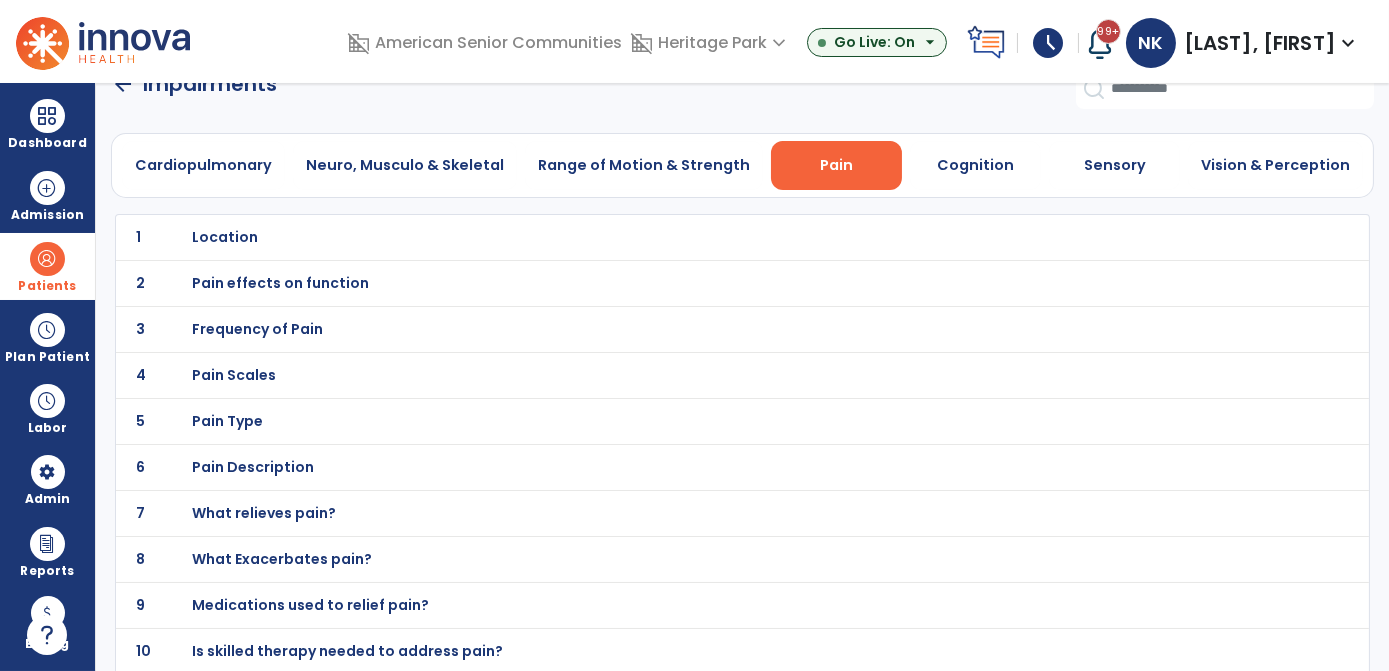 click on "Location" at bounding box center (699, 237) 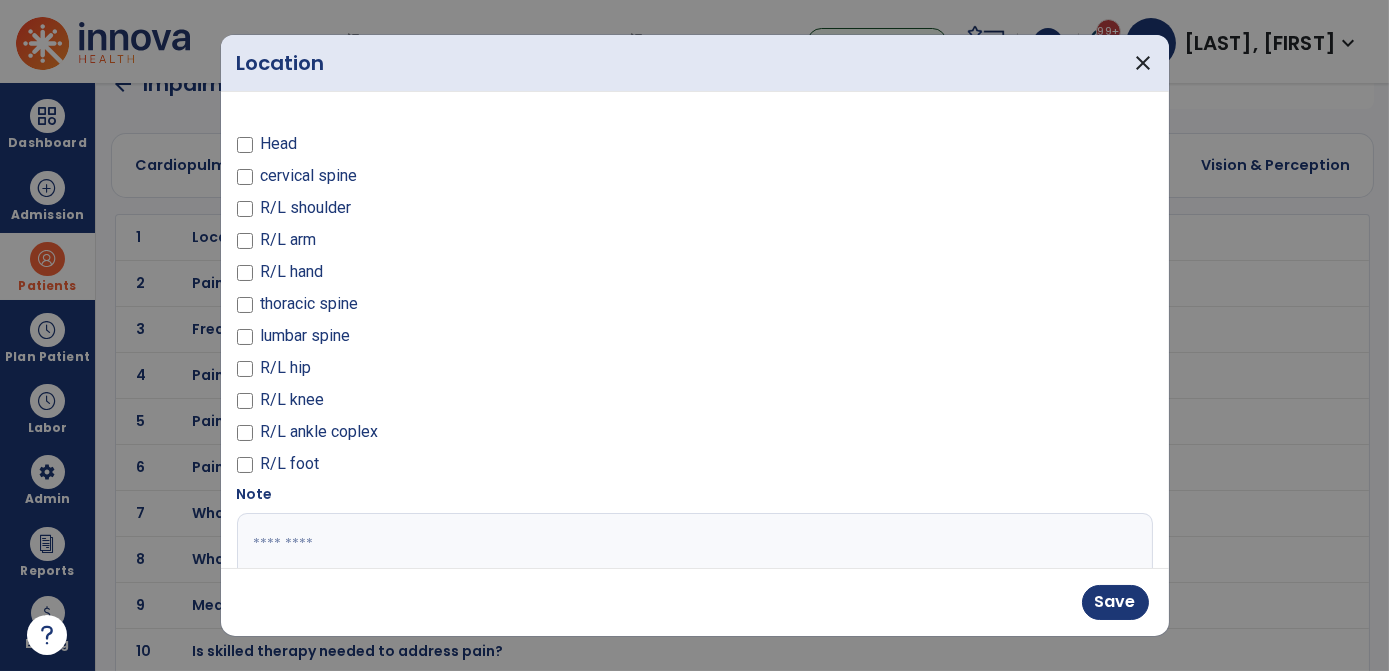 click at bounding box center (693, 588) 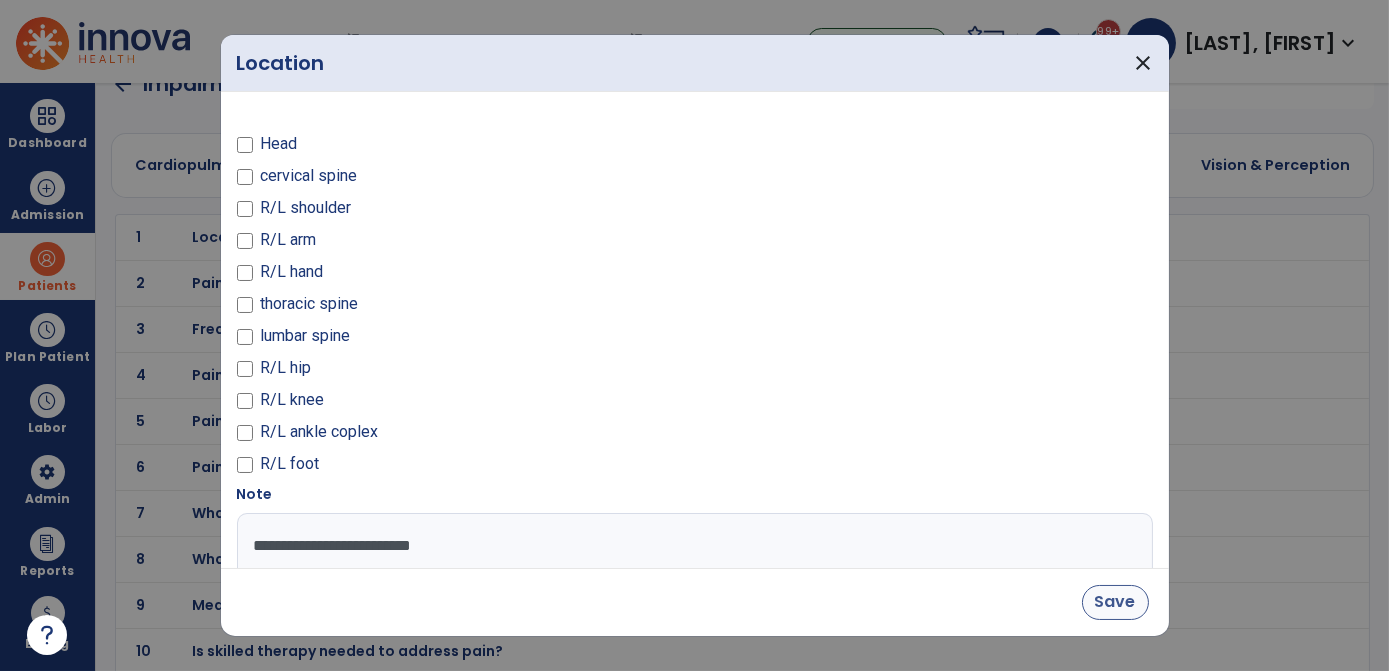 type on "**********" 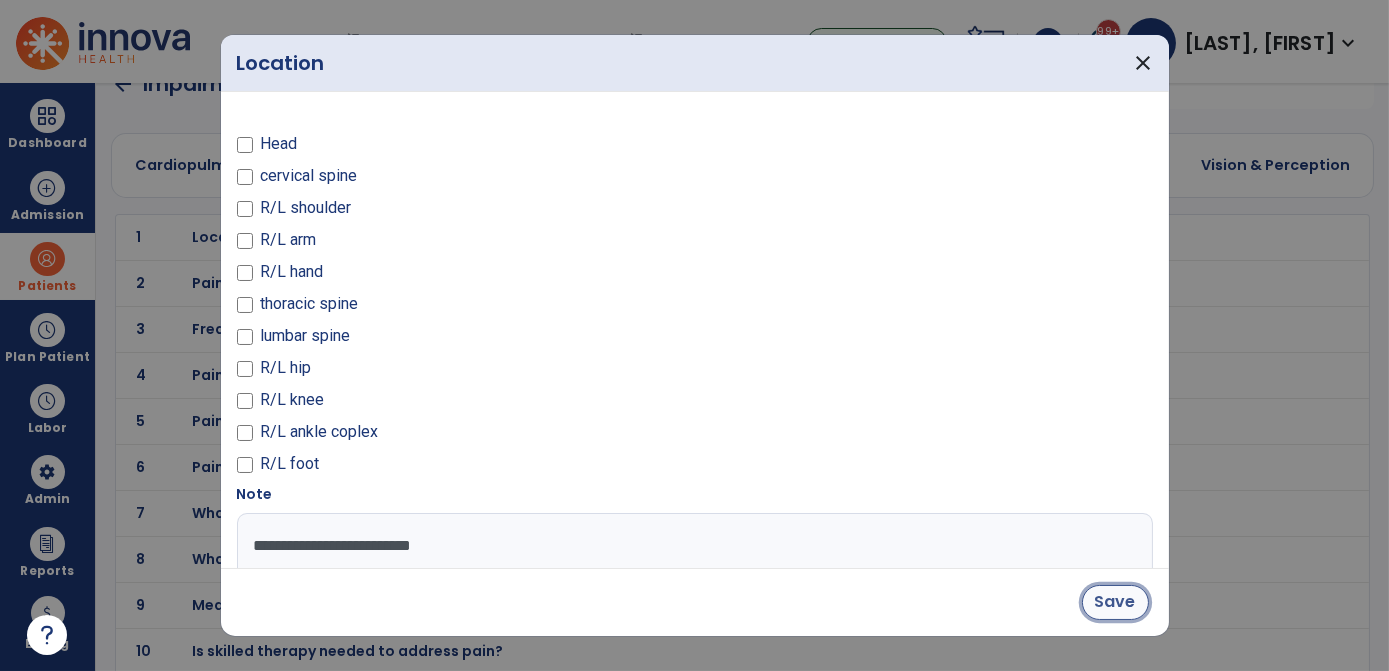 click on "Save" at bounding box center [1115, 602] 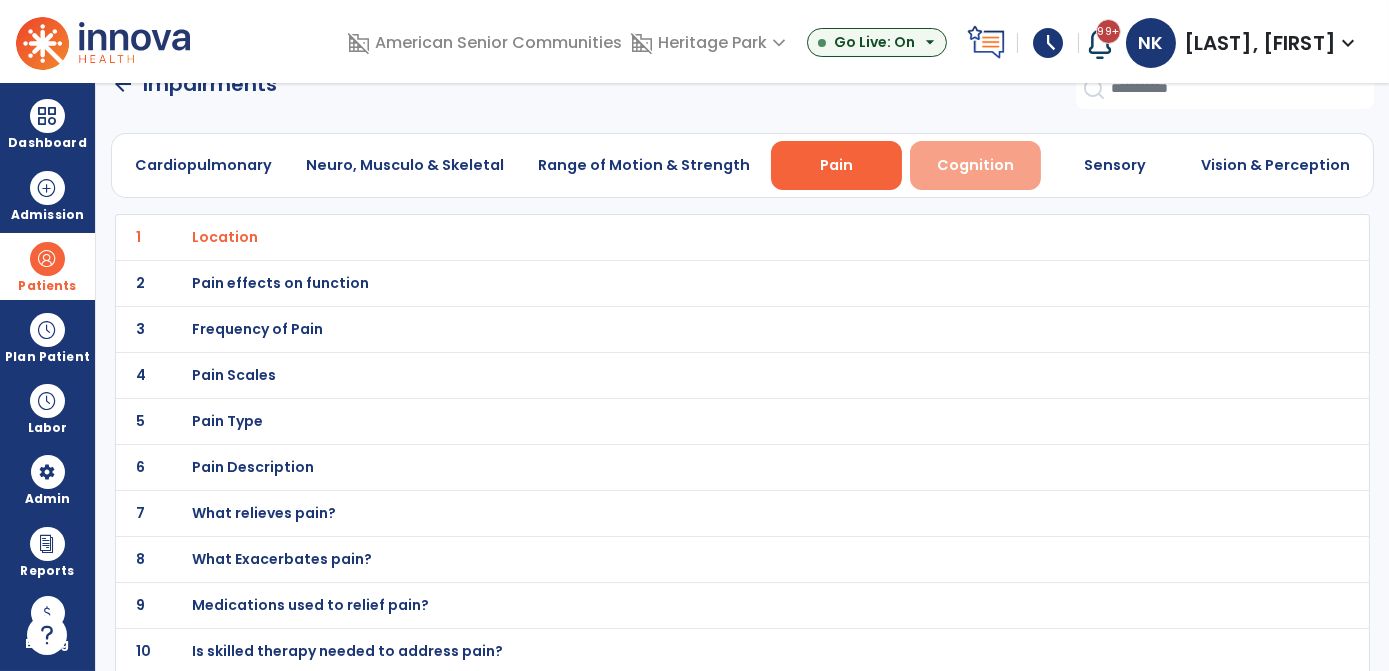 click on "Cognition" at bounding box center (975, 165) 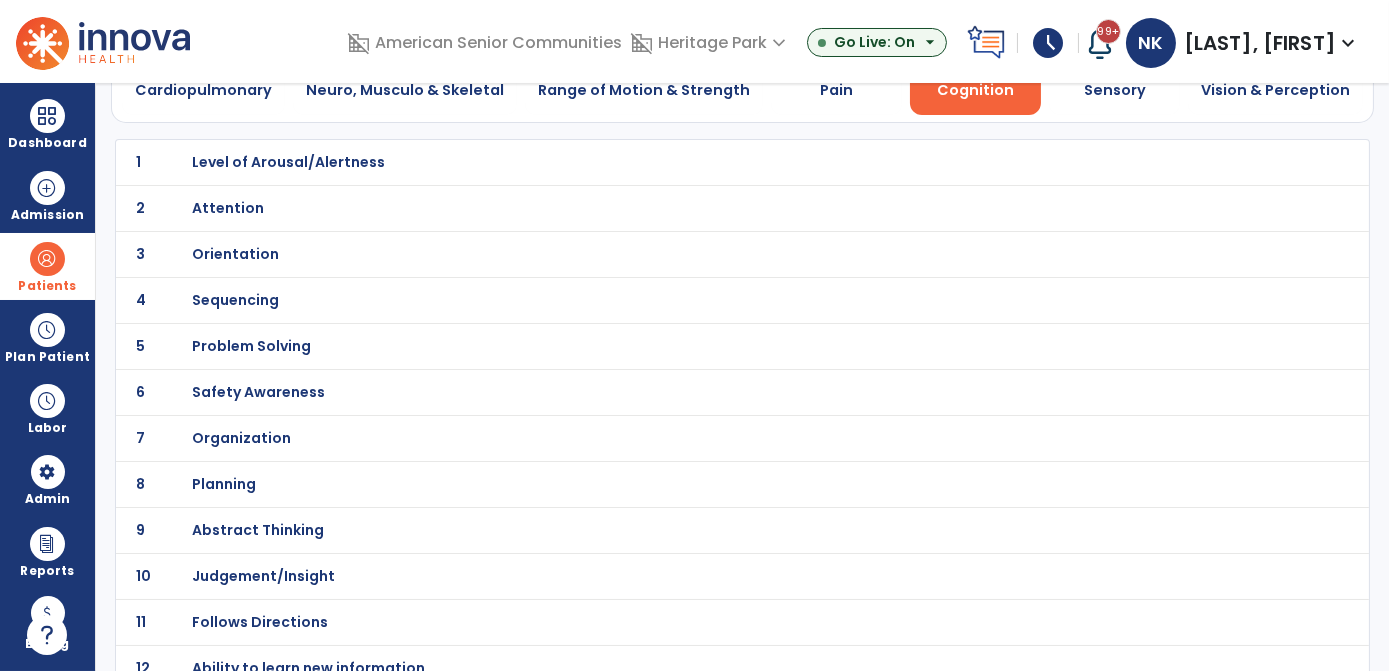 scroll, scrollTop: 0, scrollLeft: 0, axis: both 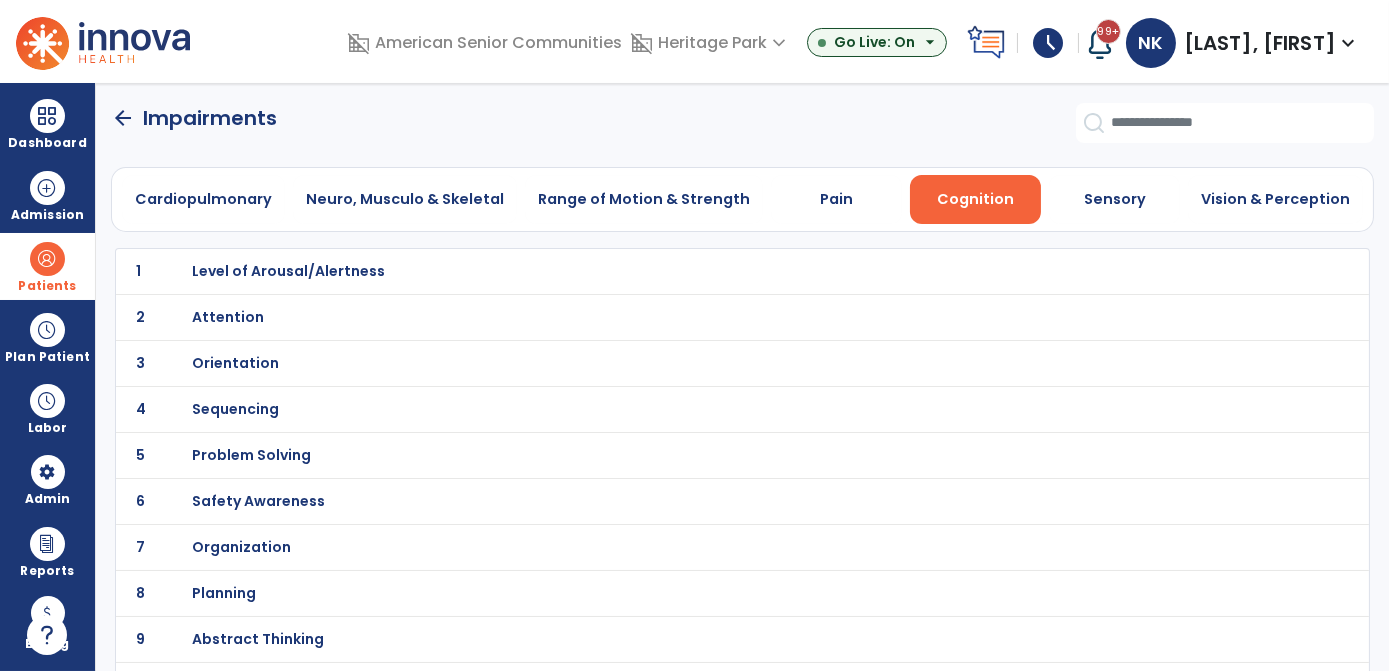 click on "arrow_back" 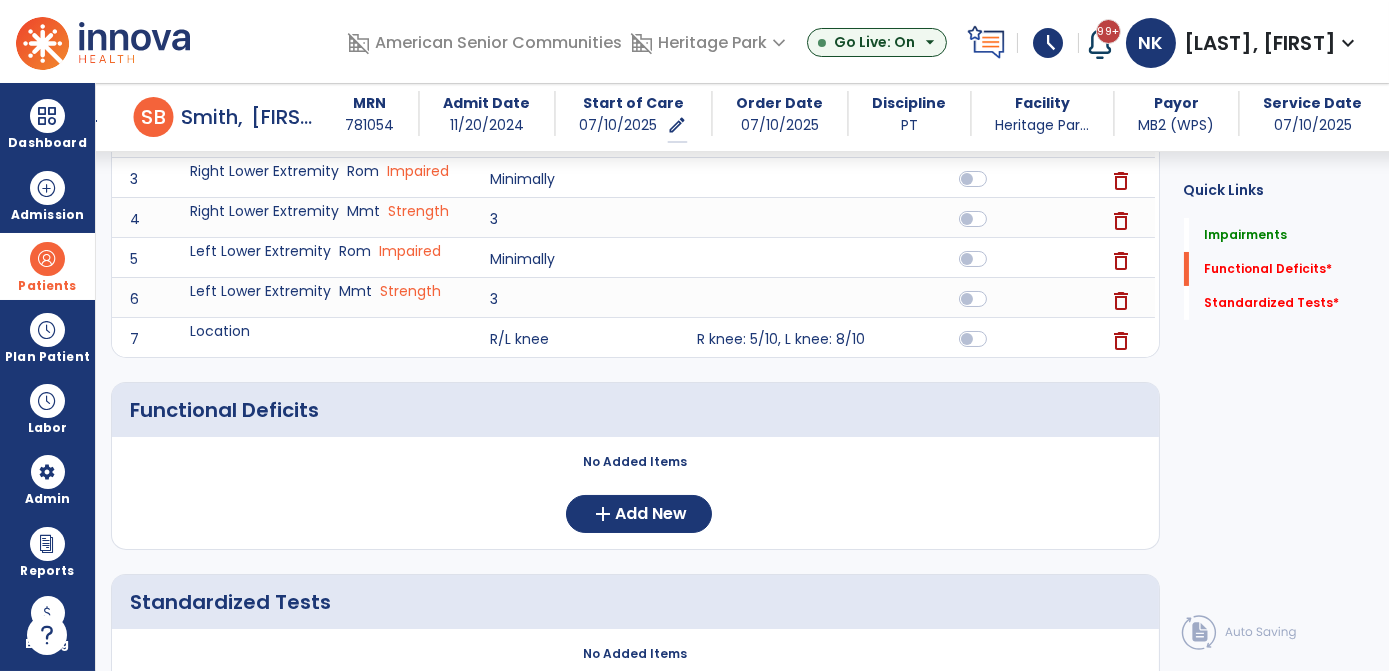 scroll, scrollTop: 369, scrollLeft: 0, axis: vertical 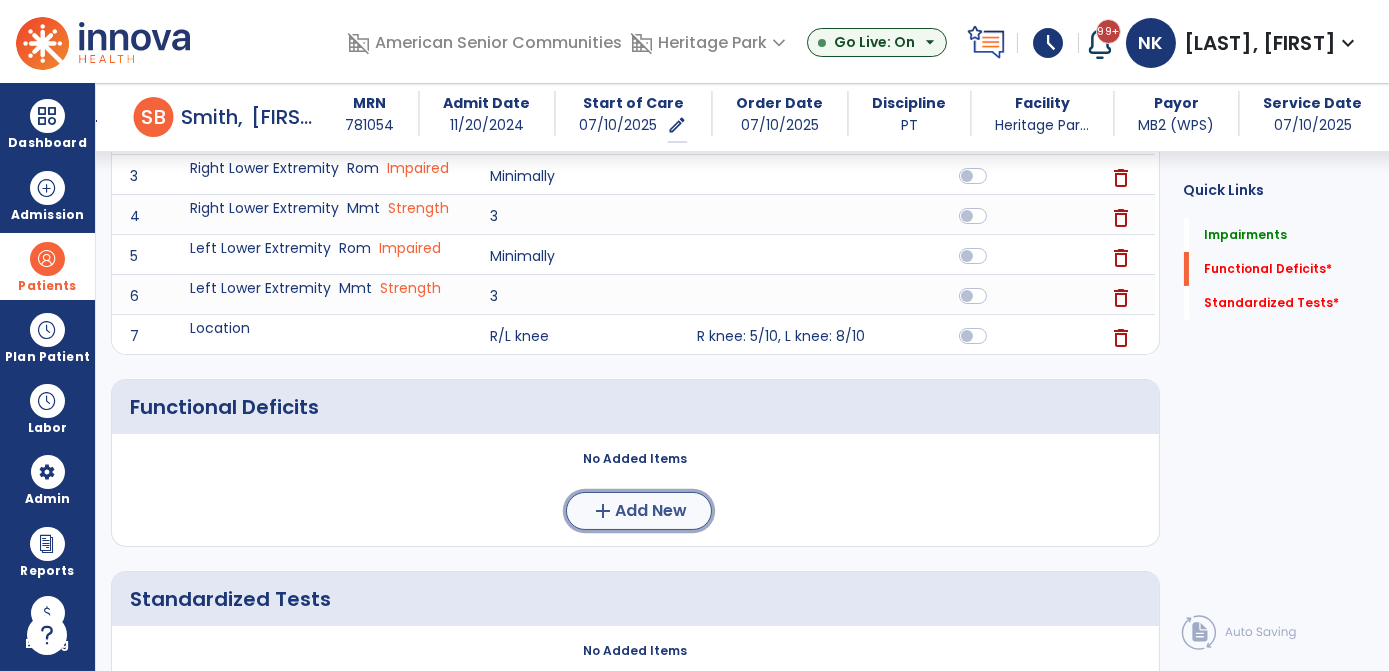click on "Add New" 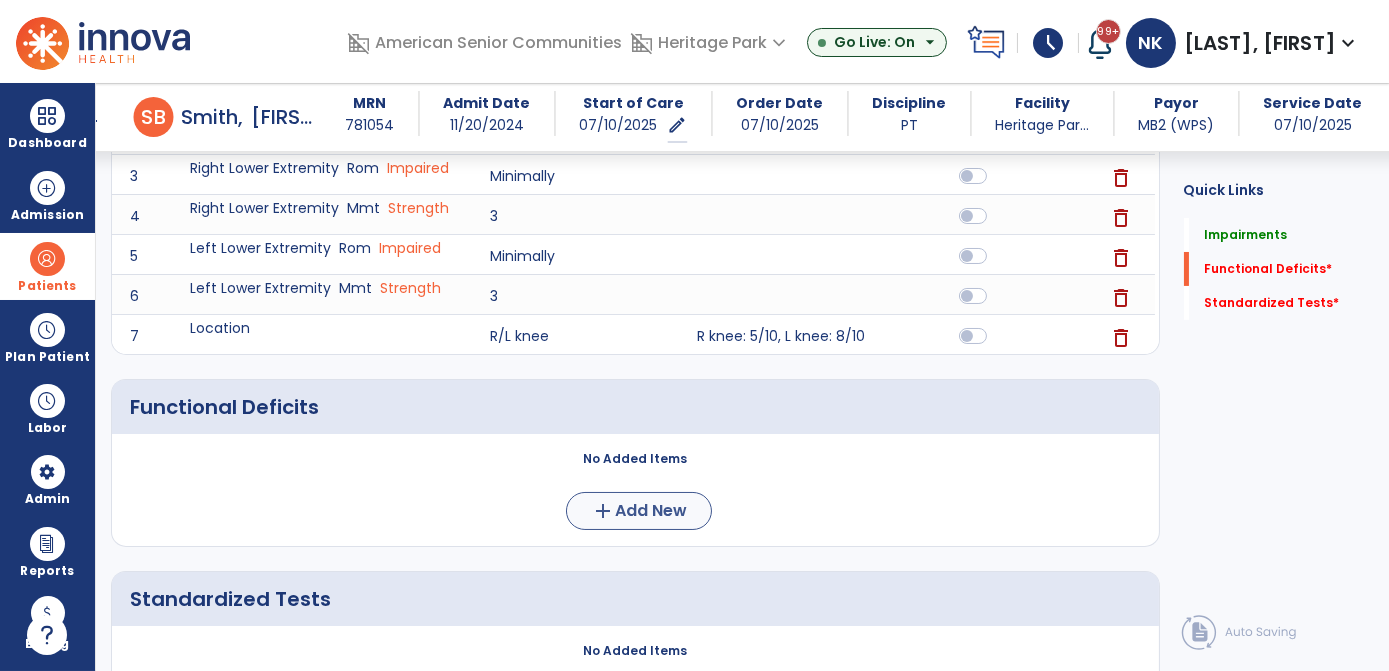 scroll, scrollTop: 0, scrollLeft: 0, axis: both 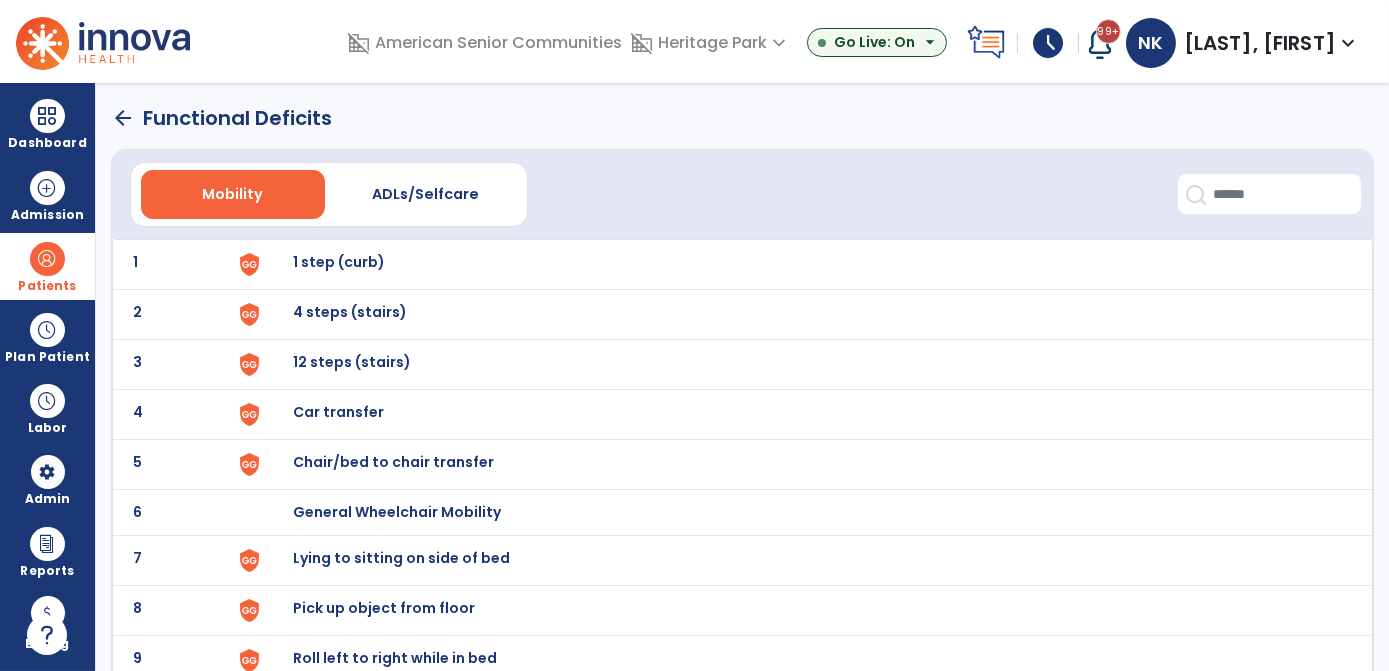 click on "Chair/bed to chair transfer" at bounding box center (340, 262) 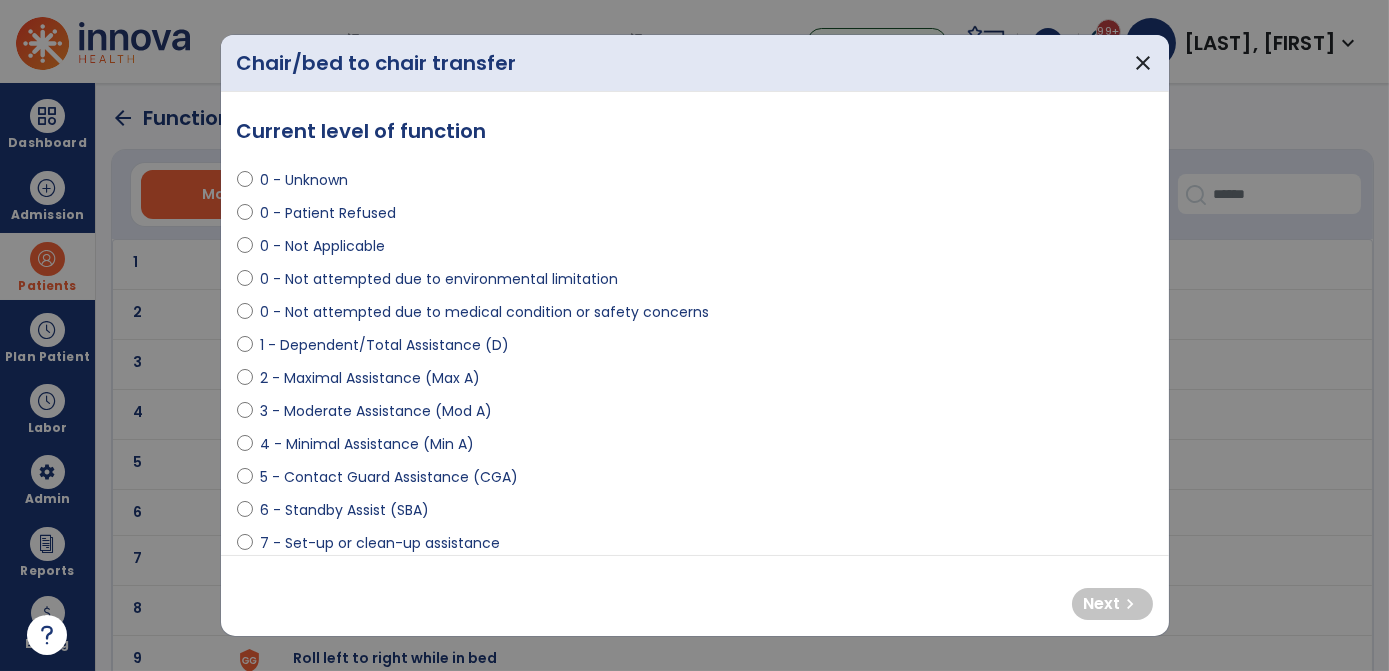 click on "1 - Dependent/Total Assistance (D)" at bounding box center (385, 345) 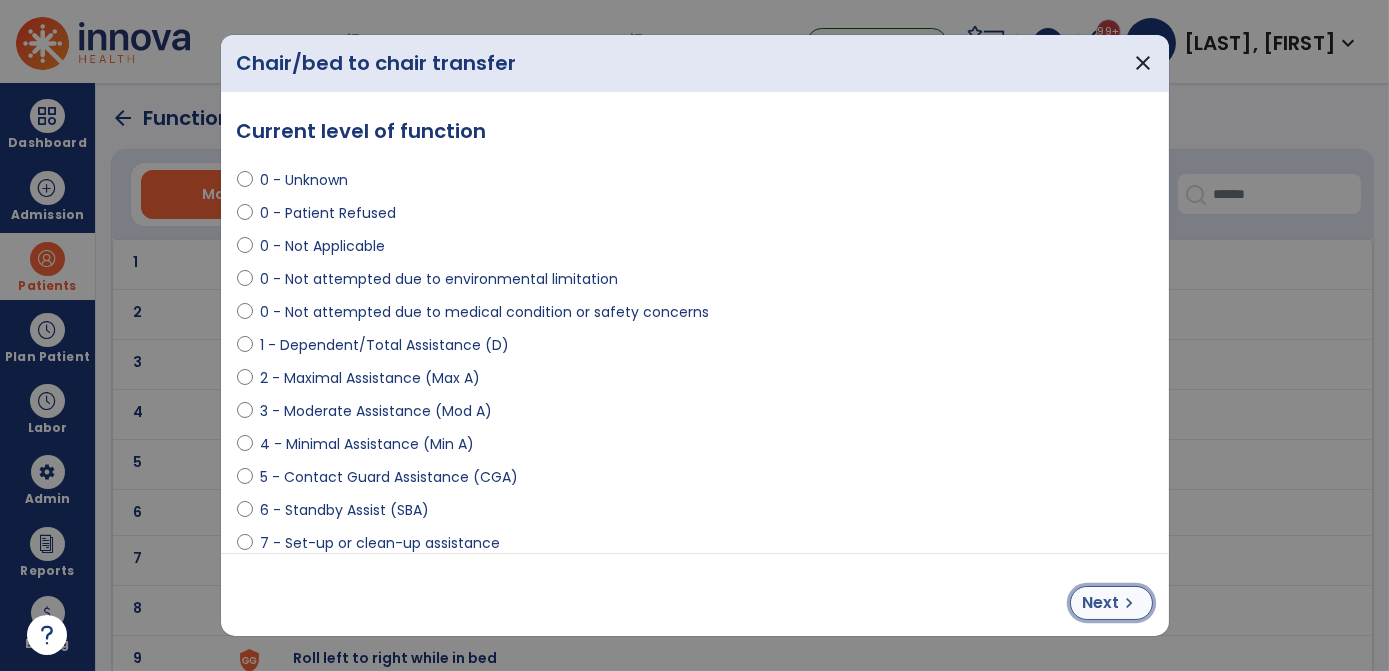 click on "Next  chevron_right" at bounding box center [1111, 603] 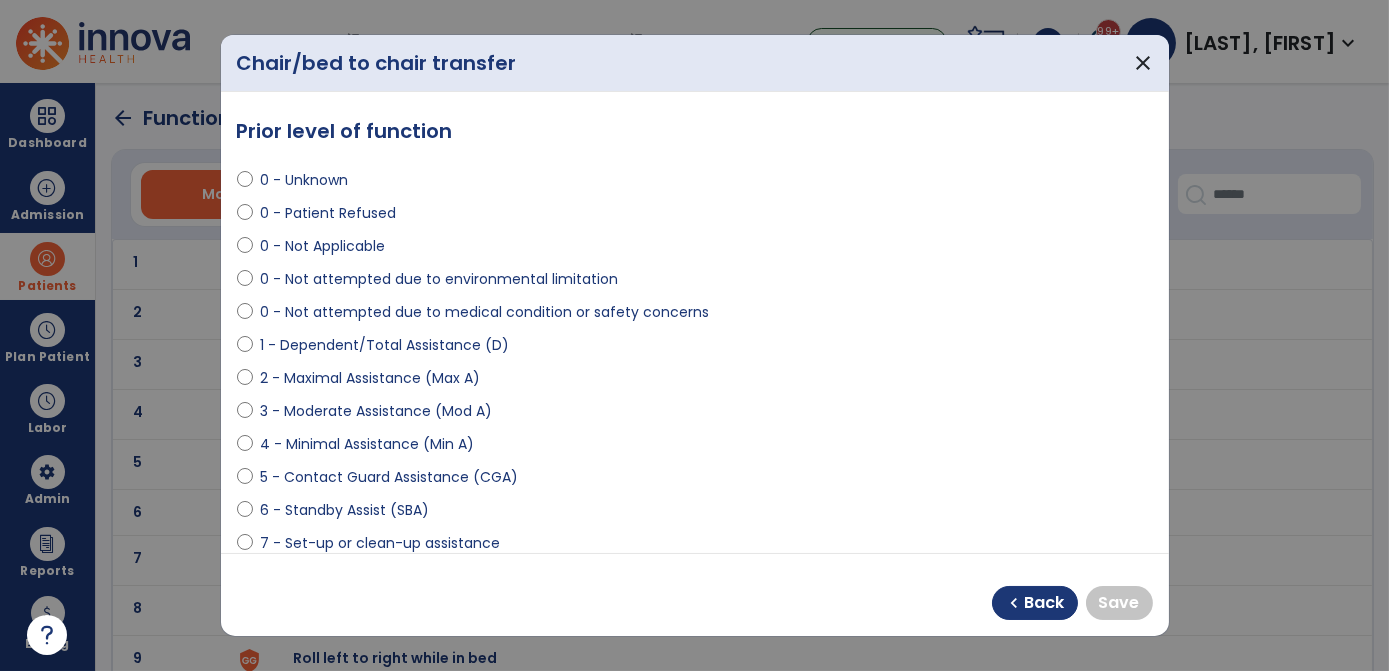 click on "1 - Dependent/Total Assistance (D)" at bounding box center (385, 345) 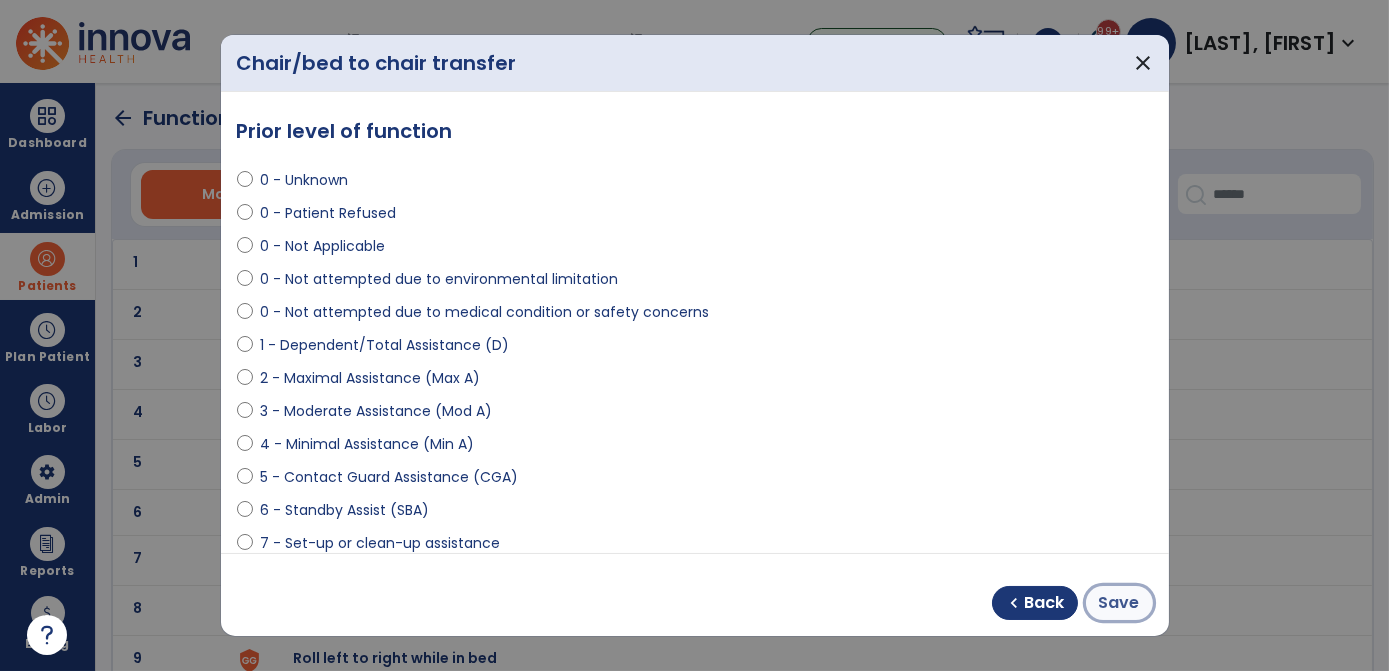 click on "Save" at bounding box center [1119, 603] 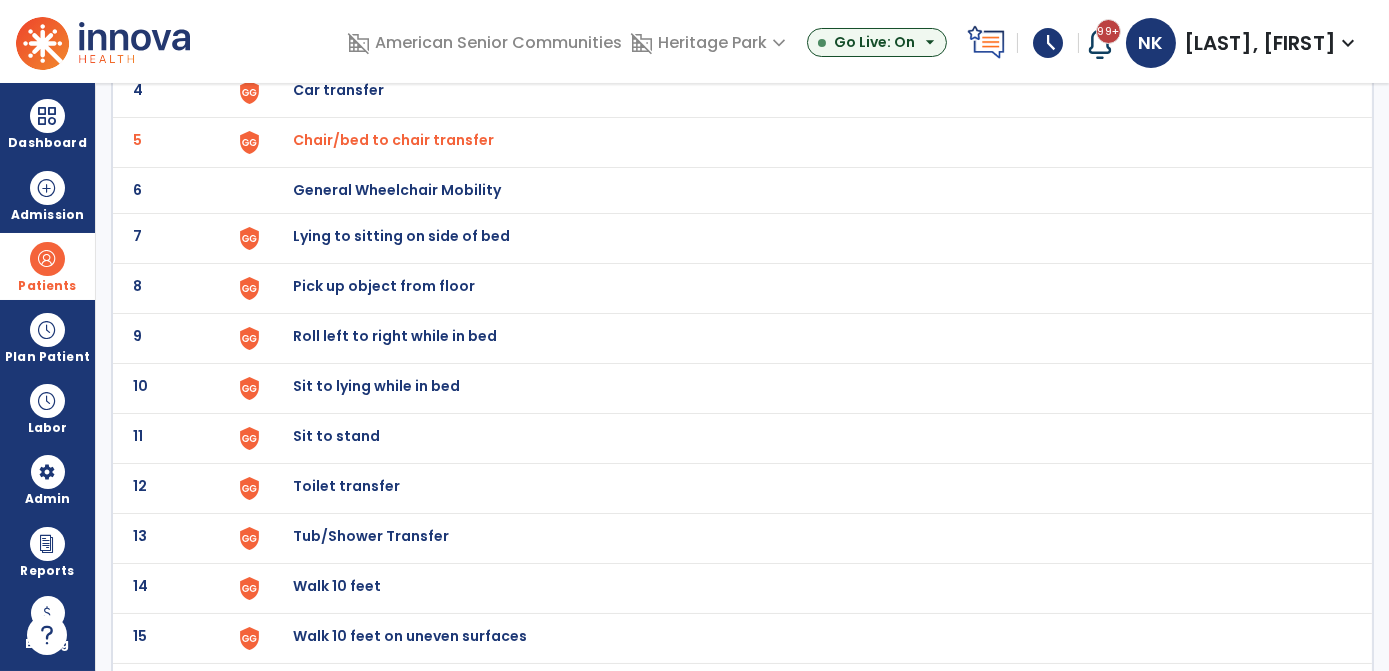 scroll, scrollTop: 322, scrollLeft: 0, axis: vertical 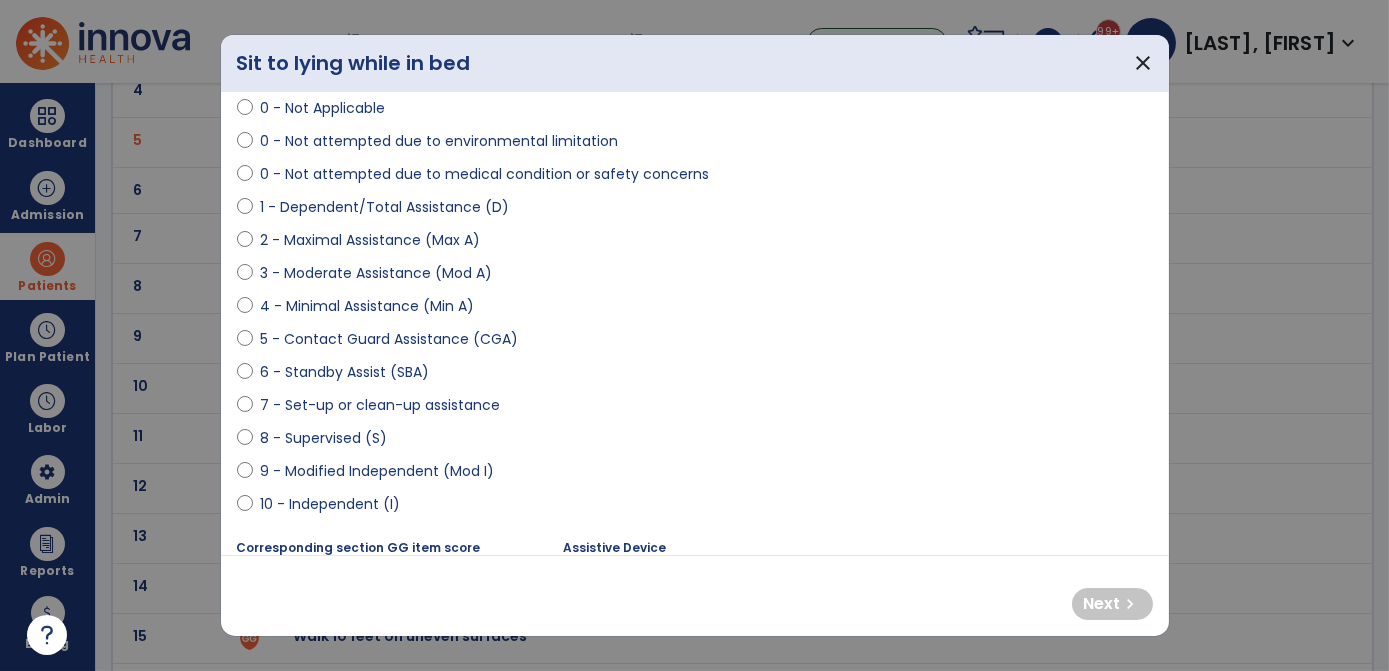 select on "**********" 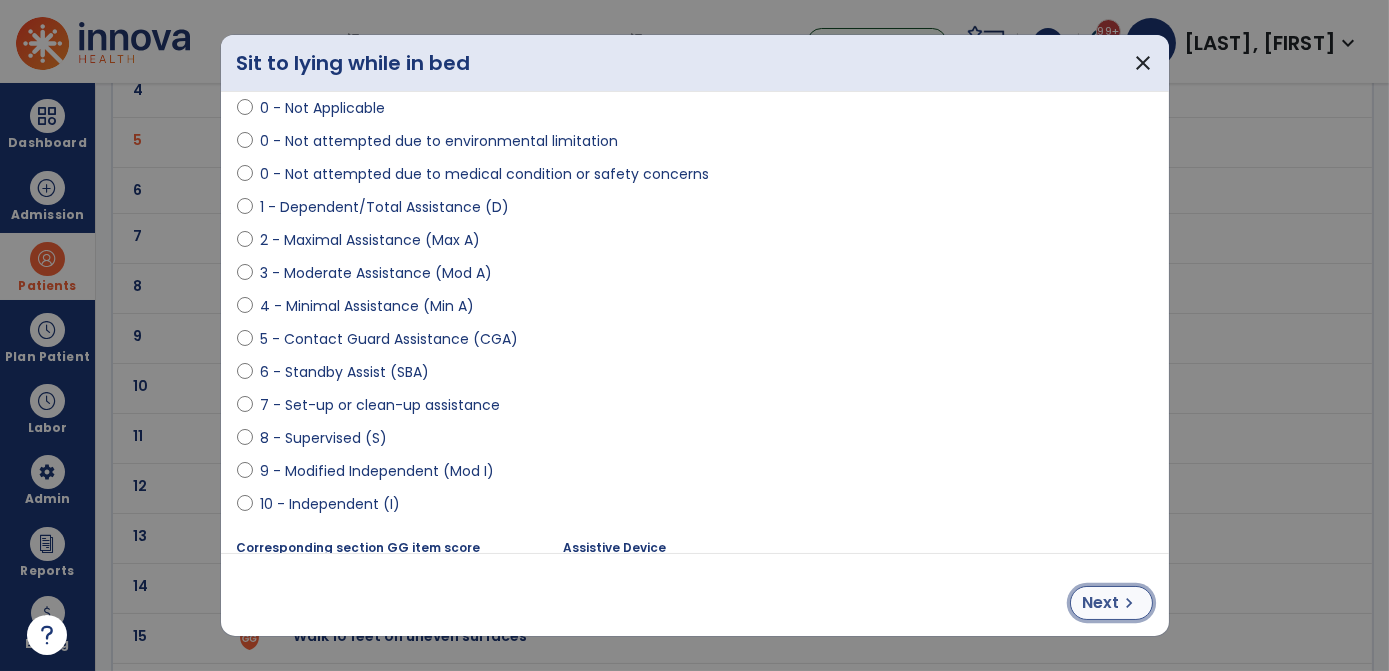 click on "Next  chevron_right" at bounding box center [1111, 603] 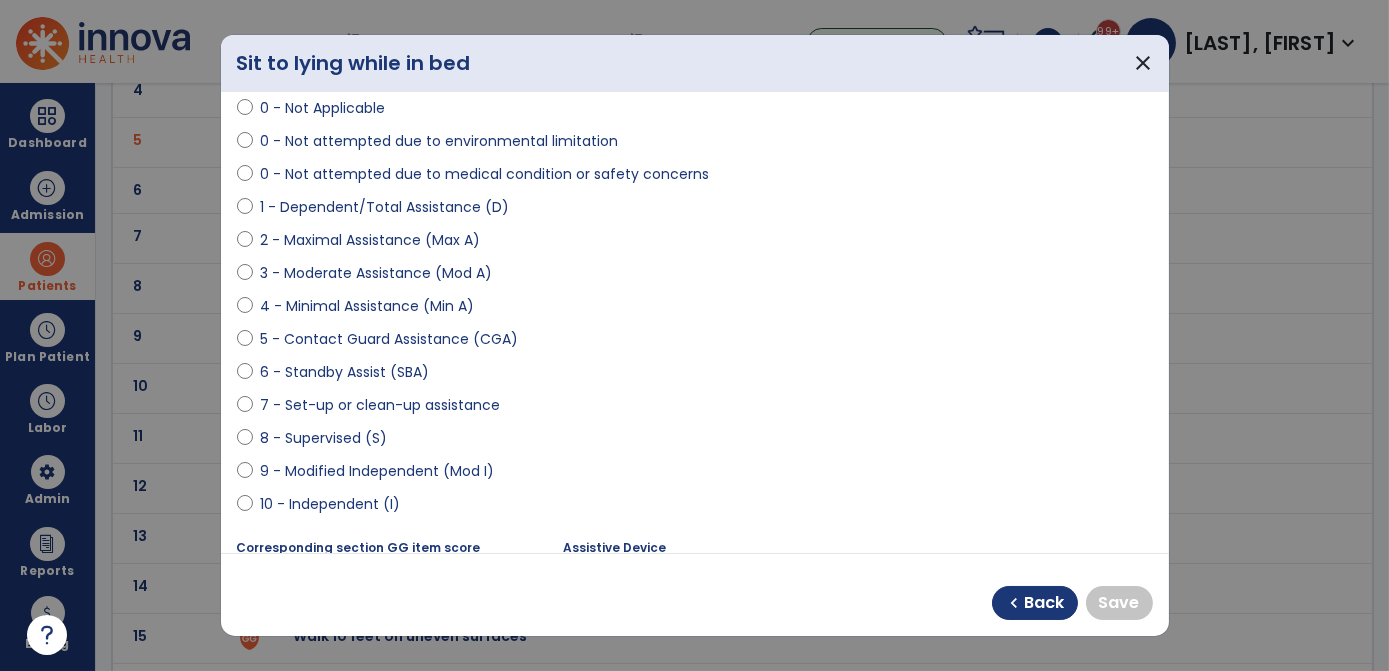 select on "**********" 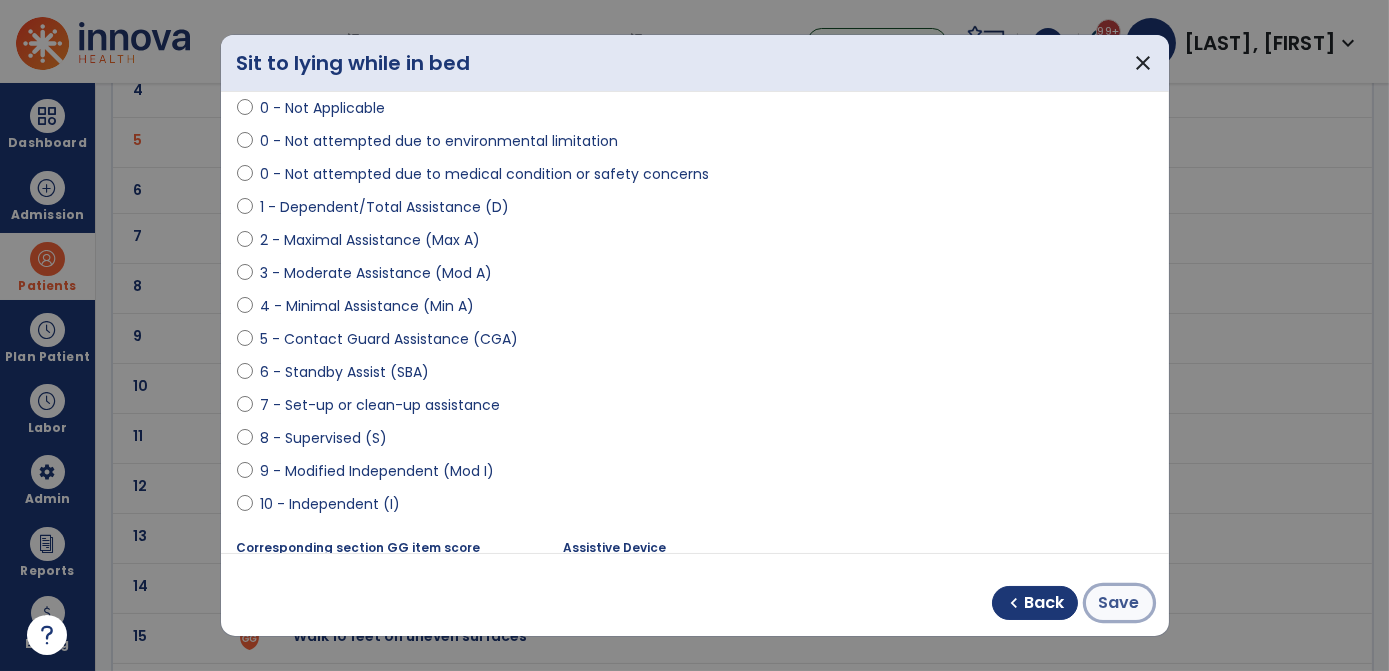 click on "Save" at bounding box center [1119, 603] 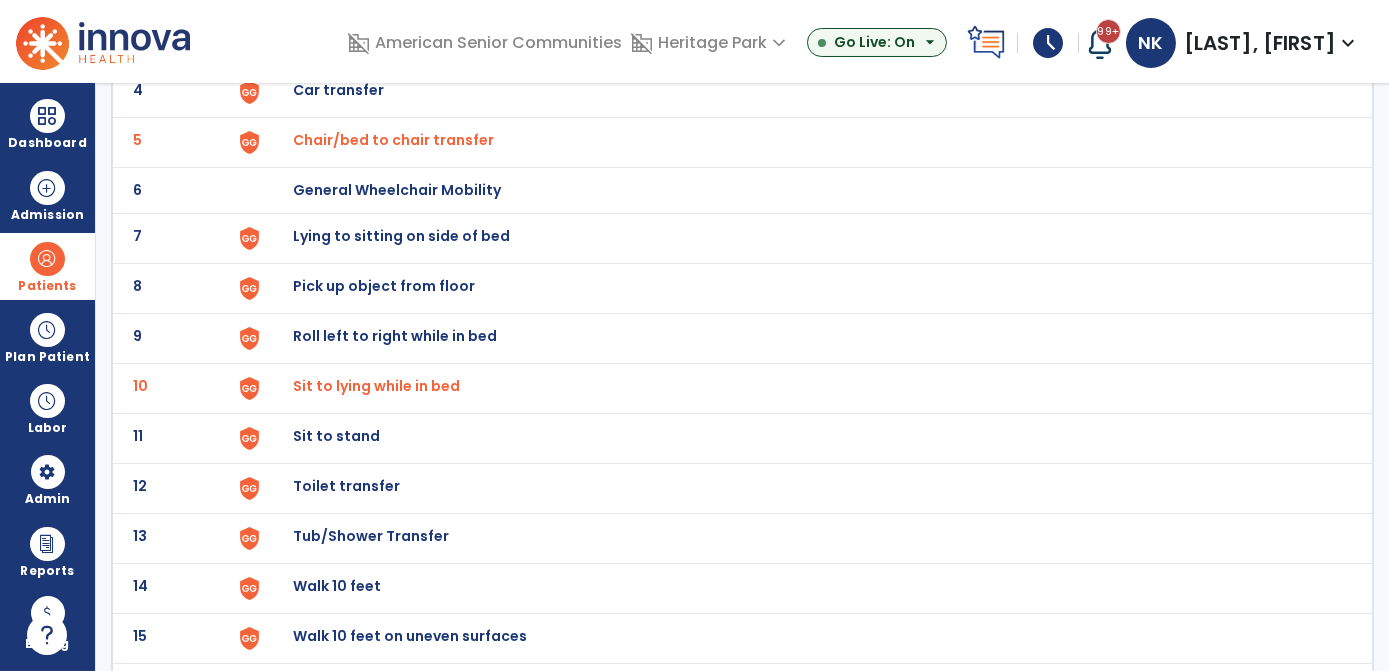 click on "Sit to stand" at bounding box center (803, -58) 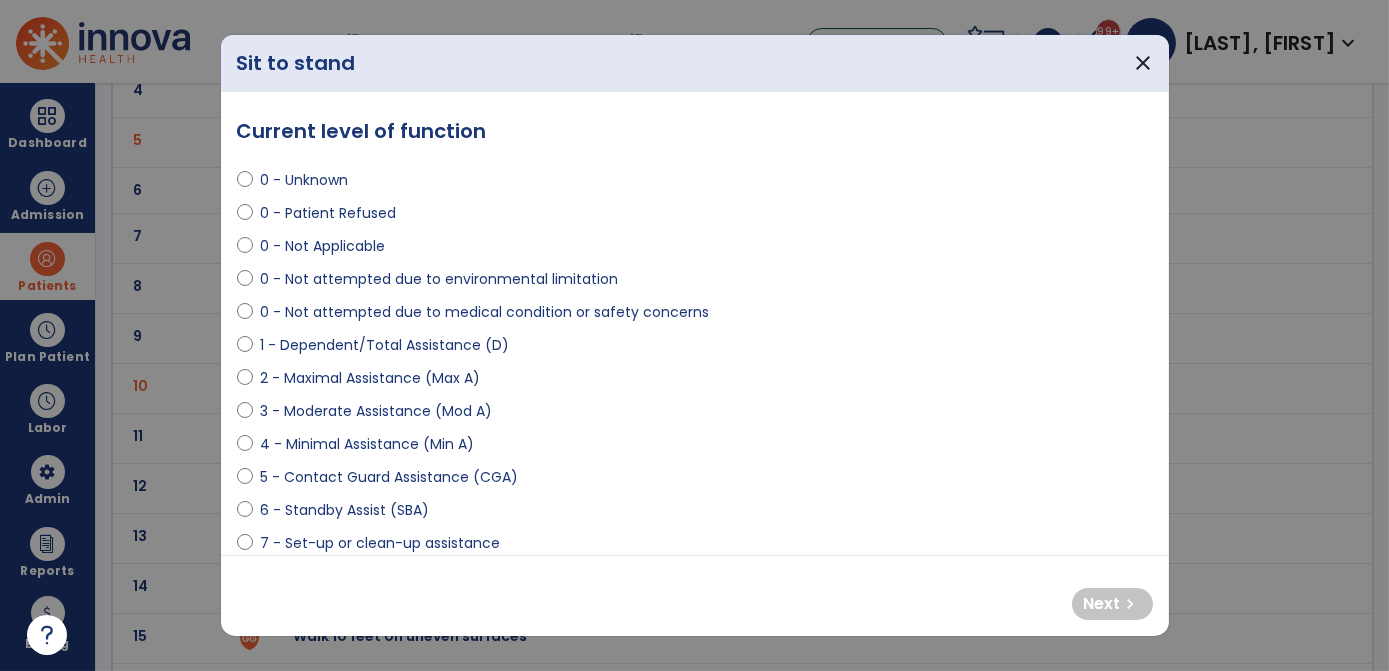 click on "0 - Not attempted due to environmental limitation" at bounding box center [440, 279] 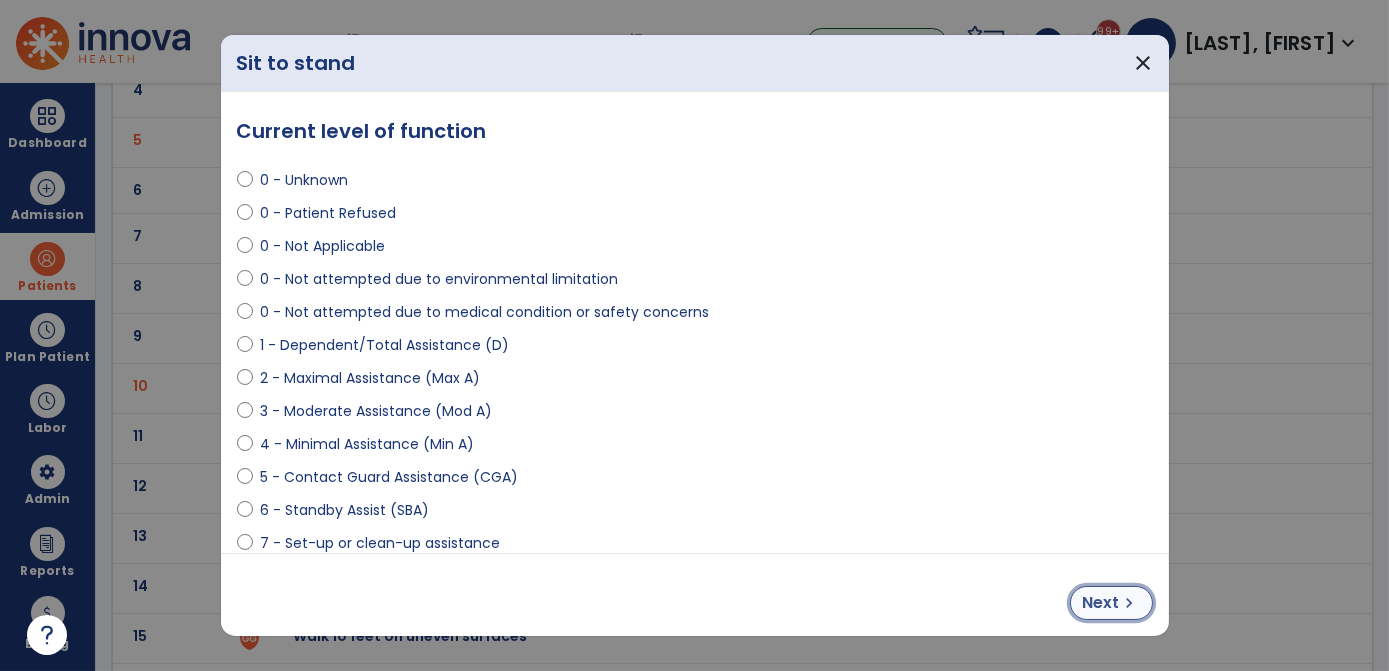 click on "Next" at bounding box center (1101, 603) 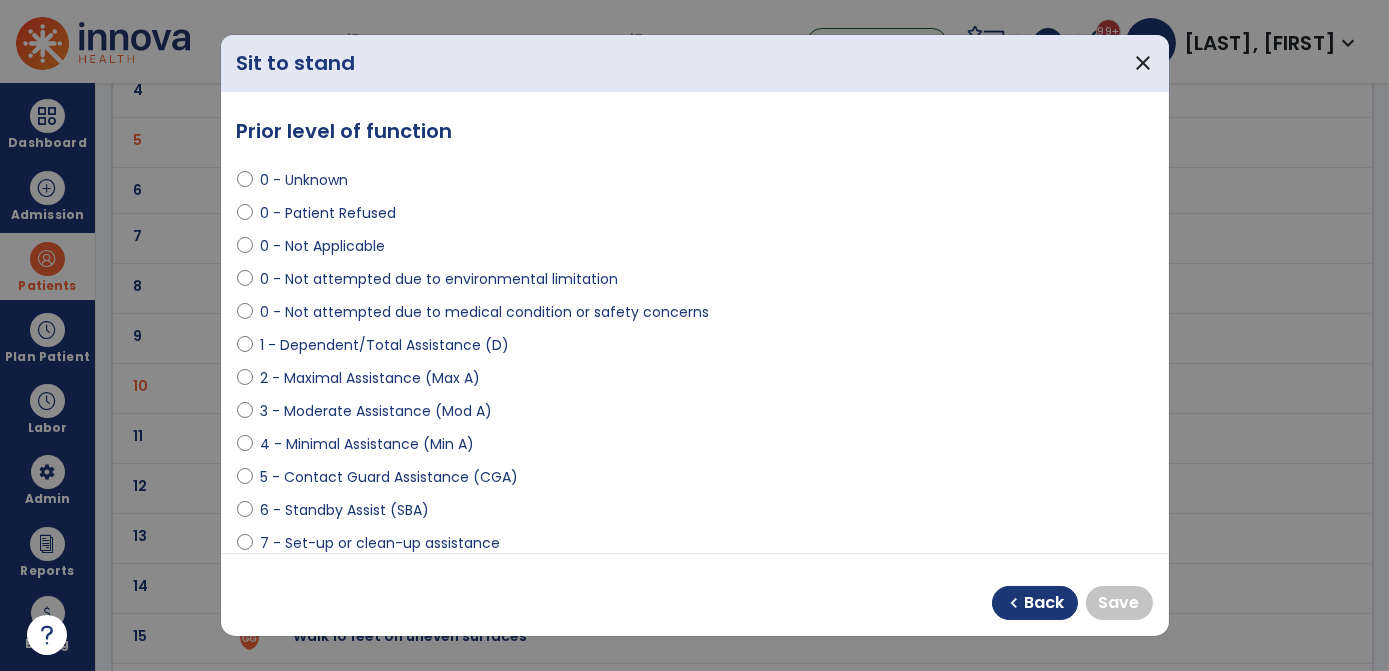 click on "2 - Maximal Assistance (Max A)" at bounding box center (371, 378) 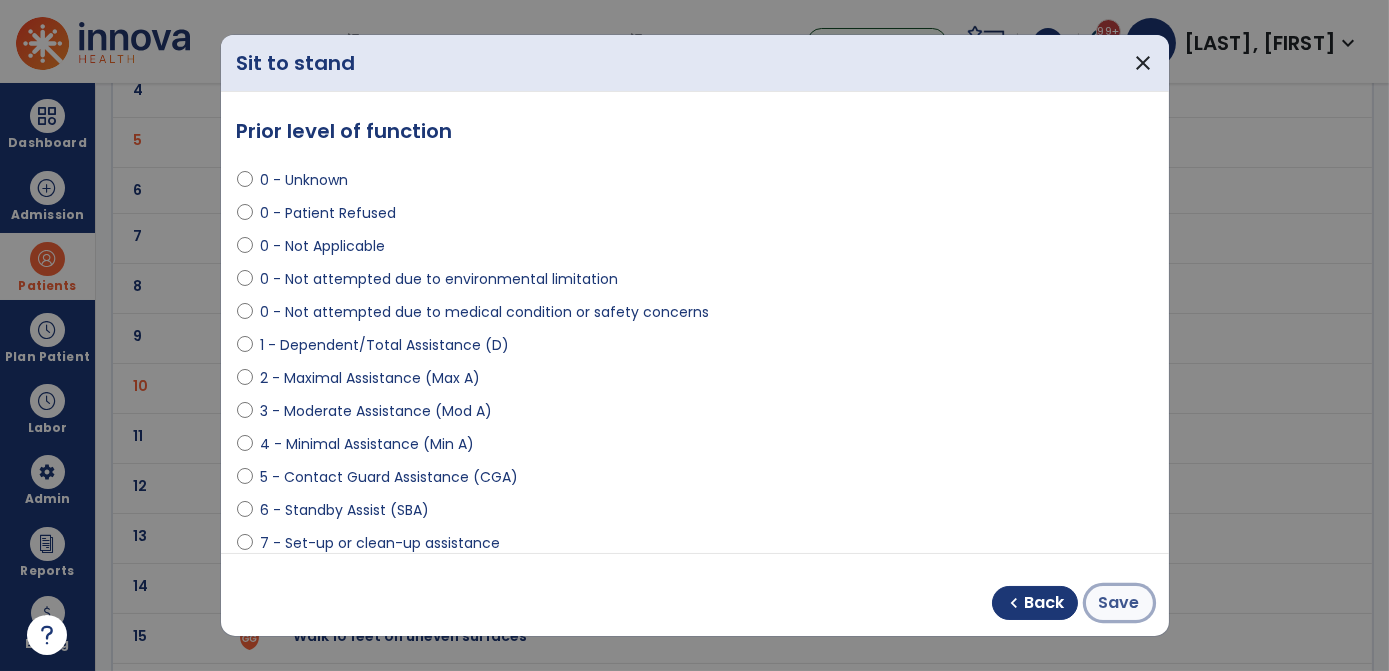 click on "Save" at bounding box center [1119, 603] 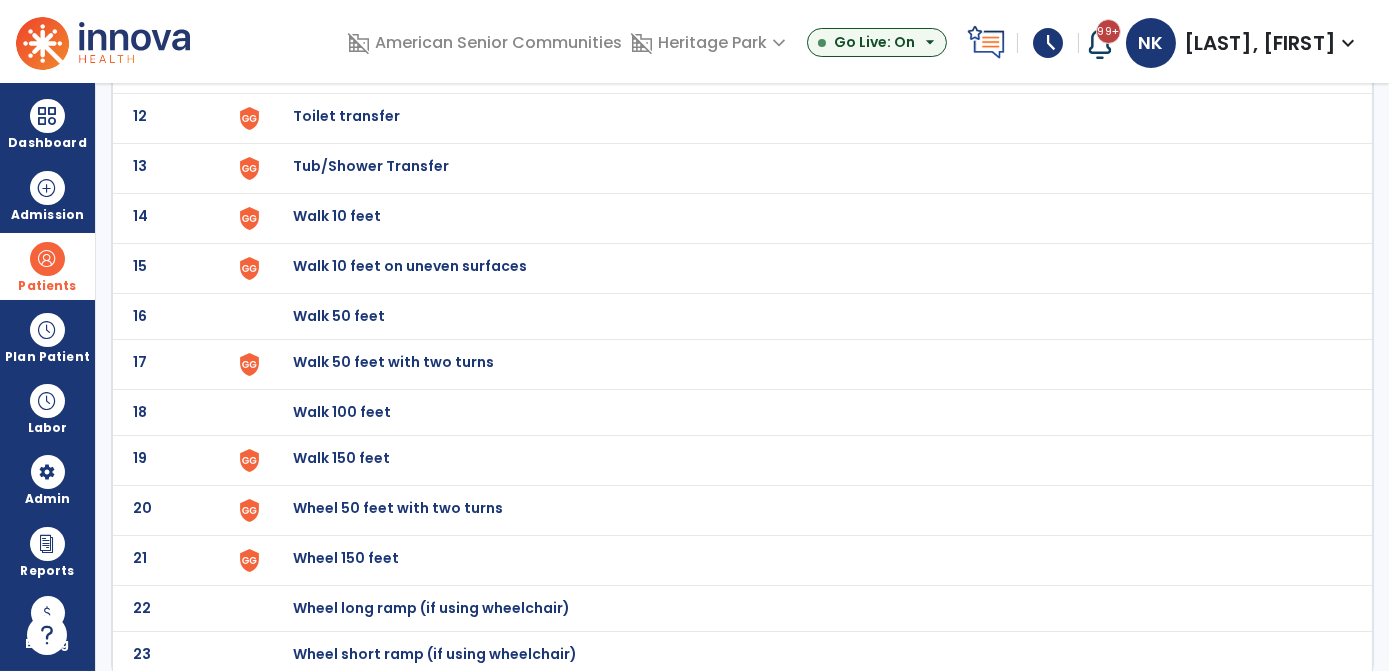 scroll, scrollTop: 0, scrollLeft: 0, axis: both 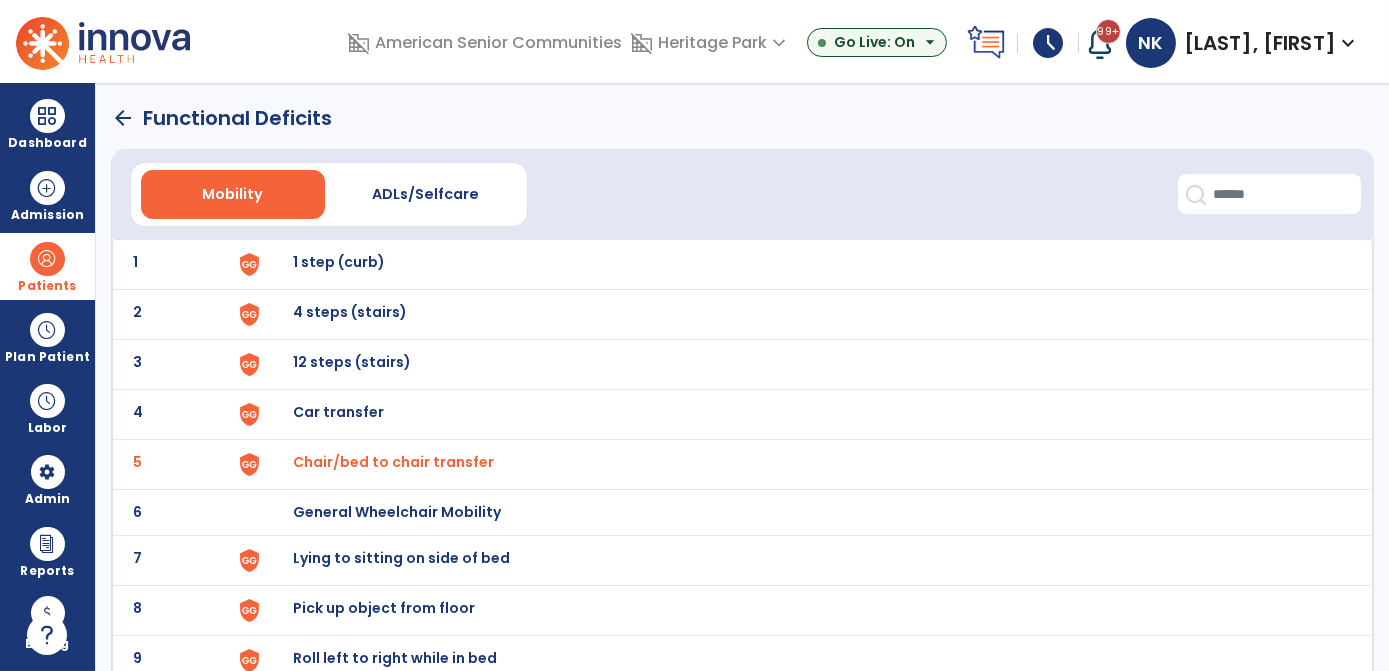 click on "arrow_back" 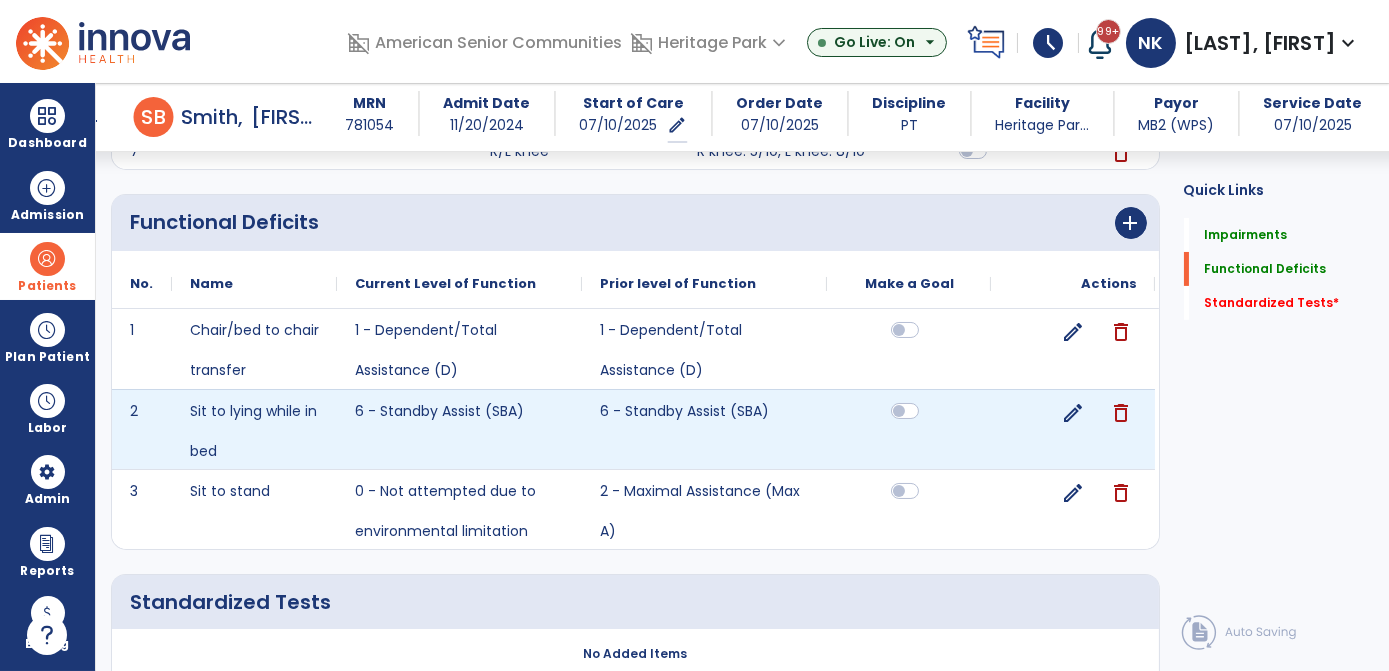scroll, scrollTop: 692, scrollLeft: 0, axis: vertical 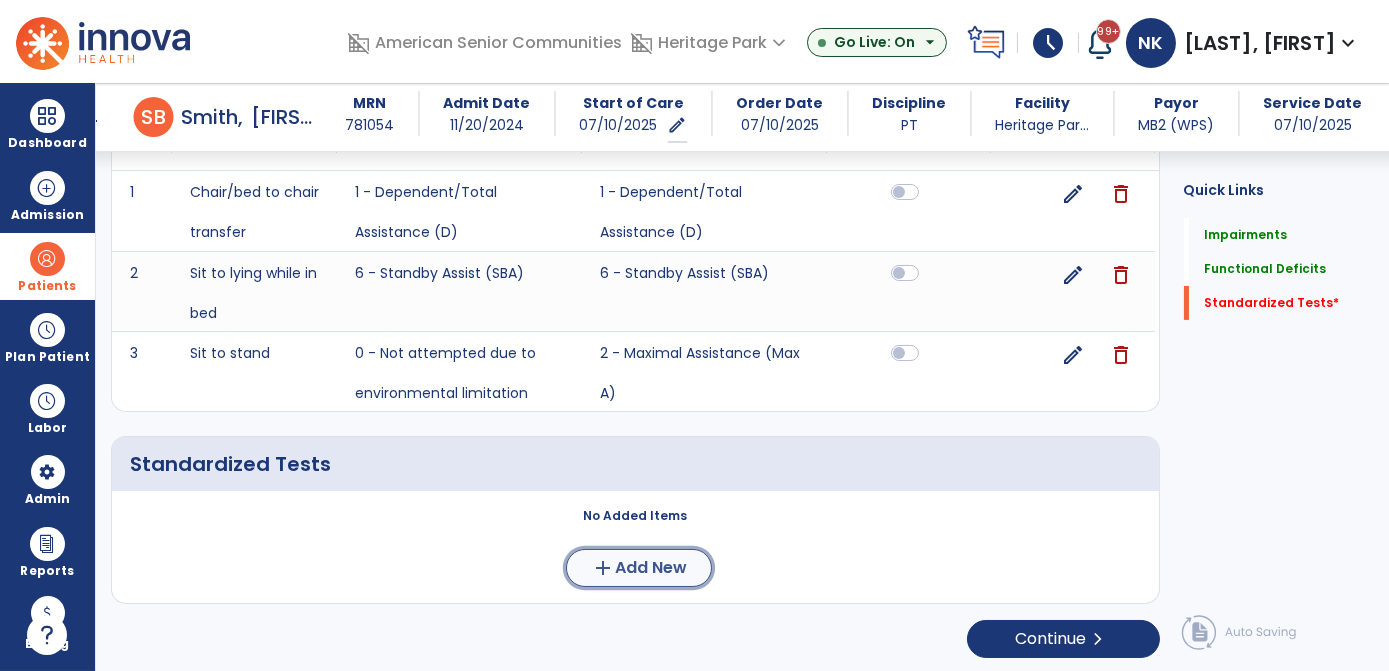 click on "Add New" 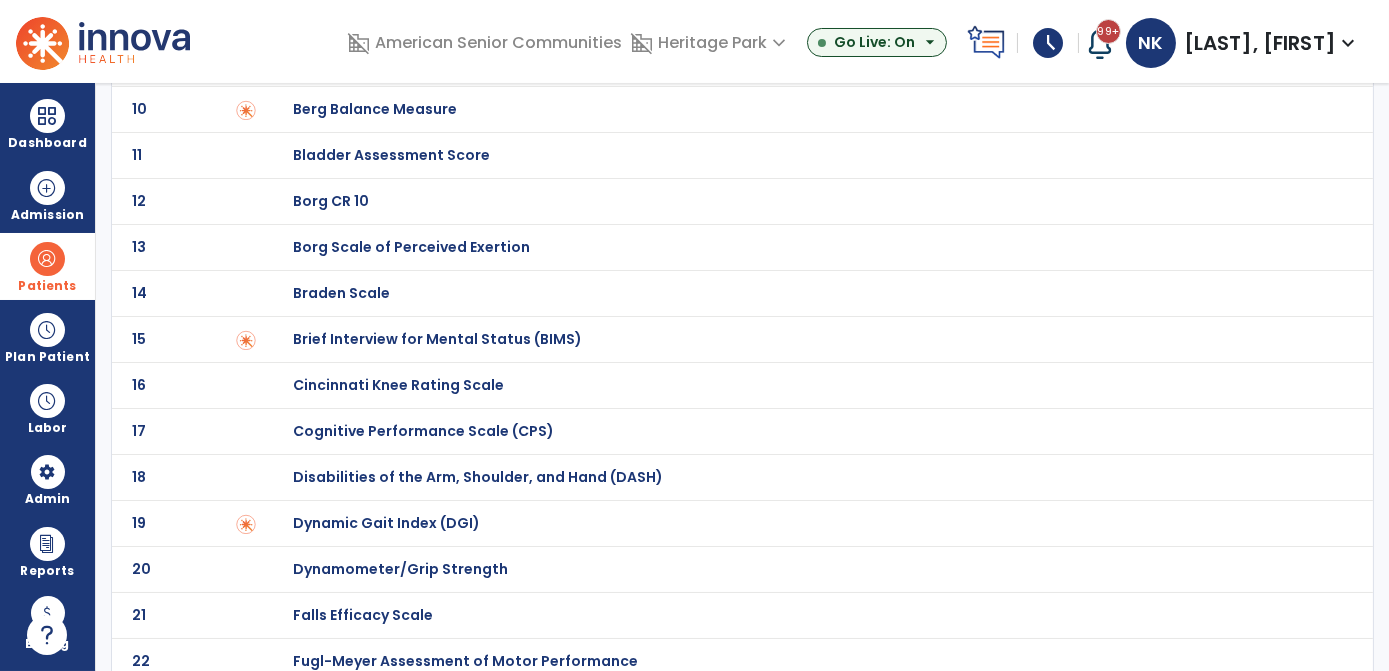 scroll, scrollTop: 0, scrollLeft: 0, axis: both 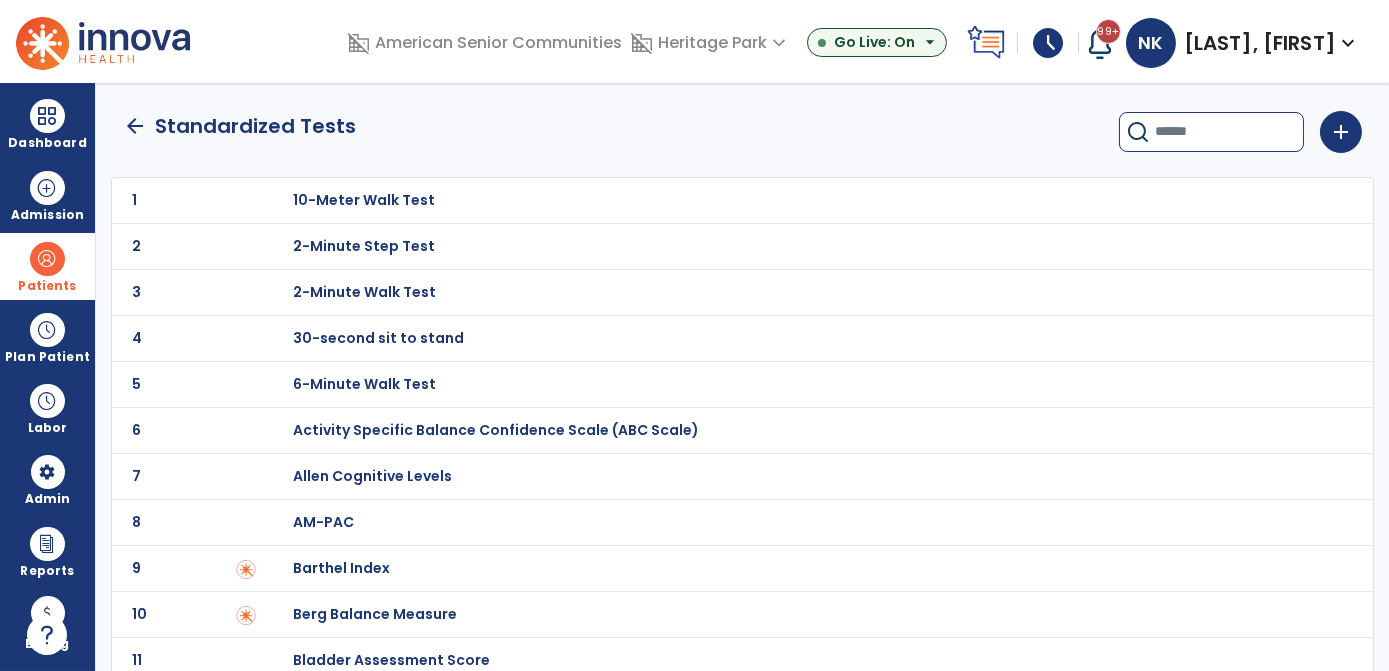 click 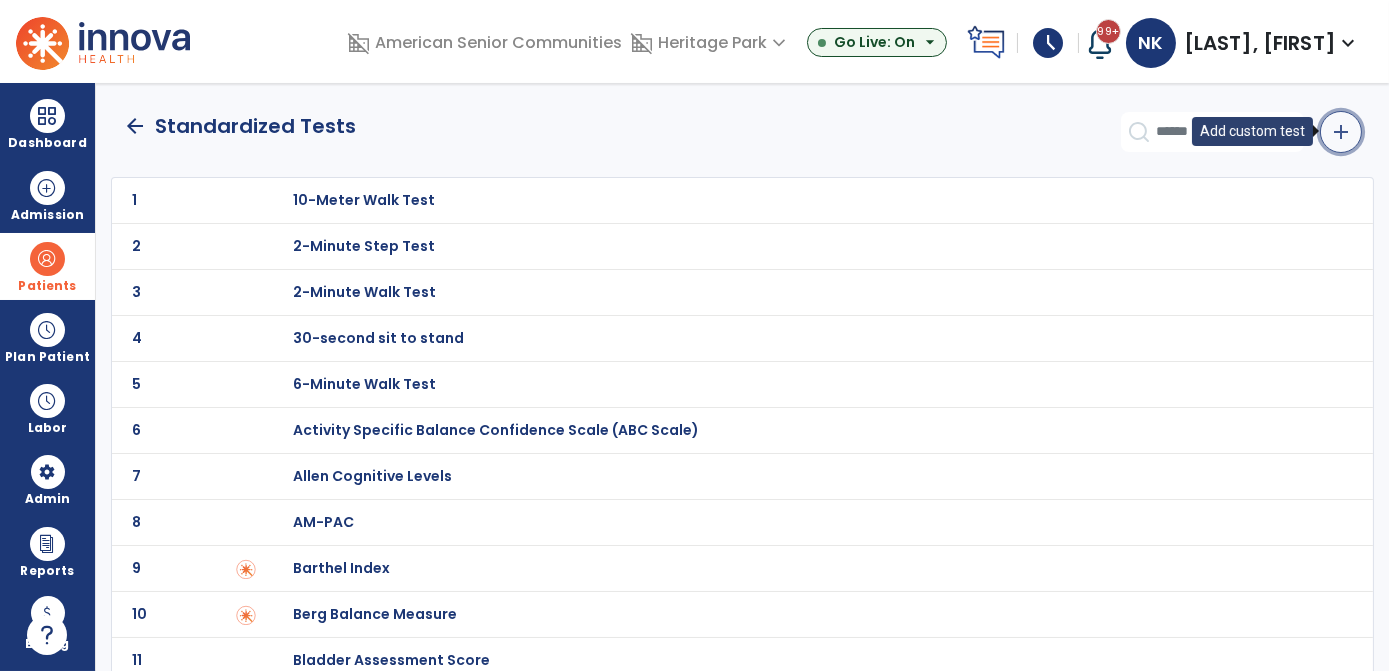 click on "add" 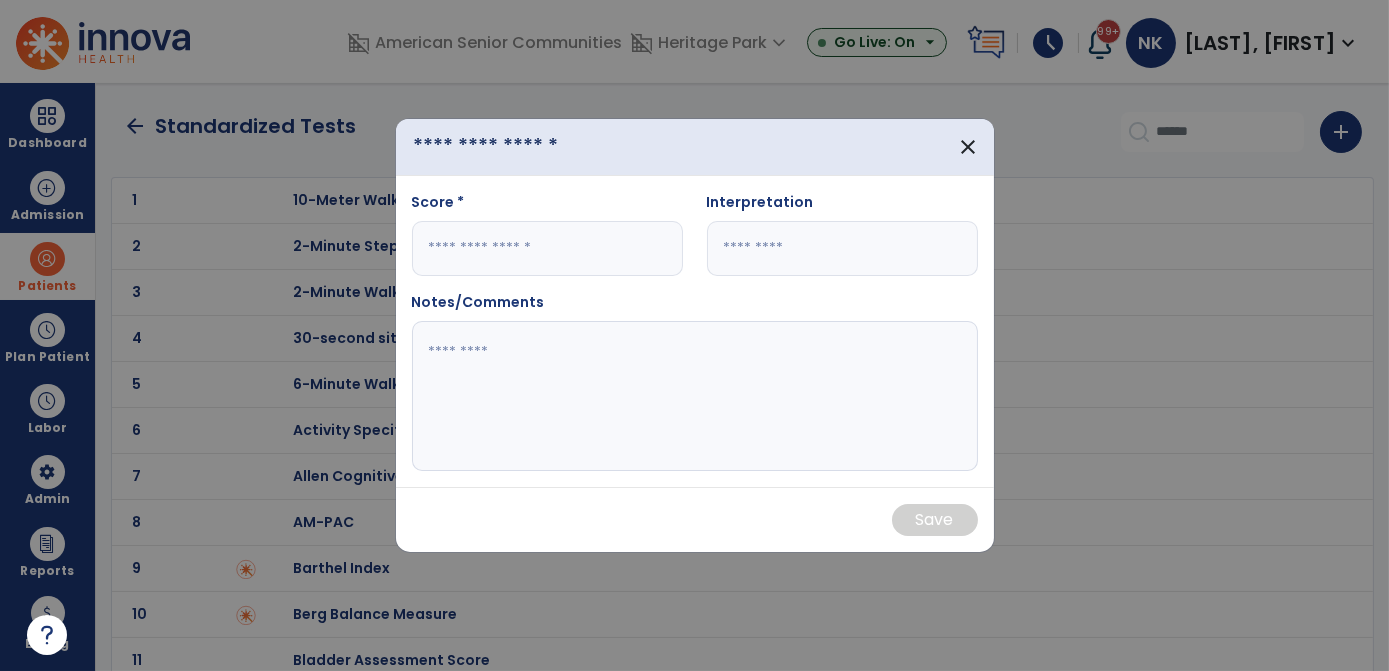 click at bounding box center [516, 147] 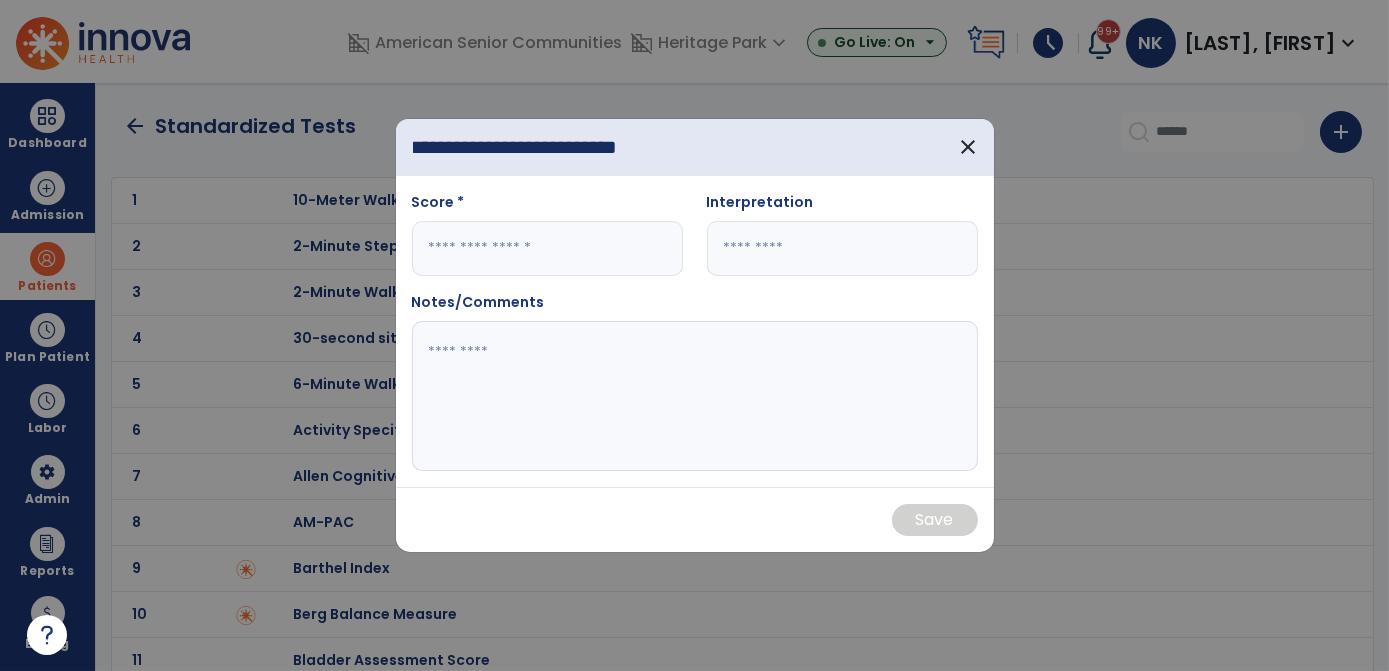 scroll, scrollTop: 0, scrollLeft: 26, axis: horizontal 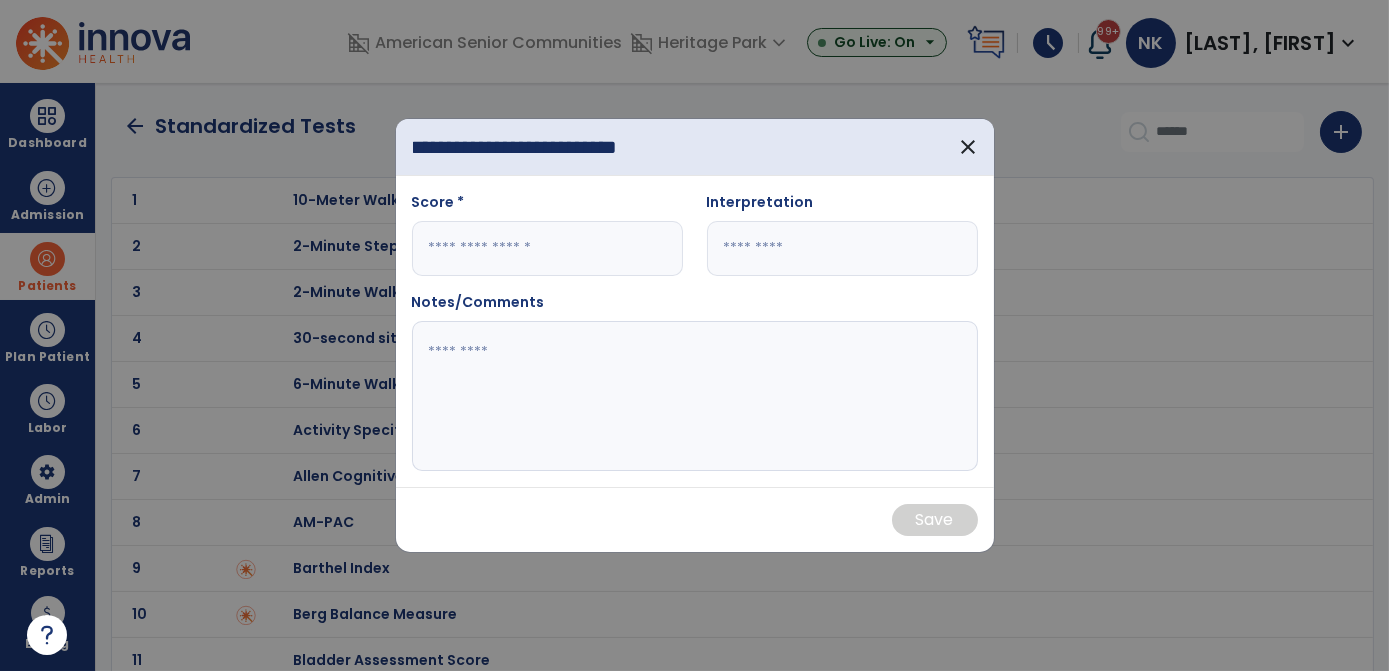 type on "**********" 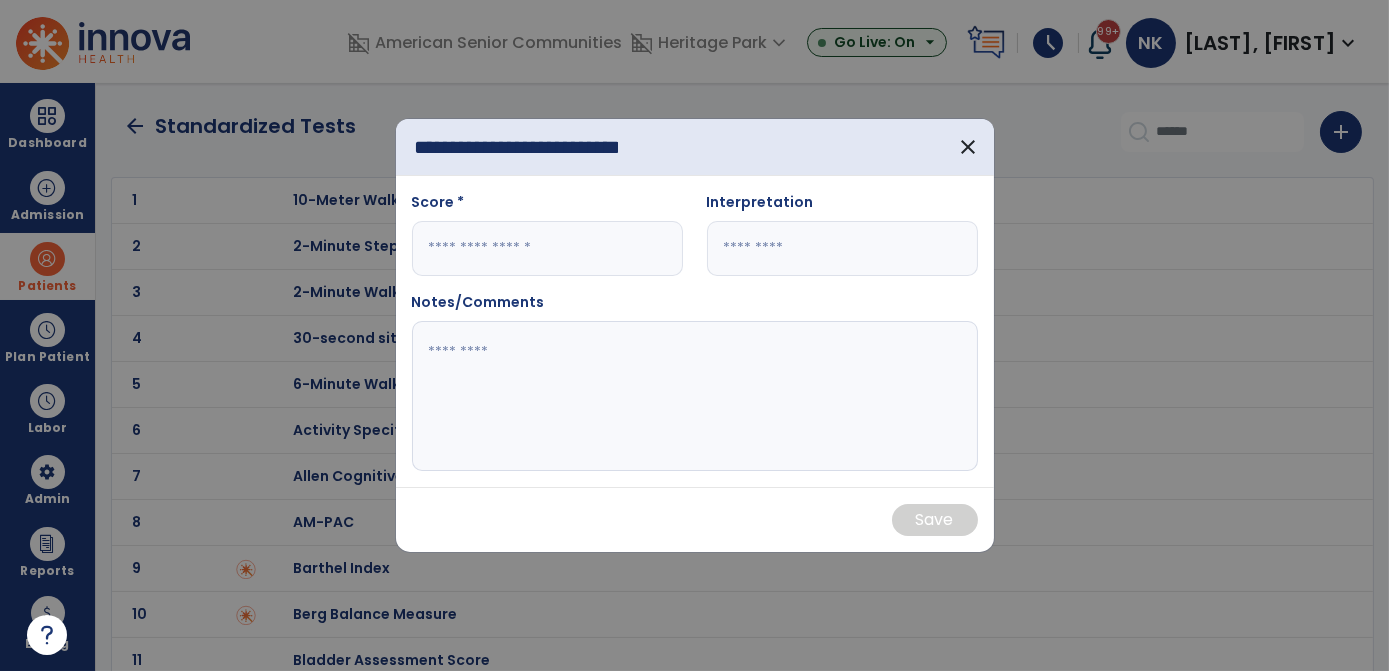 drag, startPoint x: 600, startPoint y: 225, endPoint x: 512, endPoint y: 265, distance: 96.66437 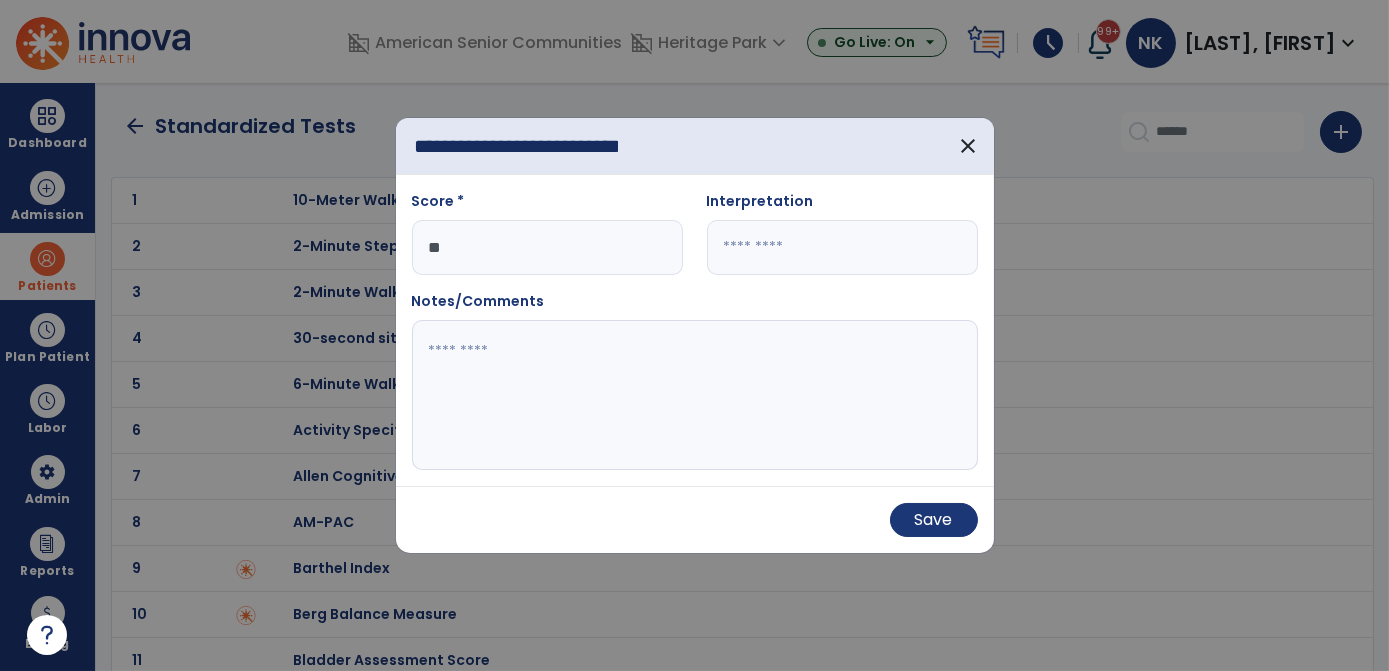 type on "*" 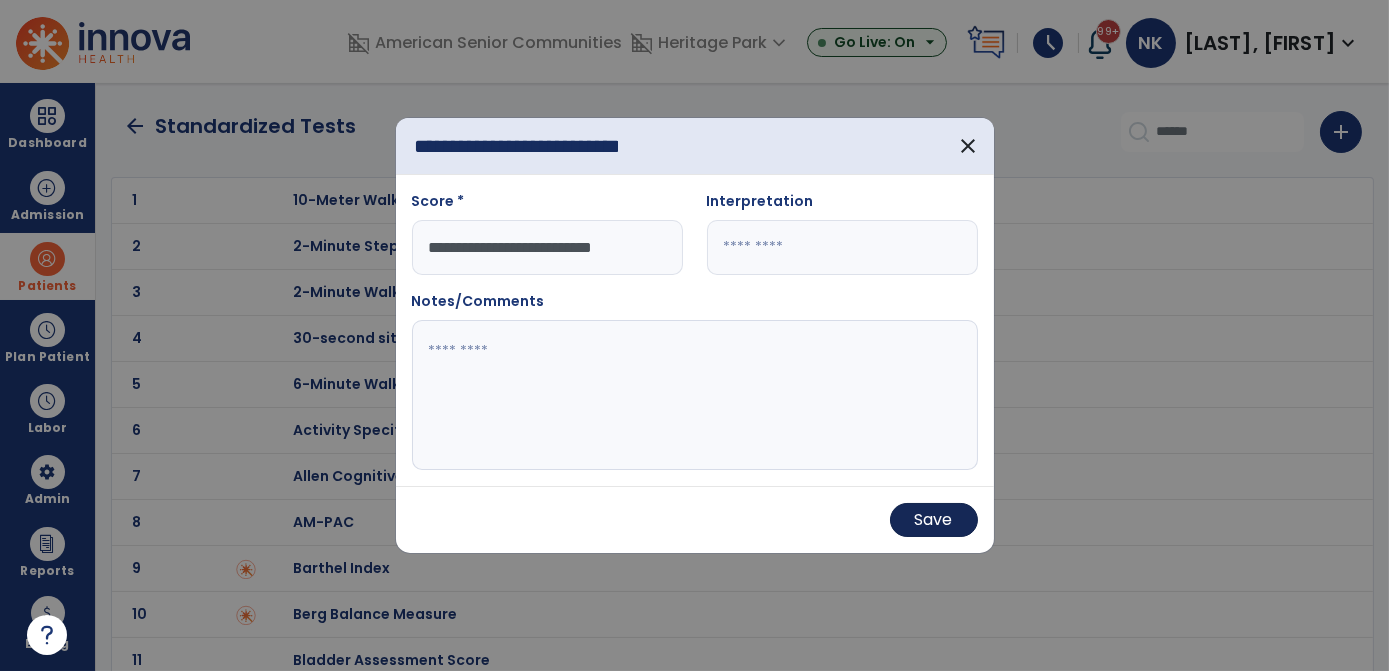 type on "**********" 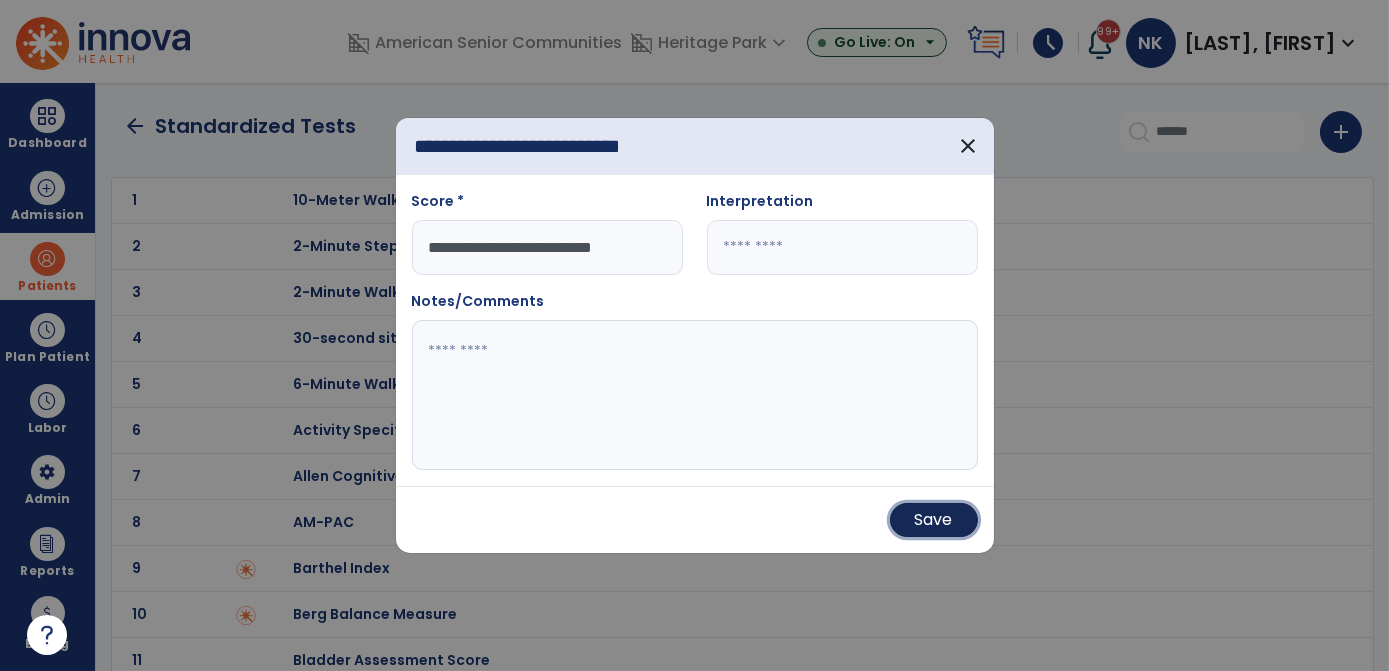 click on "Save" at bounding box center [934, 520] 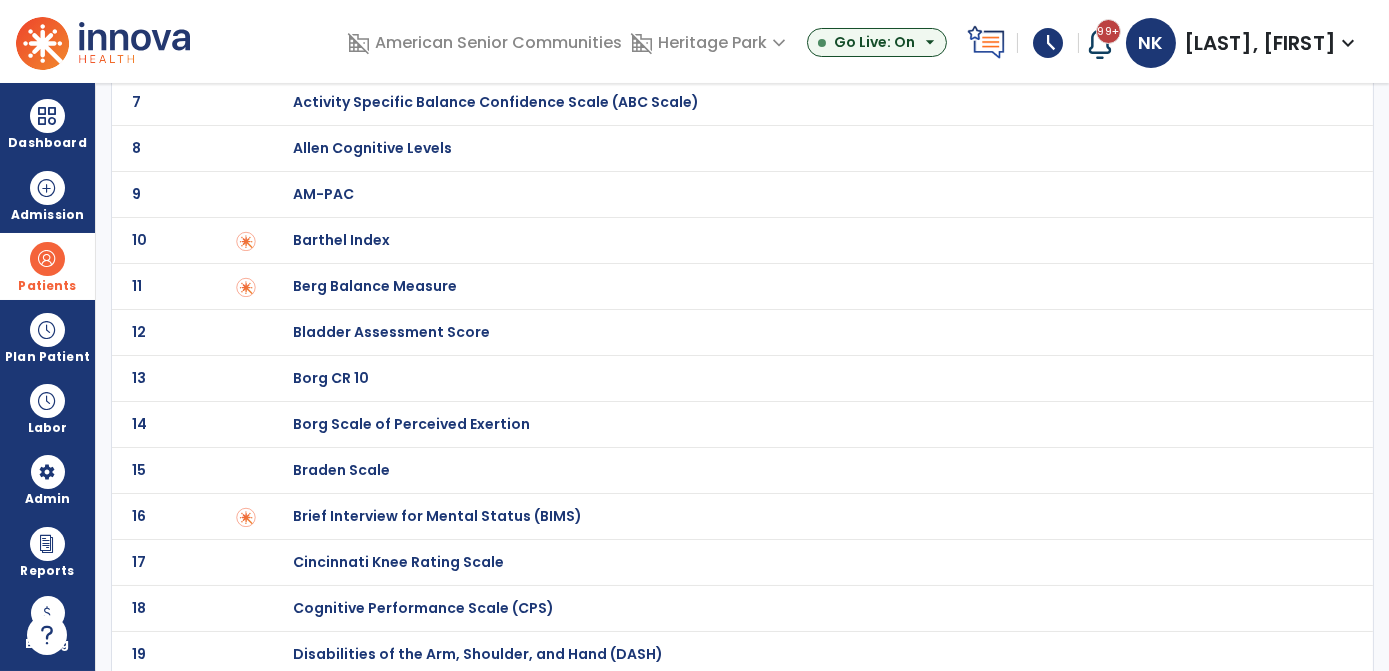 scroll, scrollTop: 0, scrollLeft: 0, axis: both 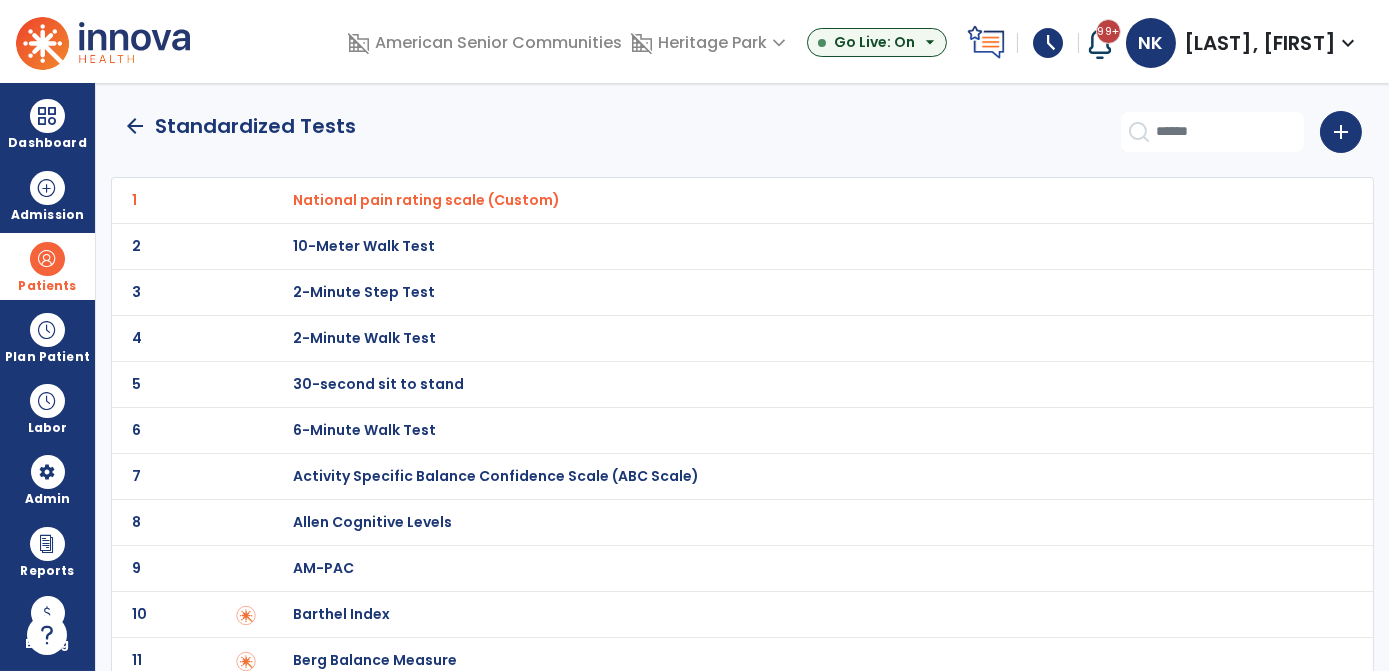 click on "arrow_back" 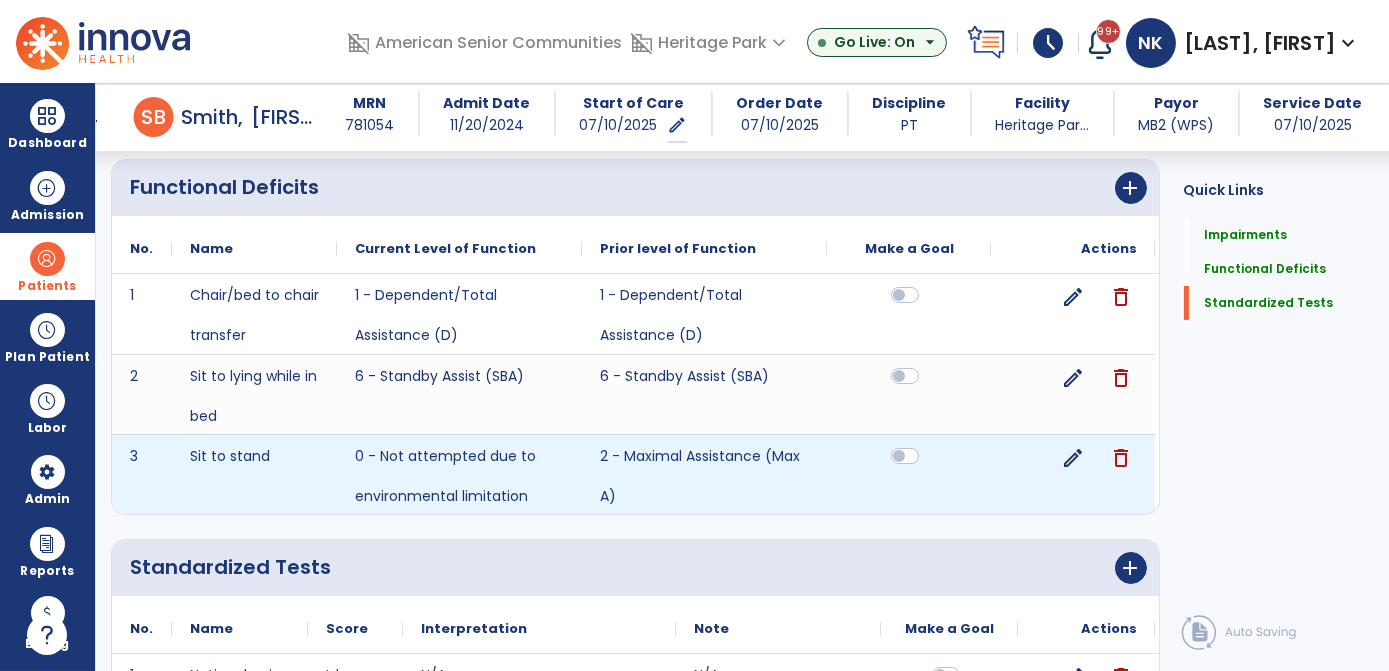 scroll, scrollTop: 791, scrollLeft: 0, axis: vertical 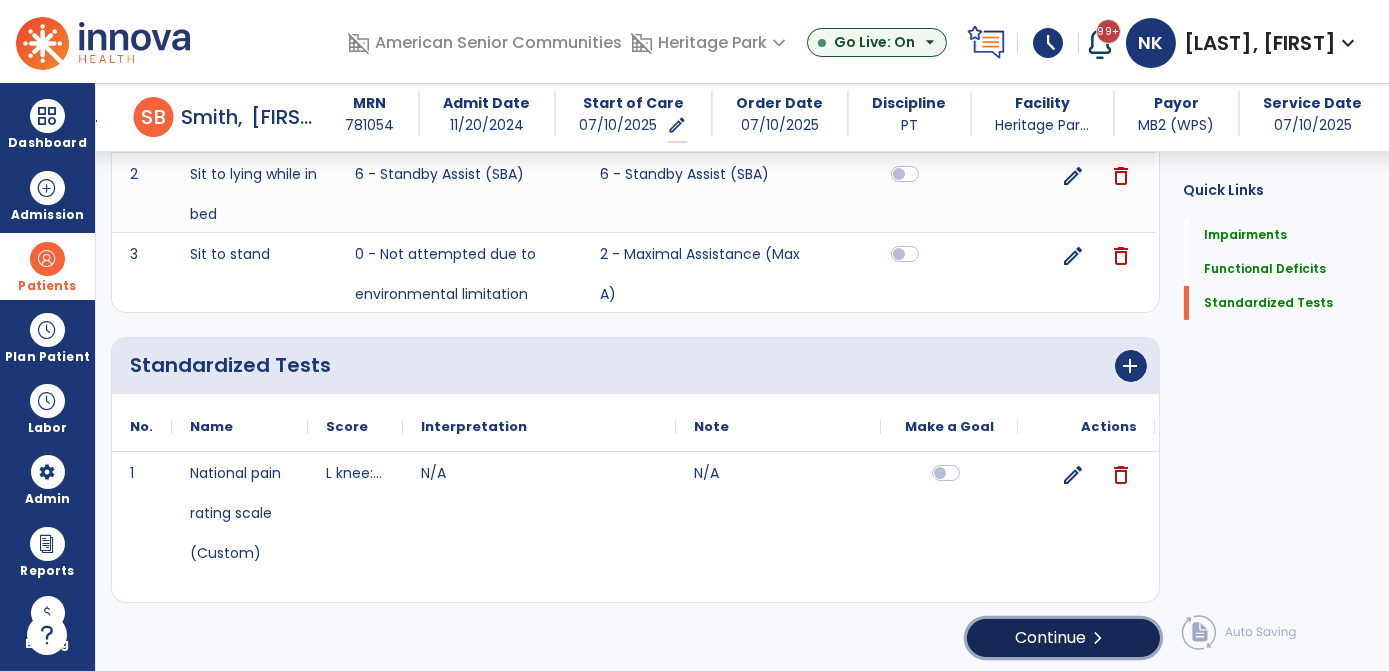 click on "Continue  chevron_right" 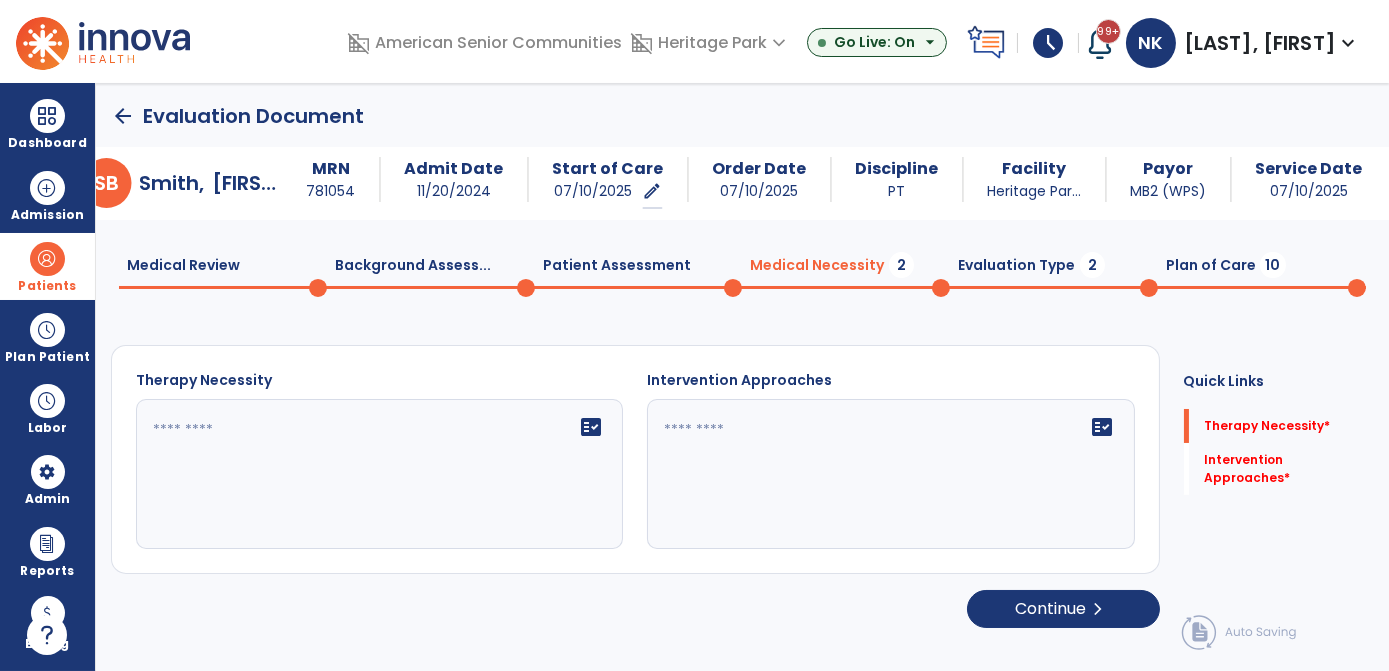 scroll, scrollTop: 0, scrollLeft: 0, axis: both 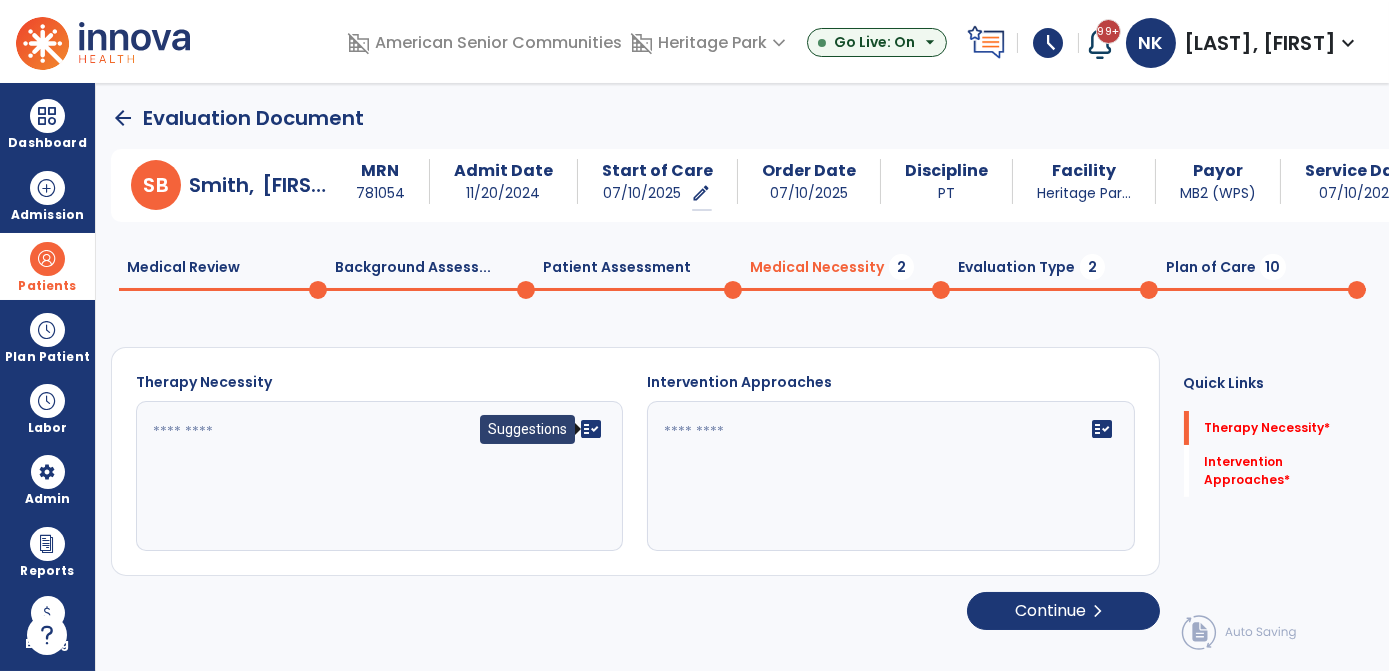 click on "fact_check" 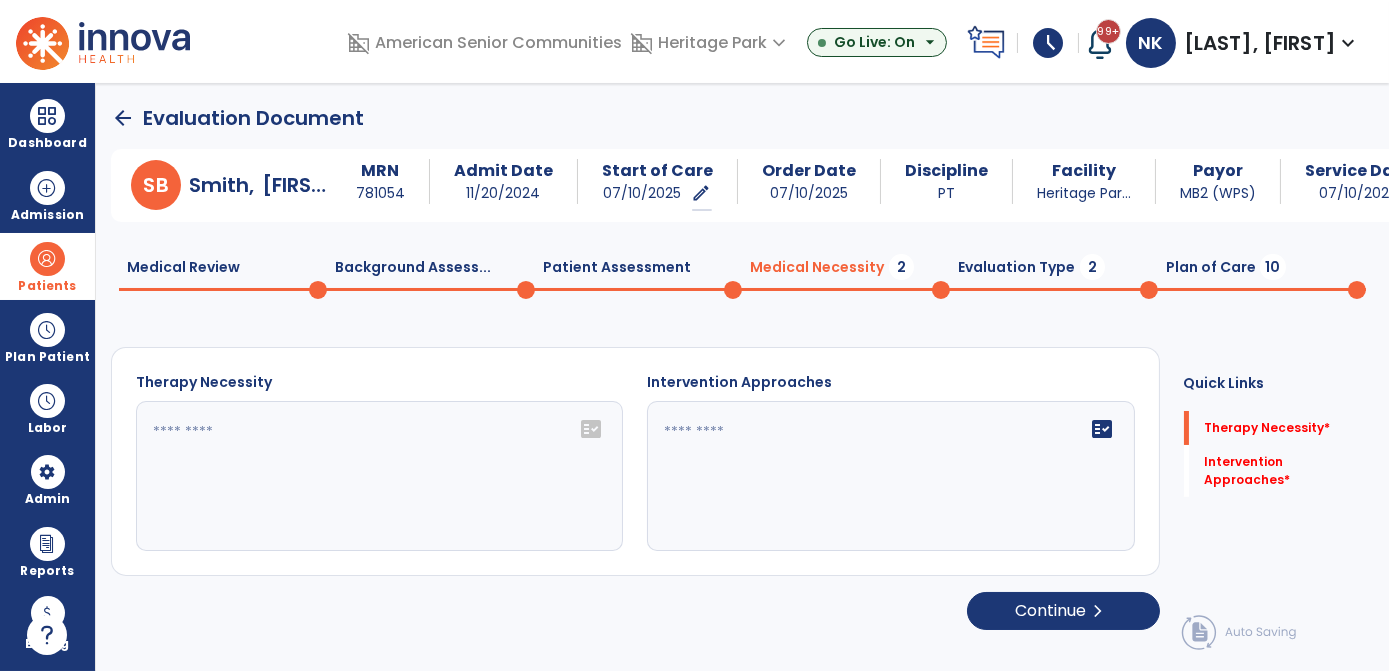 click on "fact_check" 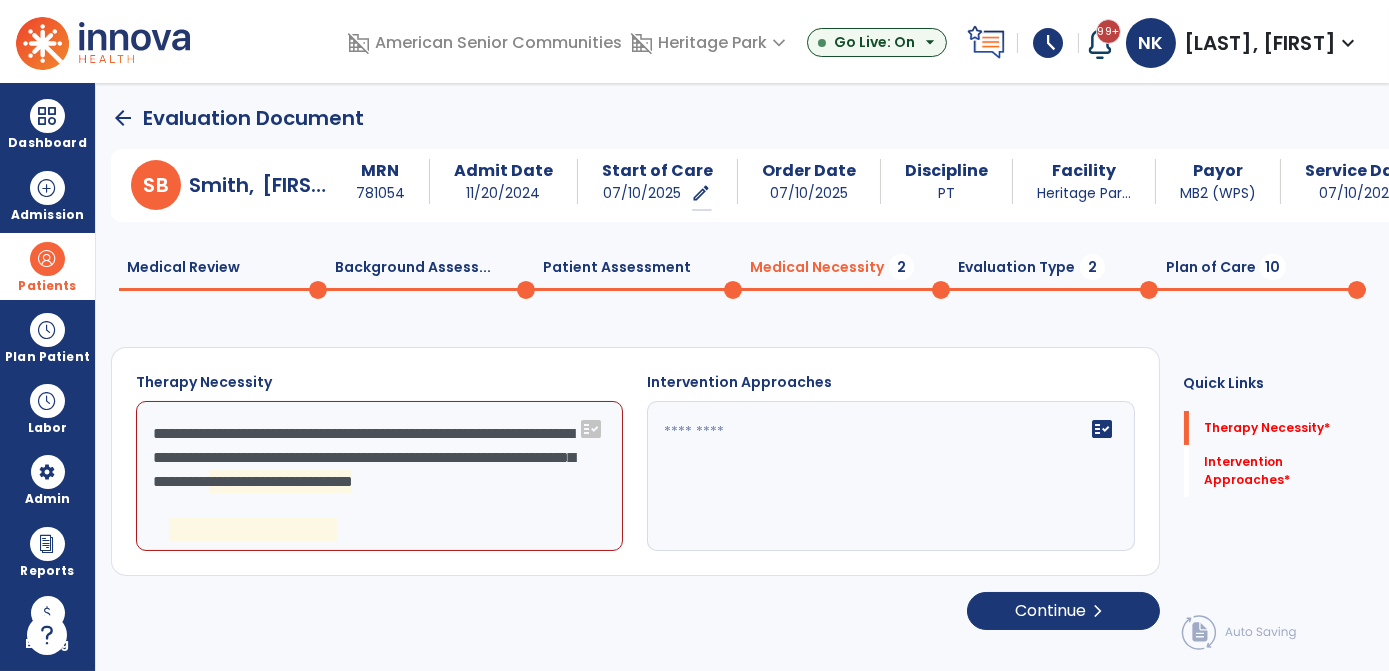 click on "**********" 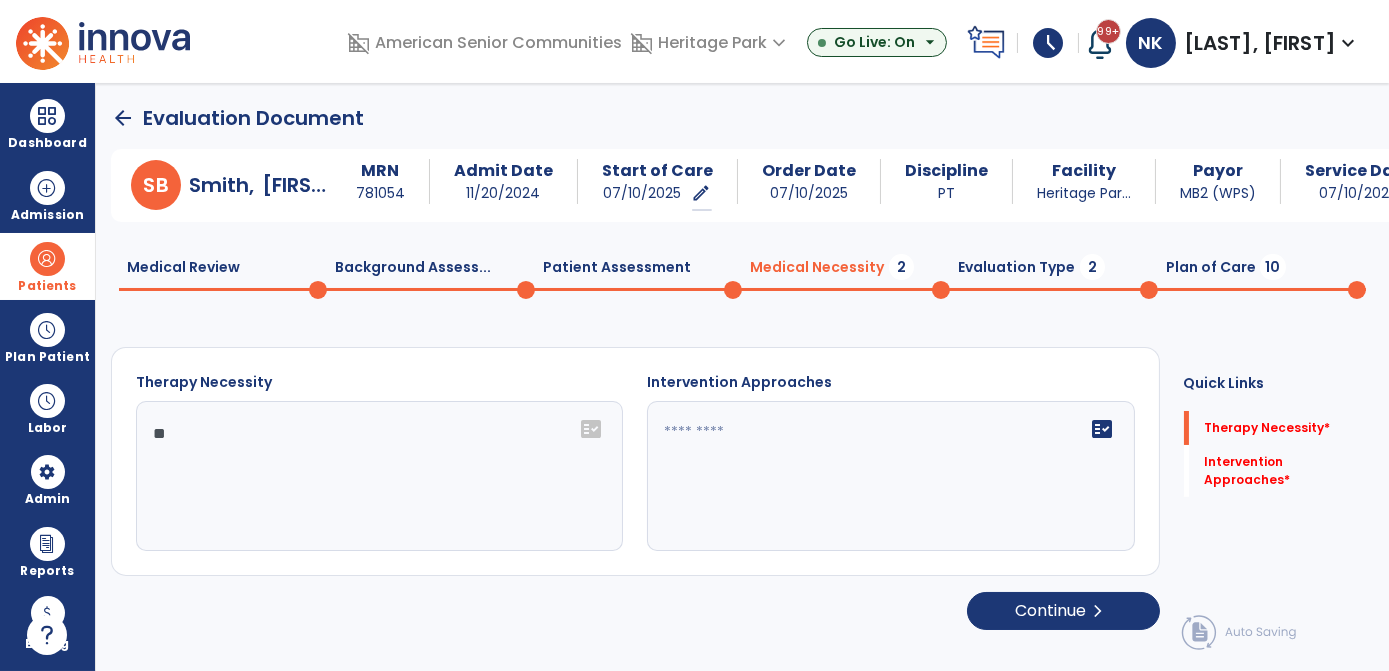 type on "*" 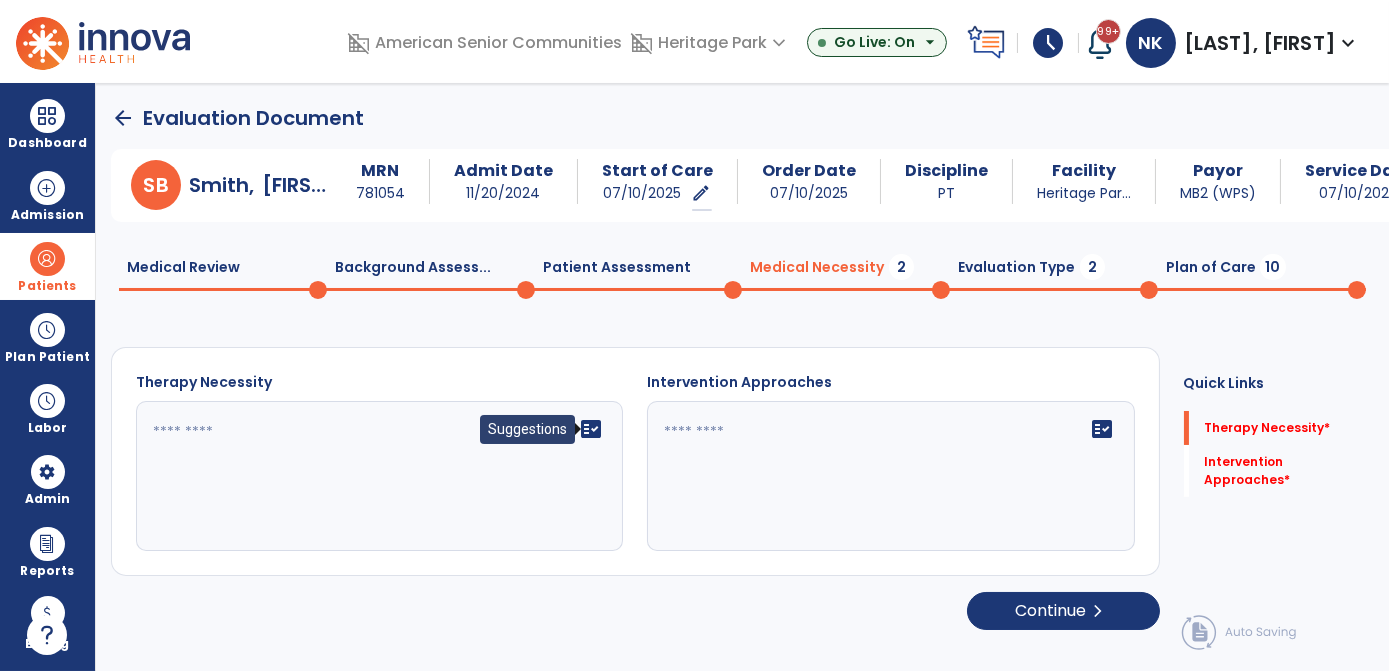 click on "fact_check" 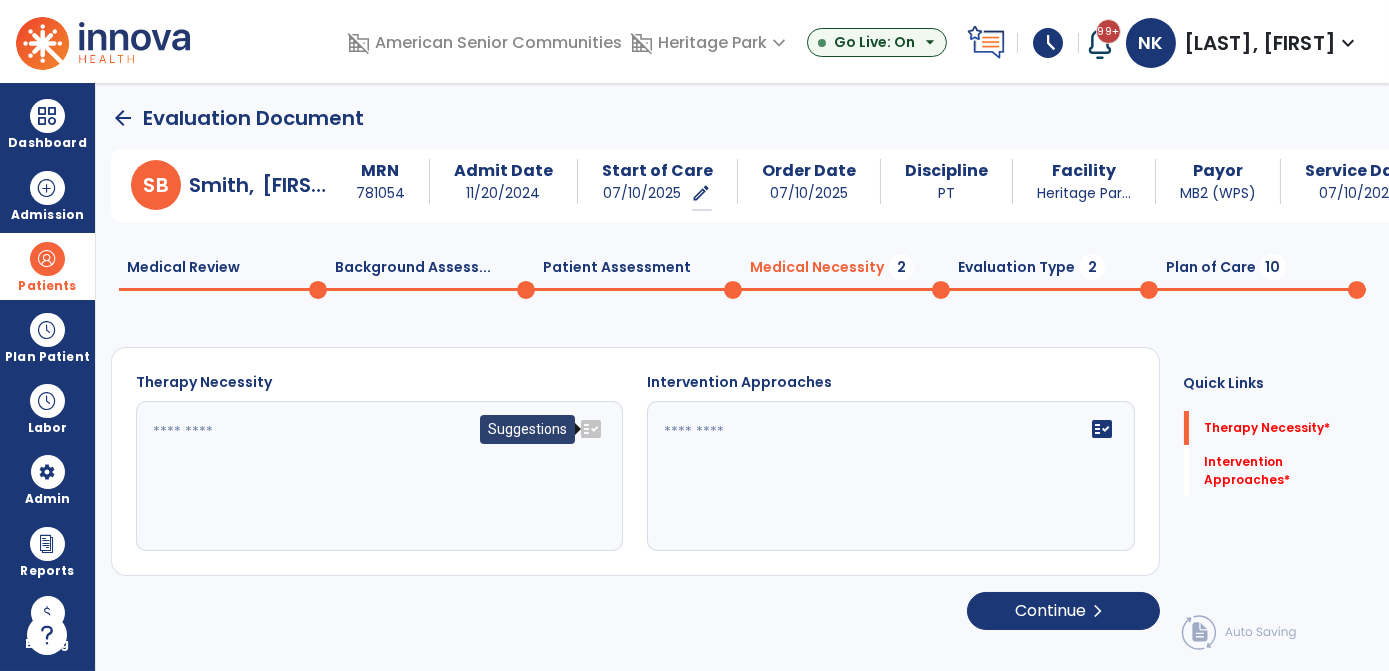 click on "fact_check" 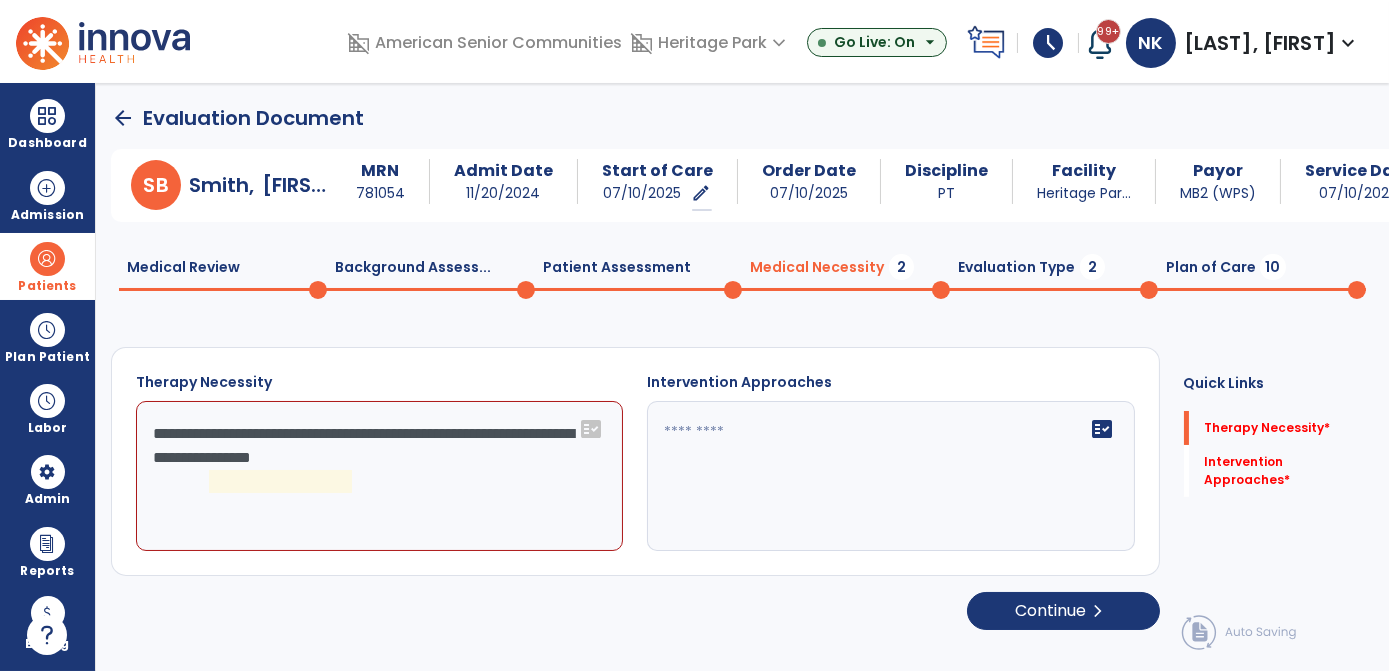 click on "**********" 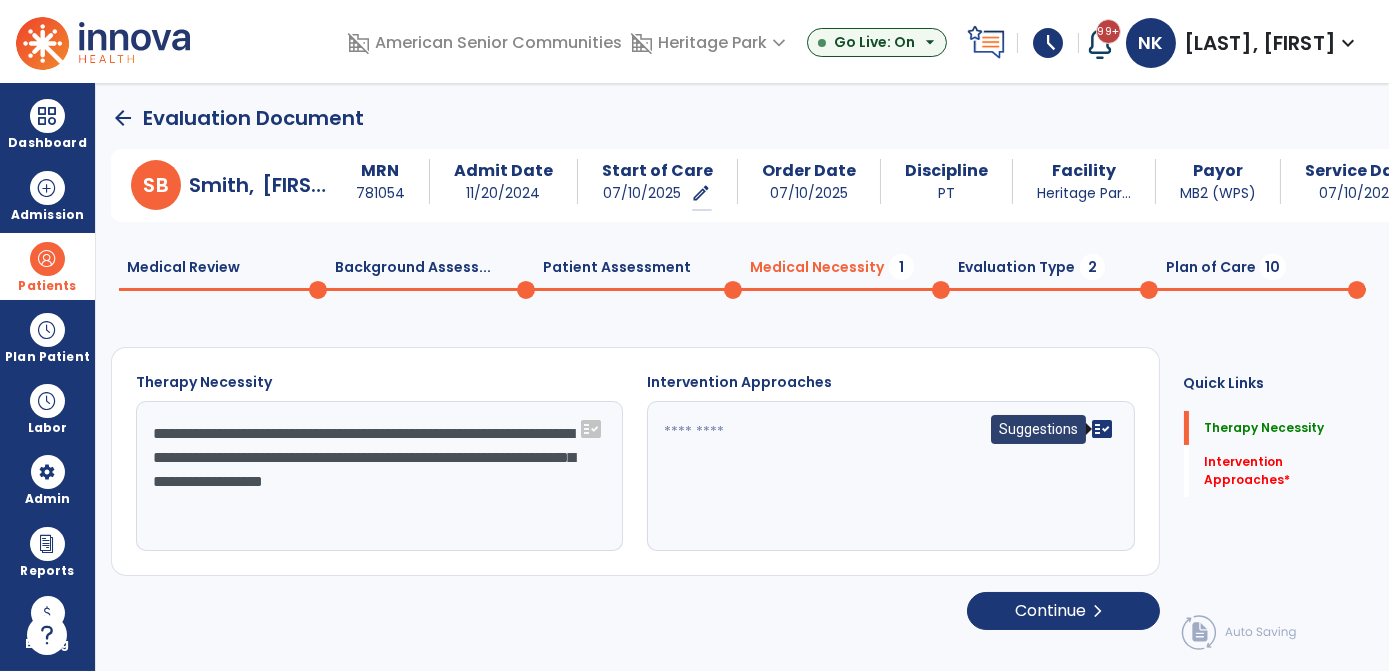 type on "**********" 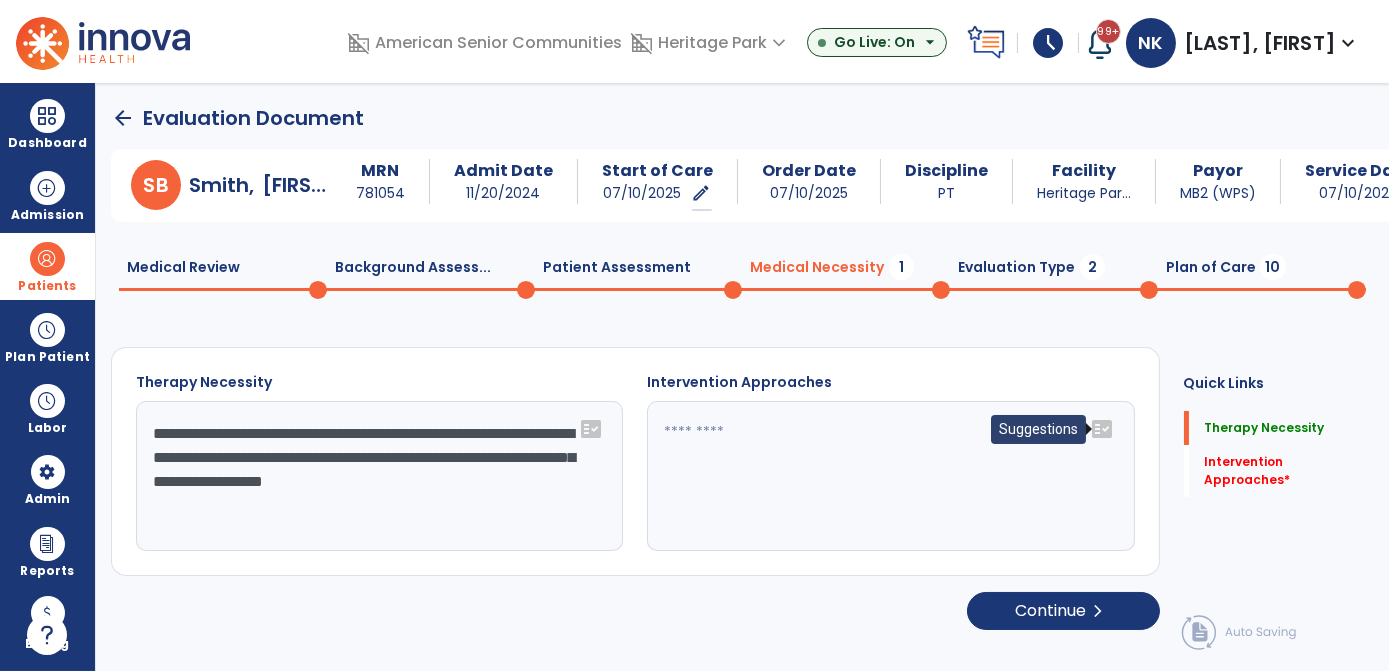 click on "fact_check" 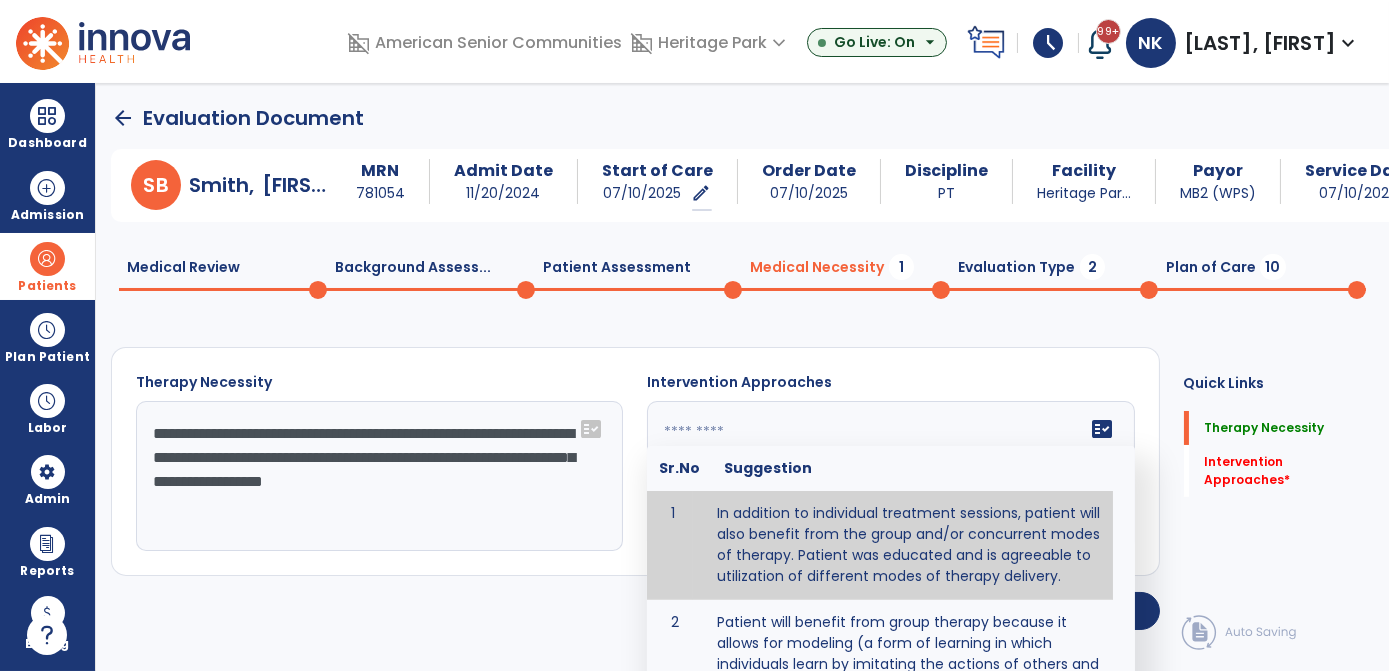 type on "**********" 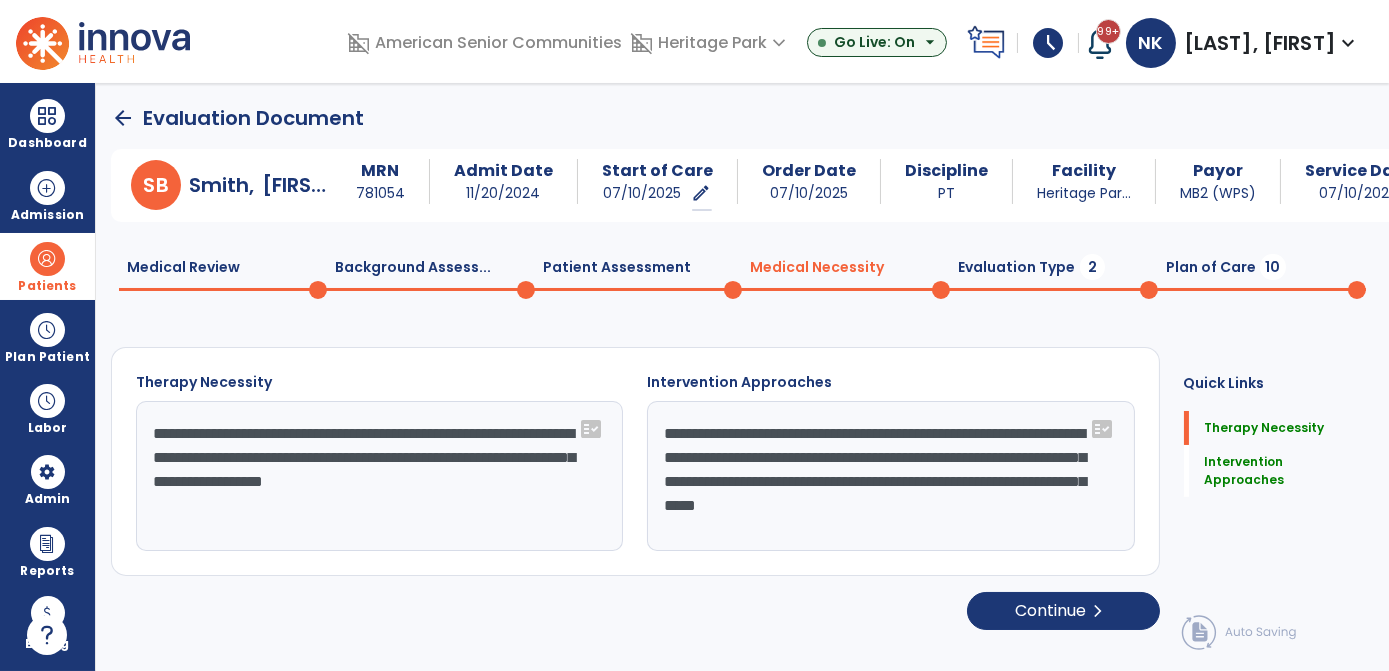 drag, startPoint x: 892, startPoint y: 541, endPoint x: 623, endPoint y: 234, distance: 408.1789 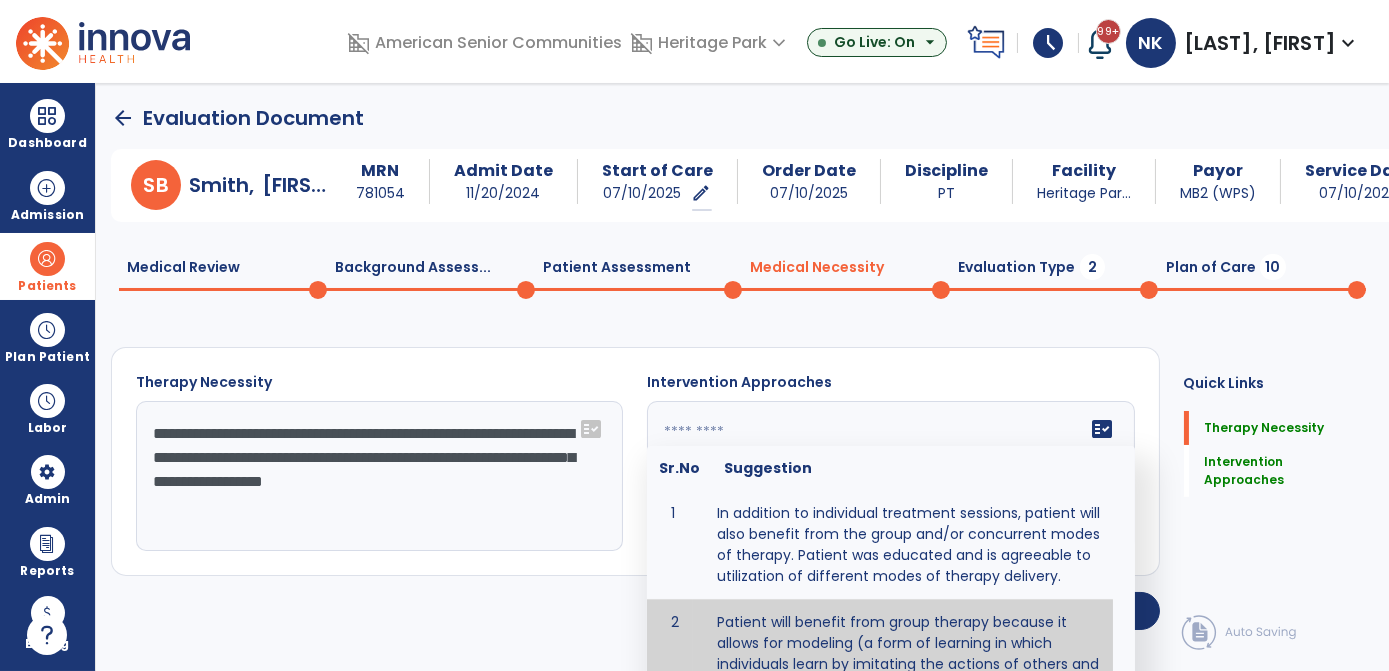 type on "**********" 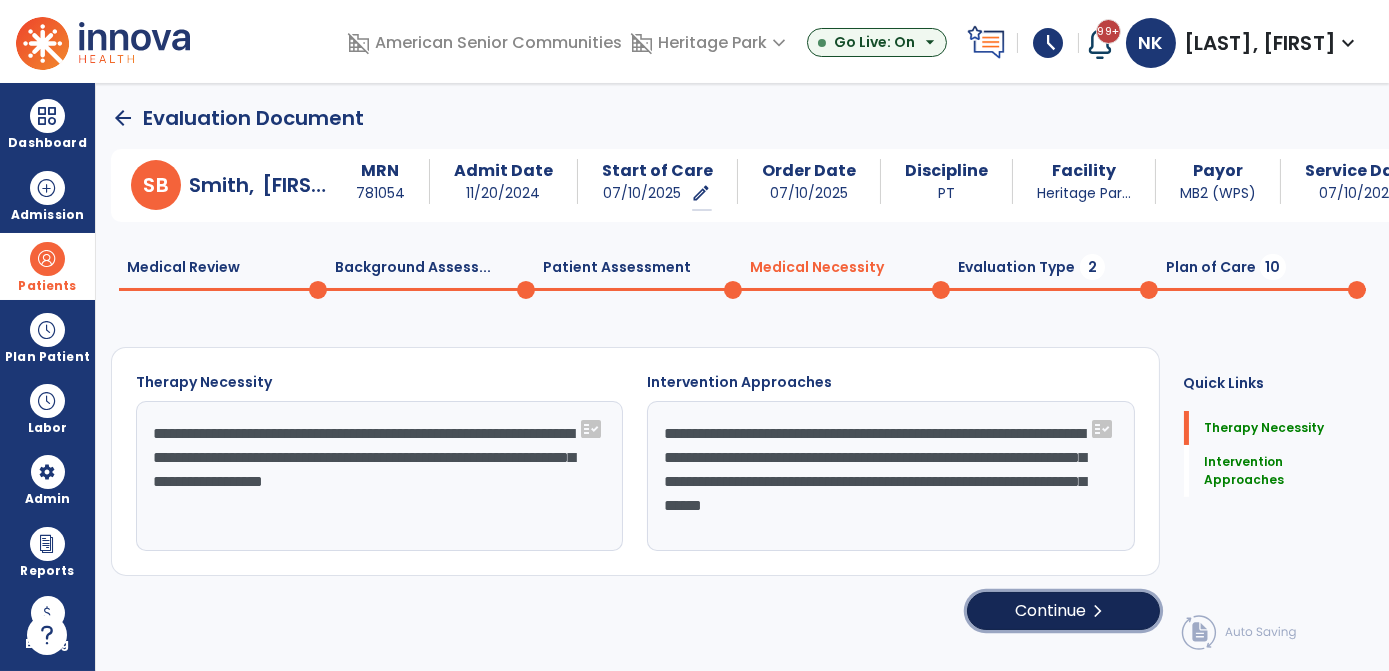 click on "Continue  chevron_right" 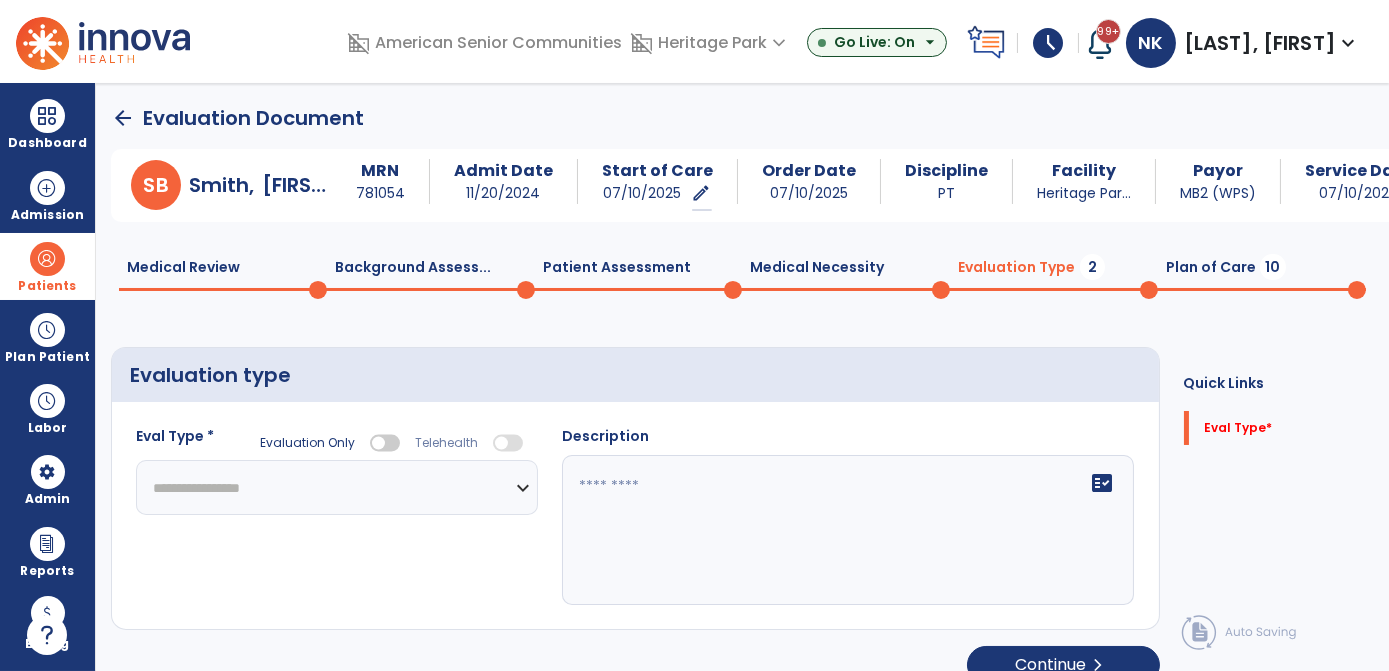 click on "**********" 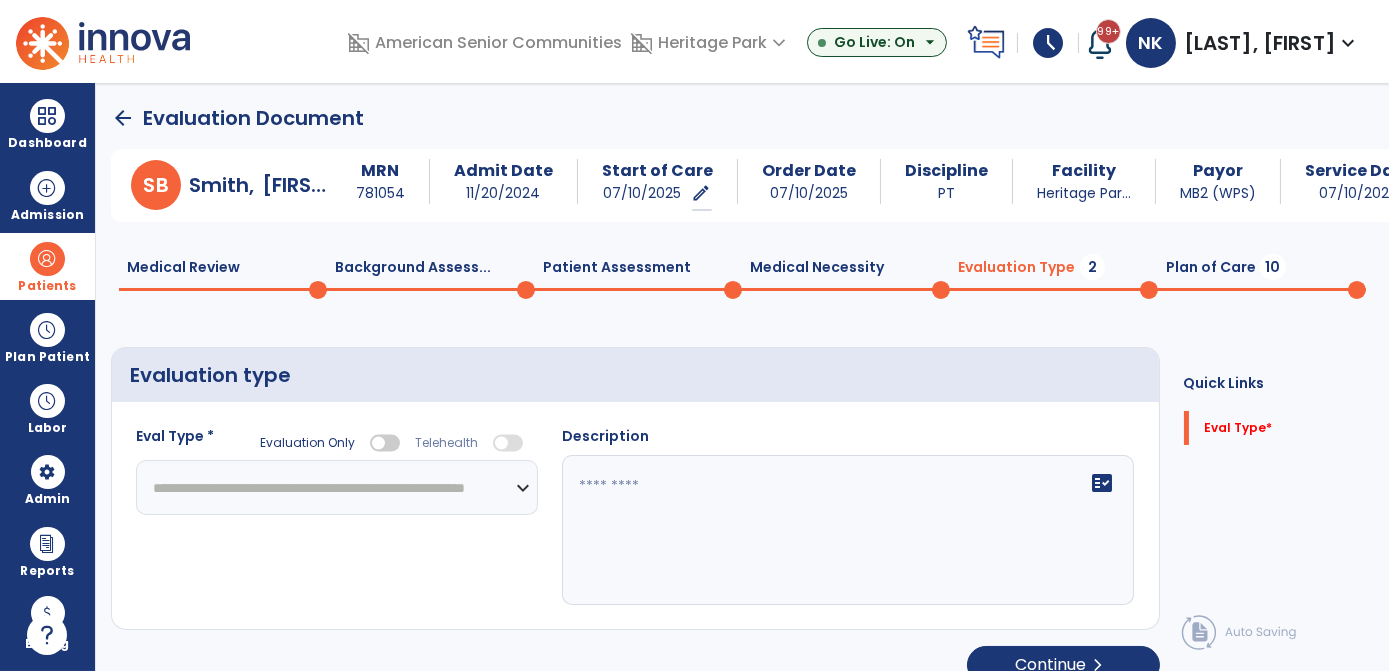 click on "**********" 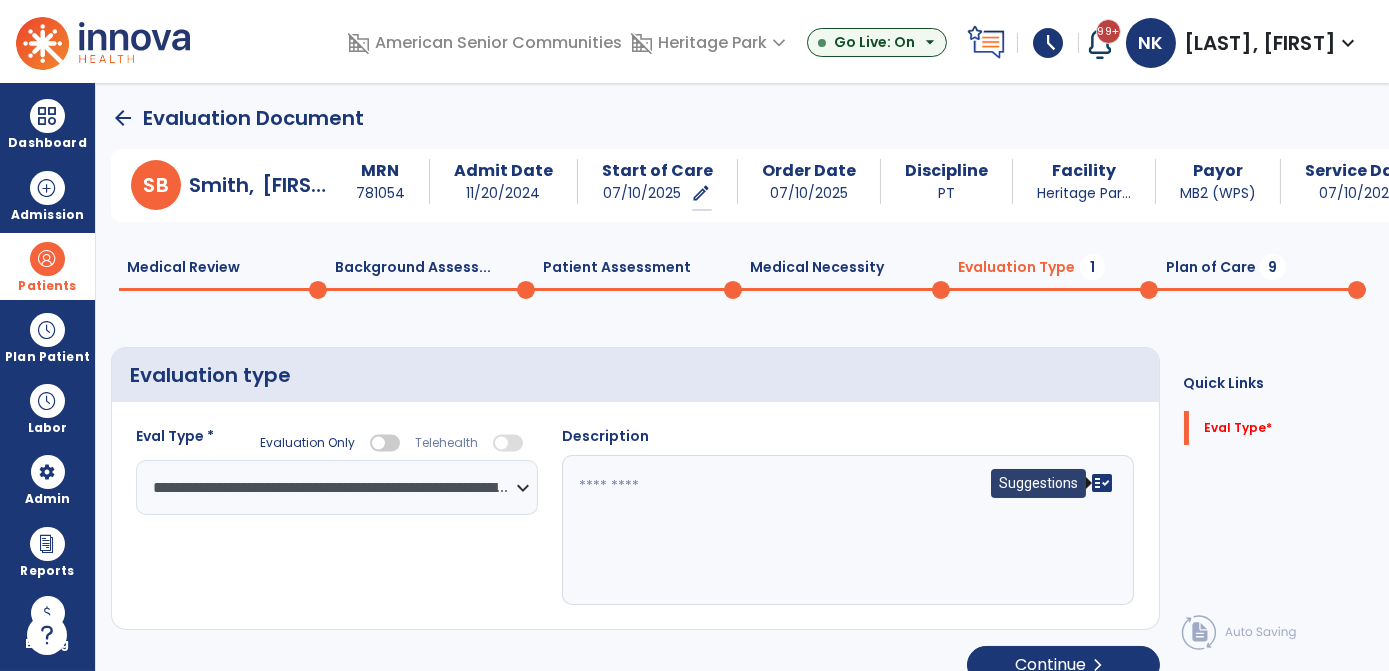 click on "fact_check" 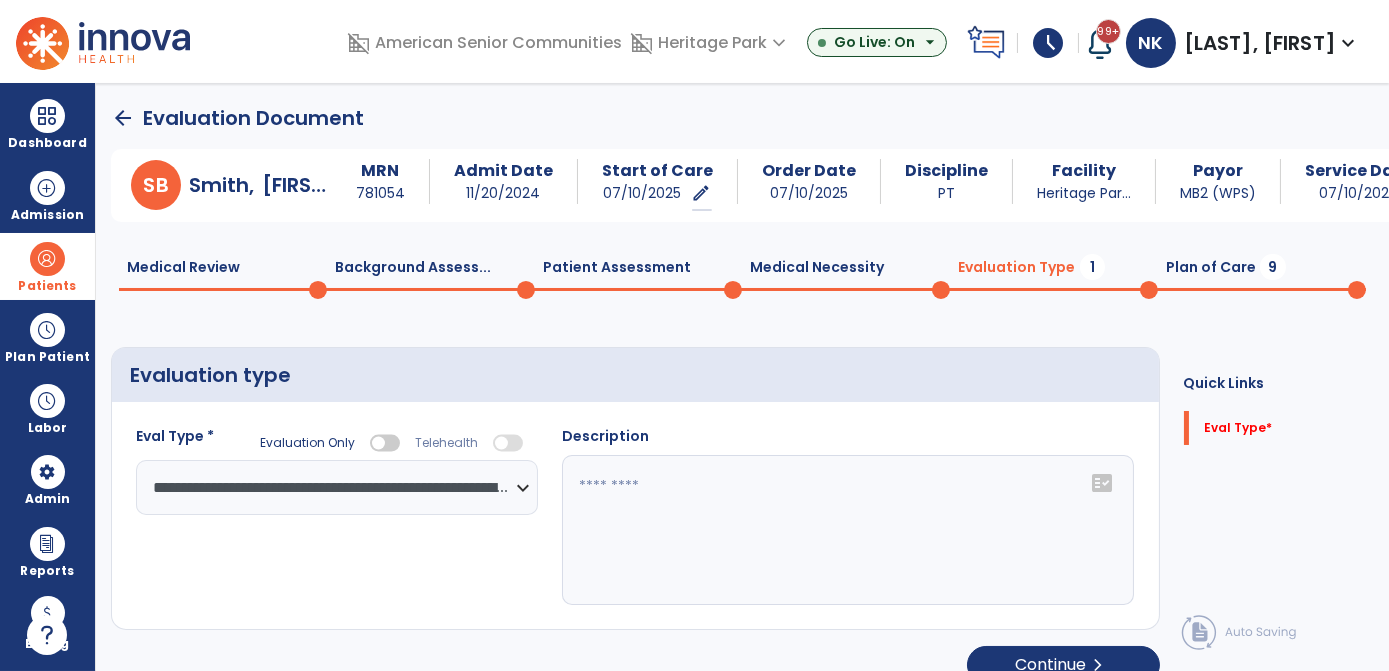 click on "fact_check" 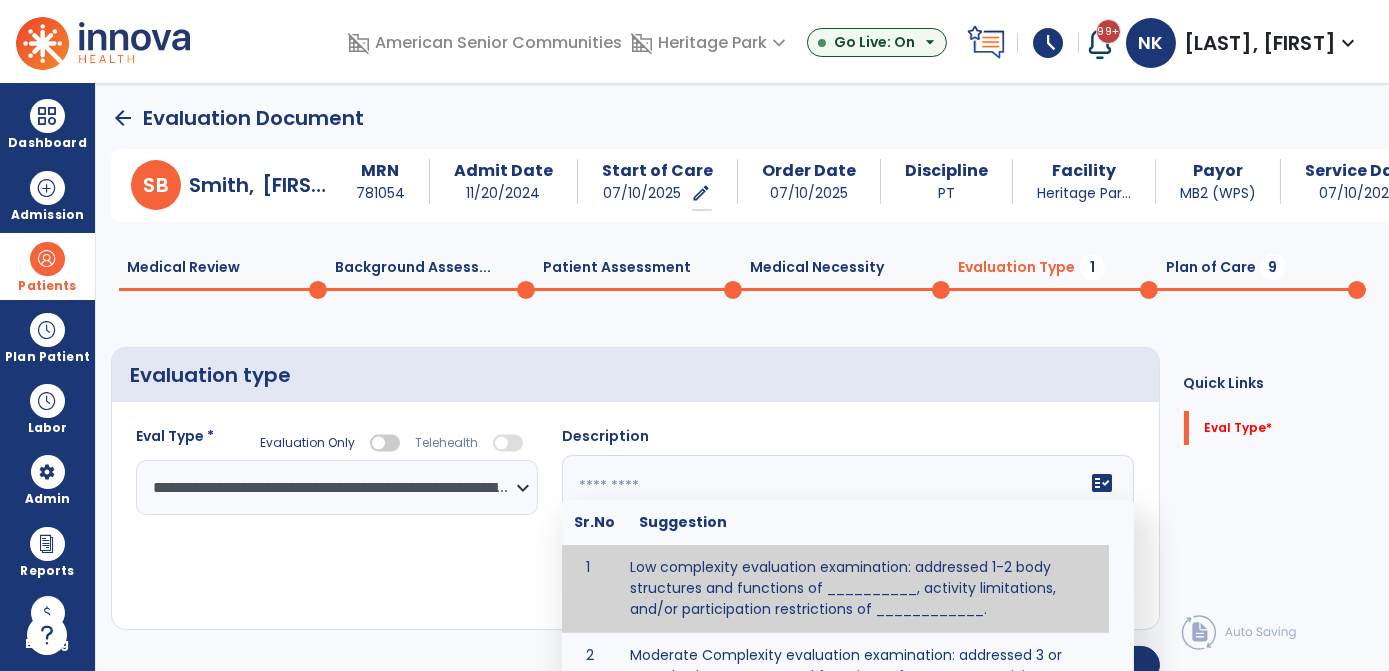 scroll, scrollTop: 13, scrollLeft: 0, axis: vertical 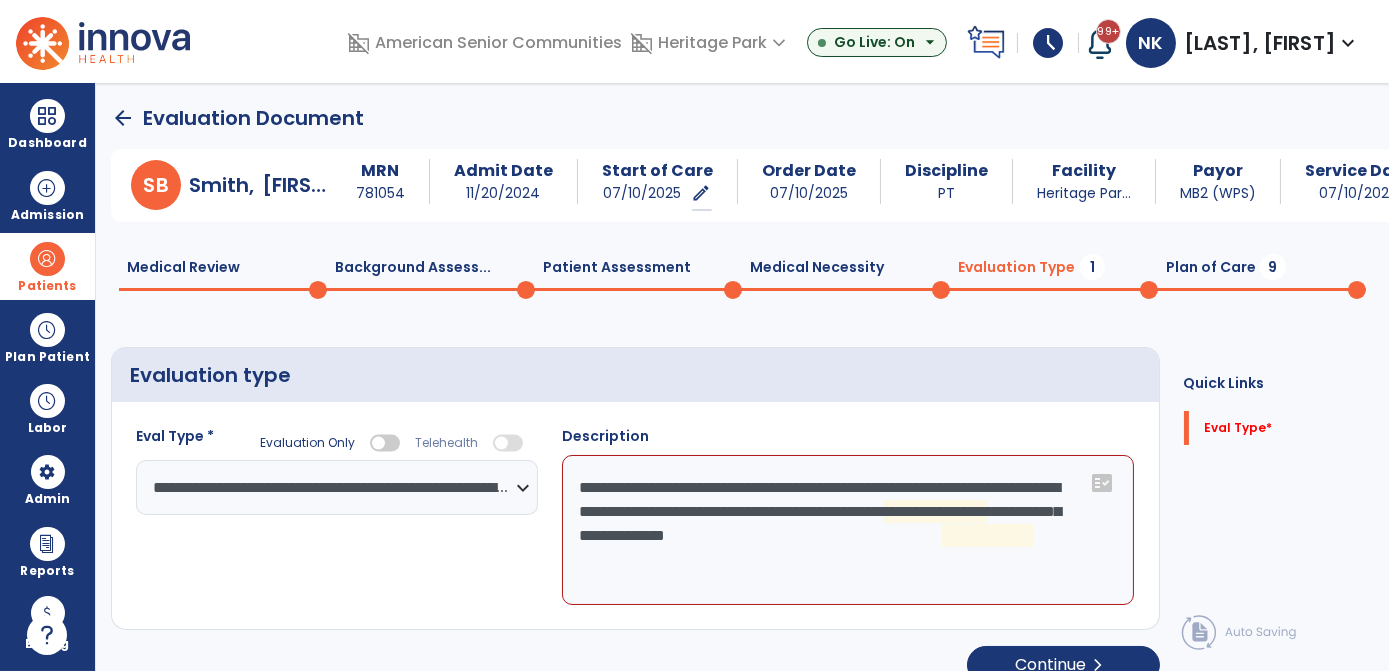 click on "**********" 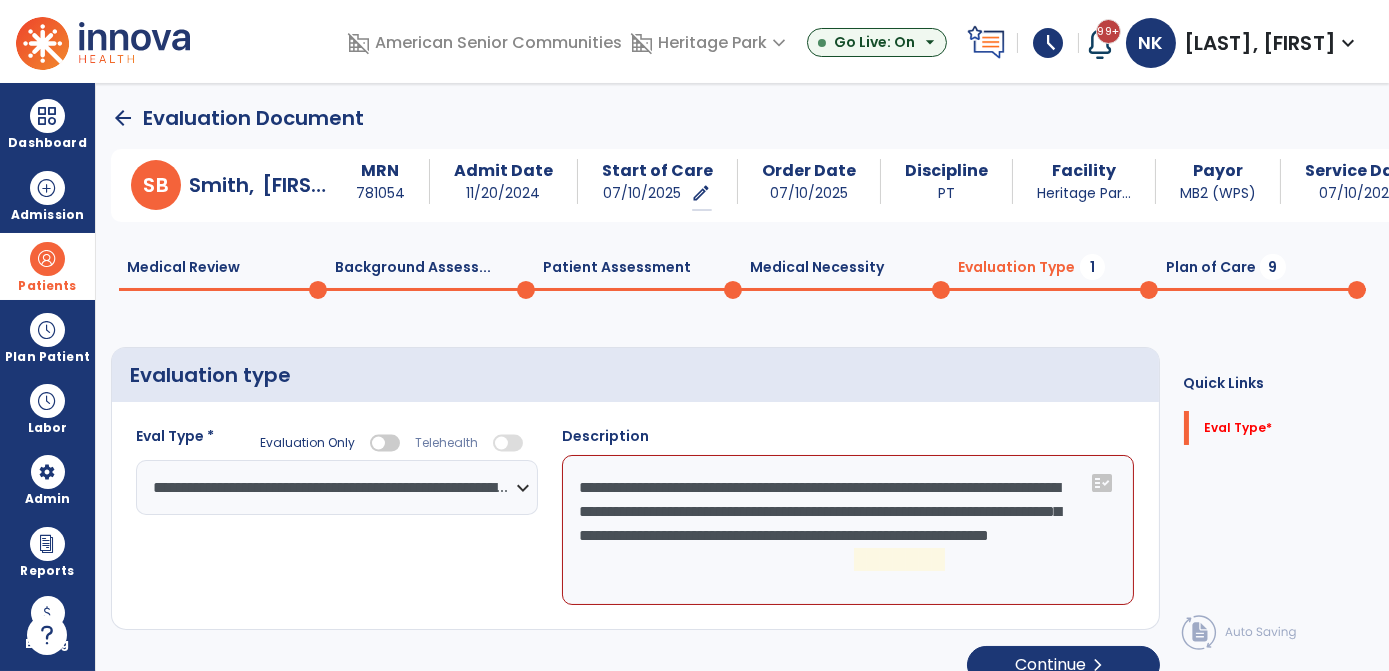 click on "**********" 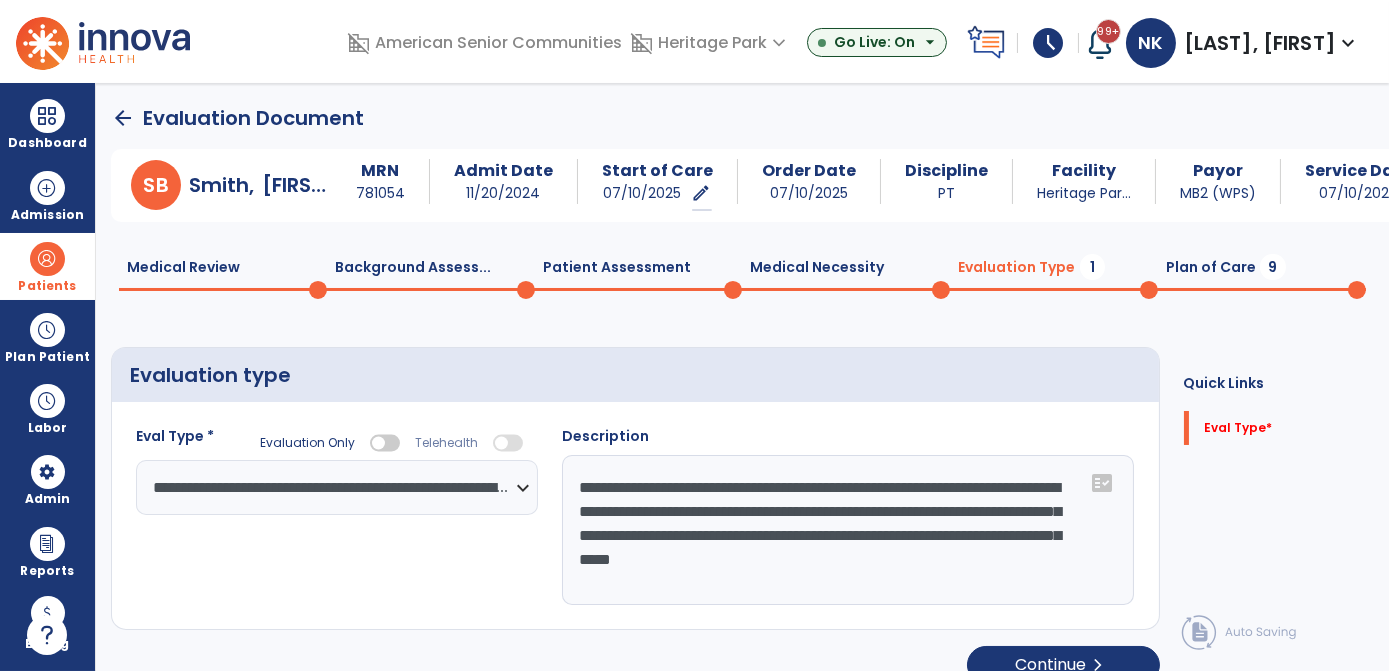 scroll, scrollTop: 27, scrollLeft: 0, axis: vertical 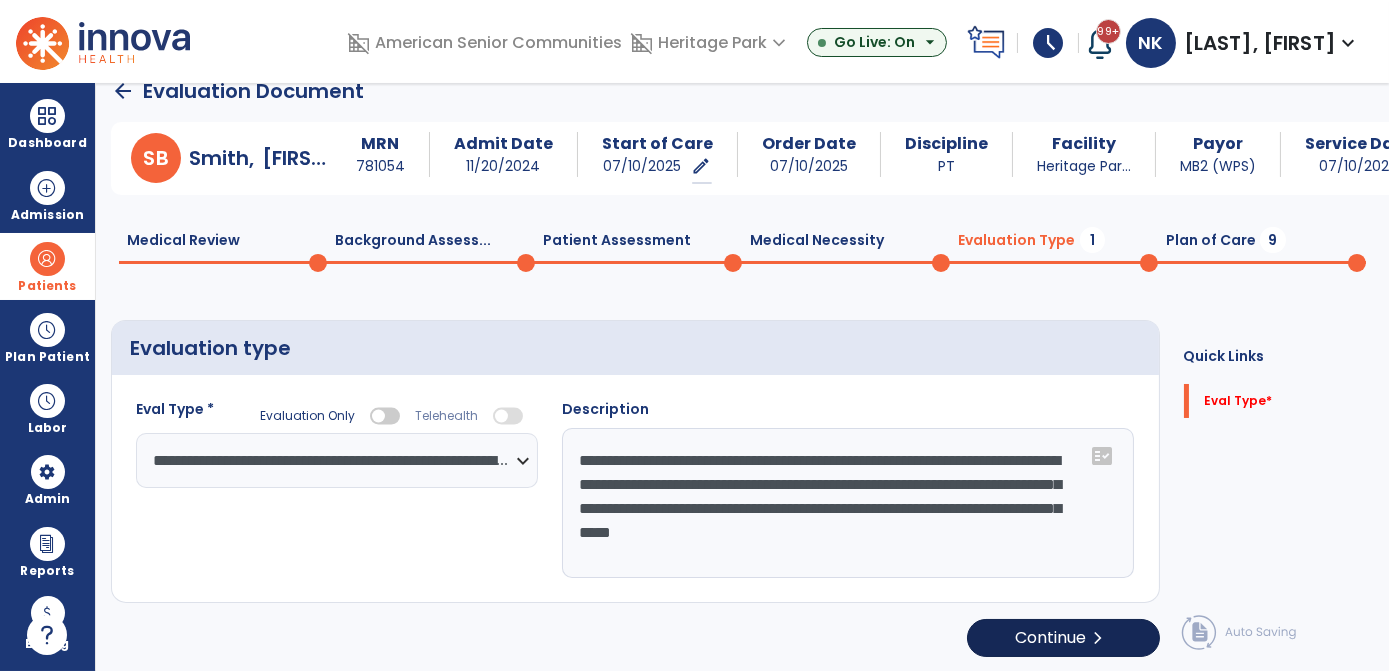 type on "**********" 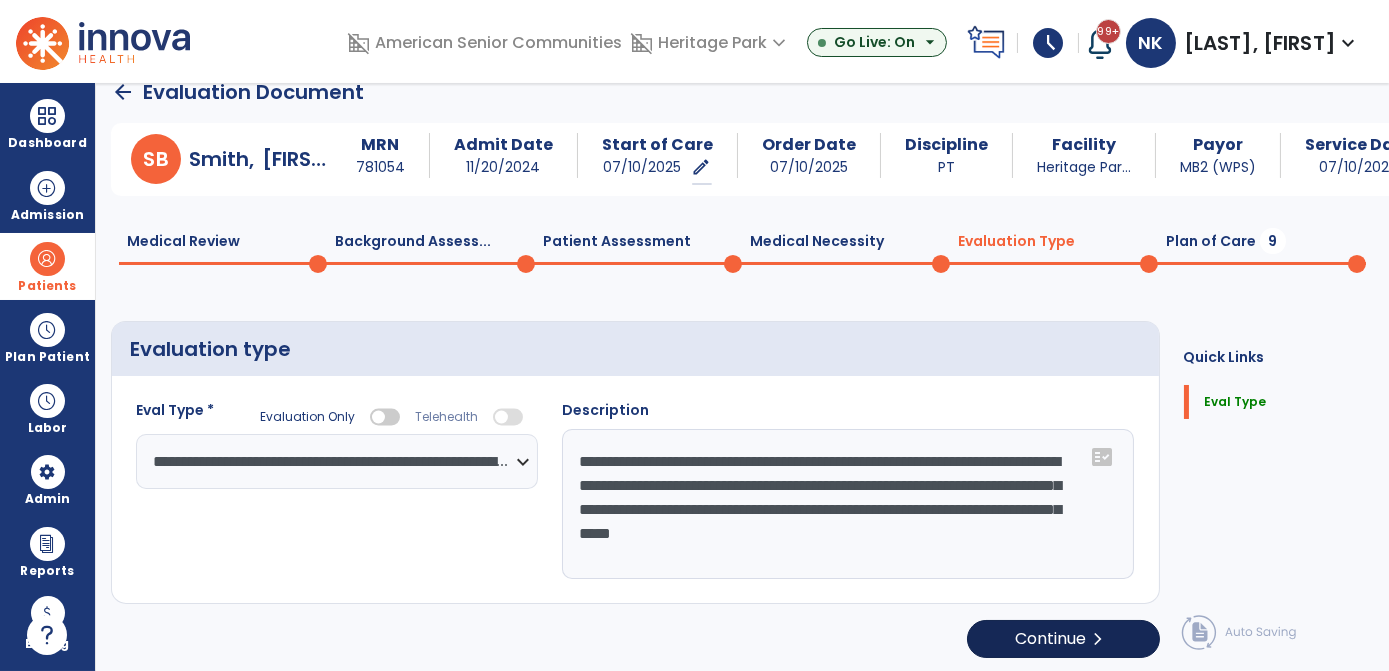 scroll, scrollTop: 27, scrollLeft: 0, axis: vertical 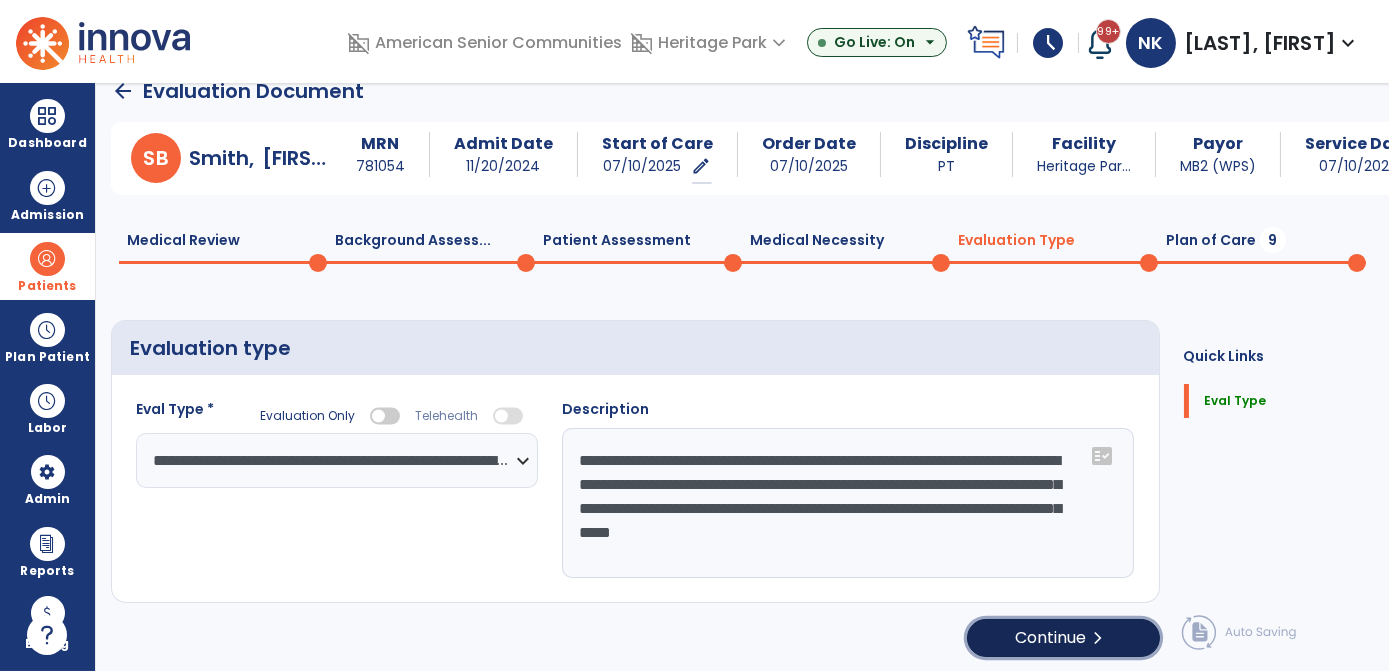 click on "Continue  chevron_right" 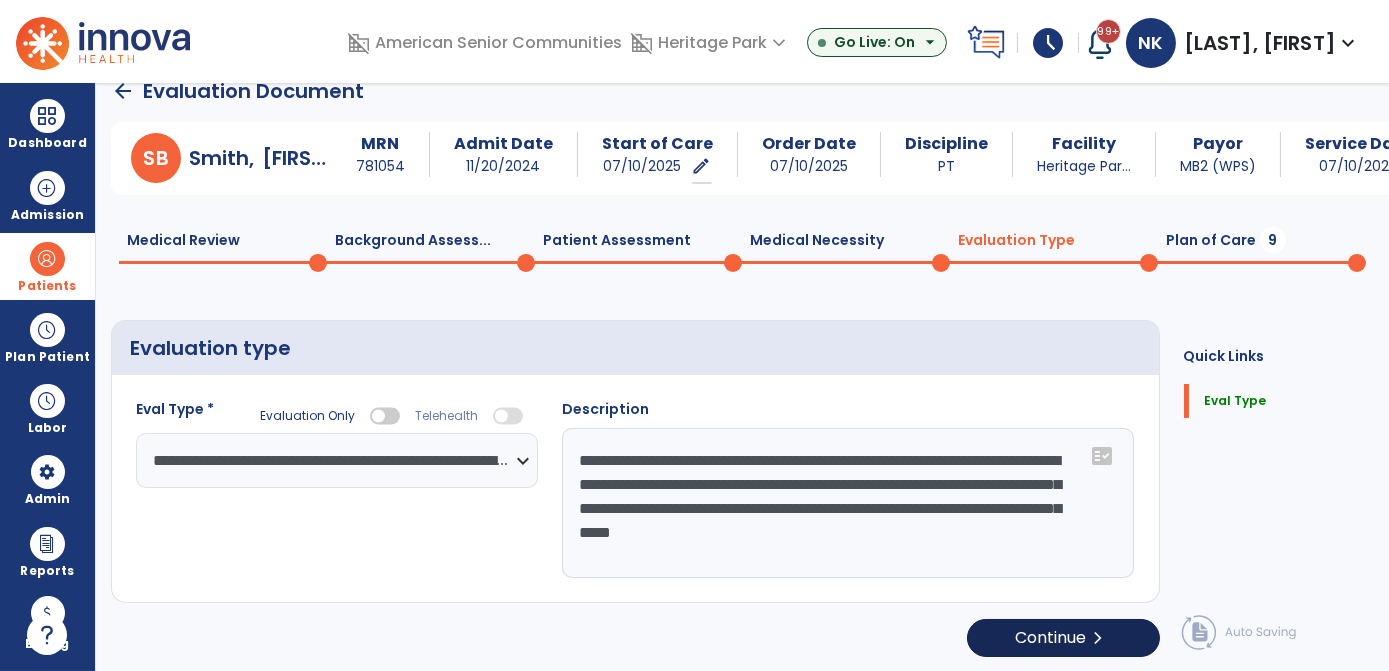 select on "*****" 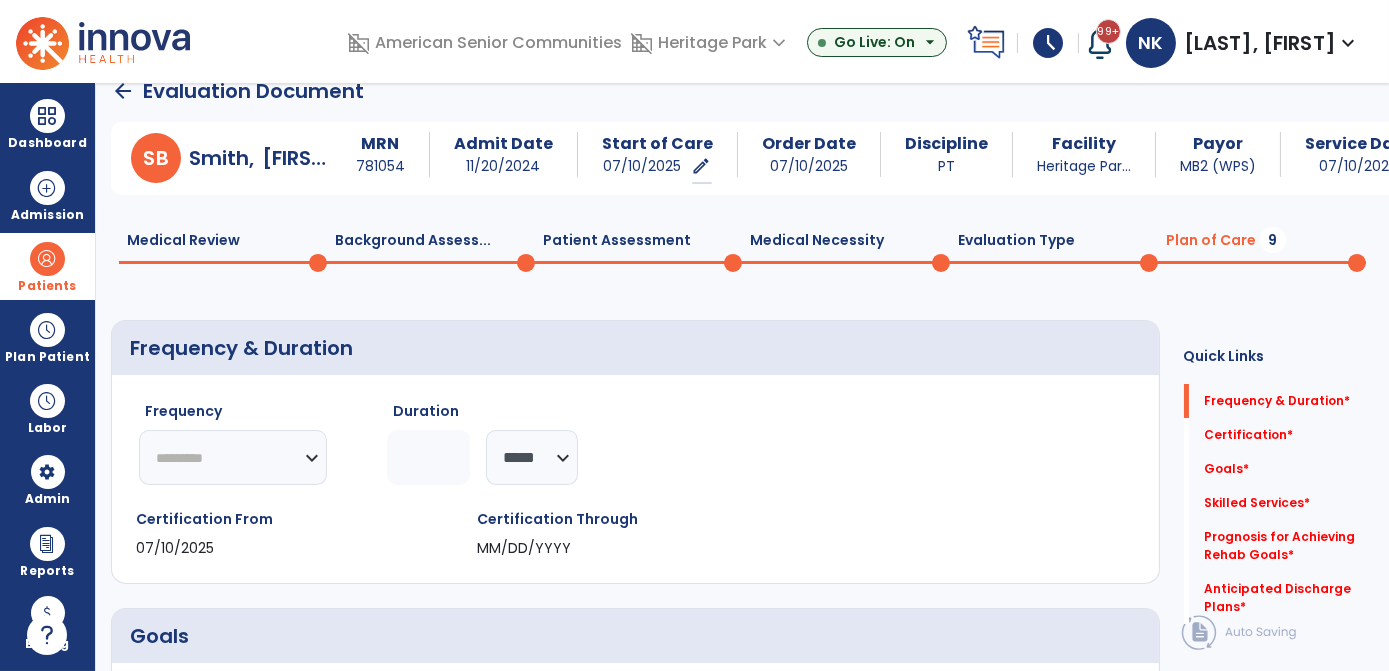 click on "********* ** ** ** ** ** ** **" 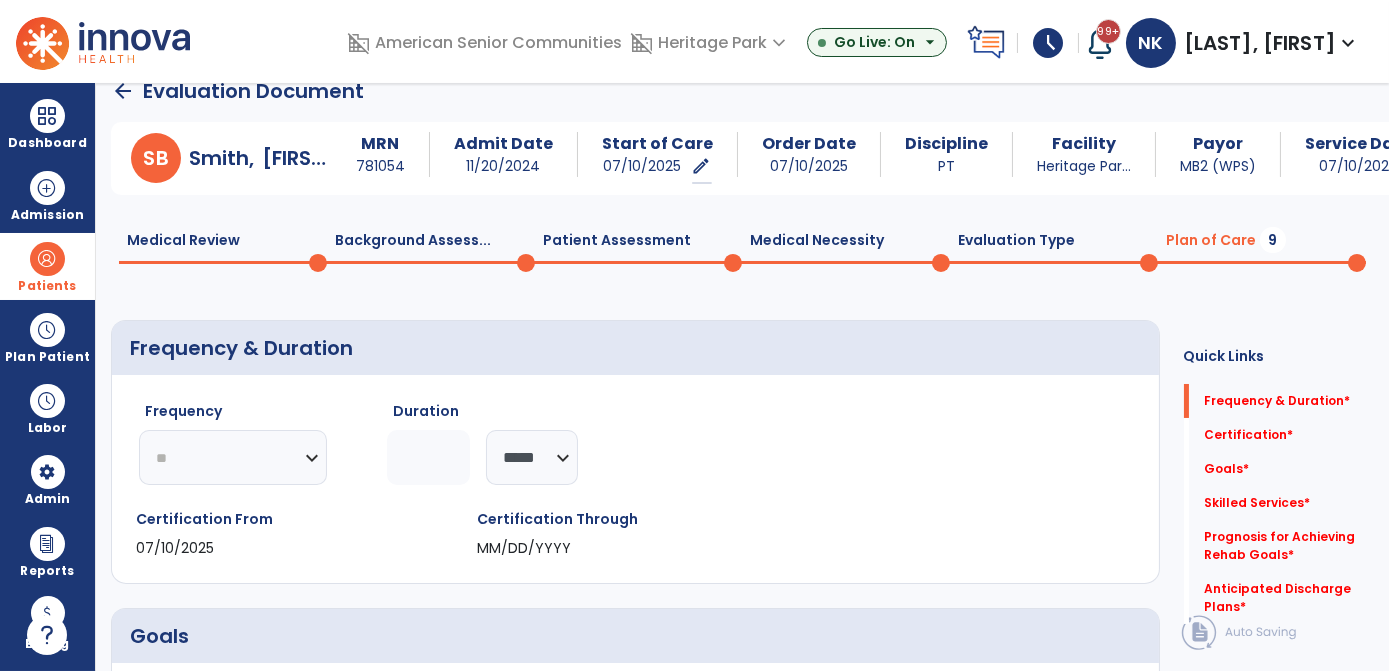 click on "********* ** ** ** ** ** ** **" 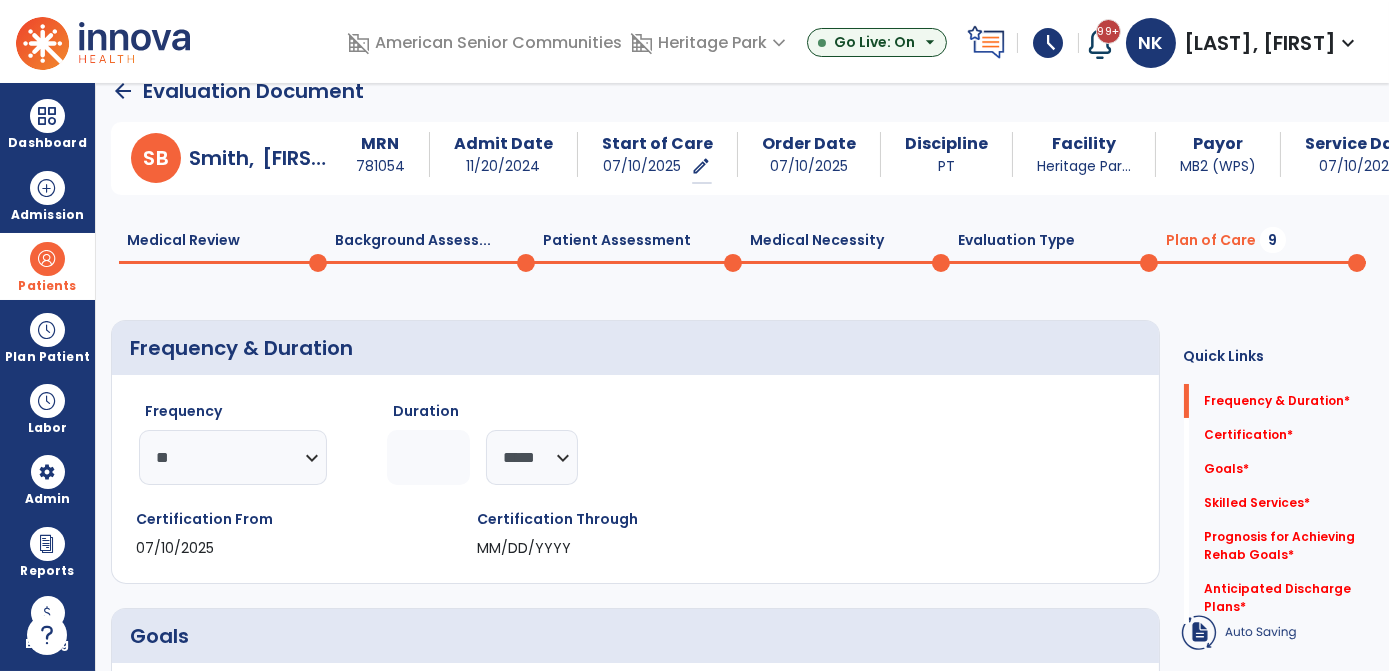 click 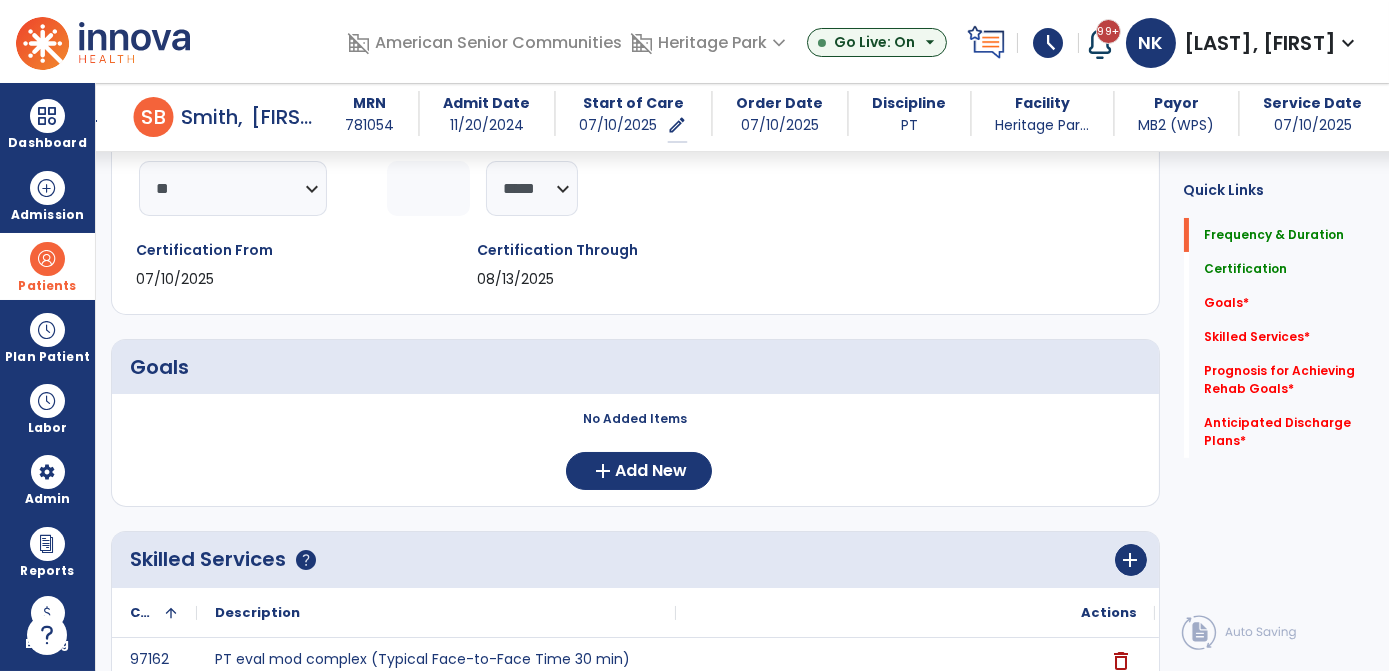 scroll, scrollTop: 232, scrollLeft: 0, axis: vertical 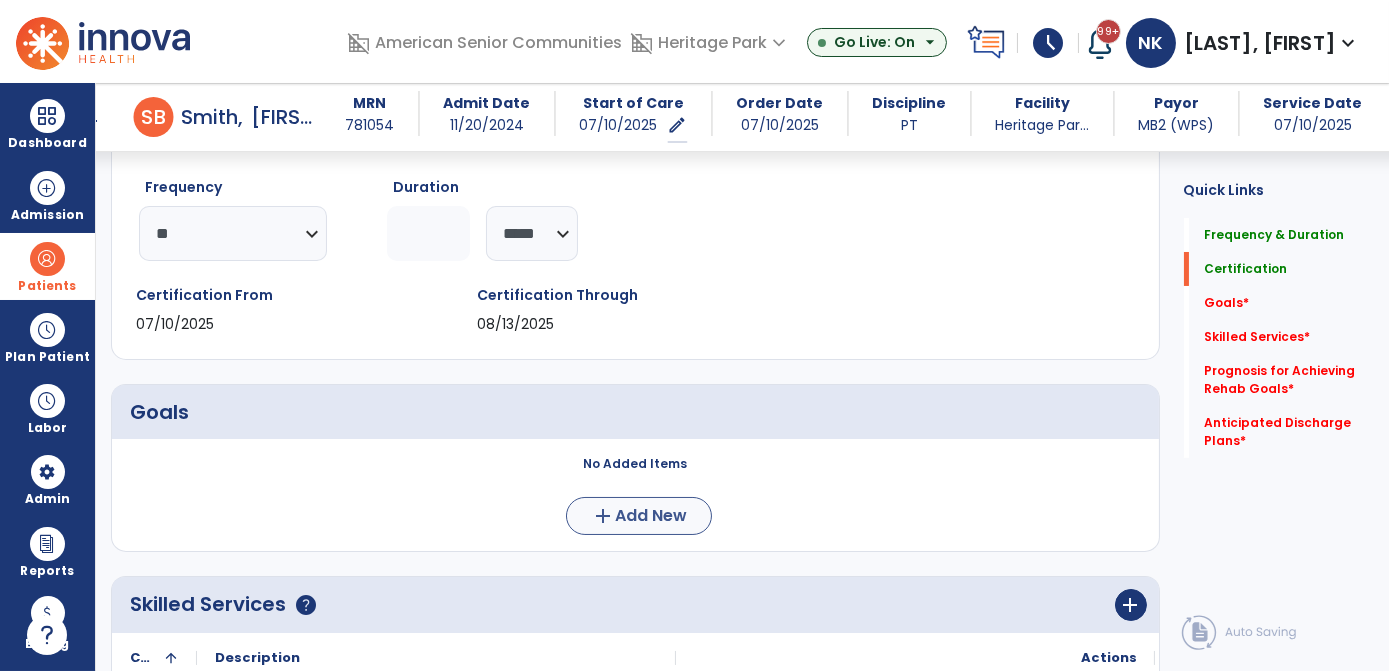 type on "*" 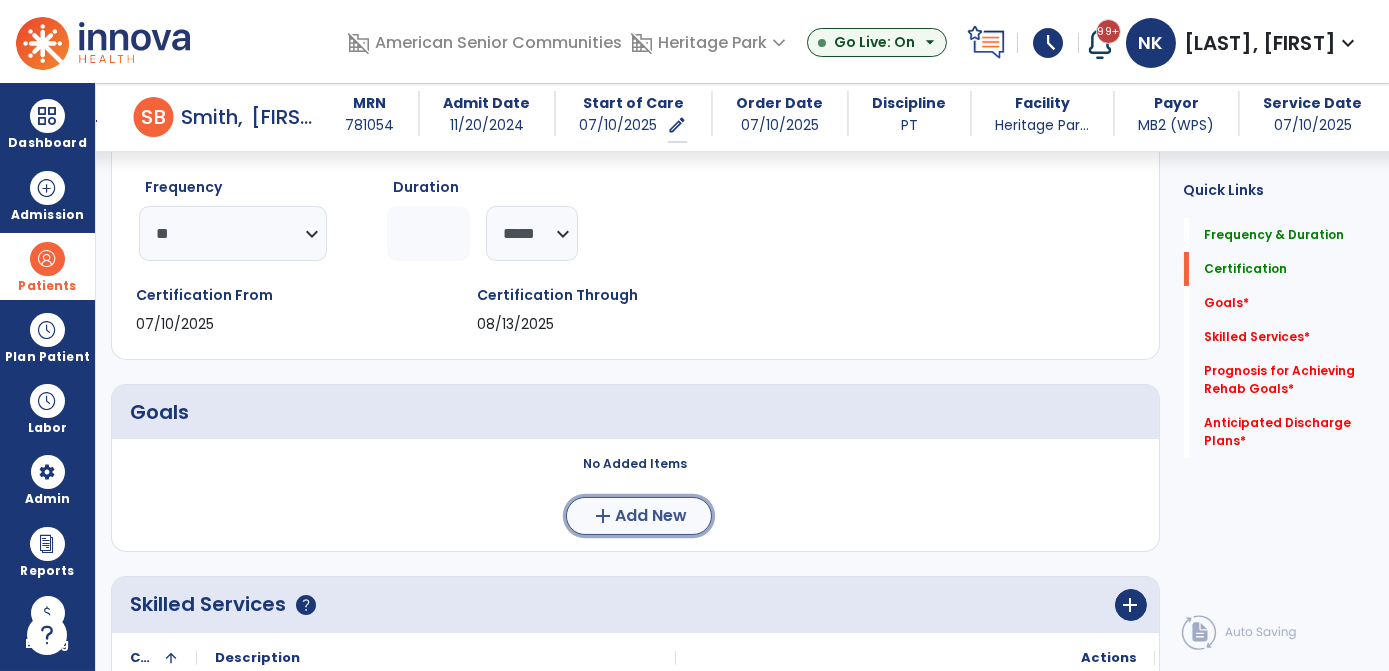 click on "Add New" at bounding box center [651, 516] 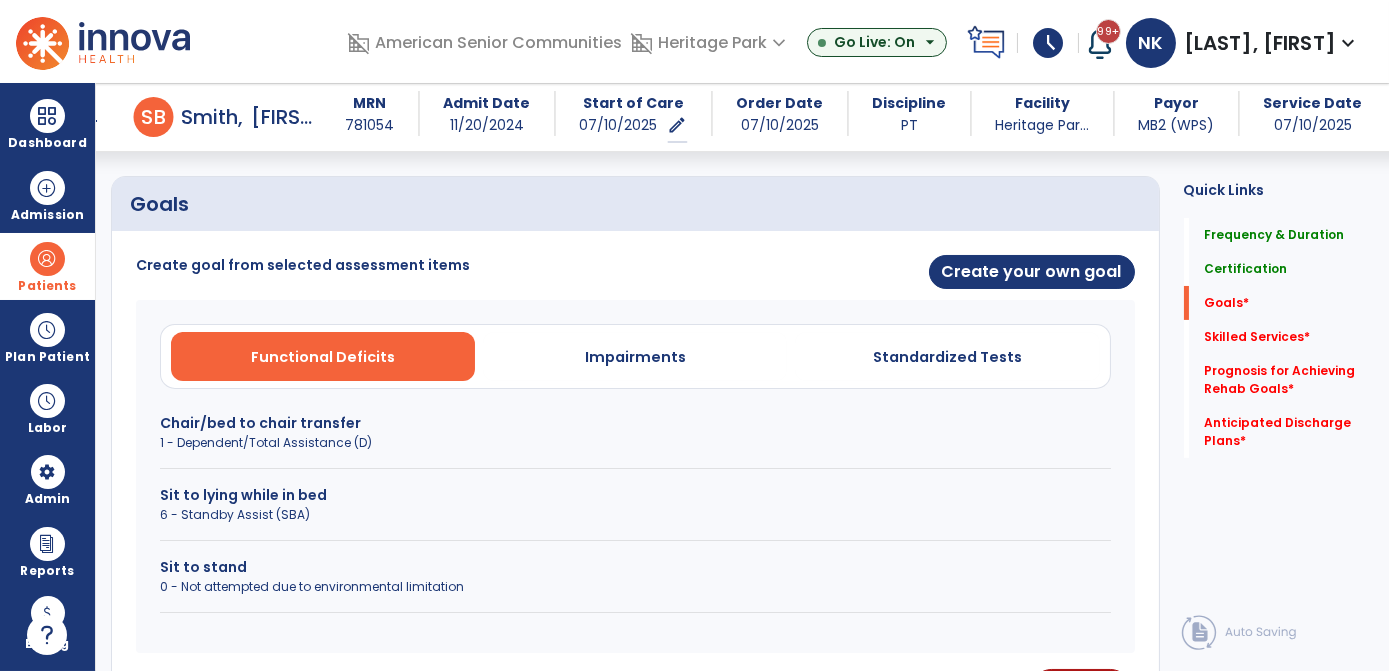 scroll, scrollTop: 402, scrollLeft: 0, axis: vertical 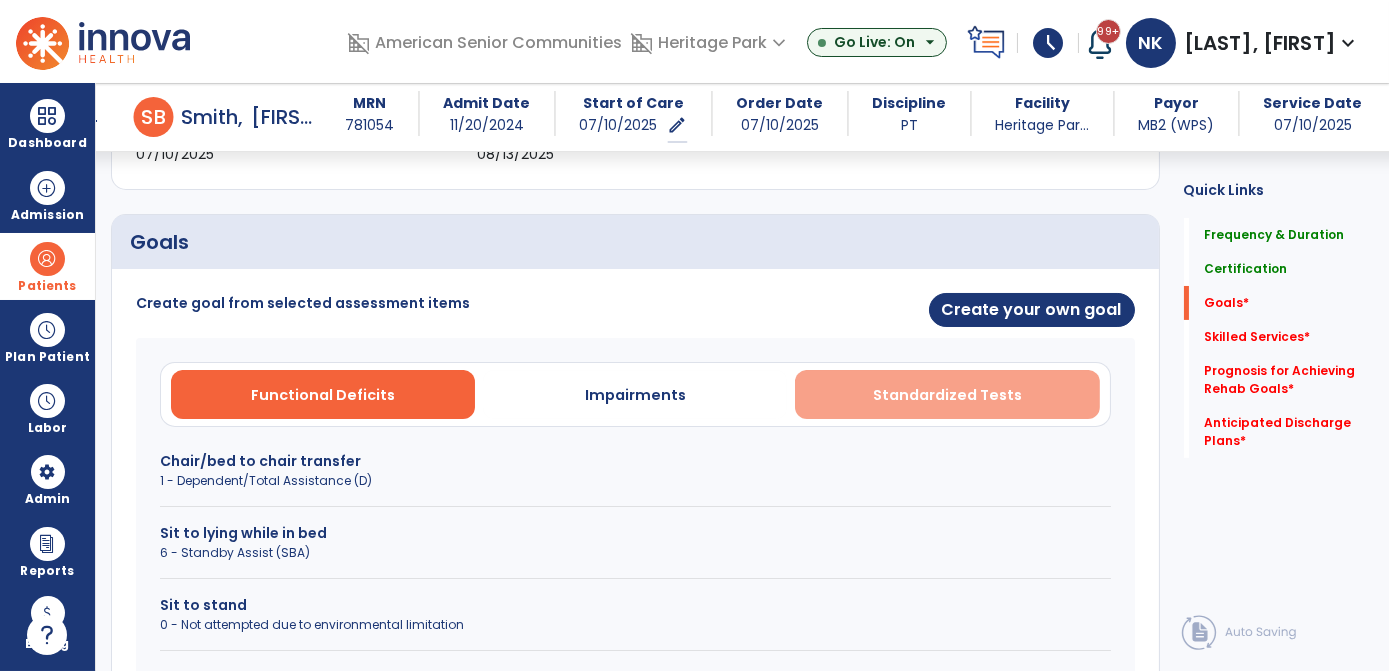 click on "Standardized Tests" at bounding box center (947, 394) 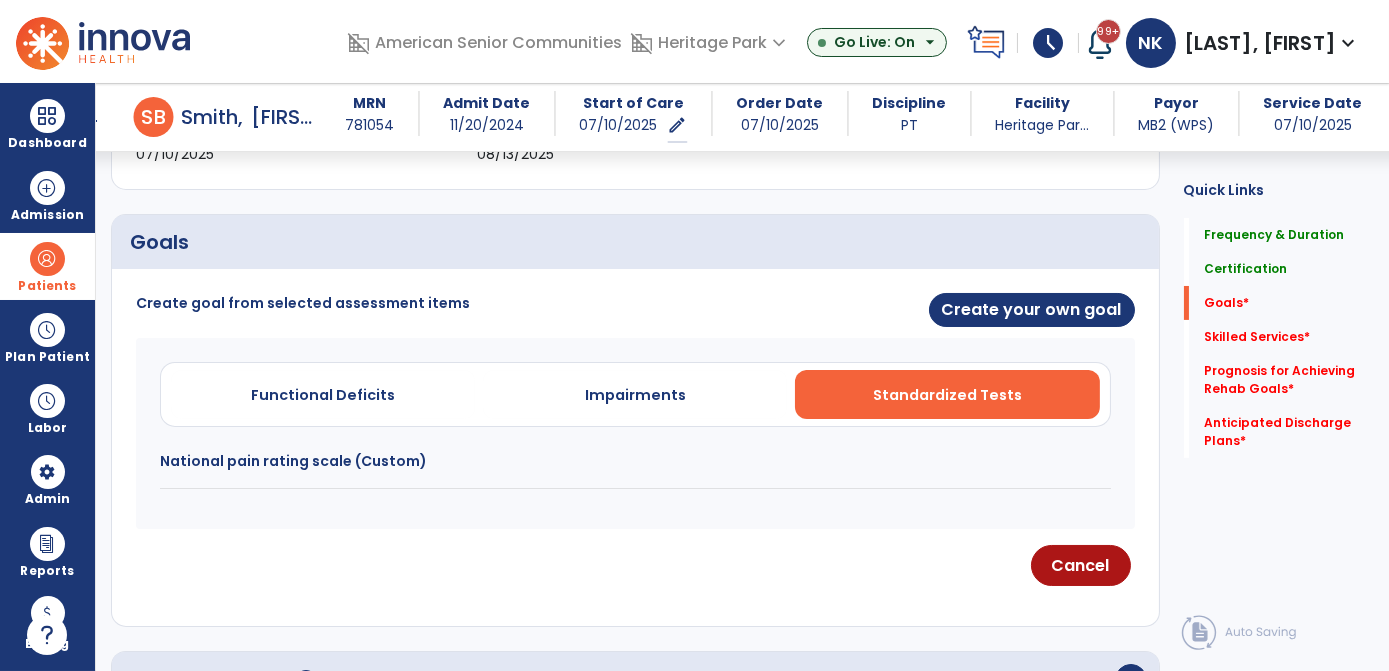 click on "National pain rating scale (Custom)" at bounding box center [635, 470] 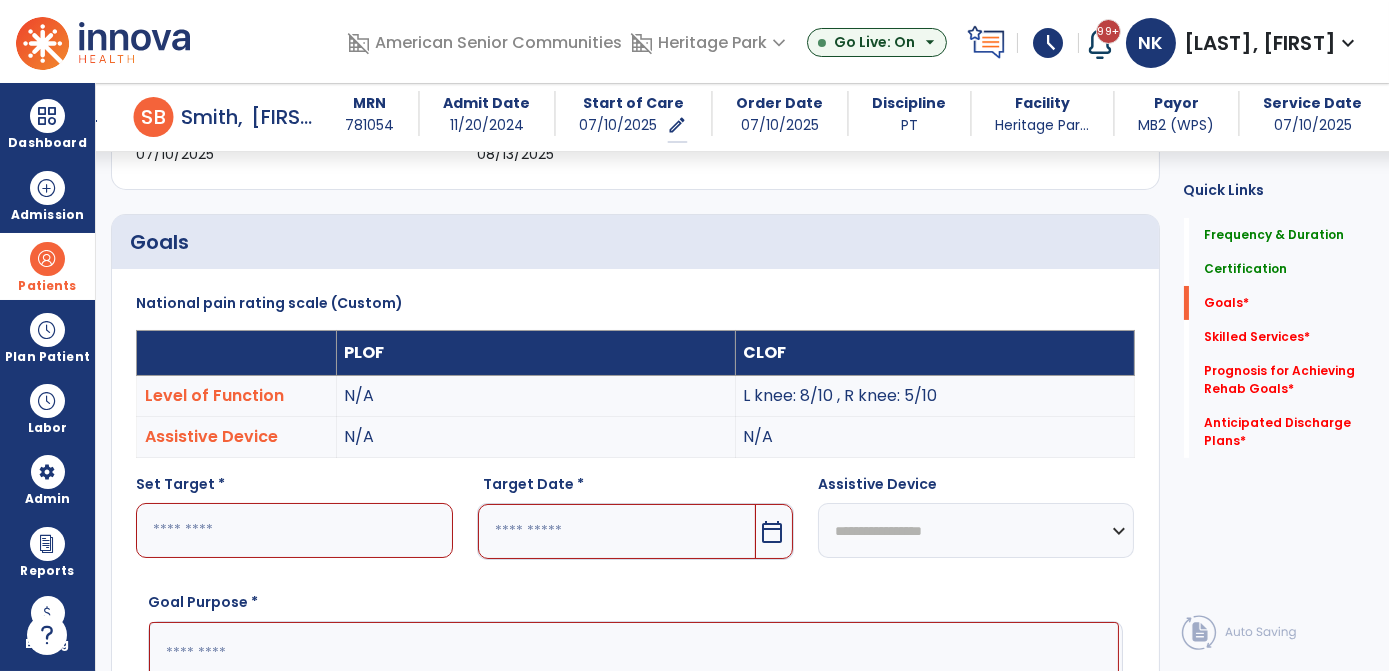 click at bounding box center [294, 530] 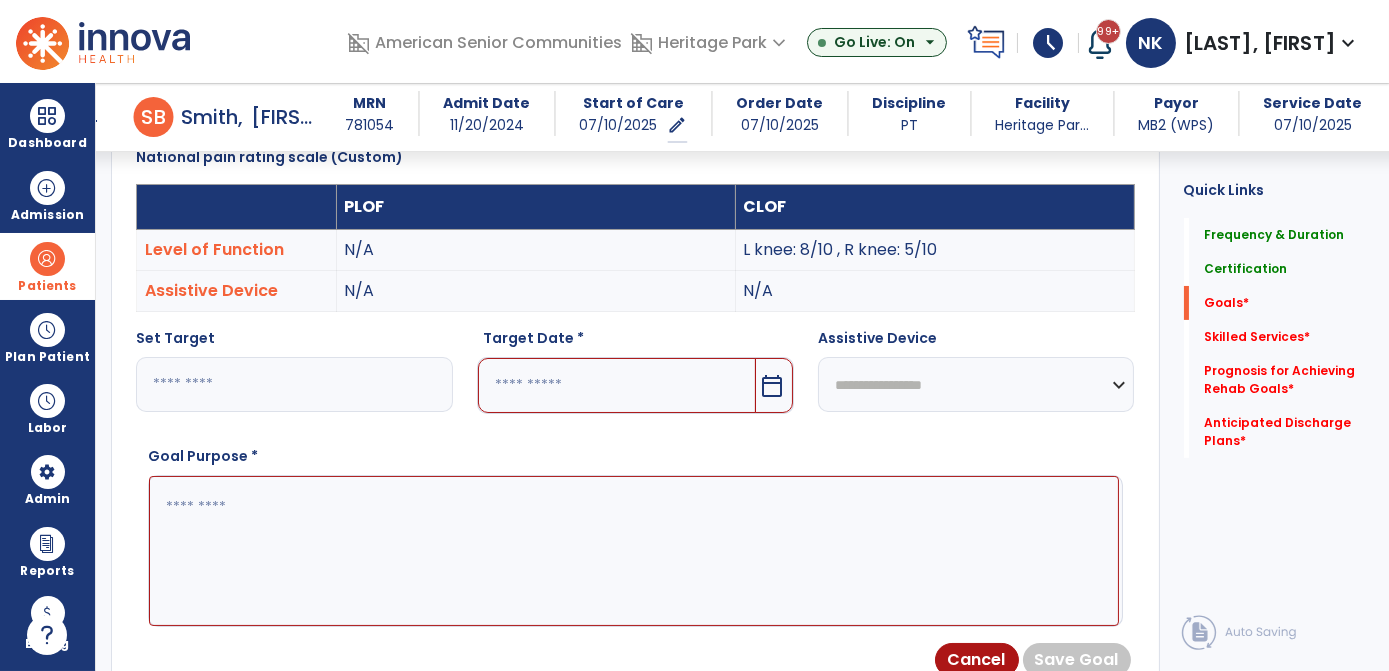 scroll, scrollTop: 644, scrollLeft: 0, axis: vertical 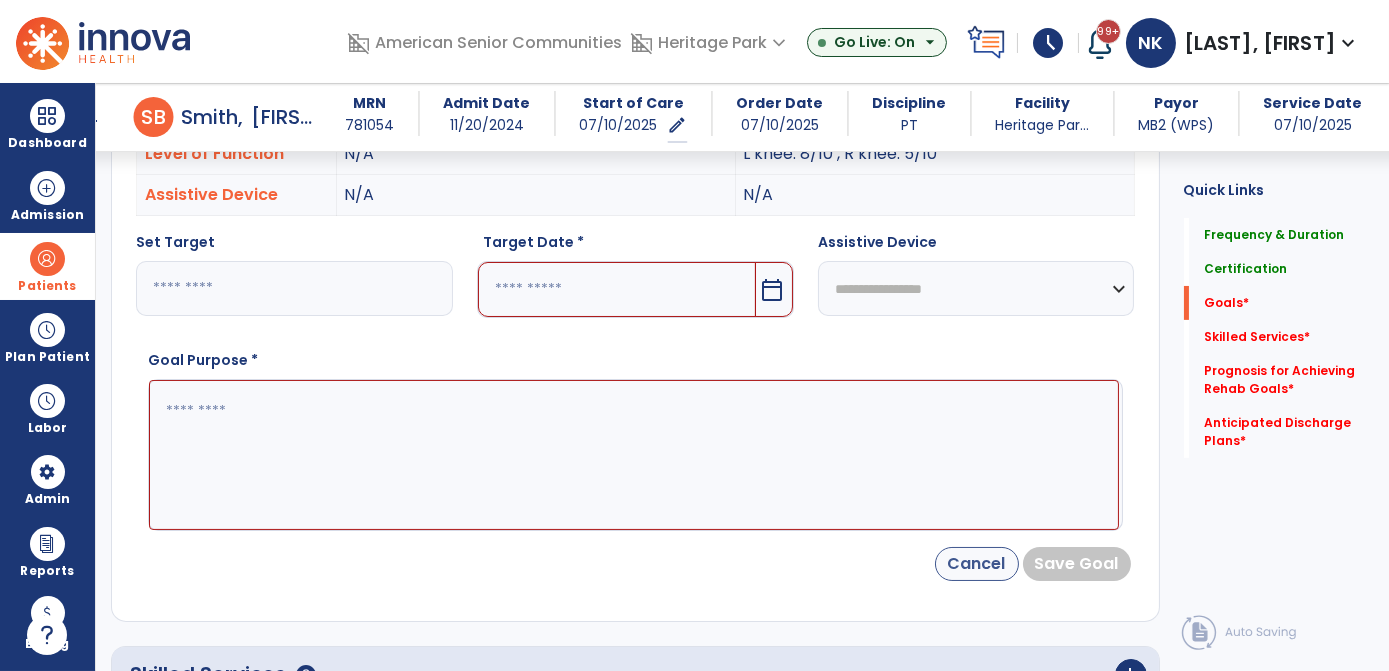 type on "*" 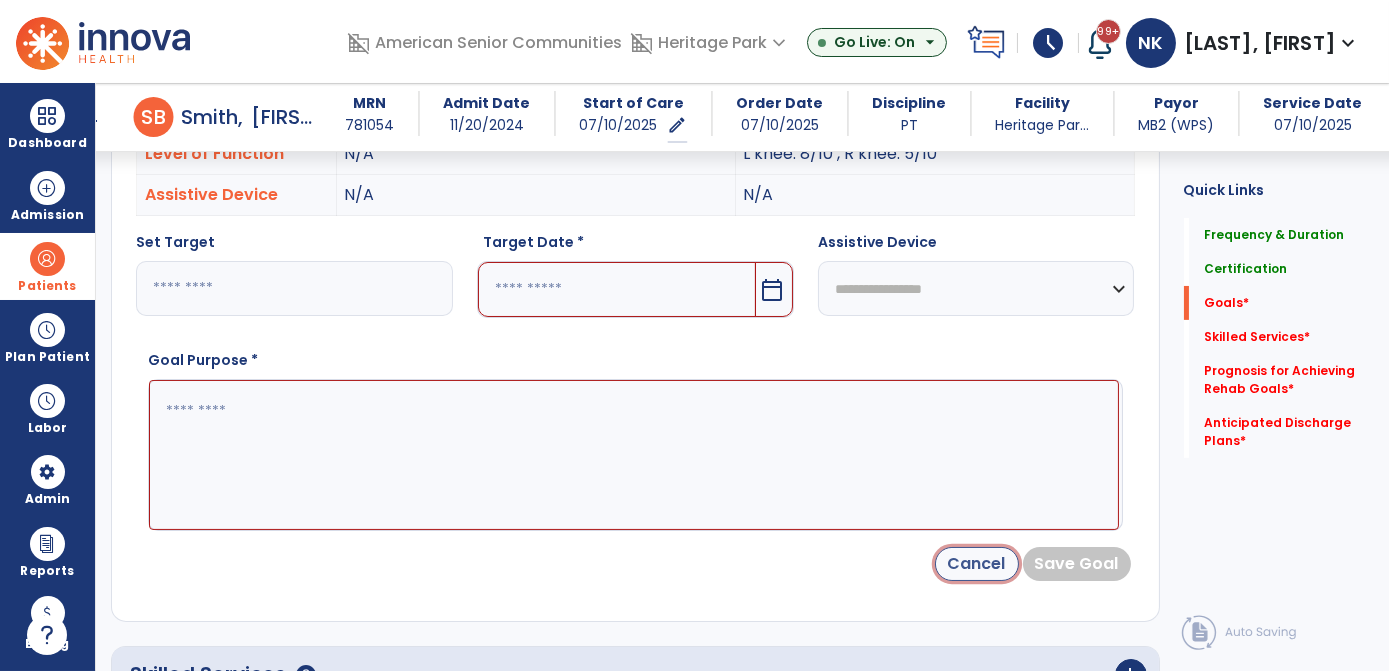 click on "Cancel" at bounding box center [977, 564] 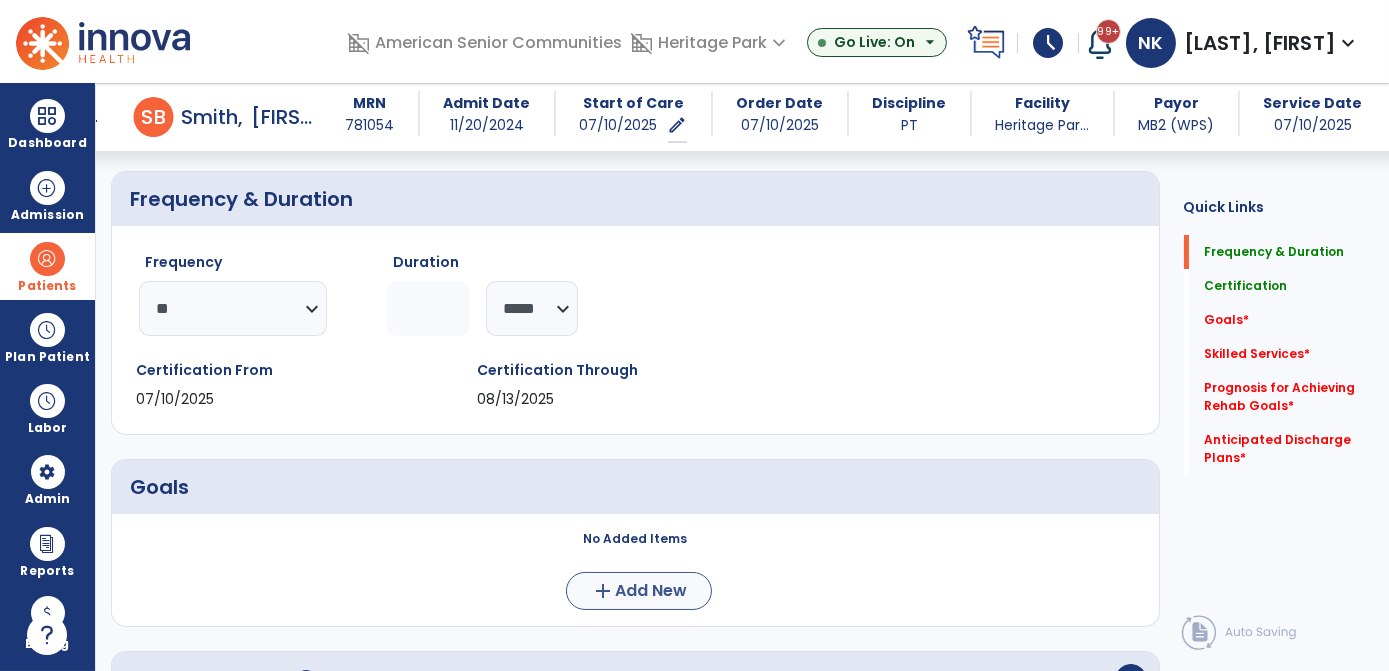scroll, scrollTop: 158, scrollLeft: 0, axis: vertical 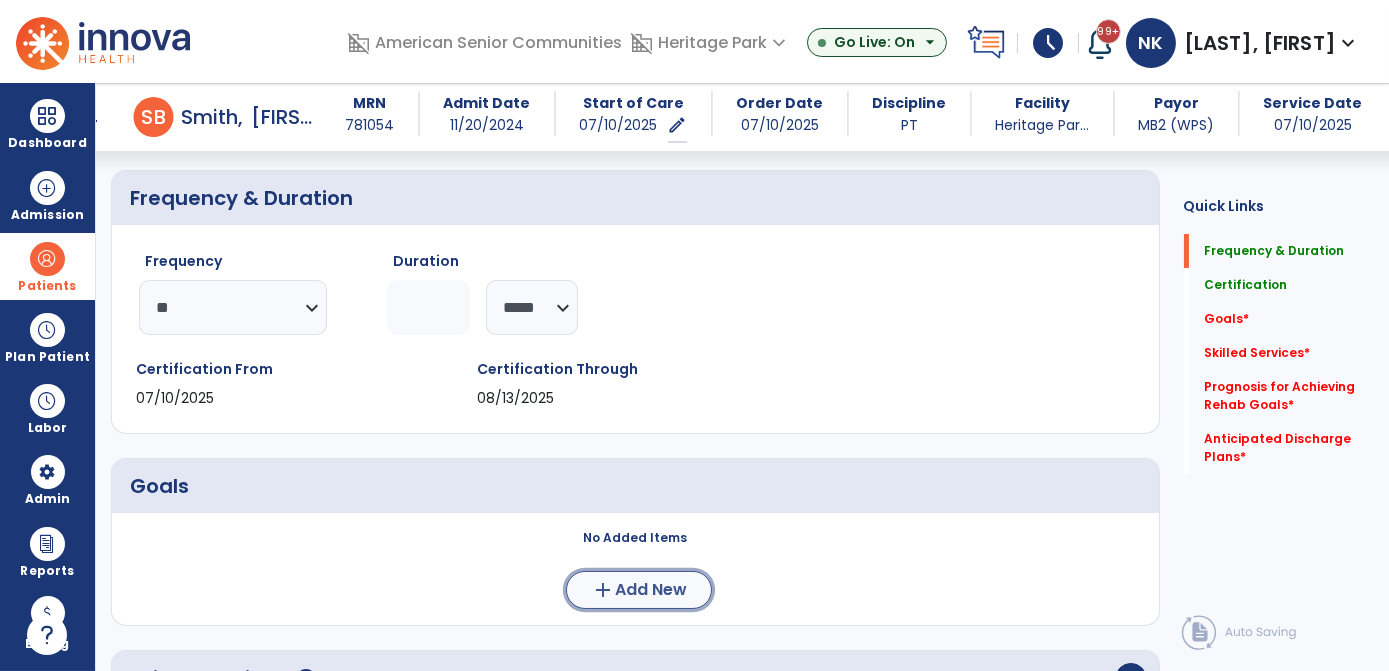 click on "add  Add New" at bounding box center [639, 590] 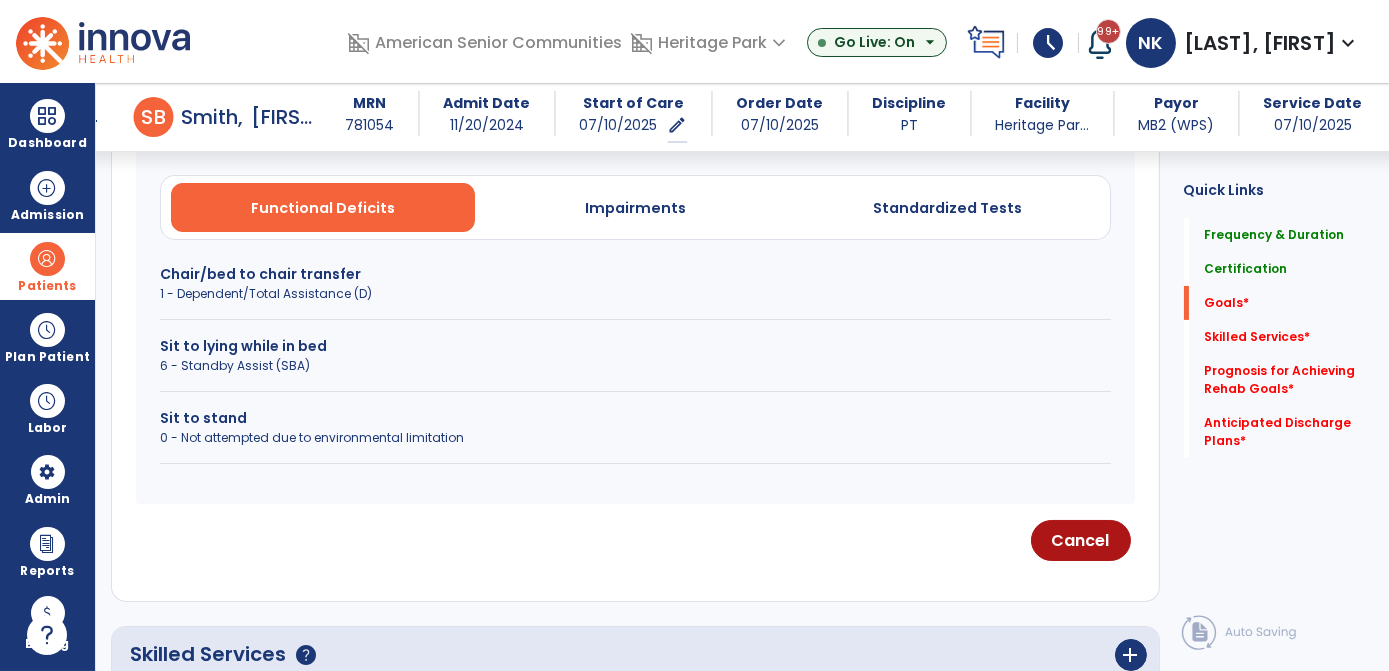 scroll, scrollTop: 461, scrollLeft: 0, axis: vertical 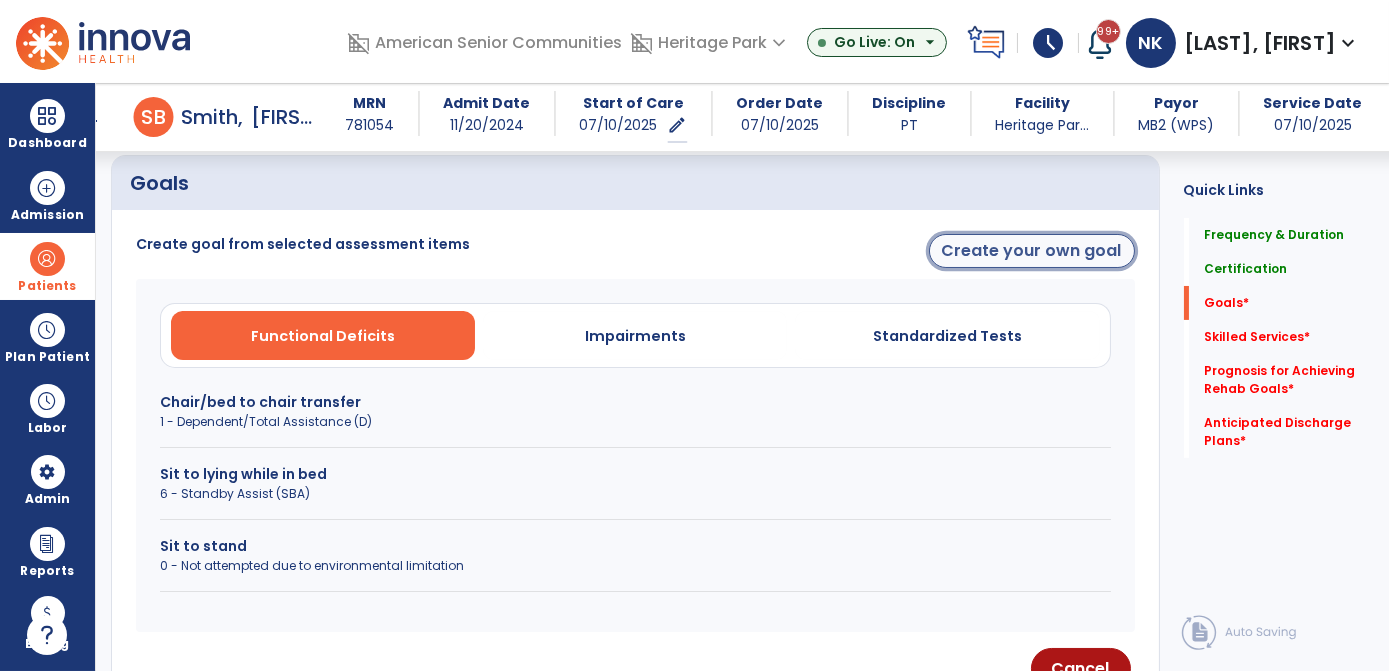 click on "Create your own goal" at bounding box center [1032, 251] 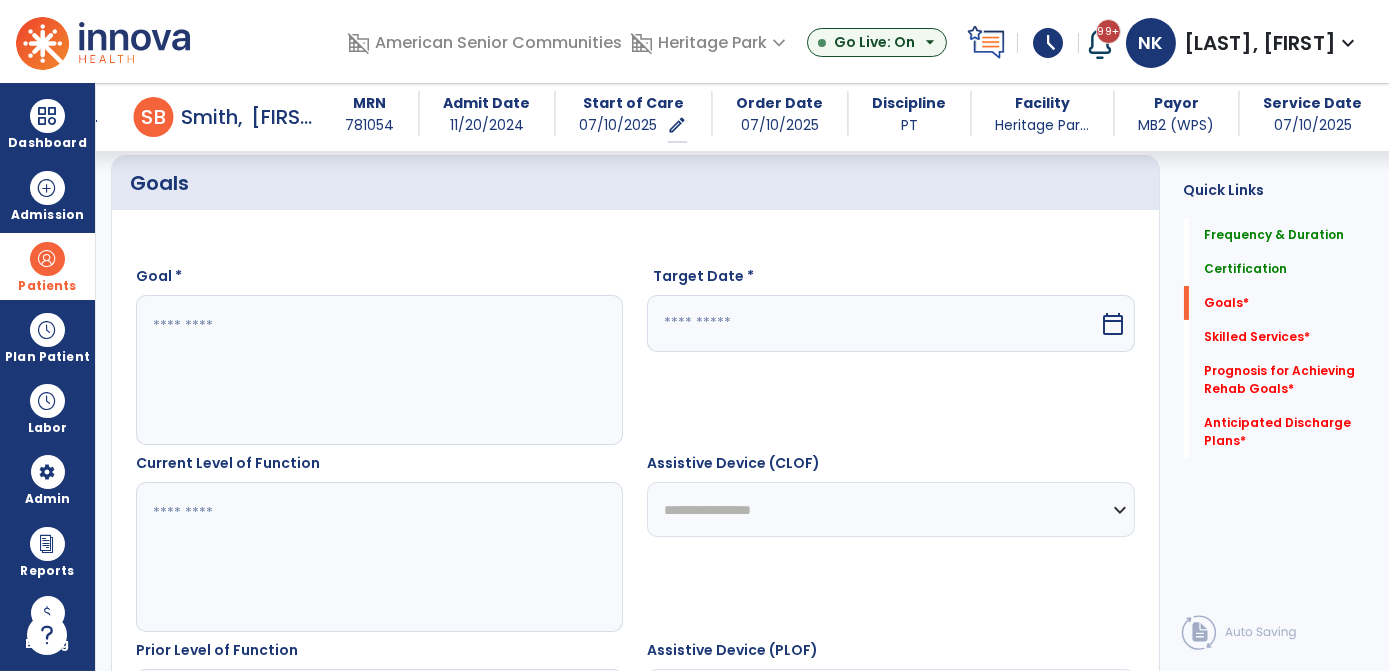 click on "Goal *" at bounding box center [379, 355] 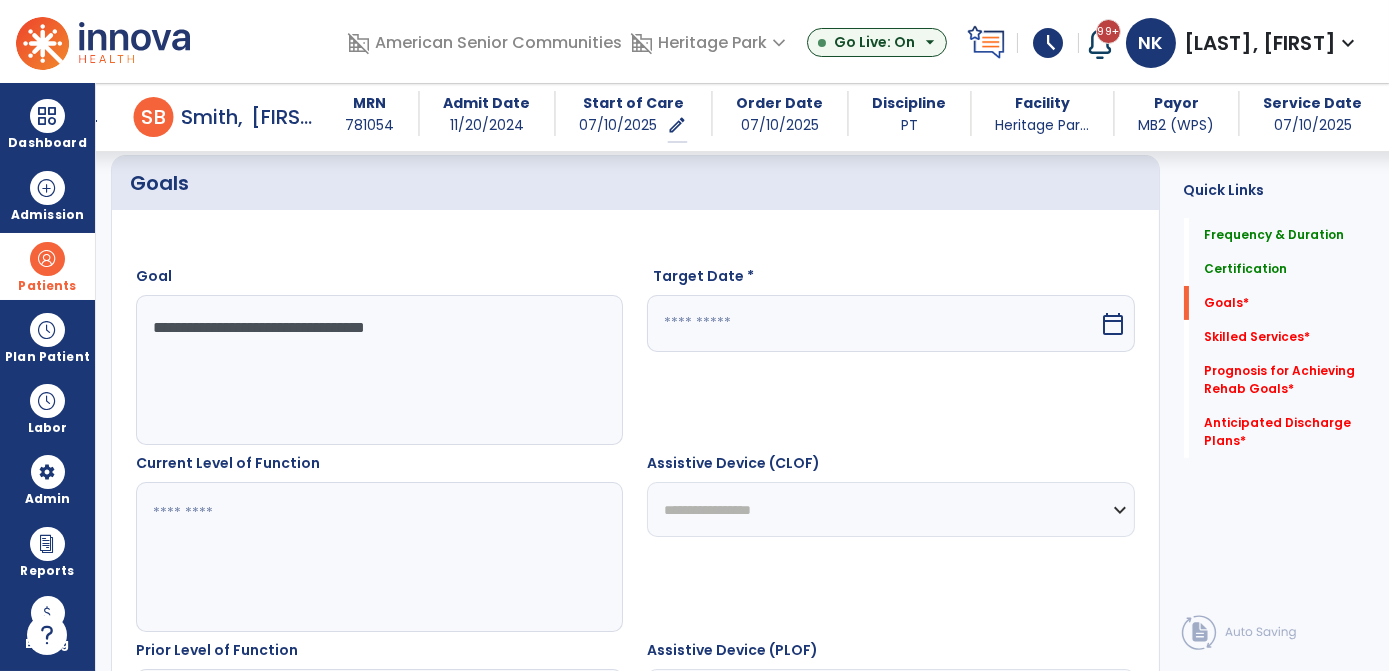 type on "**********" 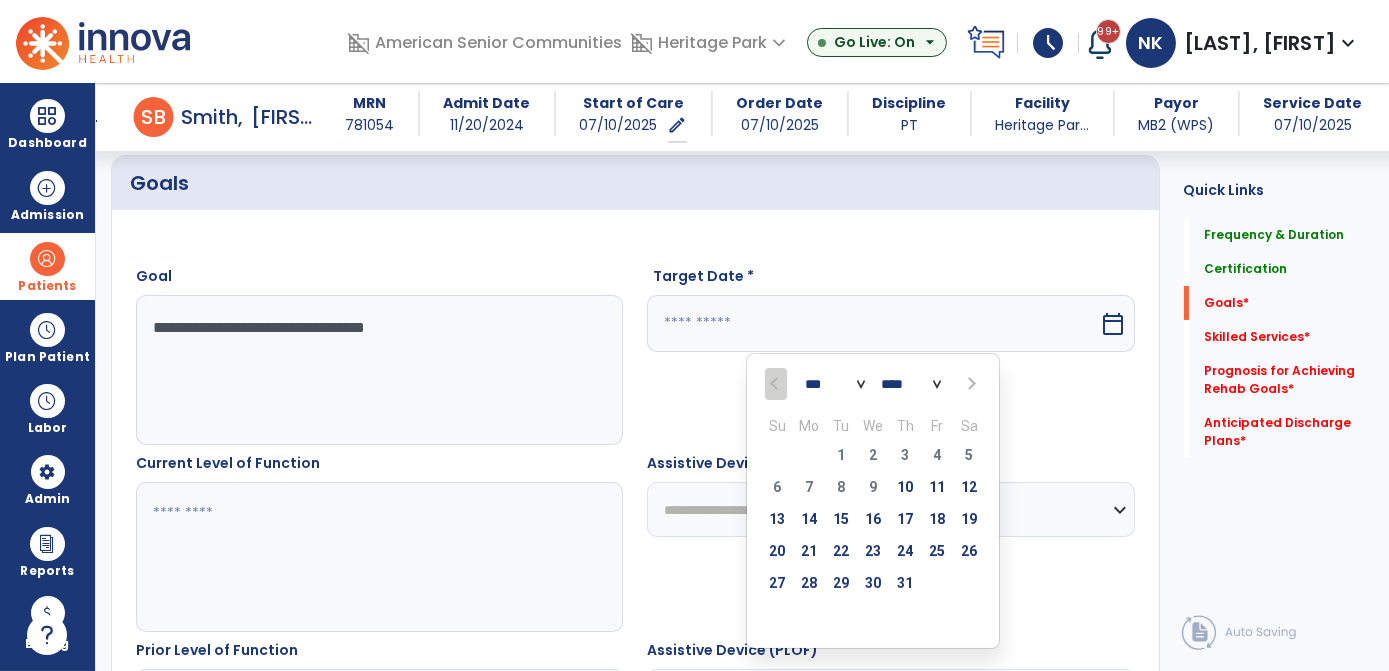 click at bounding box center (970, 384) 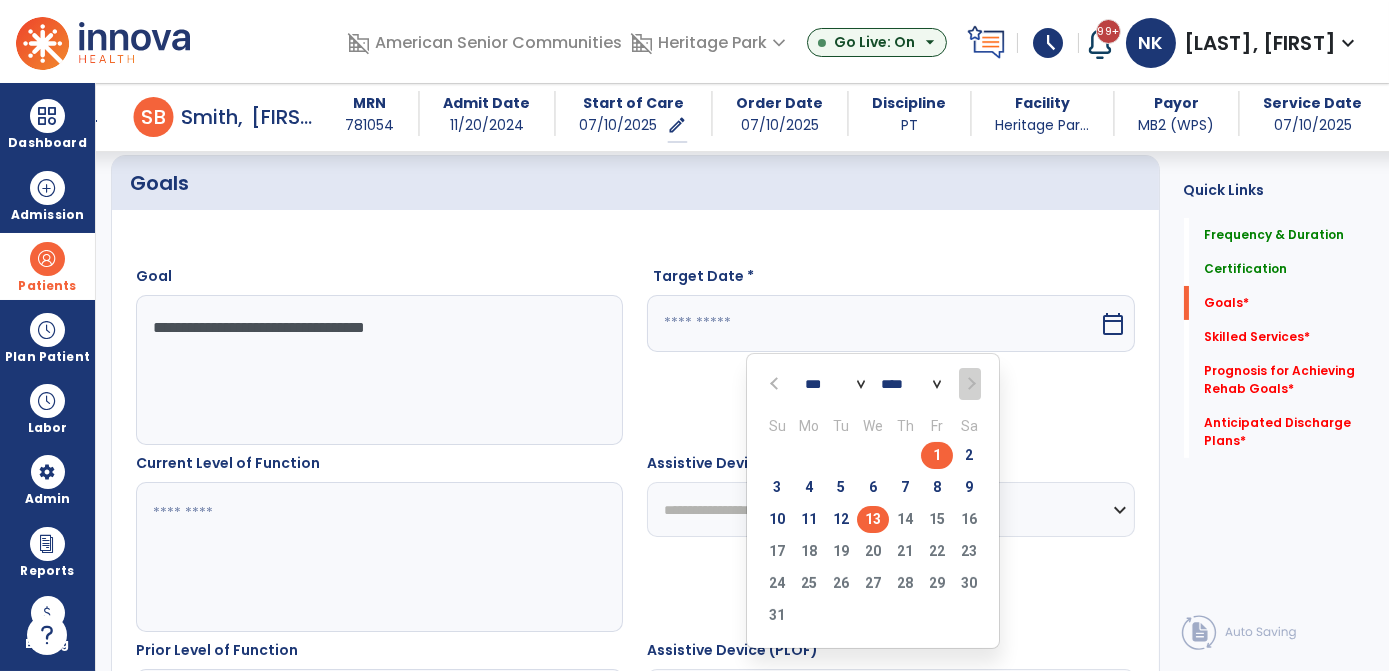 click on "13" at bounding box center [873, 519] 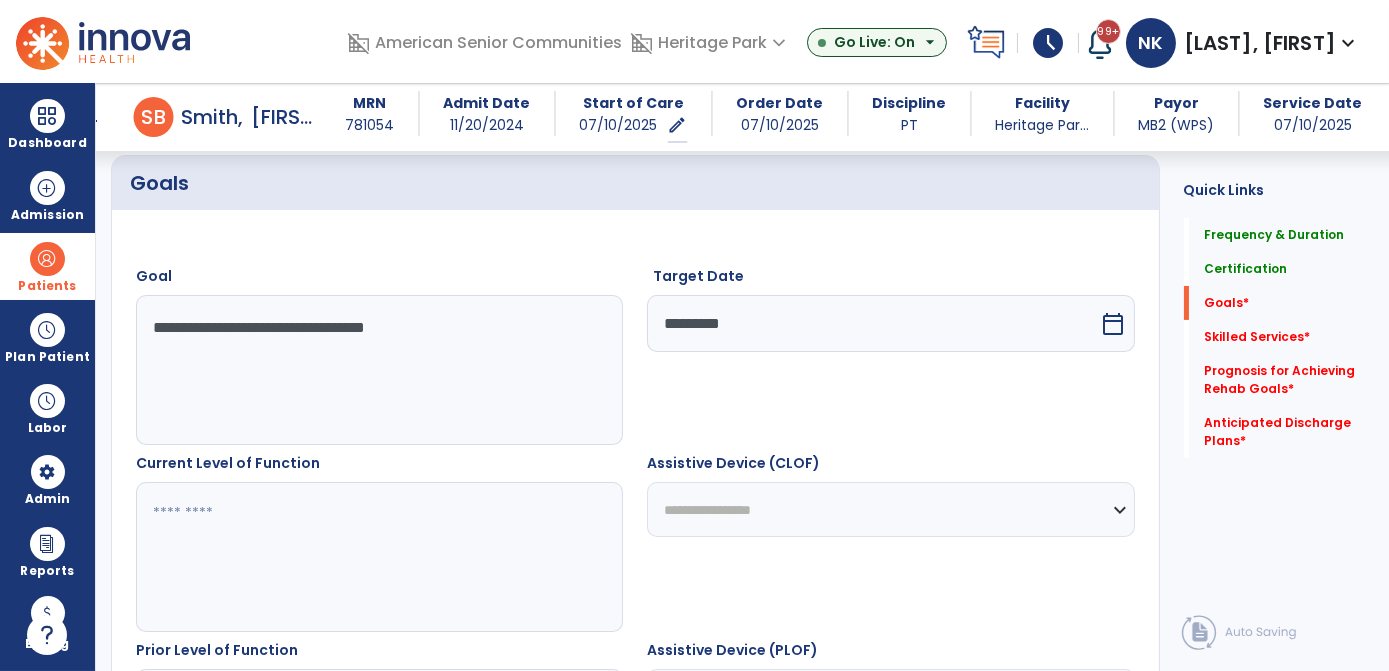 click at bounding box center (379, 557) 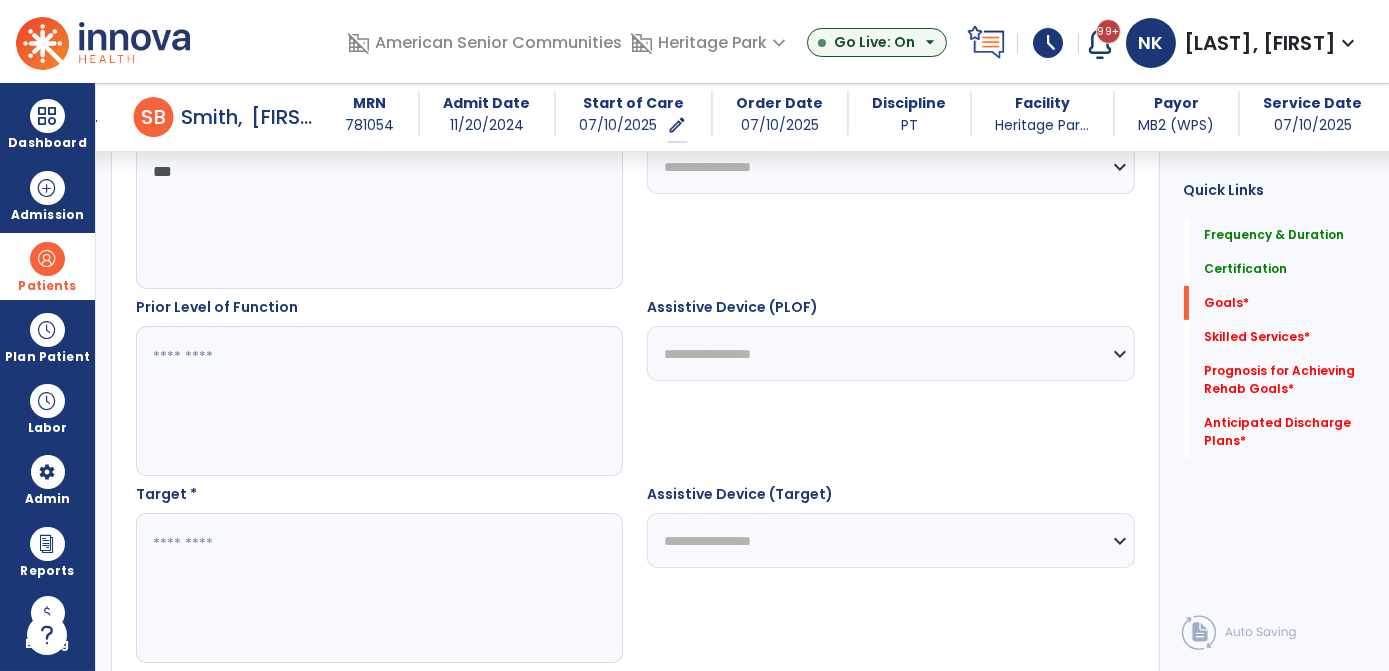scroll, scrollTop: 805, scrollLeft: 0, axis: vertical 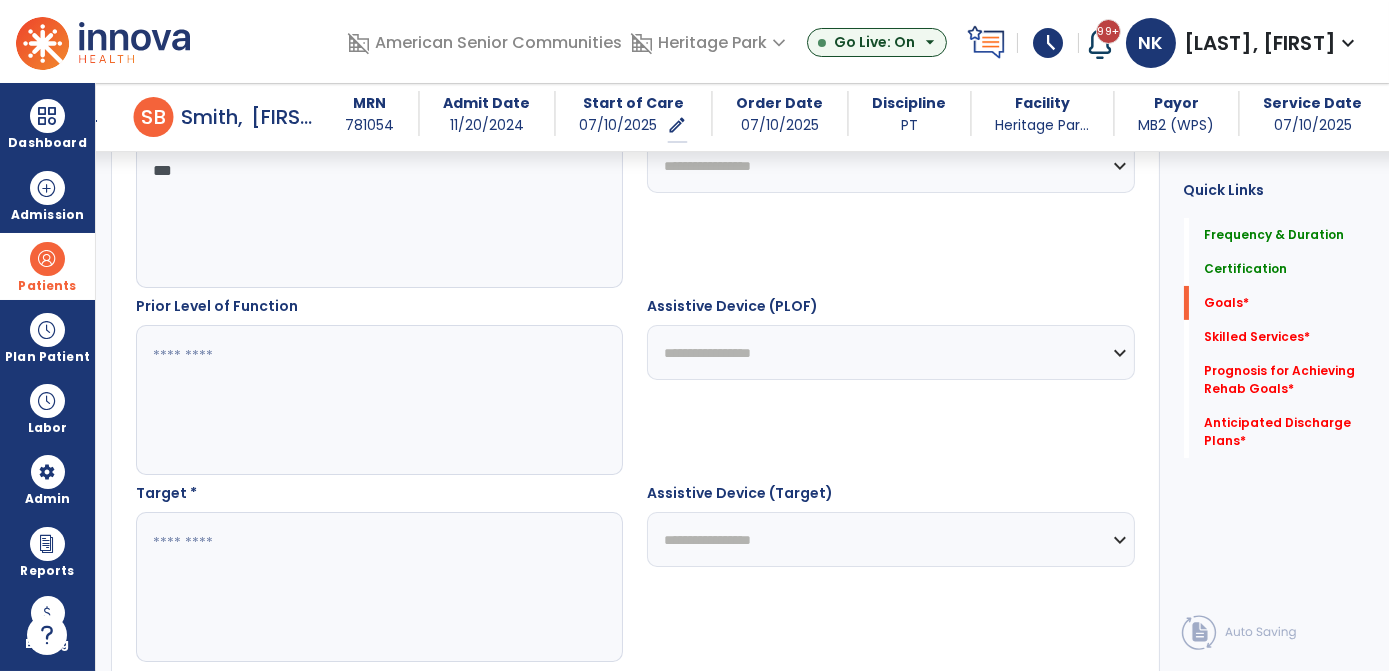 type on "***" 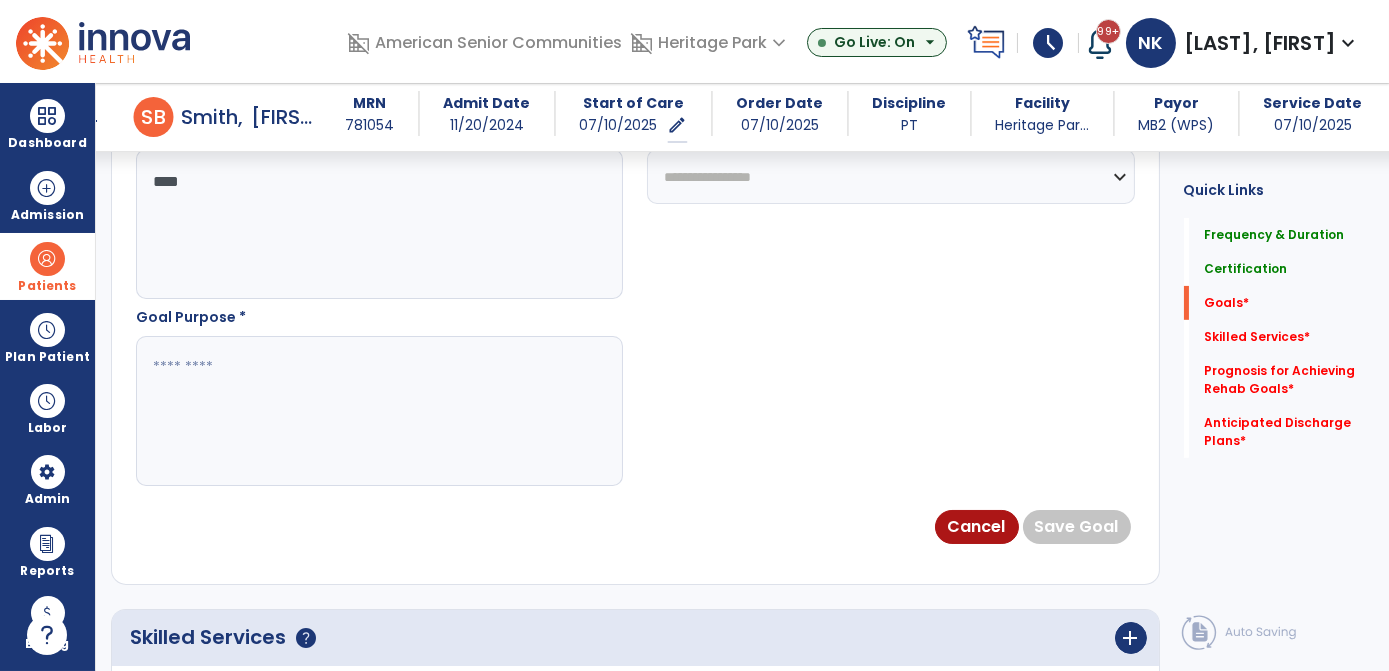 scroll, scrollTop: 1210, scrollLeft: 0, axis: vertical 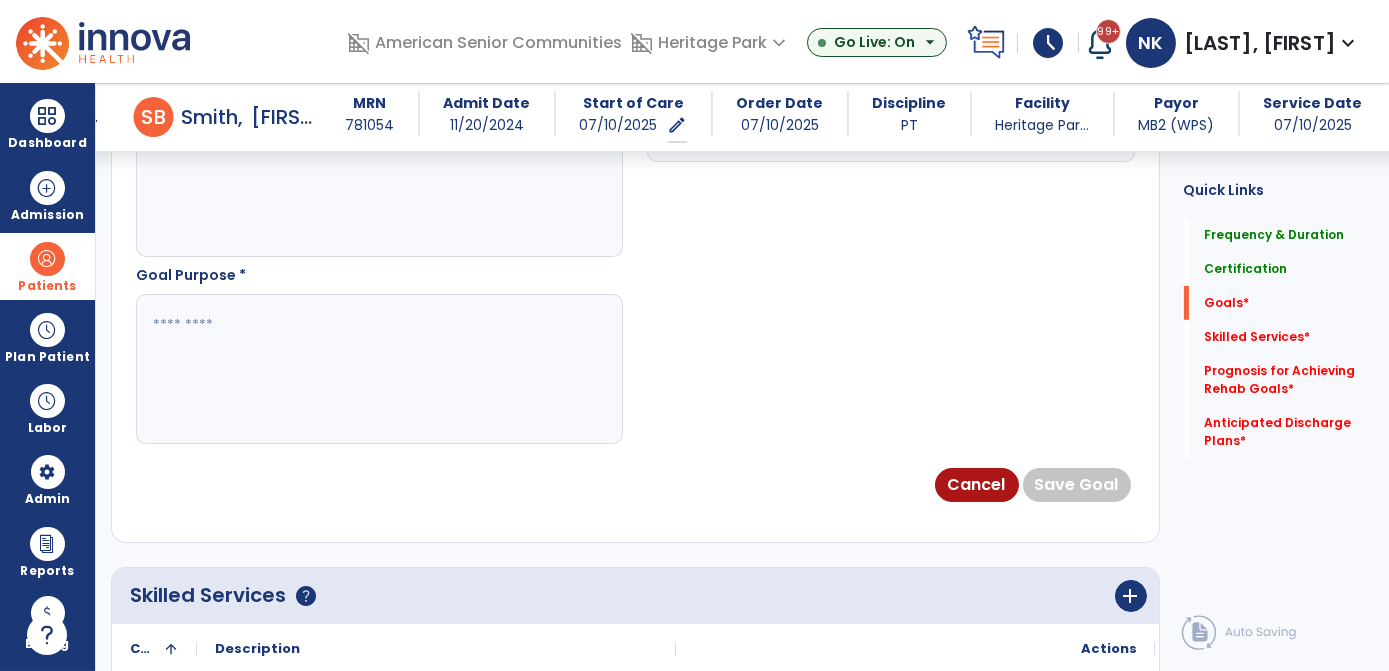 type on "****" 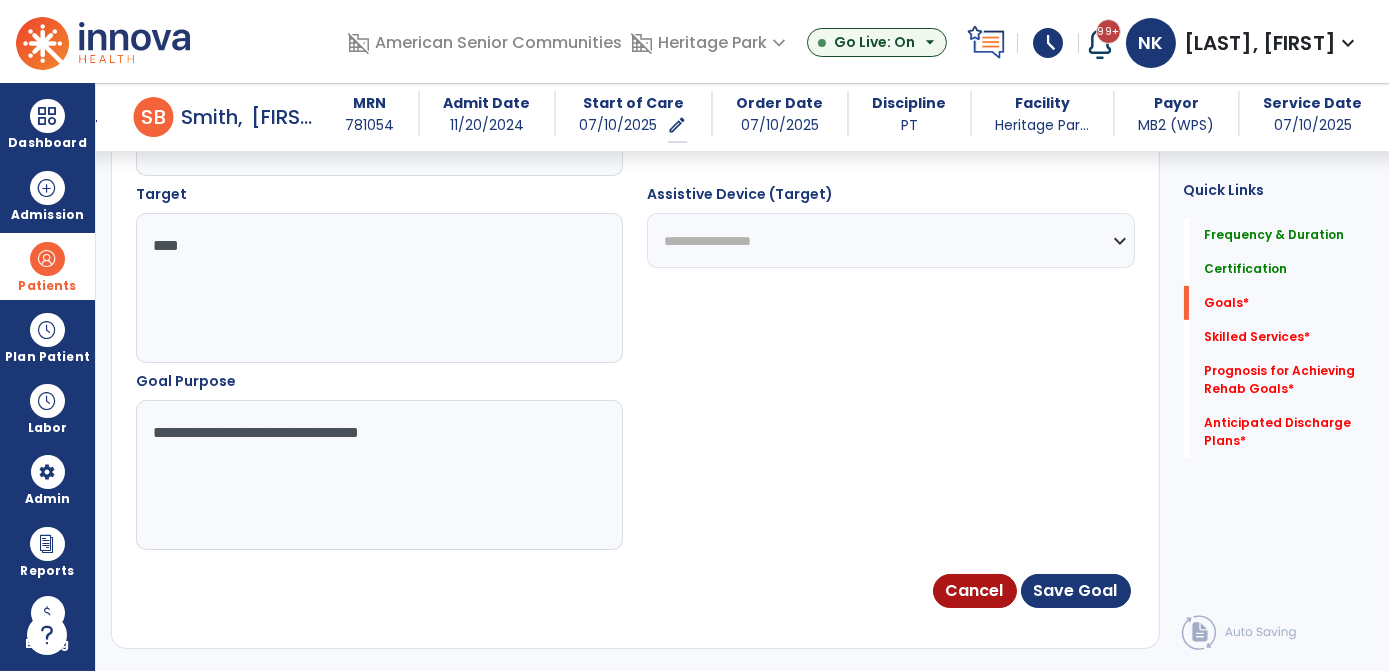 scroll, scrollTop: 1106, scrollLeft: 0, axis: vertical 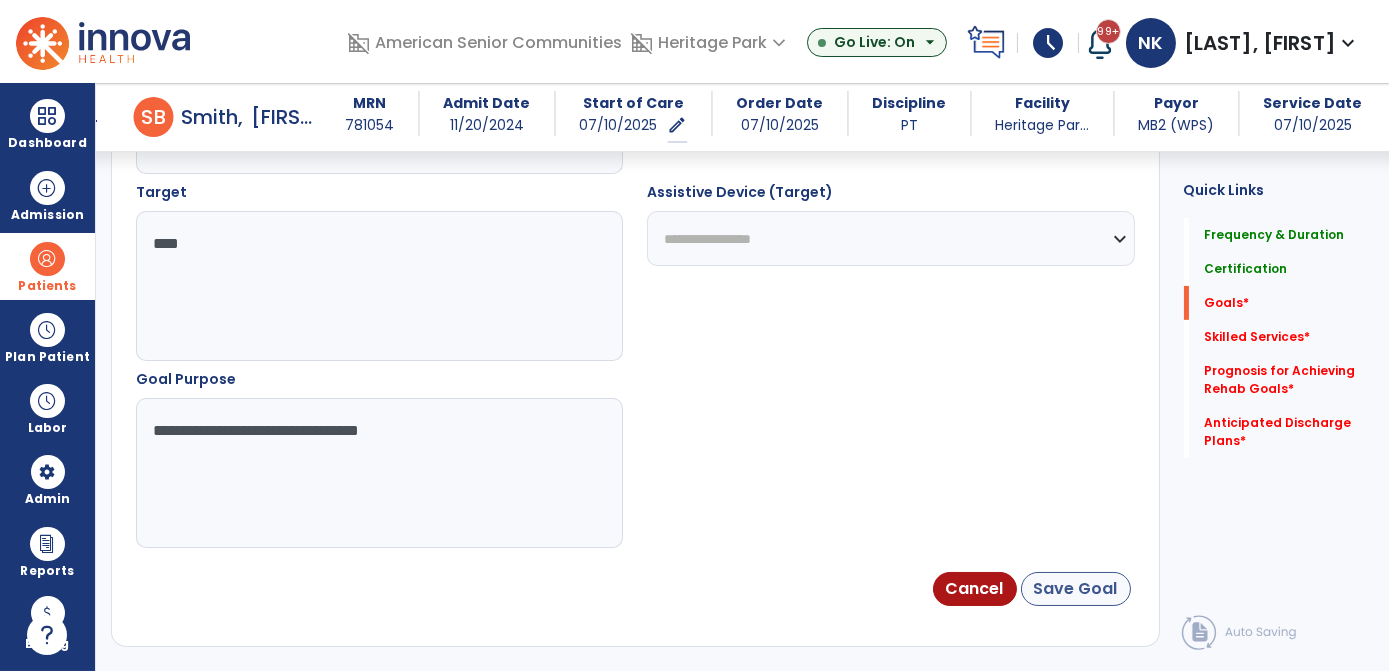 type on "**********" 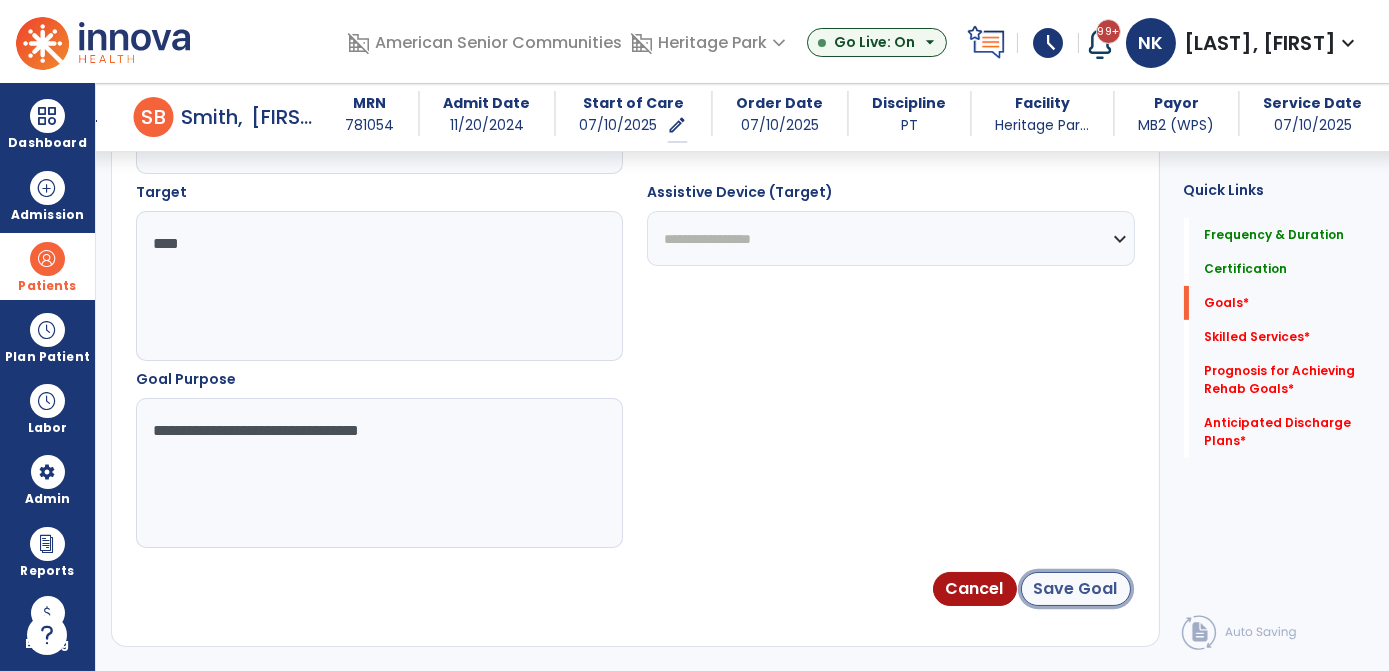 click on "Save Goal" at bounding box center [1076, 589] 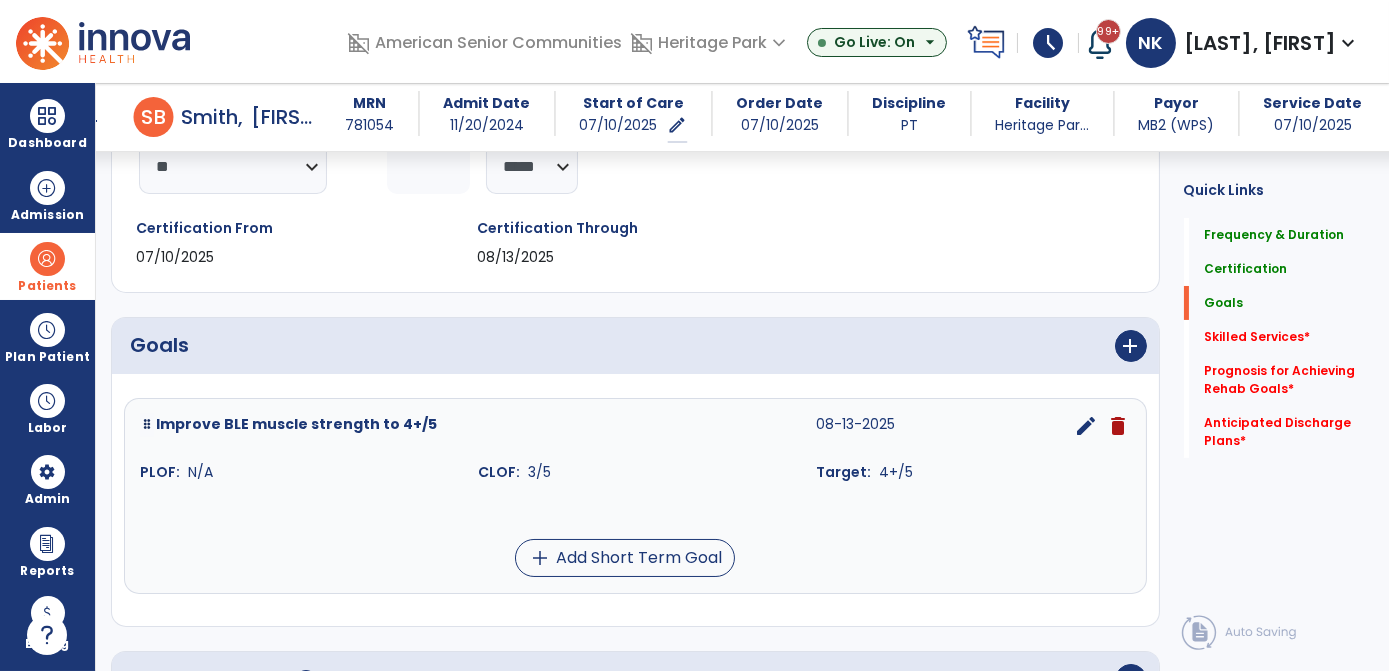 scroll, scrollTop: 298, scrollLeft: 0, axis: vertical 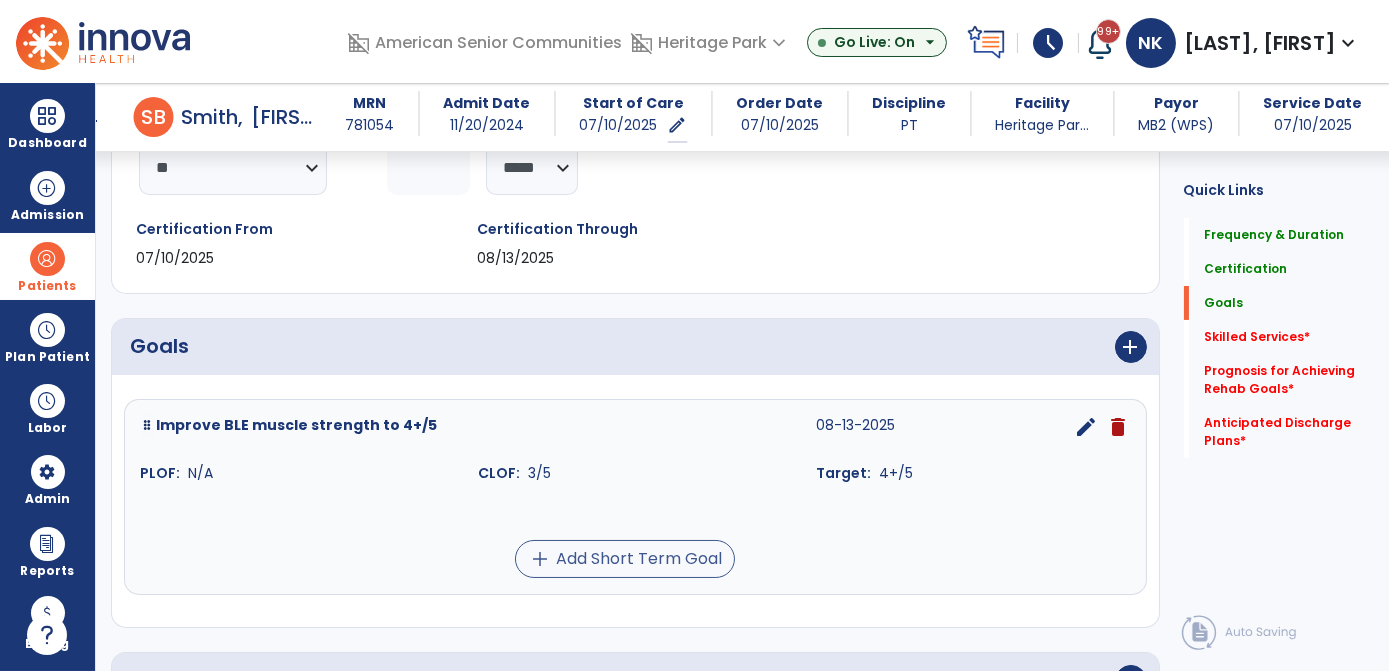 drag, startPoint x: 640, startPoint y: 598, endPoint x: 663, endPoint y: 564, distance: 41.04875 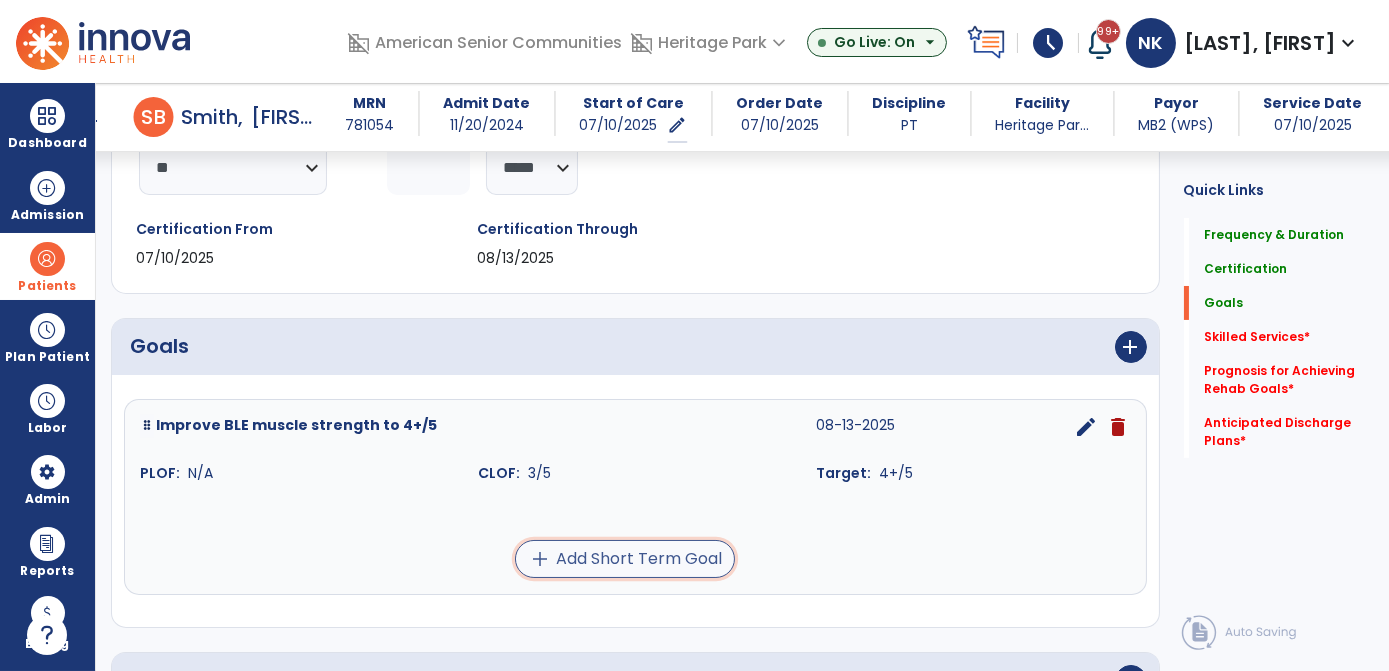 click on "add  Add Short Term Goal" at bounding box center (625, 559) 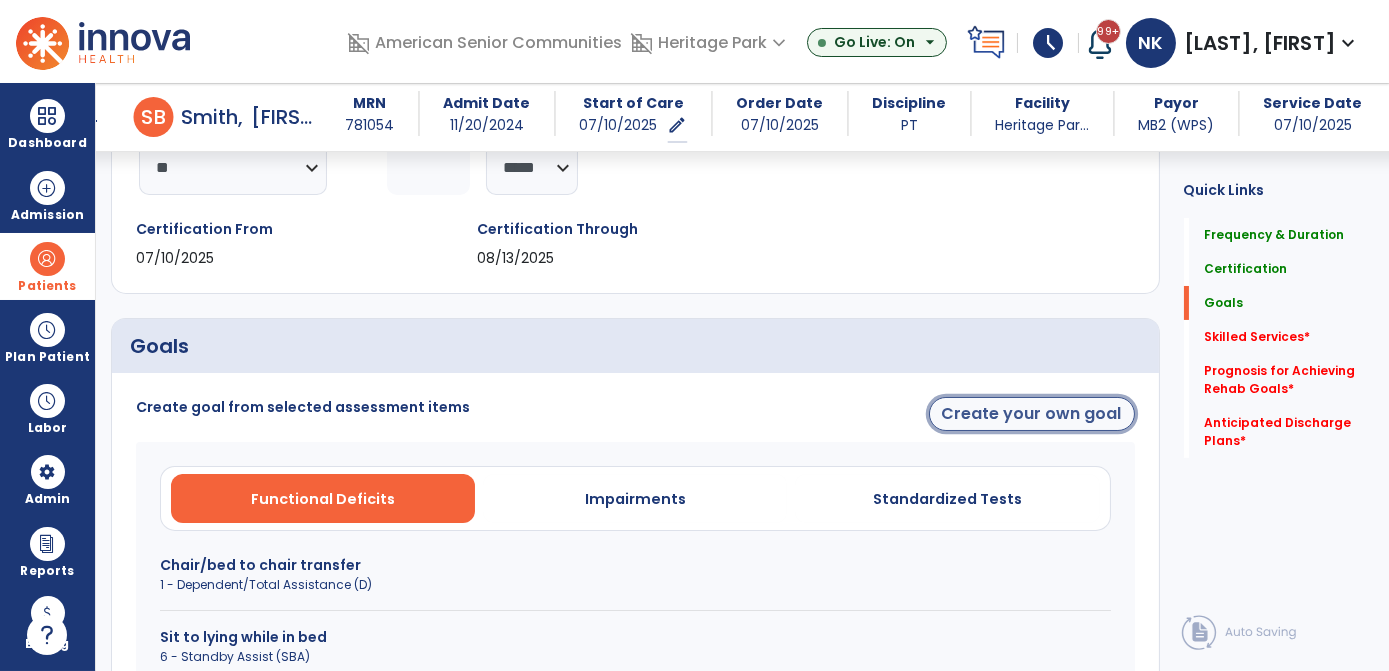click on "Create your own goal" at bounding box center [1032, 414] 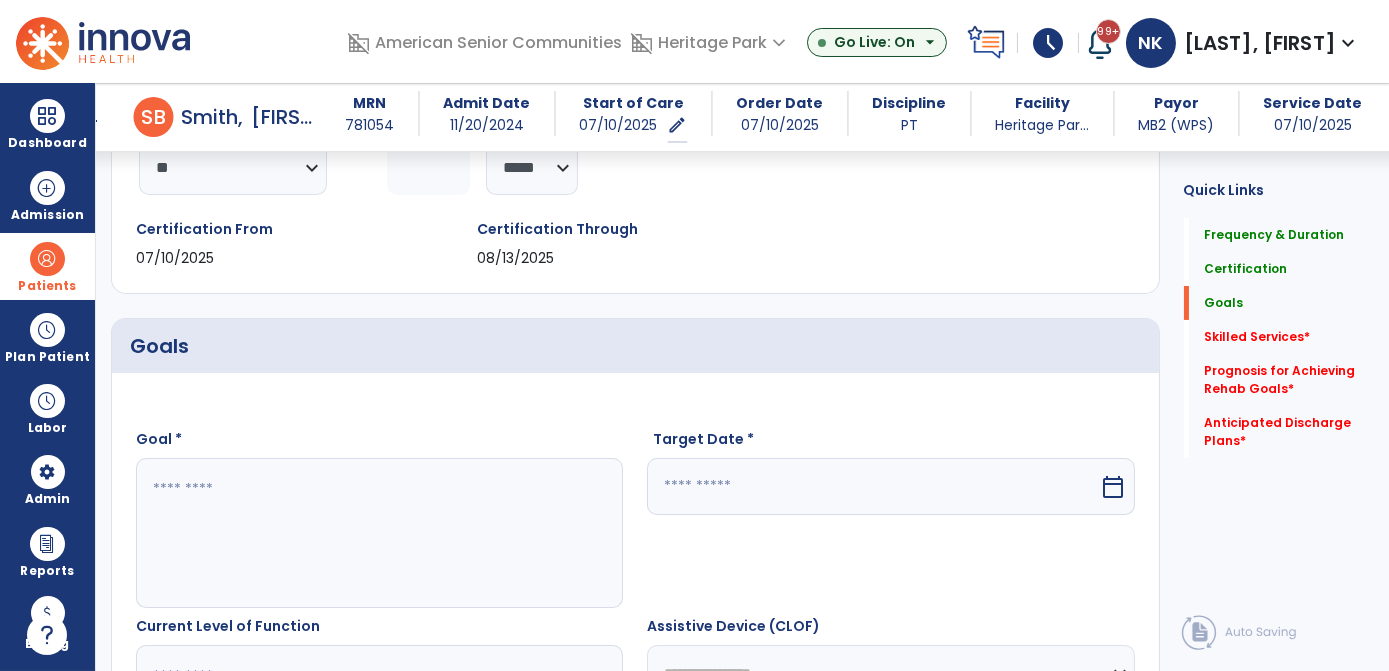 click at bounding box center [379, 533] 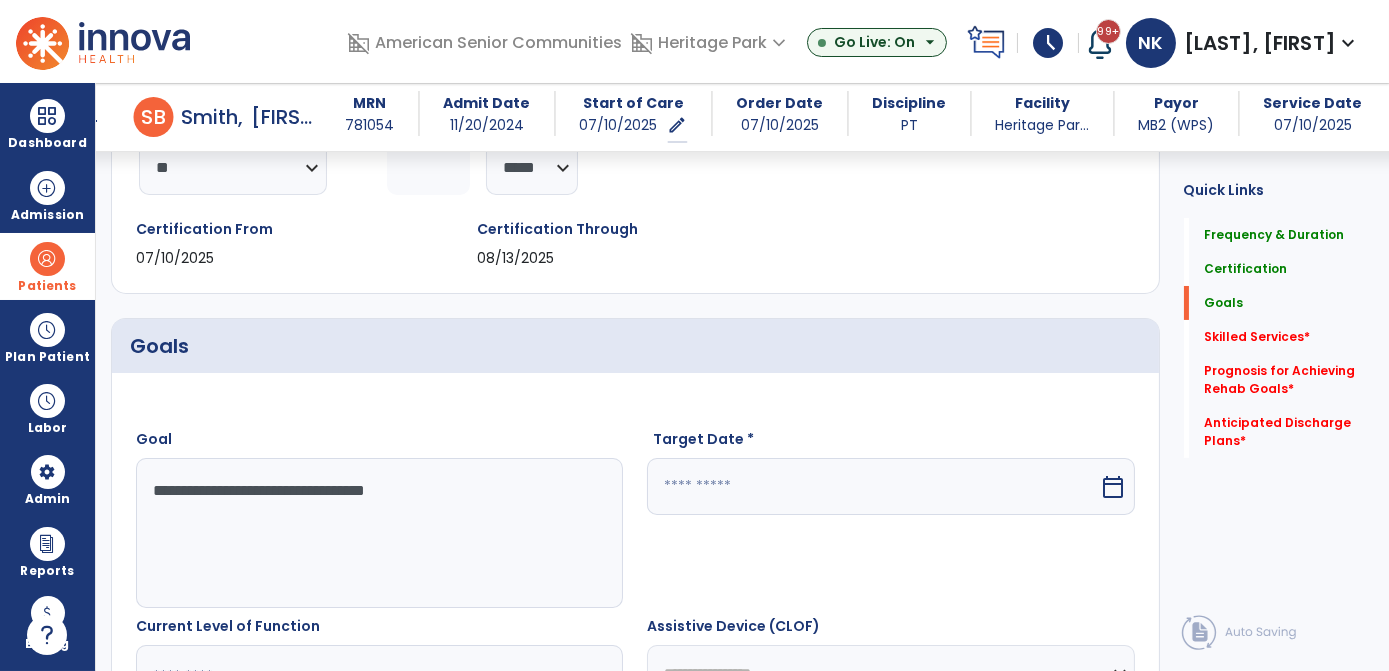 type on "**********" 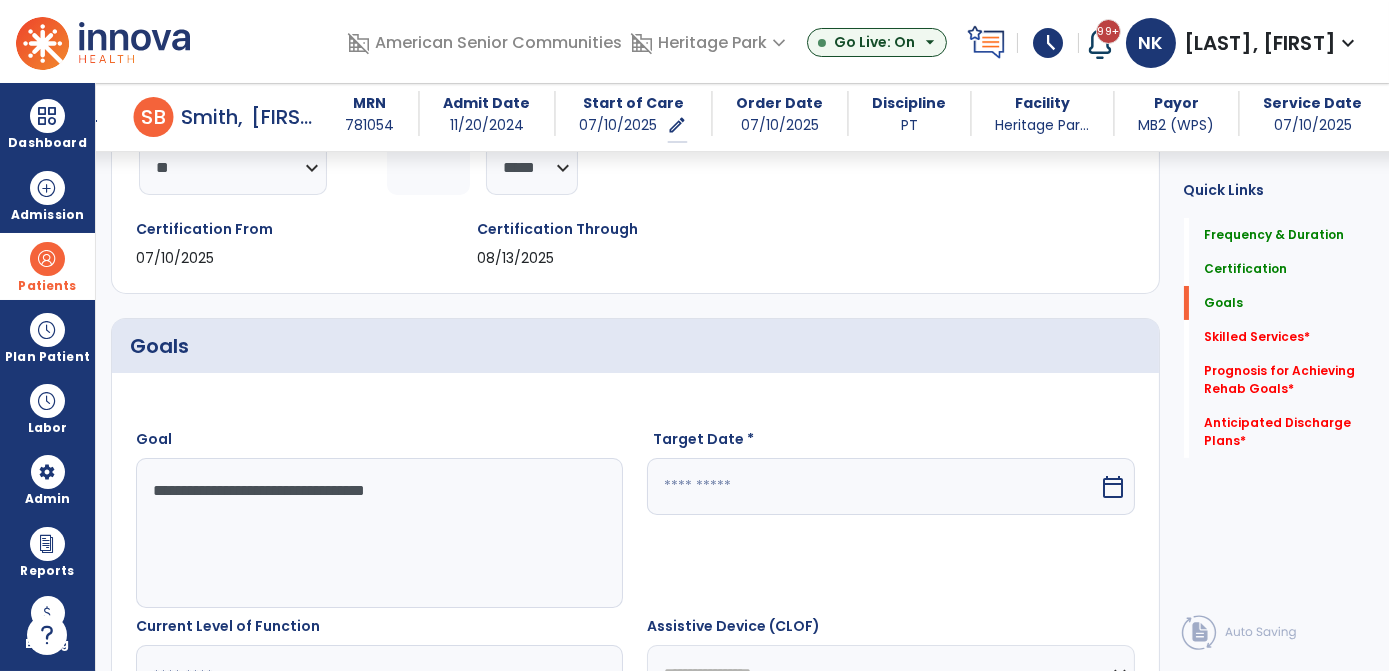 click on "calendar_today" at bounding box center (1114, 487) 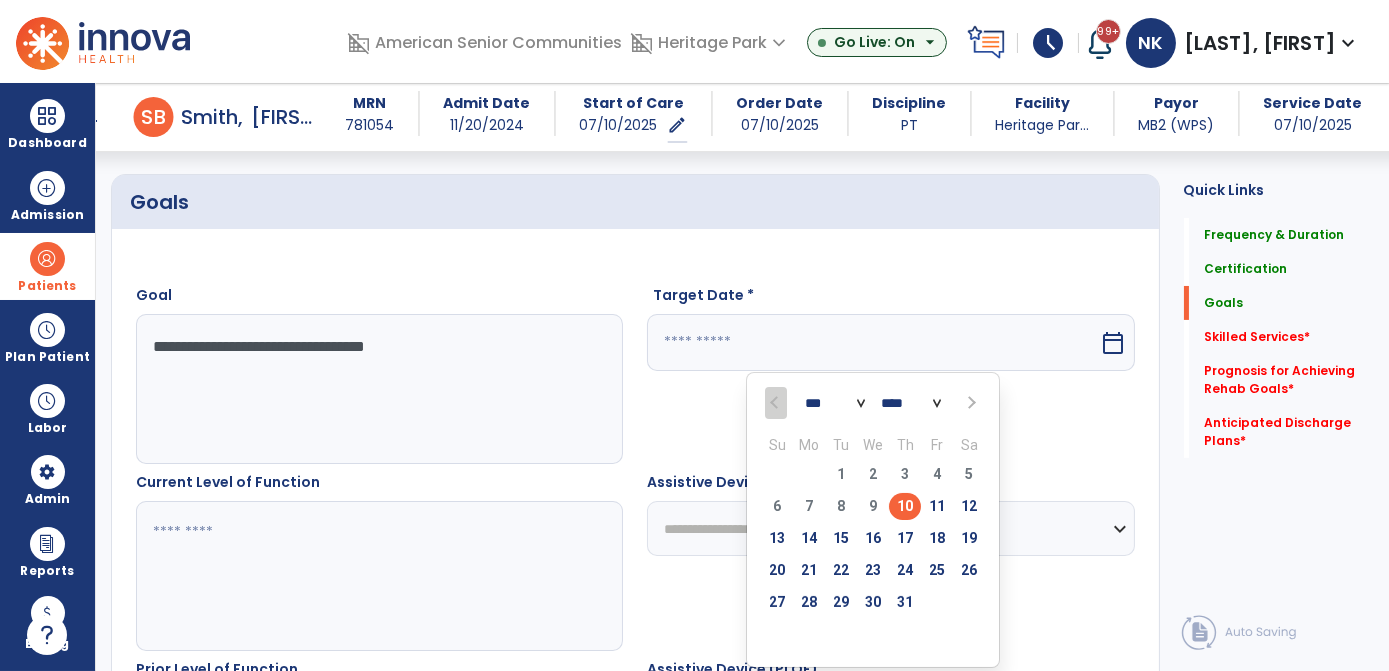 scroll, scrollTop: 445, scrollLeft: 0, axis: vertical 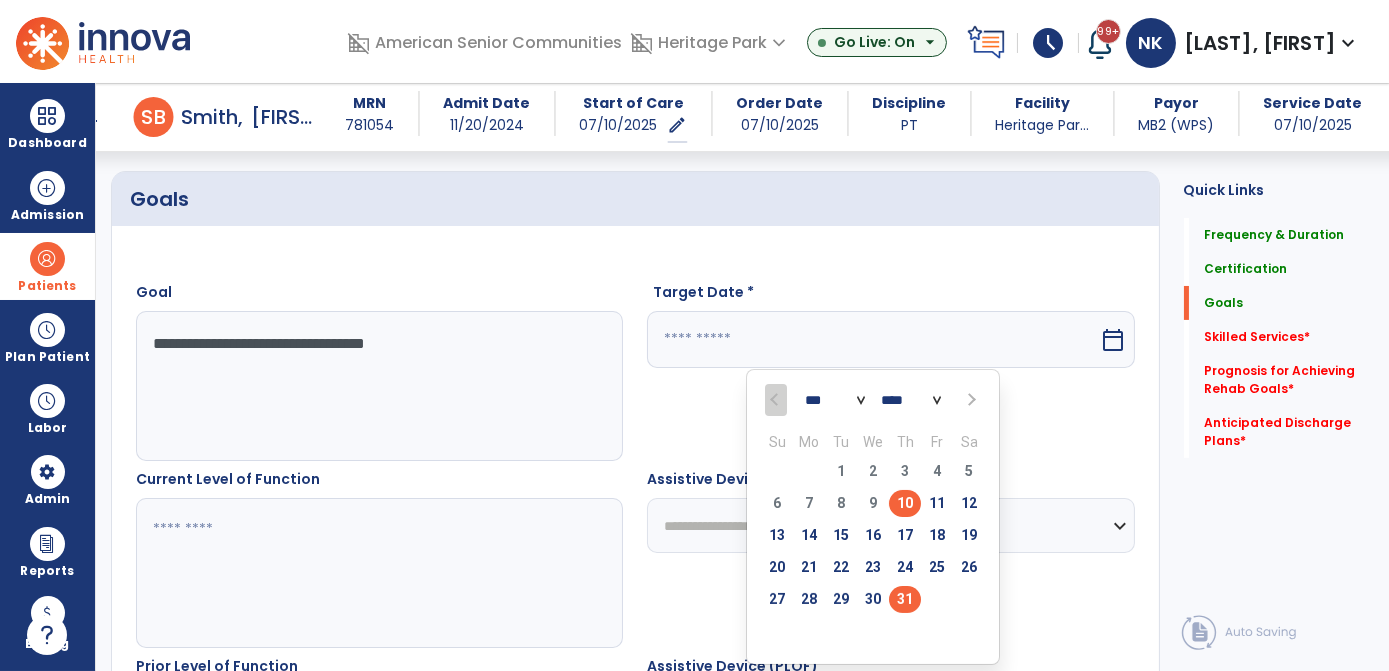 click on "31" at bounding box center (905, 599) 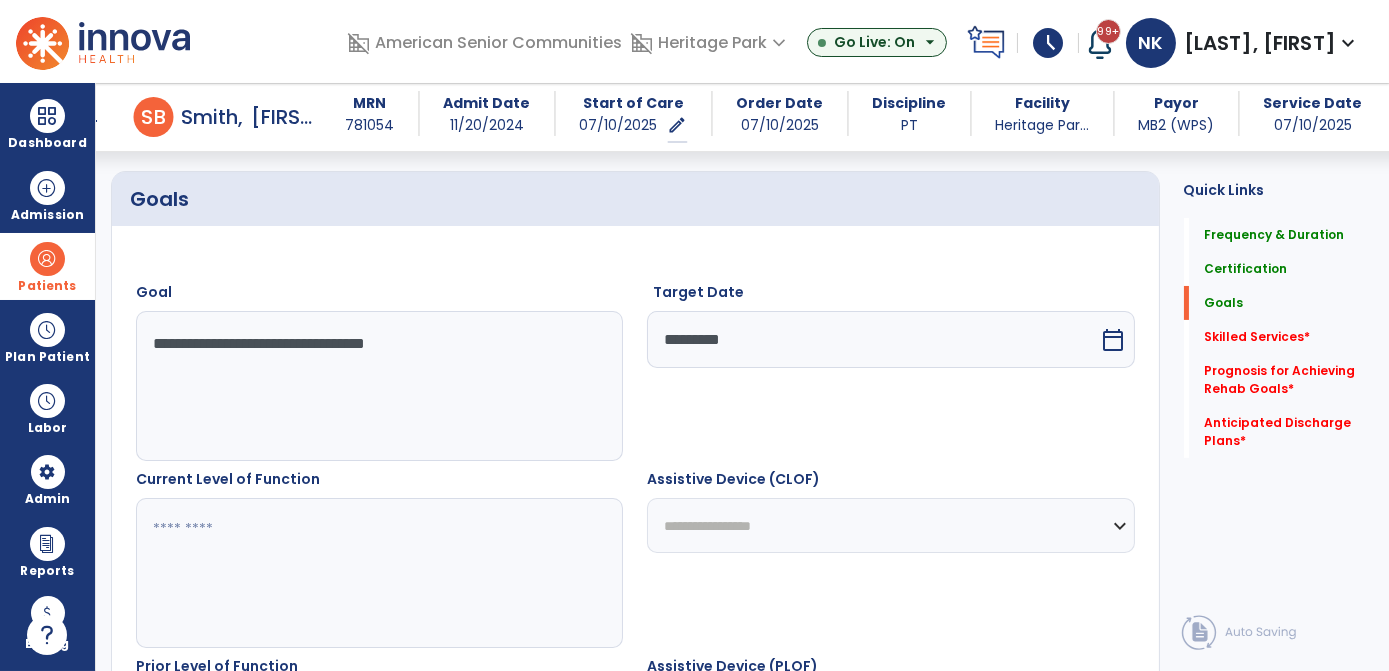 click at bounding box center (379, 573) 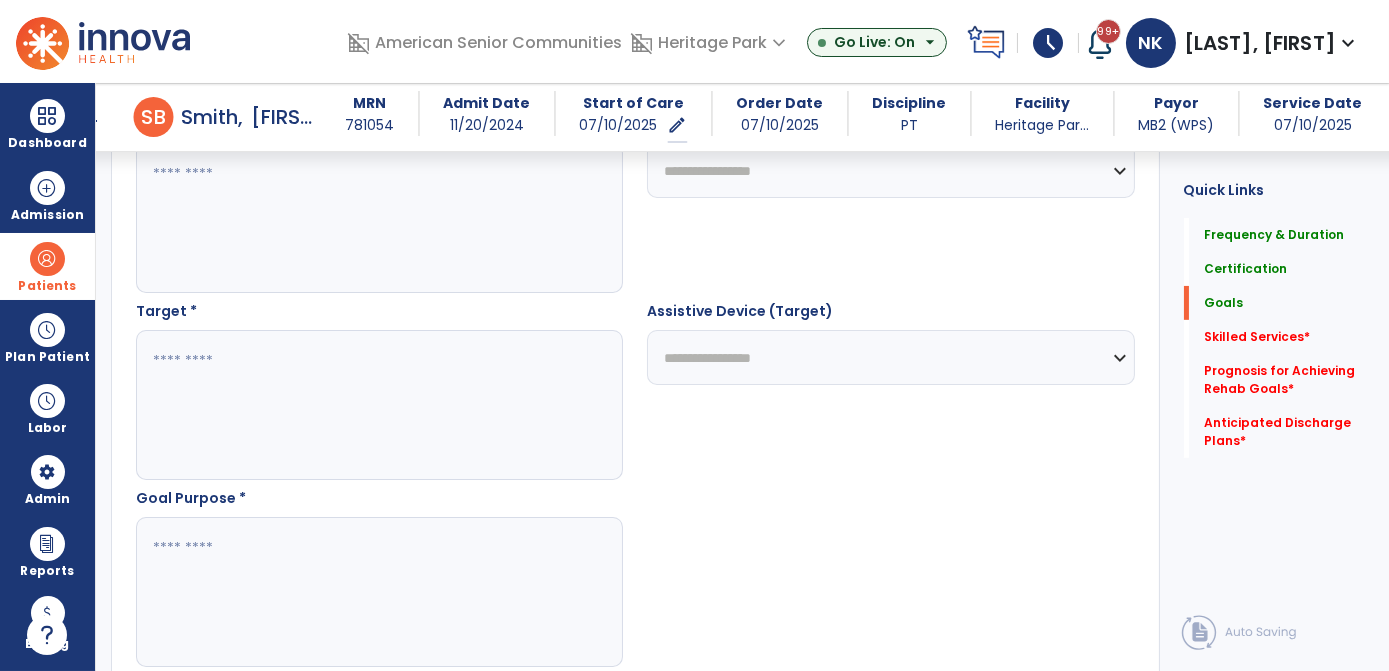 scroll, scrollTop: 992, scrollLeft: 0, axis: vertical 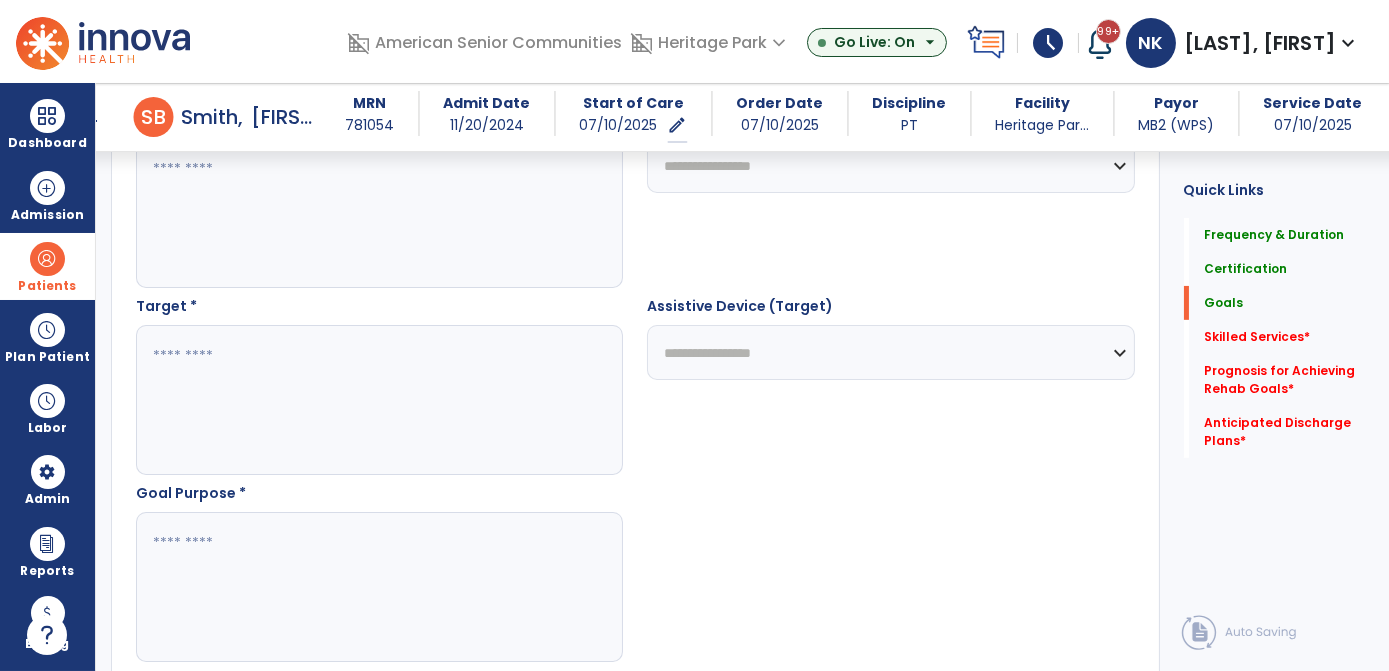 type on "***" 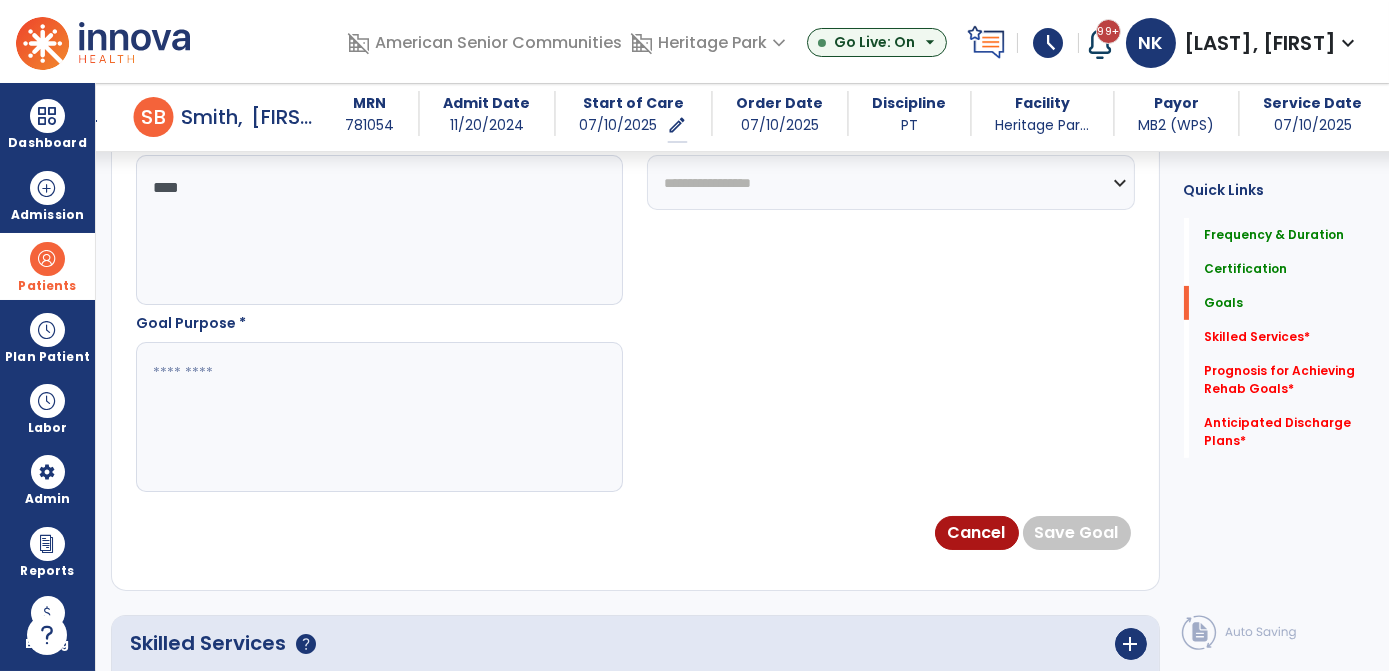 scroll, scrollTop: 1168, scrollLeft: 0, axis: vertical 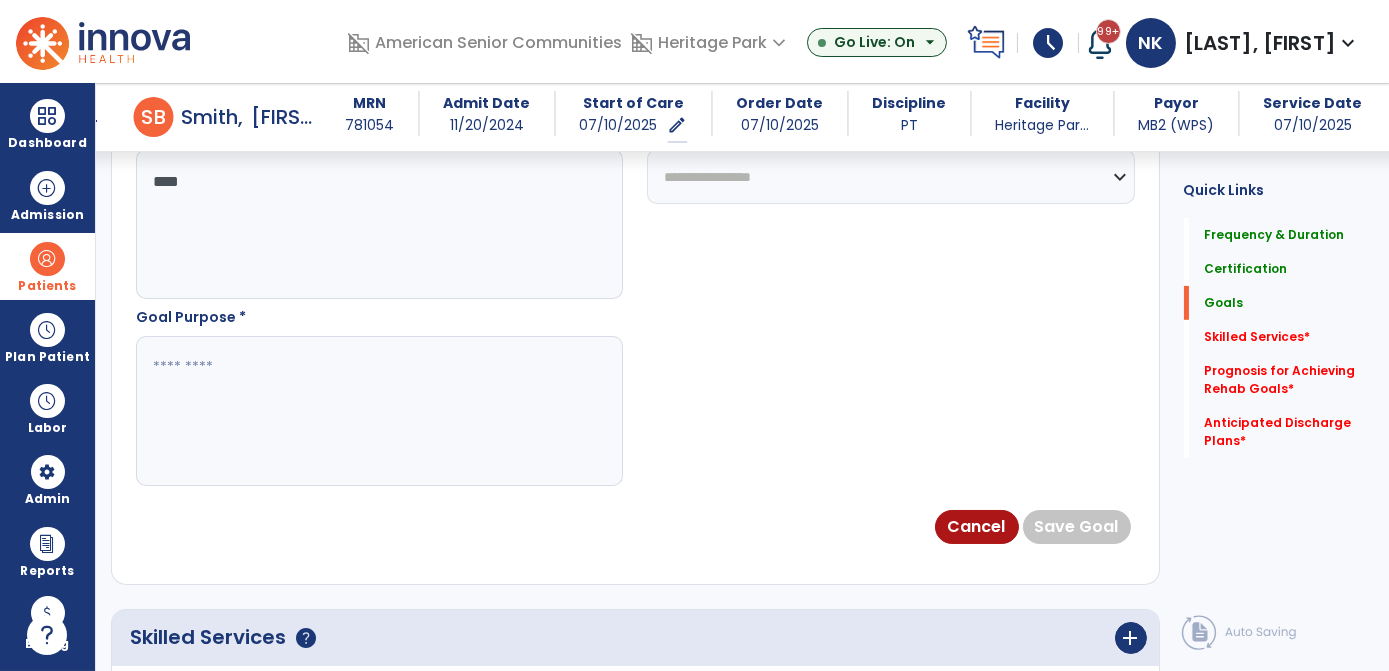 type on "****" 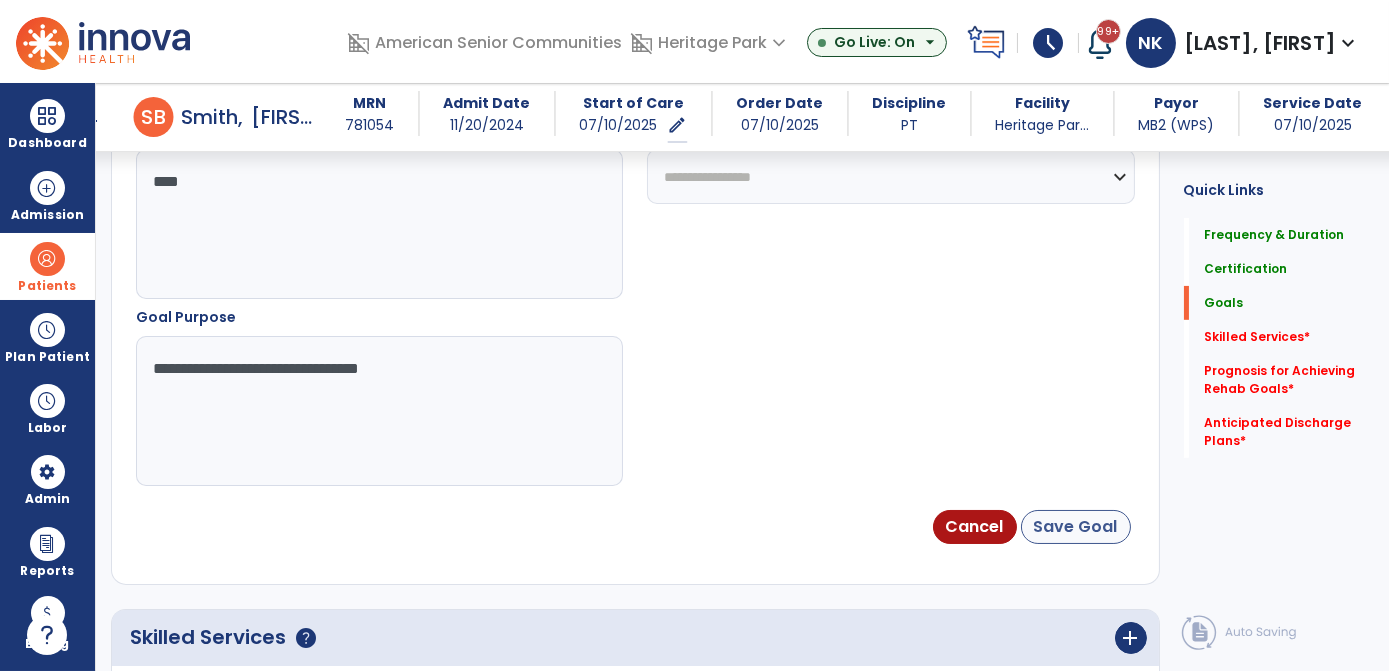 type on "**********" 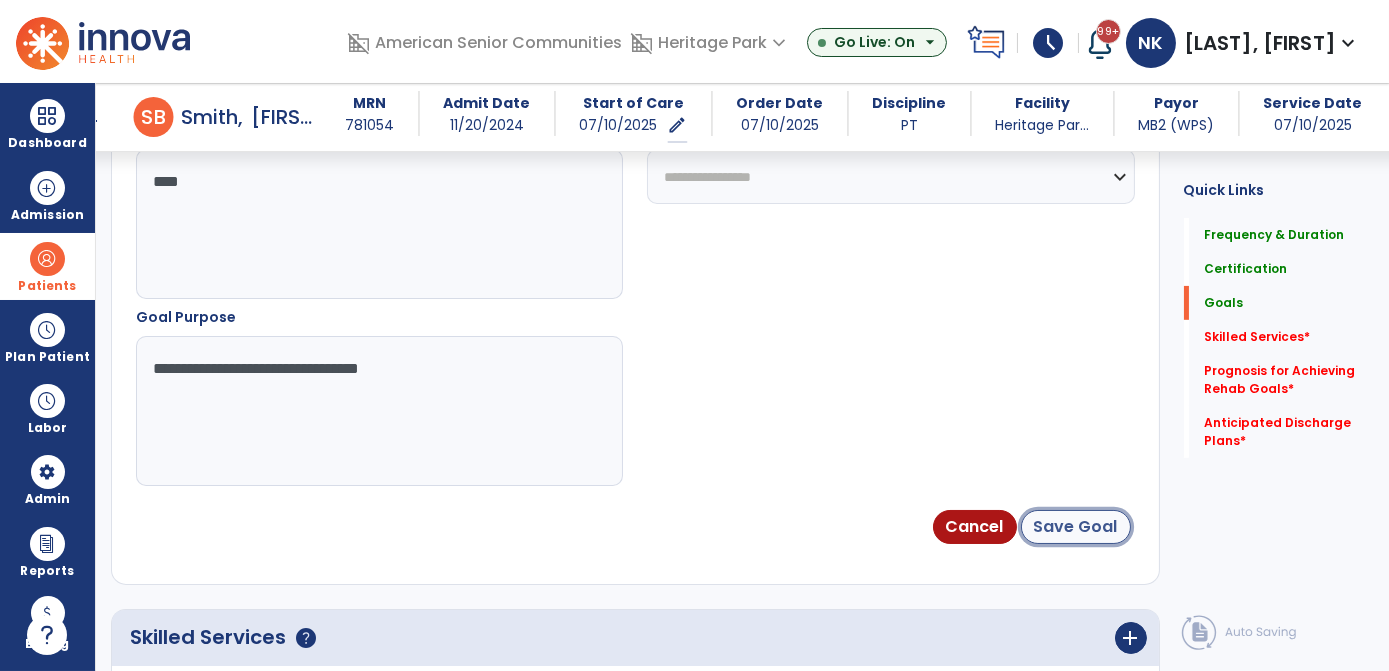 click on "Save Goal" at bounding box center [1076, 527] 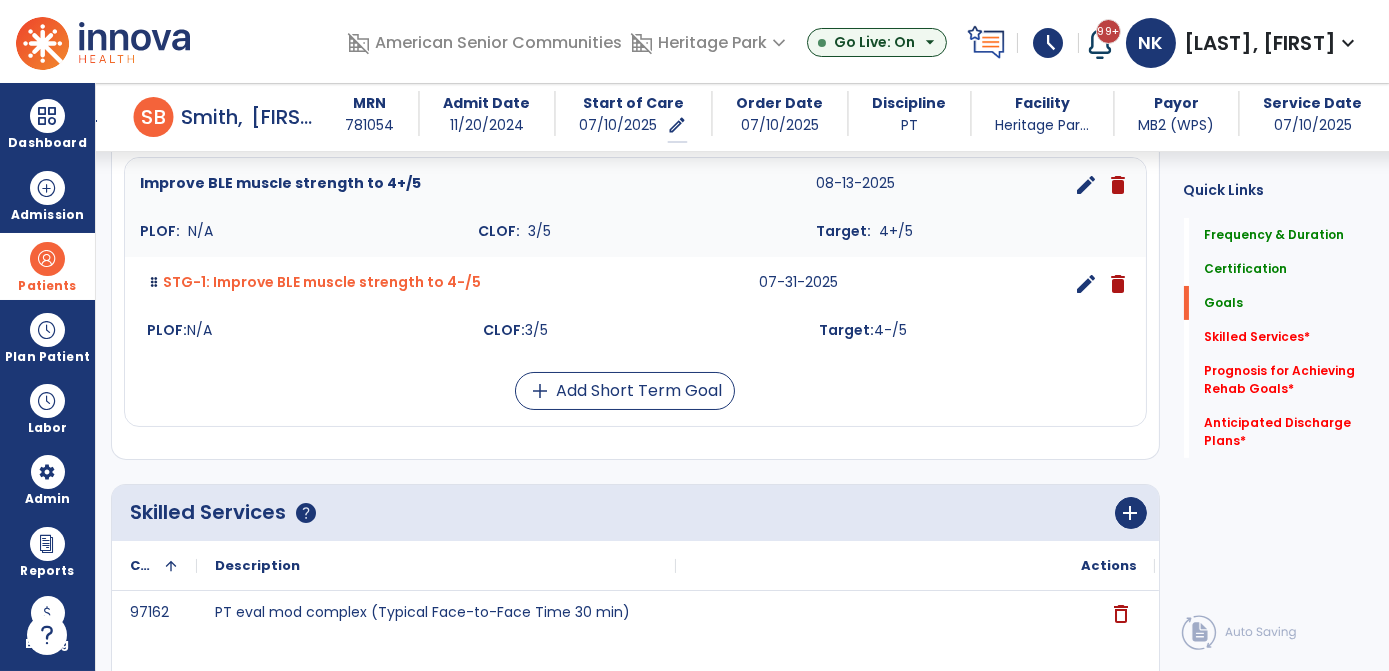scroll, scrollTop: 426, scrollLeft: 0, axis: vertical 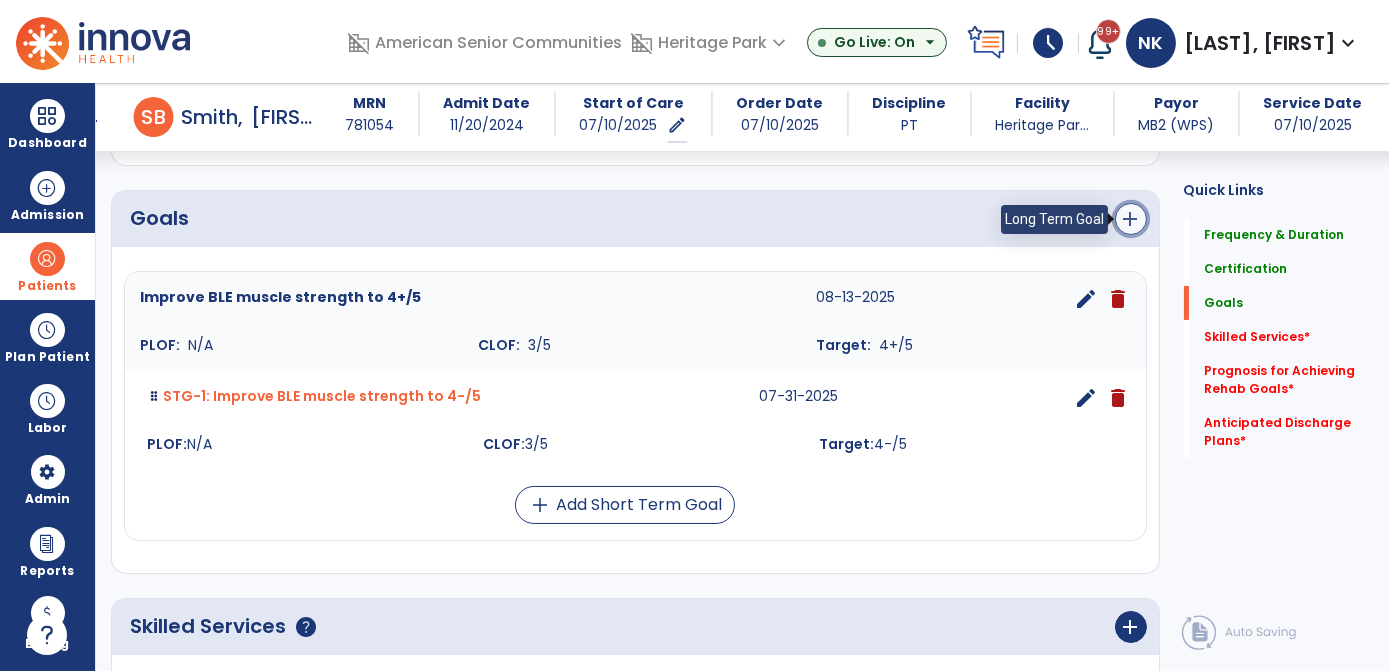 click on "add" at bounding box center (1131, 219) 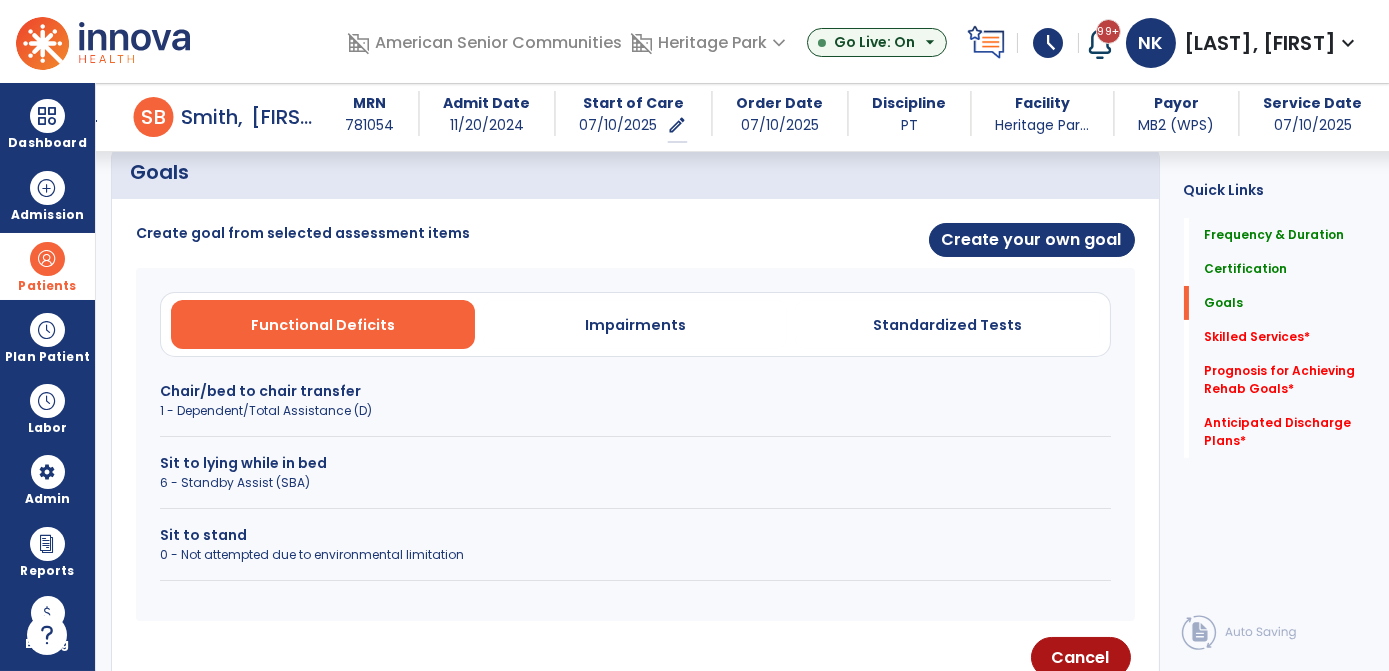 scroll, scrollTop: 472, scrollLeft: 0, axis: vertical 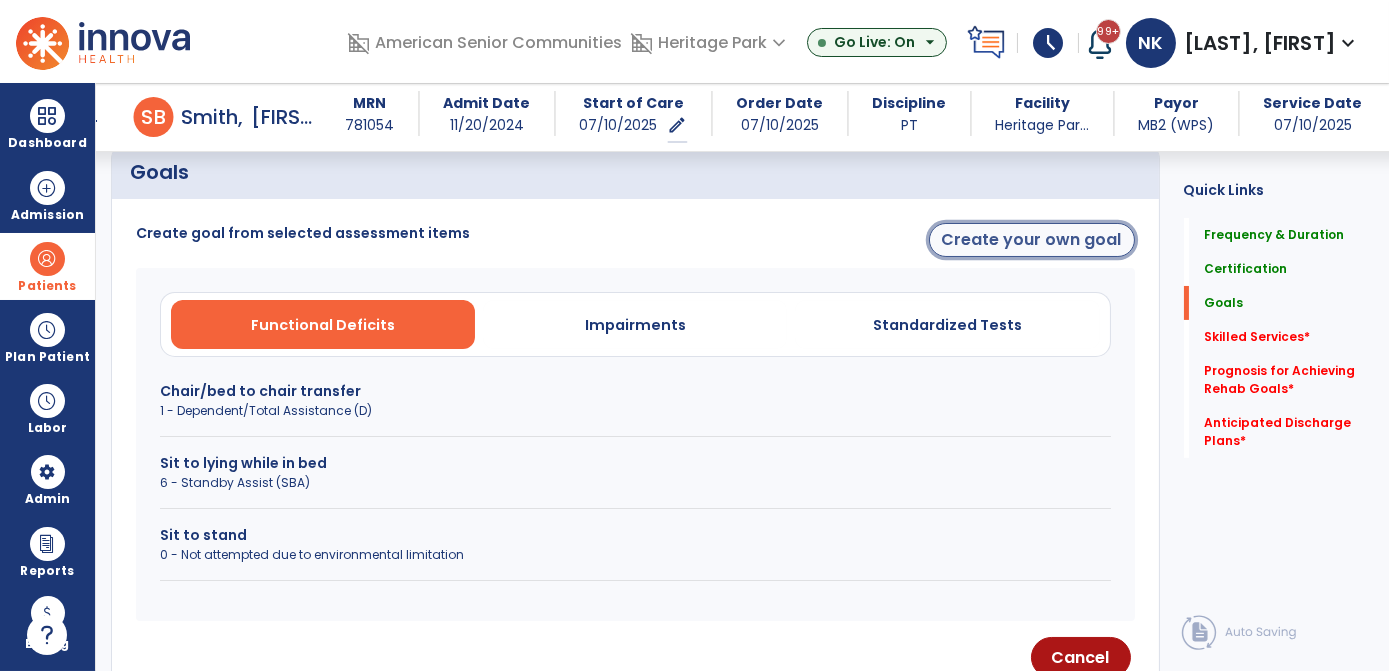click on "Create your own goal" at bounding box center [1032, 240] 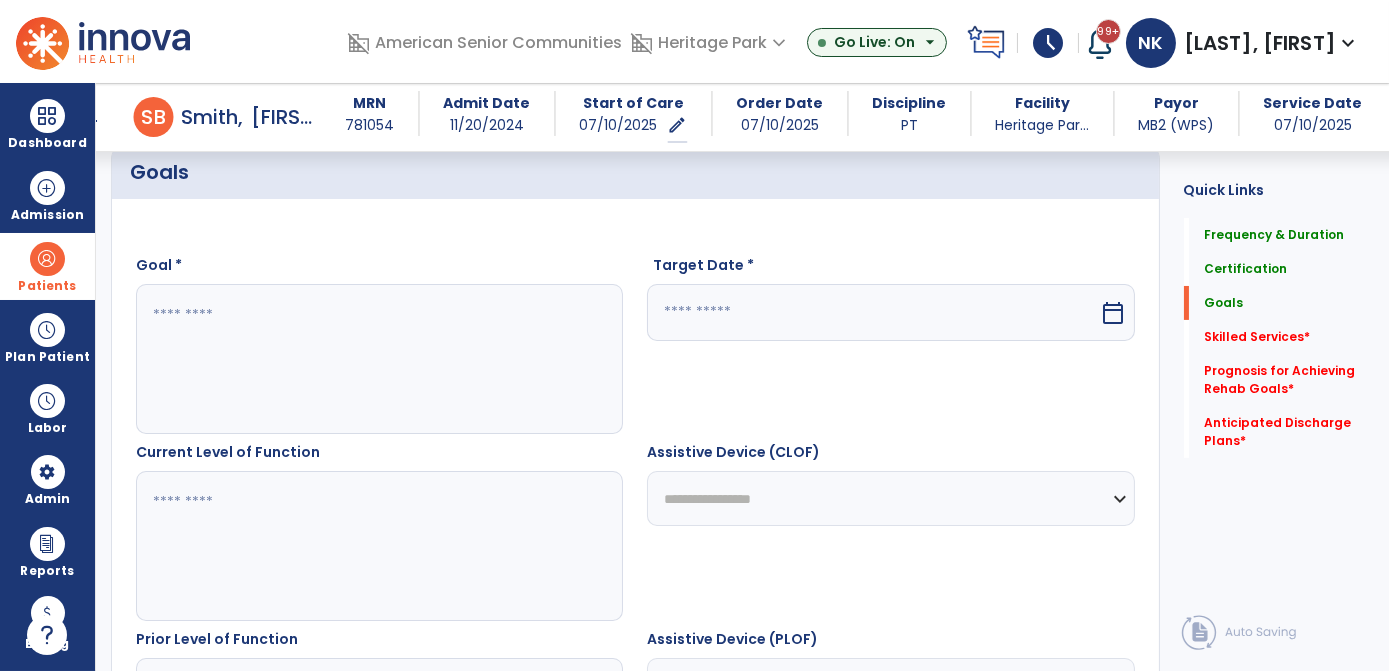 click at bounding box center (379, 359) 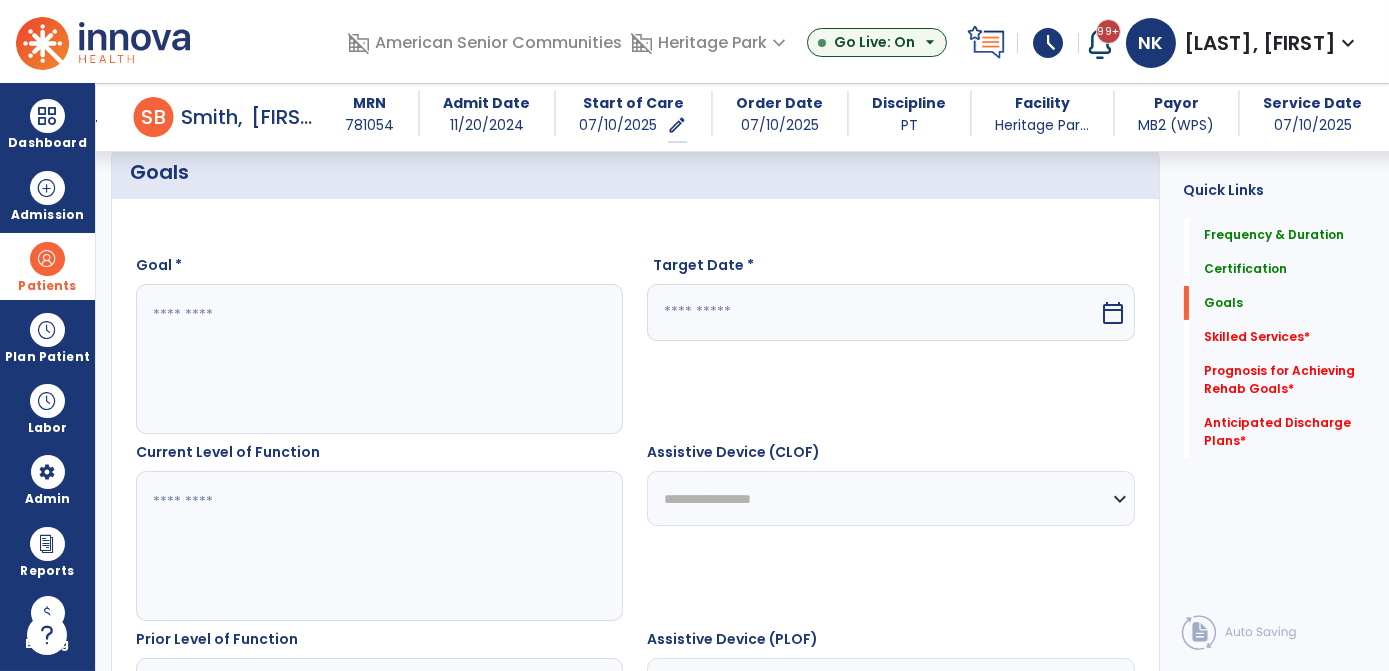 click at bounding box center [379, 359] 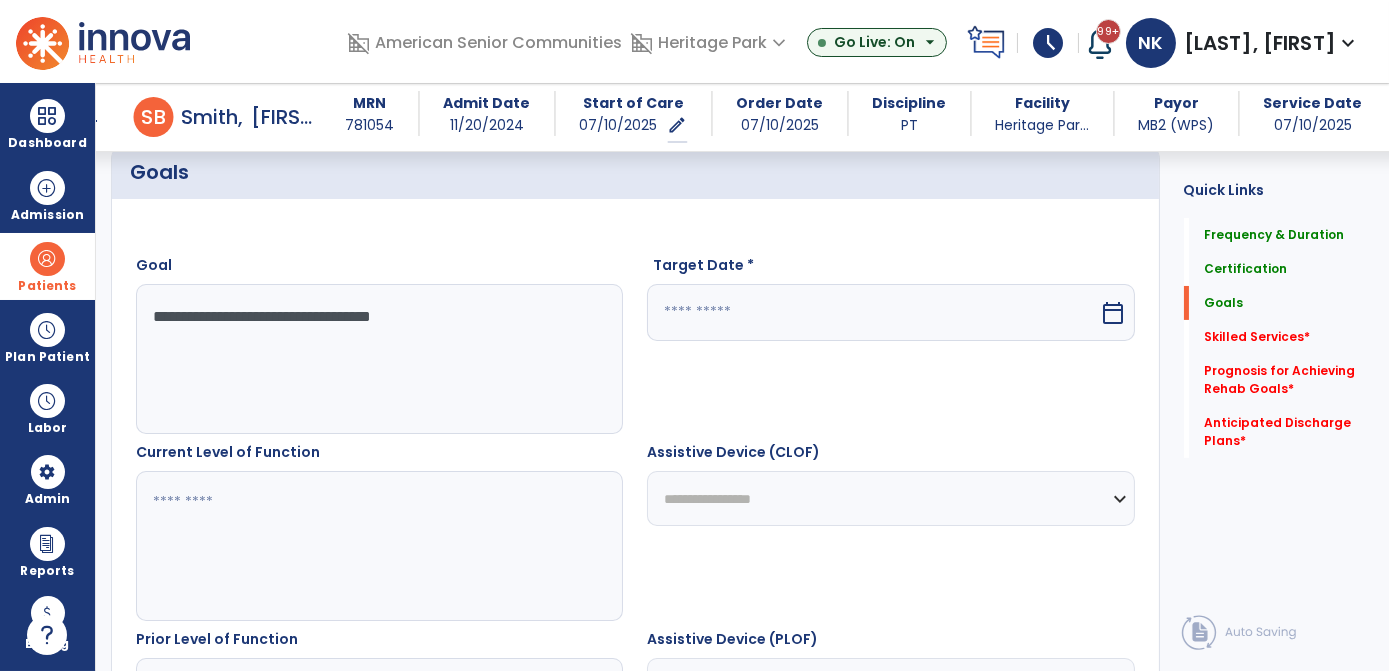 type on "**********" 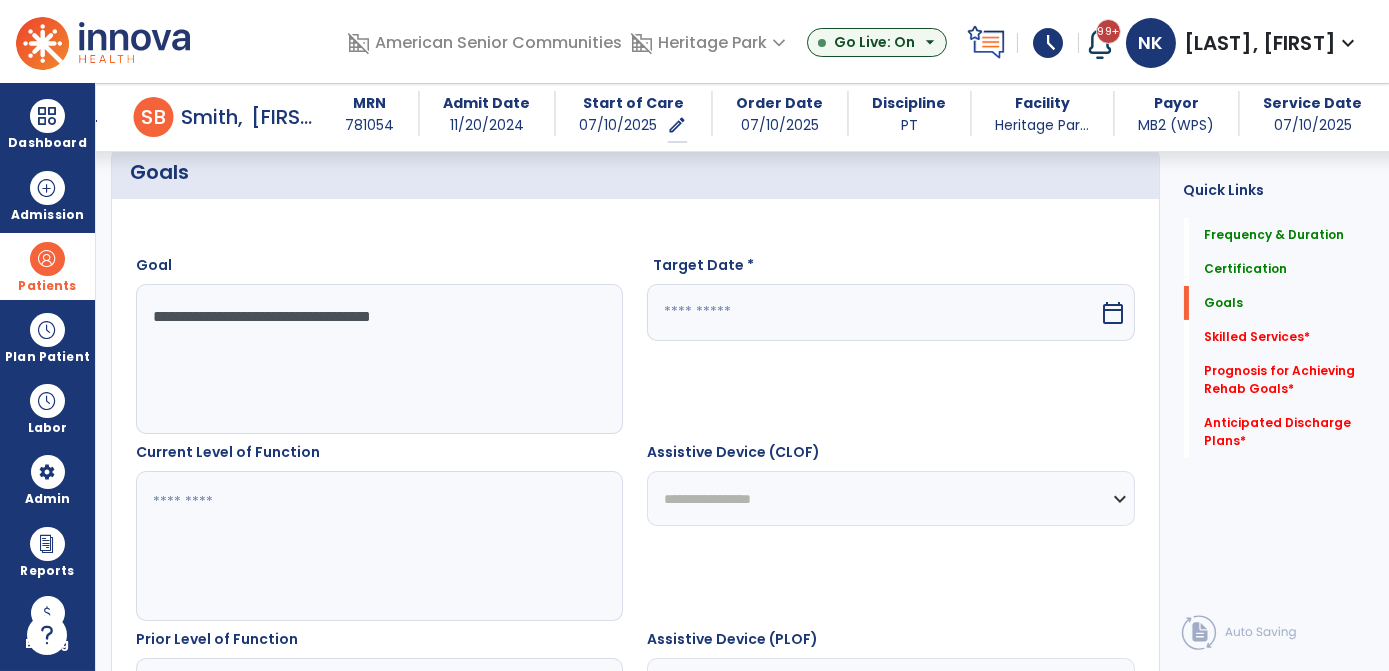 click at bounding box center (873, 312) 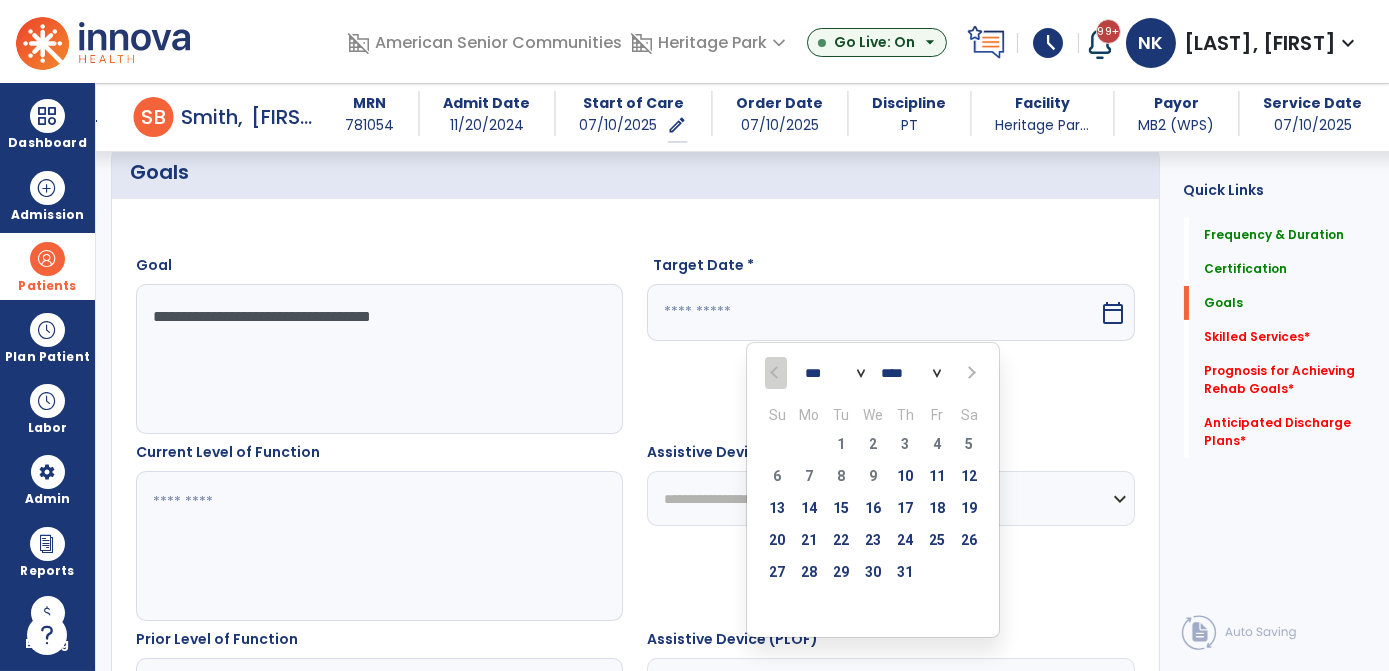 click at bounding box center (969, 373) 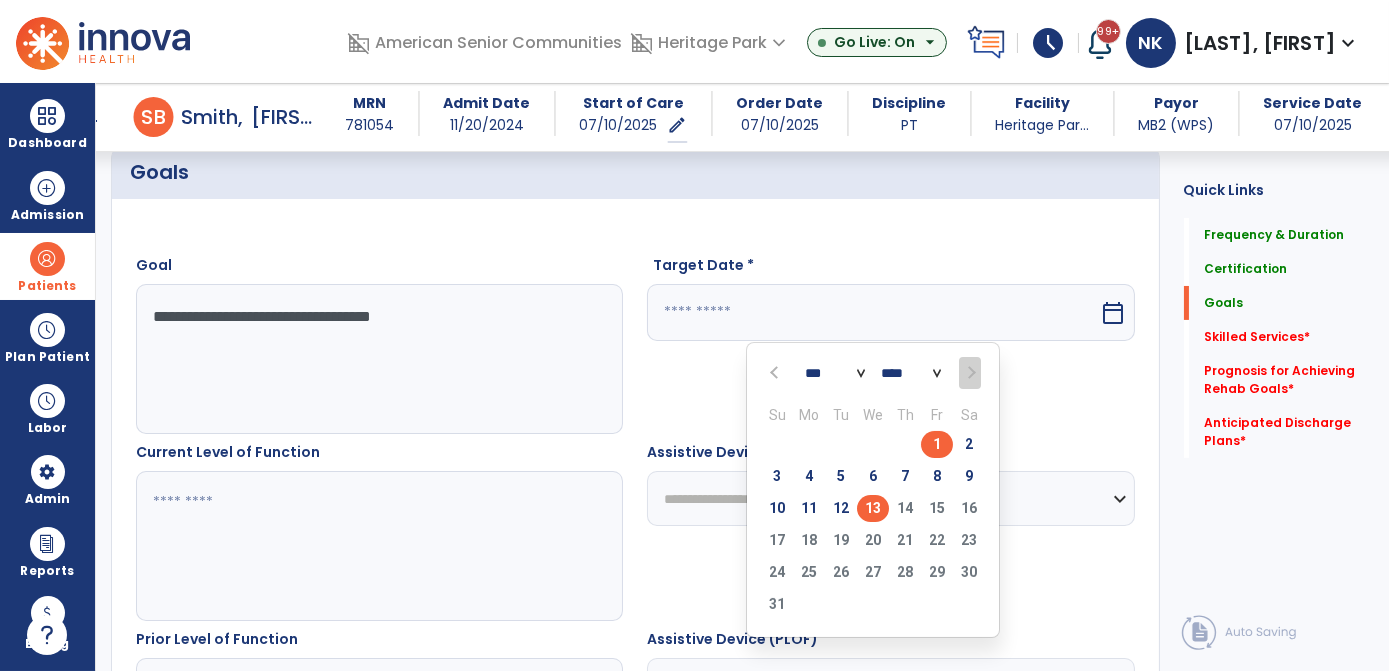 click on "13" at bounding box center (873, 508) 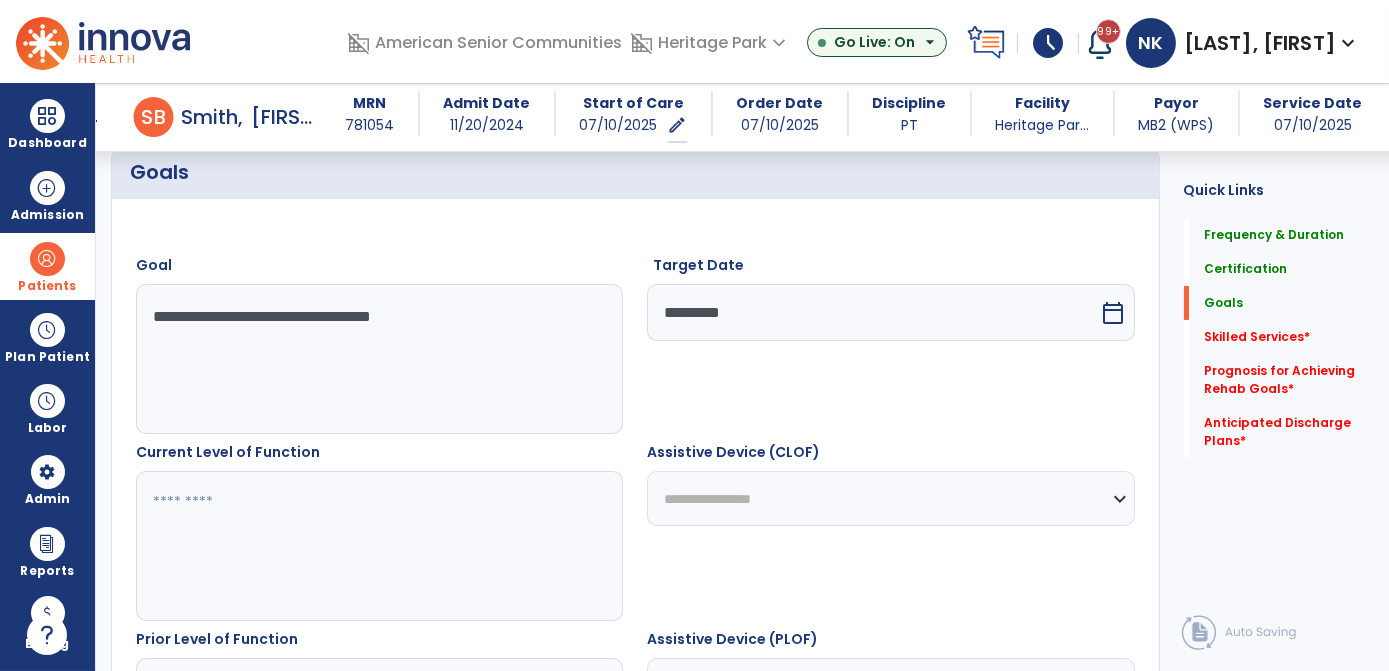 click at bounding box center (379, 546) 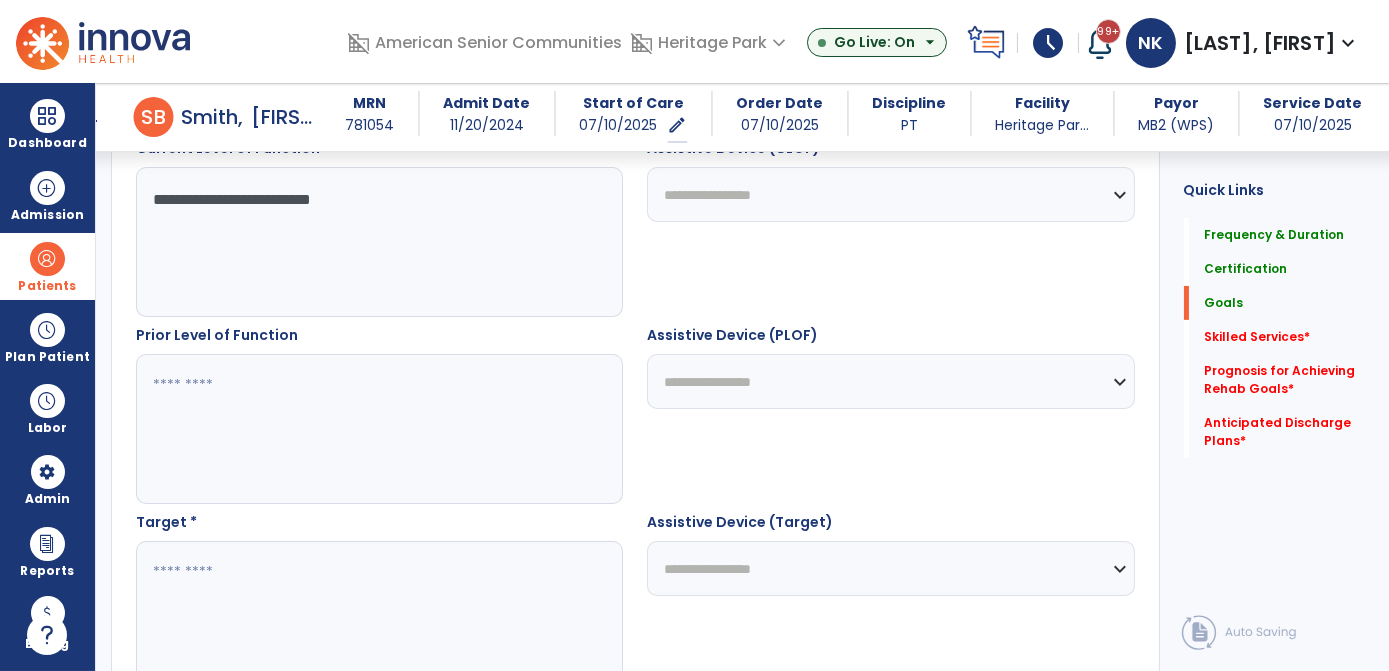scroll, scrollTop: 776, scrollLeft: 0, axis: vertical 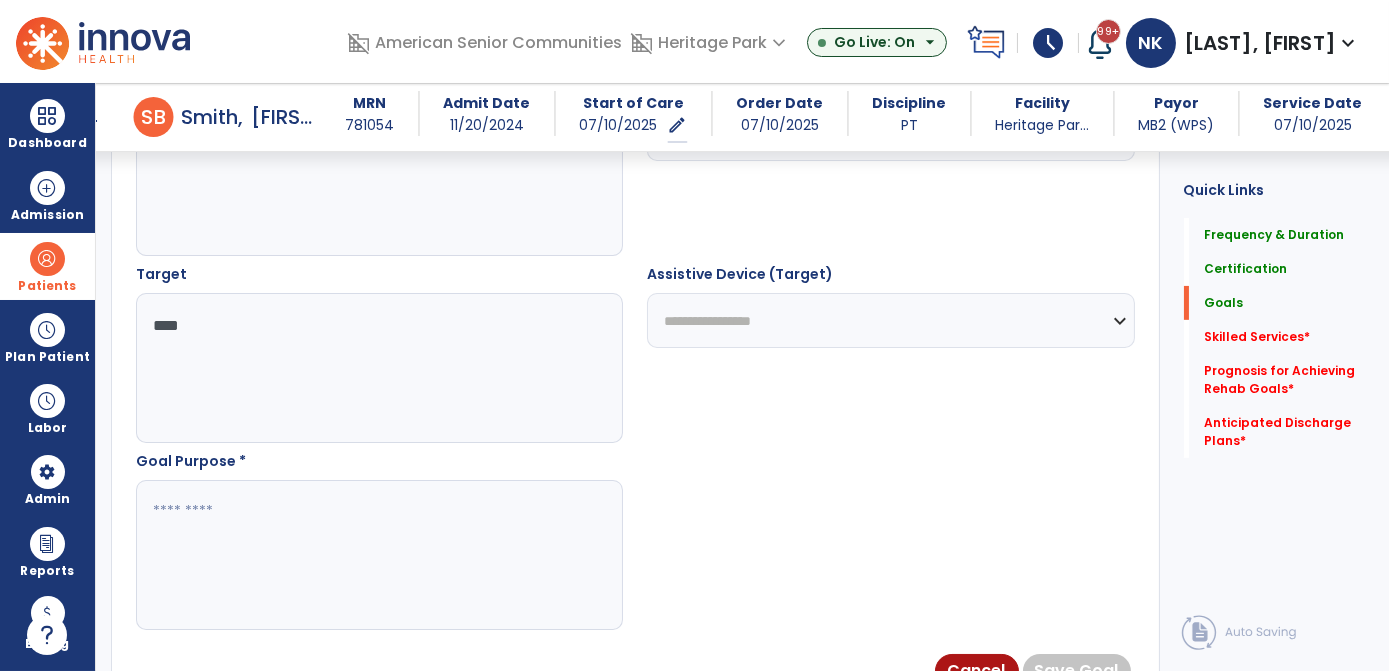 type on "****" 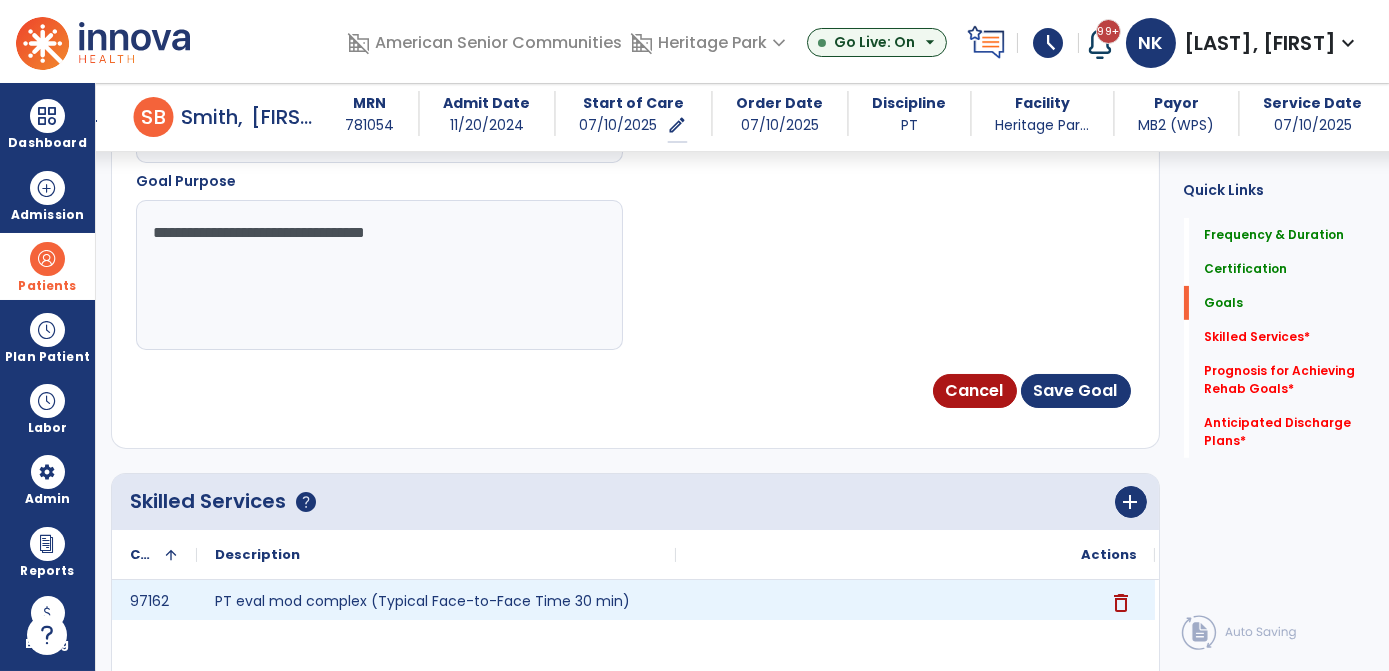 scroll, scrollTop: 1198, scrollLeft: 0, axis: vertical 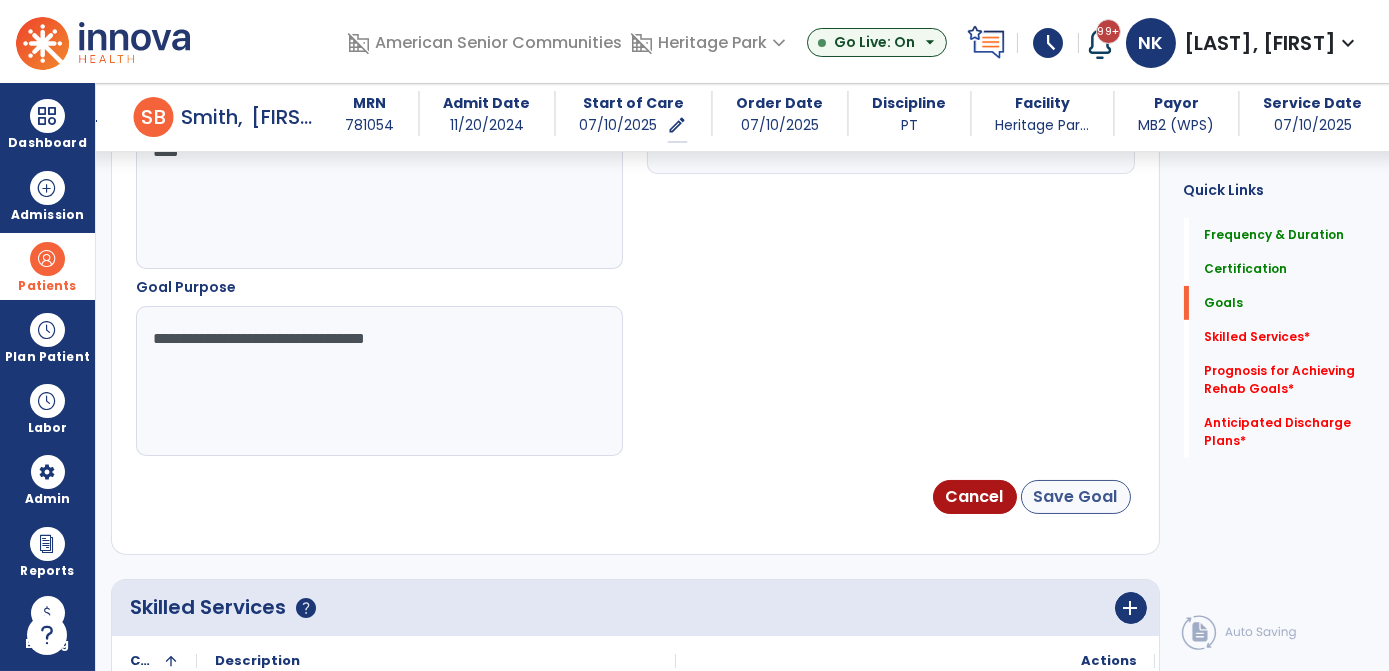 type on "**********" 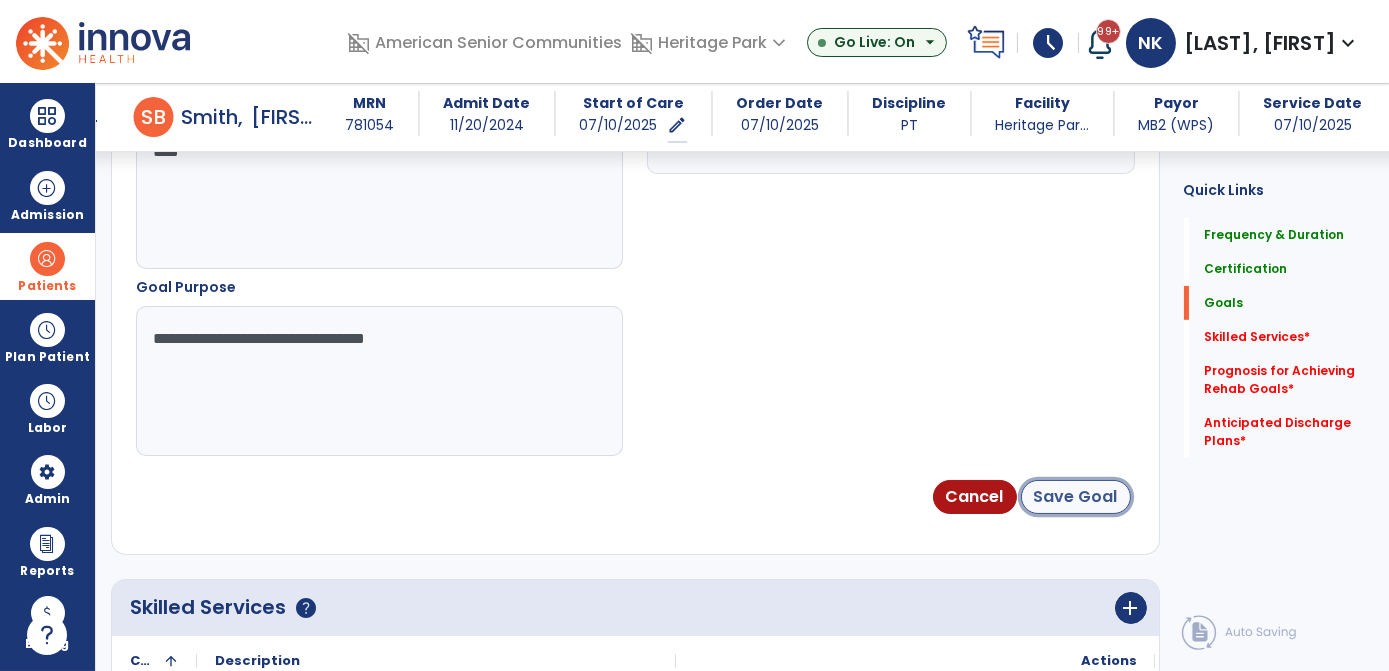 click on "Save Goal" at bounding box center (1076, 497) 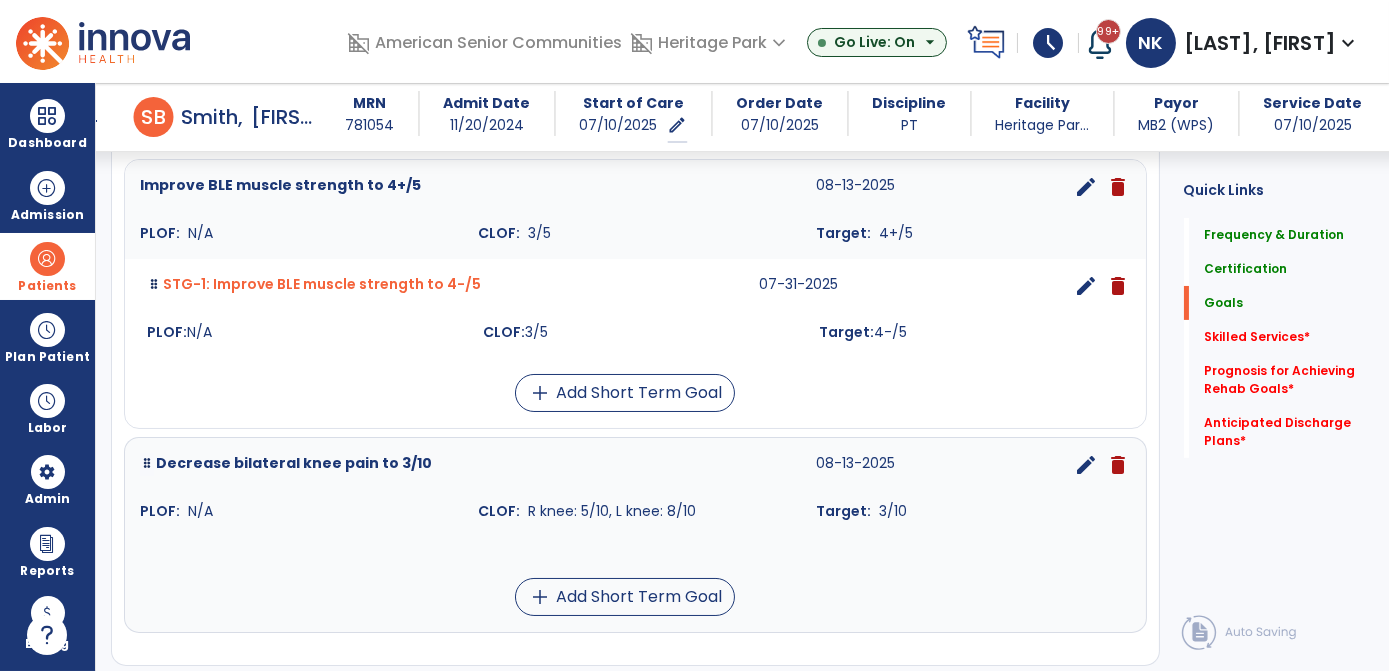 scroll, scrollTop: 426, scrollLeft: 0, axis: vertical 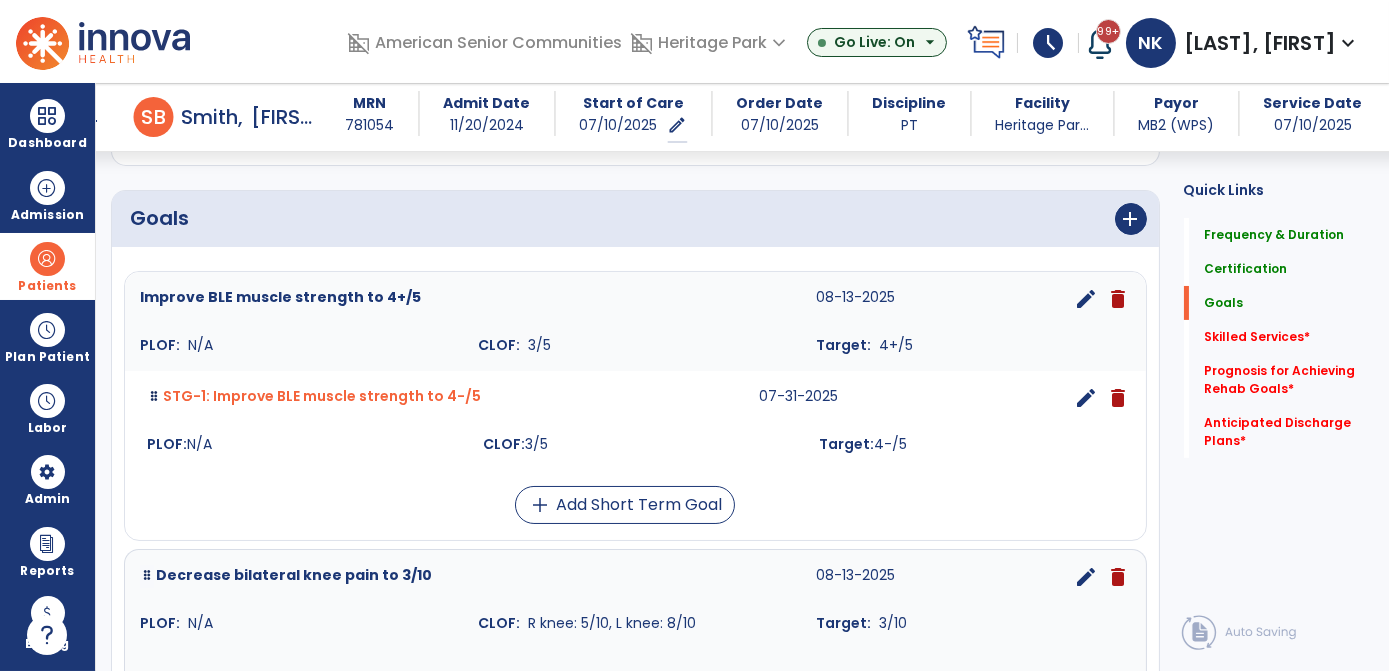 click on "Goals      add" at bounding box center [635, 219] 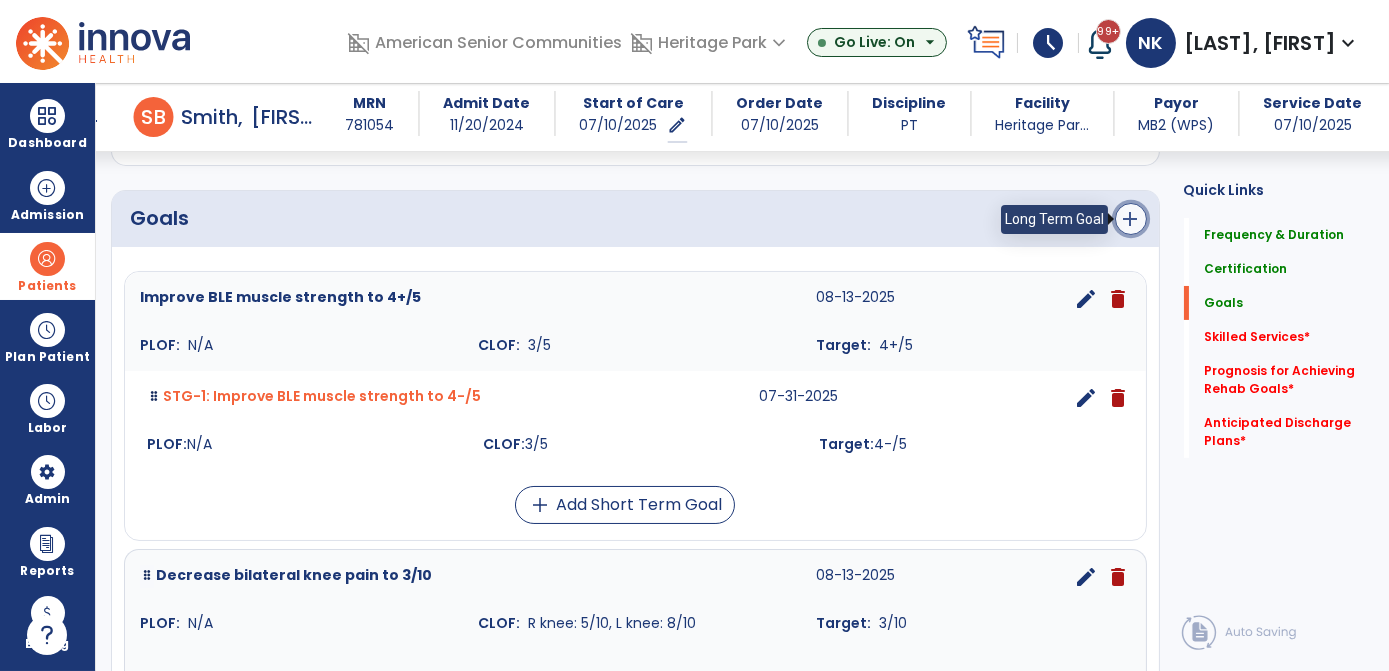 click on "add" at bounding box center (1131, 219) 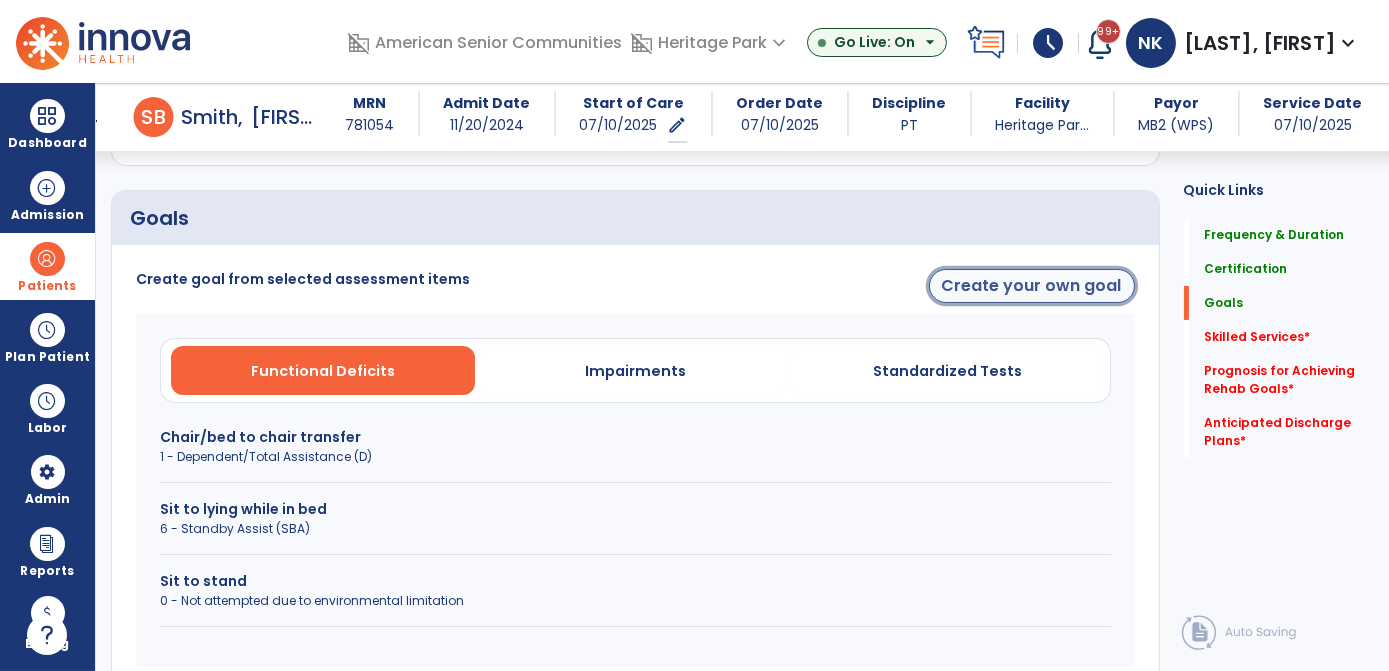 click on "Create your own goal" at bounding box center [1032, 286] 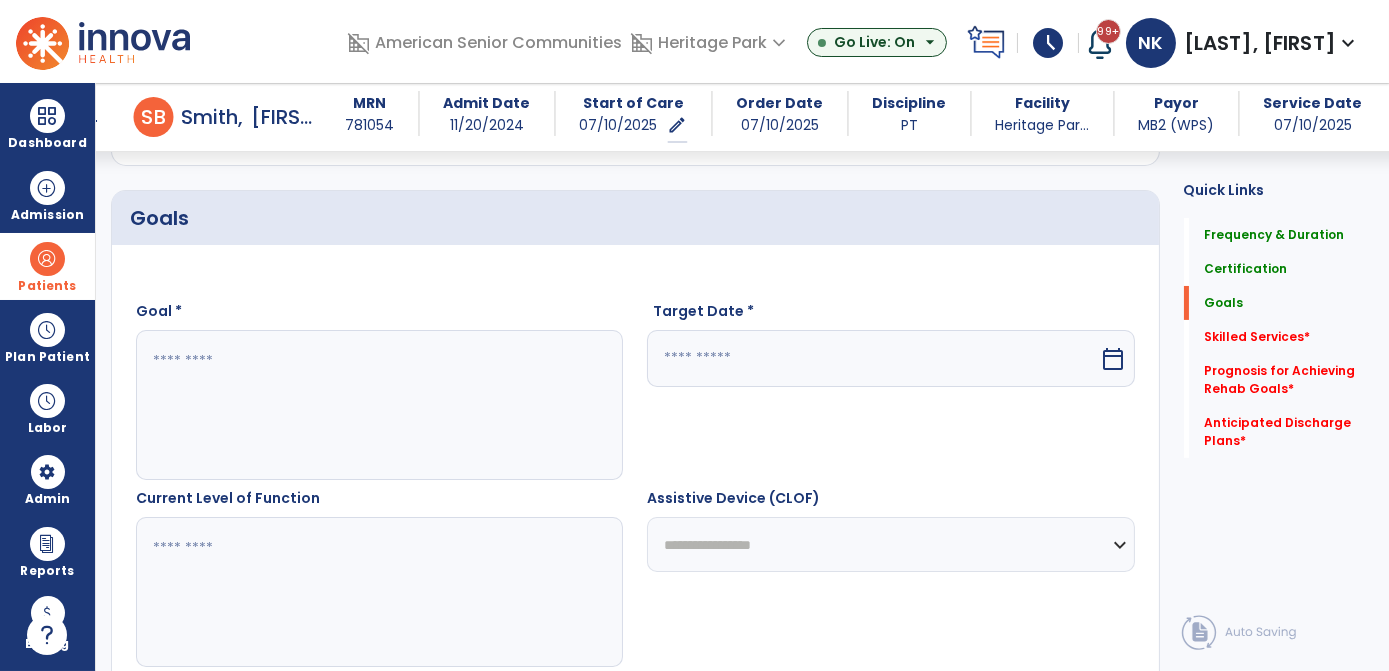 click at bounding box center [379, 405] 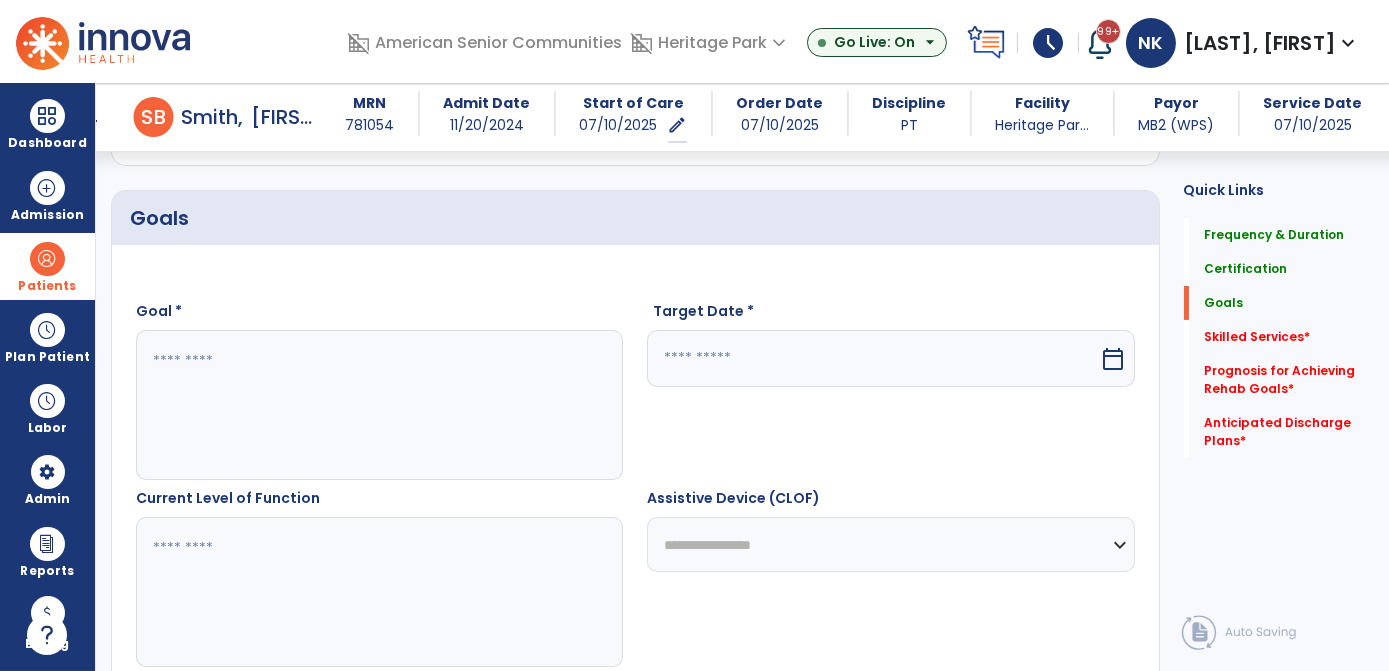 type on "*" 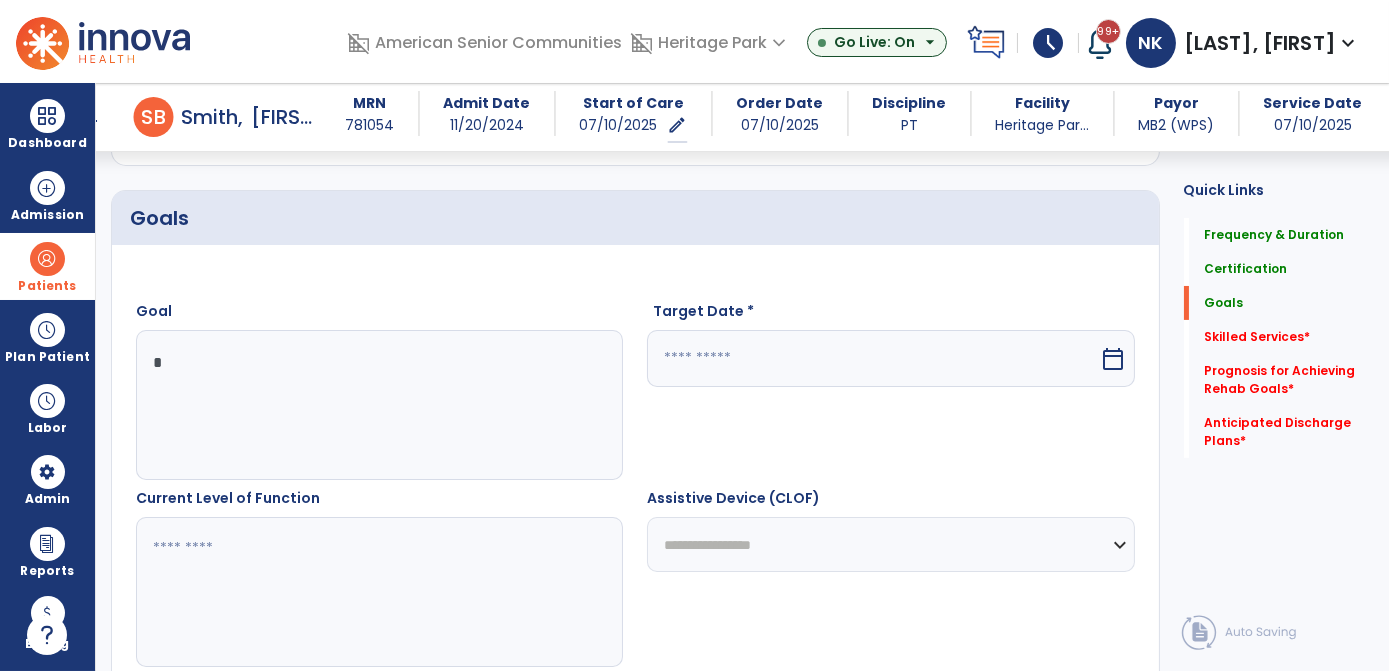 type 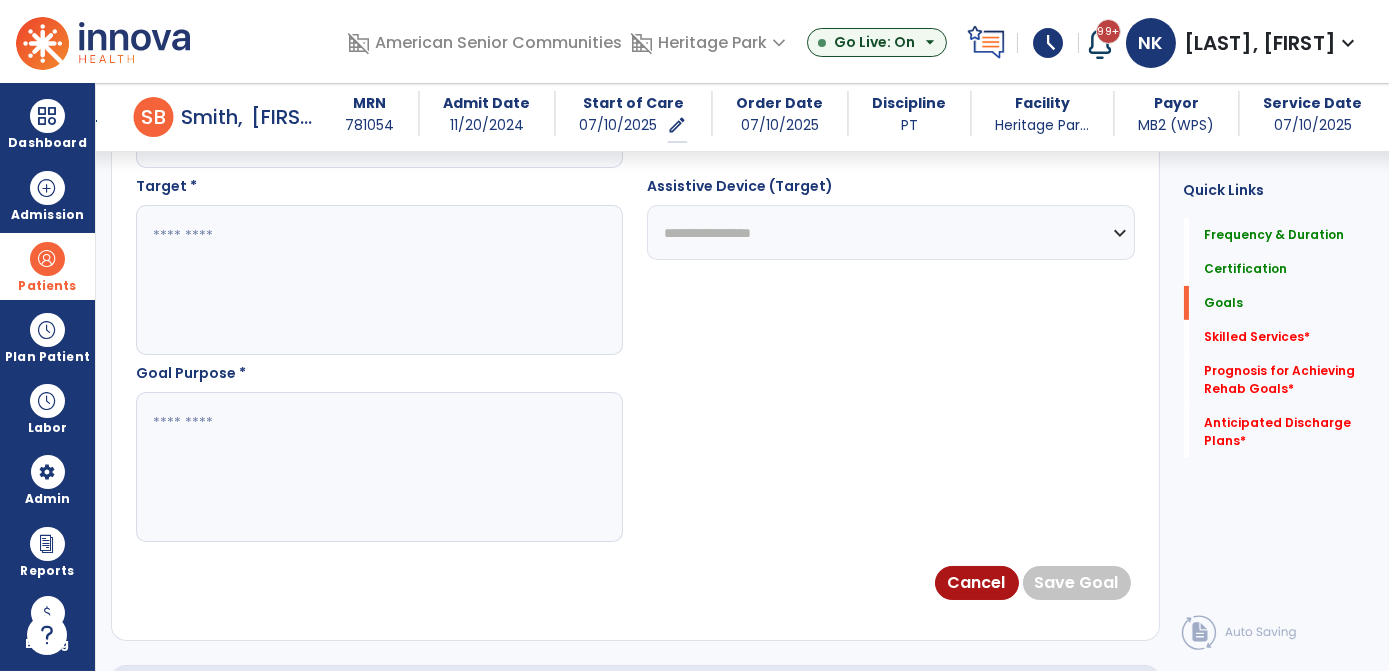 scroll, scrollTop: 1114, scrollLeft: 0, axis: vertical 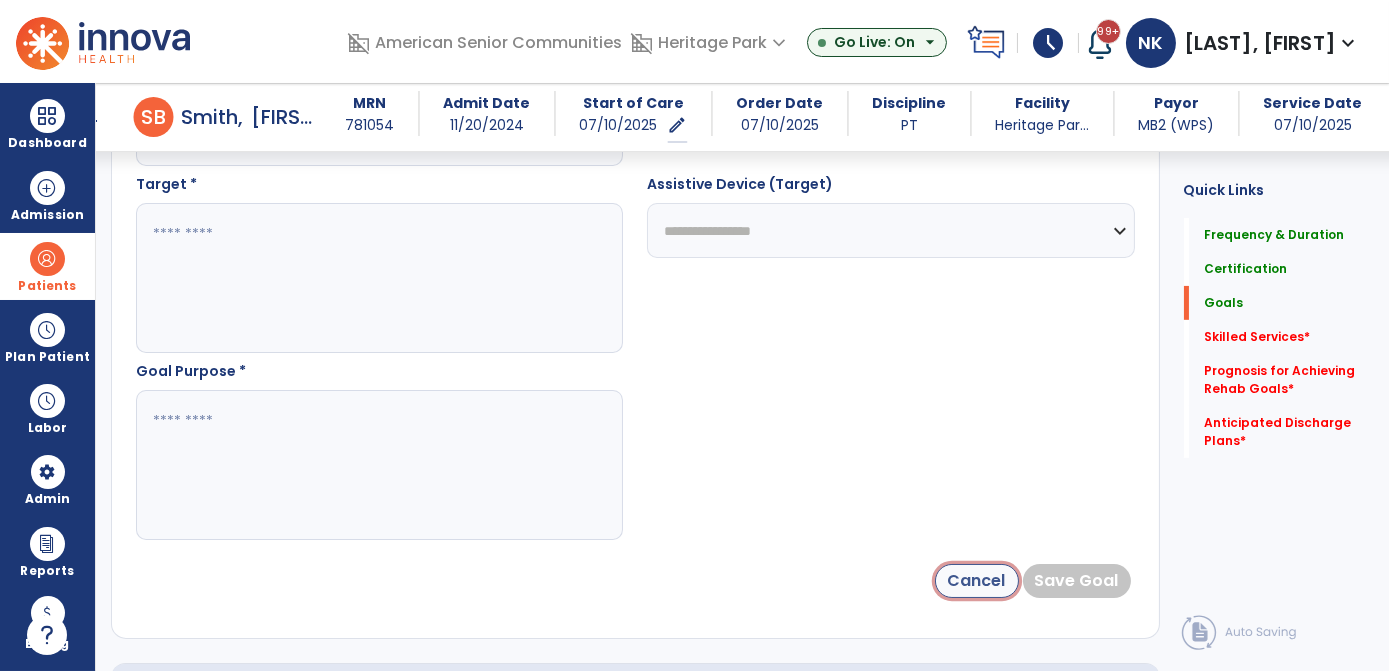 click on "Cancel" at bounding box center (977, 581) 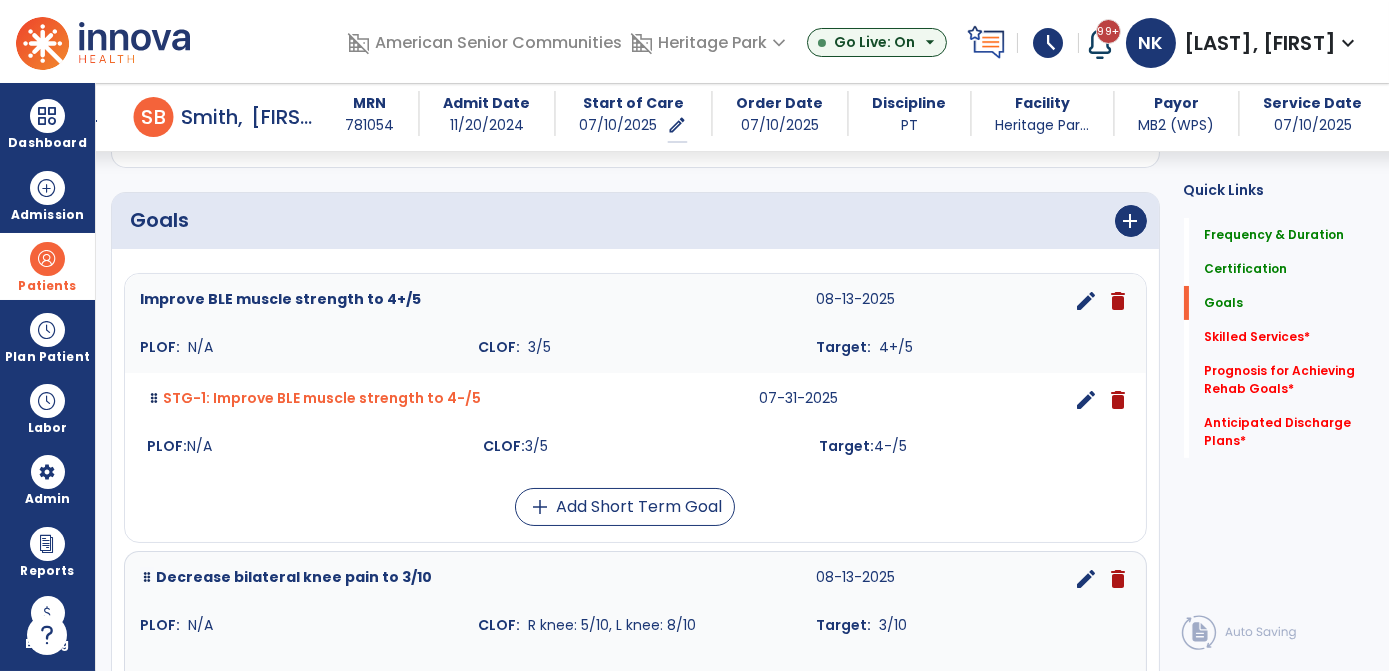 scroll, scrollTop: 418, scrollLeft: 0, axis: vertical 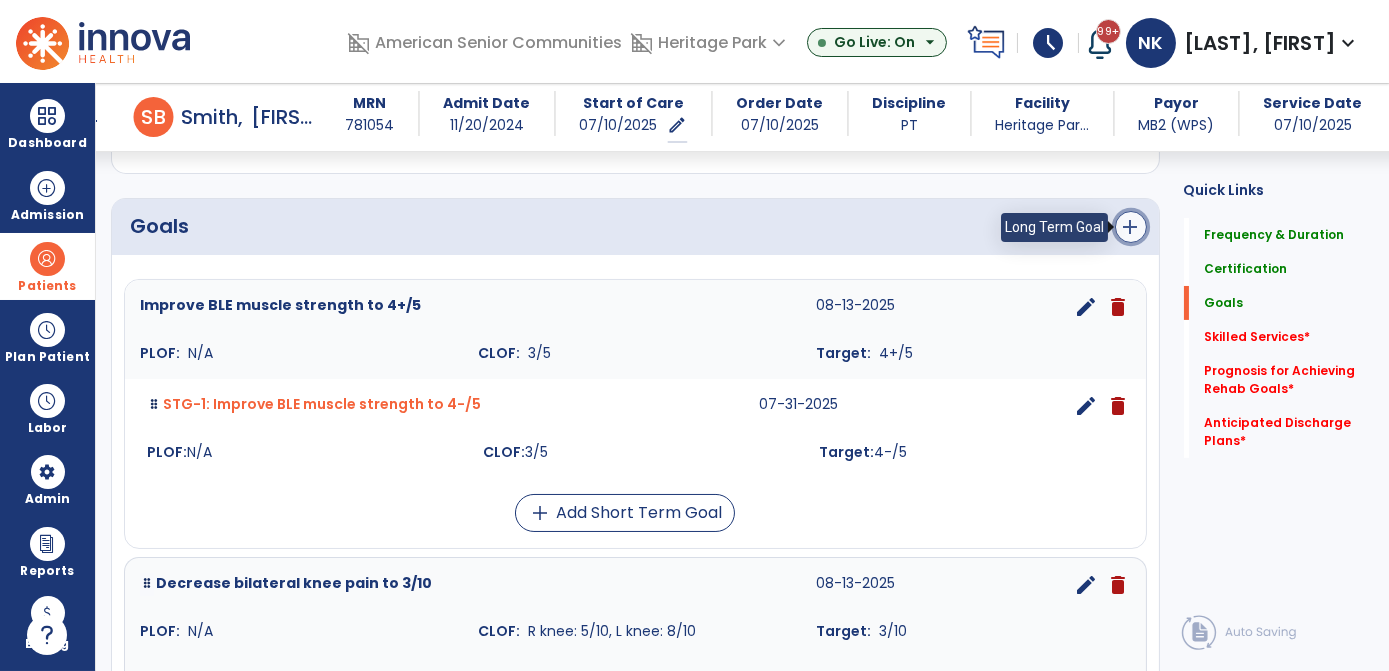 click on "add" at bounding box center [1131, 227] 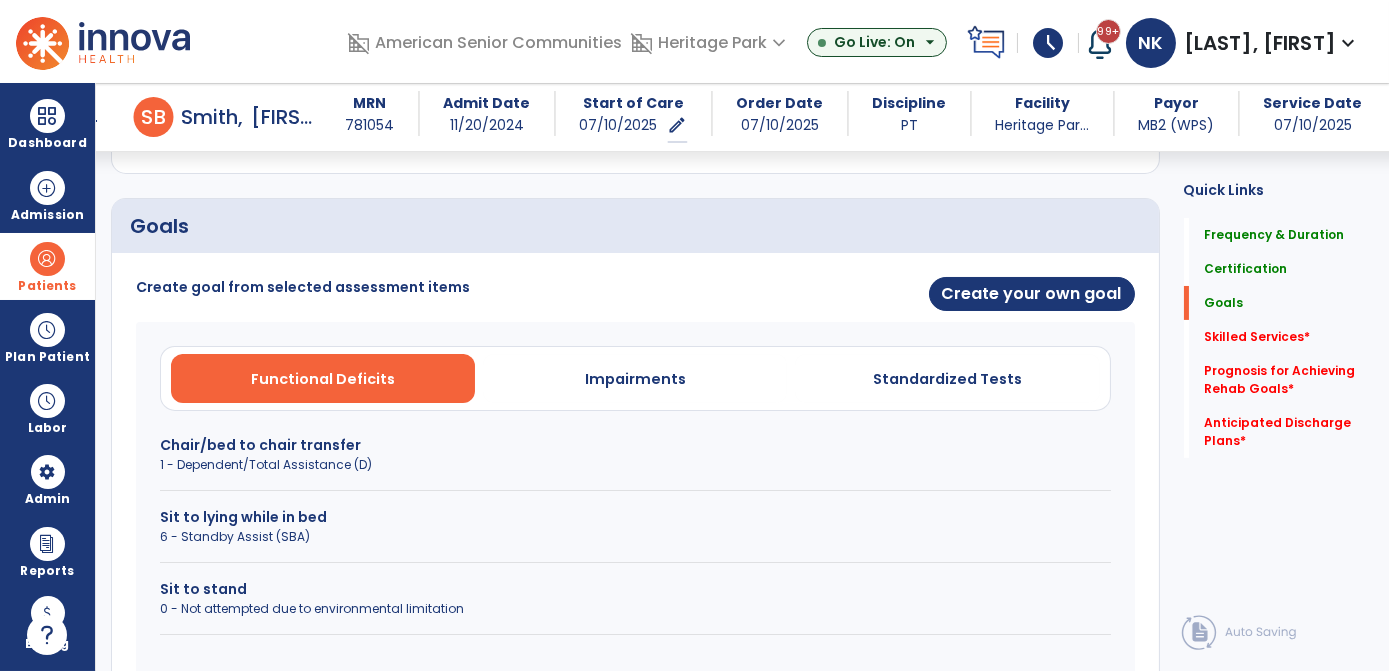 click on "1 - Dependent/Total Assistance (D)" at bounding box center (635, 465) 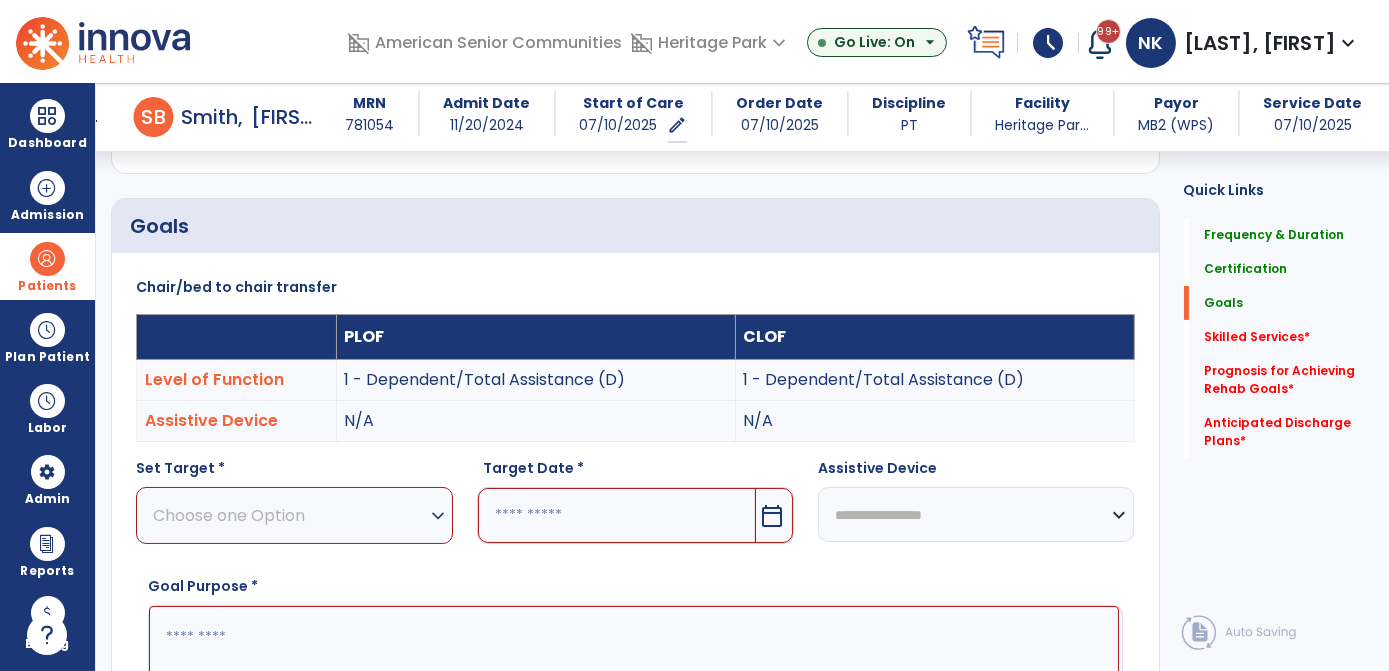 click on "expand_more" at bounding box center (438, 516) 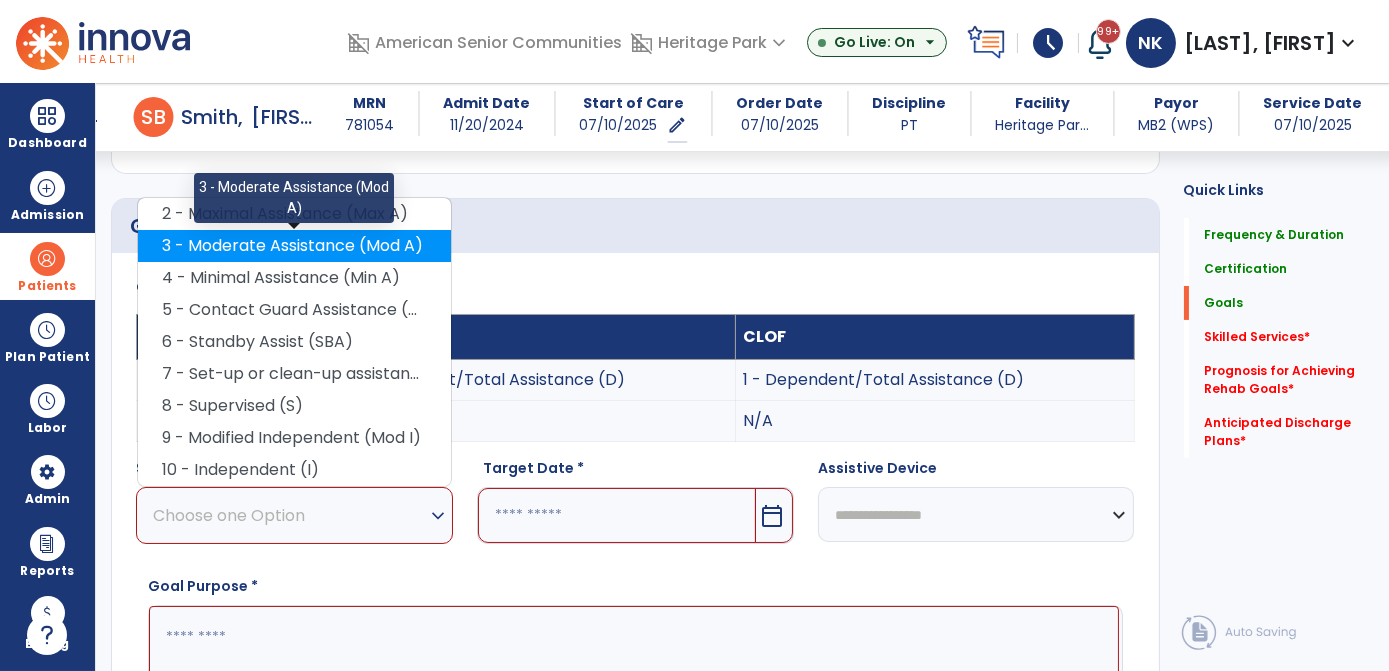 click on "3 - Moderate Assistance (Mod A)" at bounding box center (294, 246) 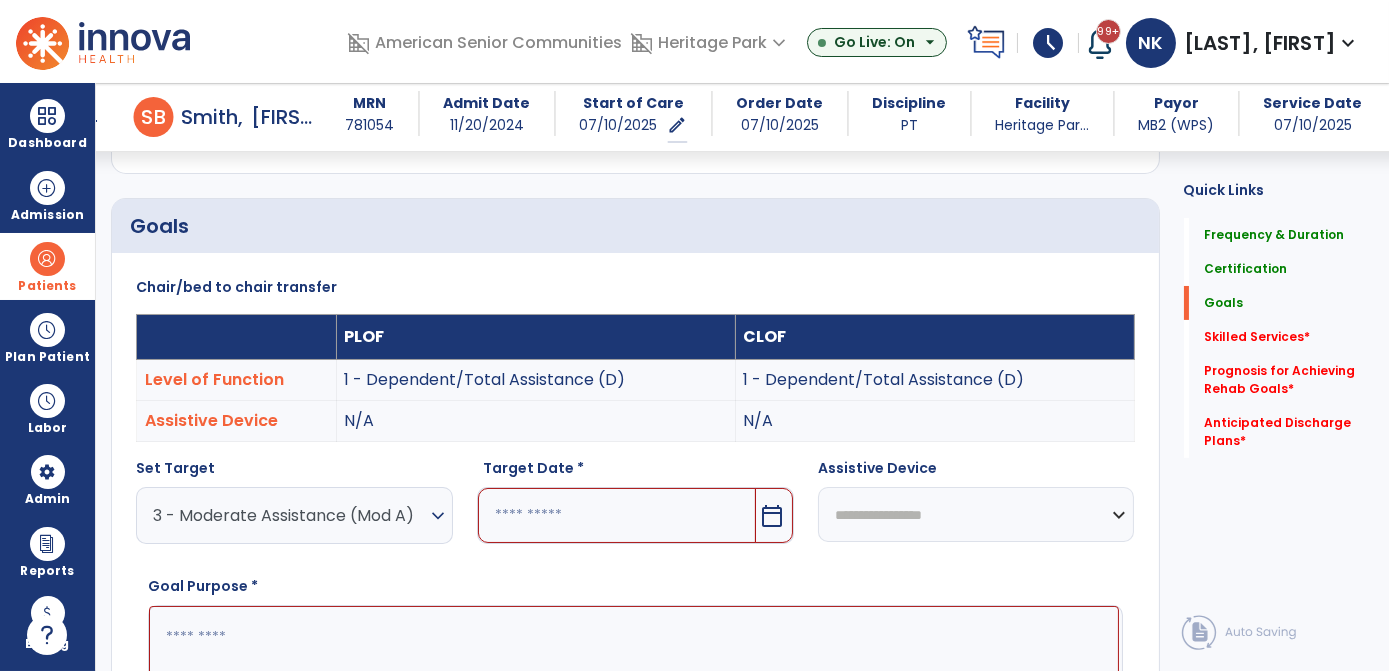 click on "**********" at bounding box center [976, 514] 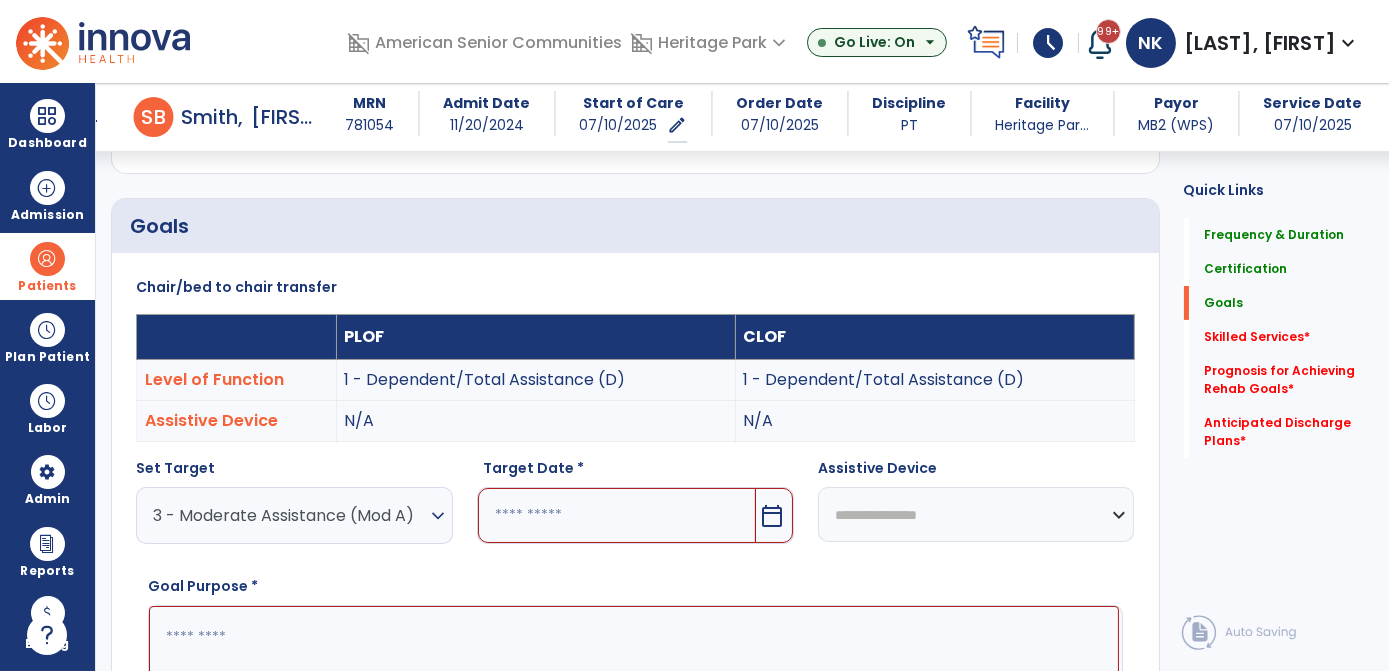 click on "**********" at bounding box center (976, 514) 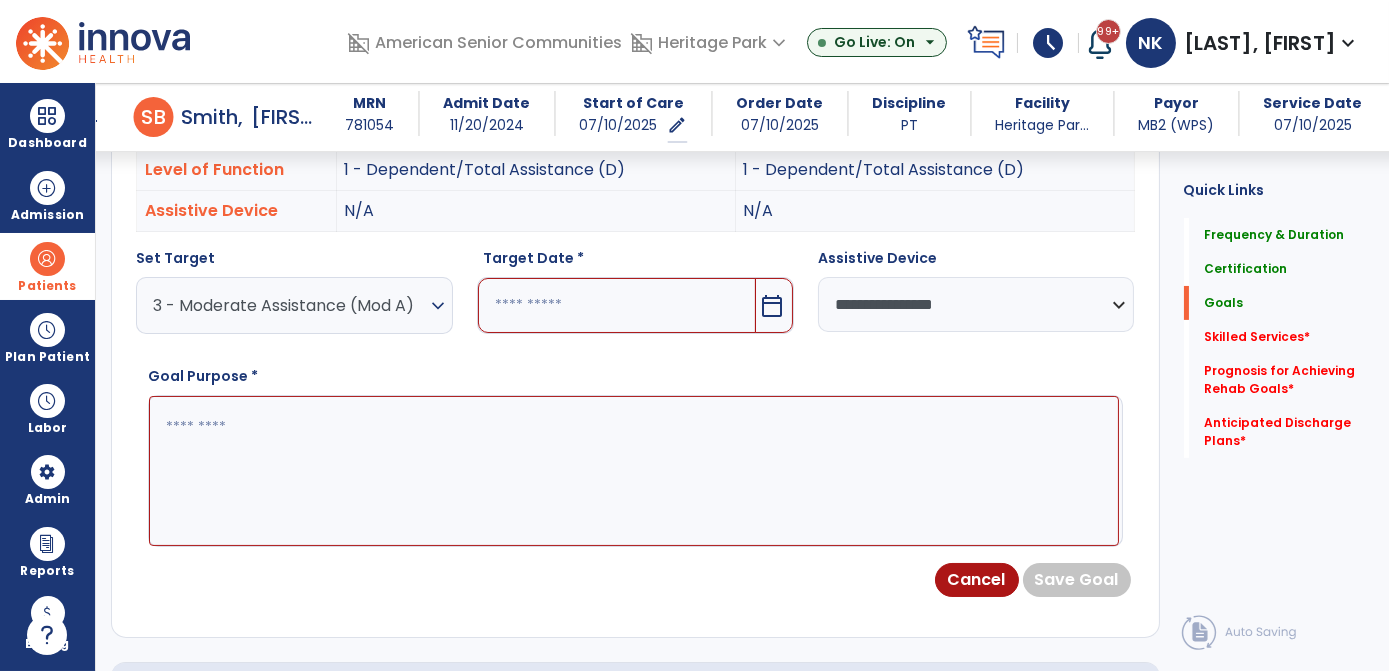 scroll, scrollTop: 629, scrollLeft: 0, axis: vertical 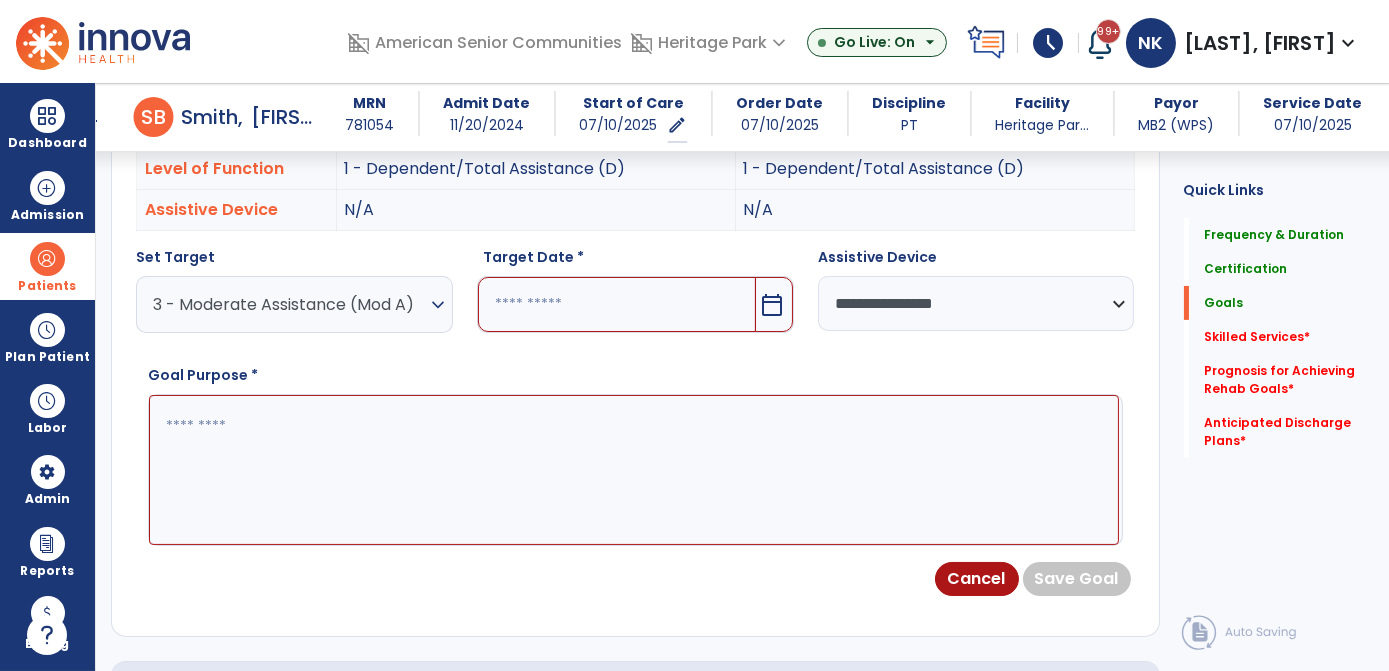 click on "Goal Purpose *" at bounding box center [635, 455] 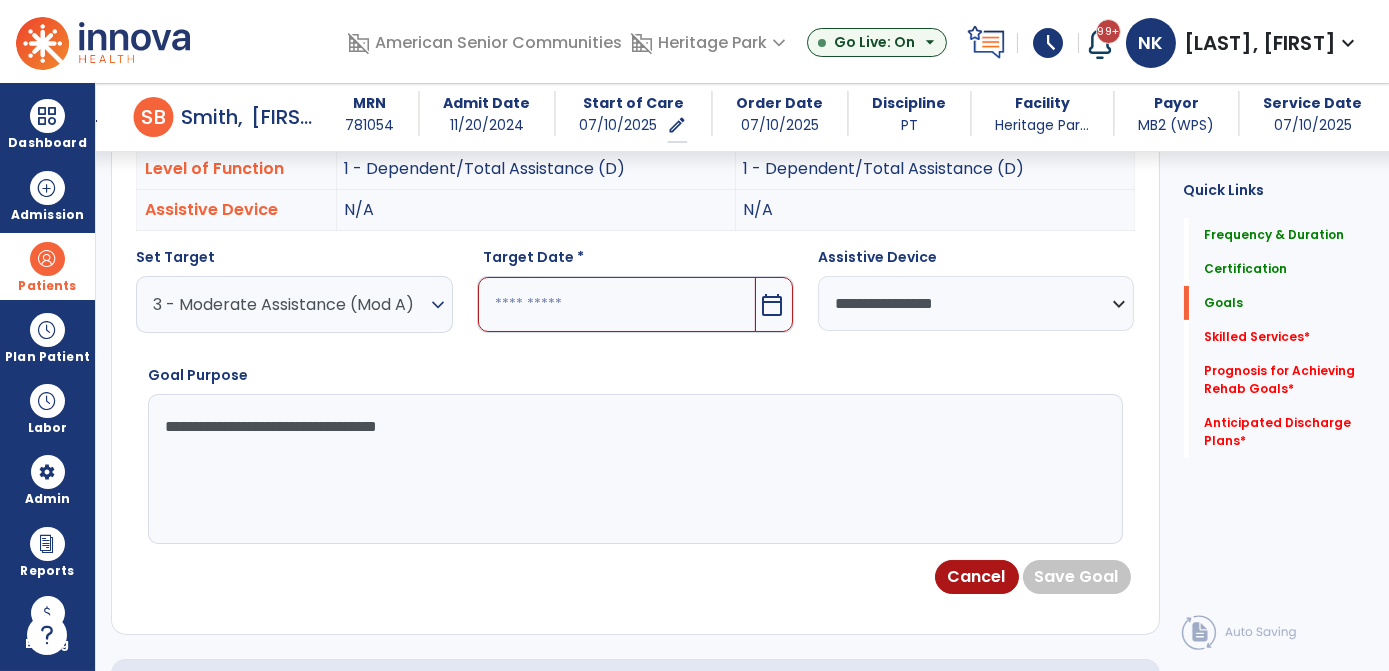 type on "**********" 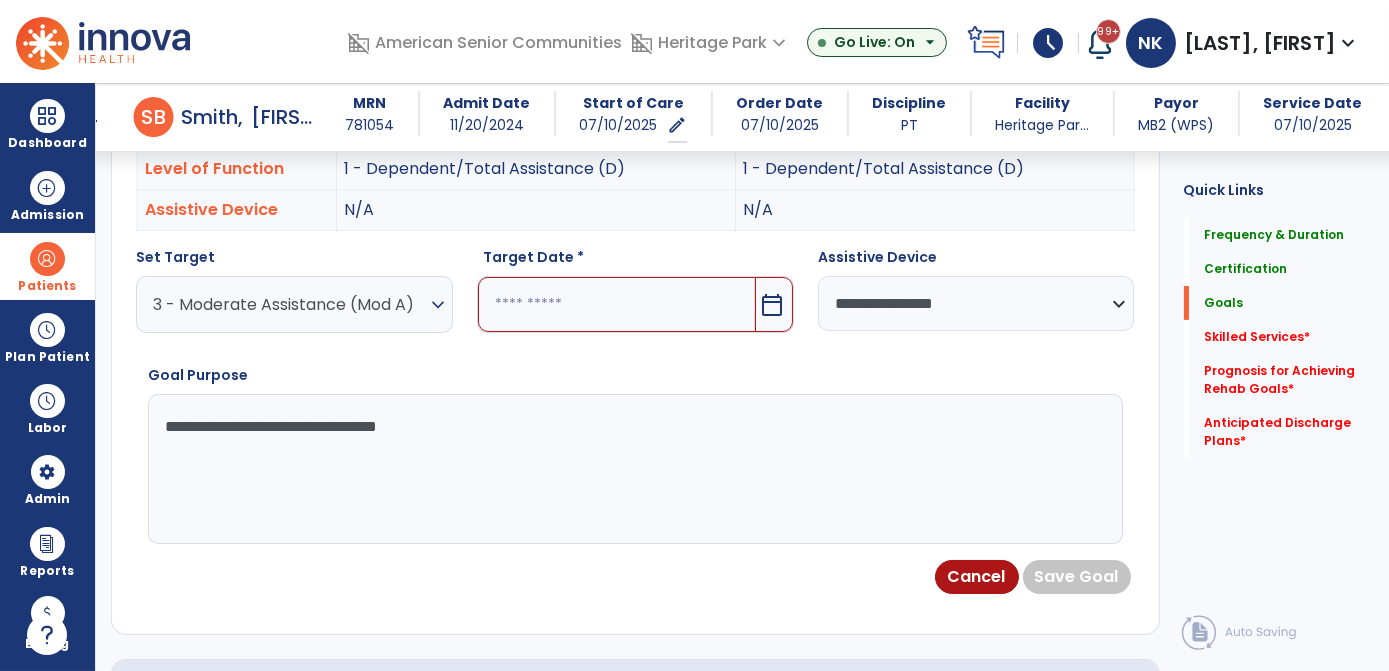 click at bounding box center (617, 304) 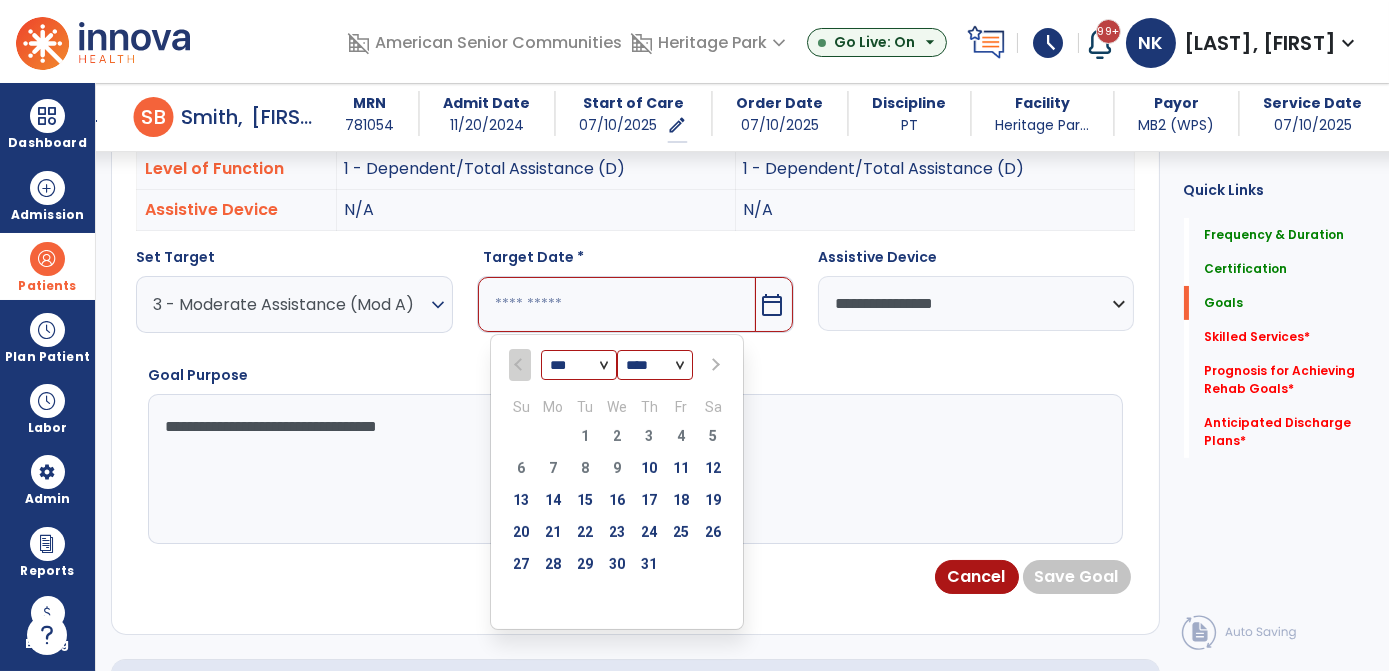 click at bounding box center [714, 365] 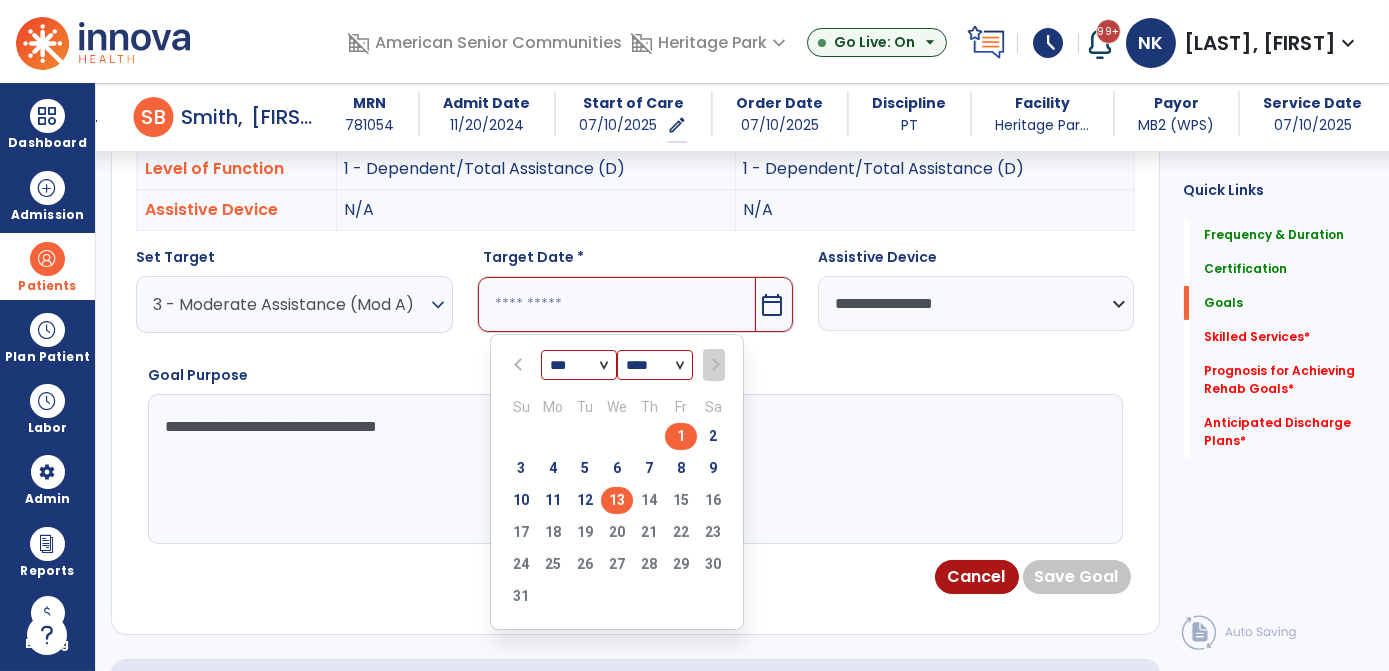 click on "13" at bounding box center [617, 500] 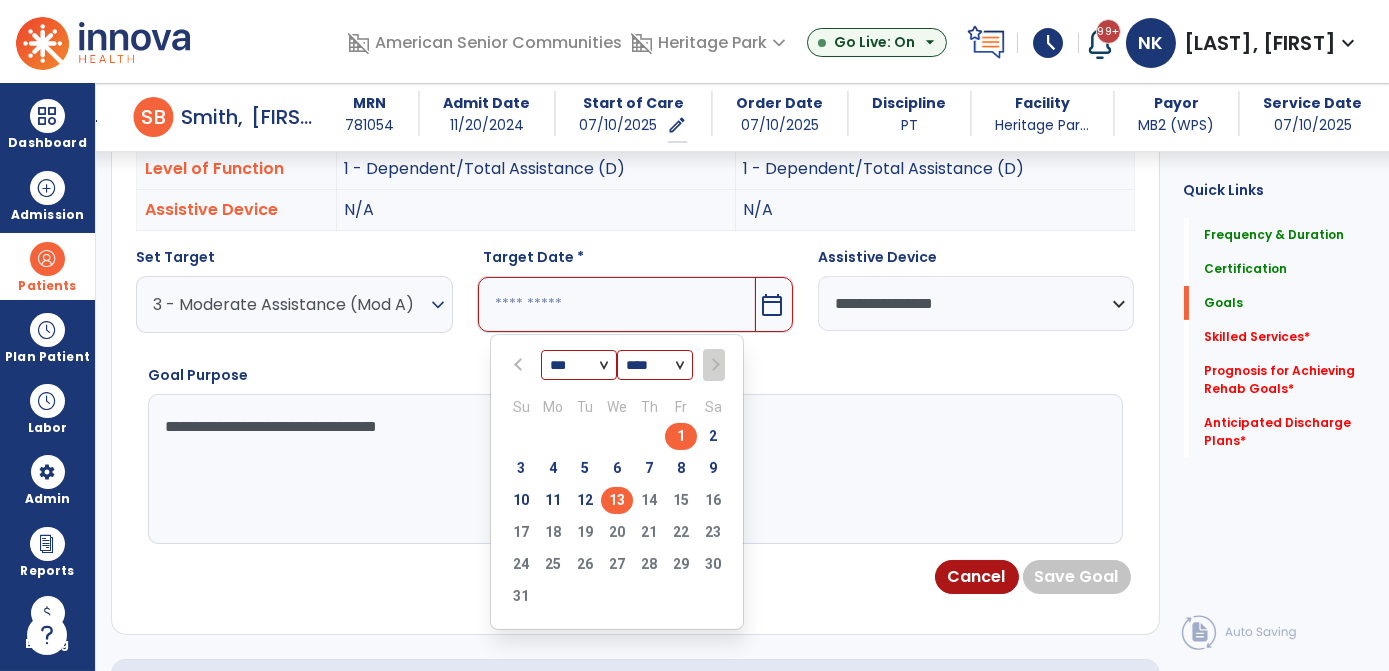 type on "*********" 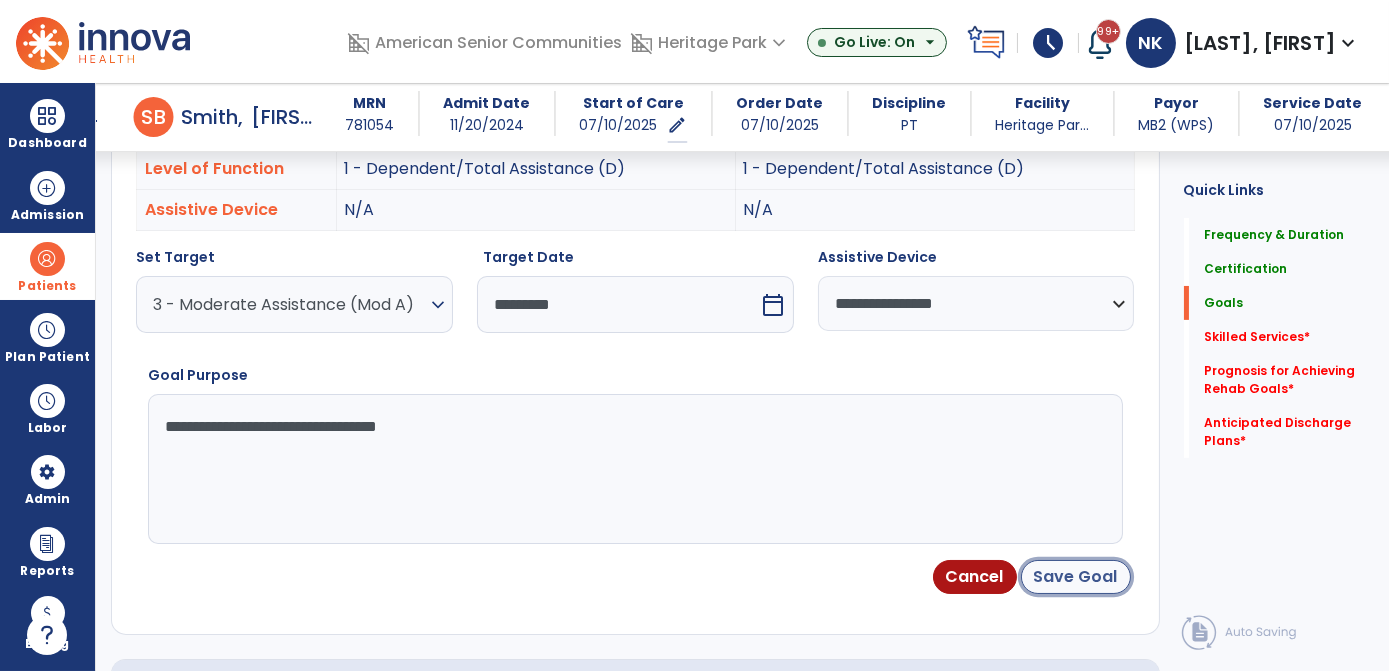 click on "Save Goal" at bounding box center (1076, 577) 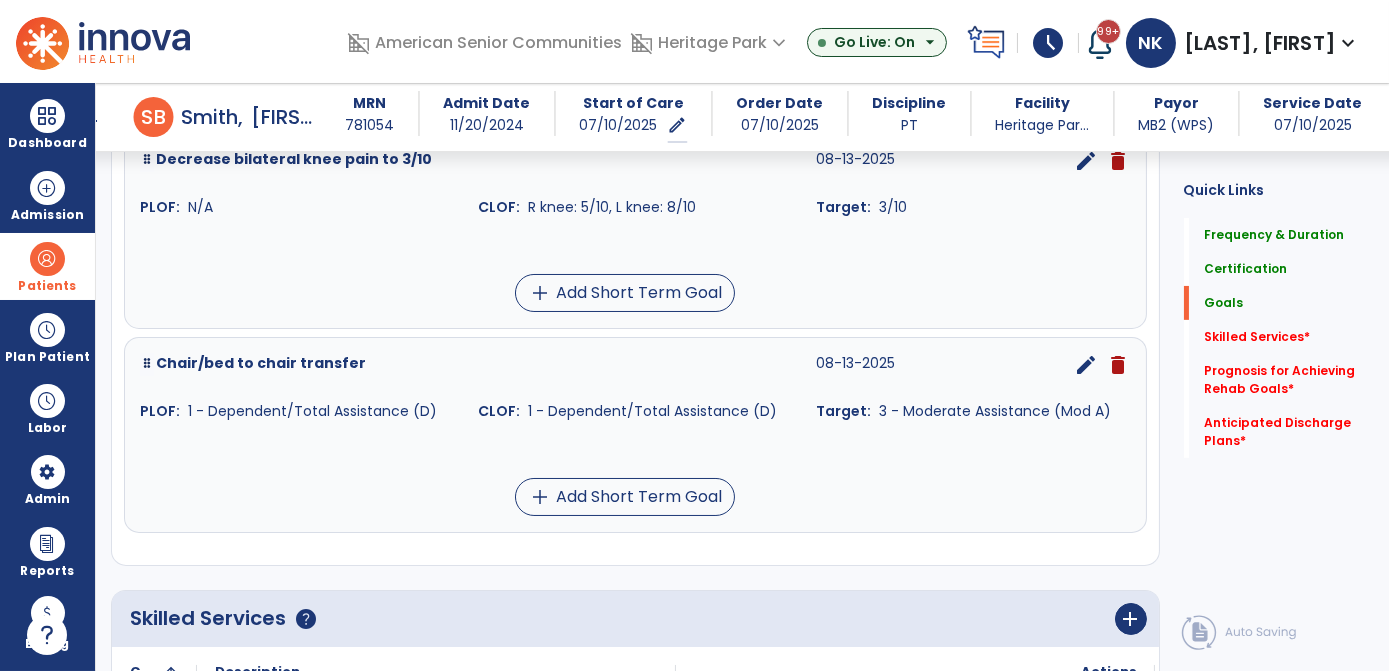 scroll, scrollTop: 844, scrollLeft: 0, axis: vertical 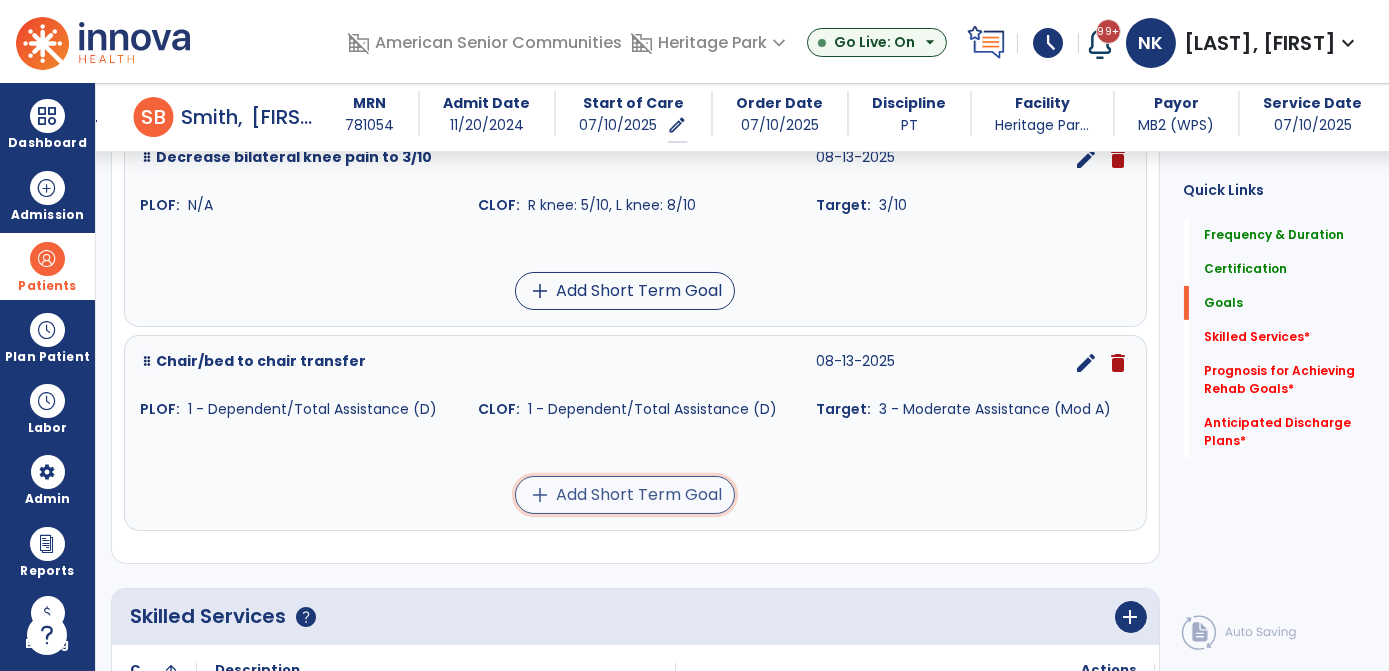 click on "add  Add Short Term Goal" at bounding box center [625, 495] 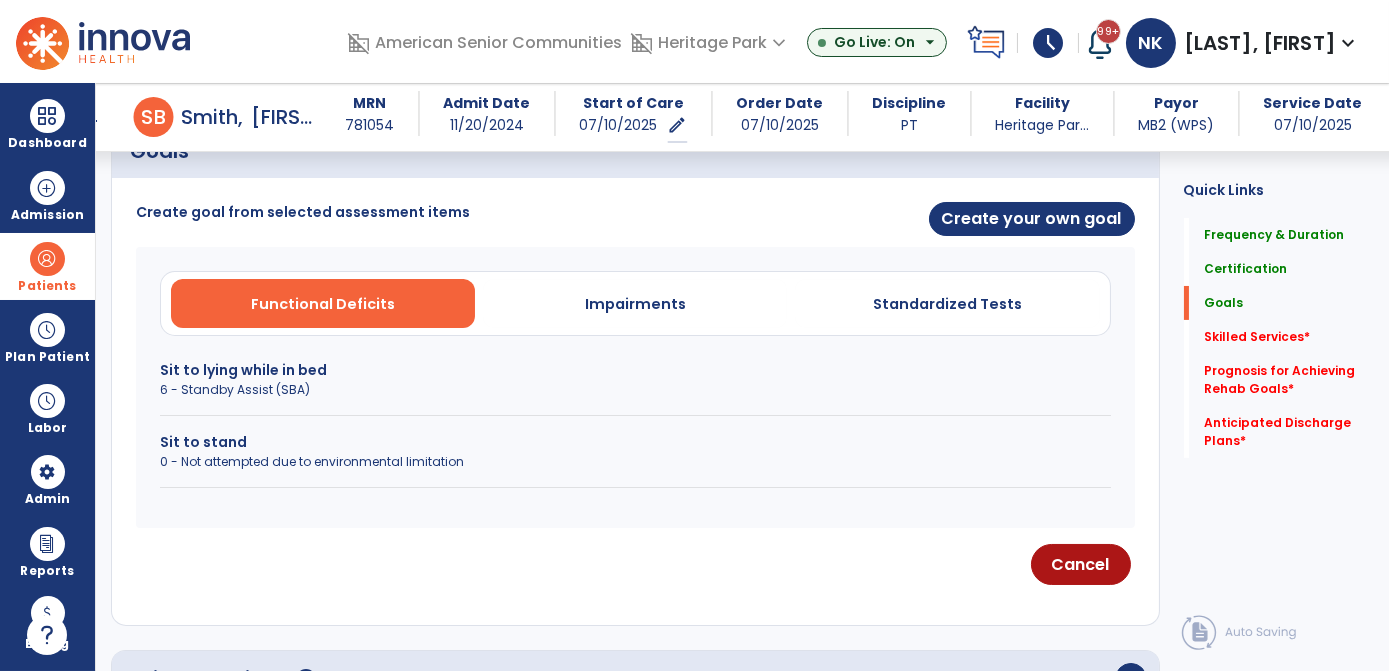 scroll, scrollTop: 494, scrollLeft: 0, axis: vertical 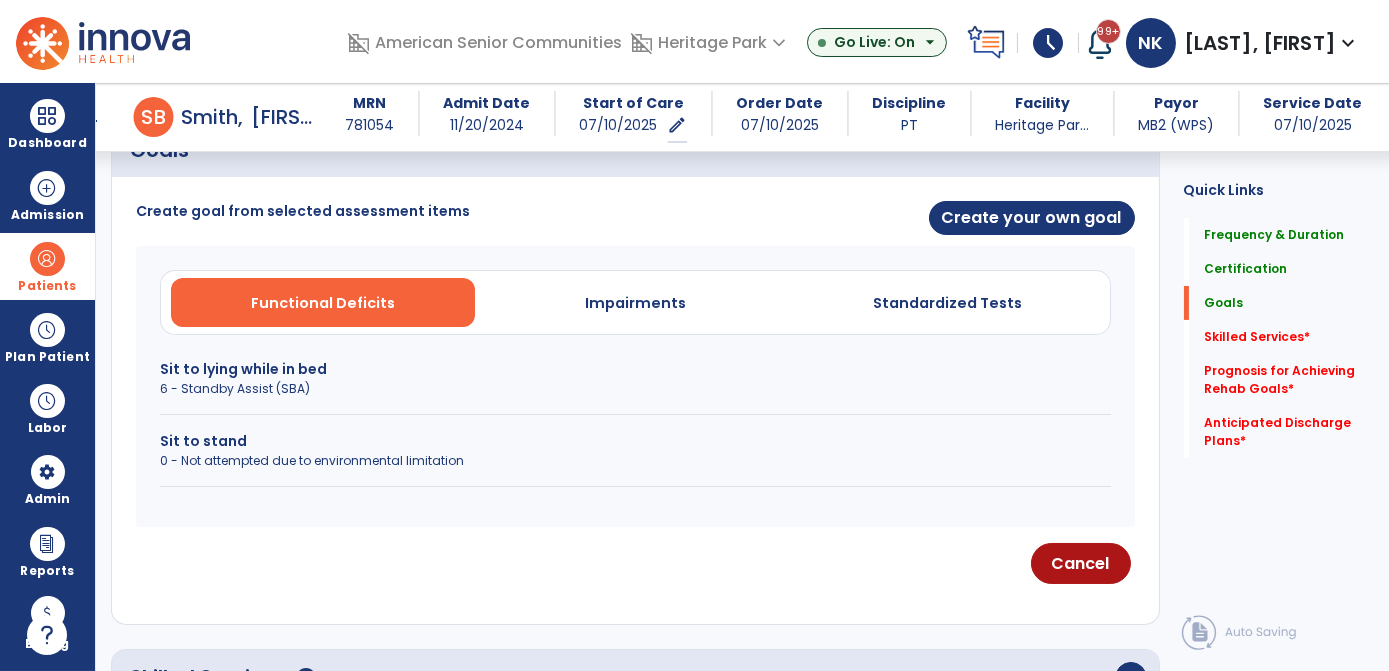 click on "Sit to stand" at bounding box center (635, 441) 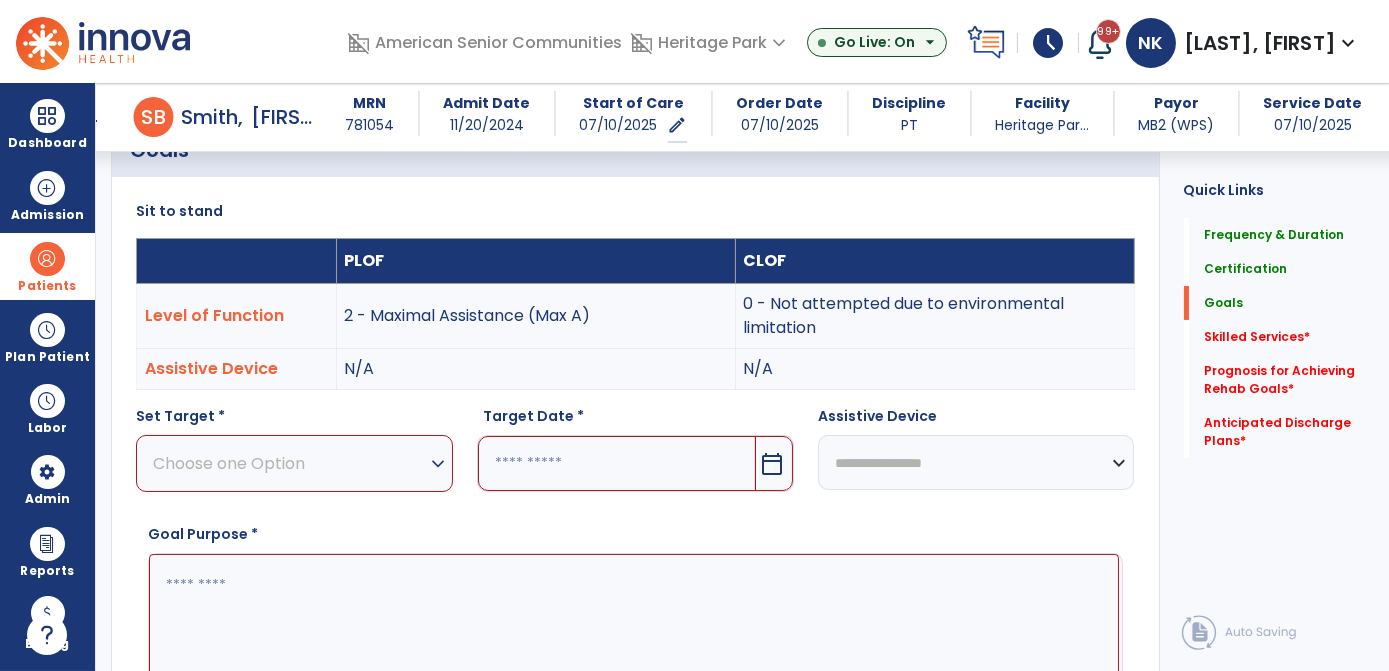 click on "expand_more" at bounding box center [438, 464] 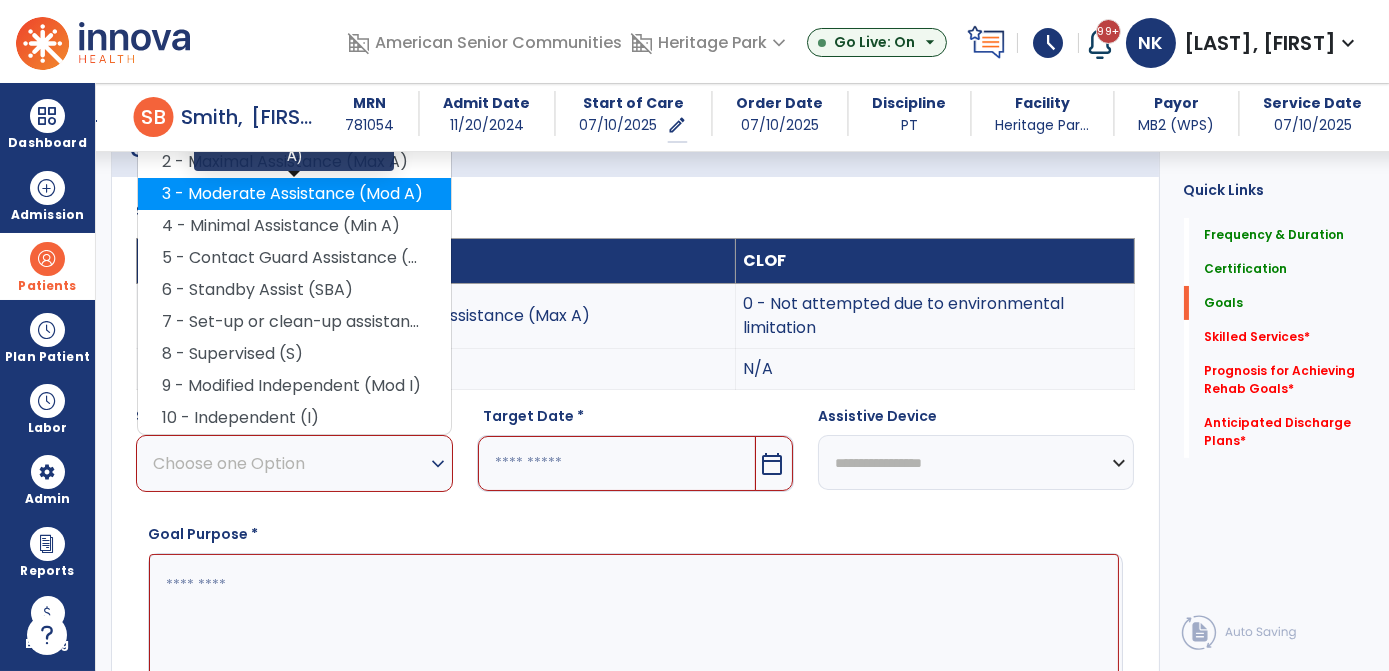 click on "3 - Moderate Assistance (Mod A)" at bounding box center (294, 194) 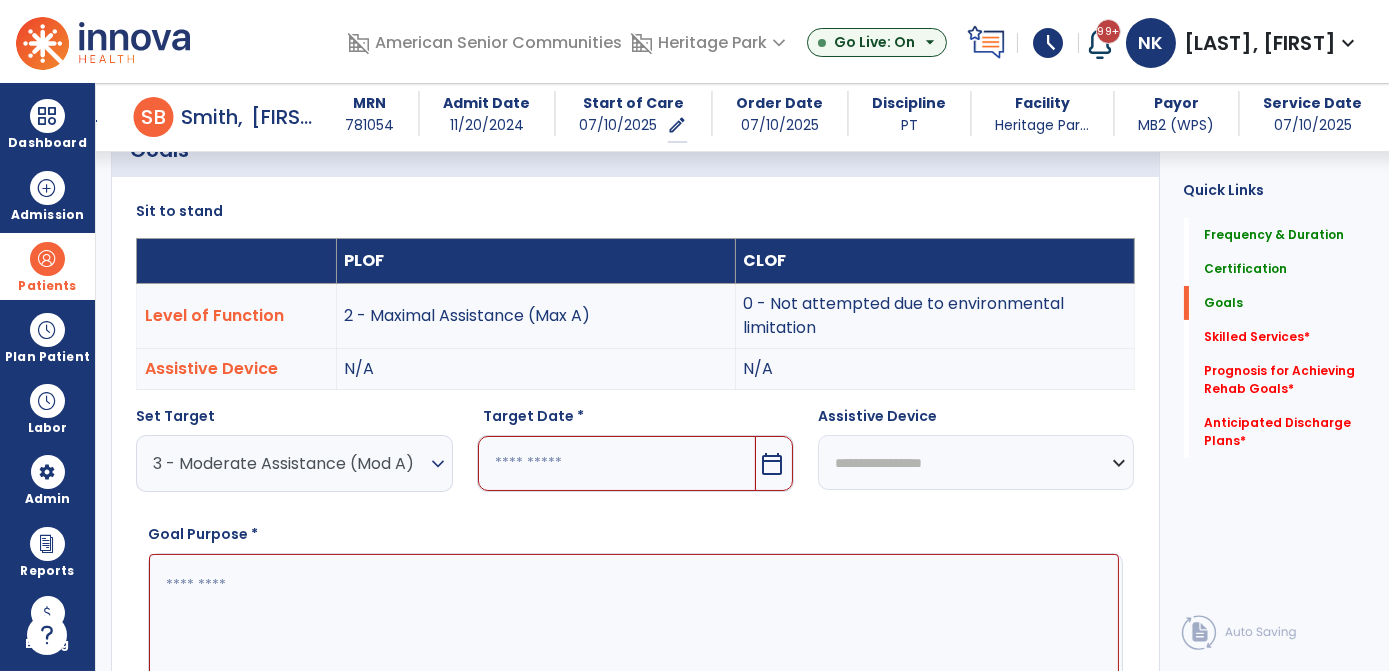 click on "**********" at bounding box center (976, 462) 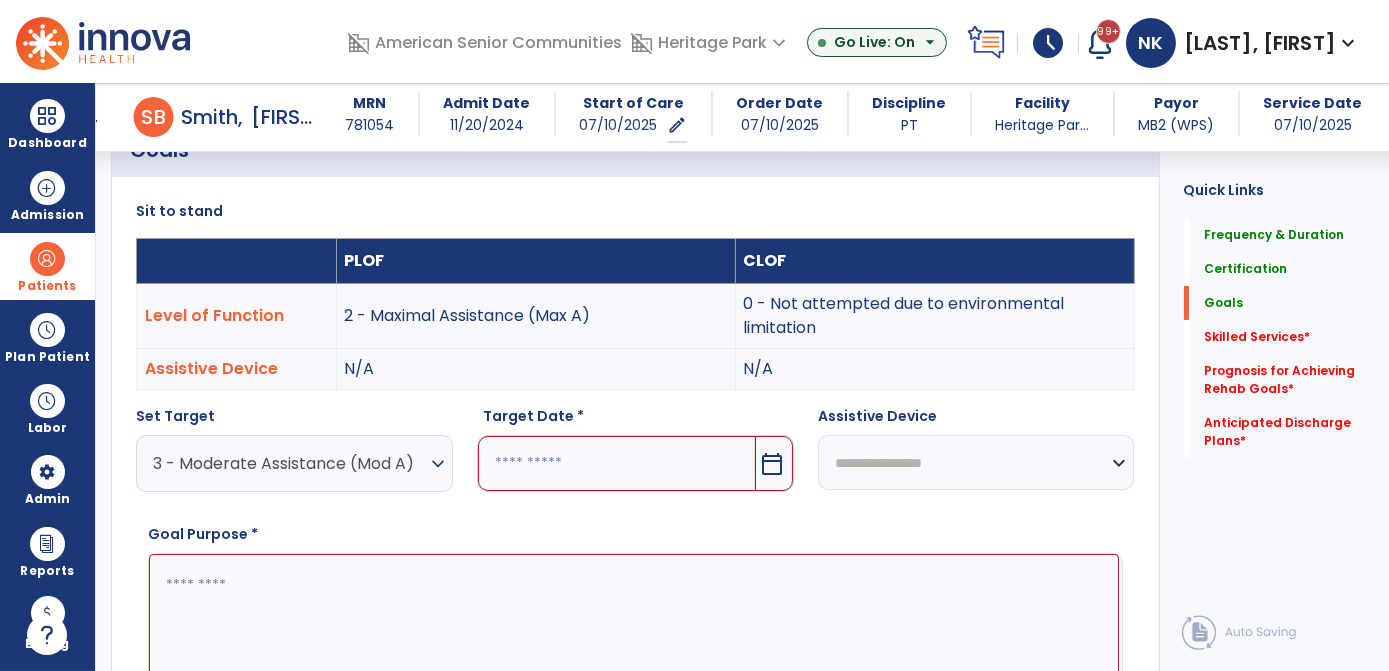 select on "**********" 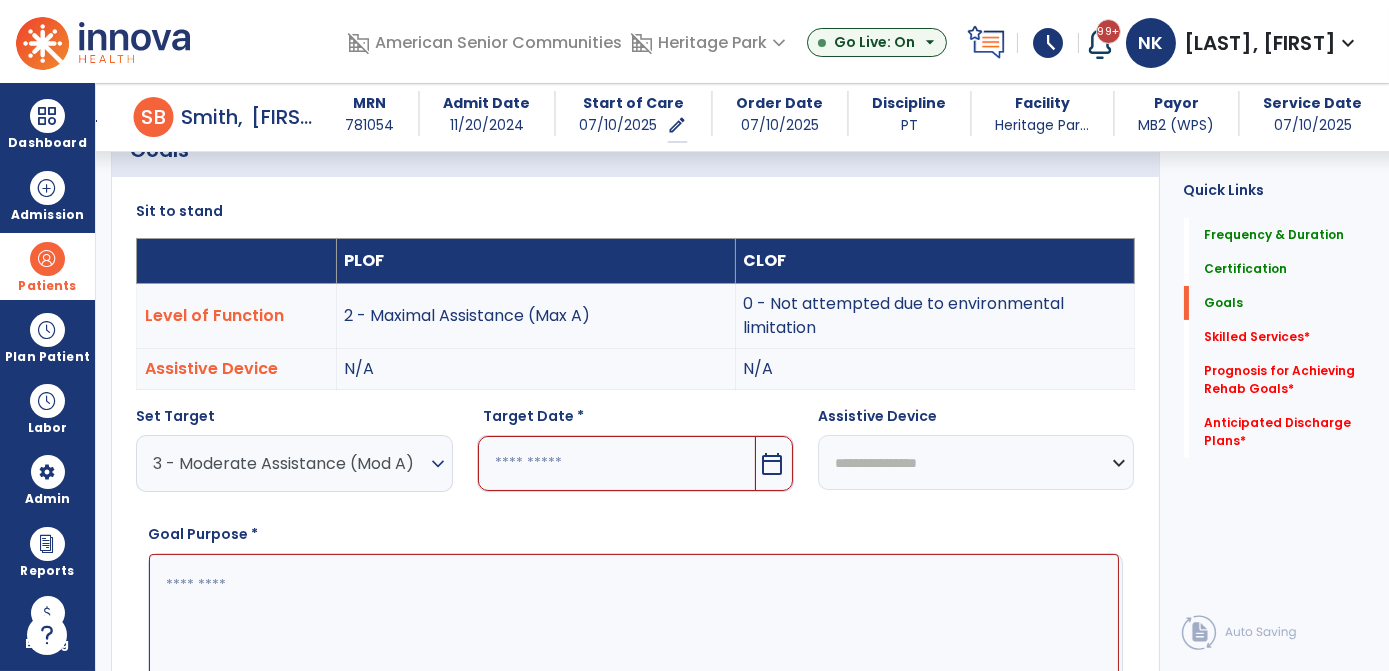 click on "**********" at bounding box center [976, 462] 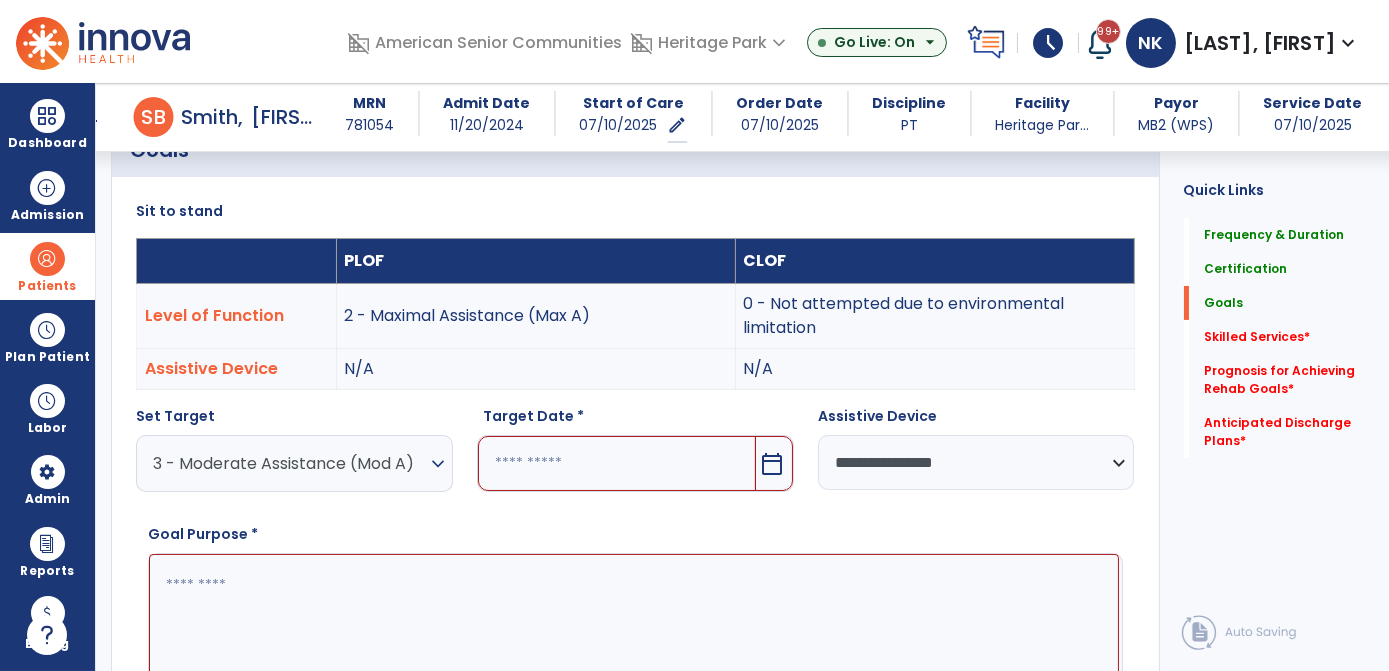 click on "calendar_today" at bounding box center [774, 463] 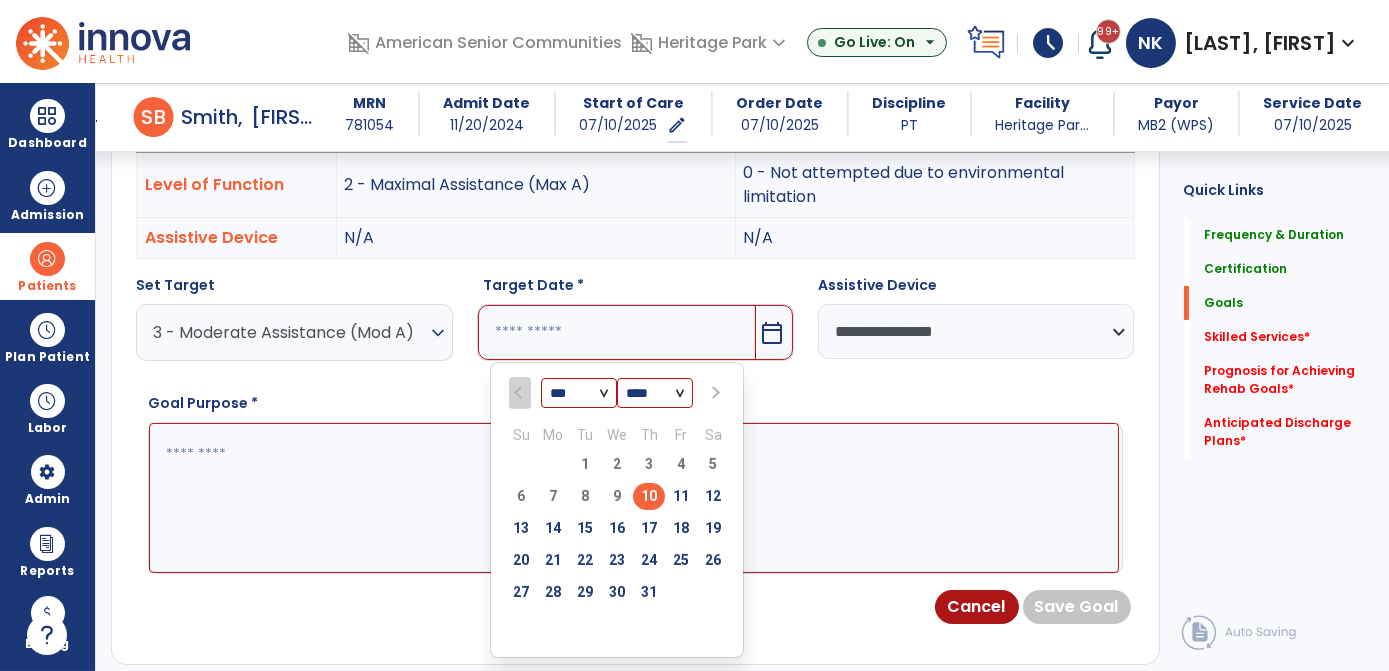 scroll, scrollTop: 626, scrollLeft: 0, axis: vertical 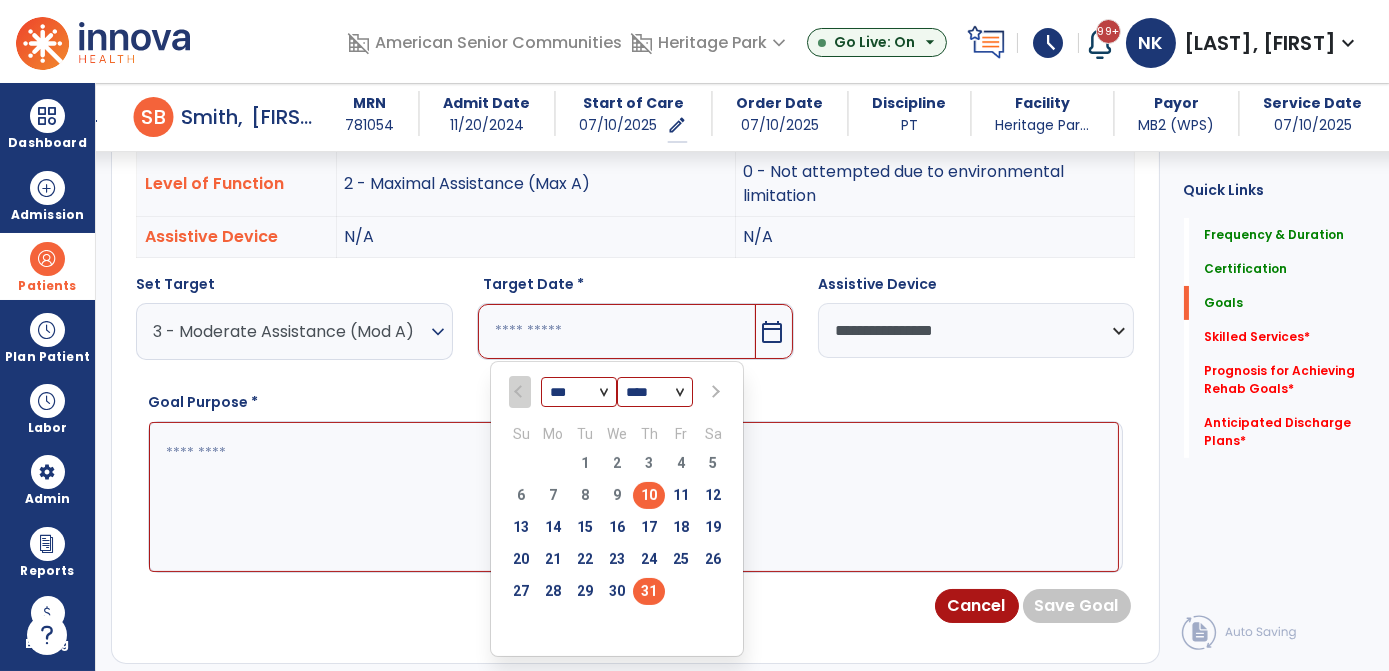 click on "31" at bounding box center (649, 591) 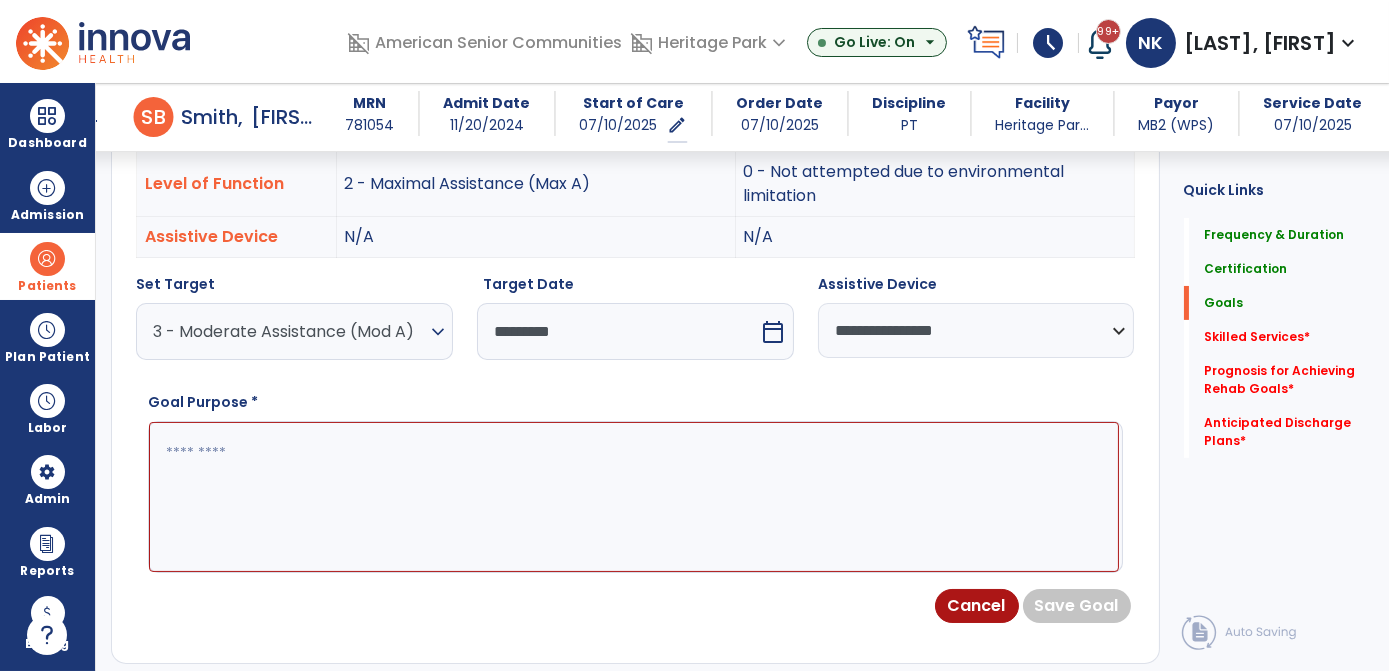 click at bounding box center (634, 496) 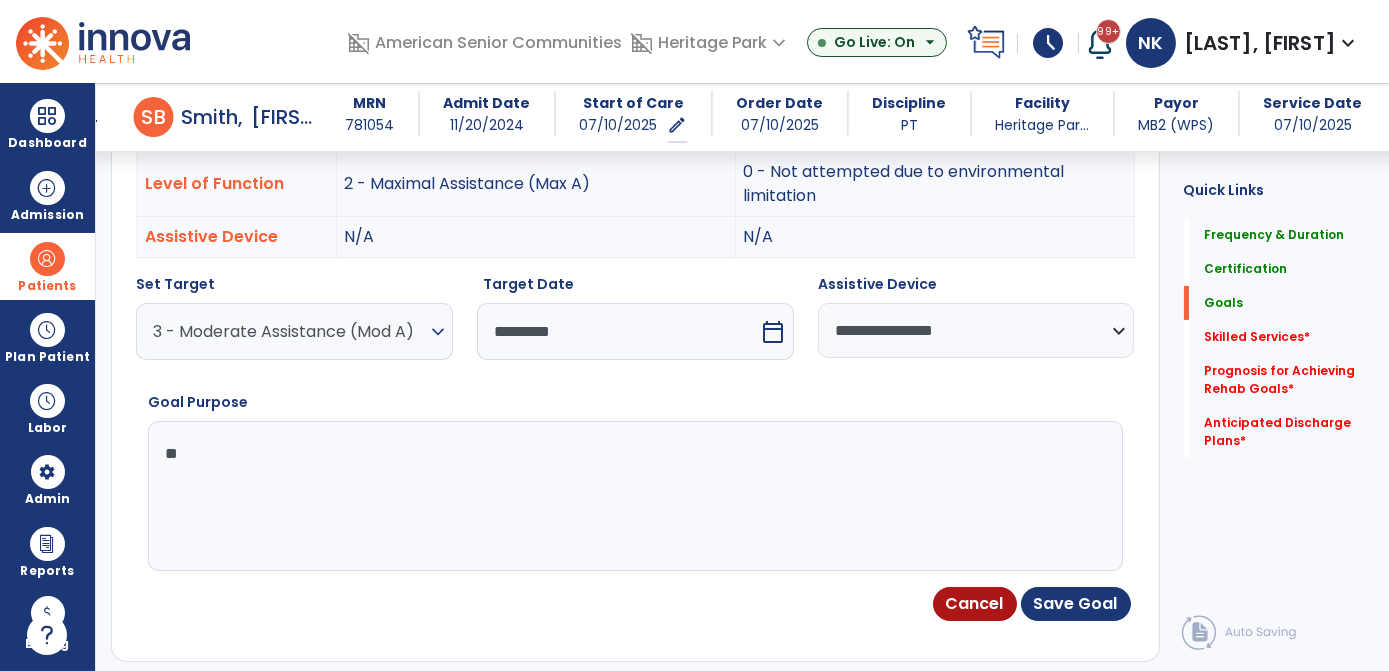 type on "*" 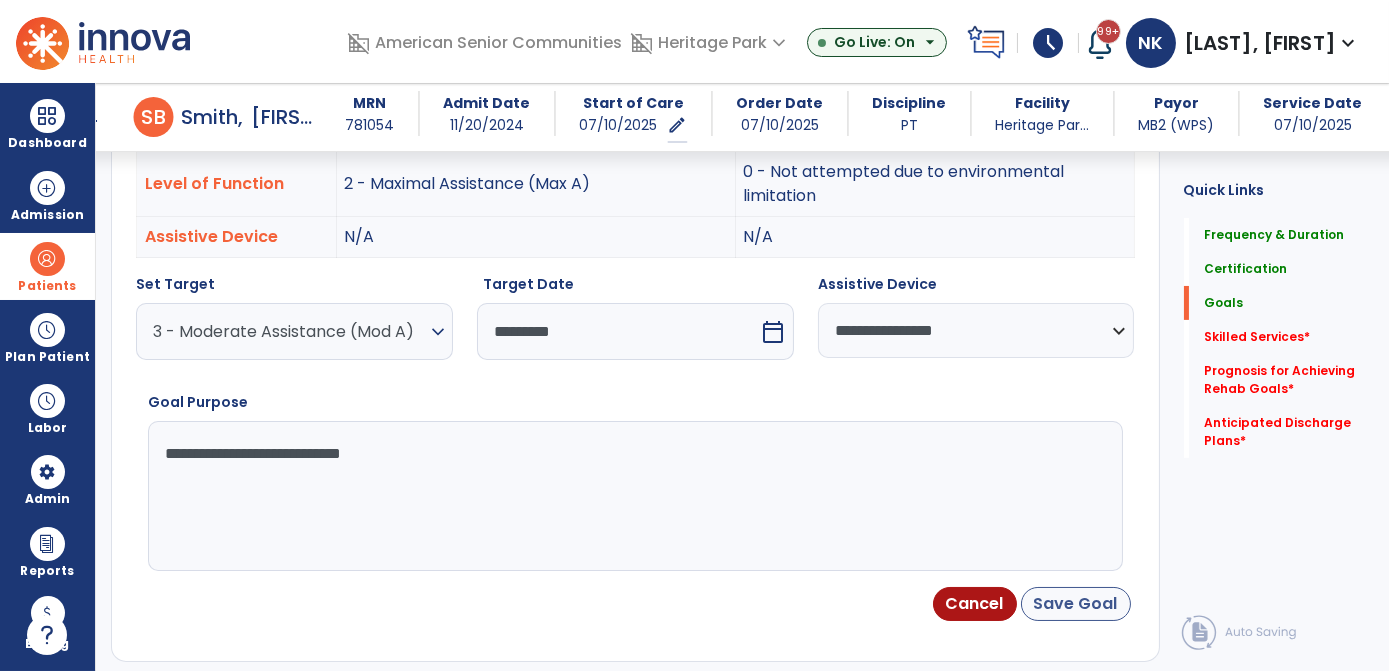 type on "**********" 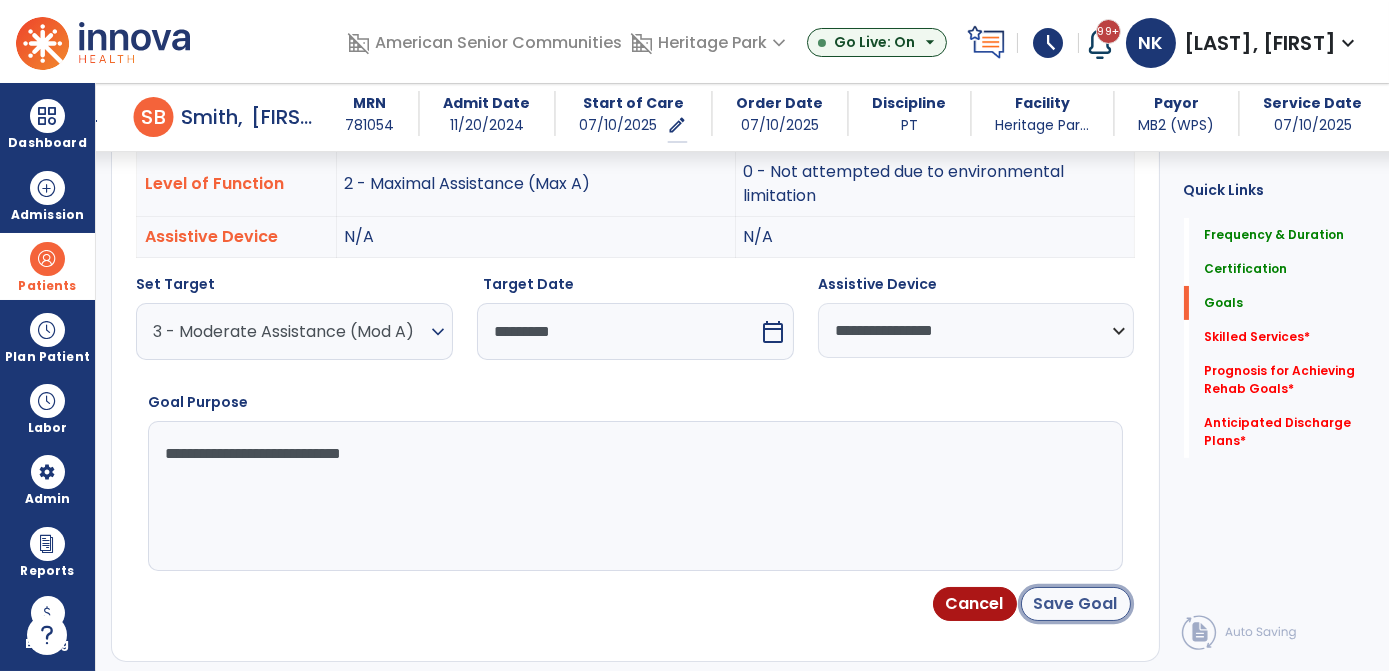 click on "Save Goal" at bounding box center [1076, 604] 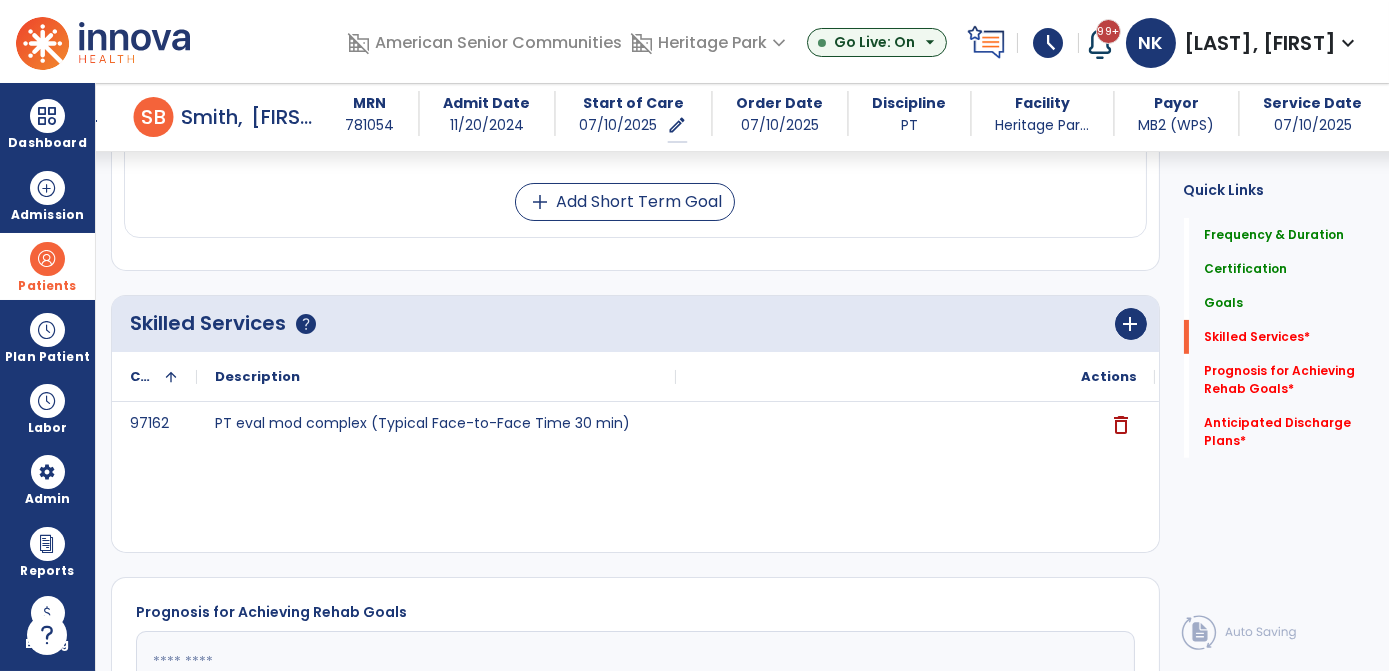 scroll, scrollTop: 1234, scrollLeft: 0, axis: vertical 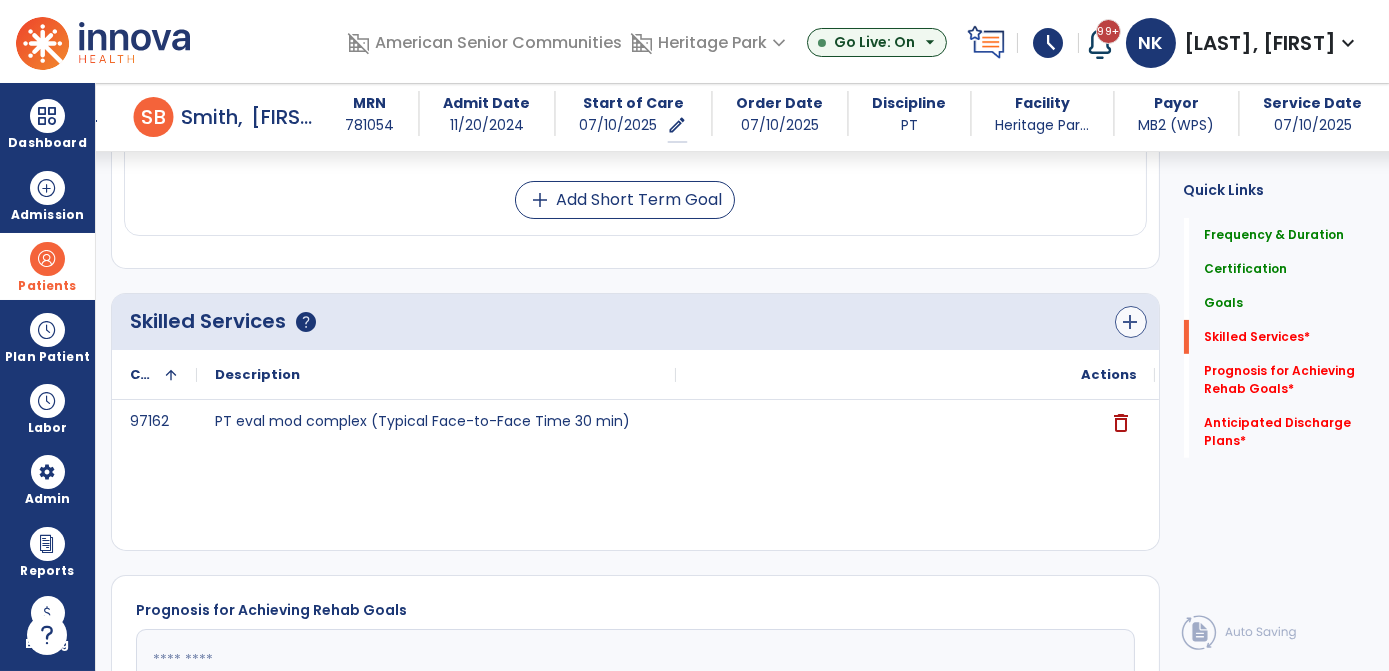 drag, startPoint x: 1144, startPoint y: 304, endPoint x: 1136, endPoint y: 316, distance: 14.422205 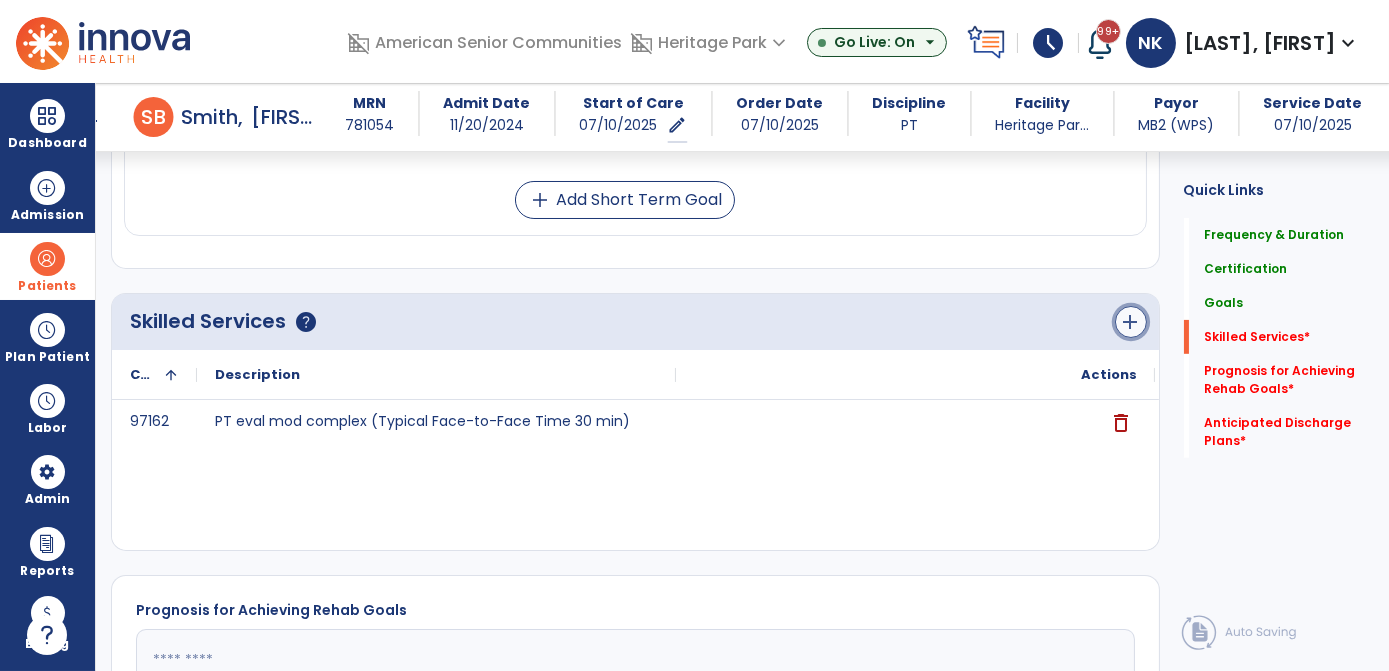 click on "add" 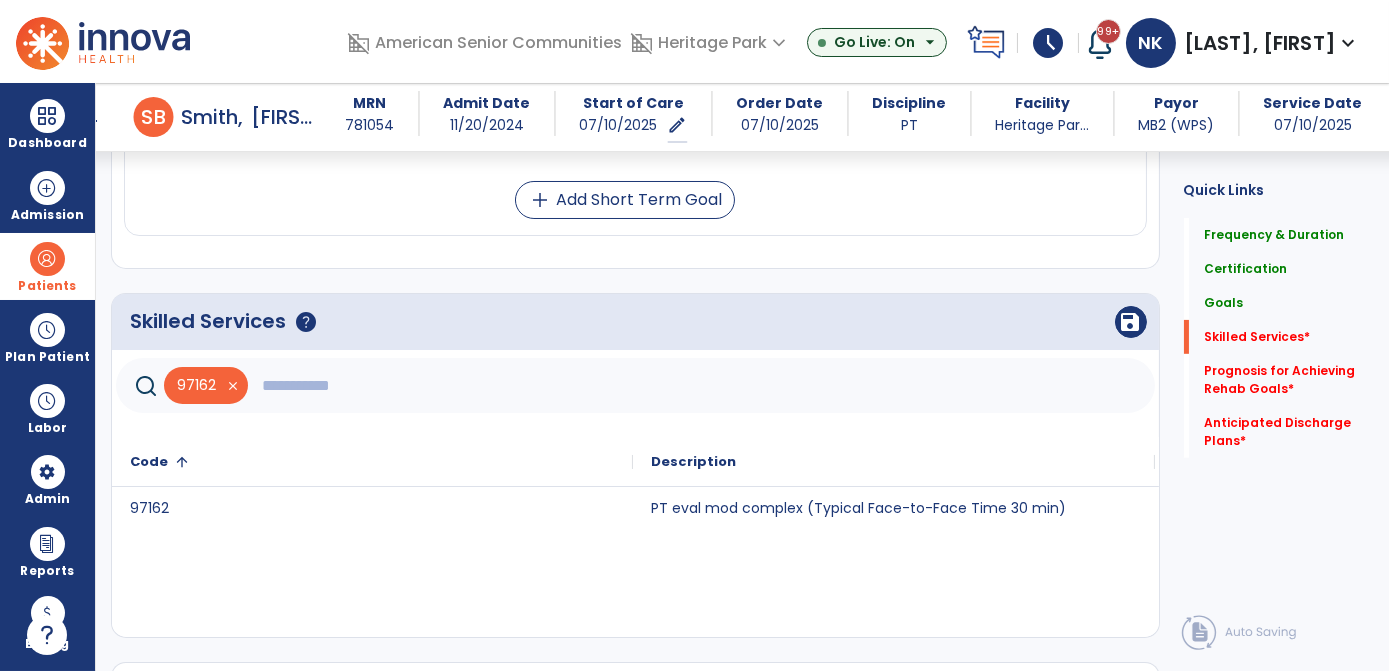 click 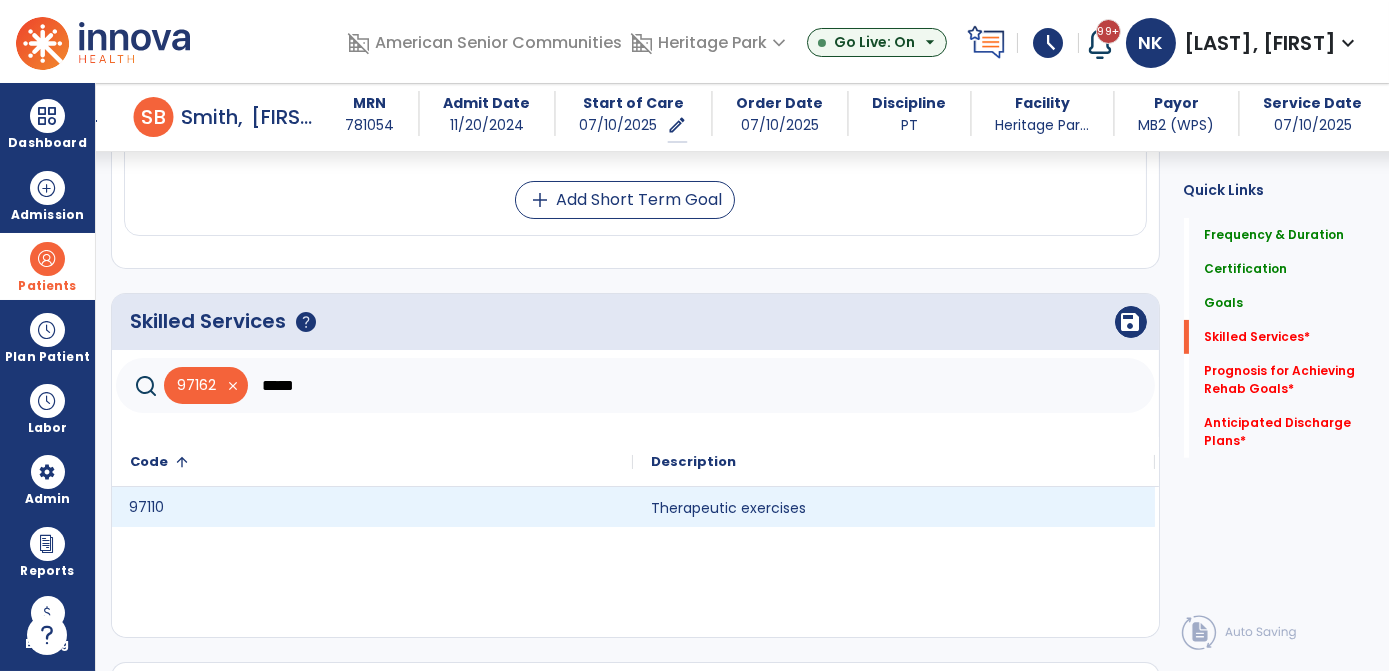 click on "97110" 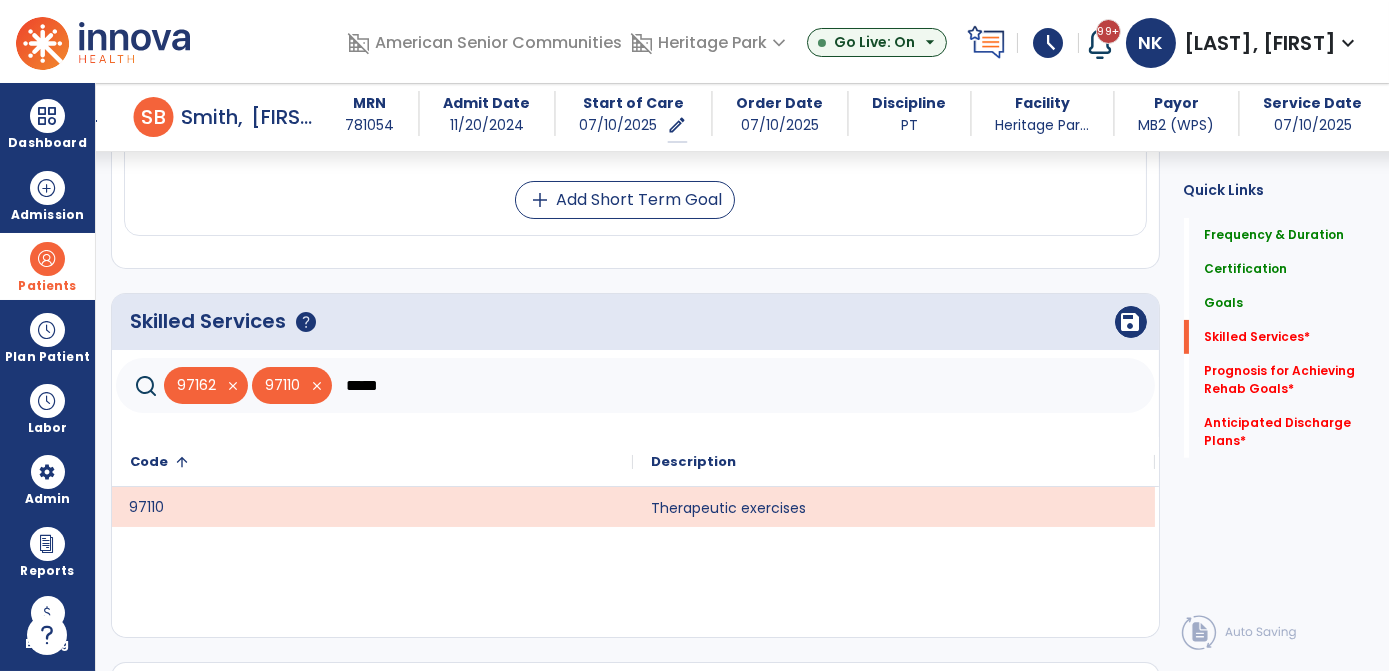 click on "*****" 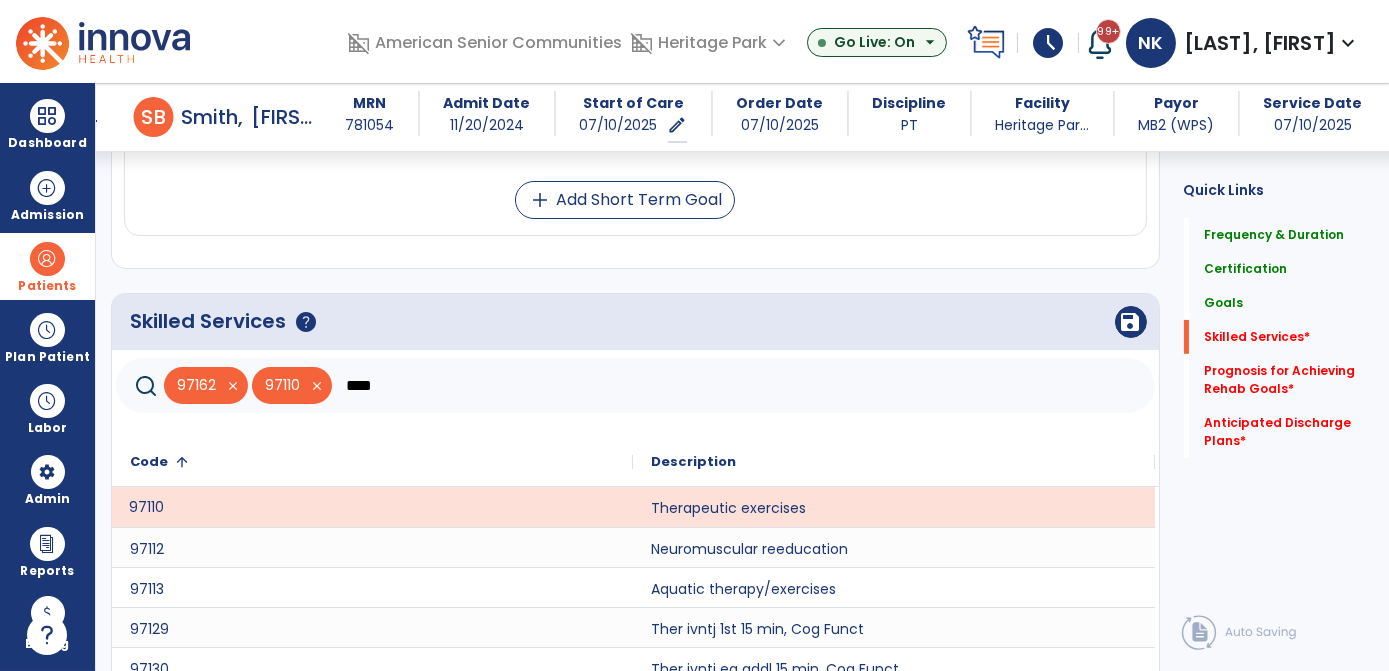 scroll, scrollTop: 1288, scrollLeft: 0, axis: vertical 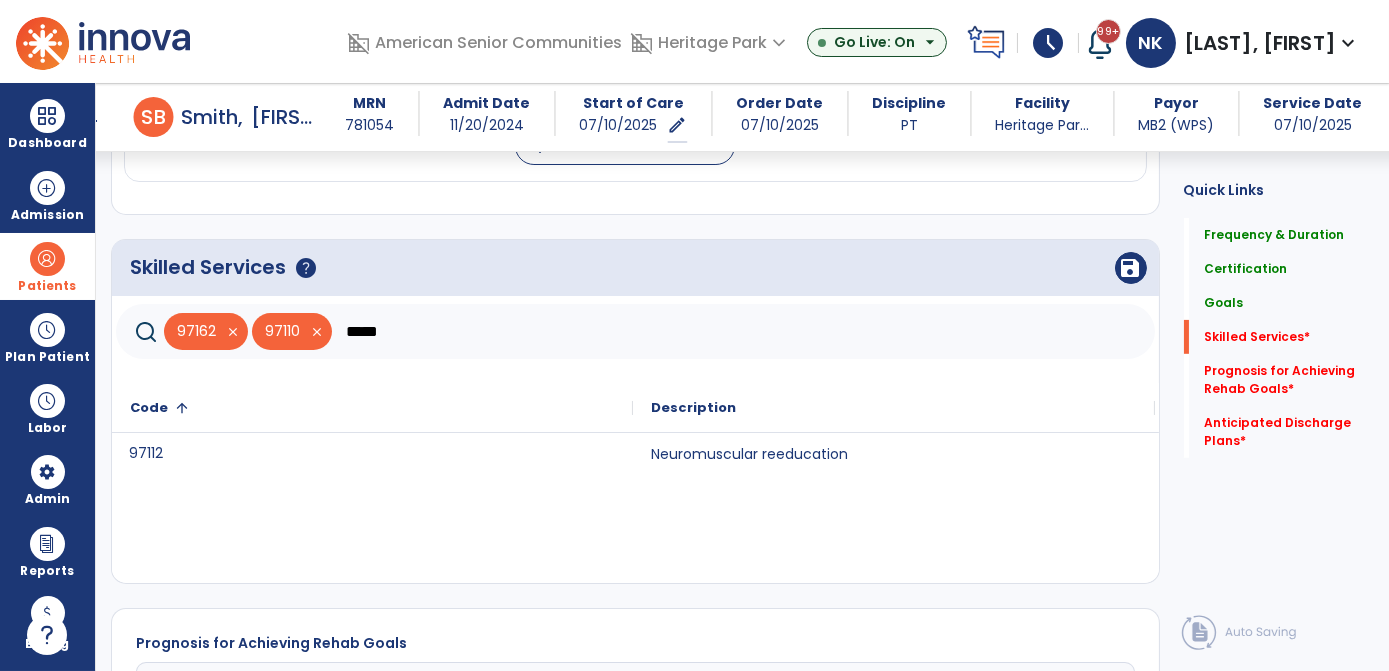 click on "97112 Neuromuscular reeducation" 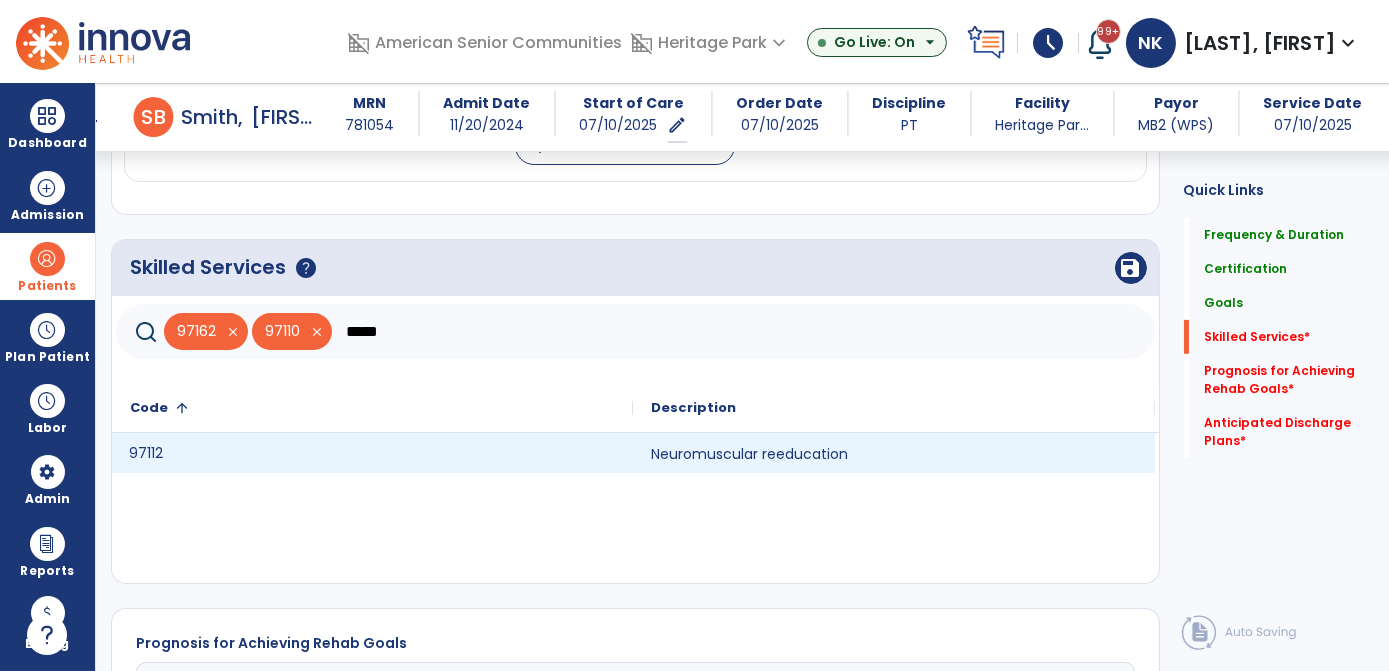click on "97112" 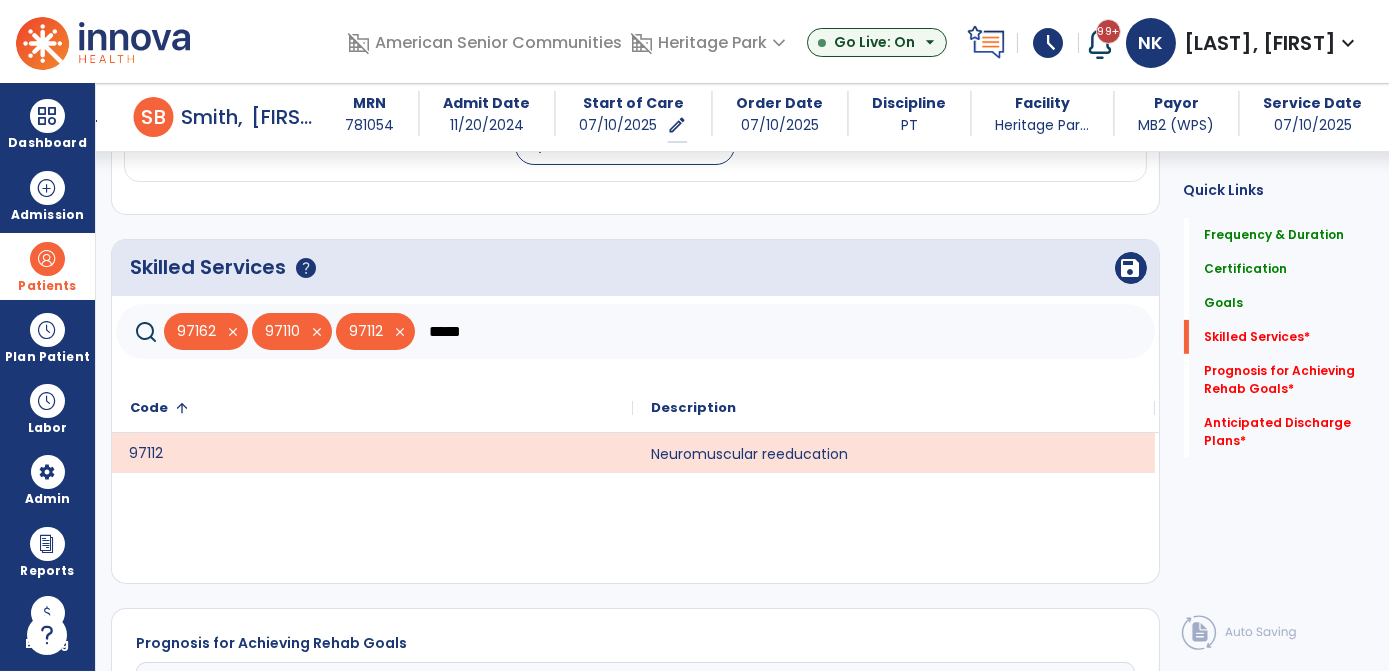 click on "*****" 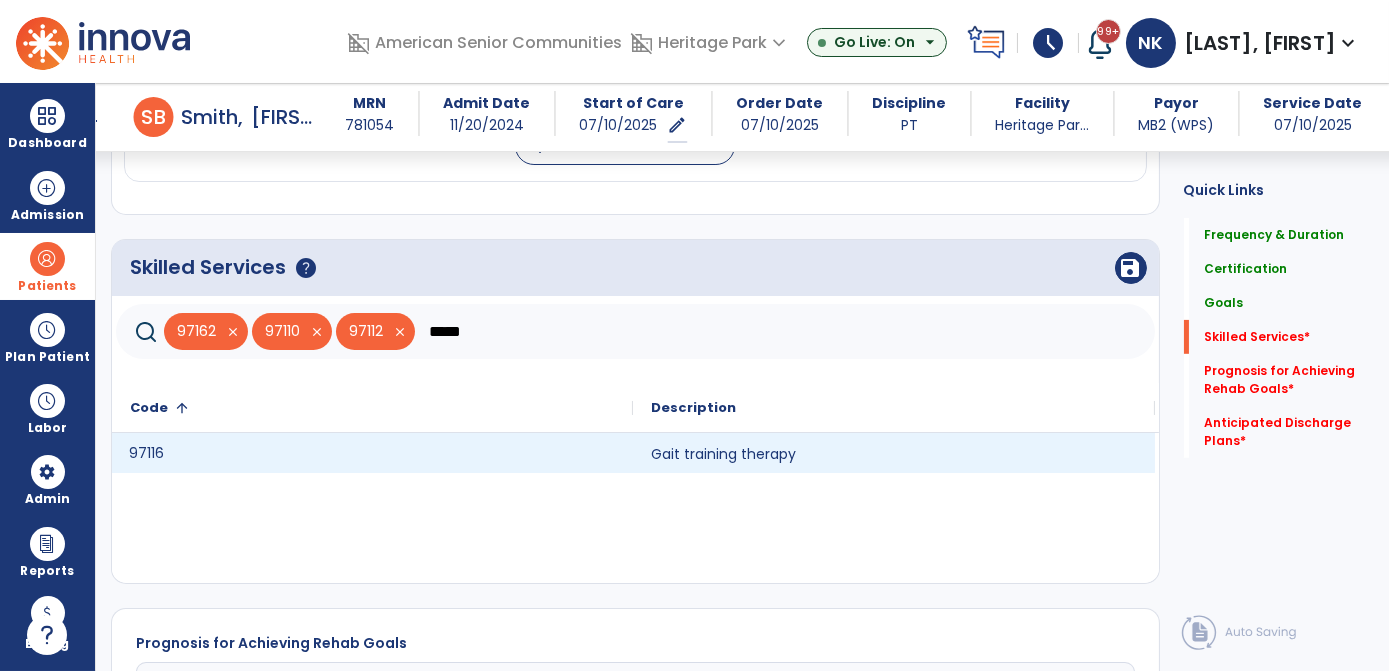 click on "97116" 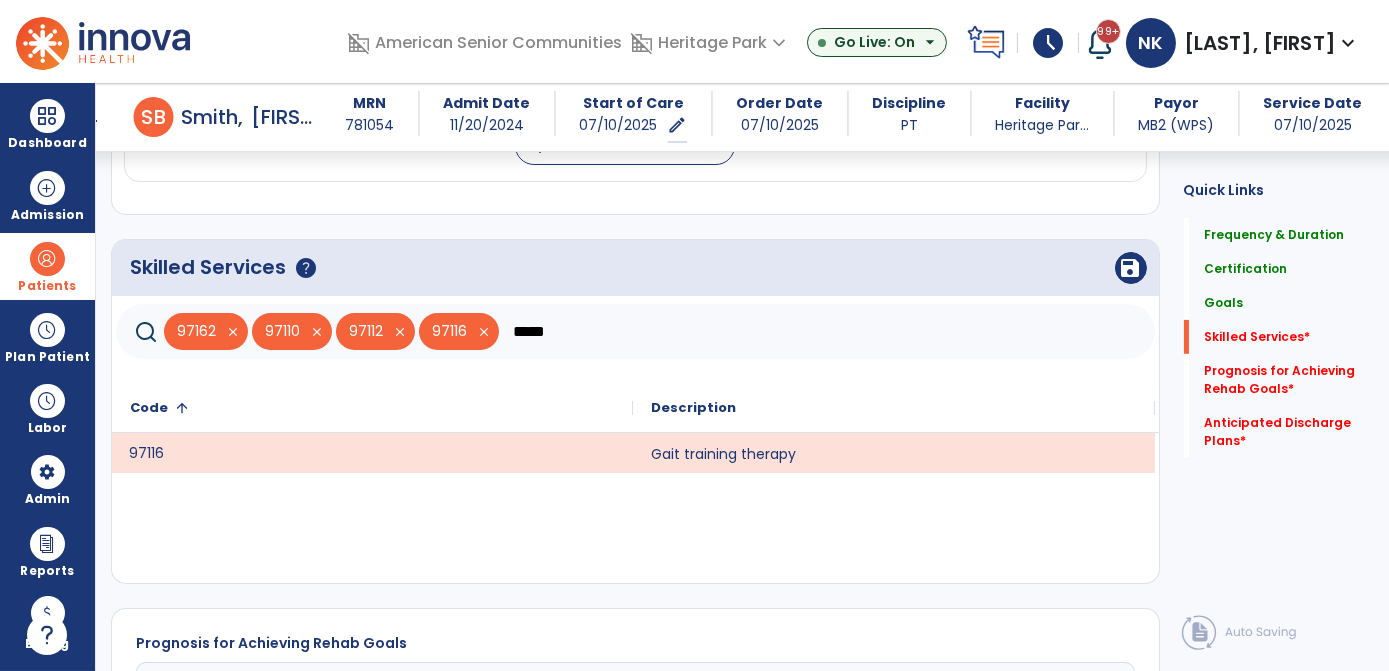click on "*****" 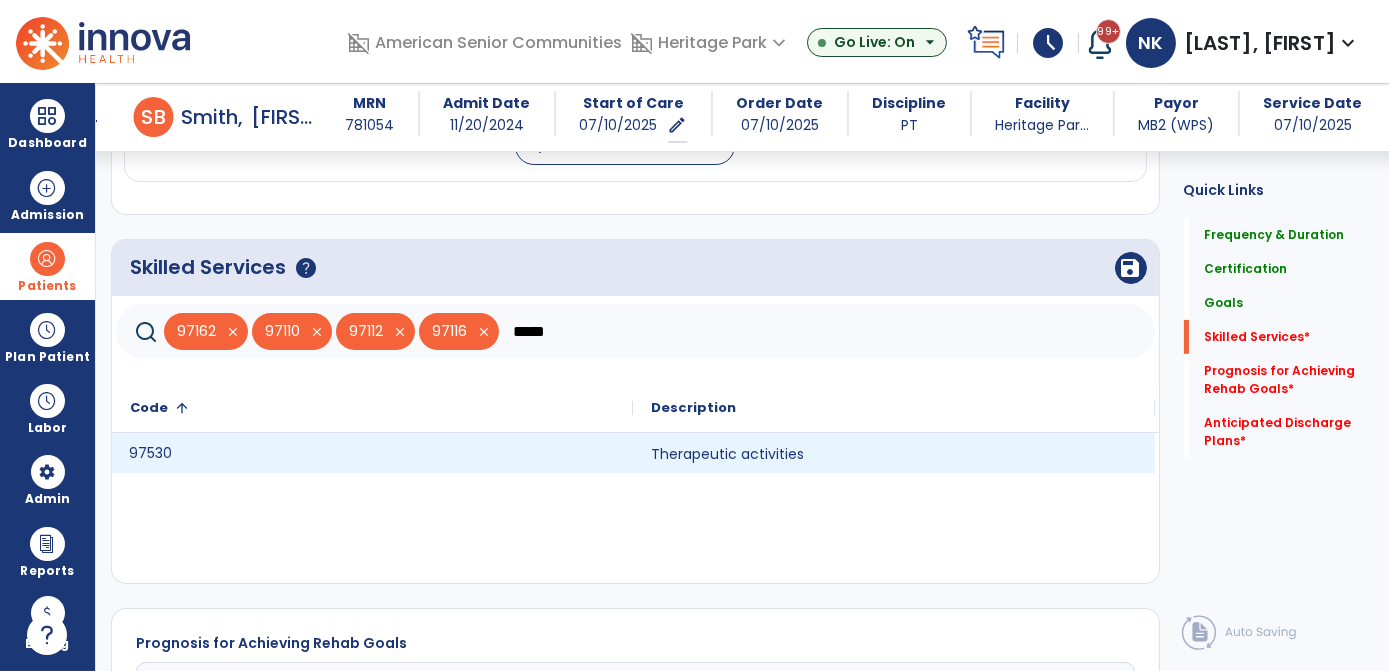 click on "97530" 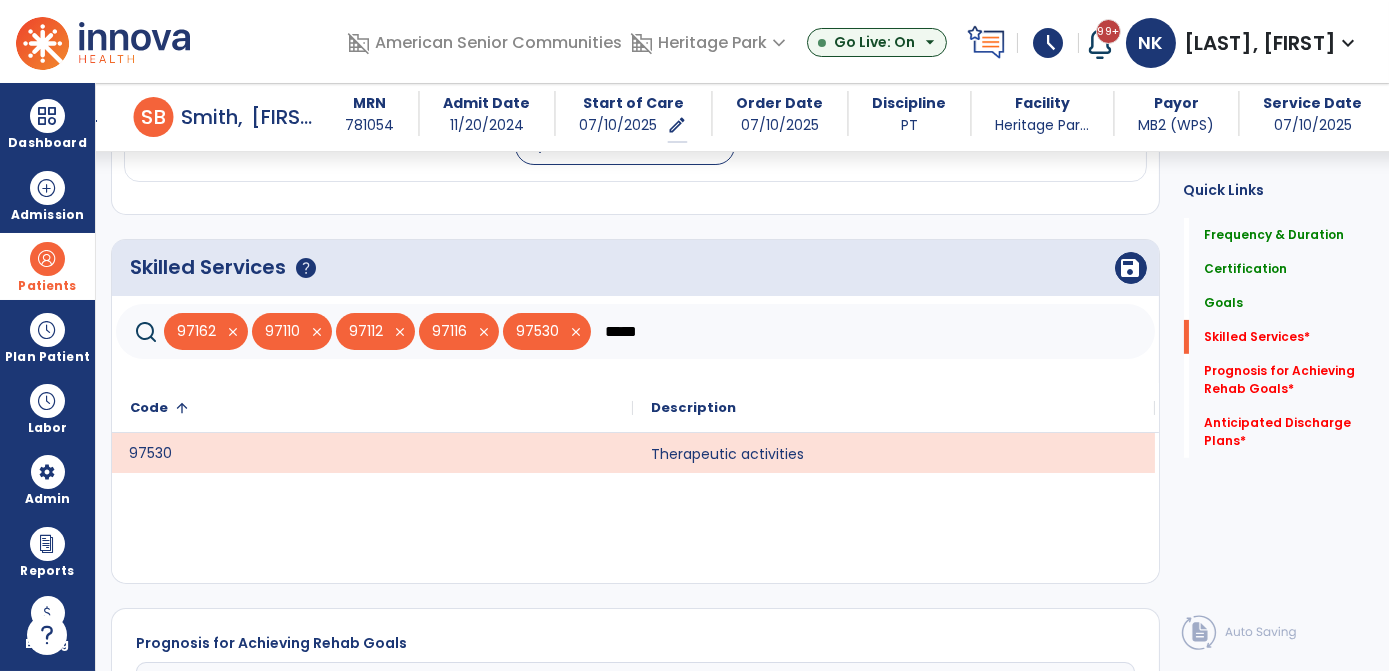 click on "*****" 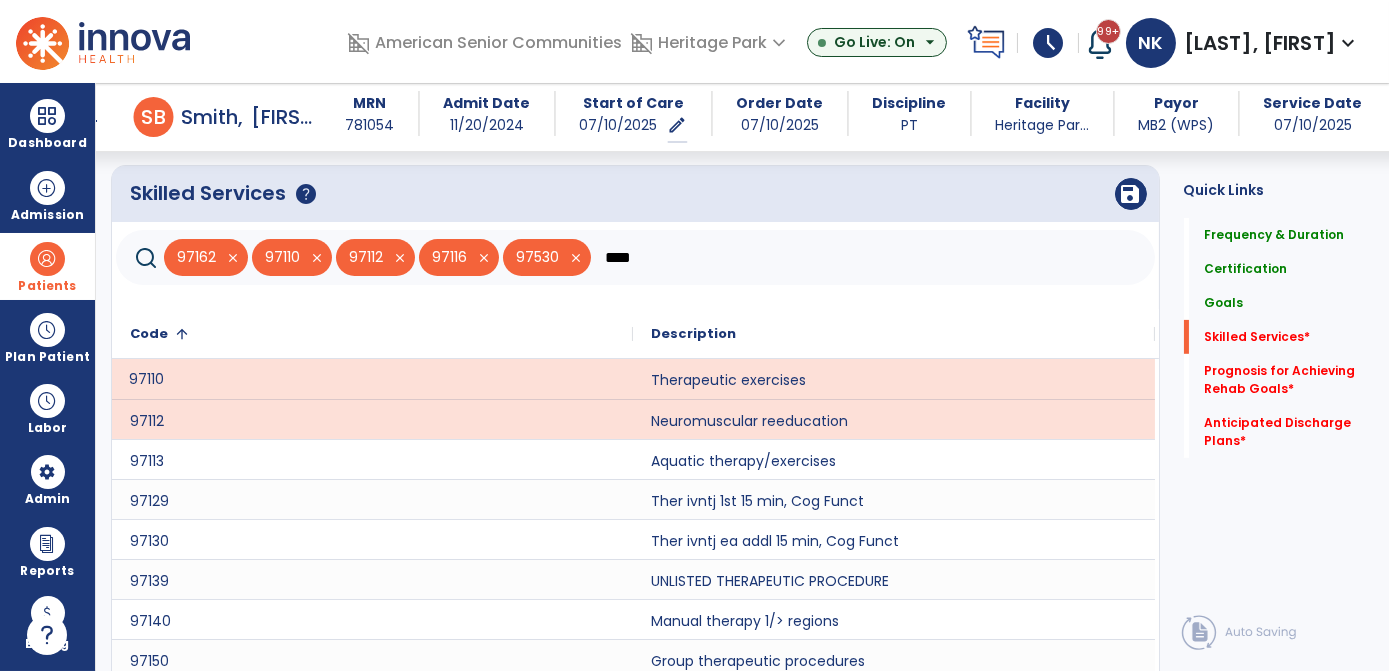 scroll, scrollTop: 1382, scrollLeft: 0, axis: vertical 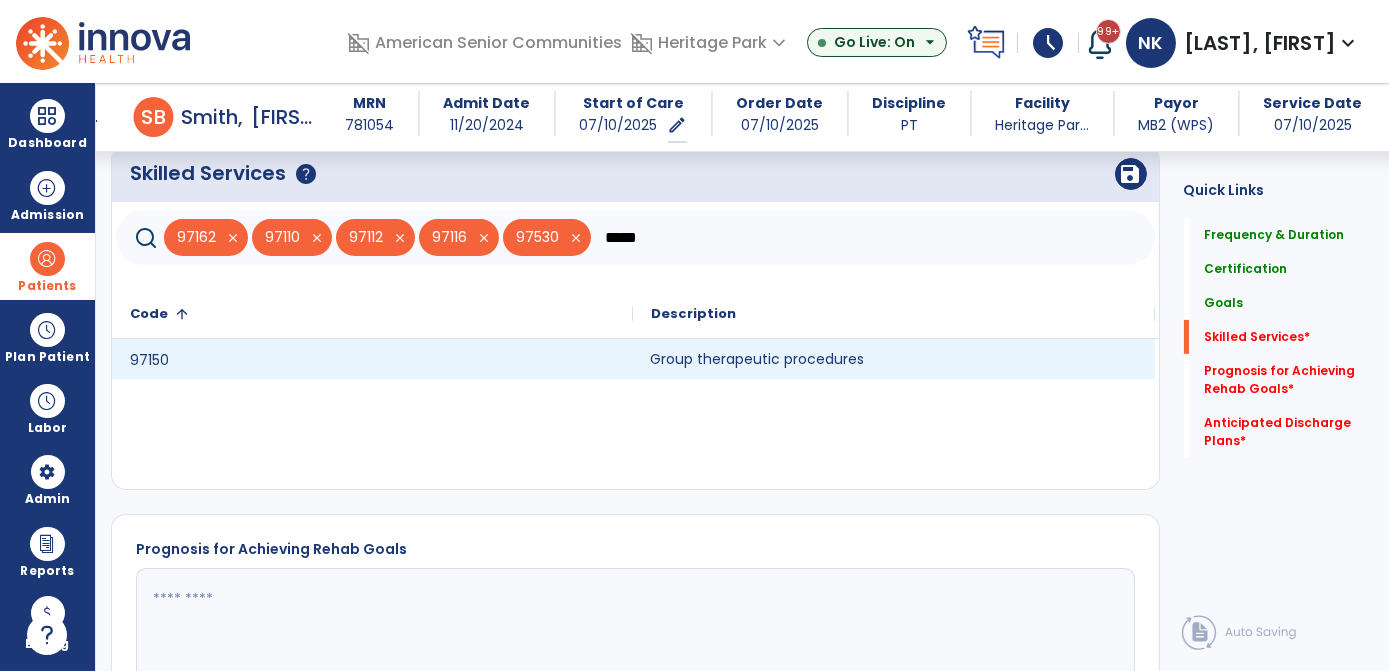 click on "Group therapeutic procedures" 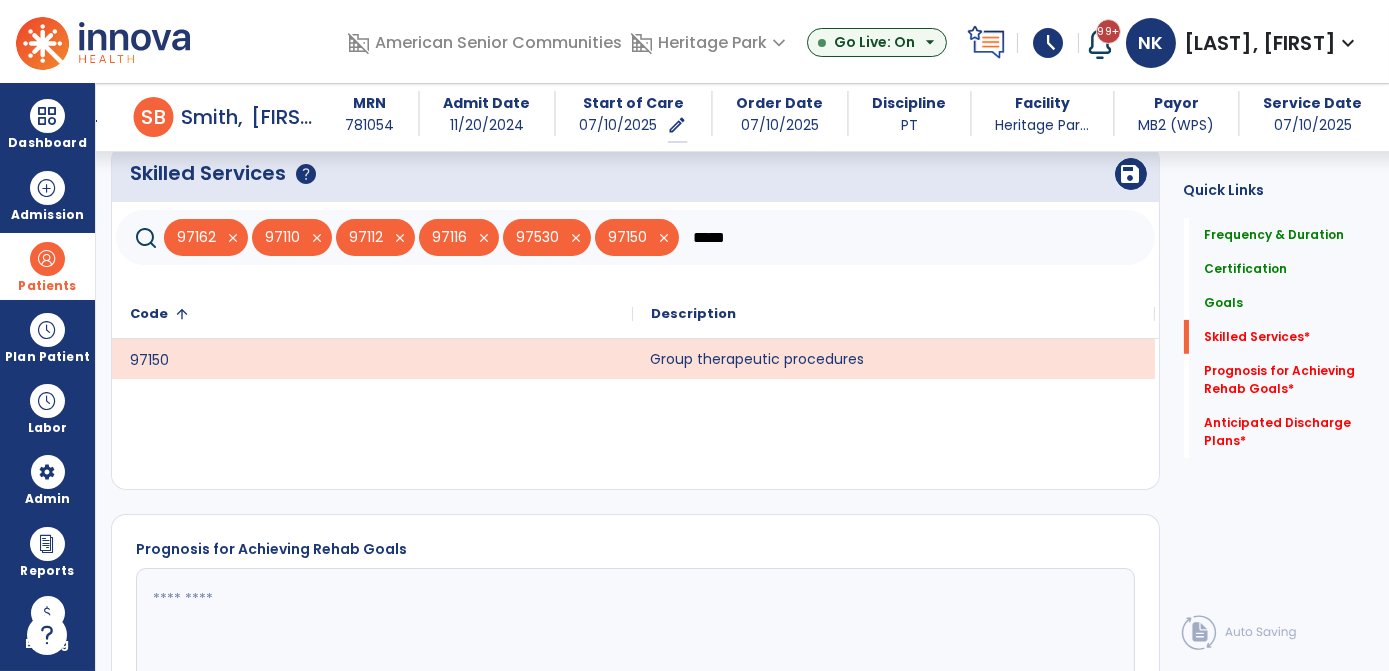 click on "*****" 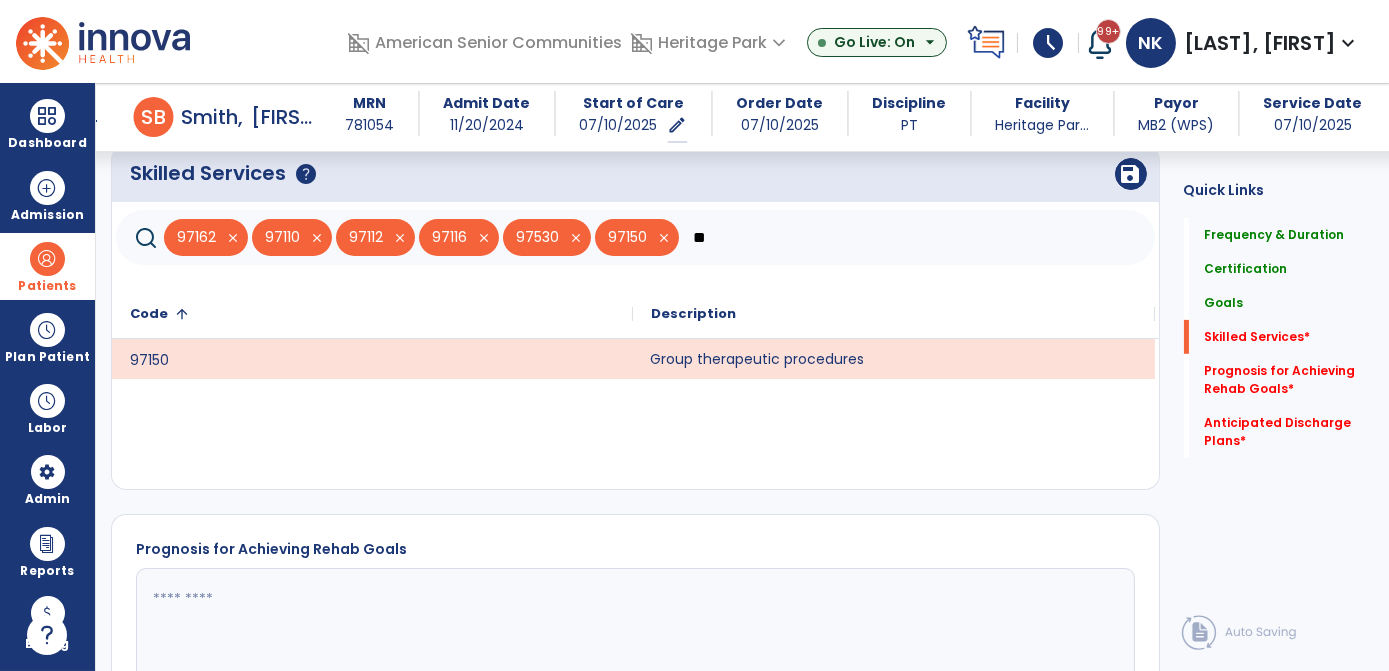 type on "*" 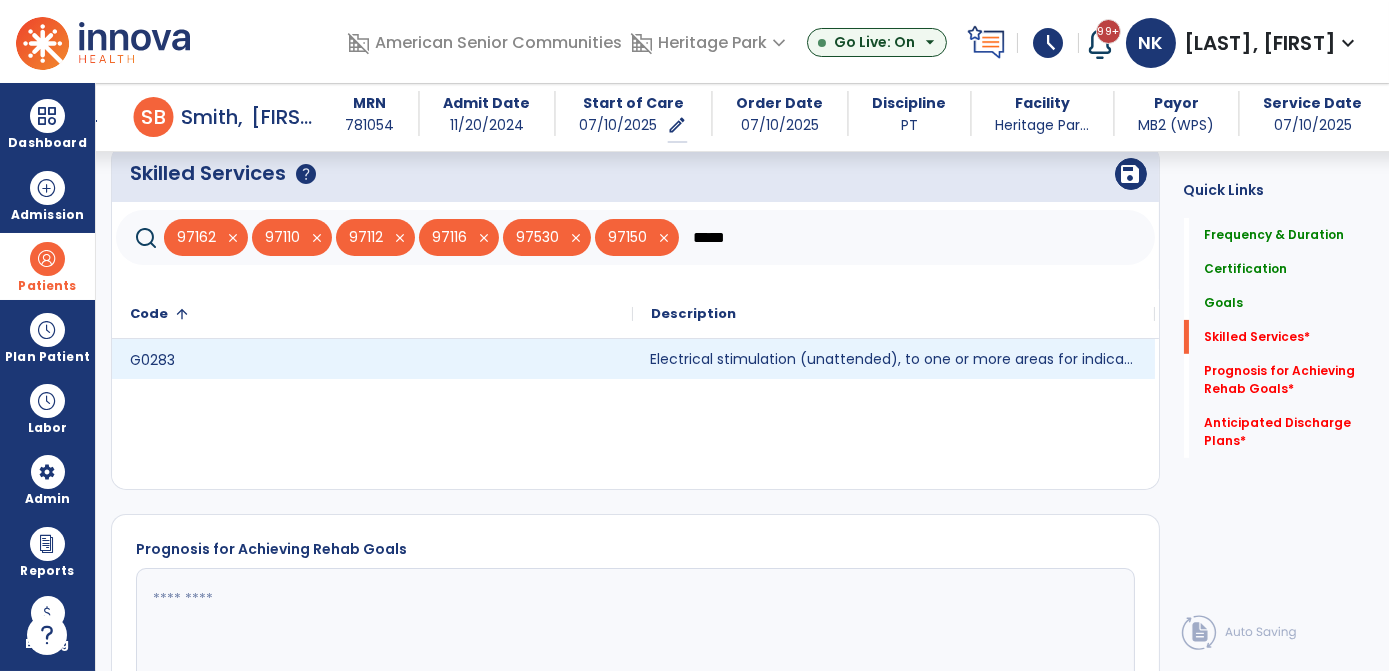 type on "*****" 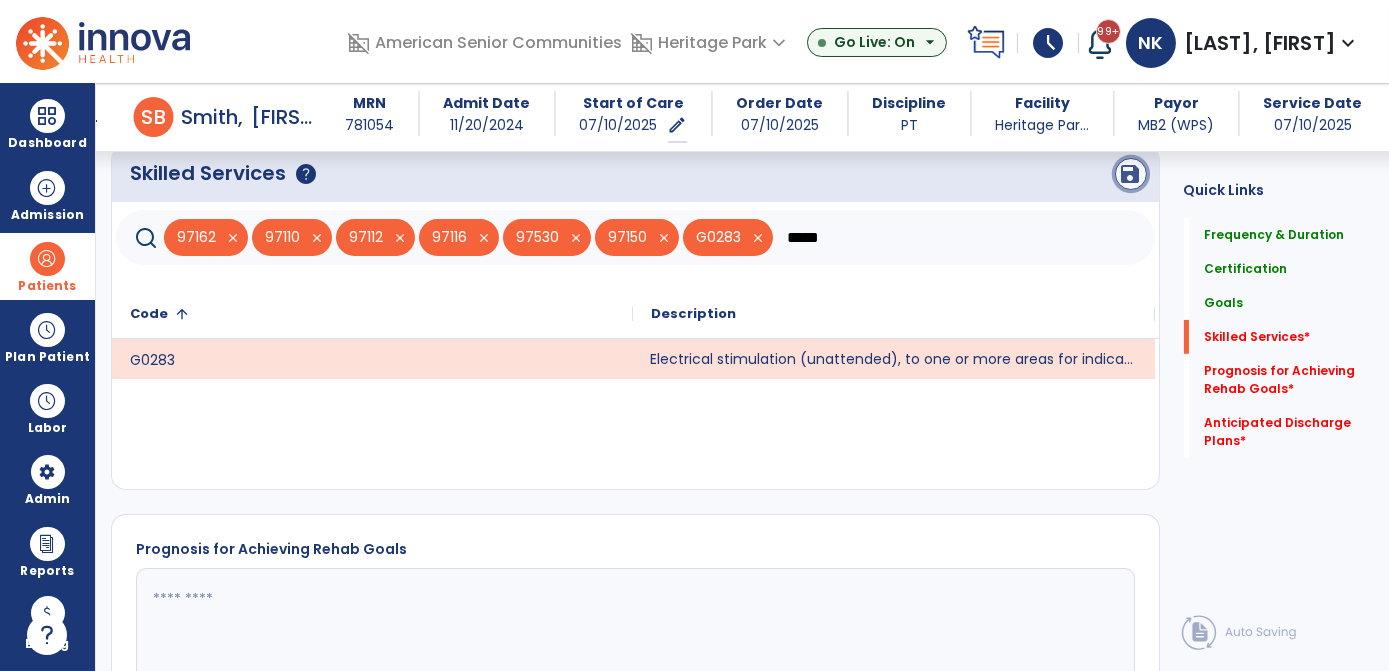 click on "save" 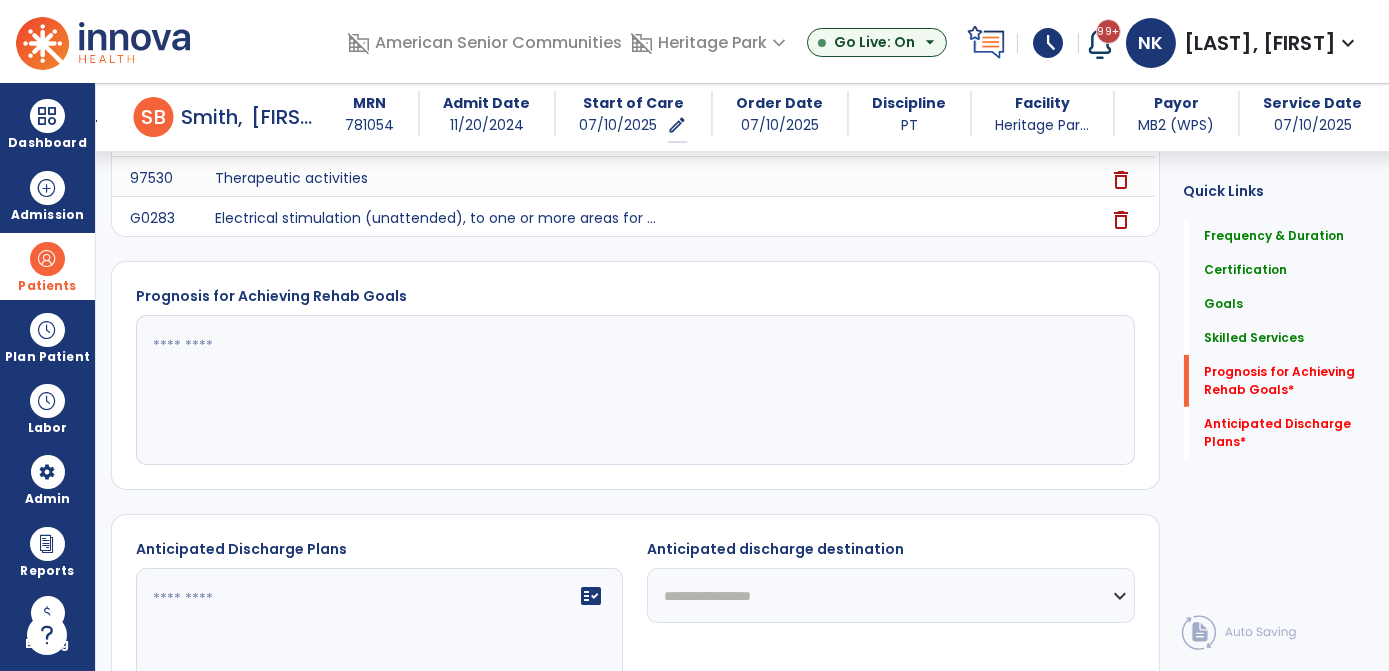 scroll, scrollTop: 1679, scrollLeft: 0, axis: vertical 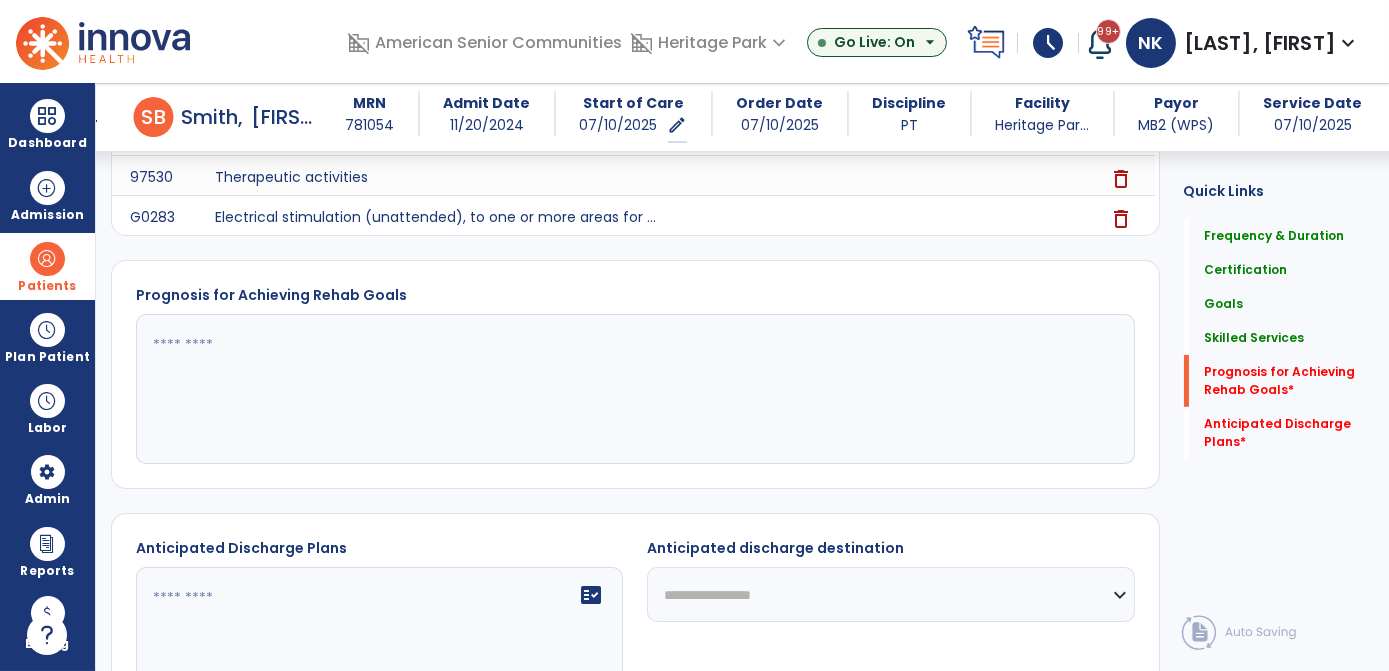 click 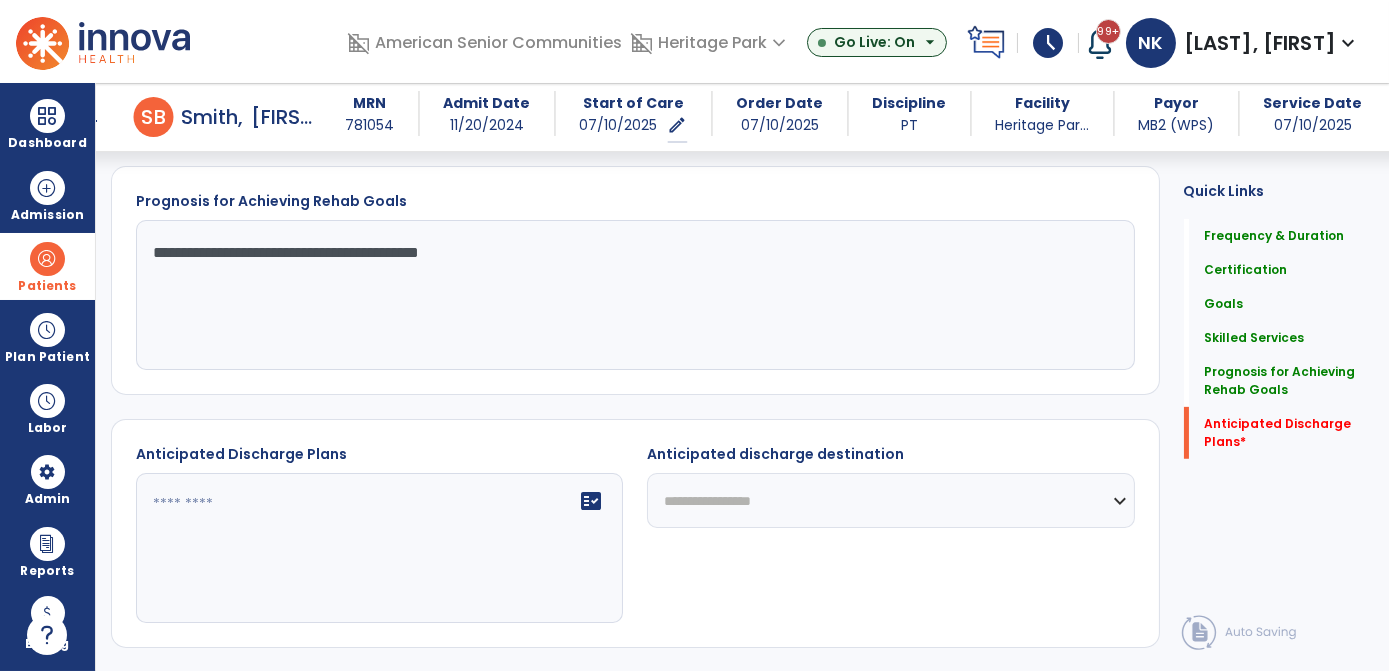 scroll, scrollTop: 1776, scrollLeft: 0, axis: vertical 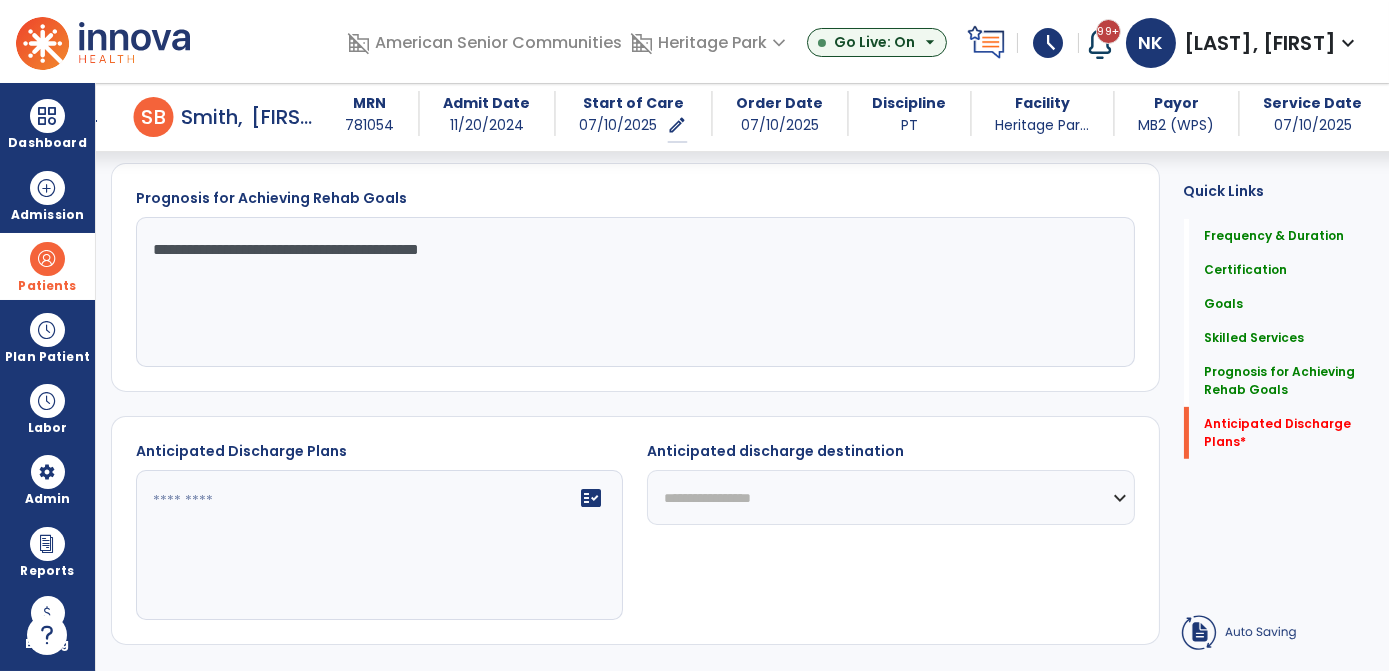 type on "**********" 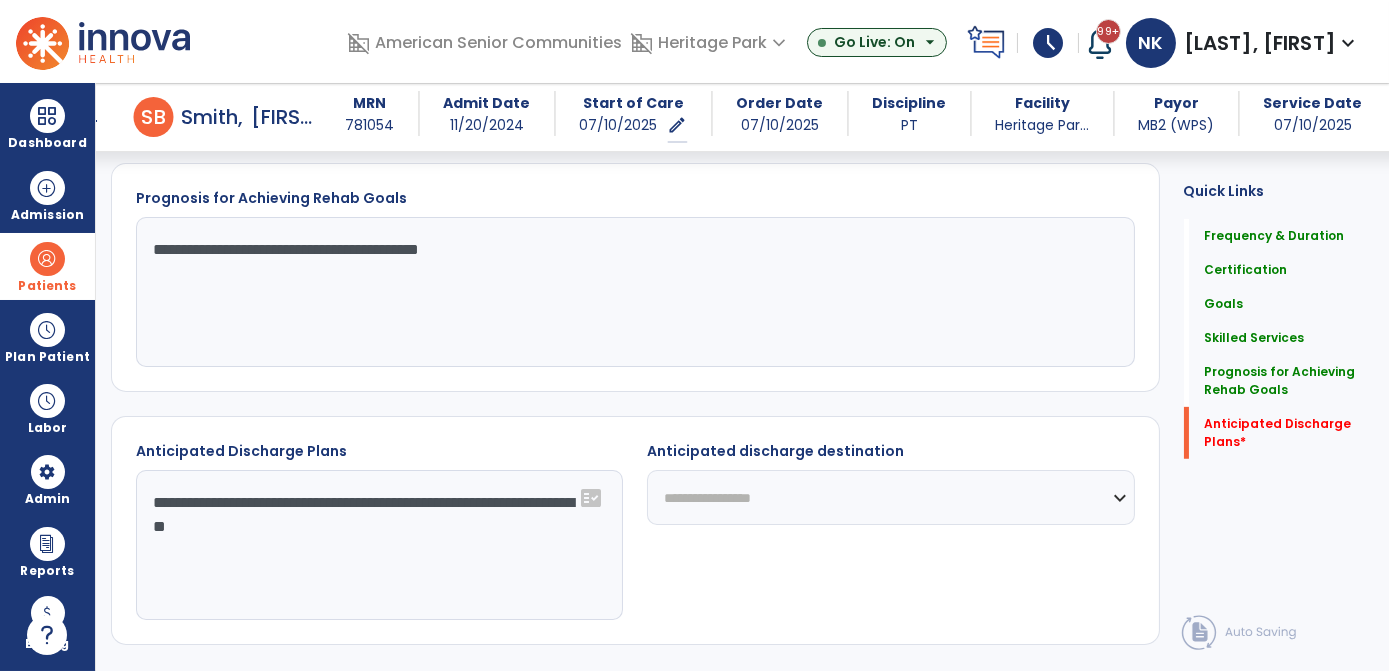 type on "**********" 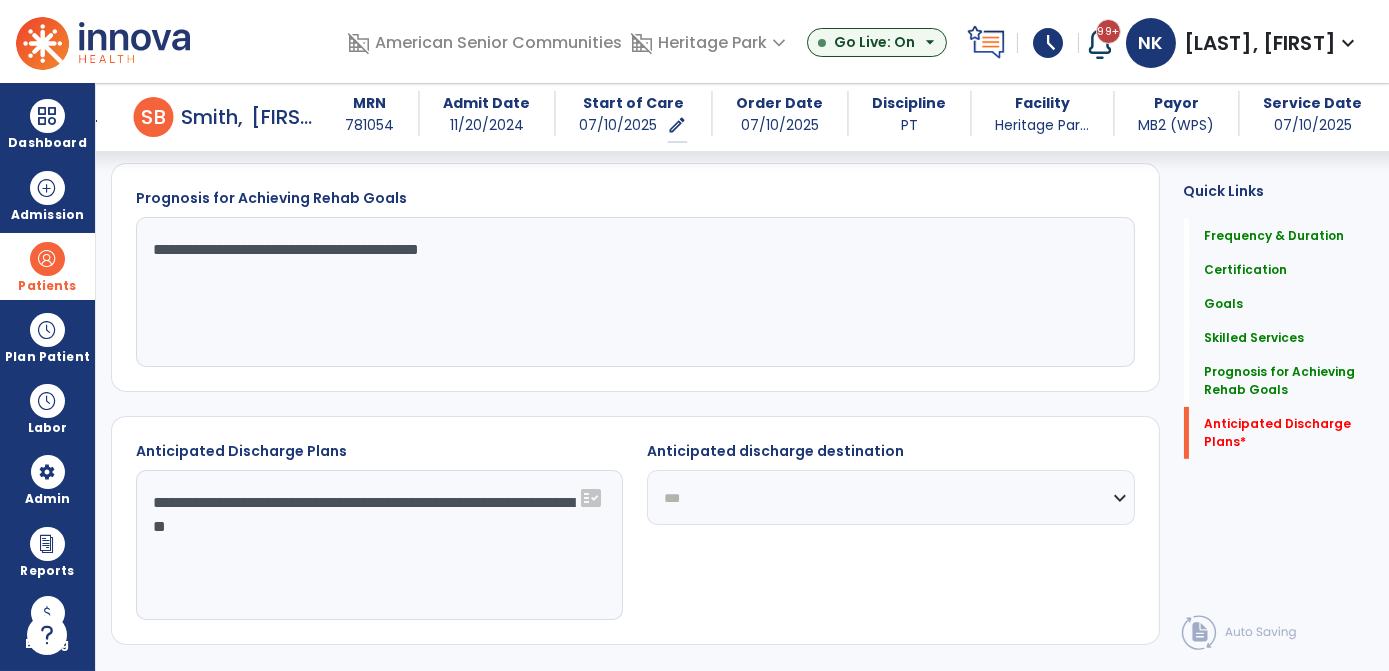 click on "**********" 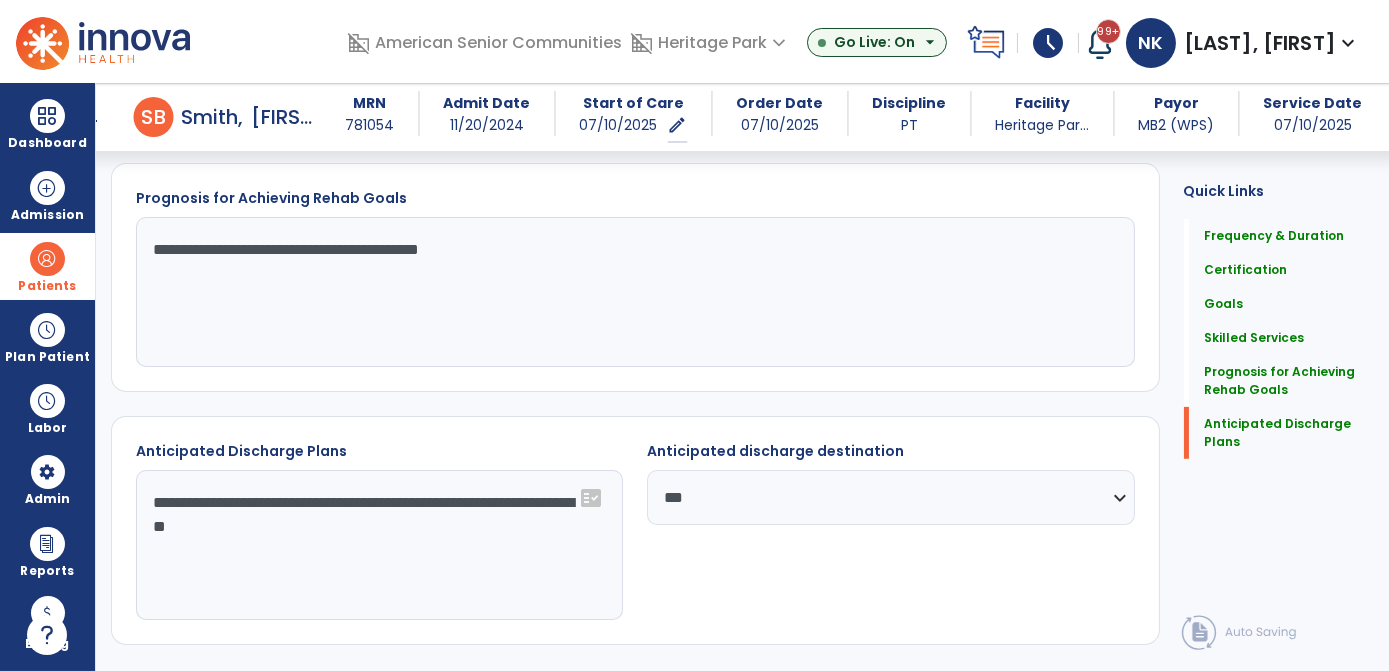 scroll, scrollTop: 1842, scrollLeft: 0, axis: vertical 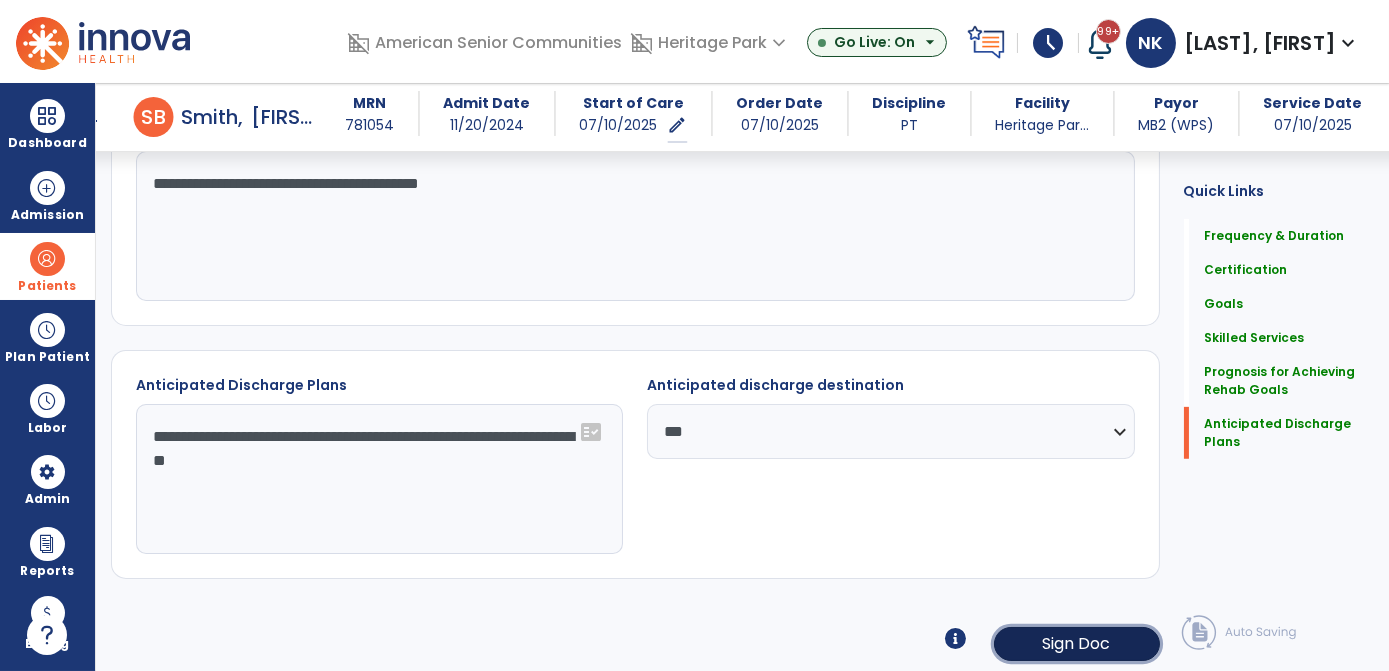 click on "Sign Doc" 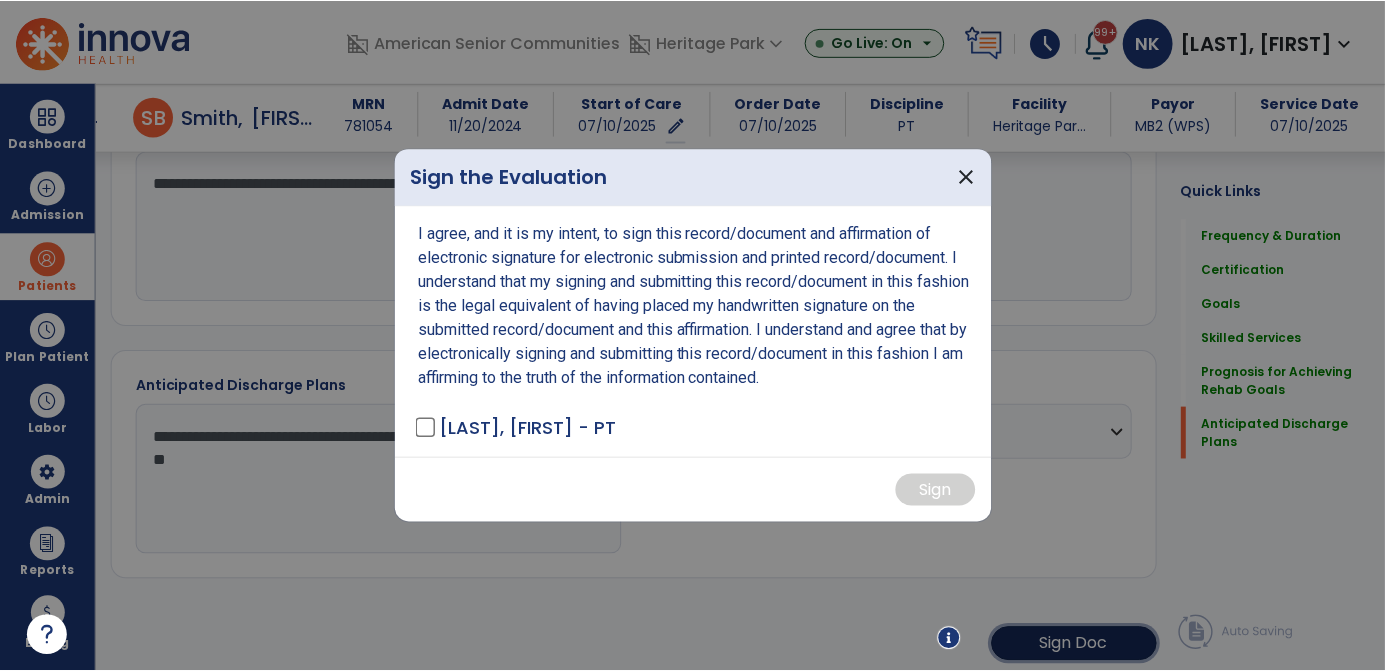 scroll, scrollTop: 1842, scrollLeft: 0, axis: vertical 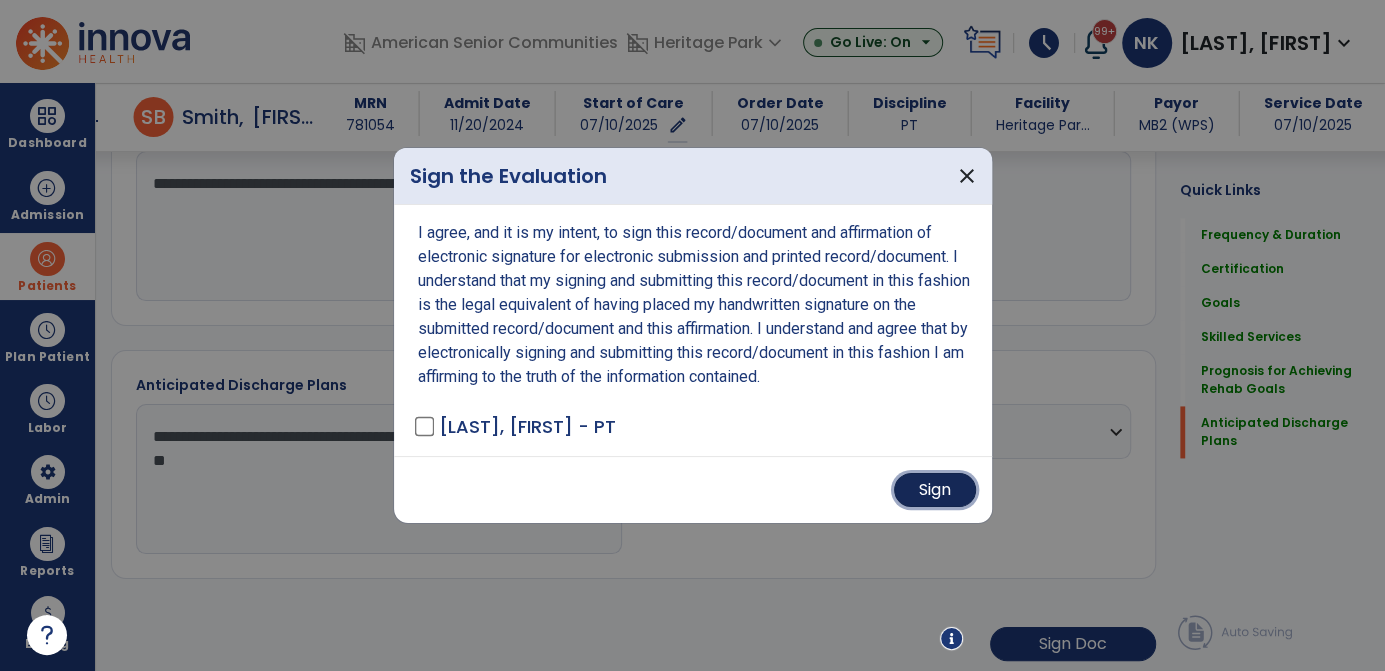 click on "Sign" at bounding box center (935, 490) 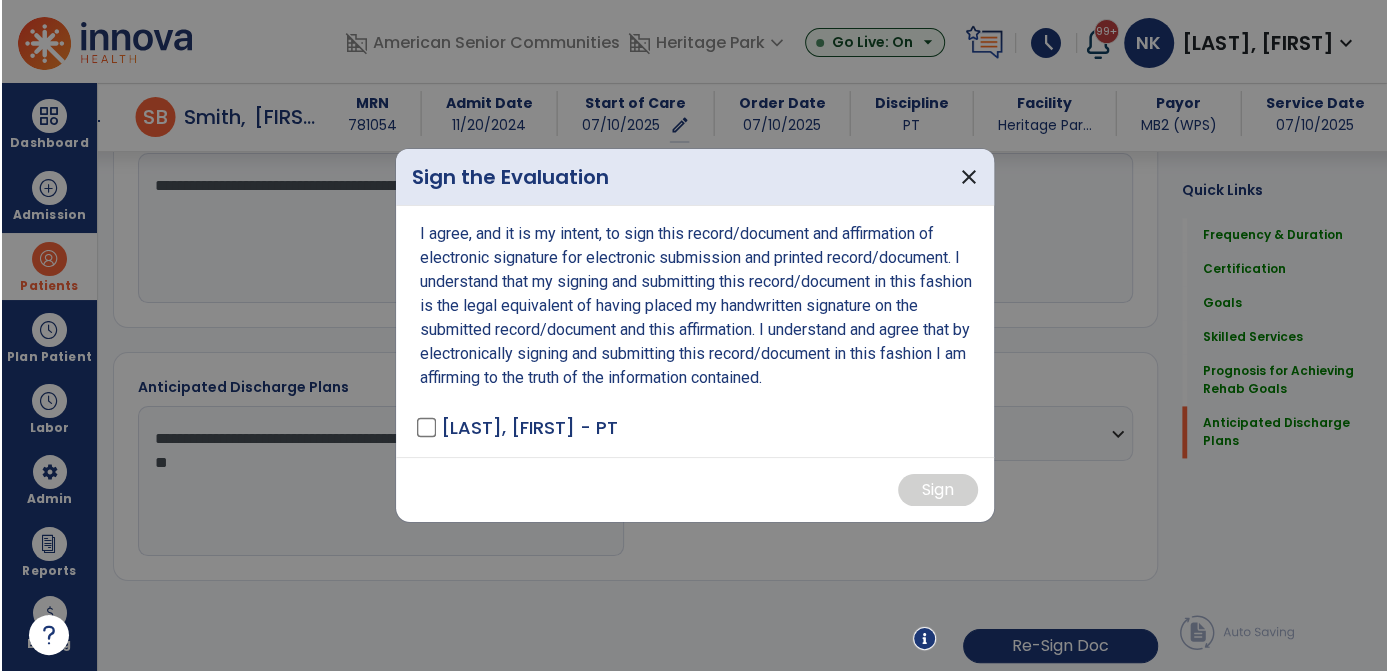 scroll, scrollTop: 1842, scrollLeft: 0, axis: vertical 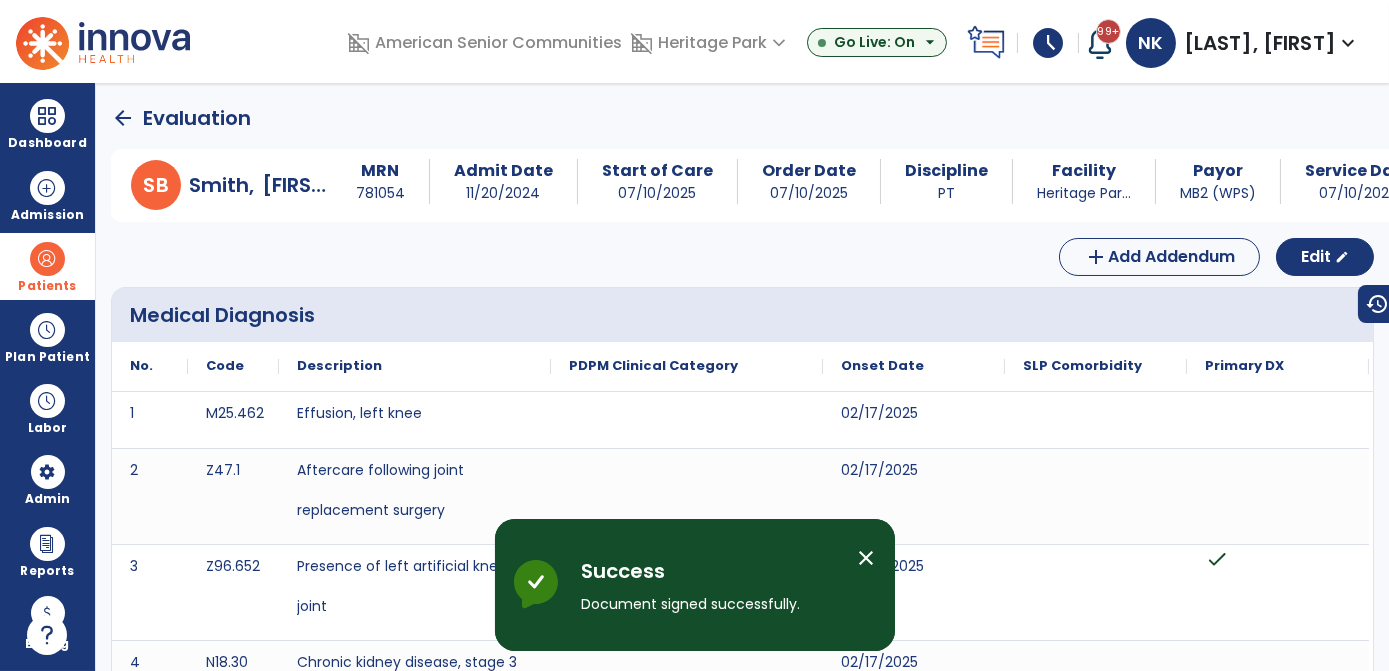 click on "close" at bounding box center (867, 558) 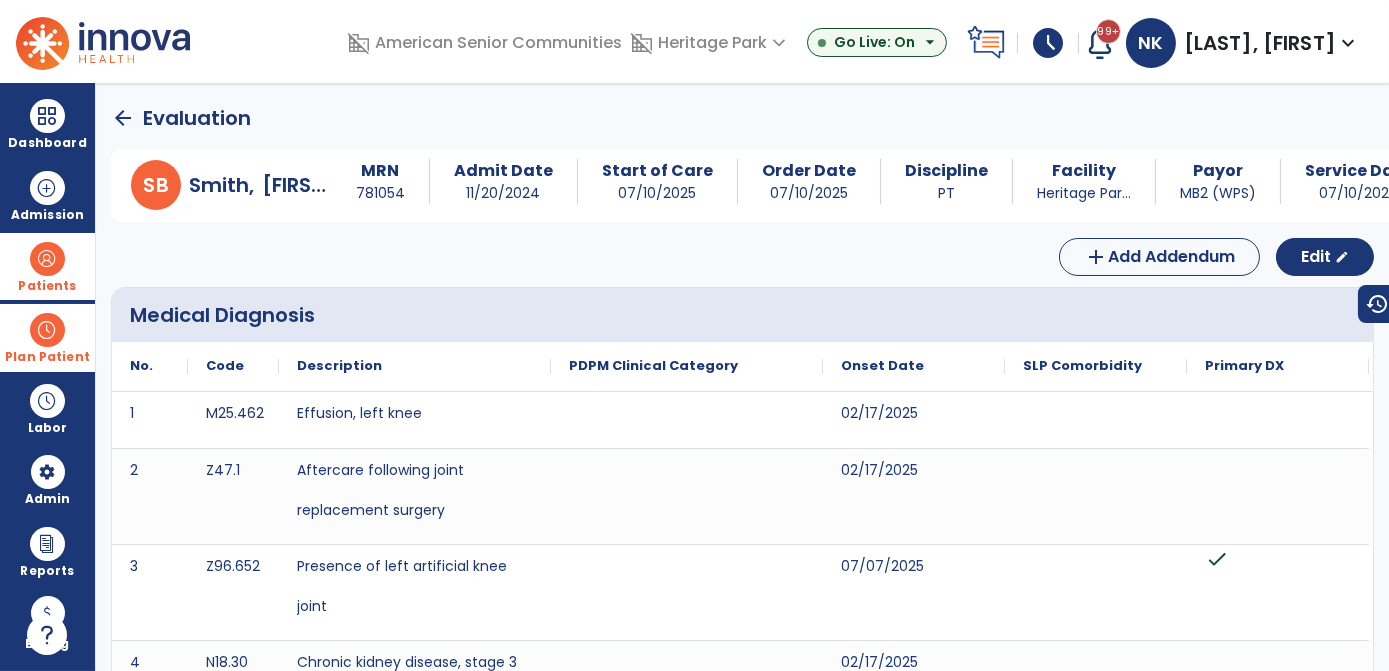click on "Plan Patient" at bounding box center [47, 266] 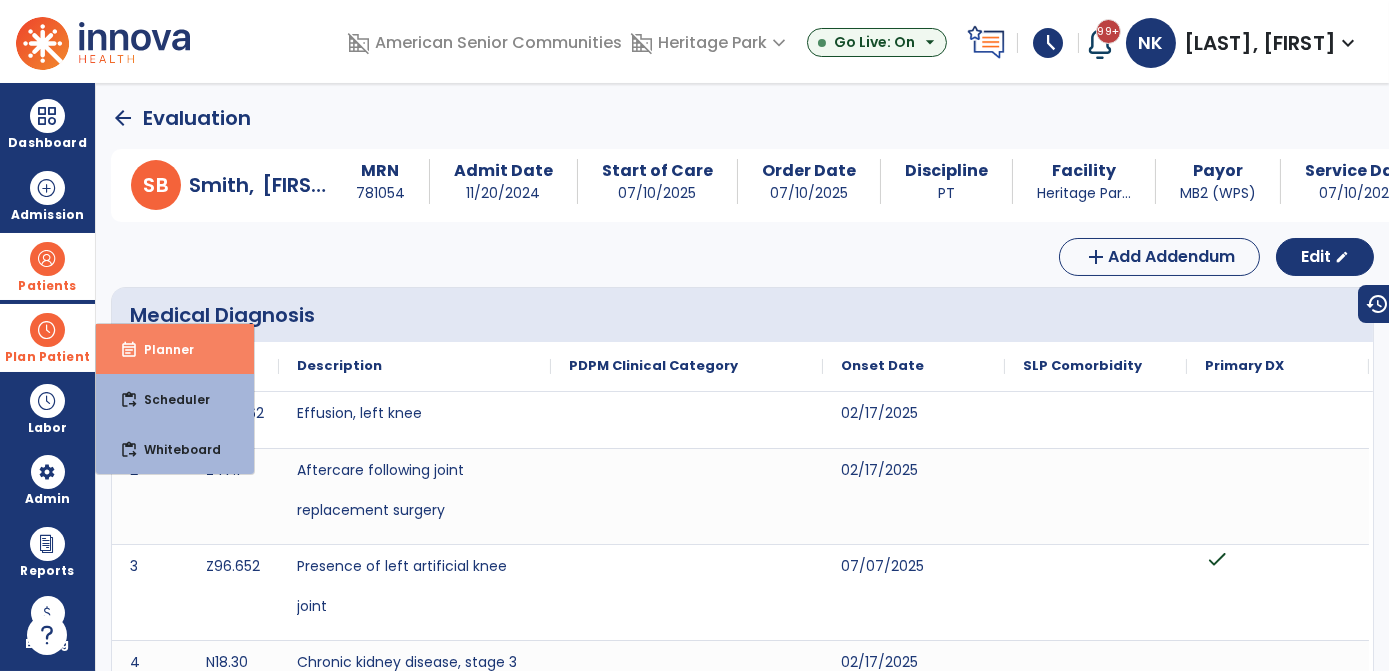 click on "event_note  Planner" at bounding box center (175, 349) 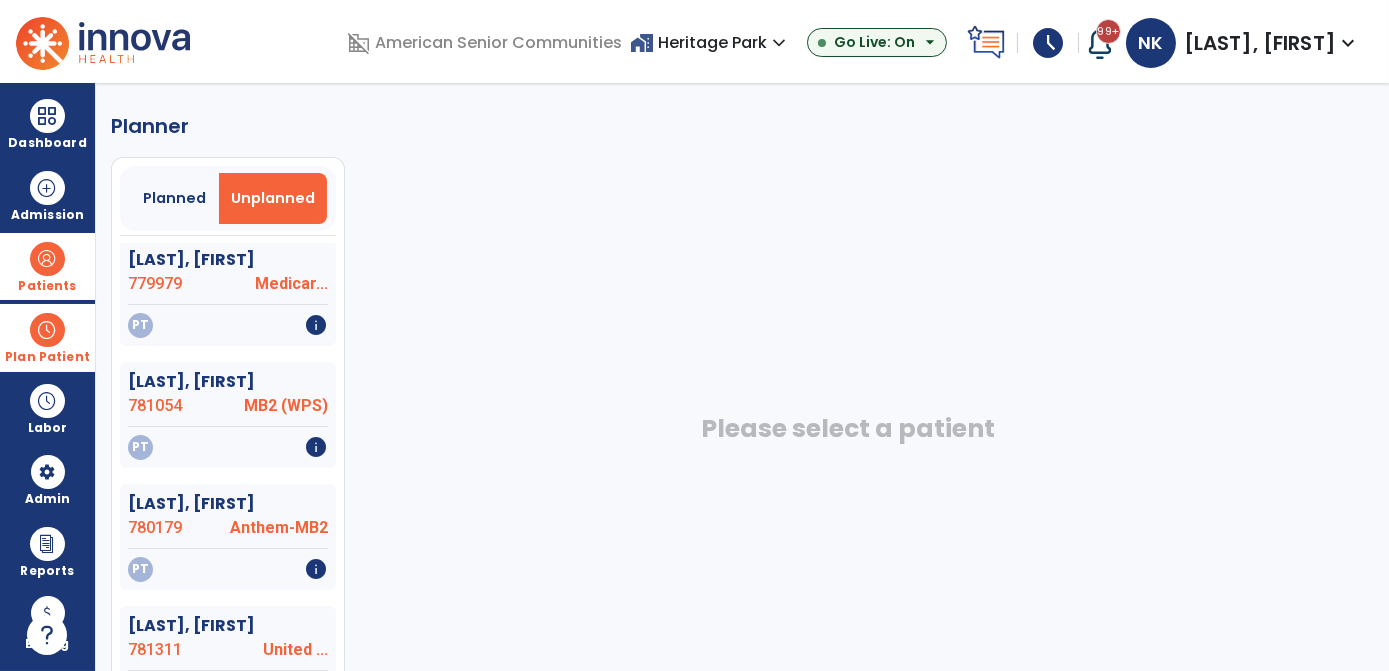 scroll, scrollTop: 82, scrollLeft: 0, axis: vertical 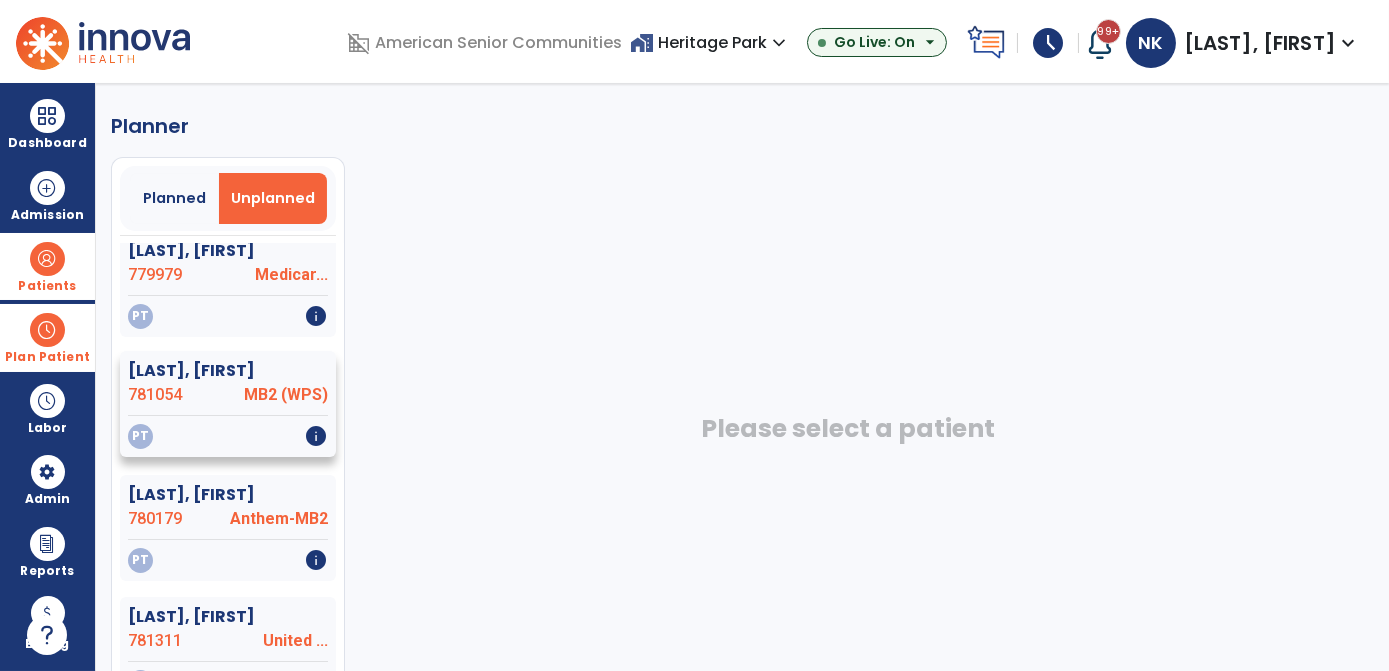 click on "MB2 (WPS)" 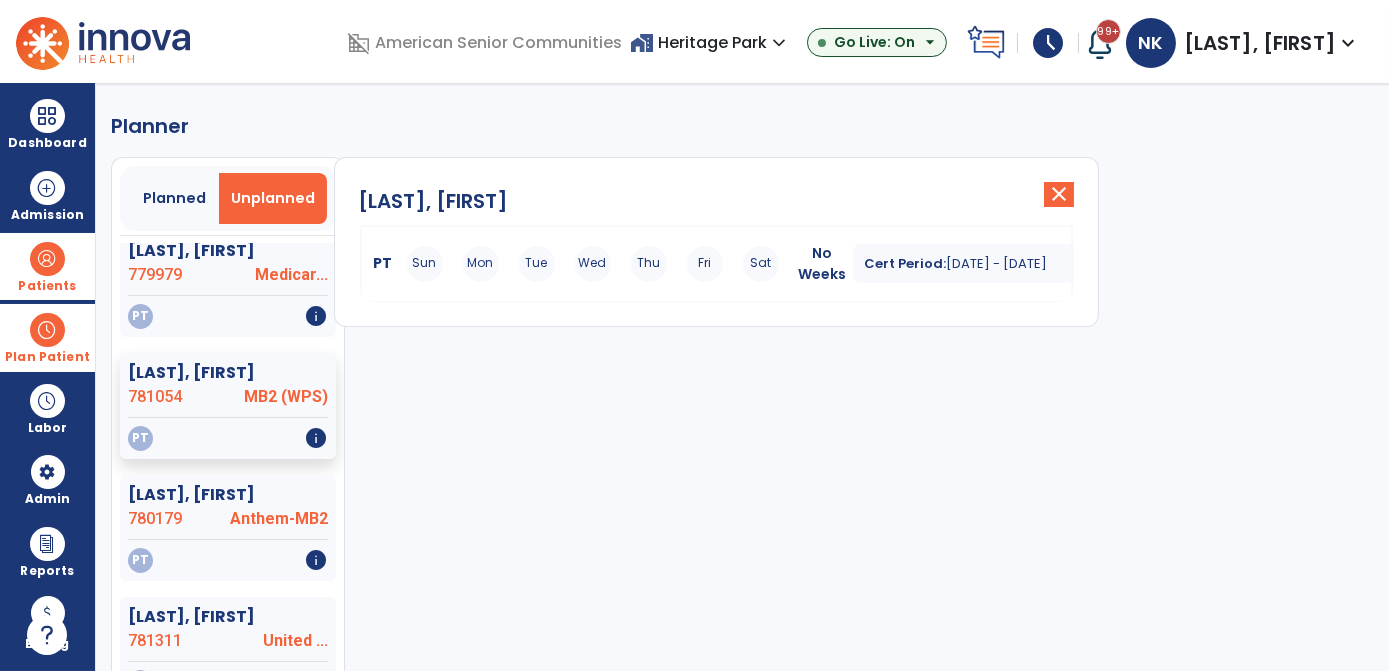 click on "[DATE] - [DATE]" at bounding box center [997, 263] 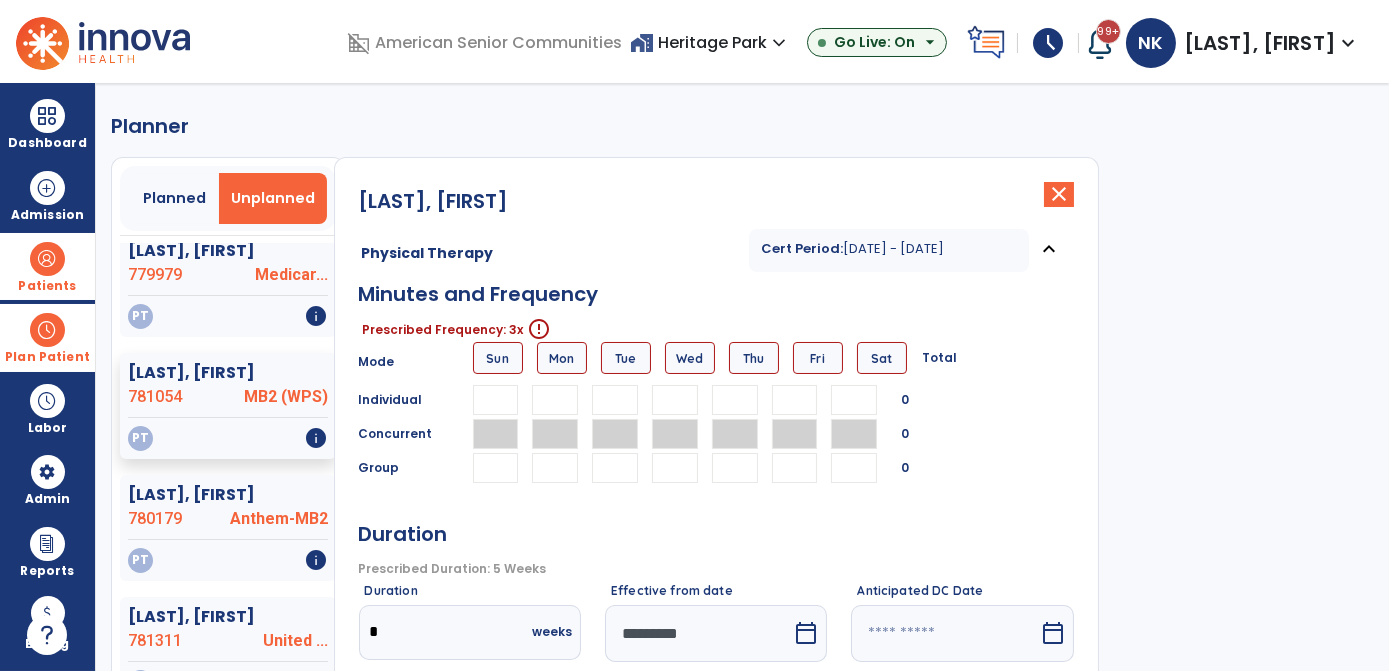 scroll, scrollTop: 185, scrollLeft: 0, axis: vertical 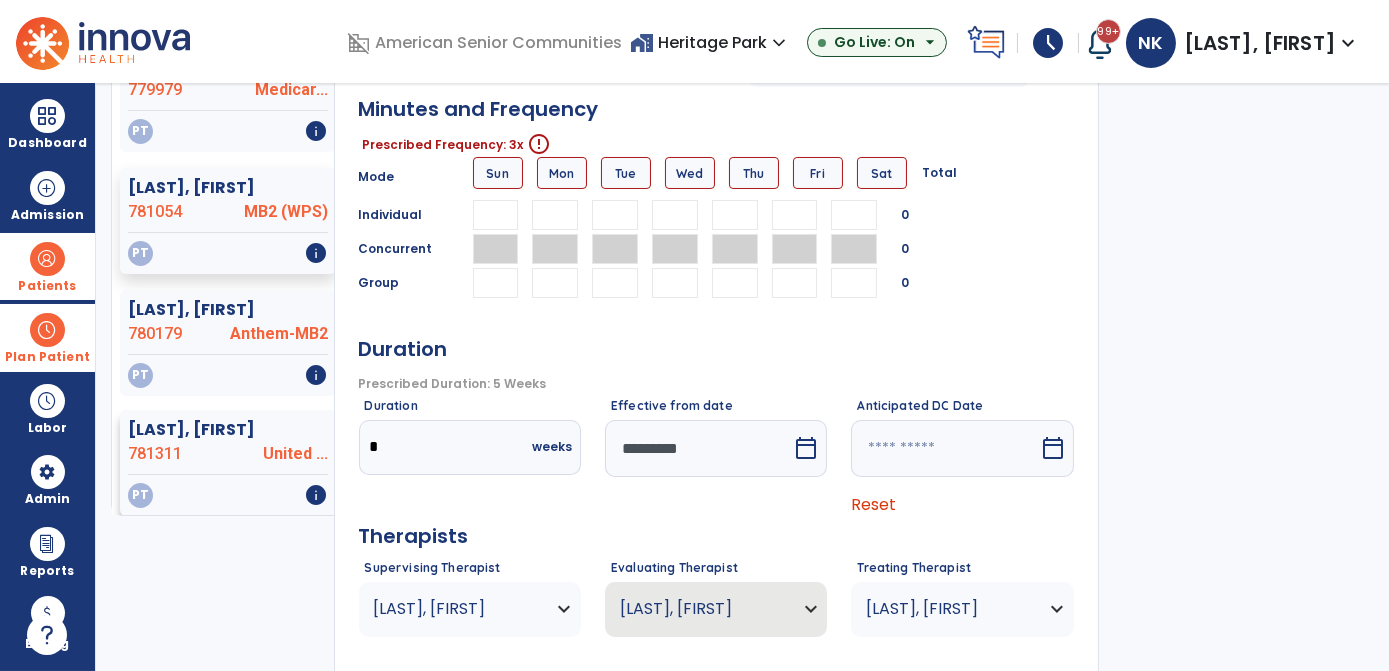 click on "[LAST], [FIRST] [NUMBER] United ..." 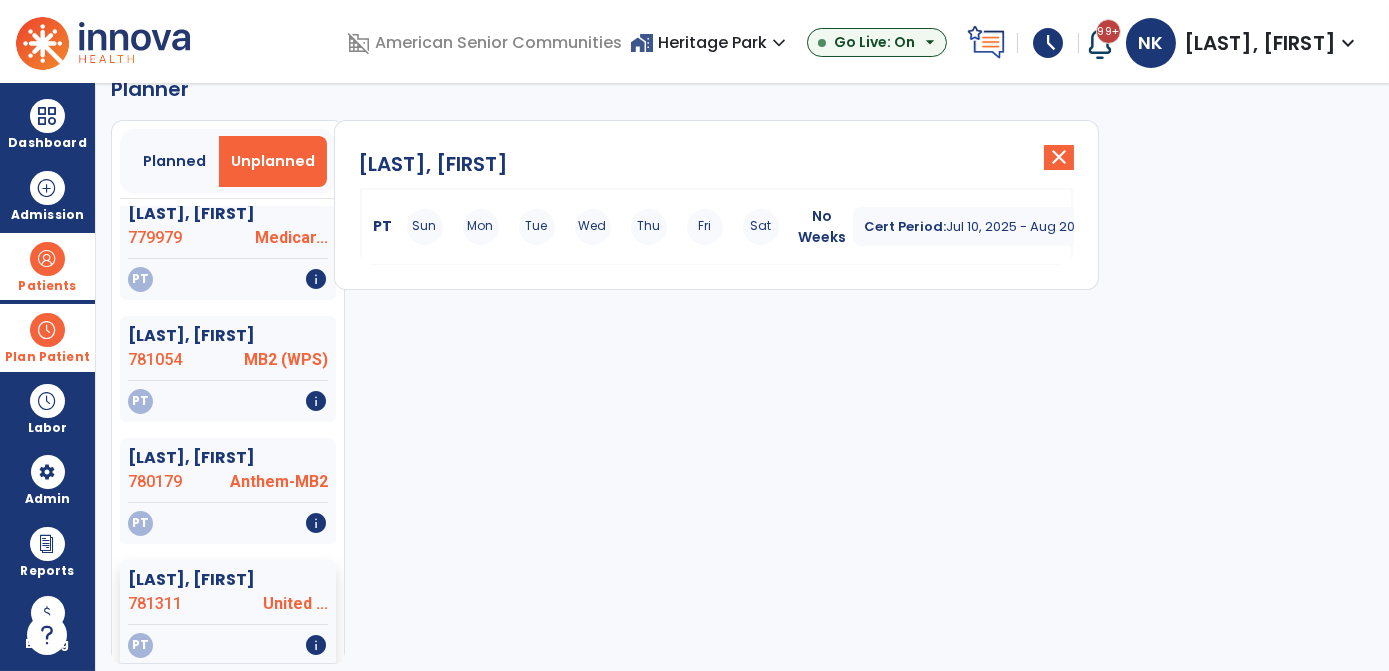 click on "Cert Period:  Jul 10, 2025 - Aug 20, 2025  expand_more" at bounding box center [1013, 227] 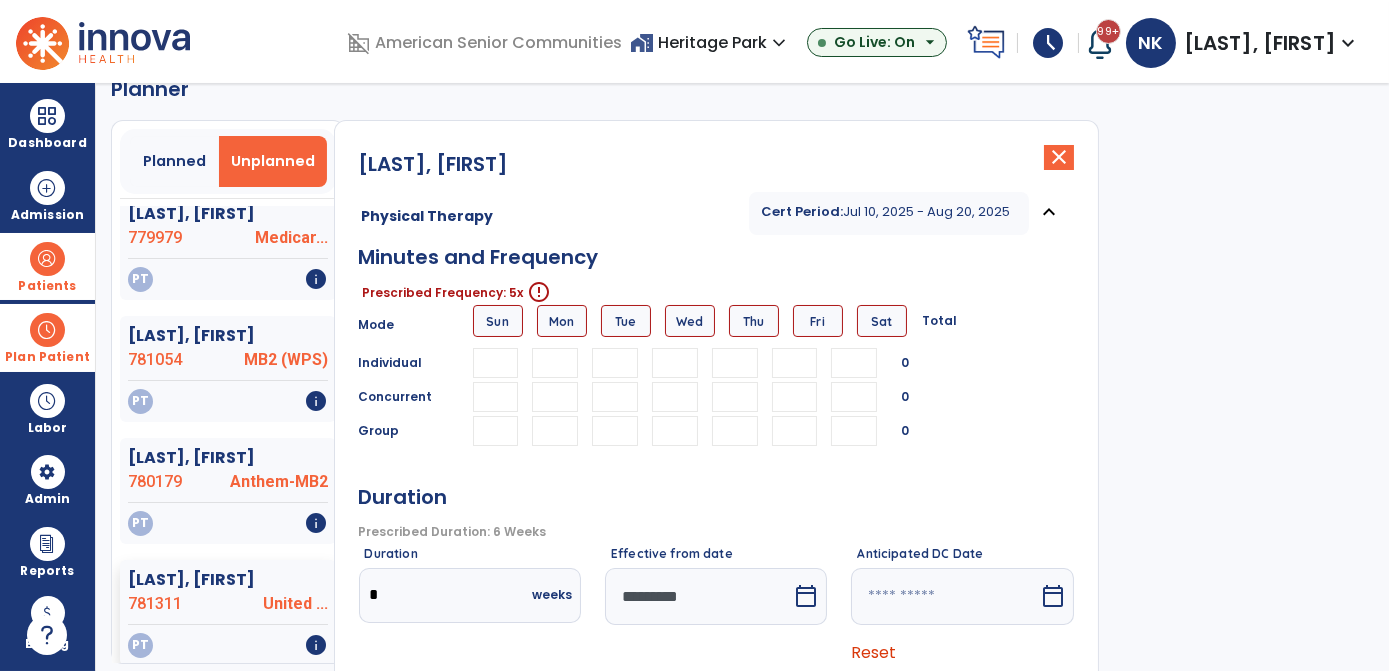 scroll, scrollTop: 0, scrollLeft: 0, axis: both 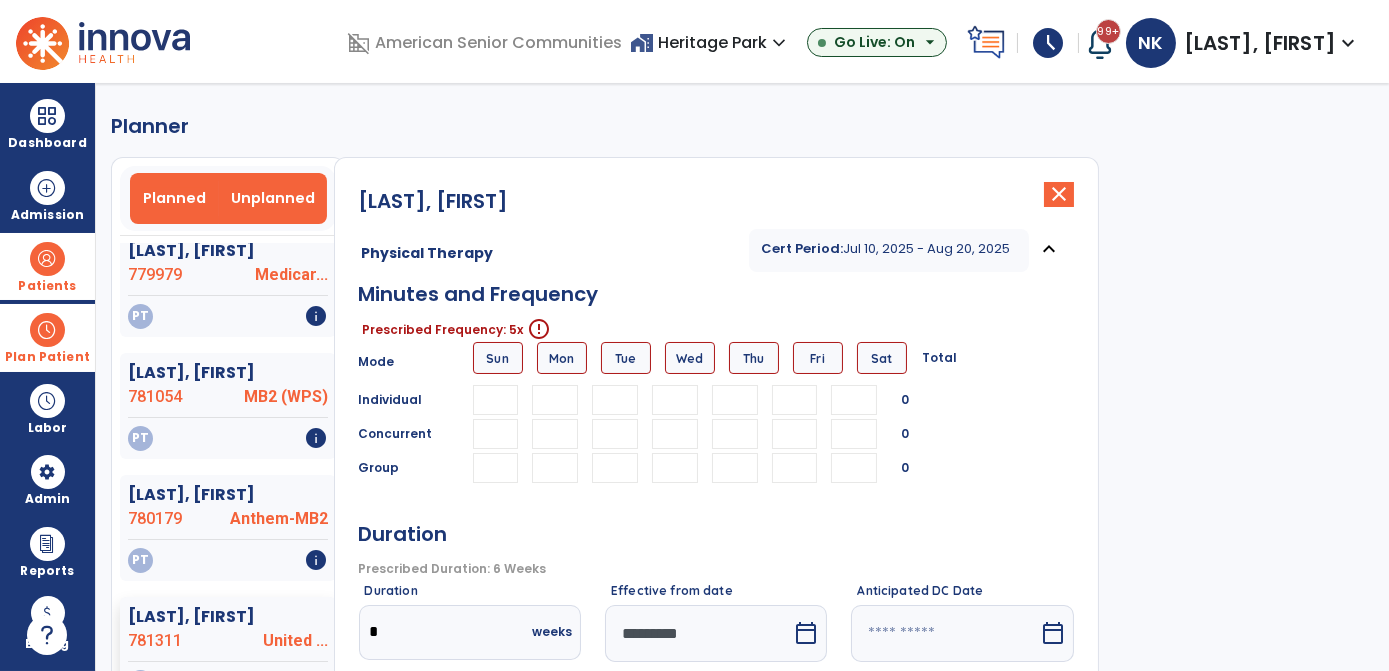 click on "Planned" at bounding box center (174, 198) 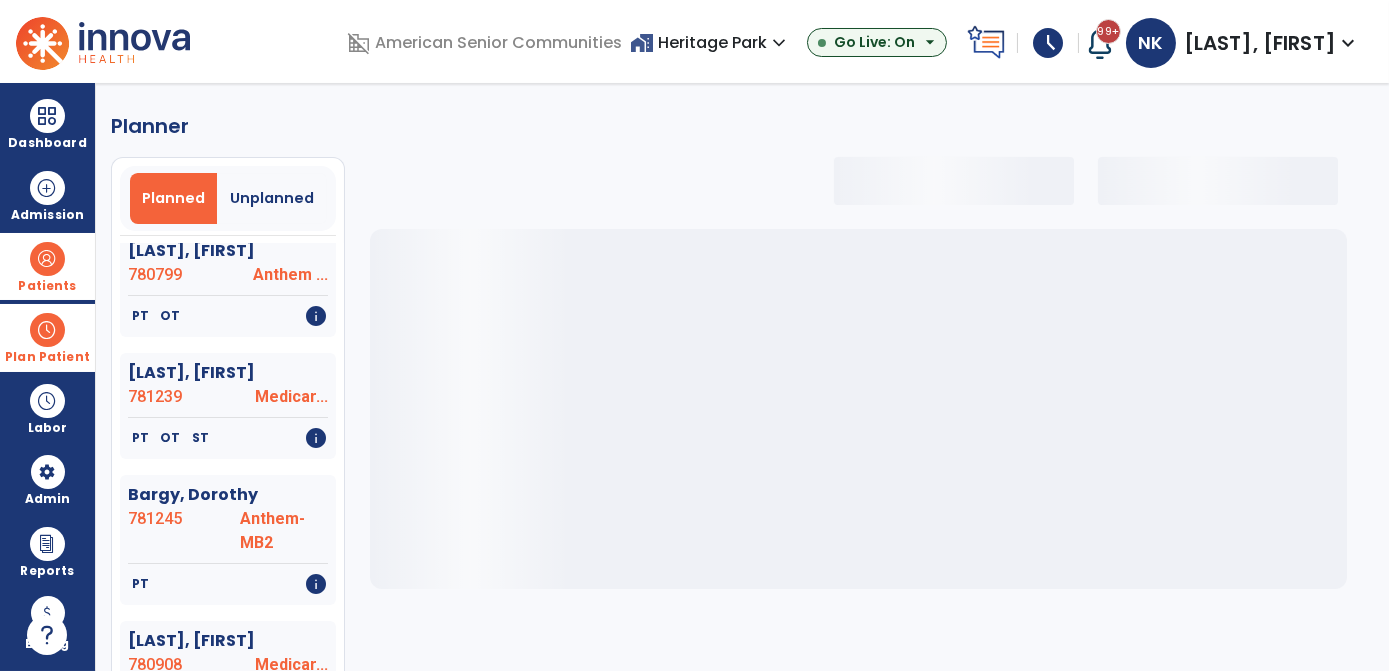 select on "***" 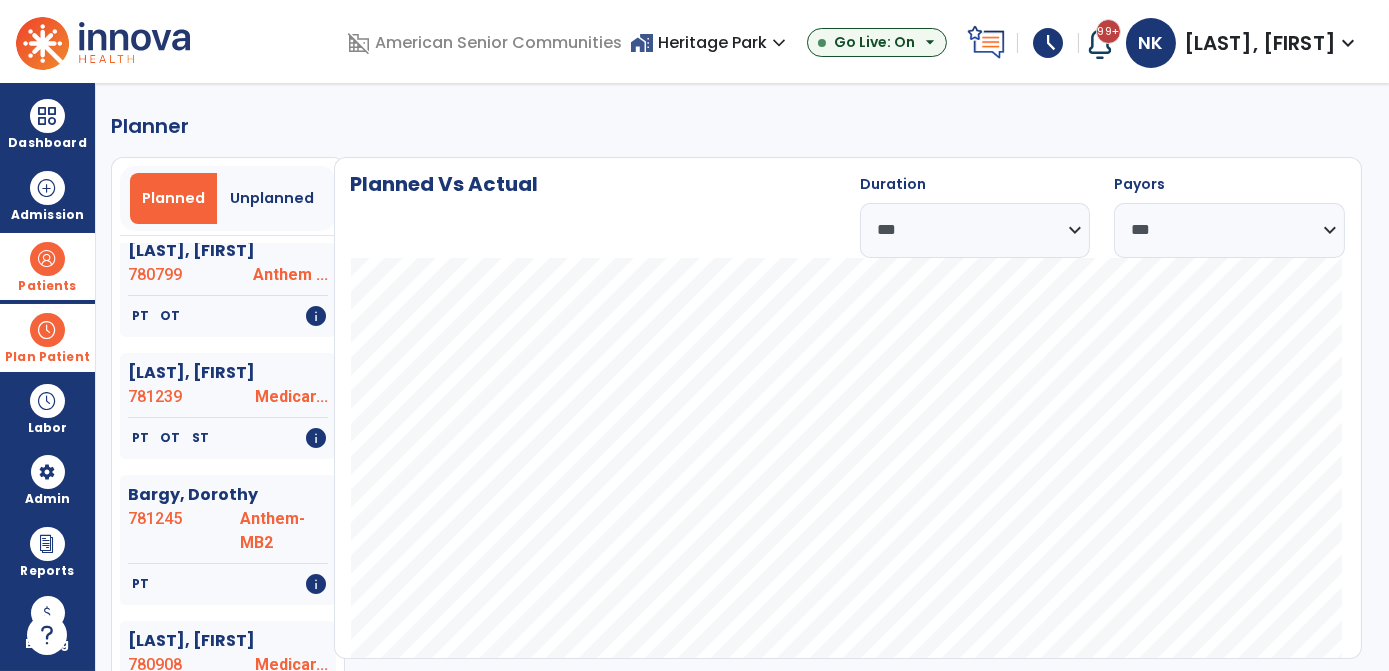 click on "Patients" at bounding box center (47, 286) 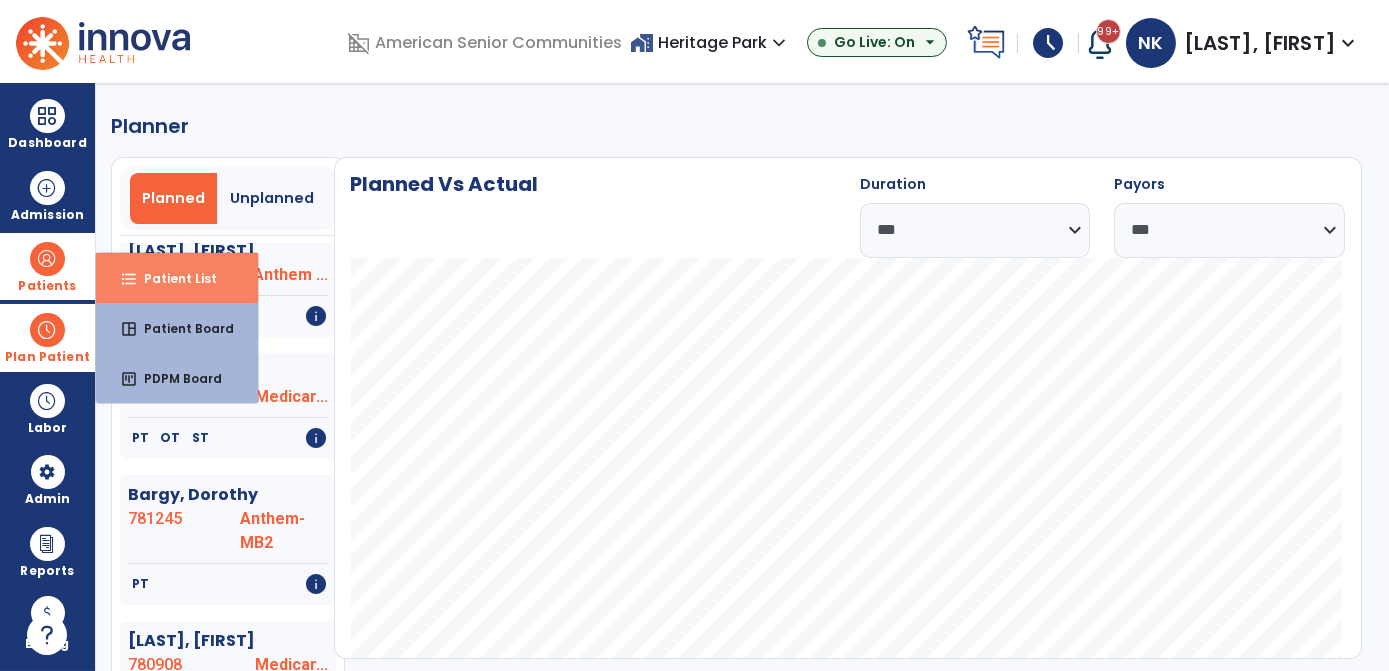 click on "format_list_bulleted  Patient List" at bounding box center [177, 278] 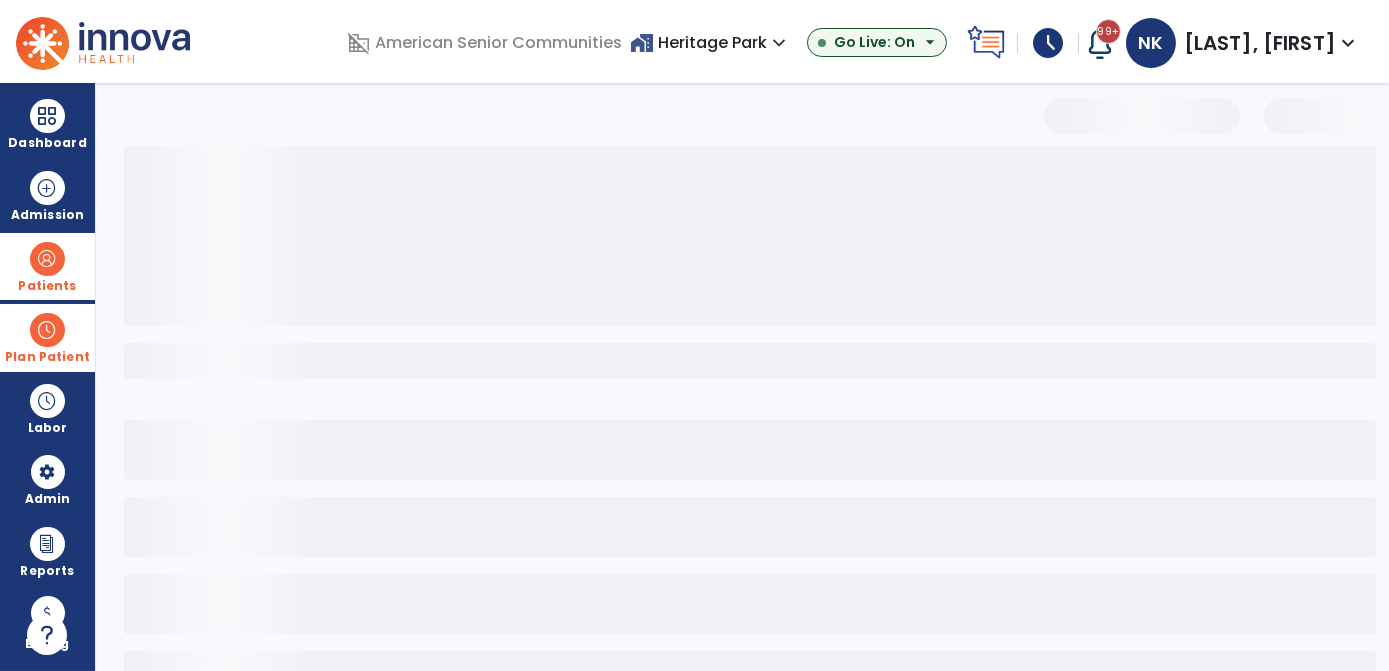 select on "***" 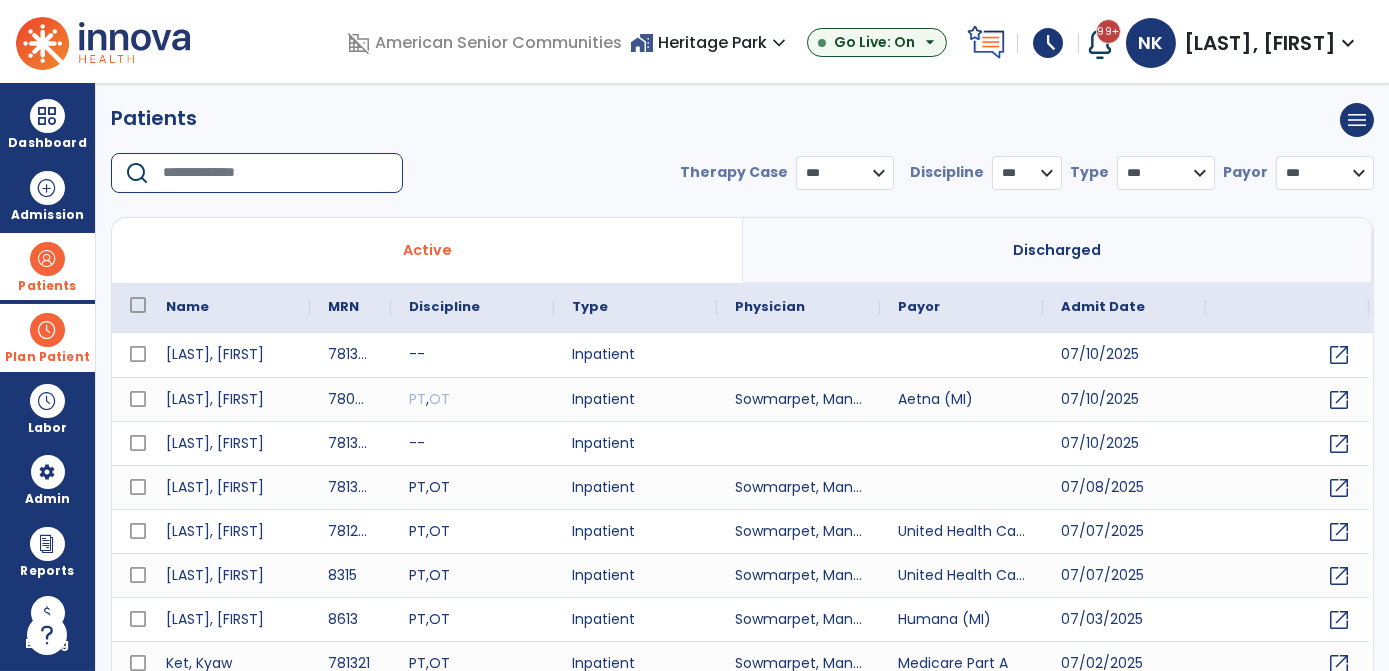 click at bounding box center [276, 173] 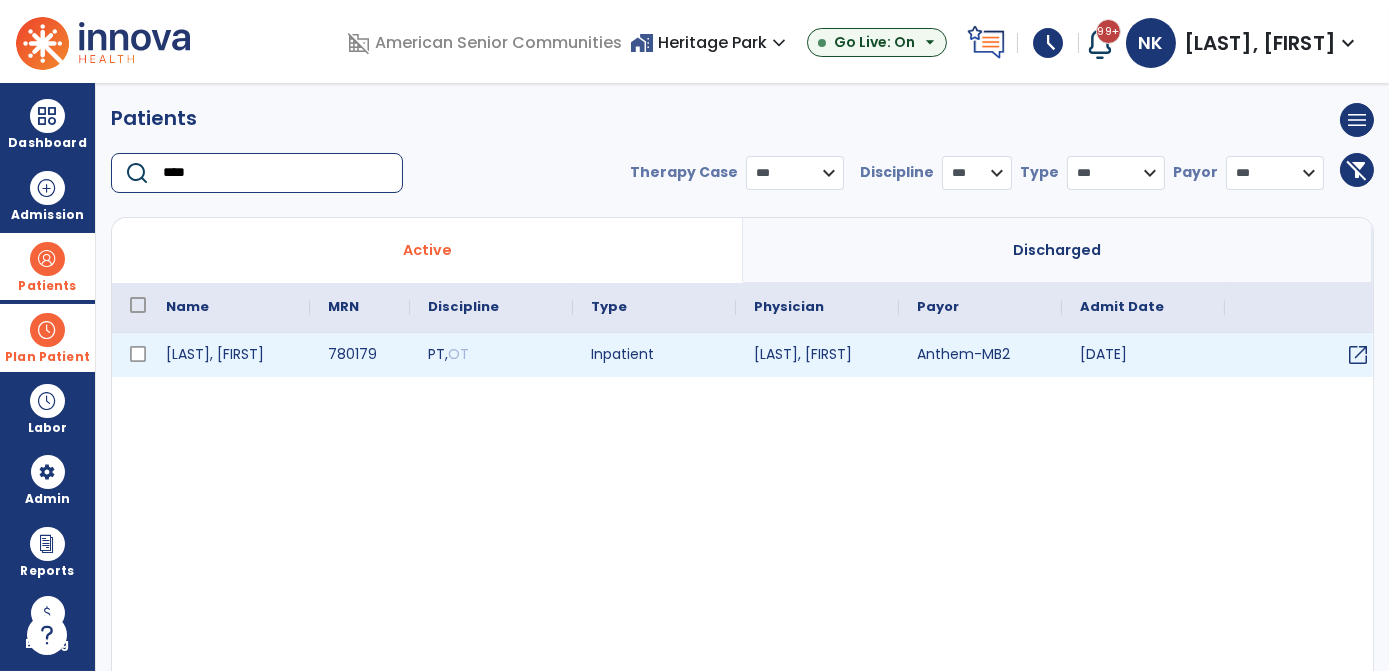 type on "****" 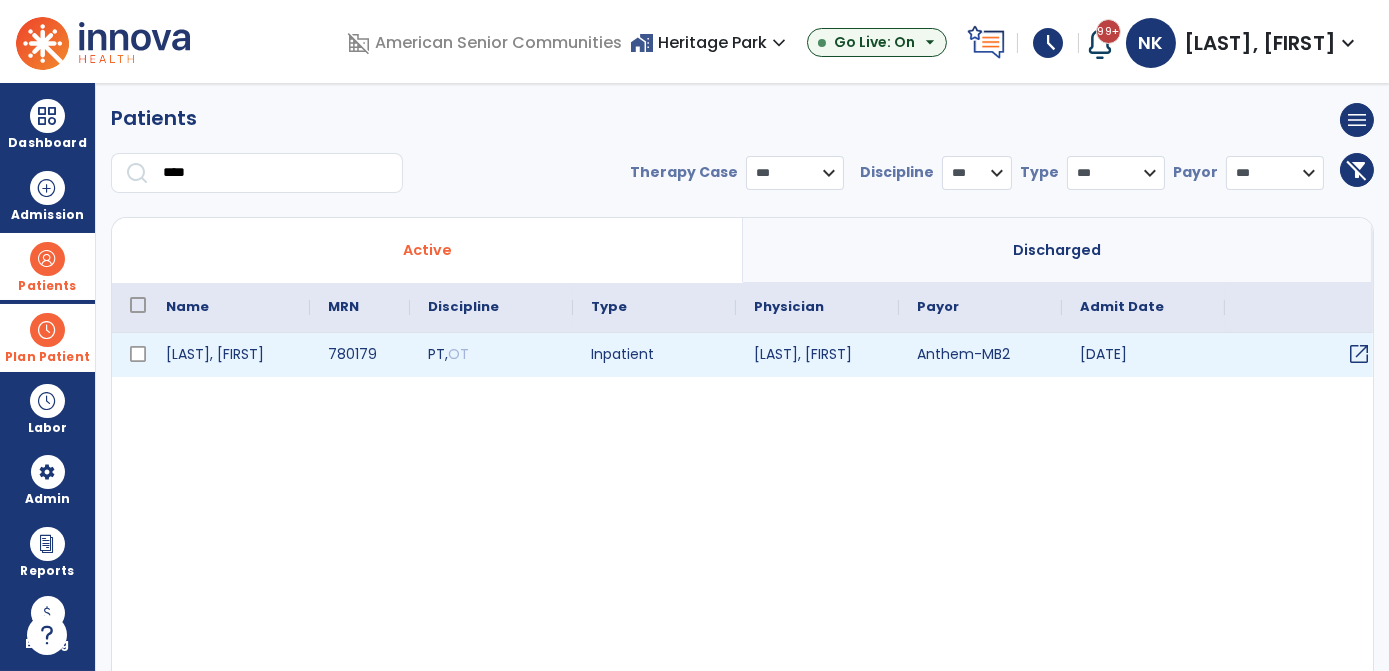 click on "open_in_new" at bounding box center [1359, 354] 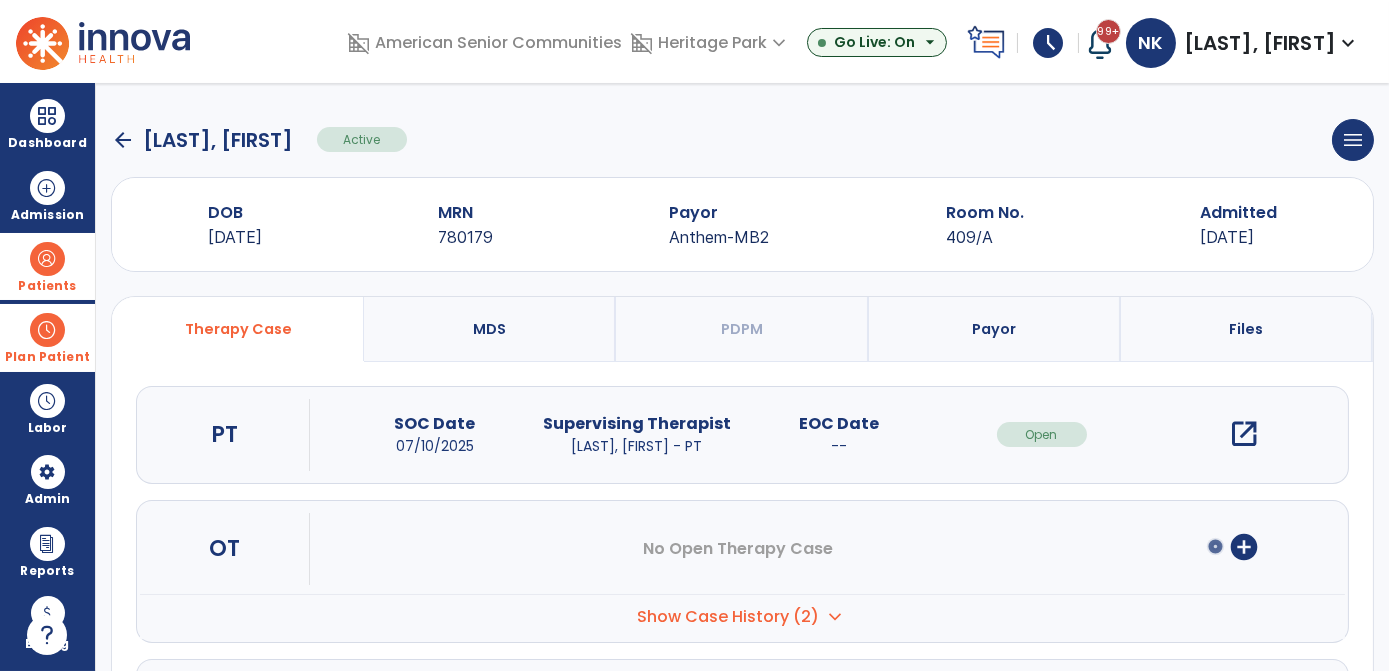 click on "open_in_new" at bounding box center [1244, 434] 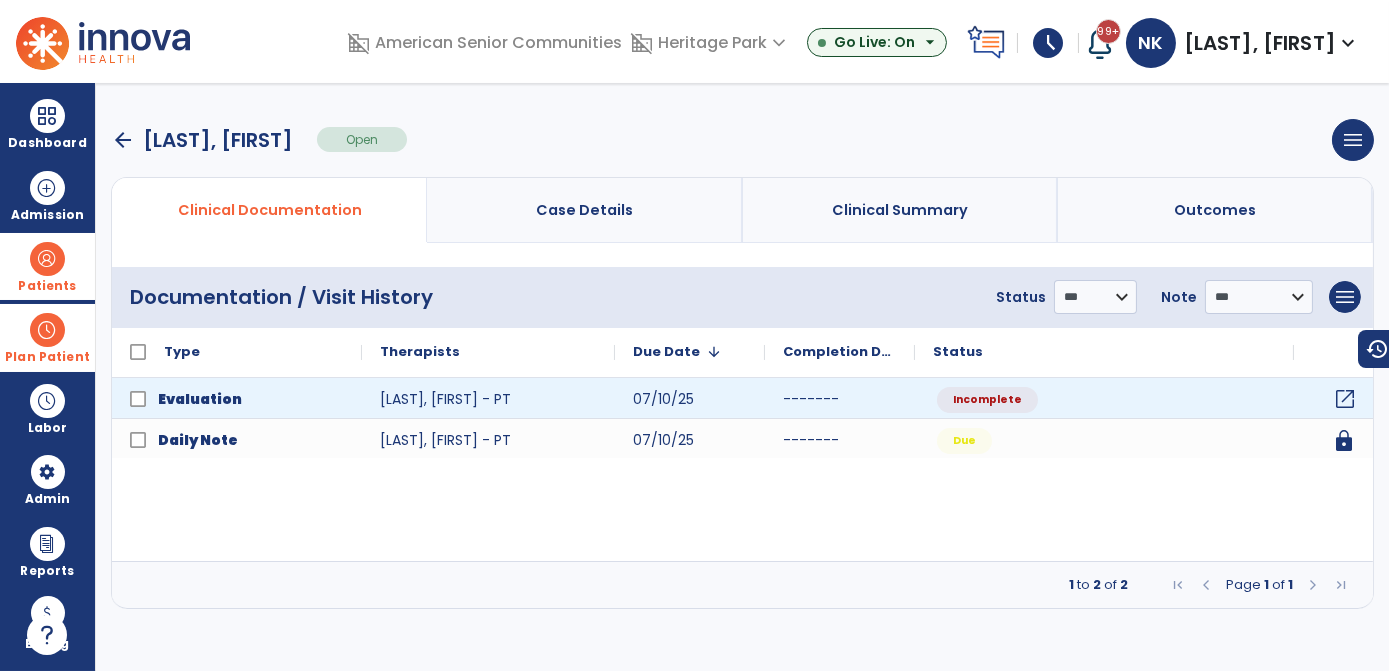 click on "open_in_new" 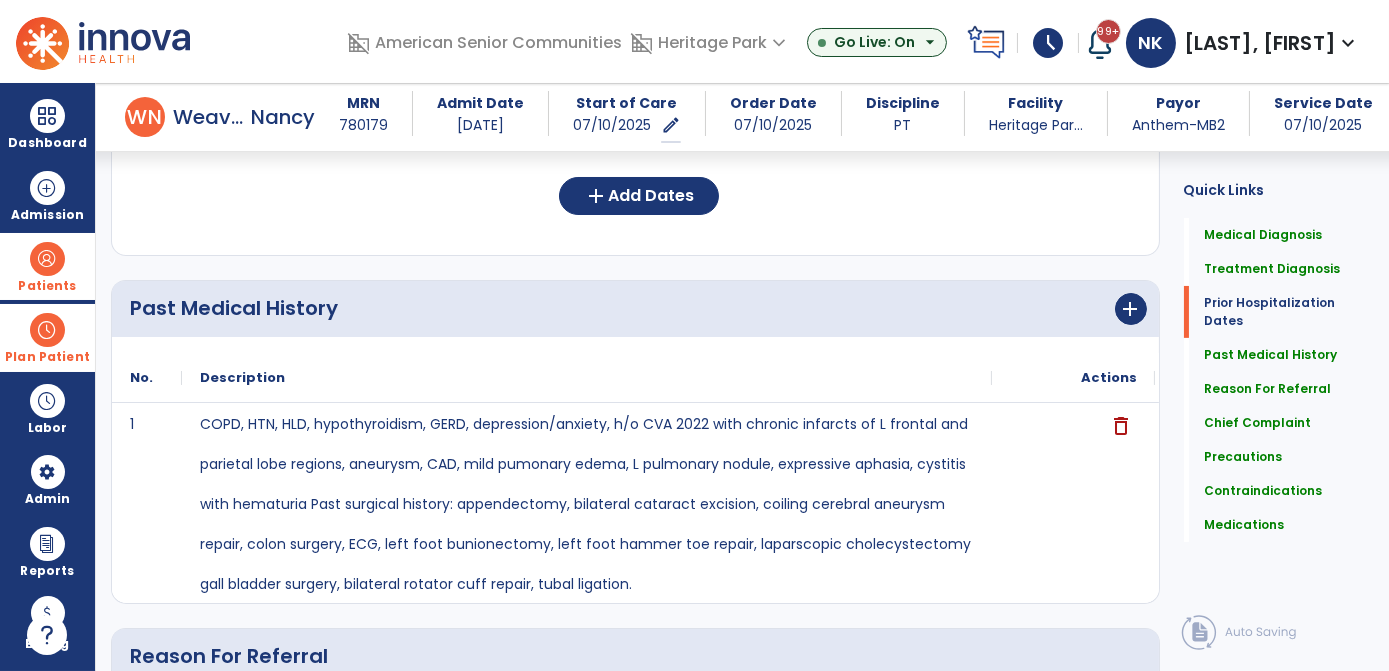 scroll, scrollTop: 0, scrollLeft: 0, axis: both 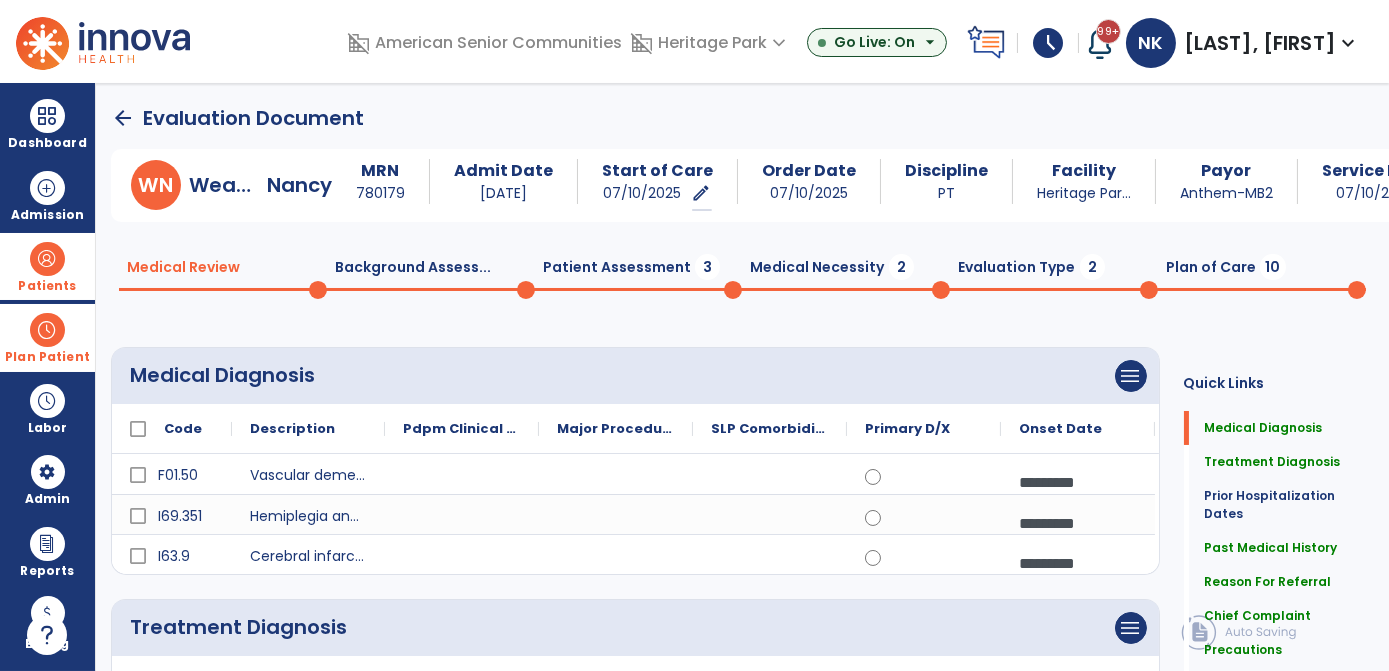 click on "Background Assess...  0" 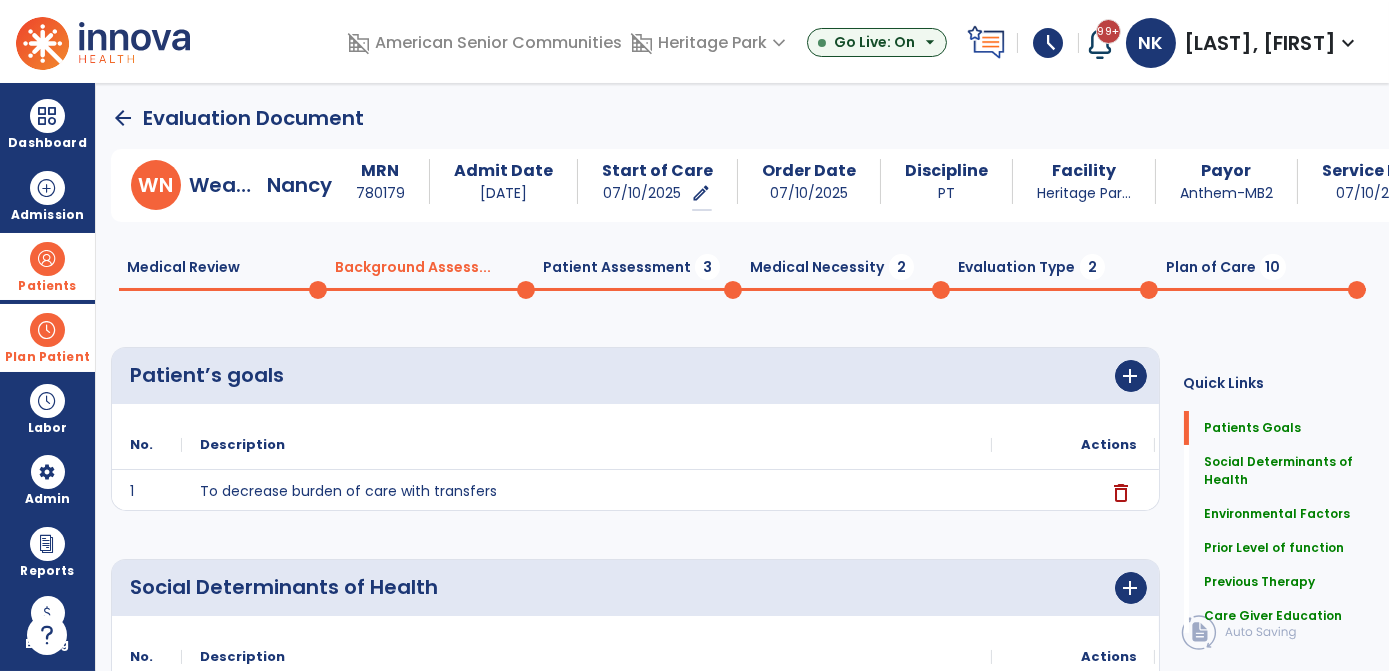 click on "Patient Assessment  3" 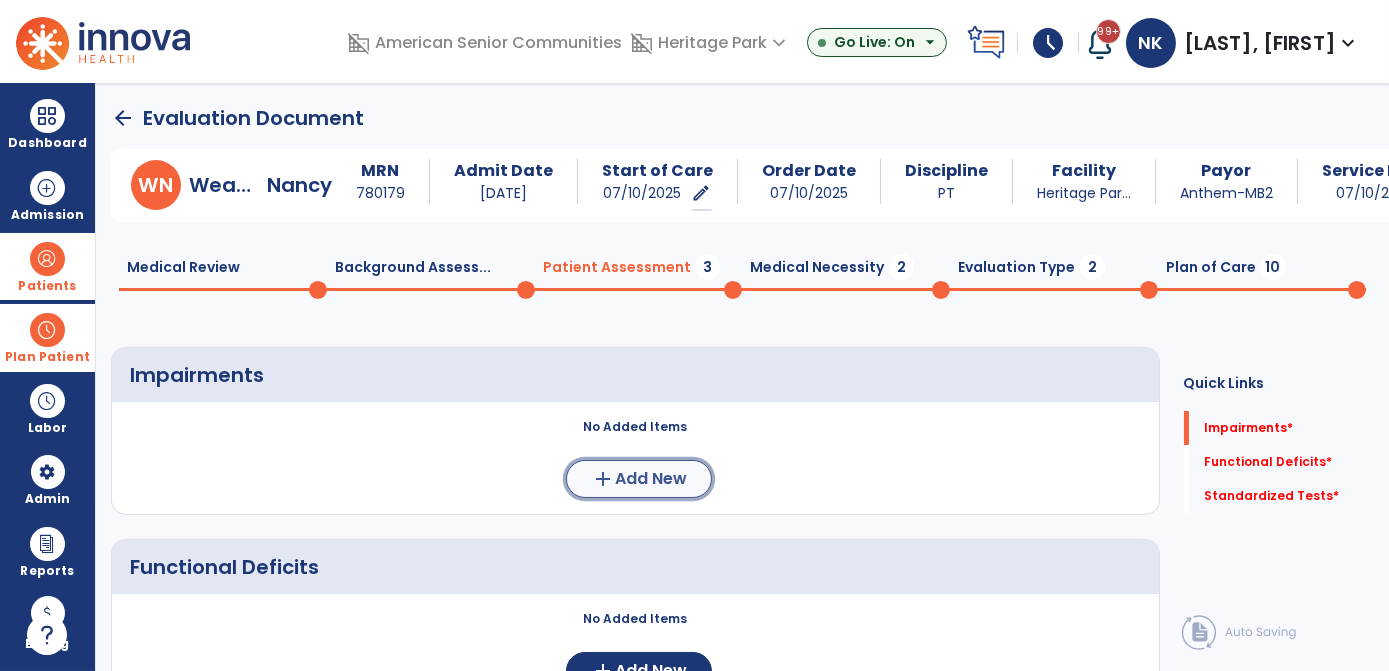 click on "Add New" 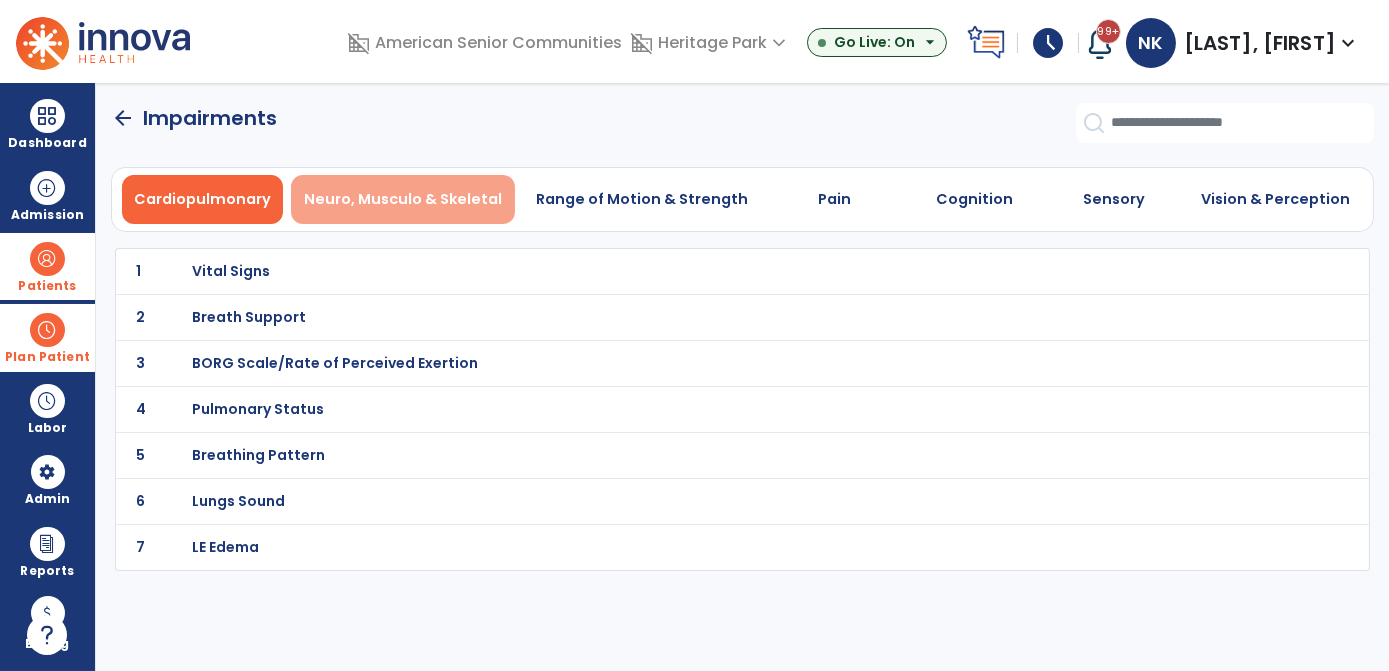 click on "Neuro, Musculo & Skeletal" at bounding box center [403, 199] 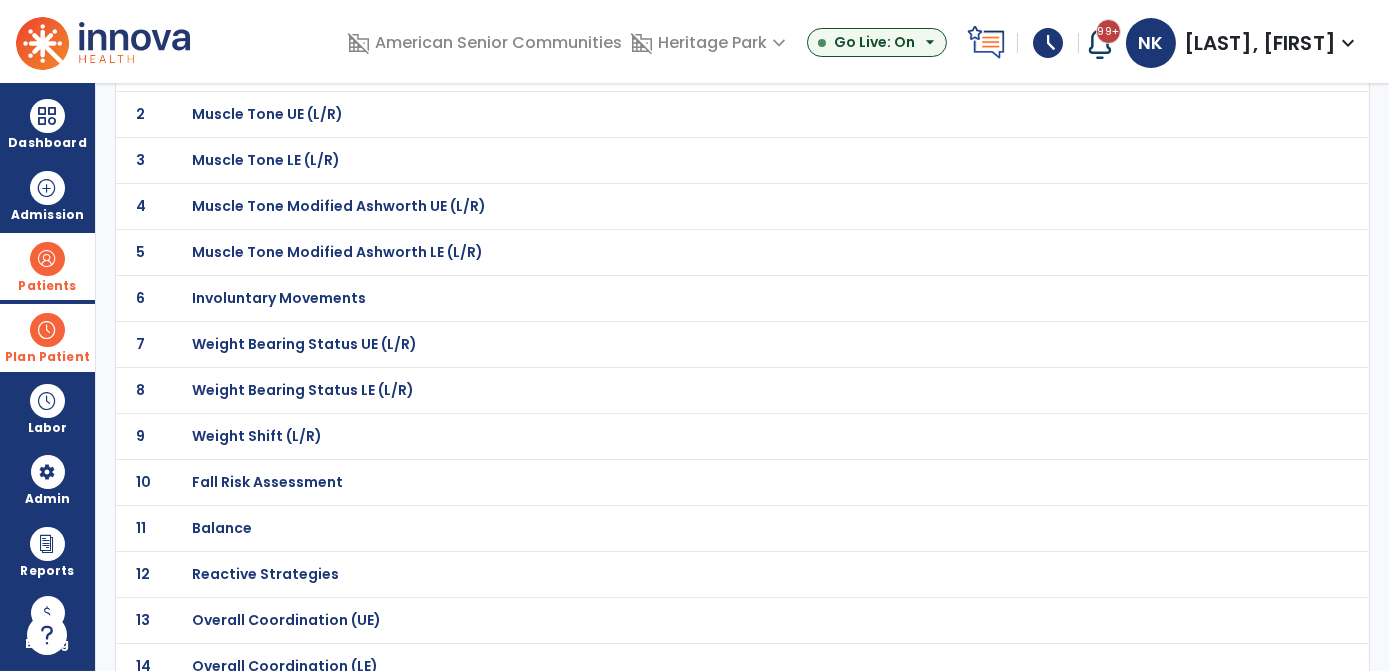 scroll, scrollTop: 226, scrollLeft: 0, axis: vertical 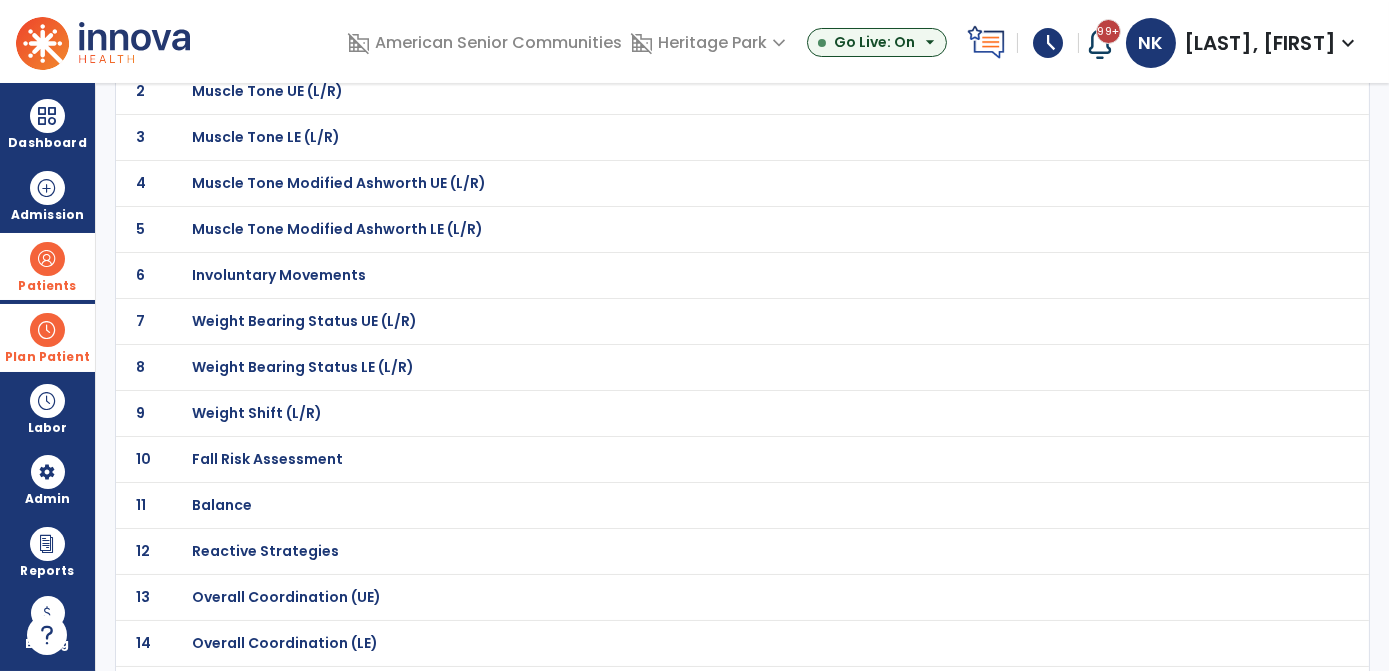 click on "Balance" at bounding box center (699, 45) 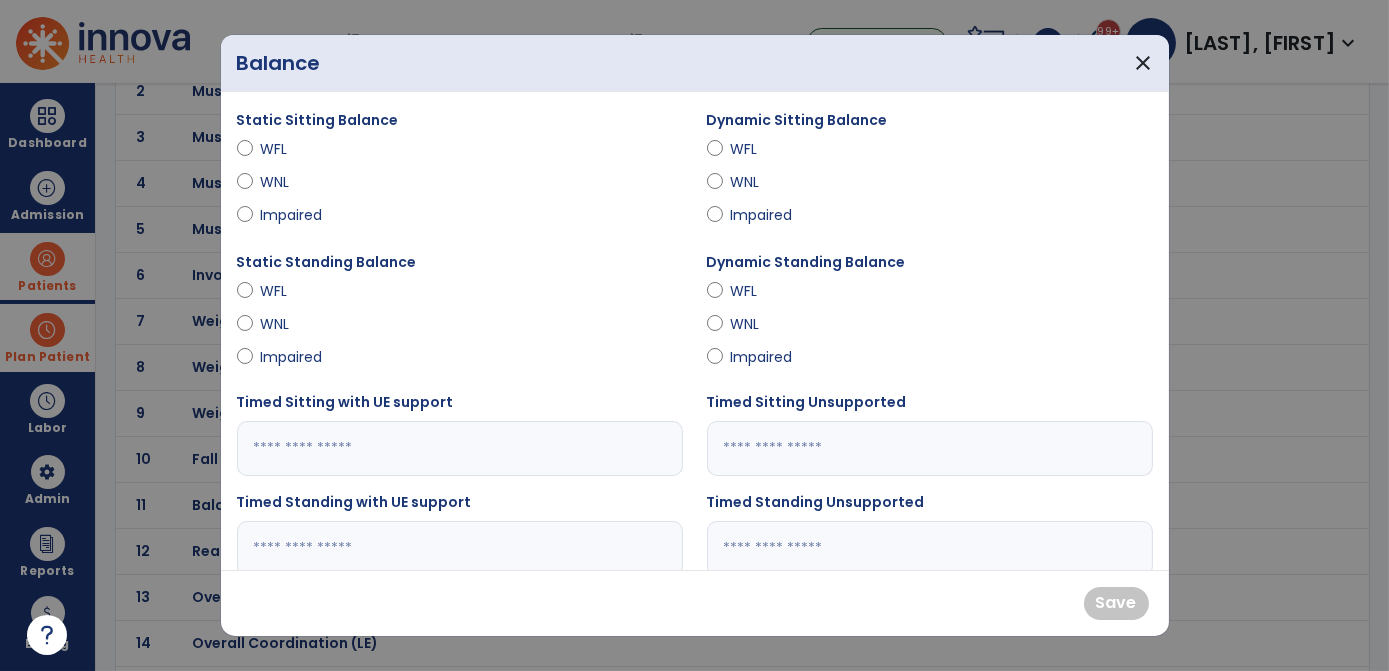 click on "Static Standing Balance WFL WNL Impaired" at bounding box center [460, 313] 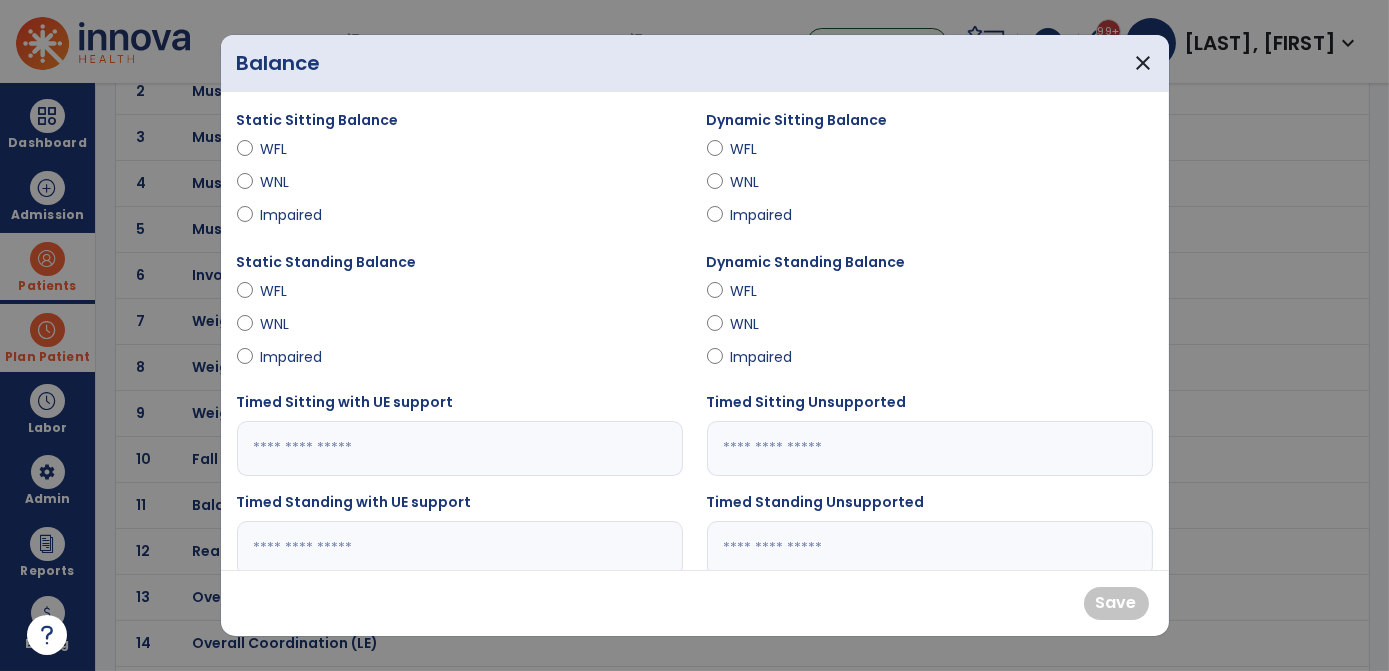click on "Impaired" at bounding box center [296, 357] 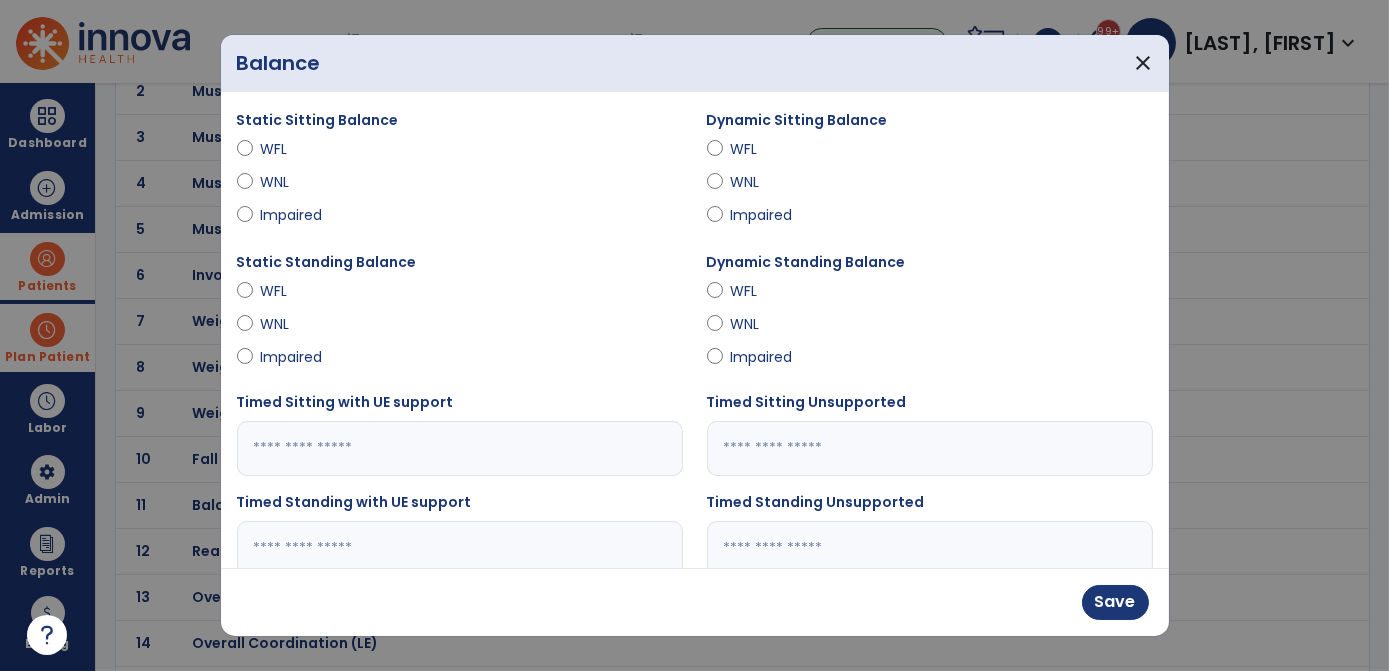 click on "Impaired" at bounding box center [766, 357] 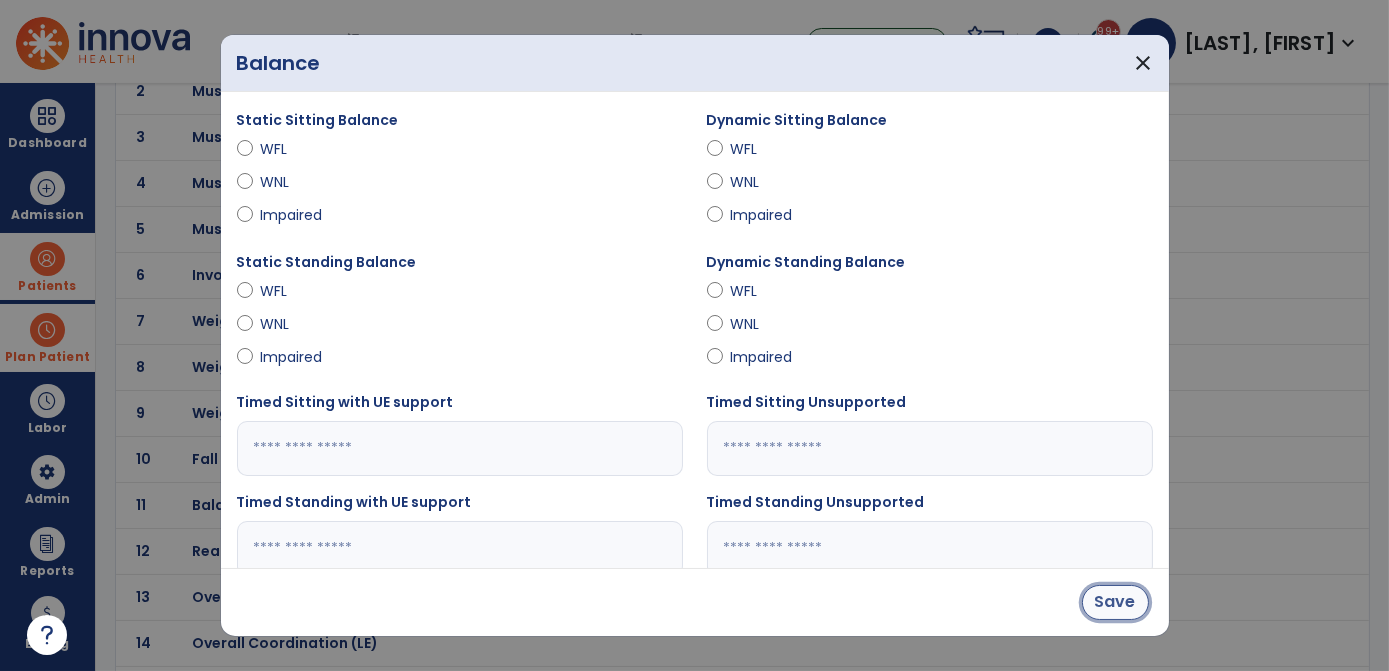 click on "Save" at bounding box center [1115, 602] 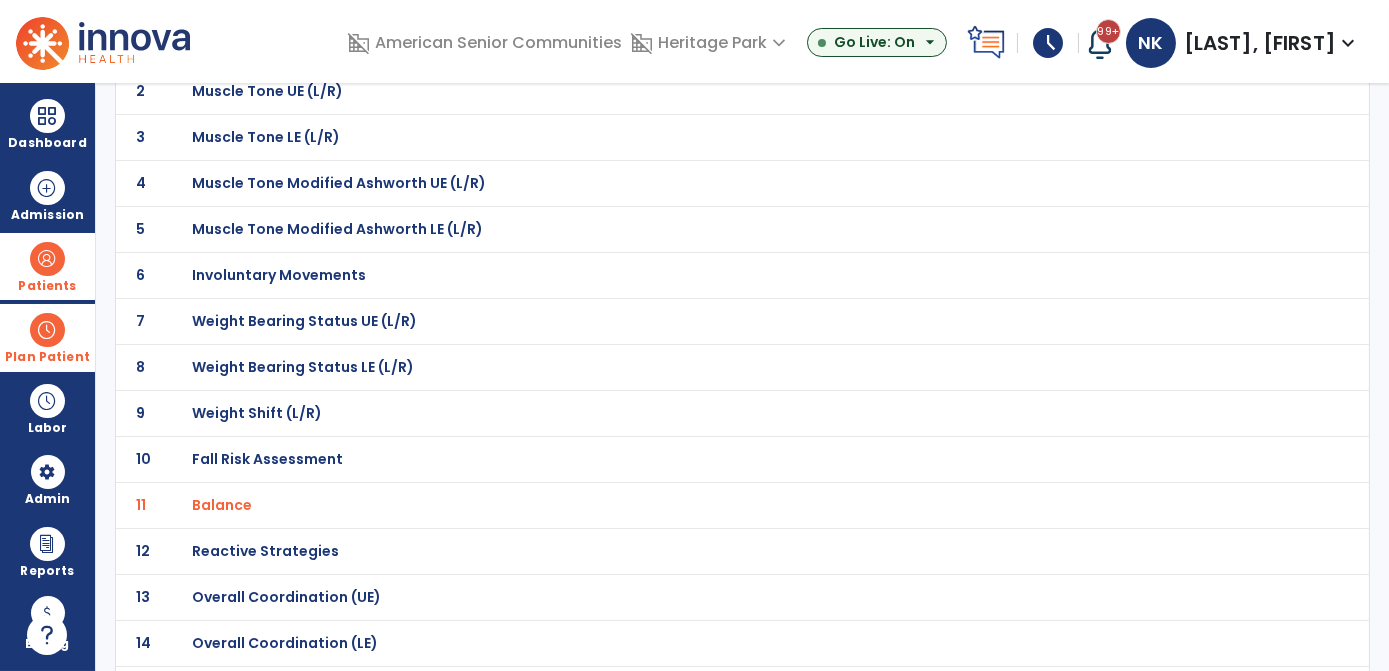 scroll, scrollTop: 0, scrollLeft: 0, axis: both 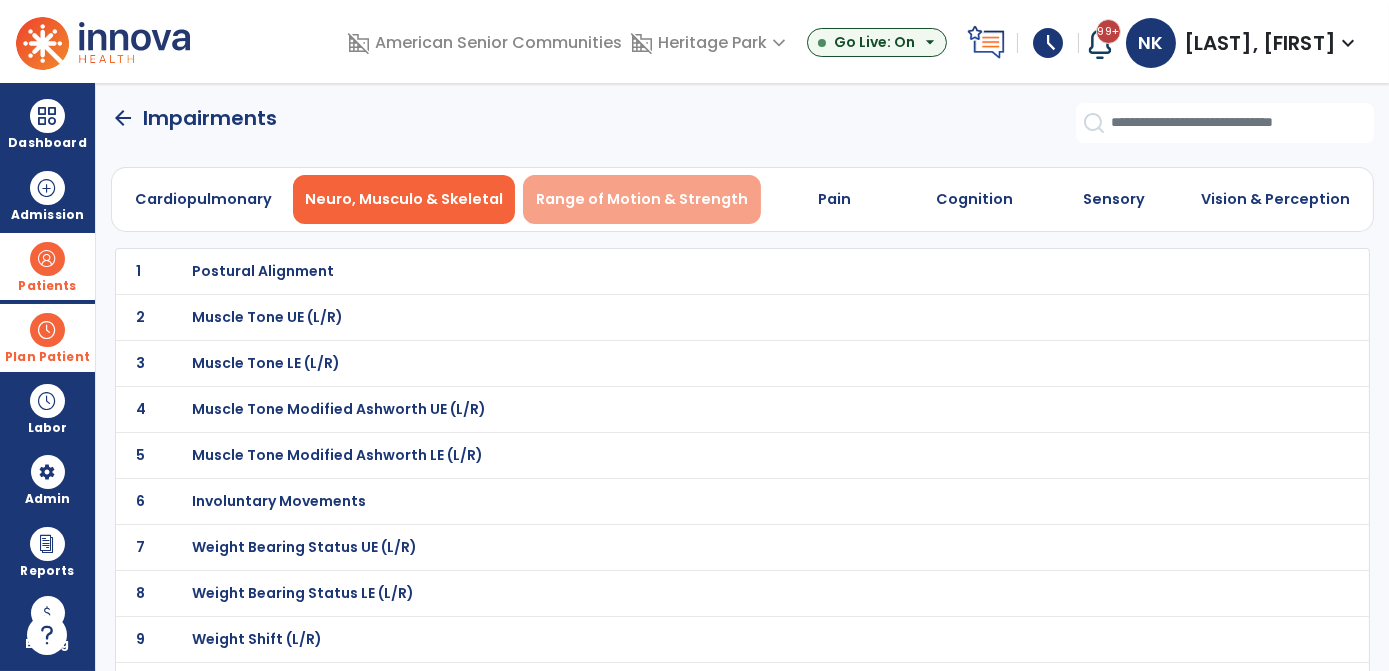 click on "Range of Motion & Strength" at bounding box center [642, 199] 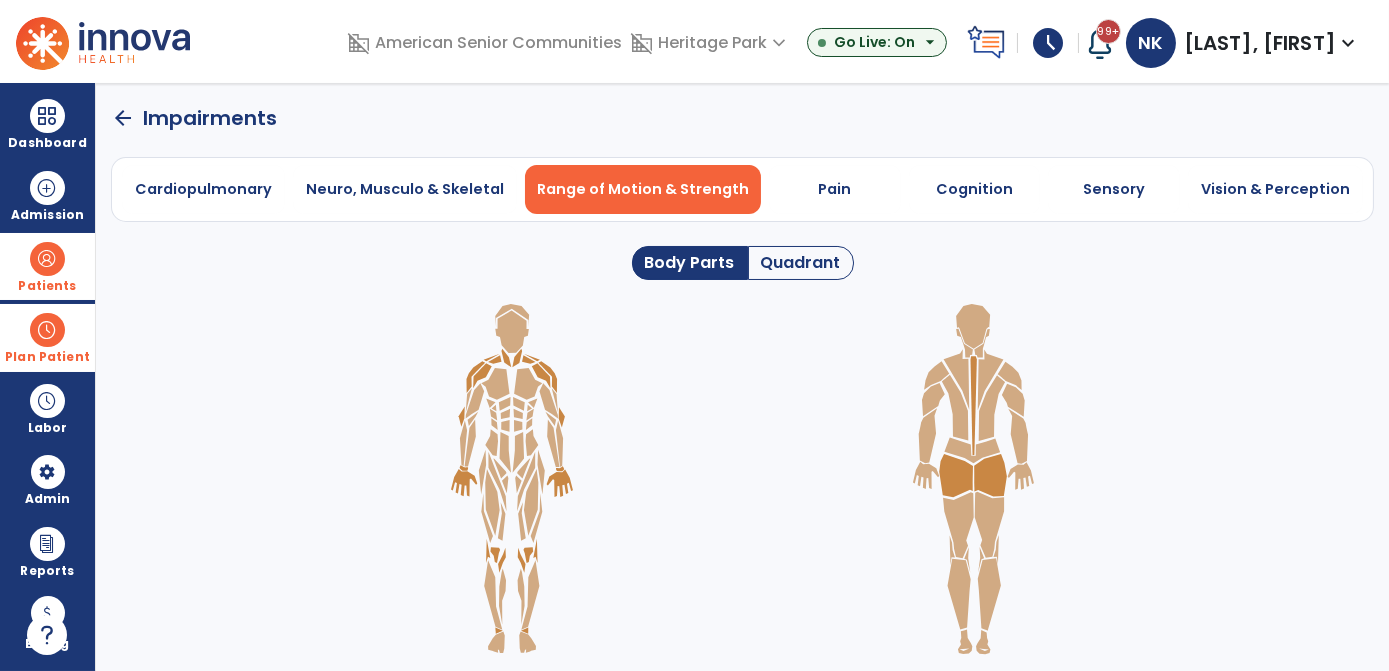 click on "Quadrant" 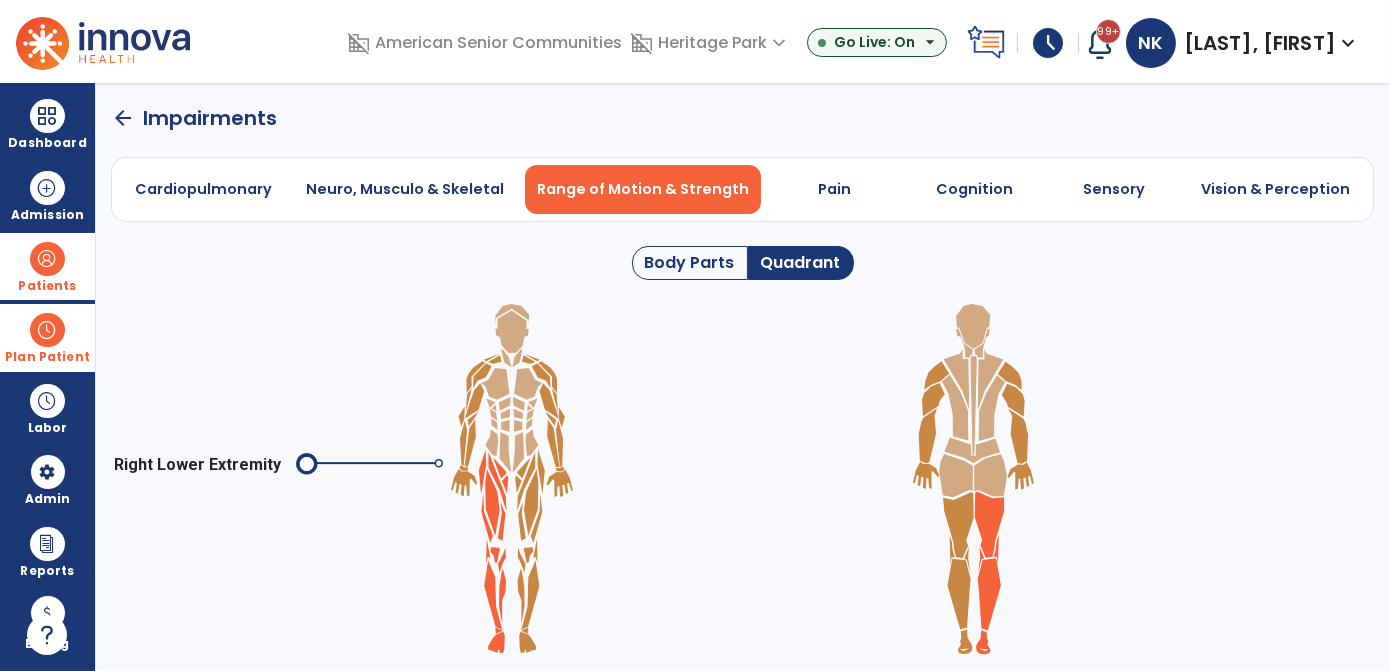 click 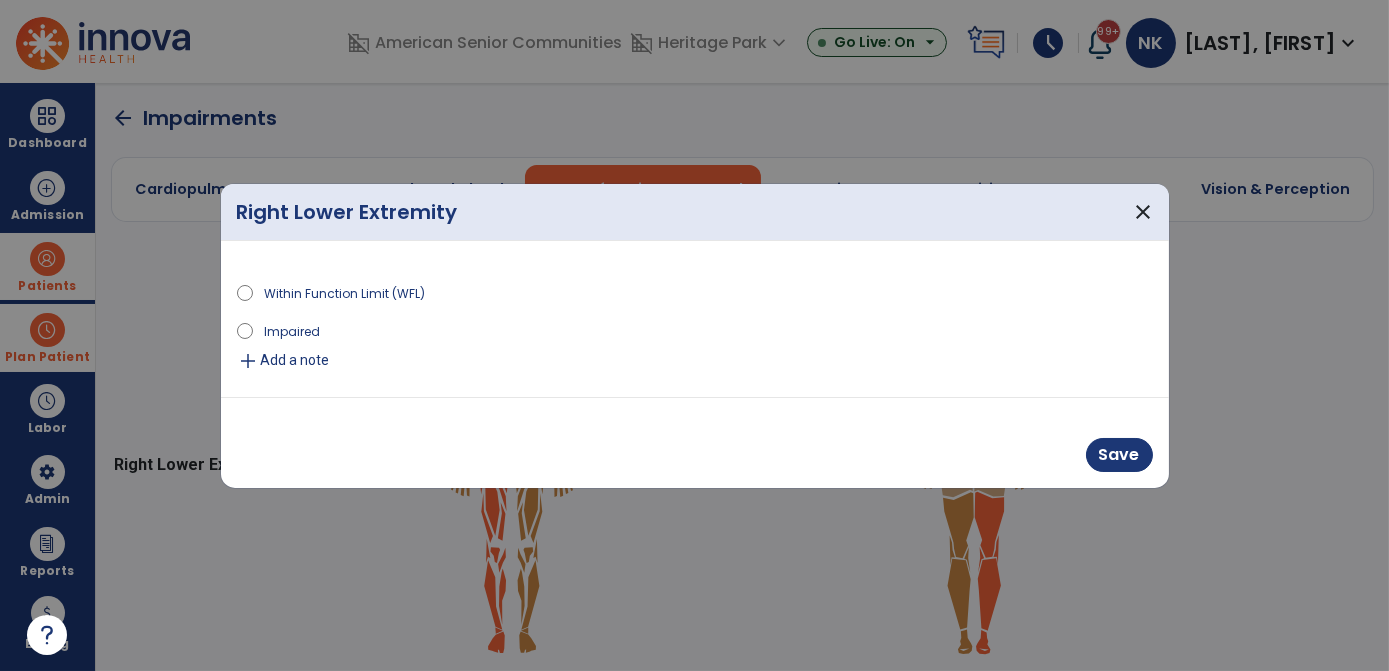 click on "Impaired" at bounding box center [293, 330] 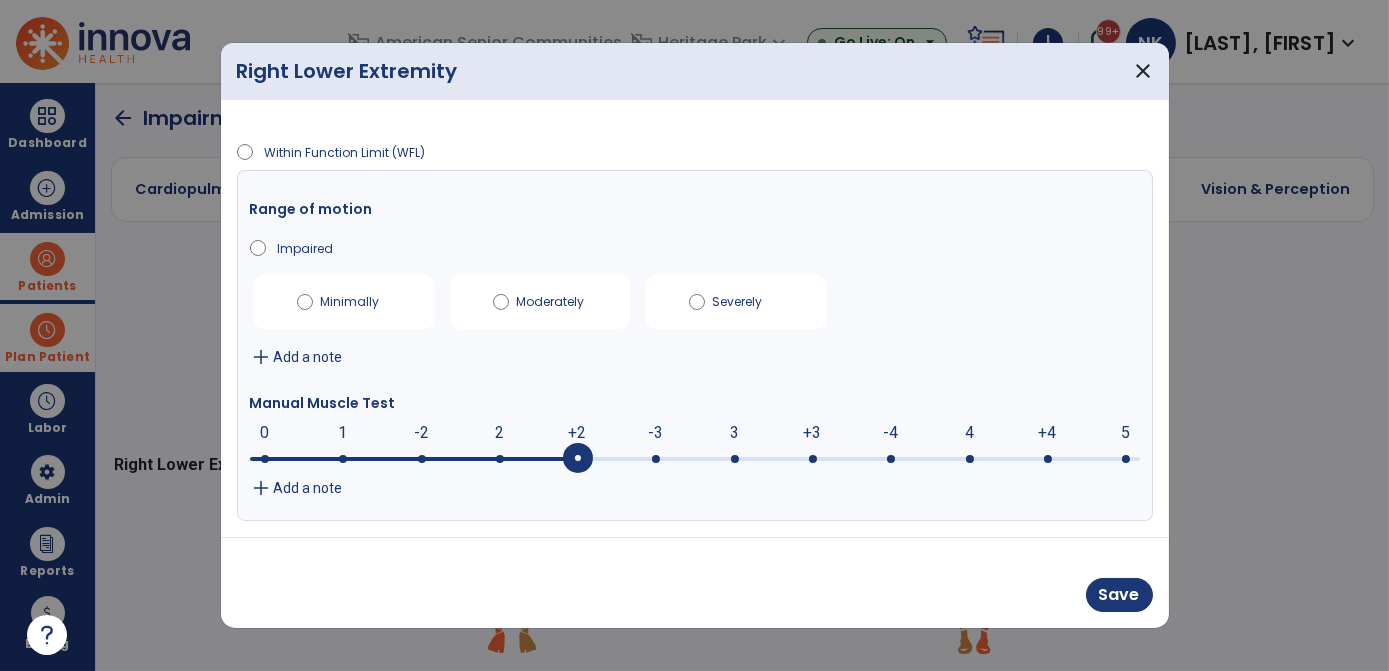click at bounding box center [578, 459] 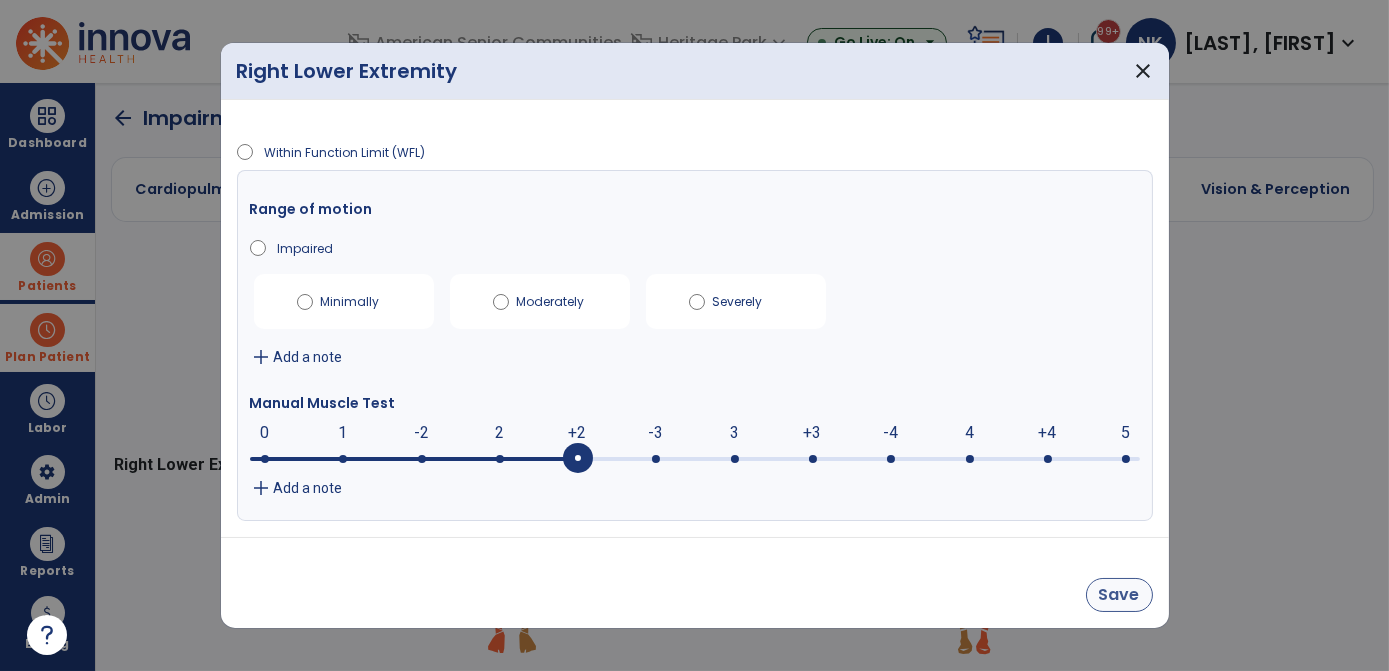 drag, startPoint x: 1115, startPoint y: 575, endPoint x: 1124, endPoint y: 595, distance: 21.931713 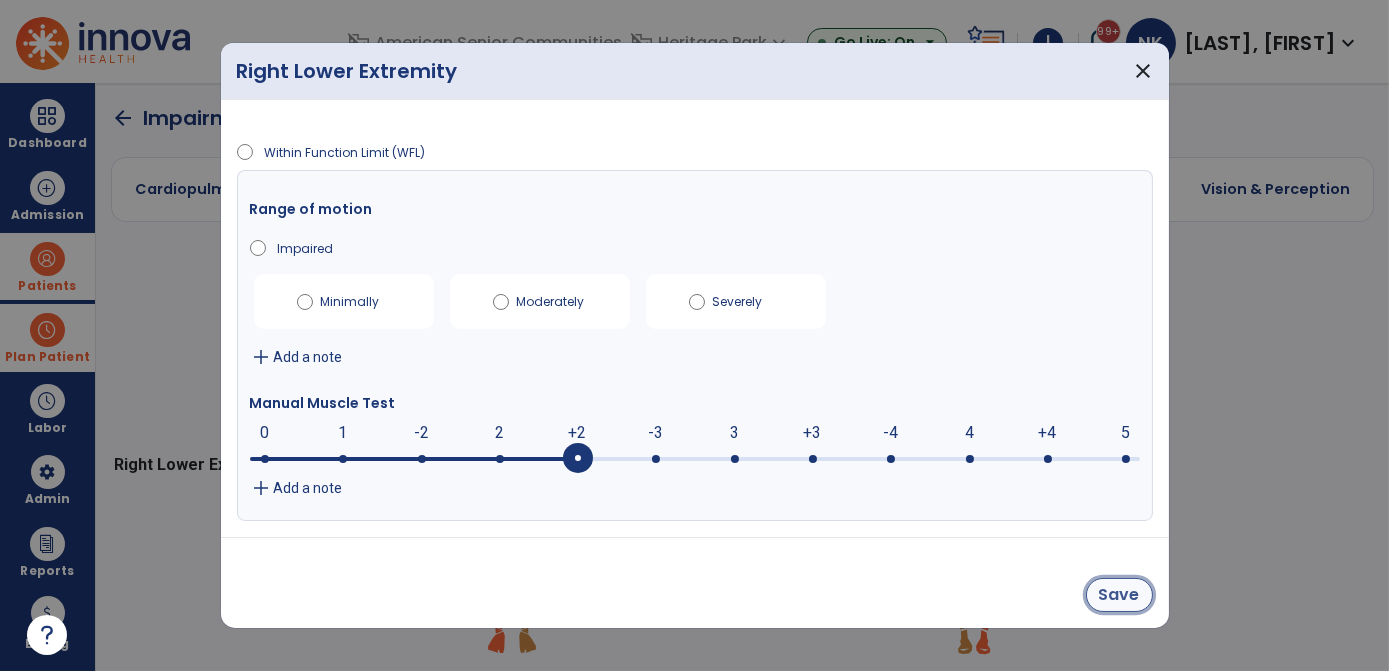 click on "Save" at bounding box center (1119, 595) 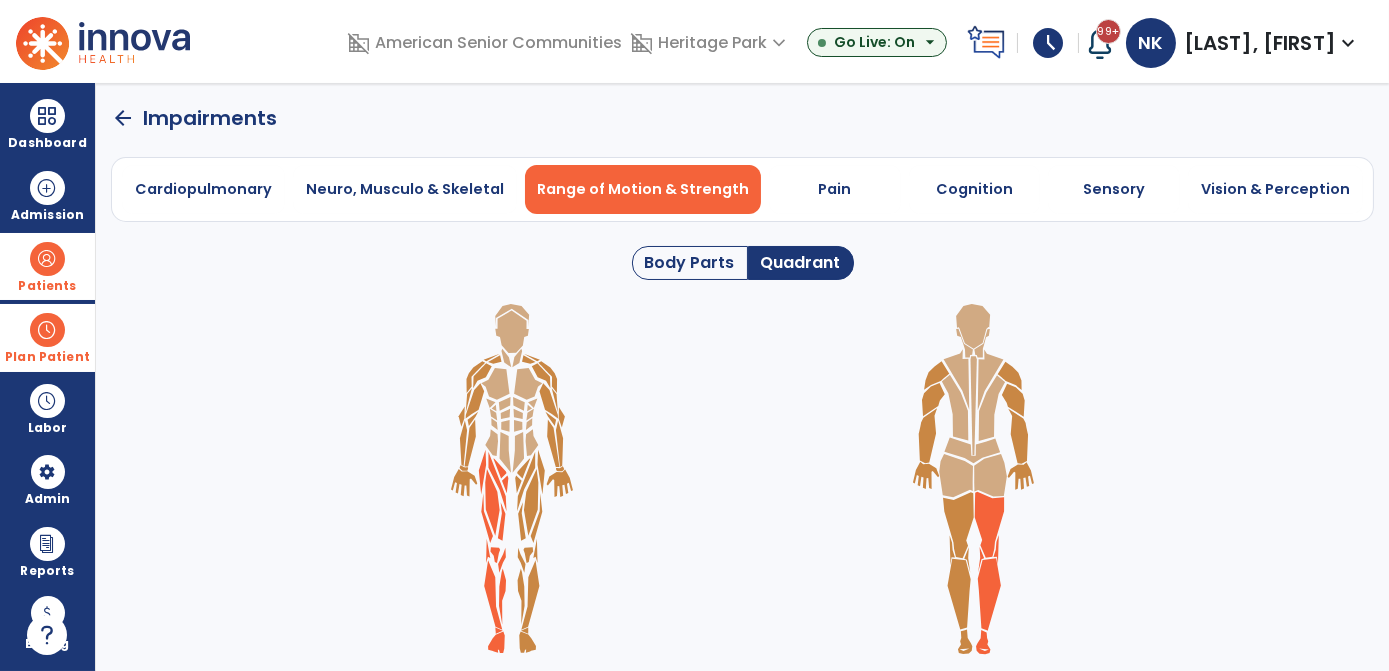 click 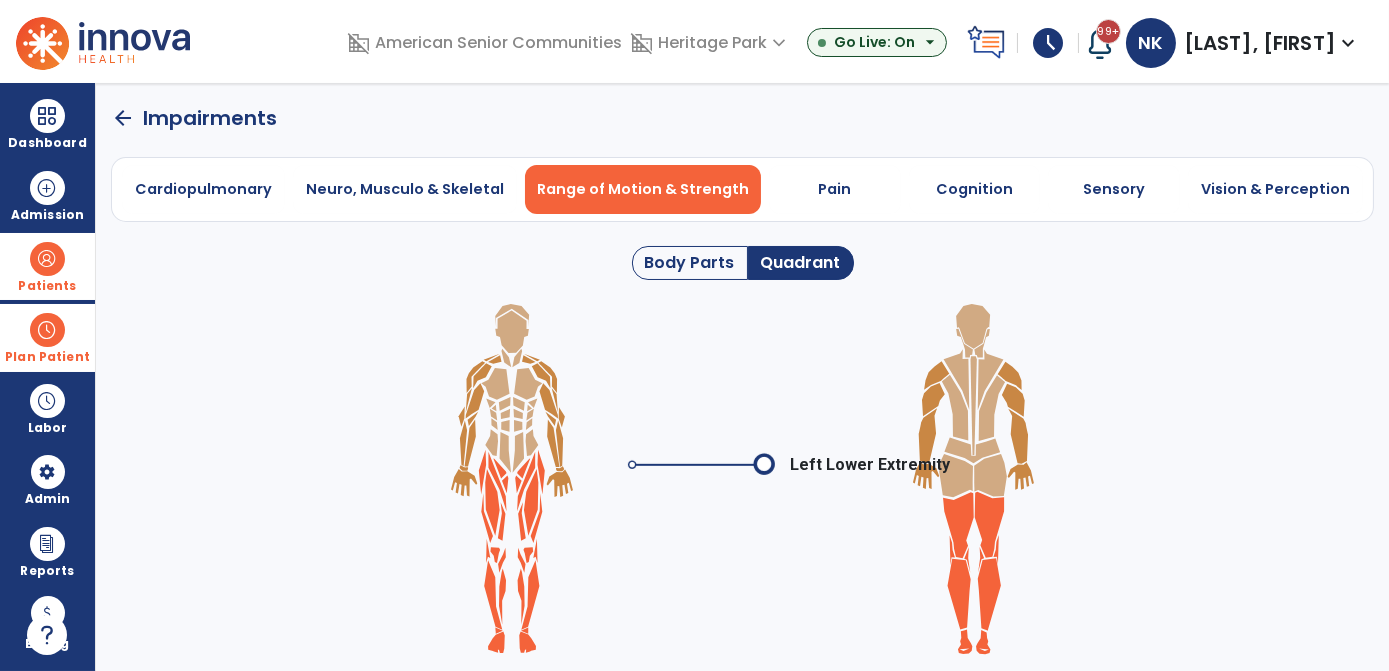 click 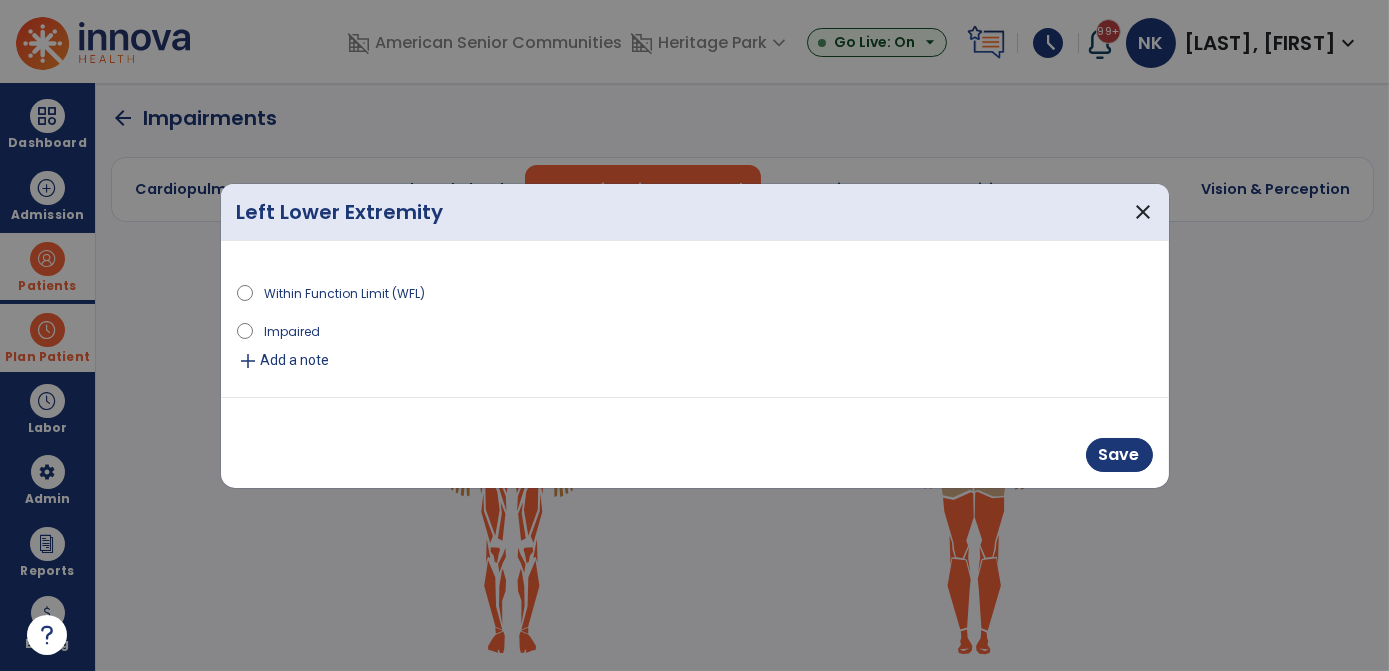 click on "Impaired" at bounding box center [293, 330] 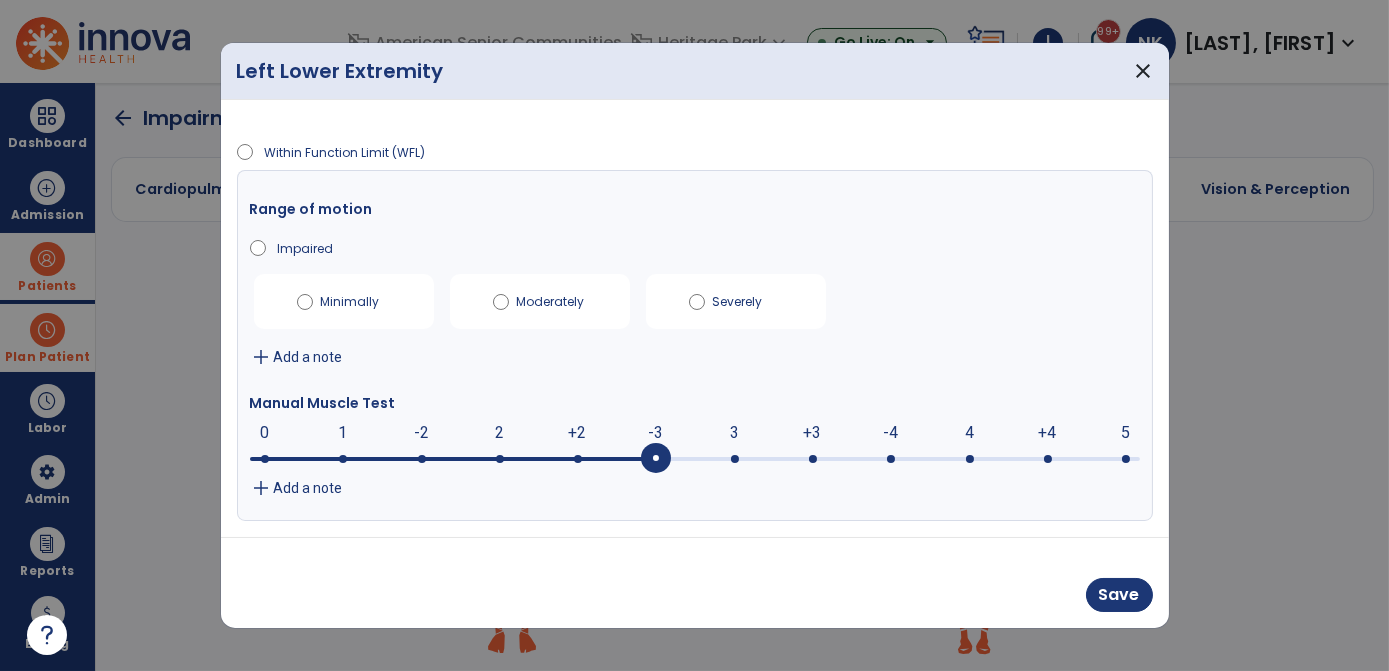 click at bounding box center (695, 457) 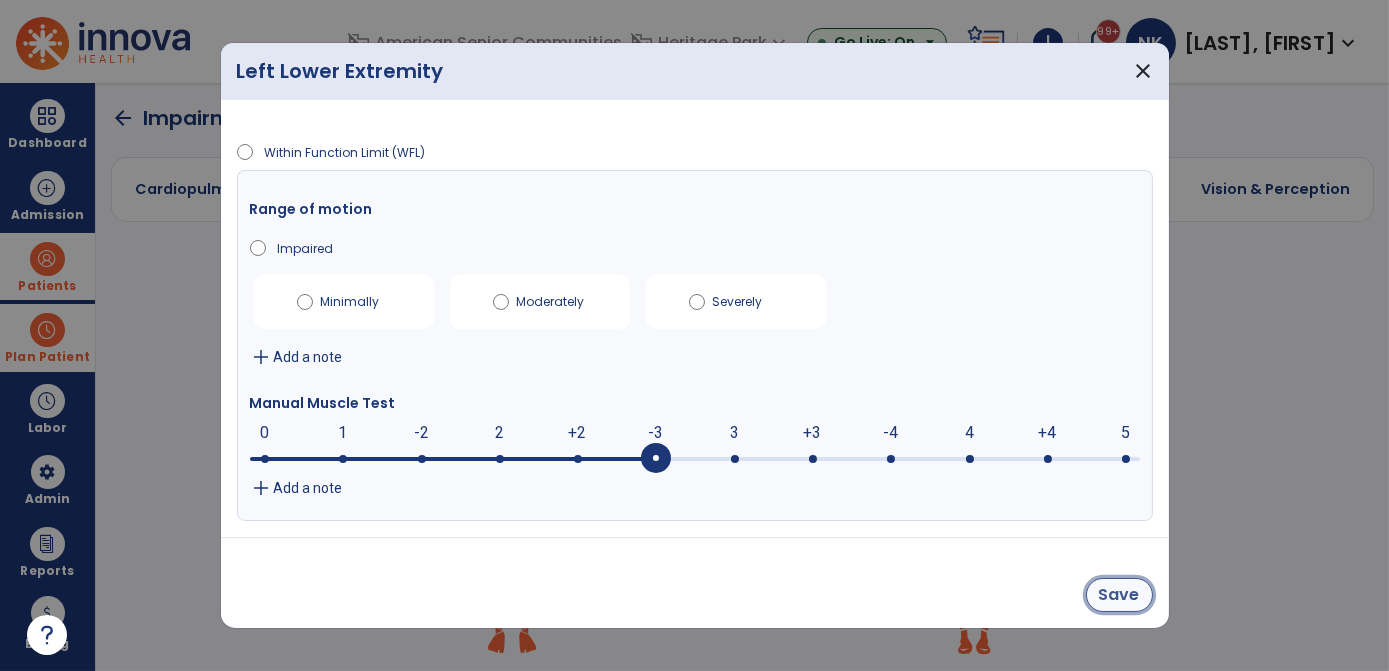 click on "Save" at bounding box center (1119, 595) 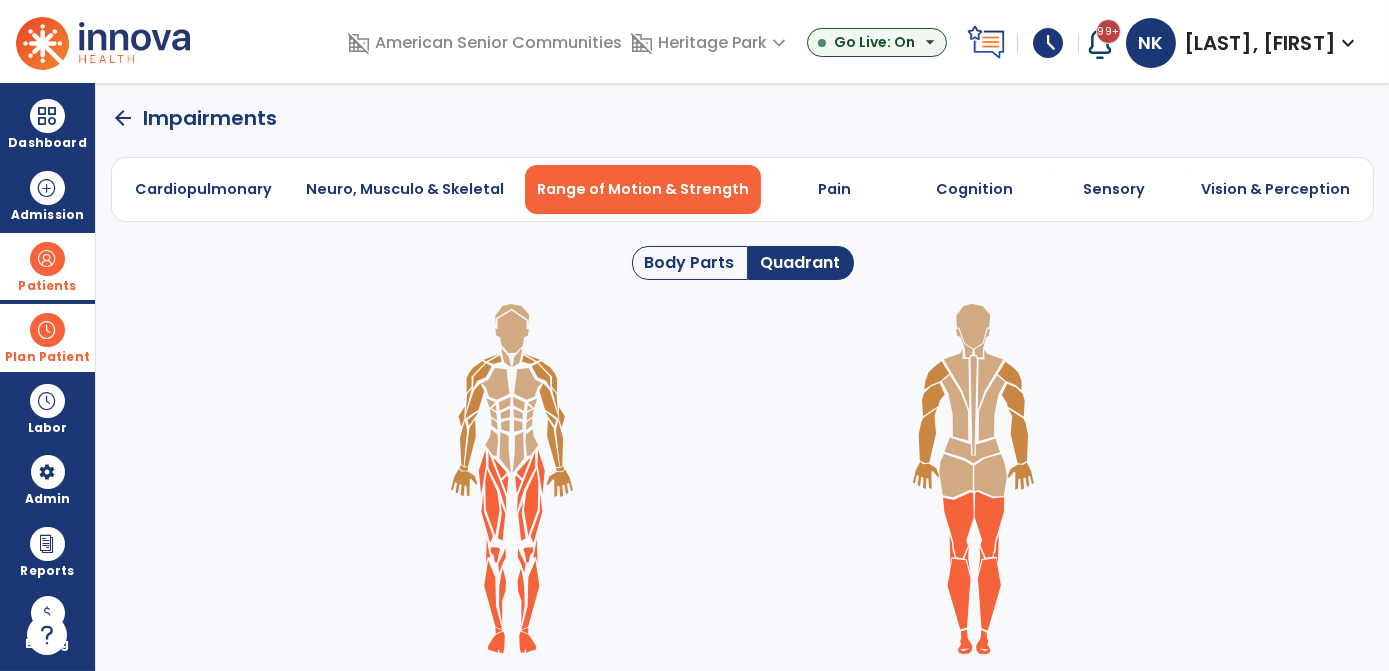 click on "arrow_back" 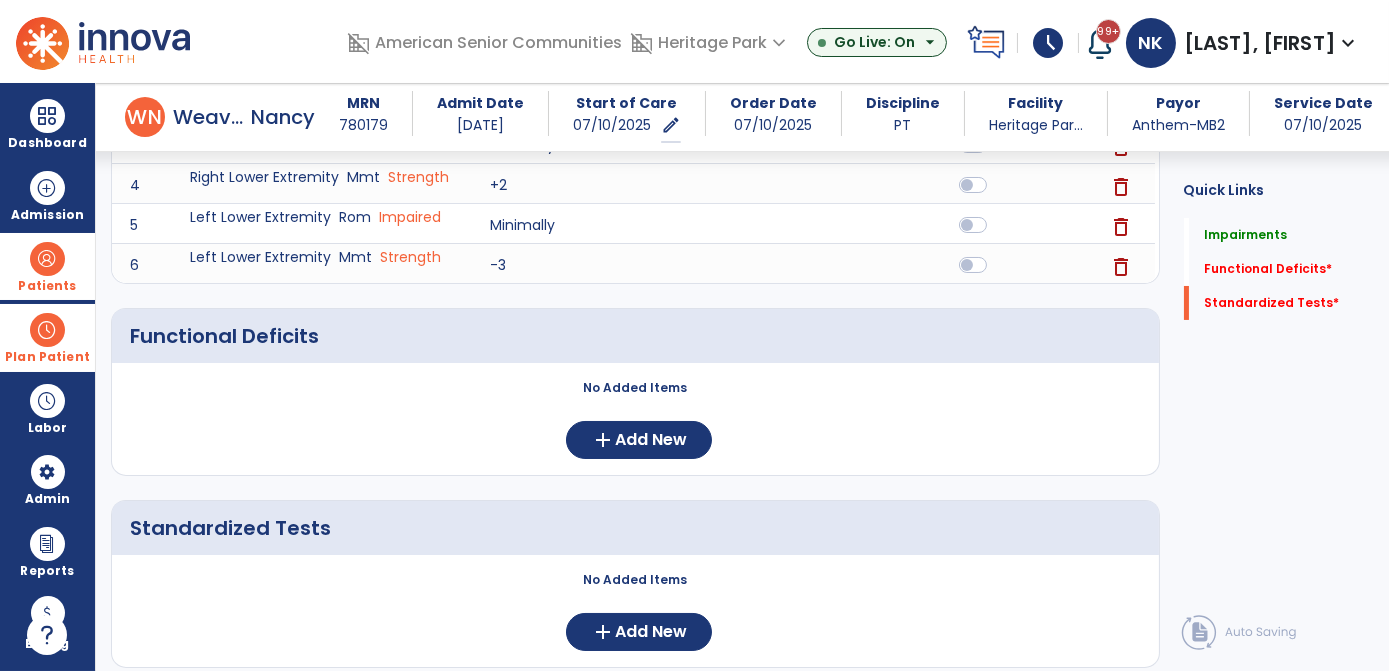 scroll, scrollTop: 402, scrollLeft: 0, axis: vertical 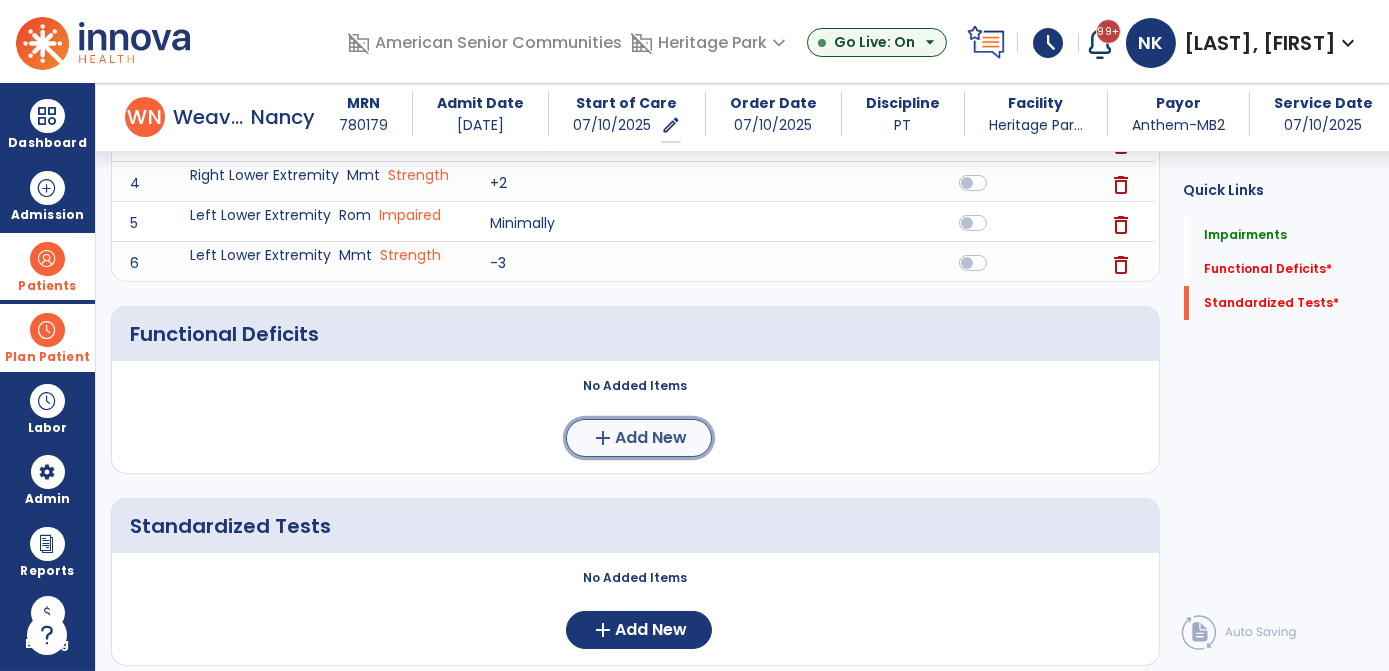 click on "add  Add New" 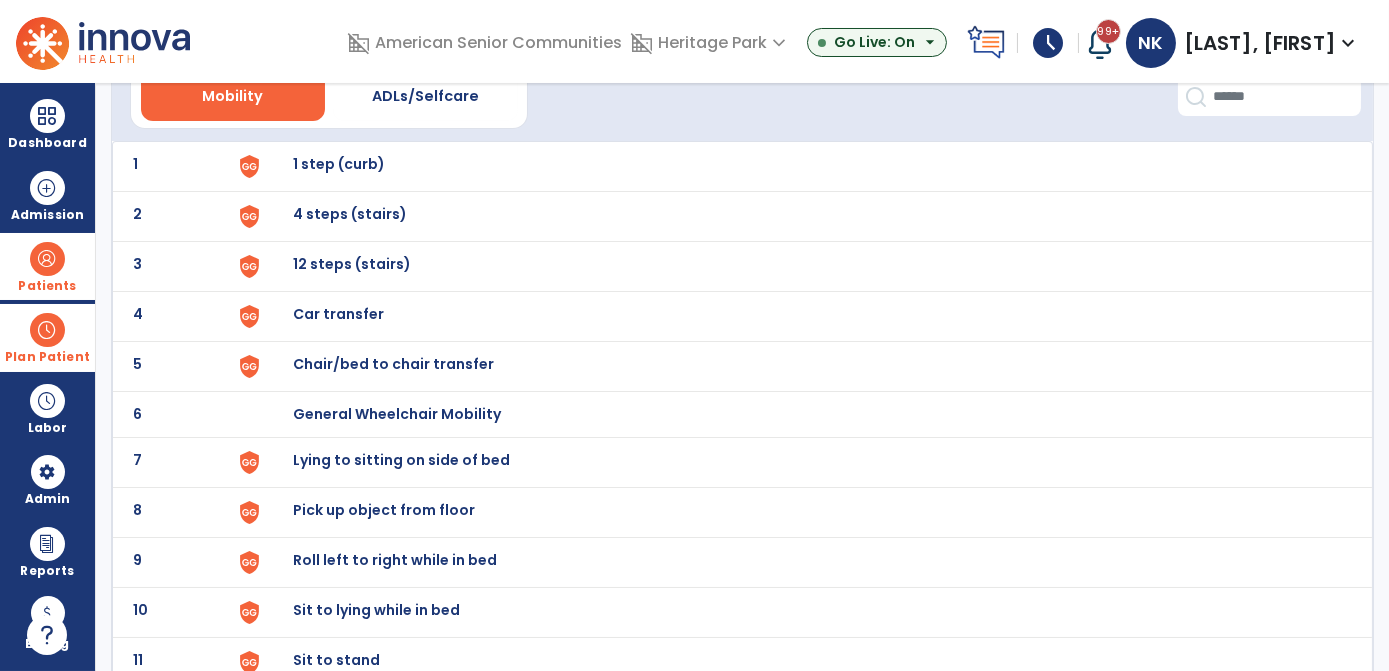 scroll, scrollTop: 98, scrollLeft: 0, axis: vertical 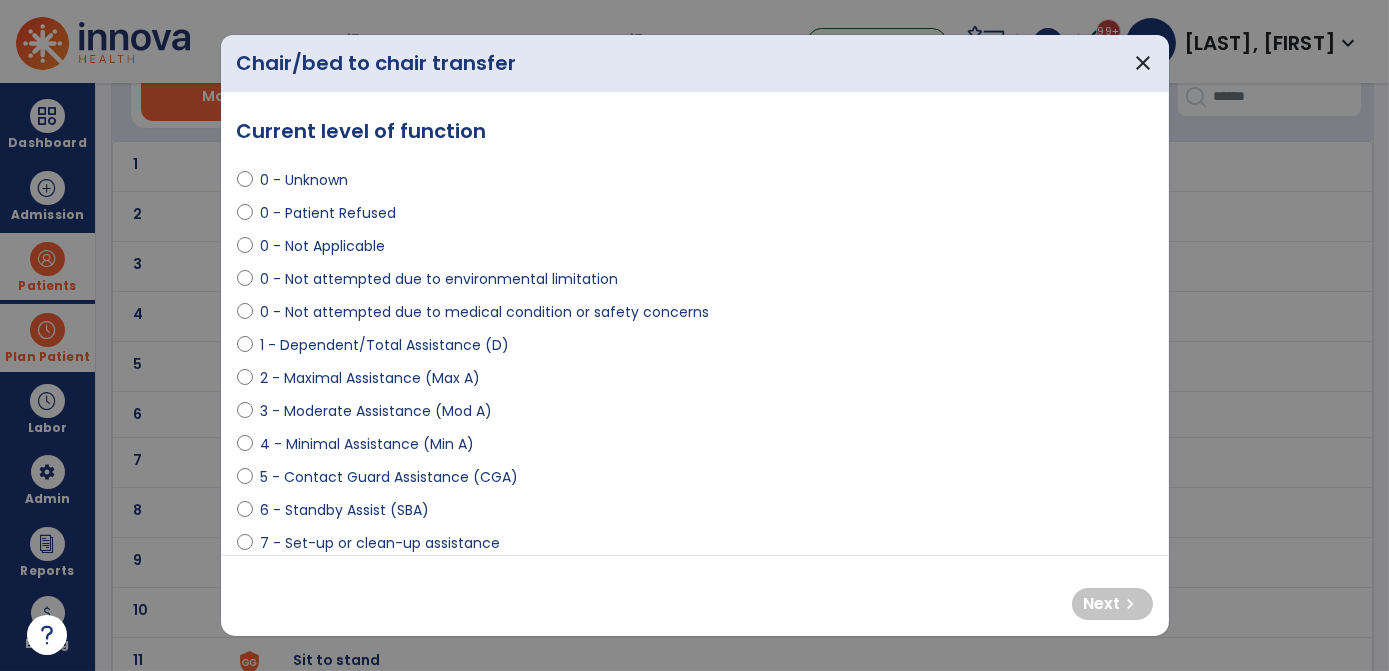 click on "2 - Maximal Assistance (Max A)" at bounding box center [371, 378] 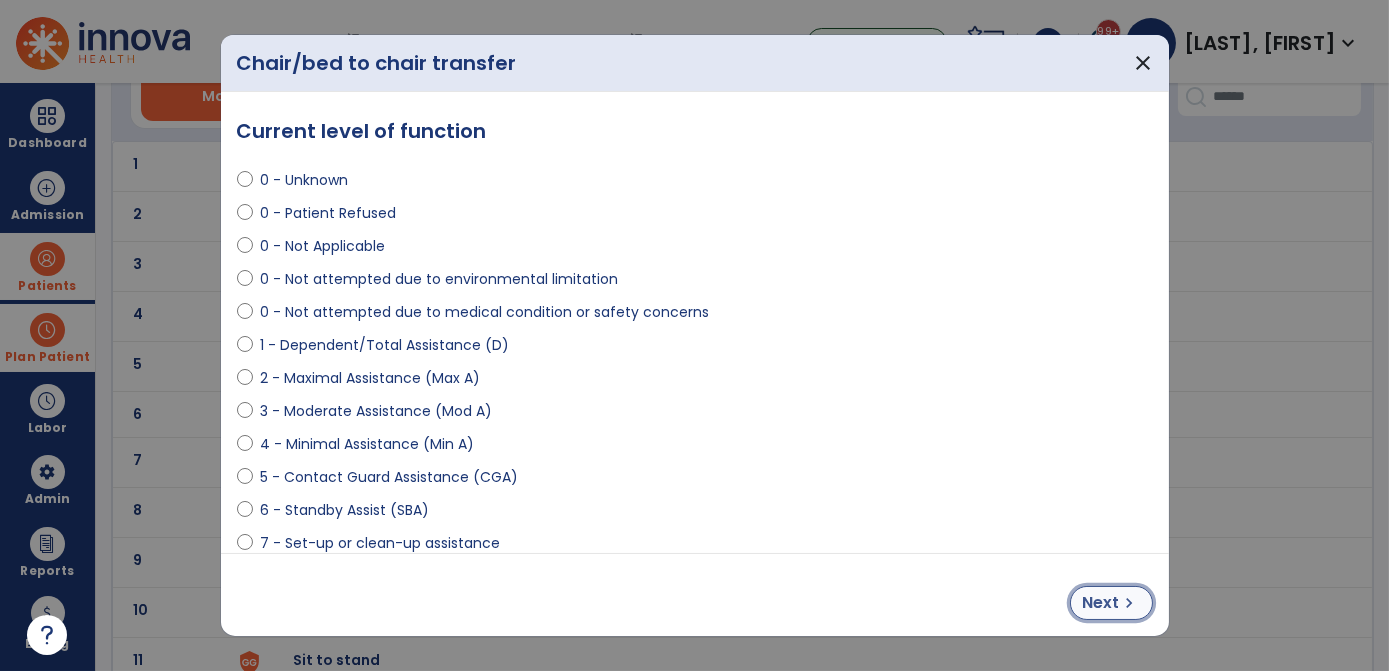 click on "Next" at bounding box center [1101, 603] 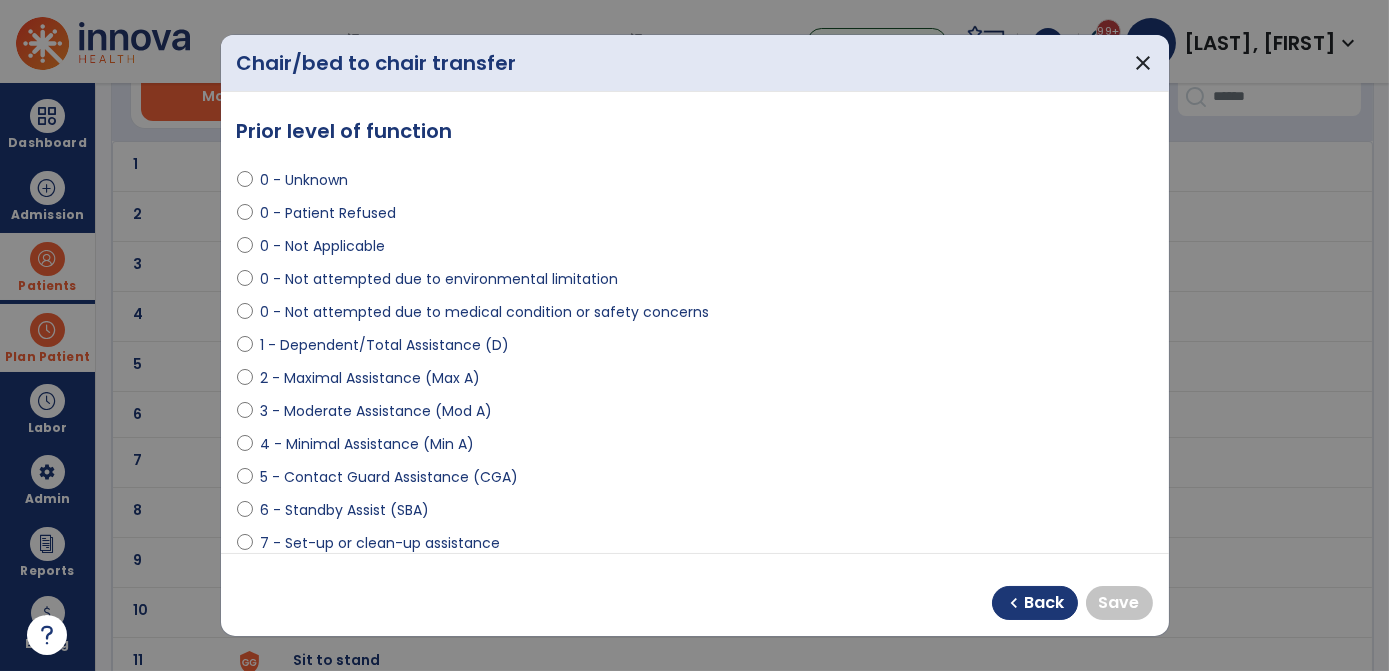 click on "3 - Moderate Assistance (Mod A)" at bounding box center [377, 411] 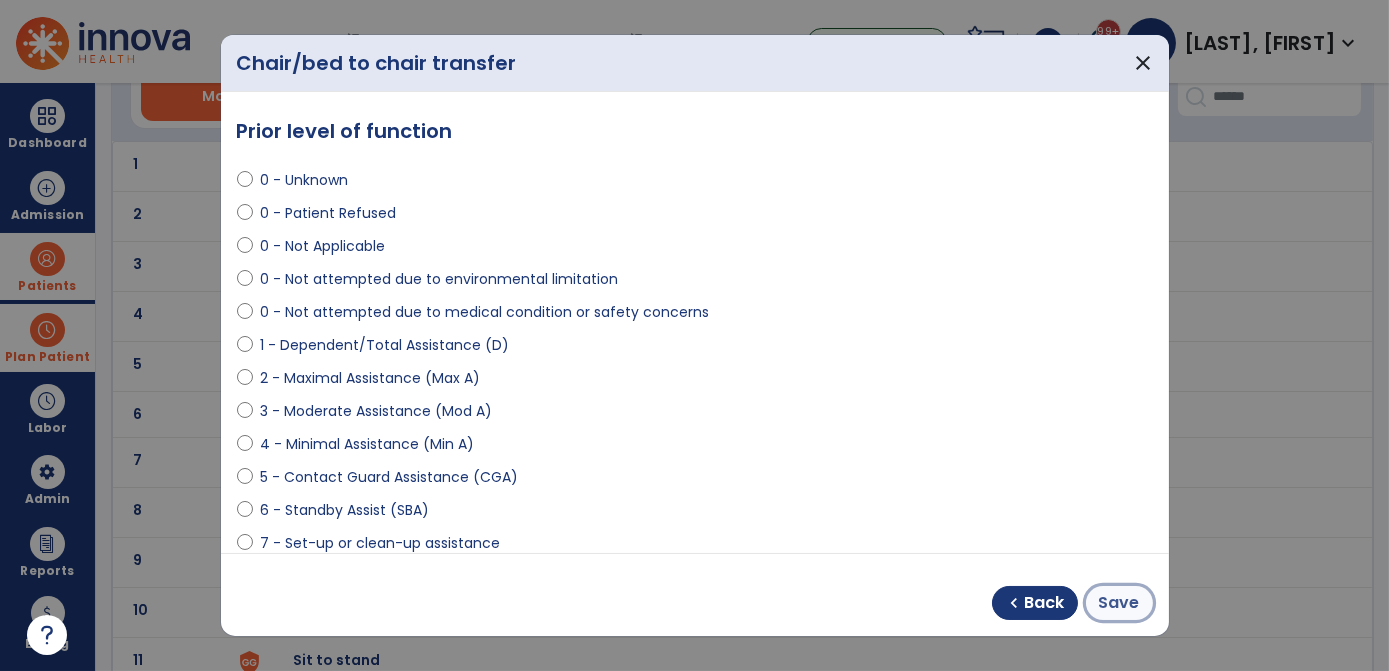 click on "Save" at bounding box center [1119, 603] 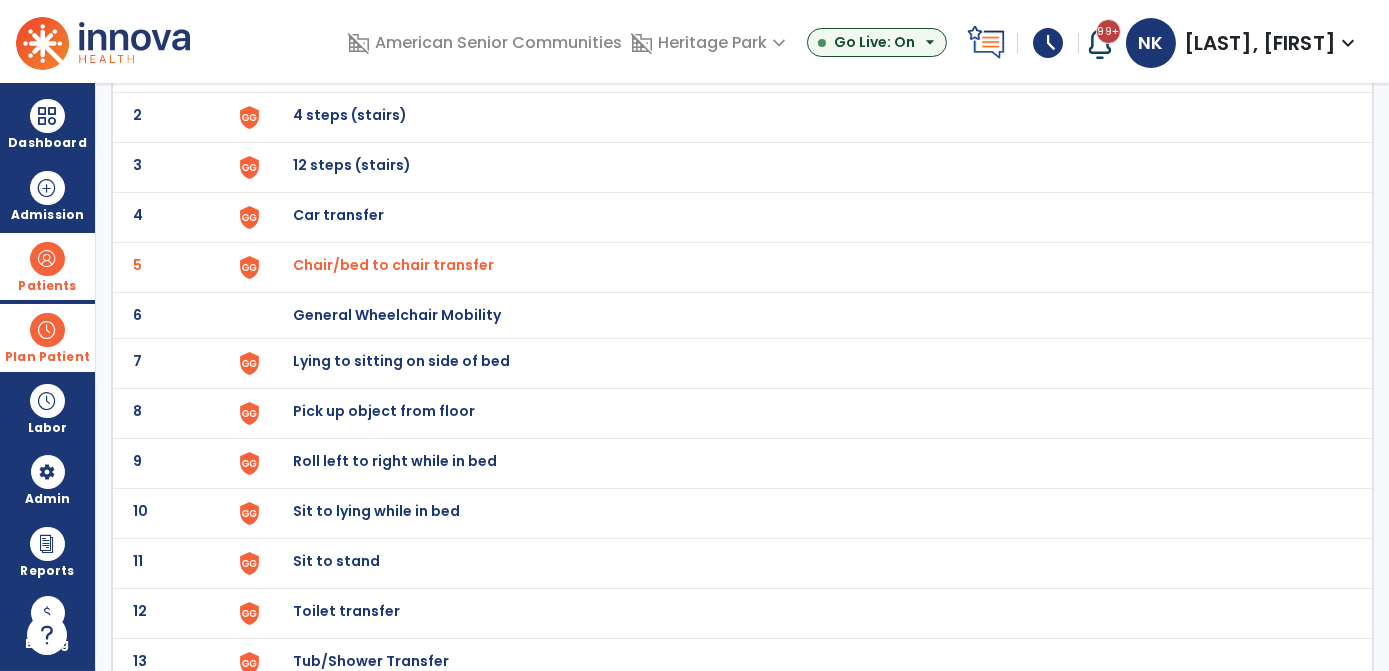scroll, scrollTop: 204, scrollLeft: 0, axis: vertical 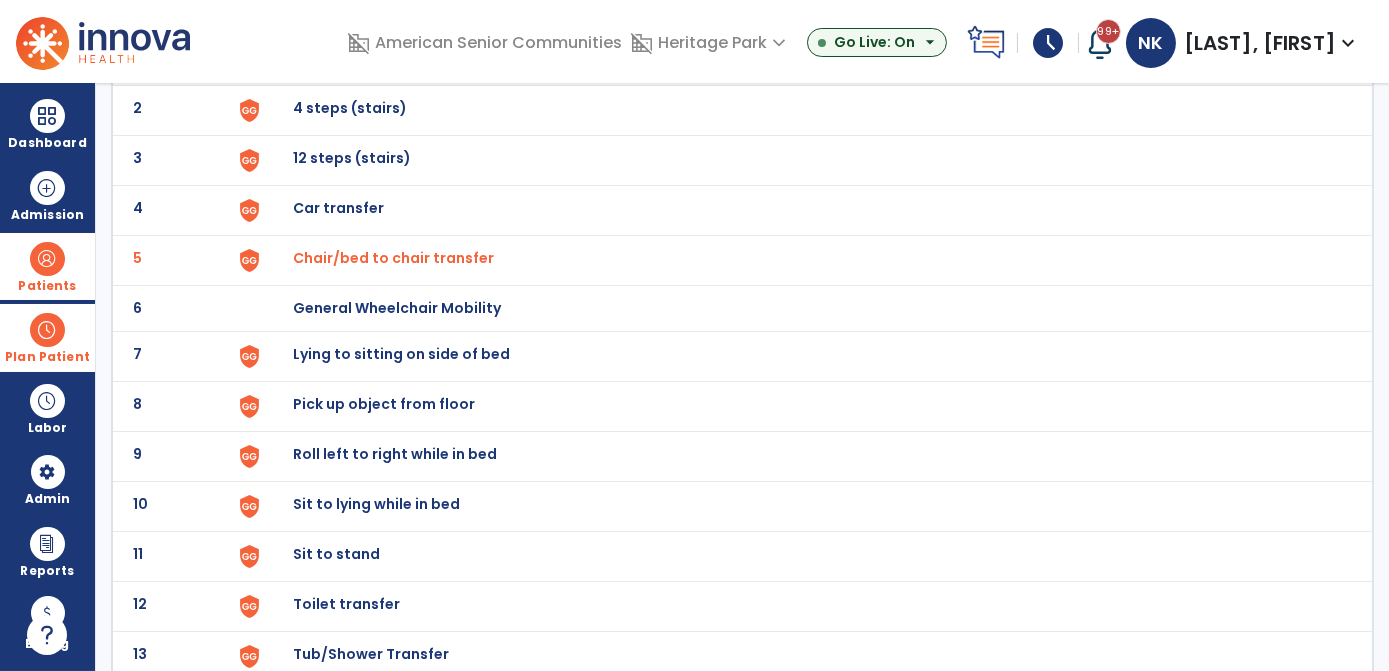 click on "Sit to stand" at bounding box center (803, 60) 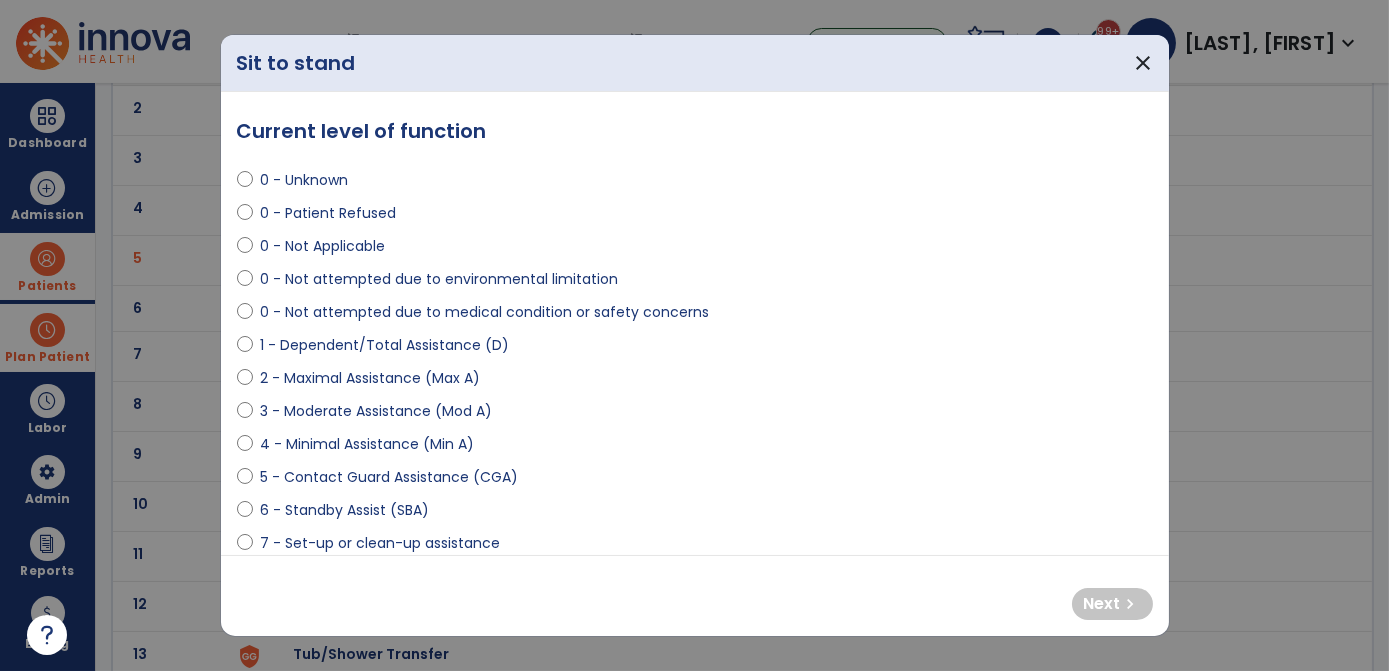 click on "2 - Maximal Assistance (Max A)" at bounding box center (371, 378) 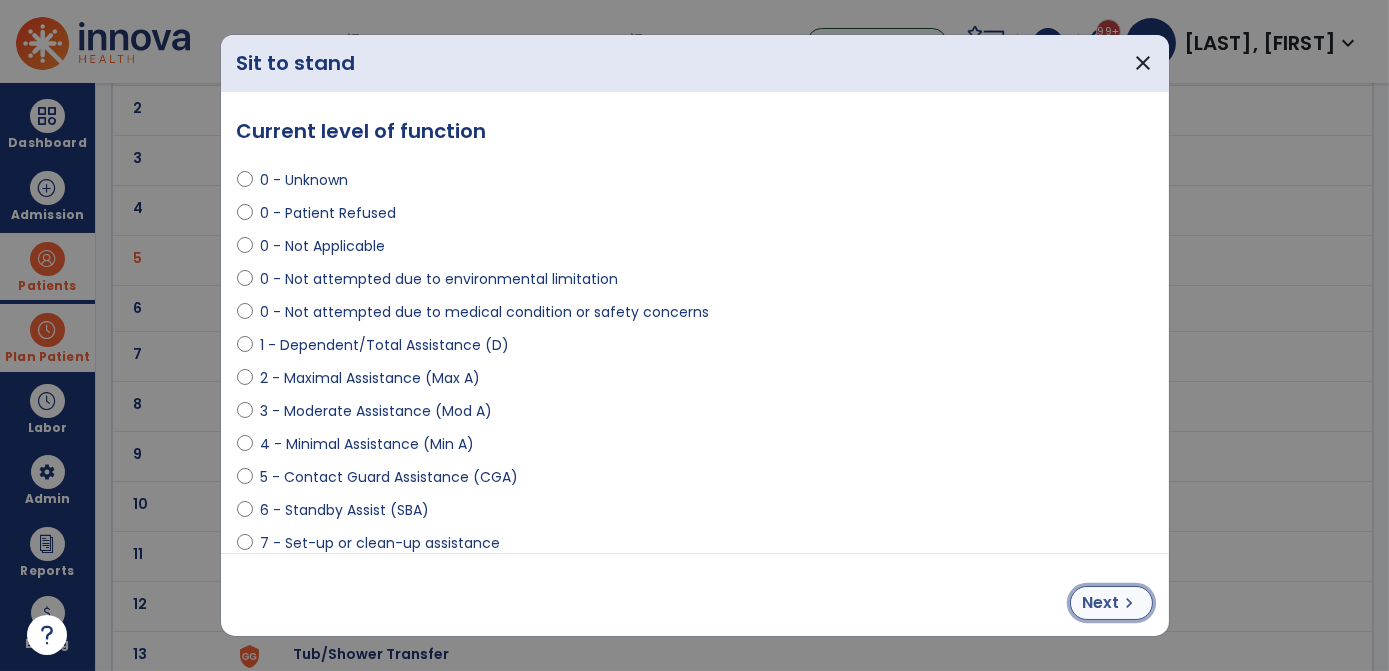 click on "Next" at bounding box center (1101, 603) 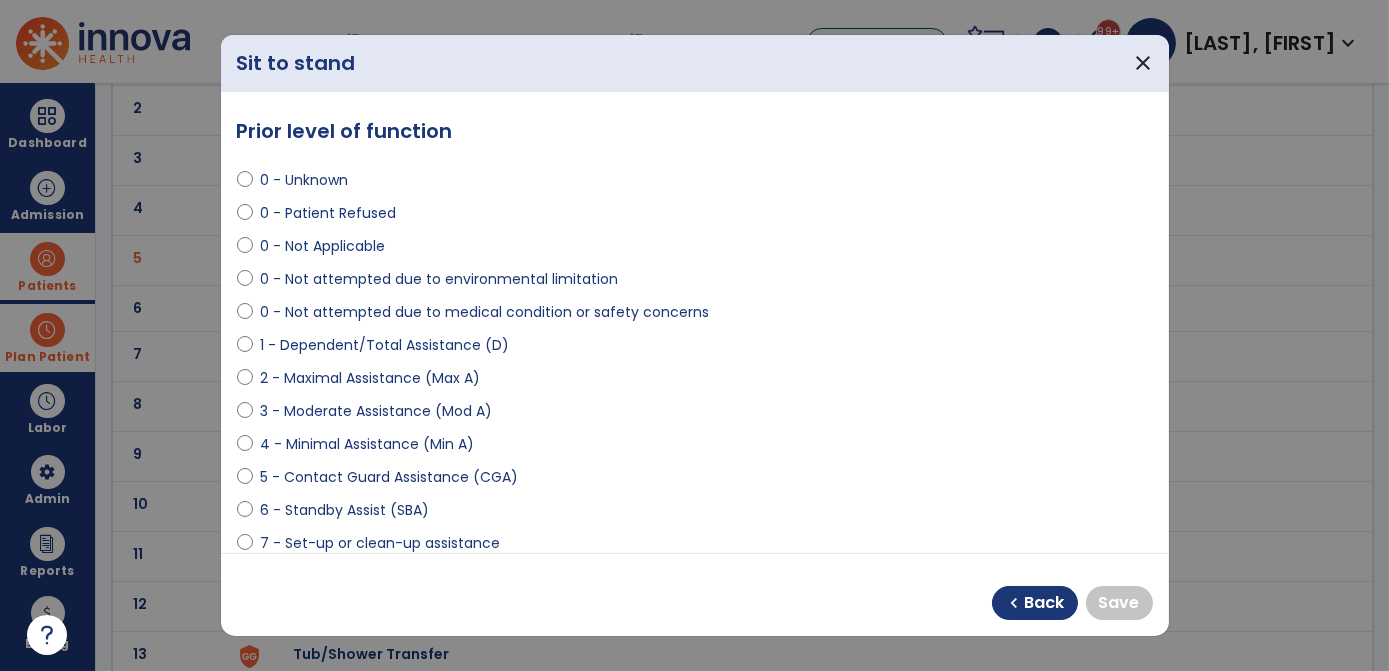 click on "3 - Moderate Assistance (Mod A)" at bounding box center (377, 411) 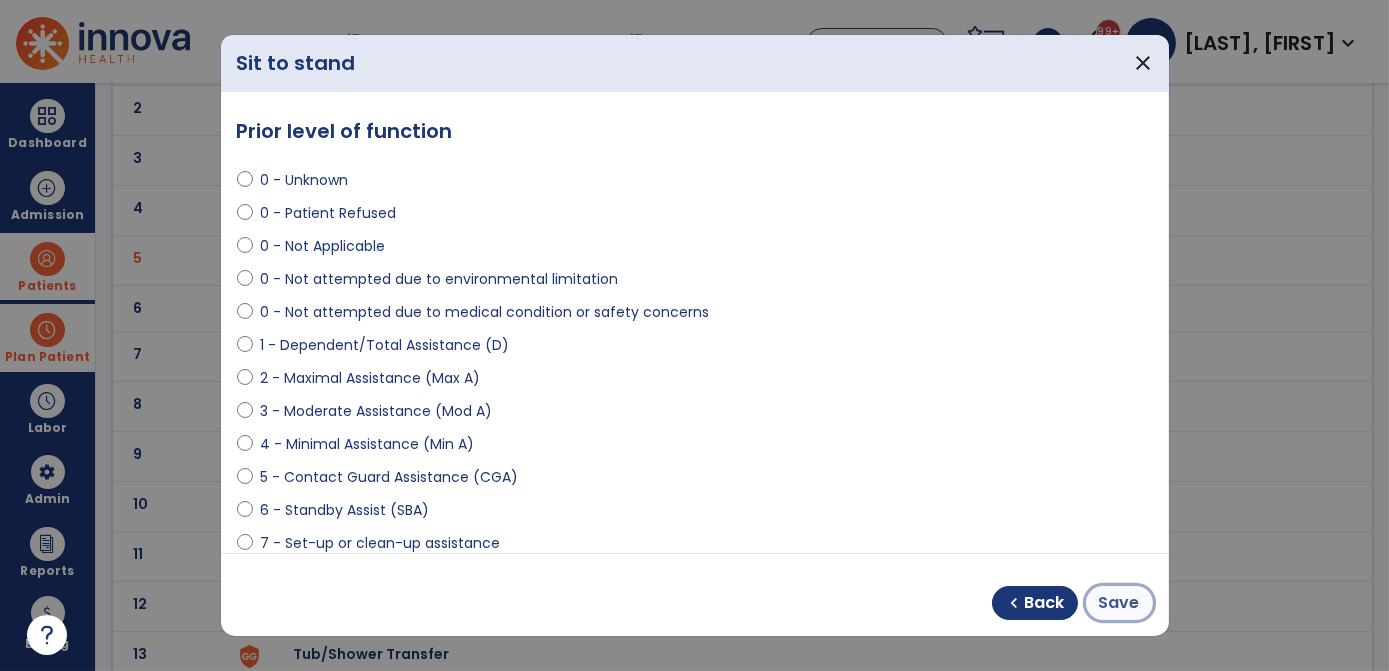 click on "Save" at bounding box center (1119, 603) 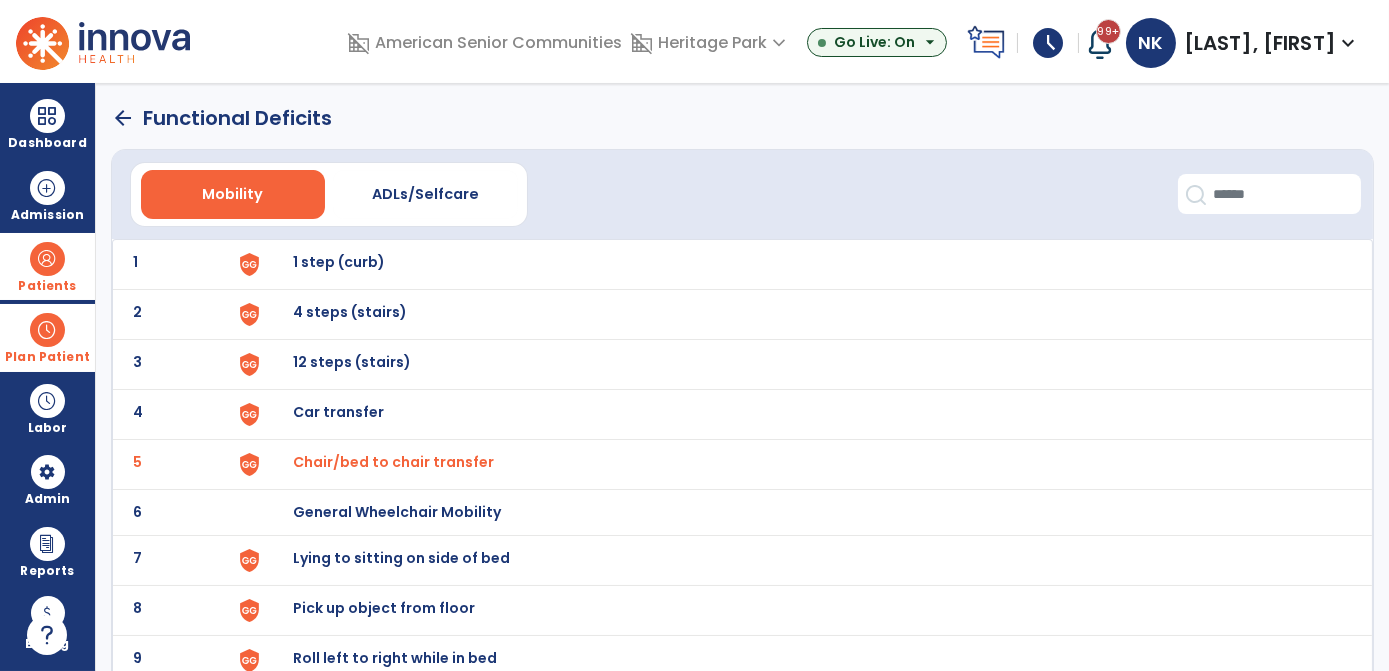 scroll, scrollTop: 104, scrollLeft: 0, axis: vertical 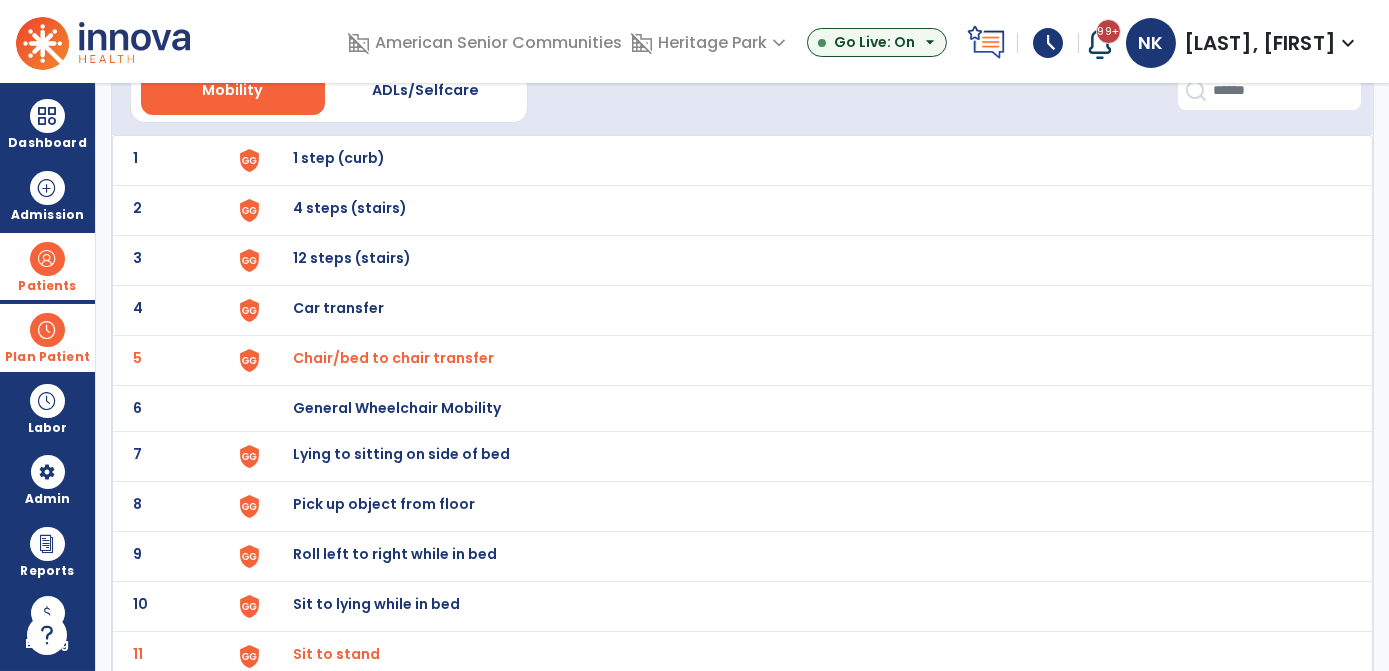 click on "Lying to sitting on side of bed" at bounding box center (803, 160) 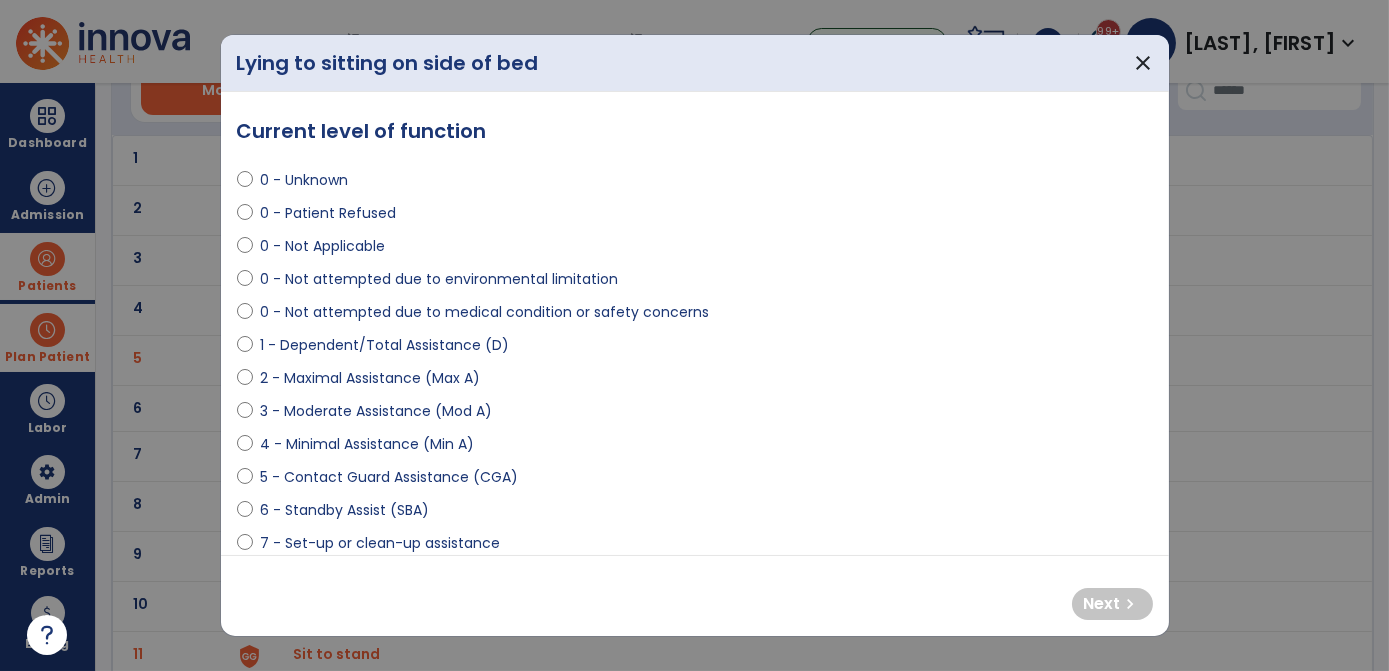 click on "3 - Moderate Assistance (Mod A)" at bounding box center [377, 411] 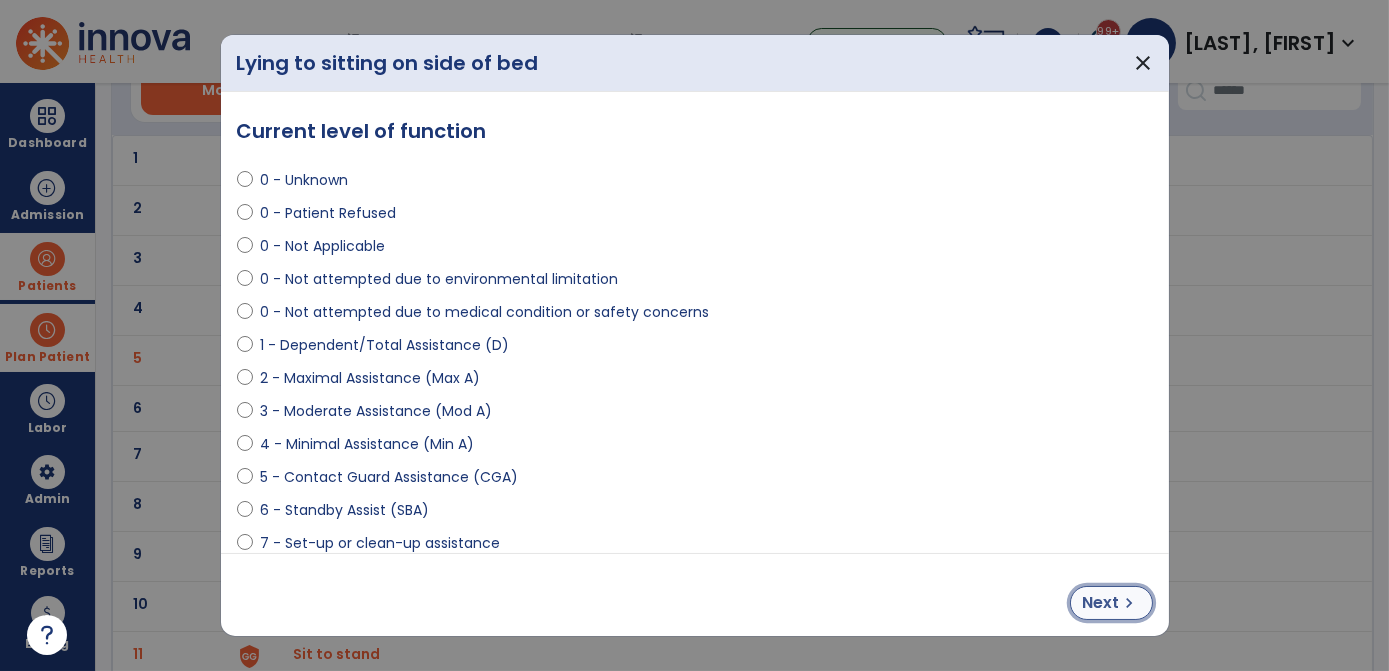 click on "Next" at bounding box center (1101, 603) 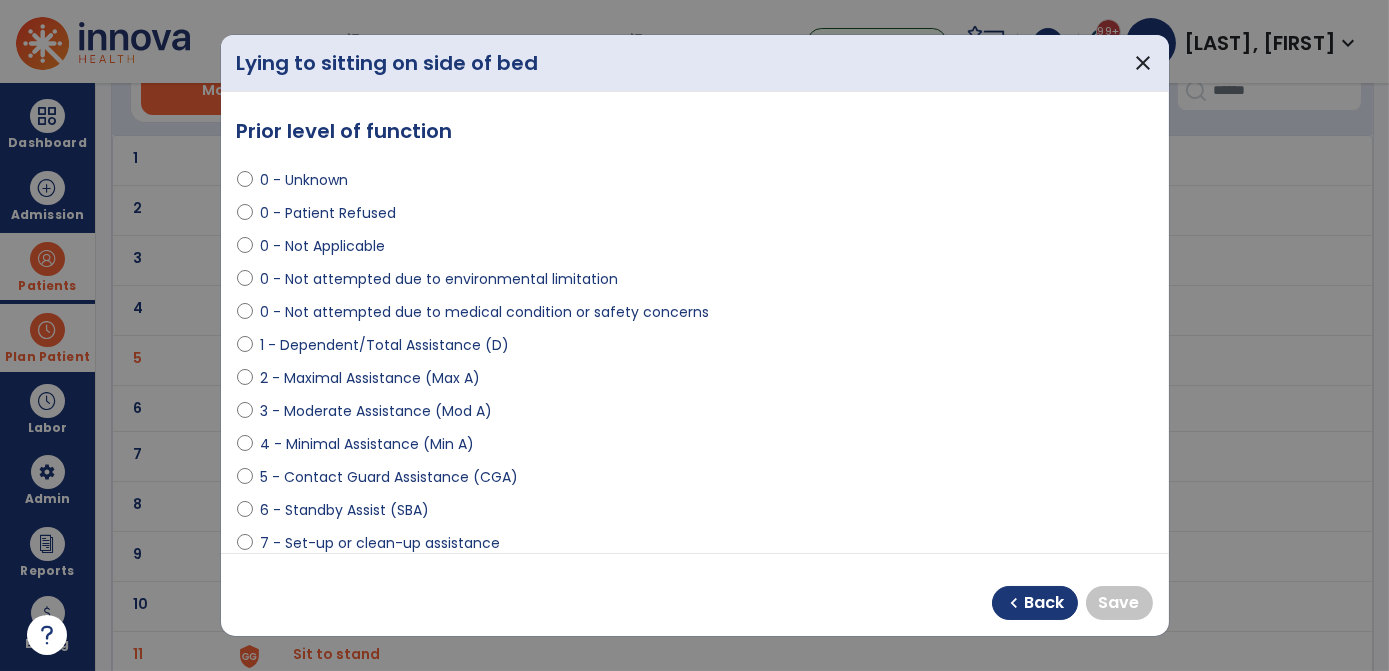click on "4 - Minimal Assistance (Min A)" at bounding box center (368, 444) 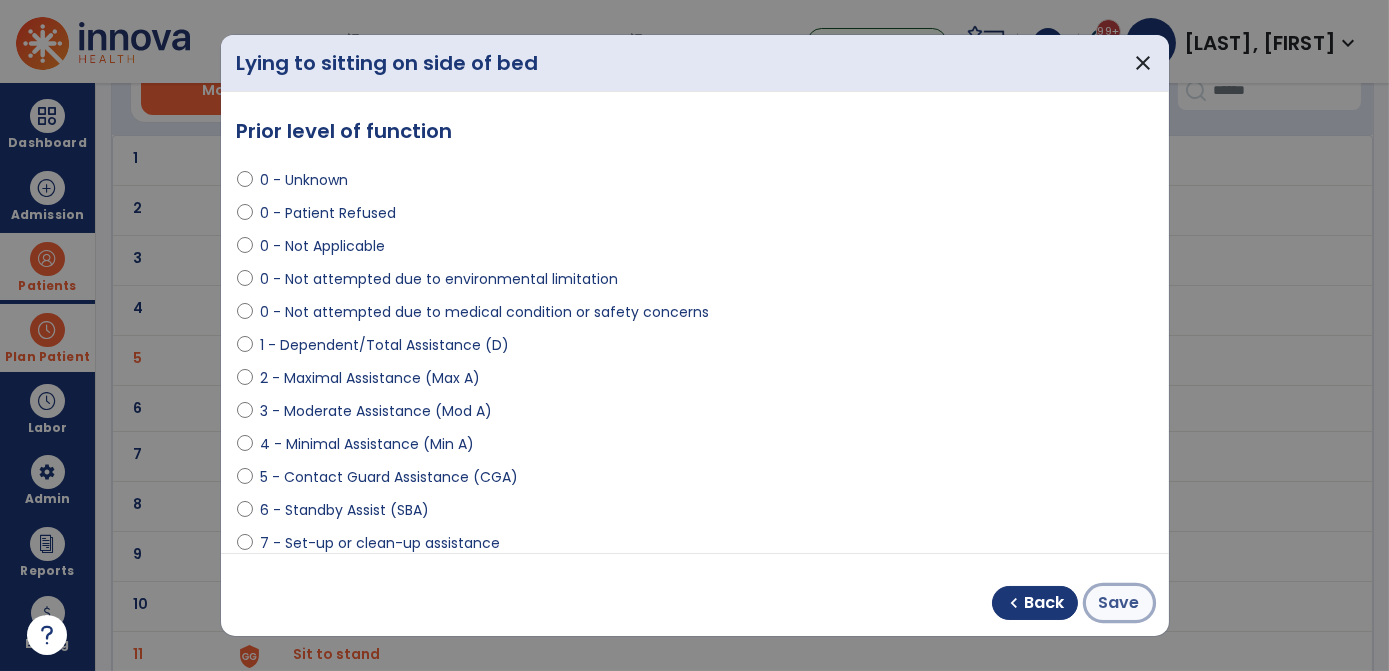 click on "Save" at bounding box center [1119, 603] 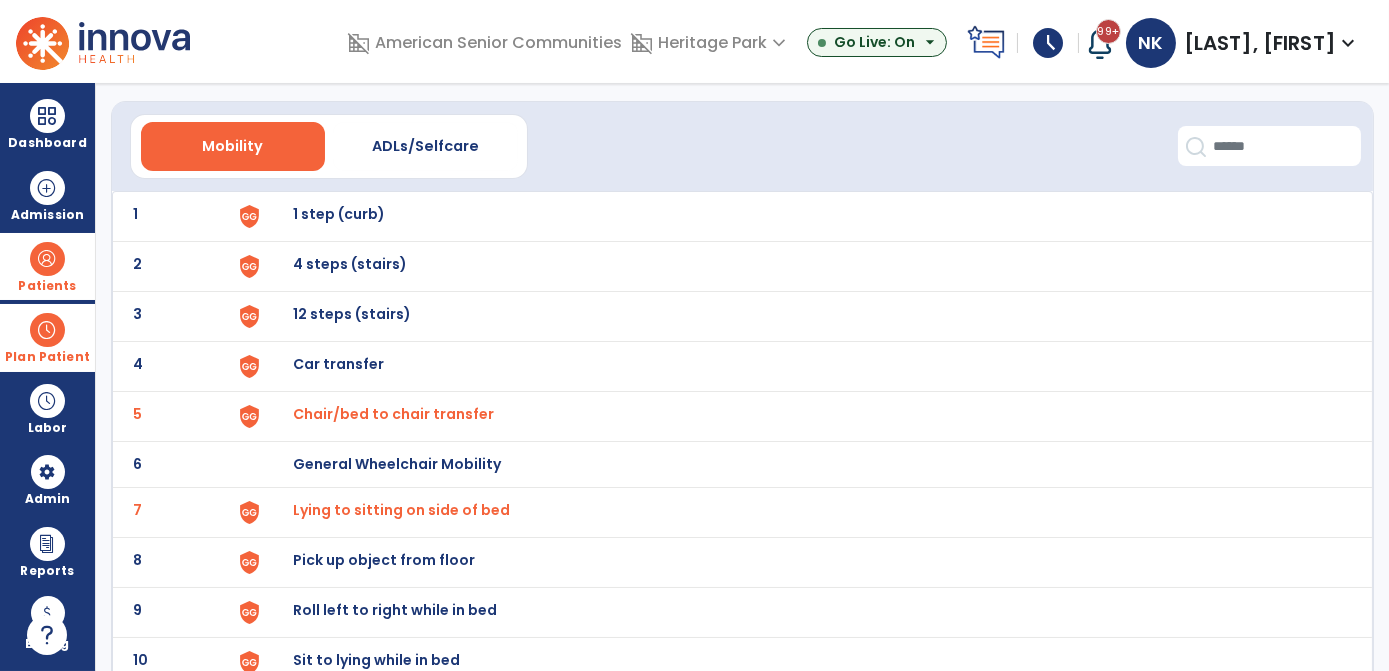 scroll, scrollTop: 0, scrollLeft: 0, axis: both 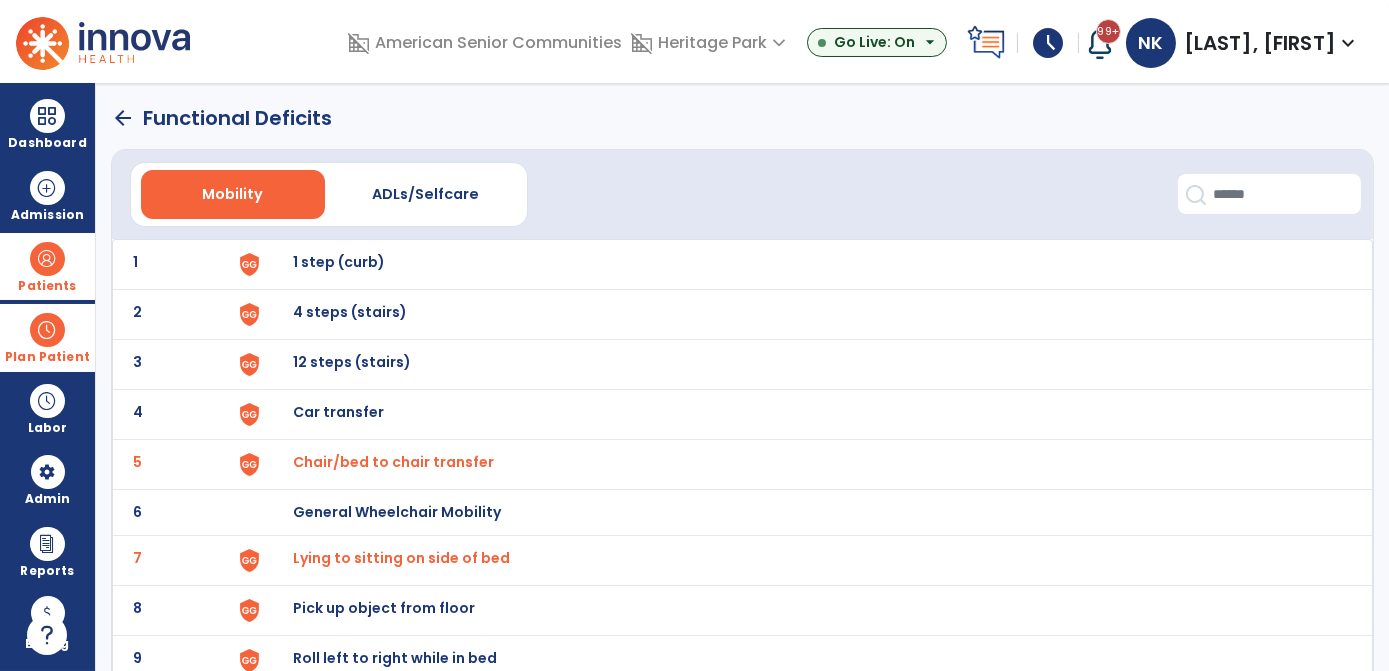 click on "arrow_back" 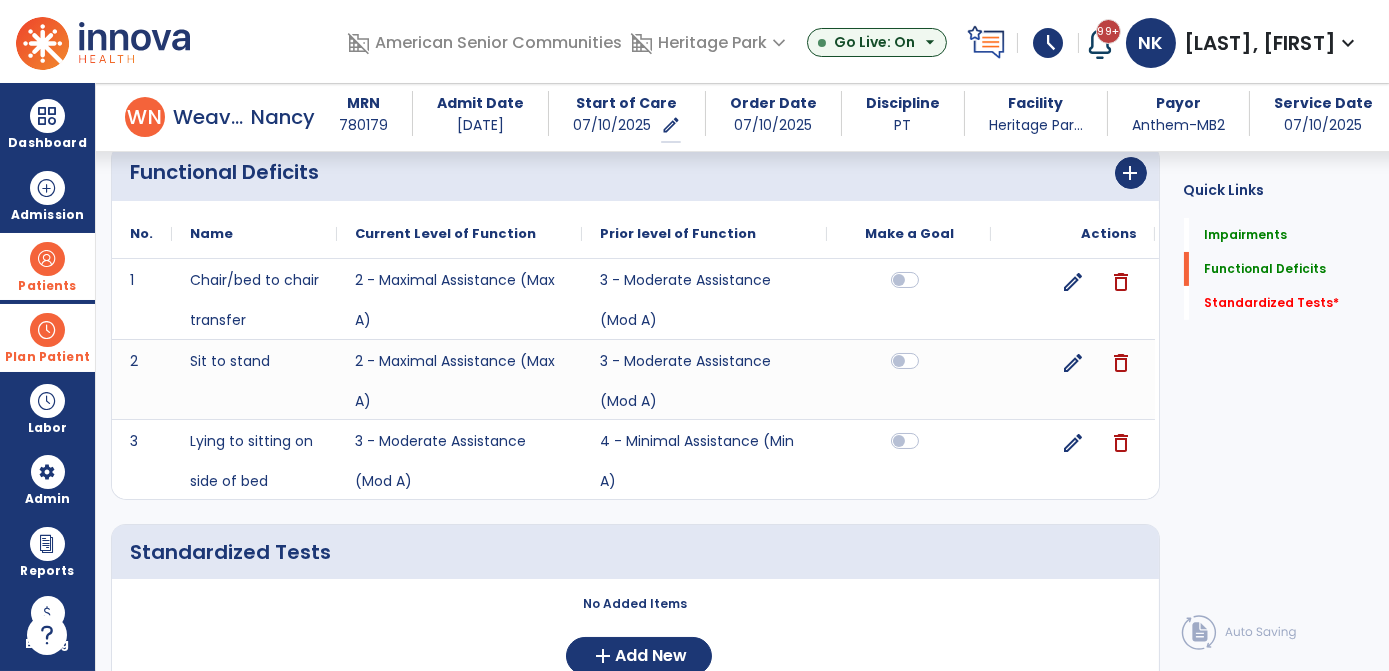 scroll, scrollTop: 652, scrollLeft: 0, axis: vertical 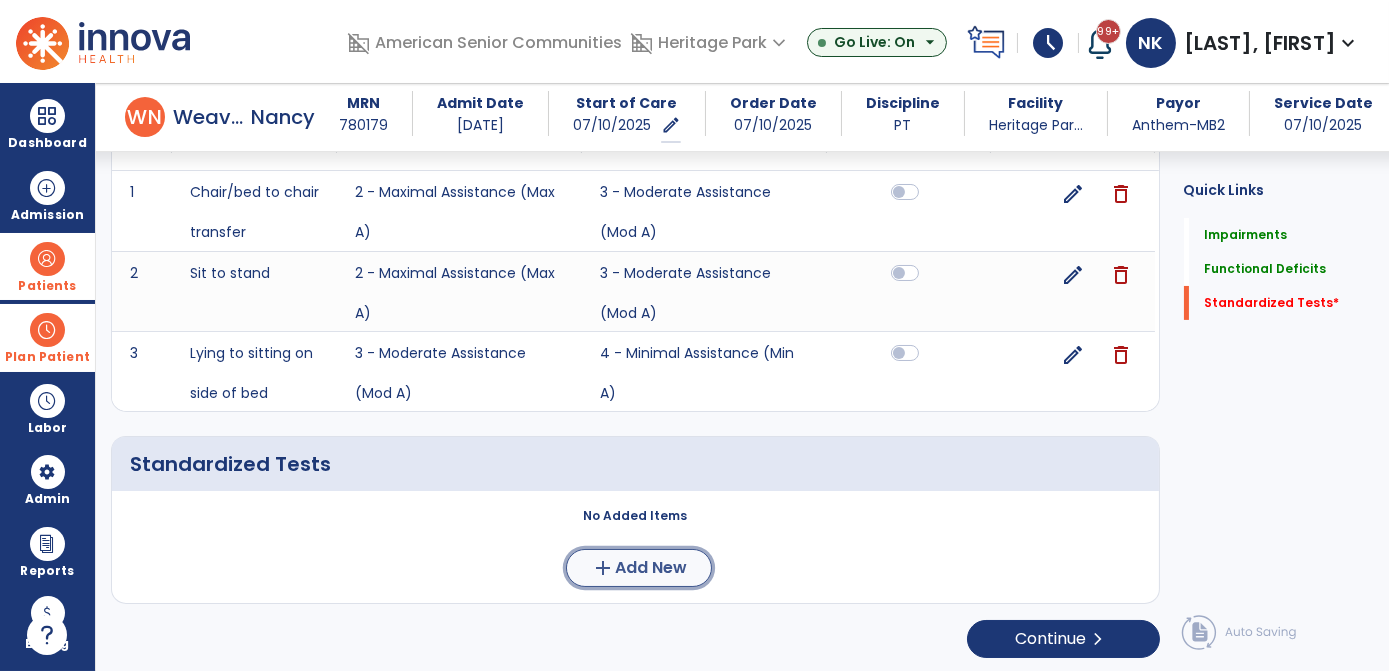click on "Add New" 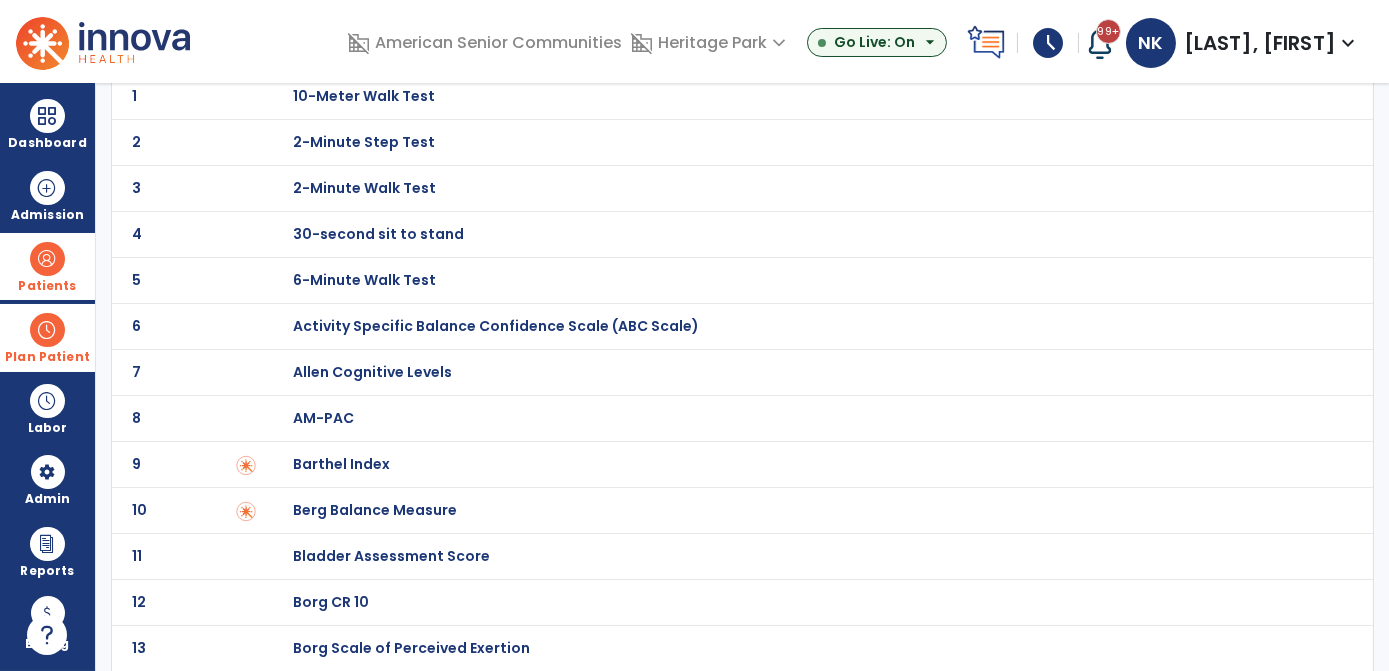 scroll, scrollTop: 0, scrollLeft: 0, axis: both 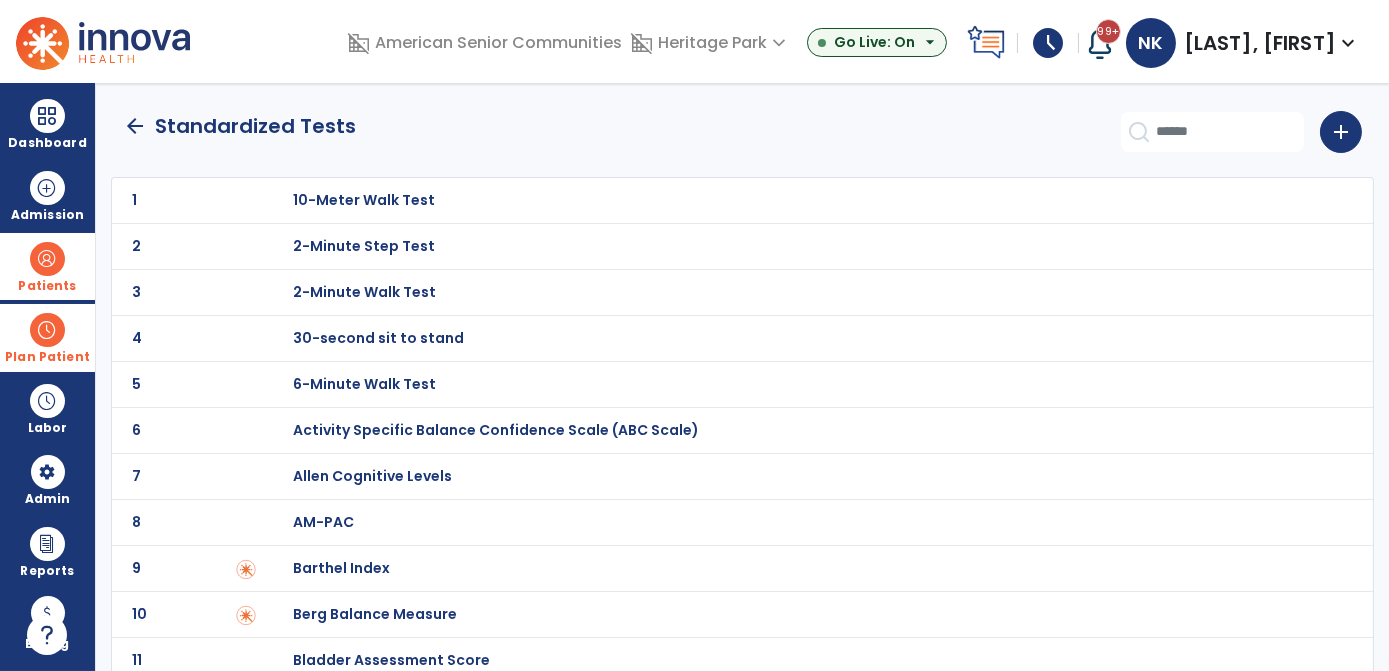click 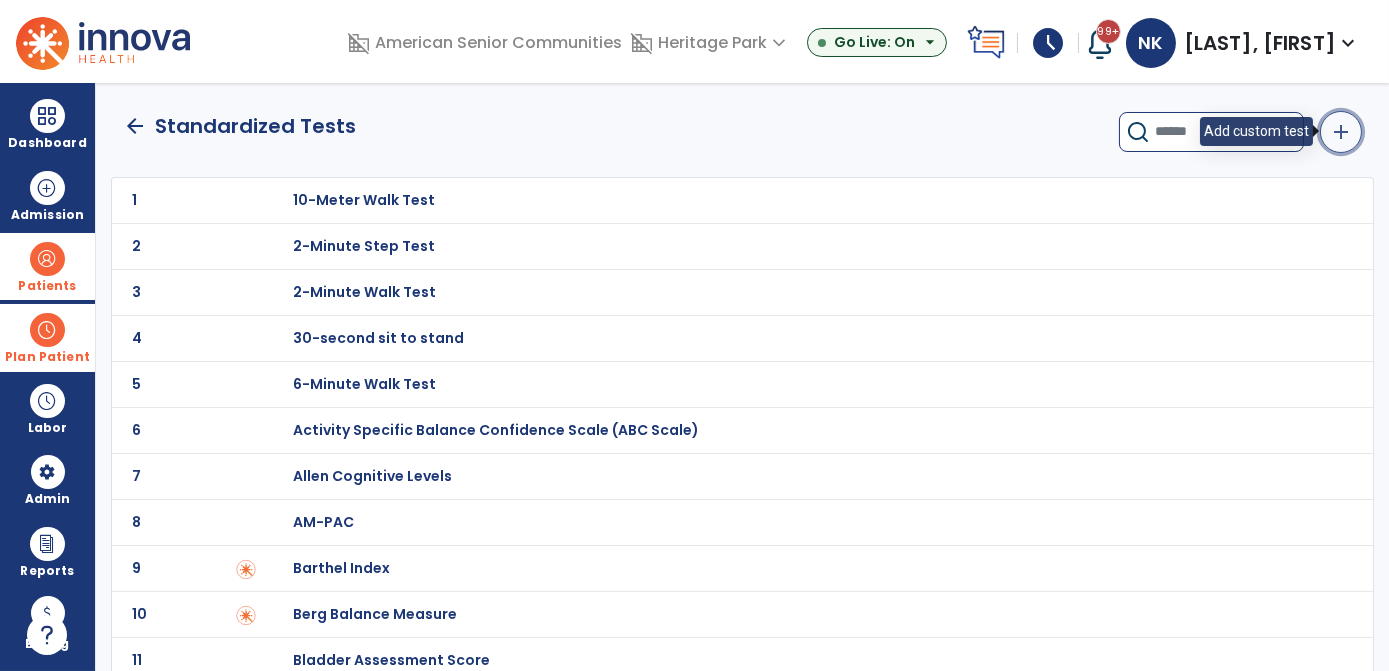 click on "add" 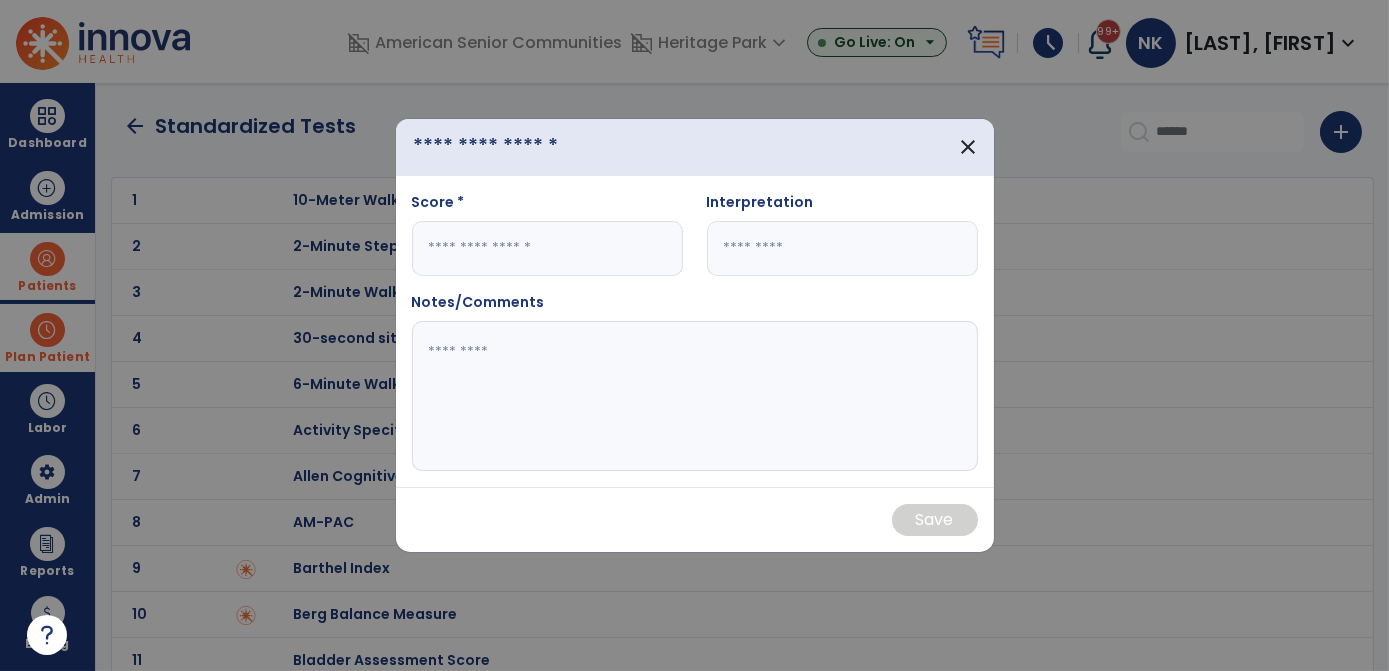click at bounding box center (516, 147) 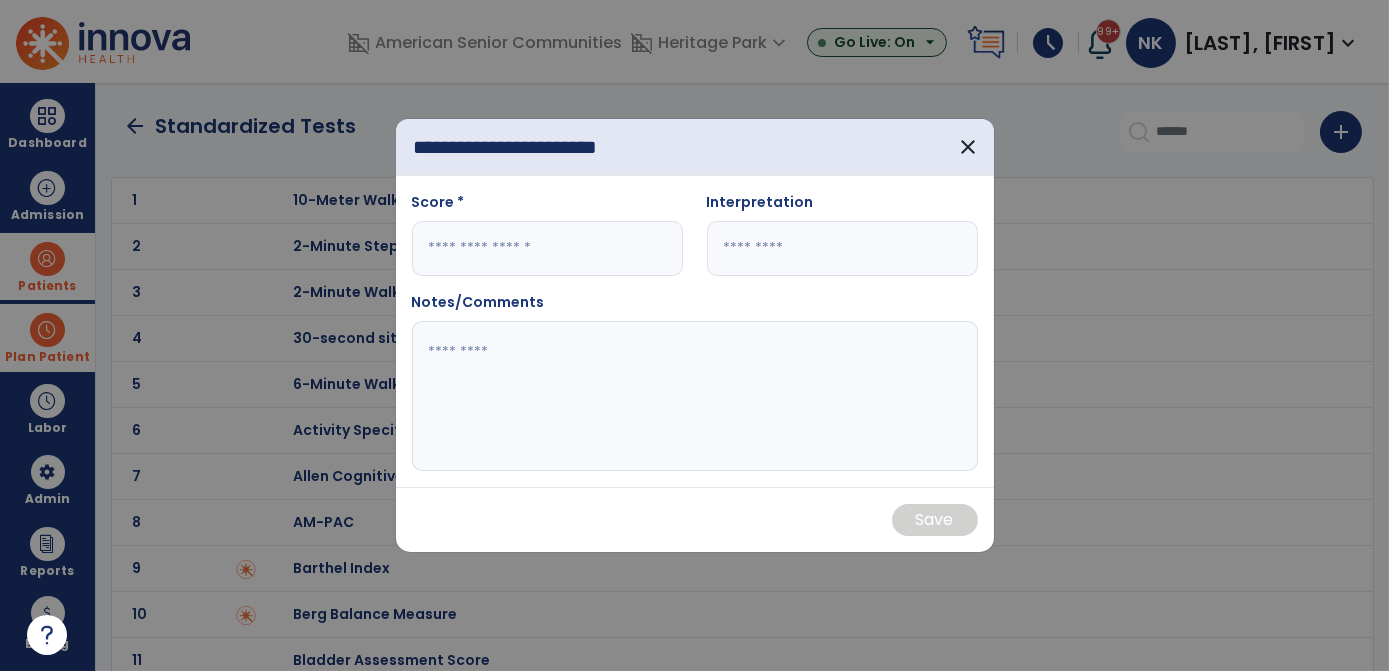 scroll, scrollTop: 0, scrollLeft: 10, axis: horizontal 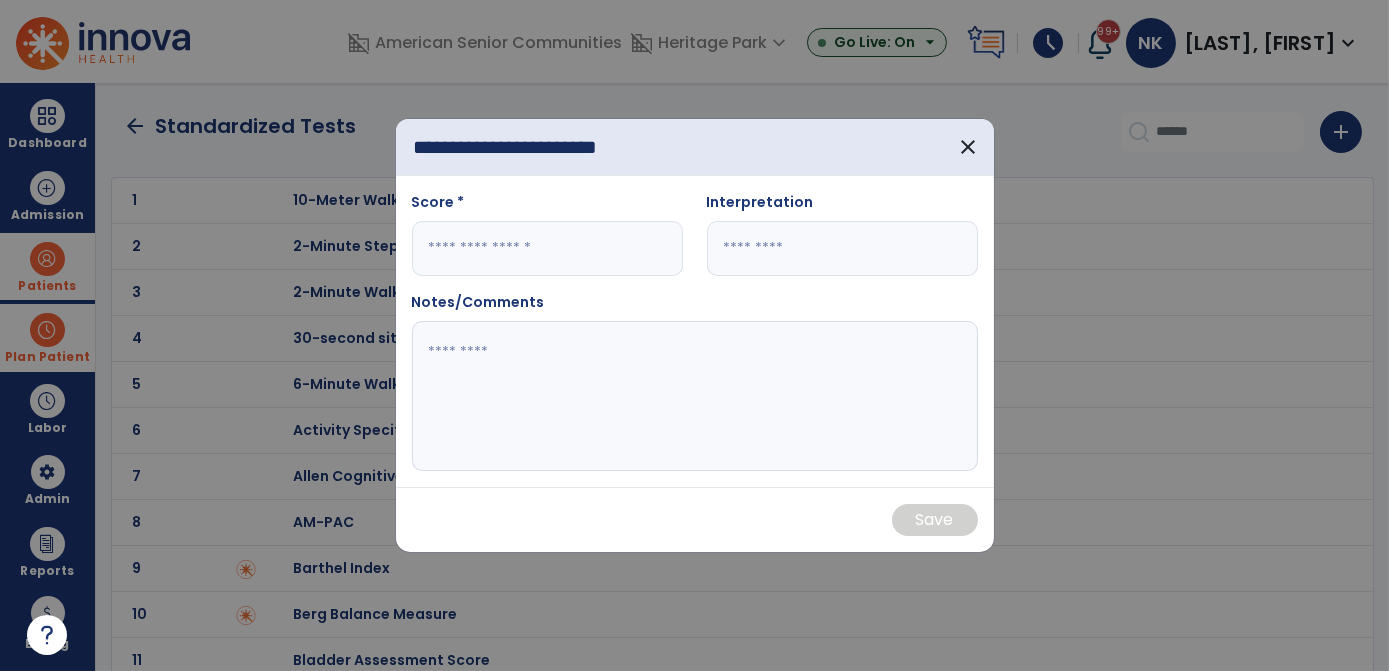 type on "**********" 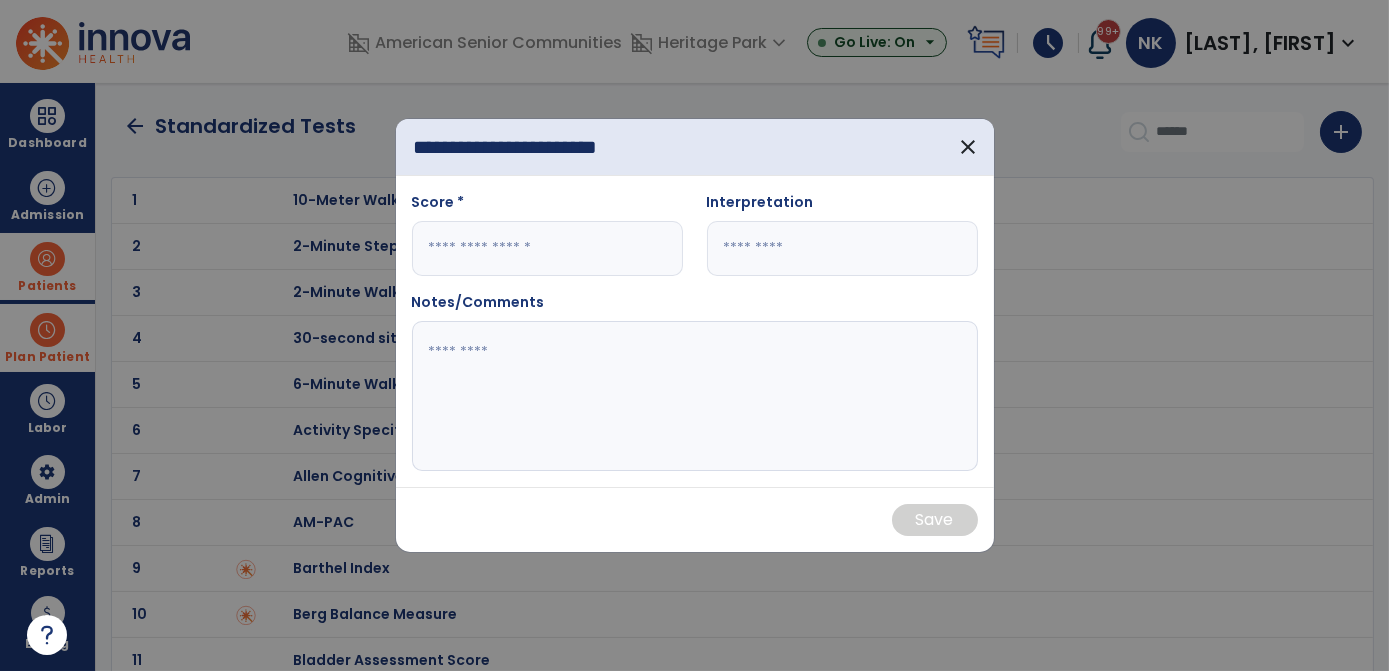 scroll, scrollTop: 0, scrollLeft: 0, axis: both 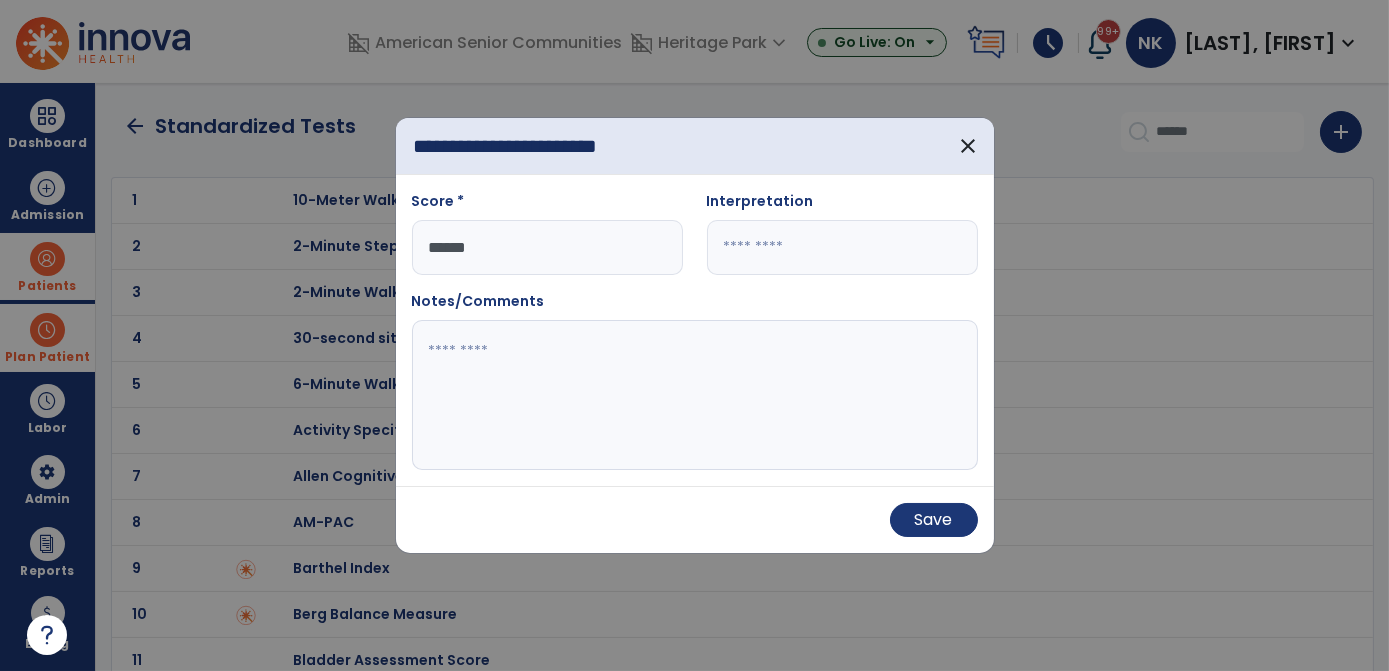 type on "******" 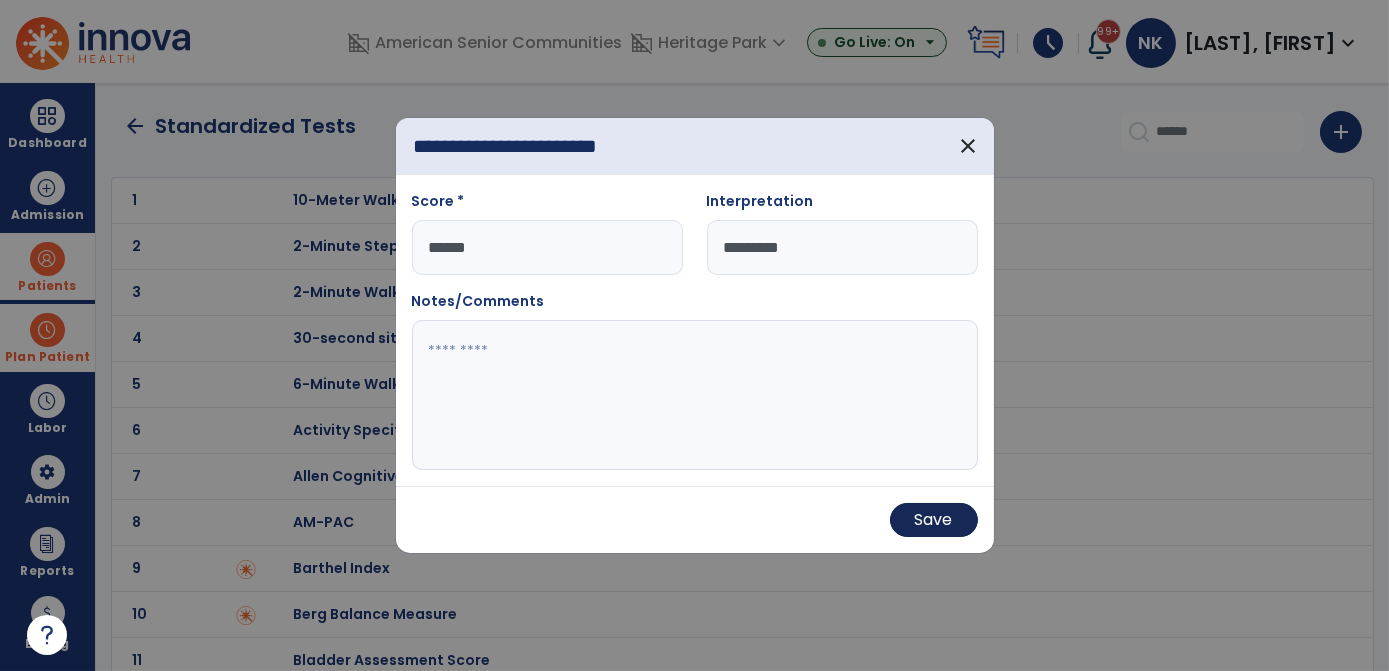 type on "*********" 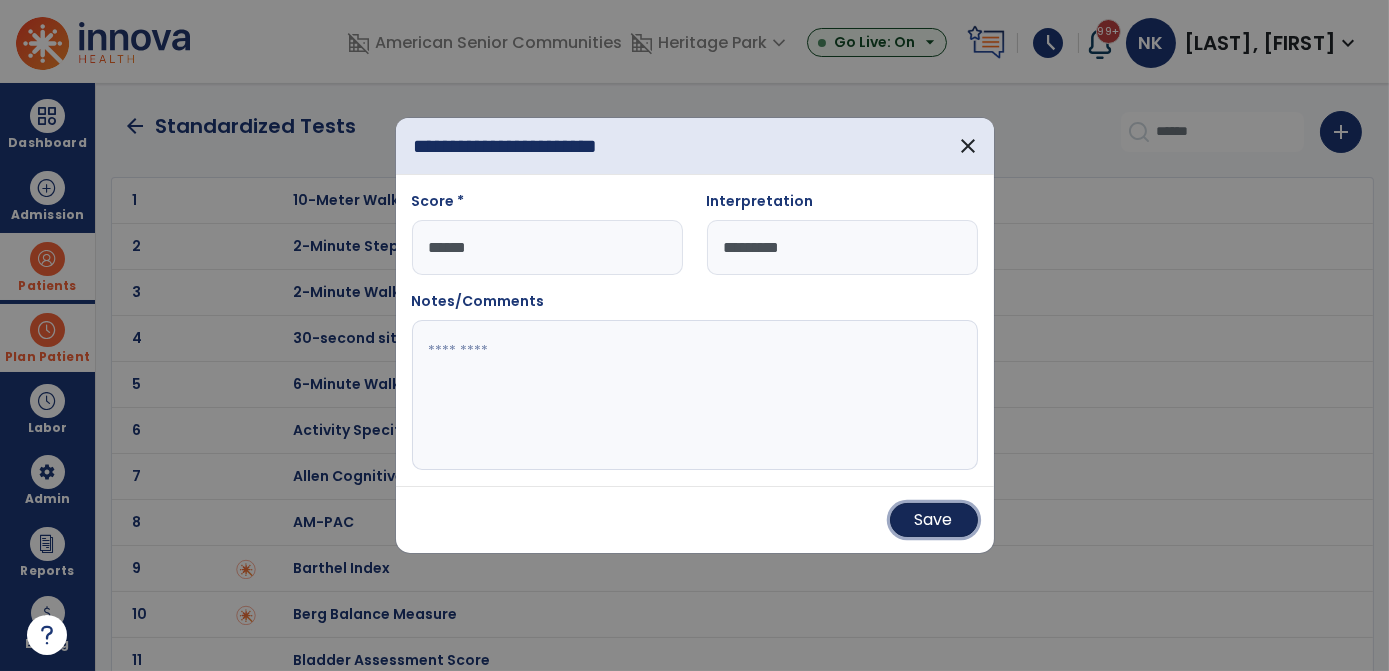 click on "Save" at bounding box center (934, 520) 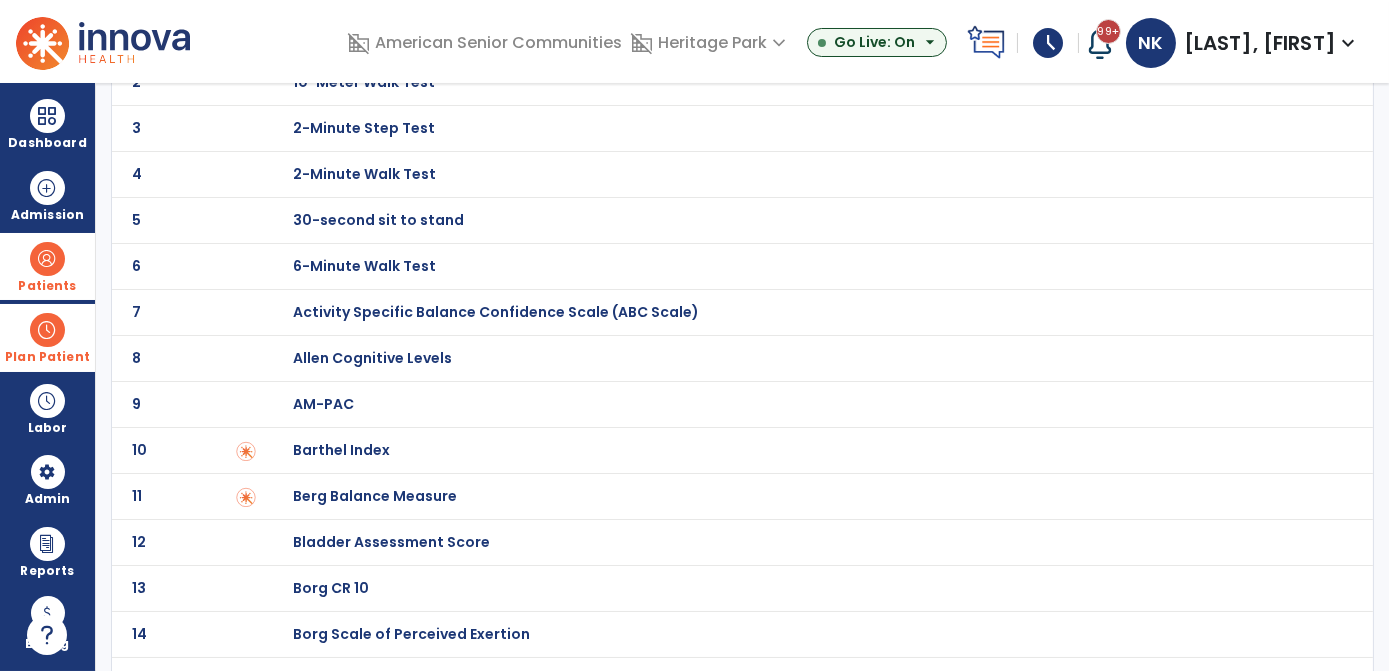 scroll, scrollTop: 0, scrollLeft: 0, axis: both 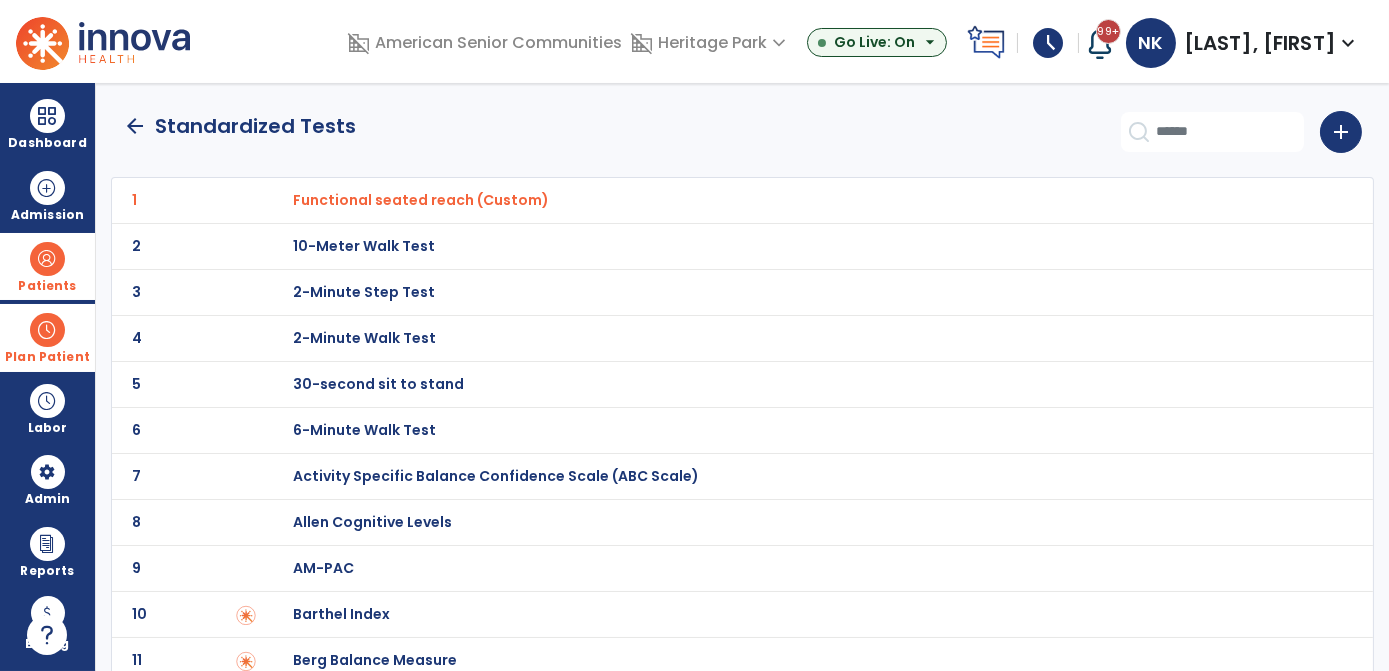 click on "arrow_back" 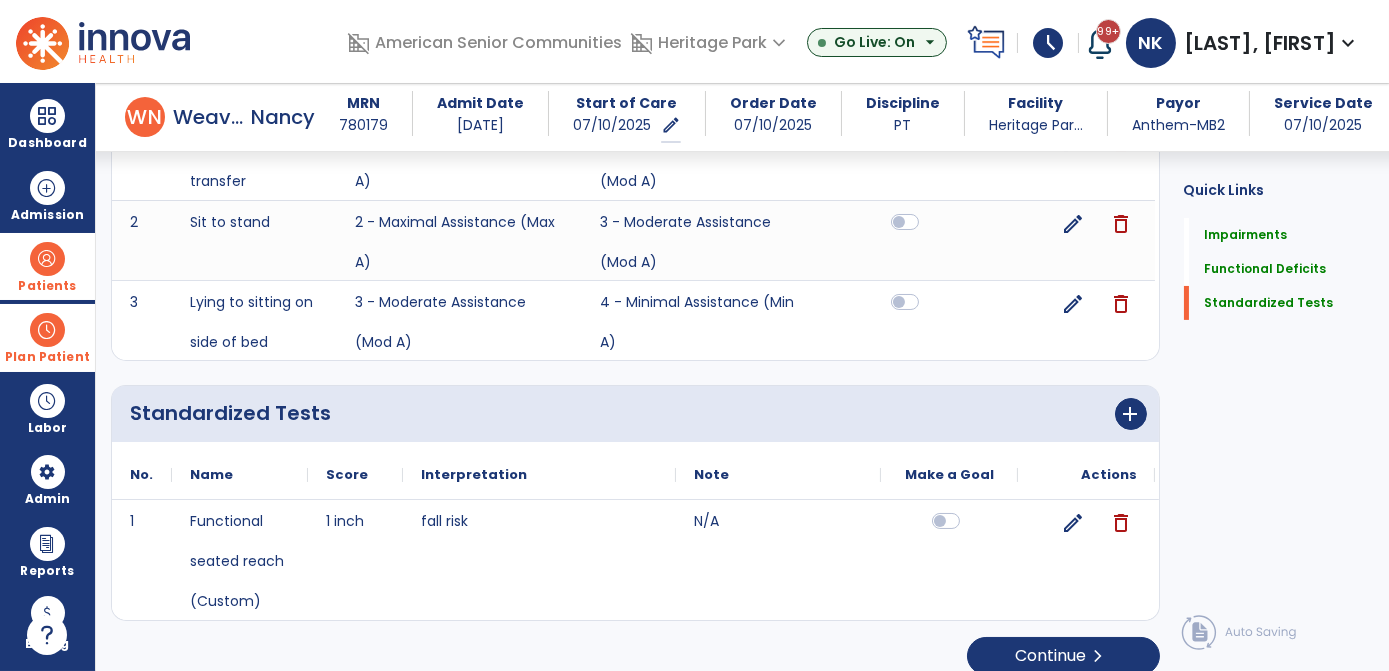 scroll, scrollTop: 720, scrollLeft: 0, axis: vertical 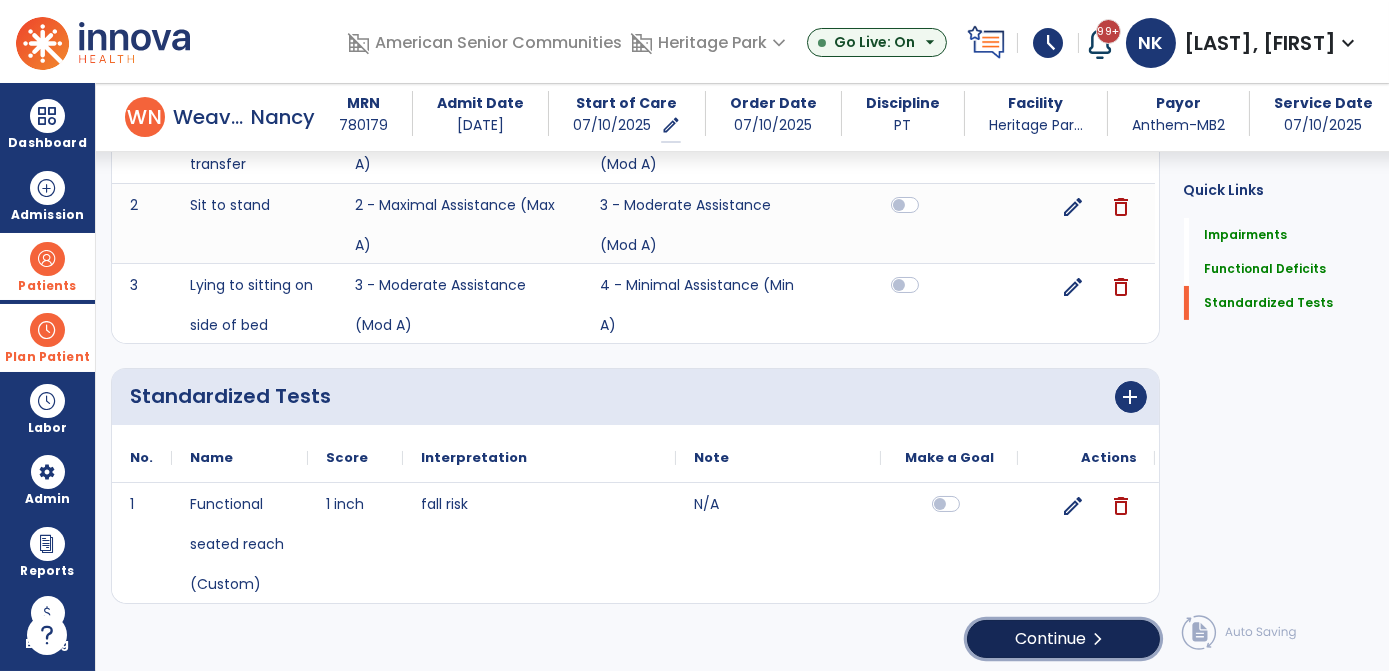 click on "Continue  chevron_right" 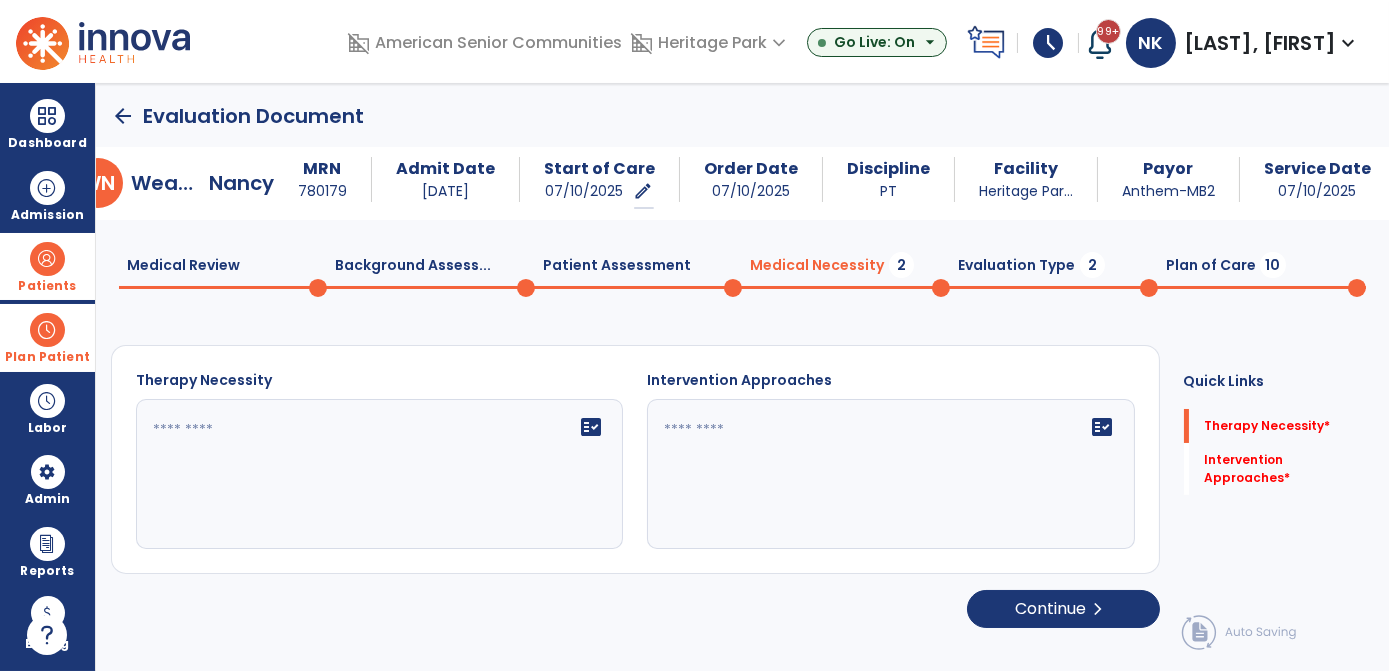 scroll, scrollTop: 0, scrollLeft: 0, axis: both 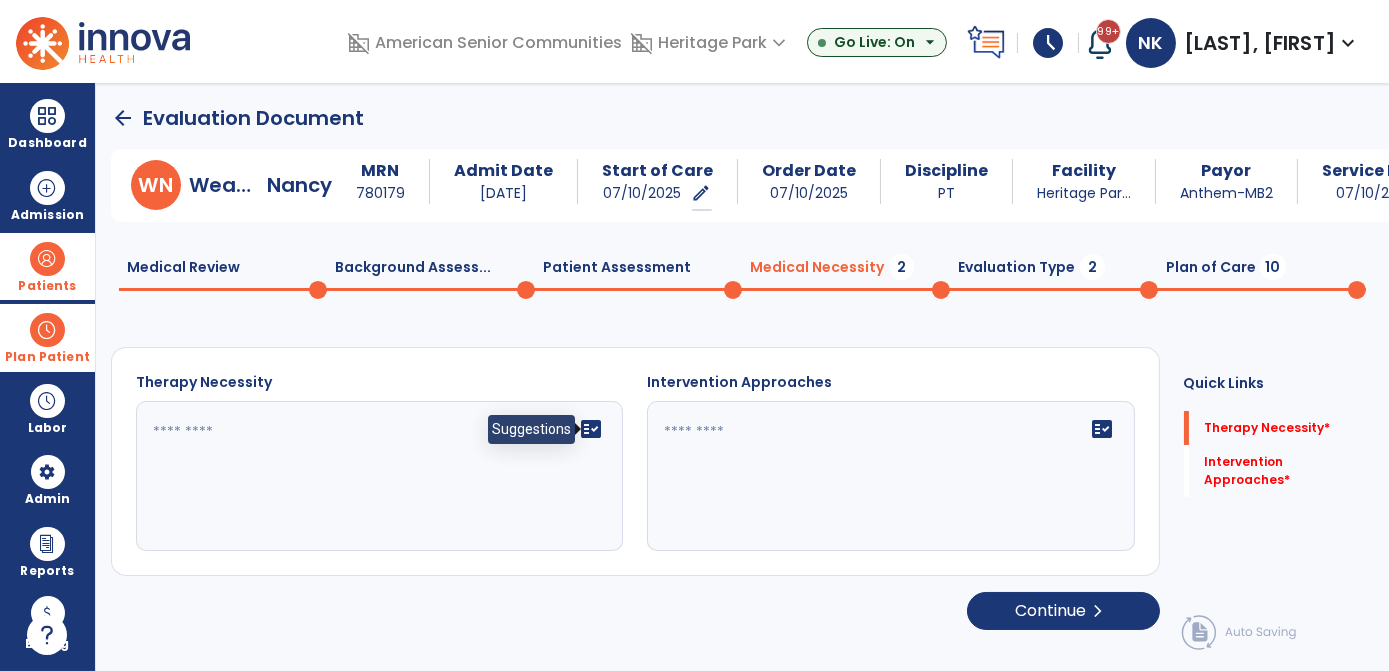 click on "fact_check" 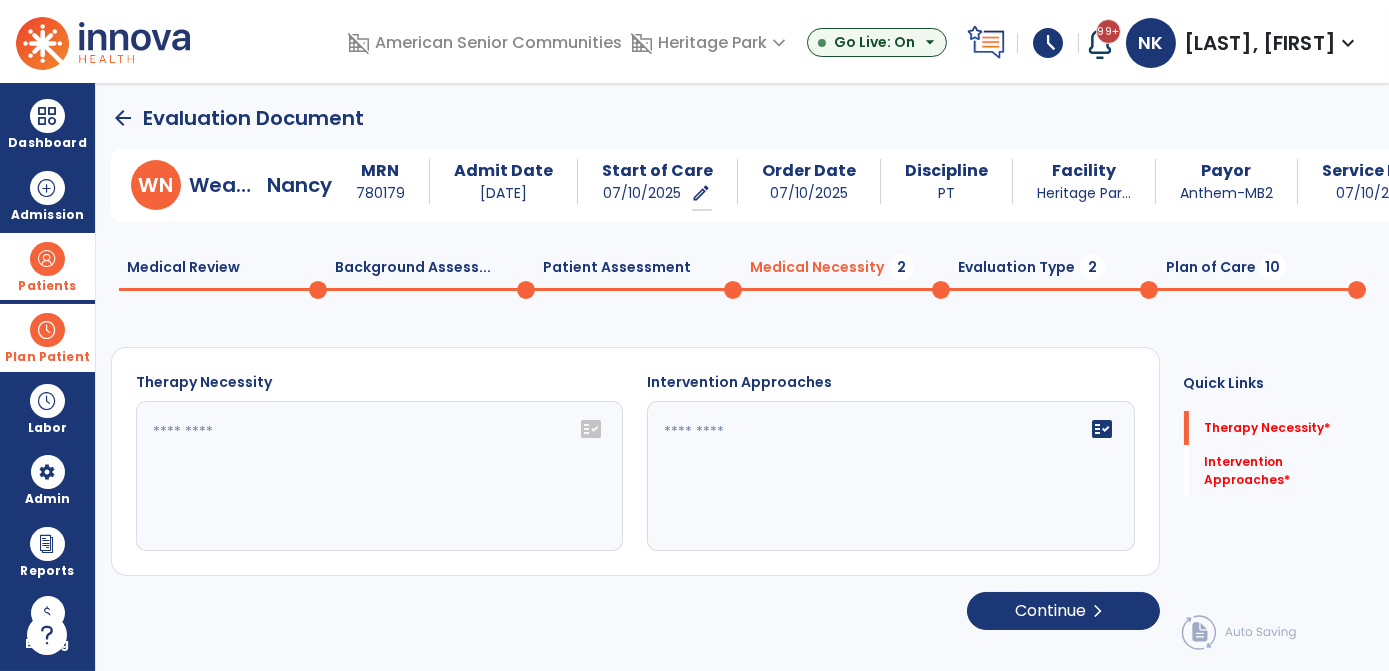 click on "fact_check" 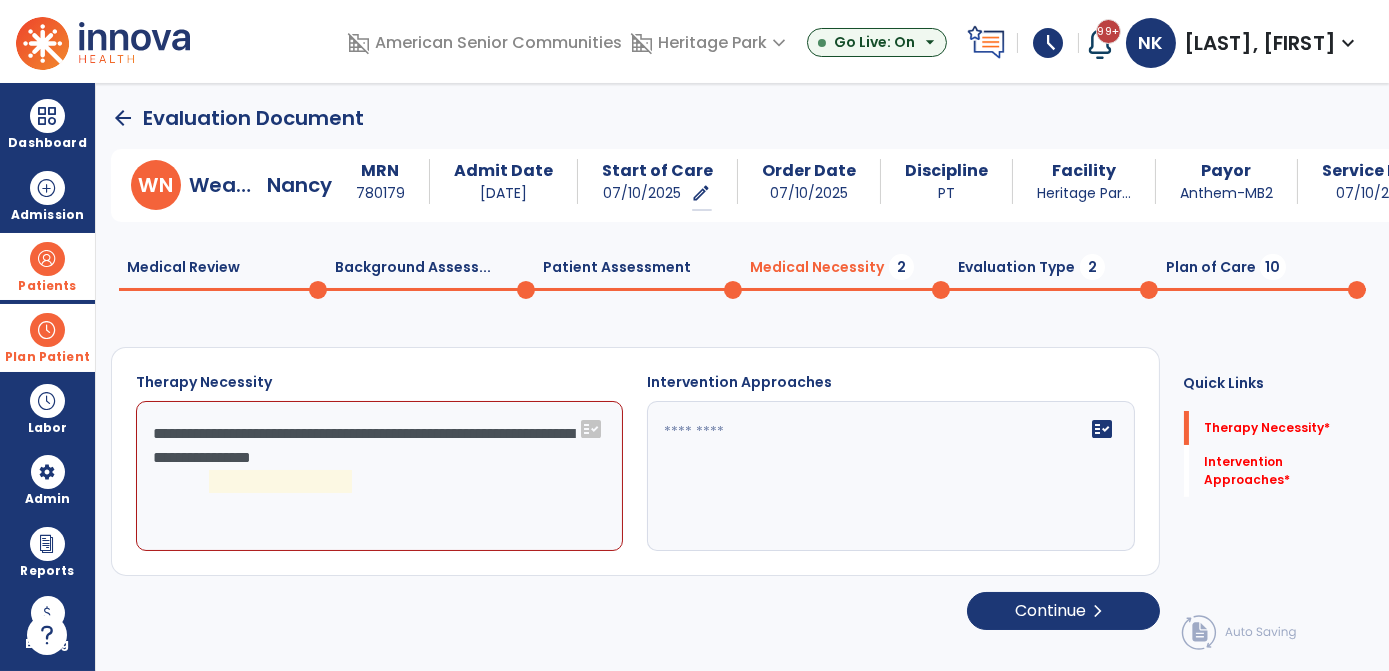 click on "**********" 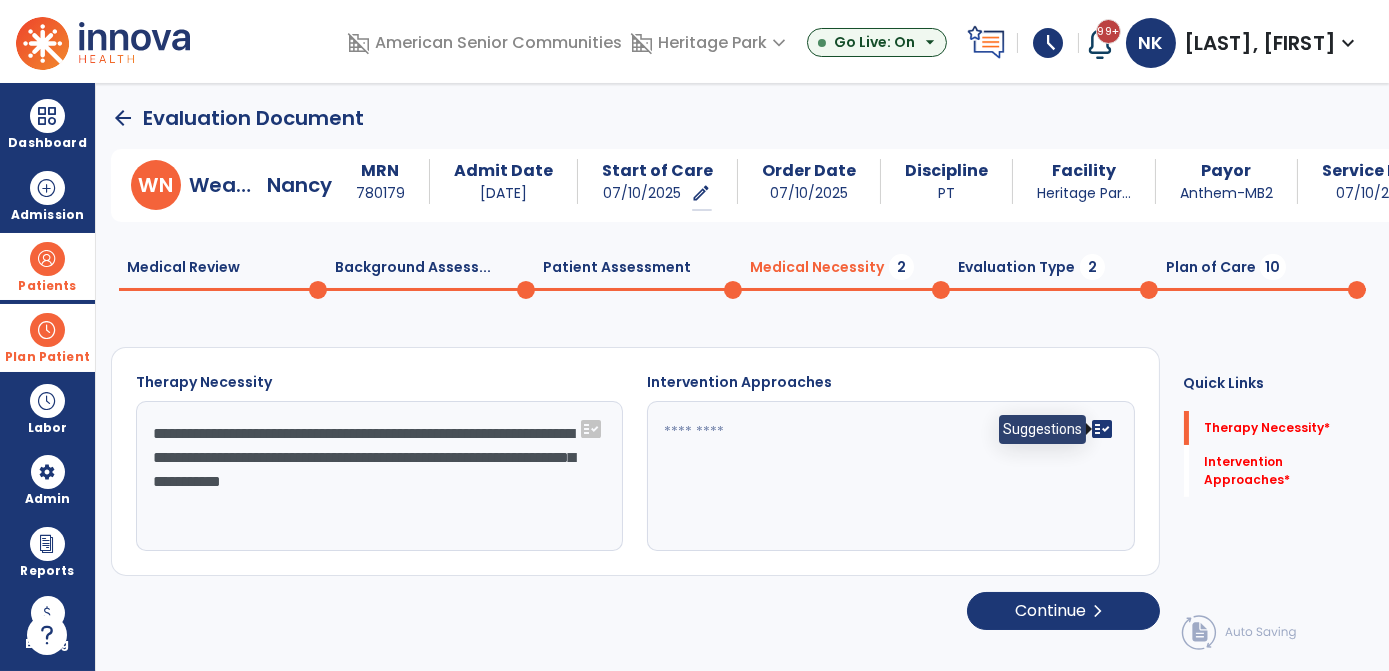 type on "**********" 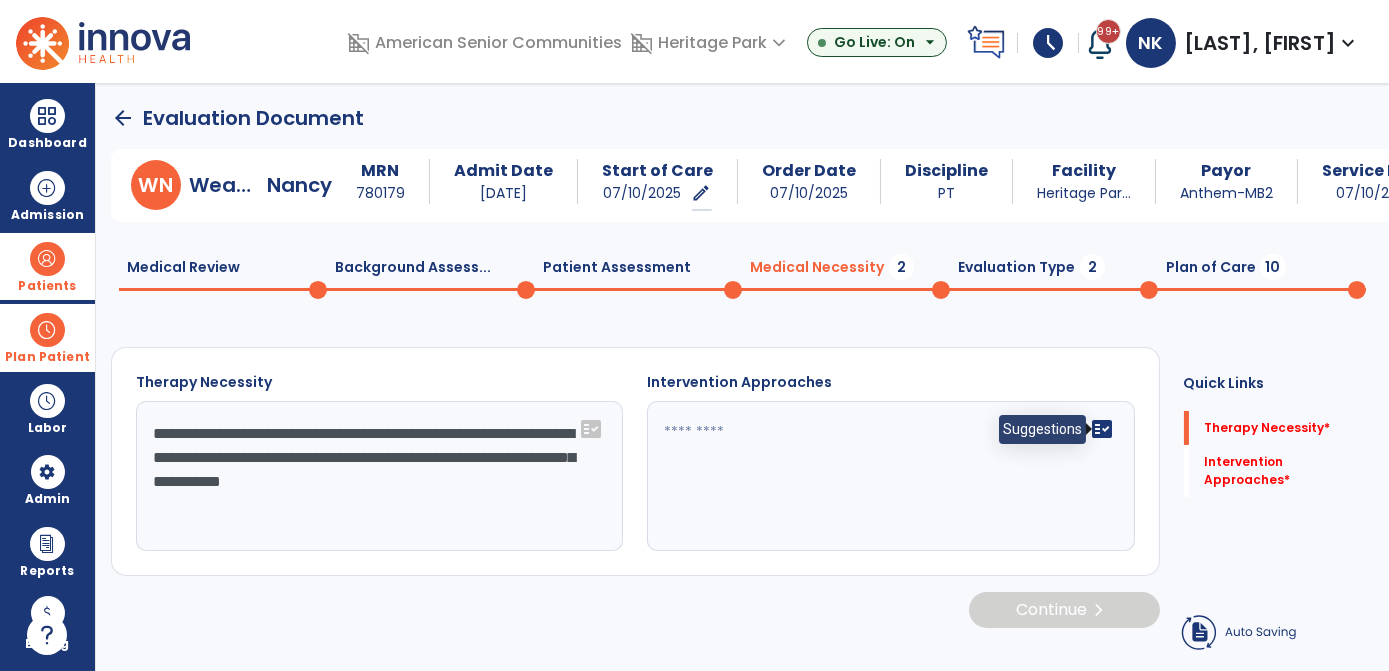 click on "fact_check" 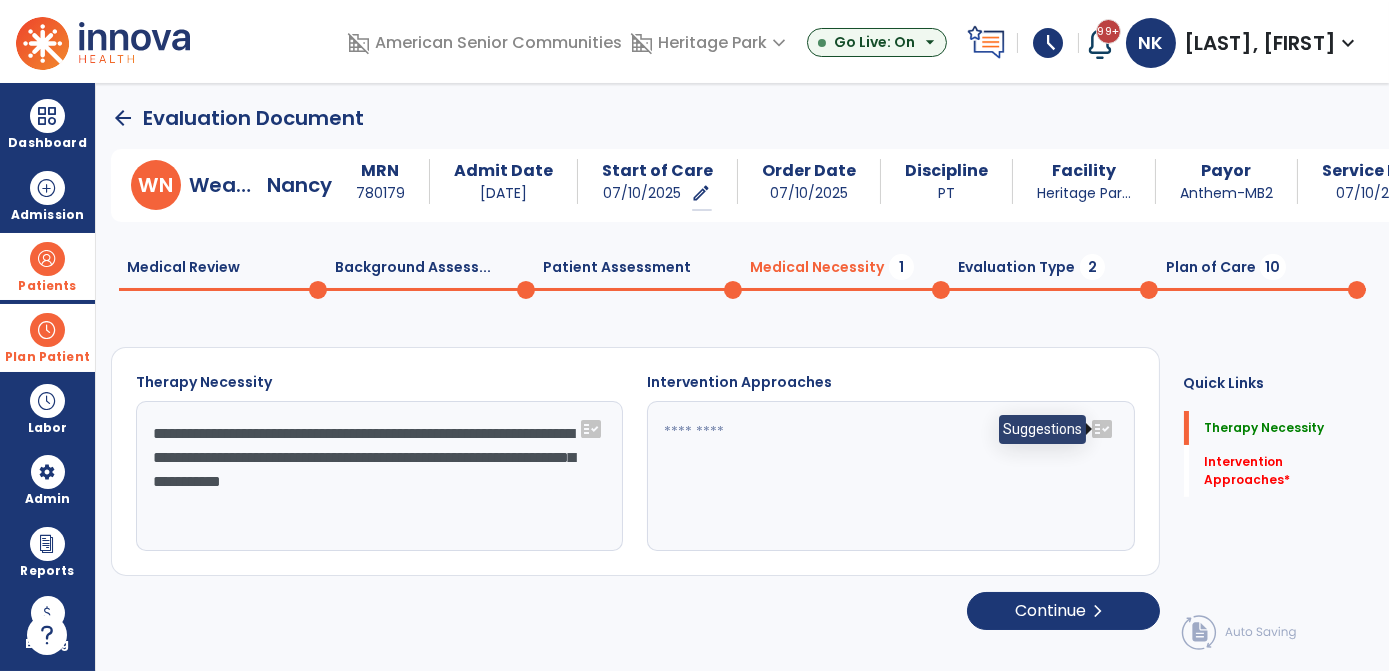 click on "fact_check" 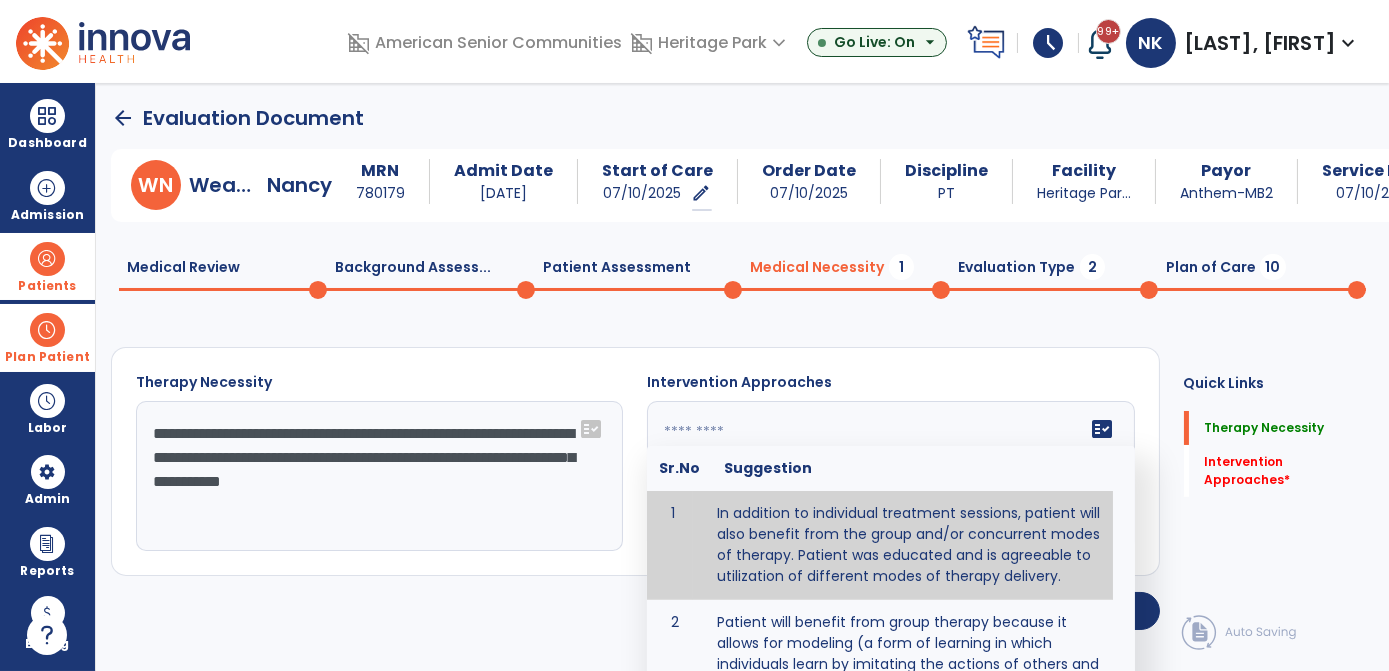 type on "**********" 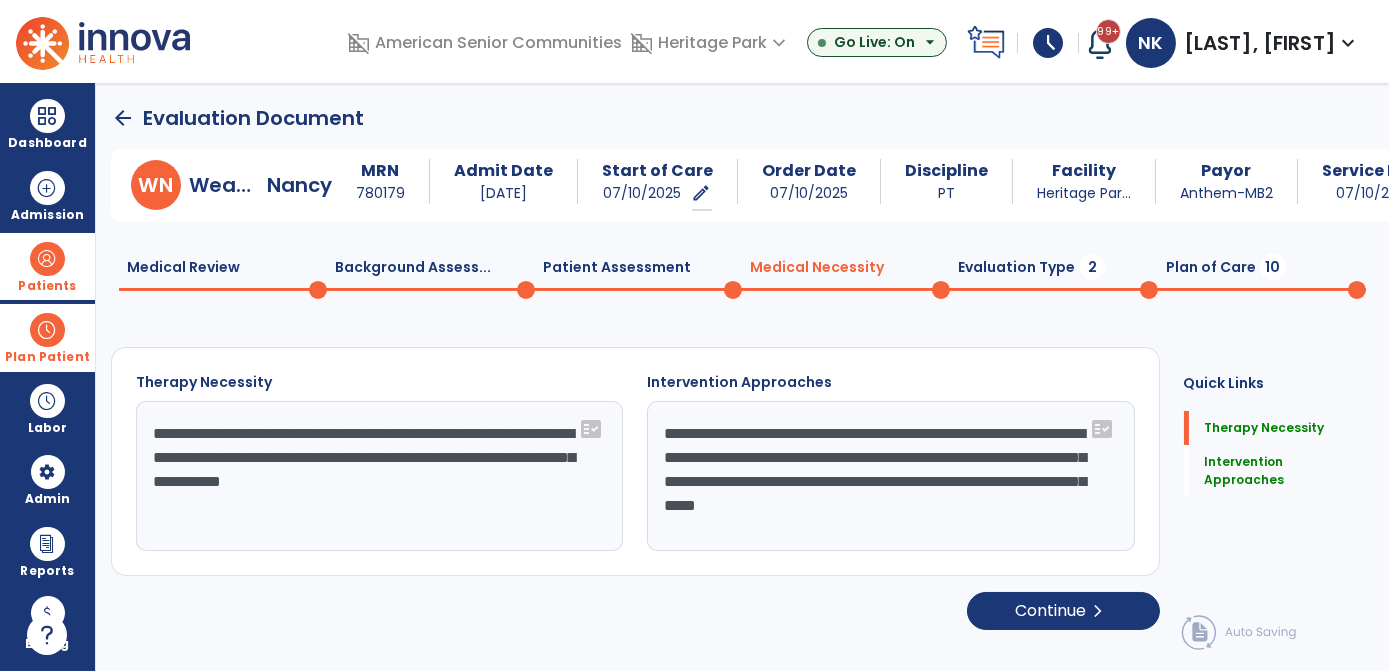 drag, startPoint x: 802, startPoint y: 526, endPoint x: 578, endPoint y: 324, distance: 301.6289 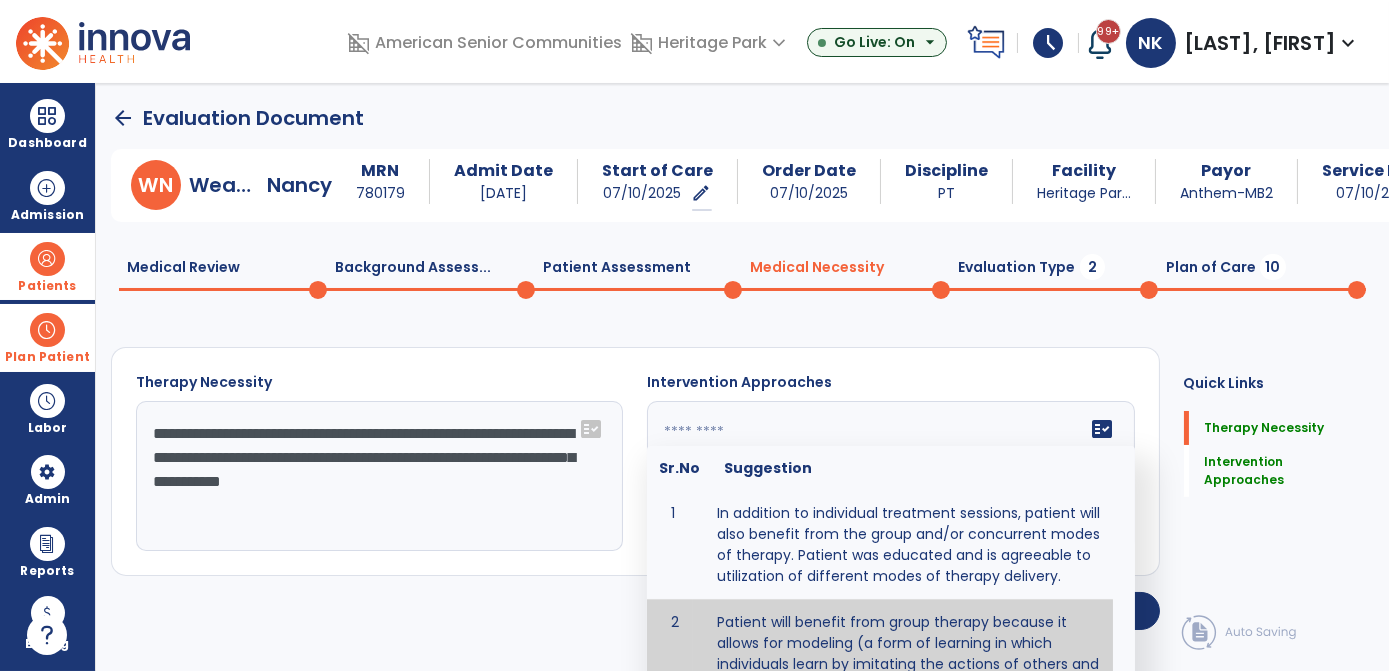 type on "**********" 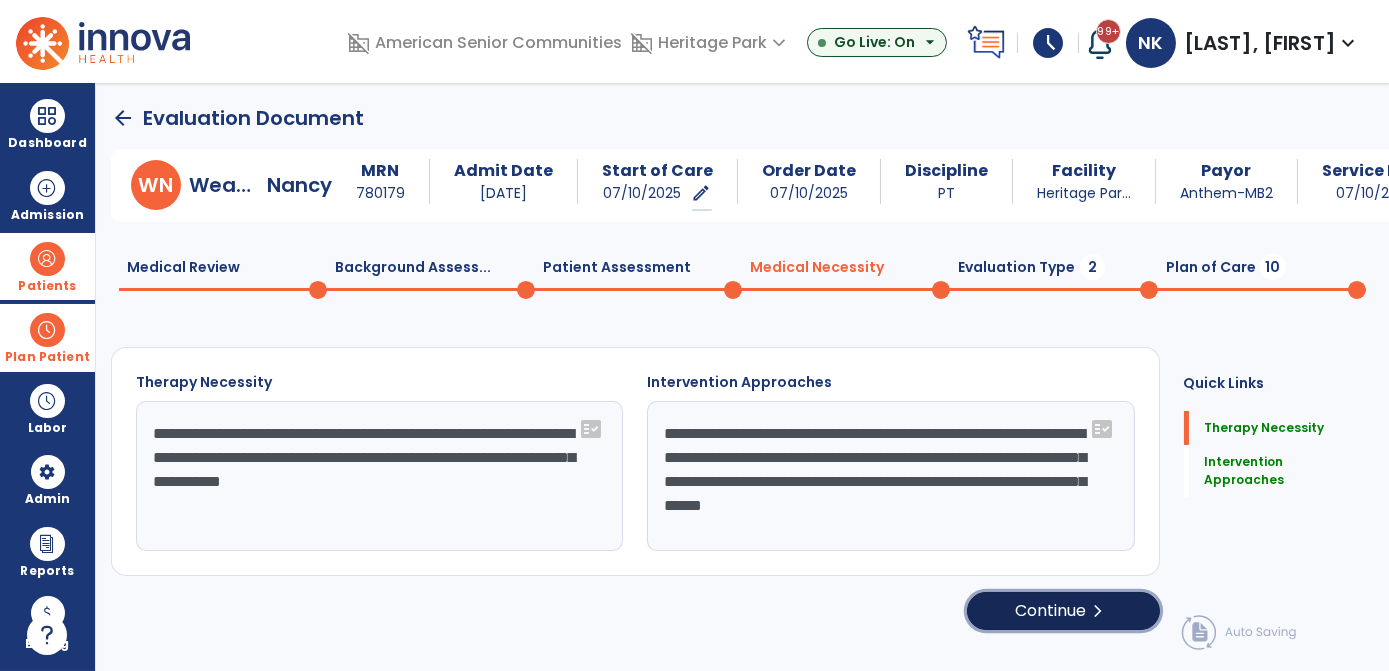 click on "Continue  chevron_right" 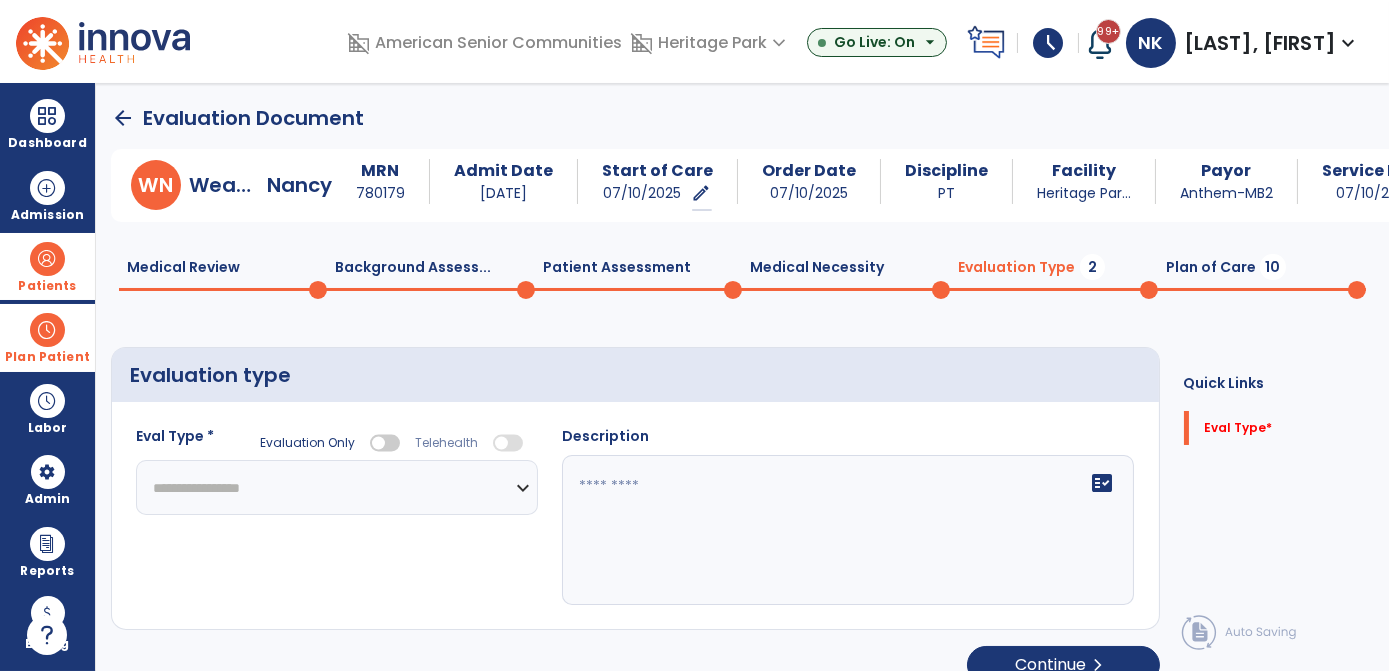 click on "**********" 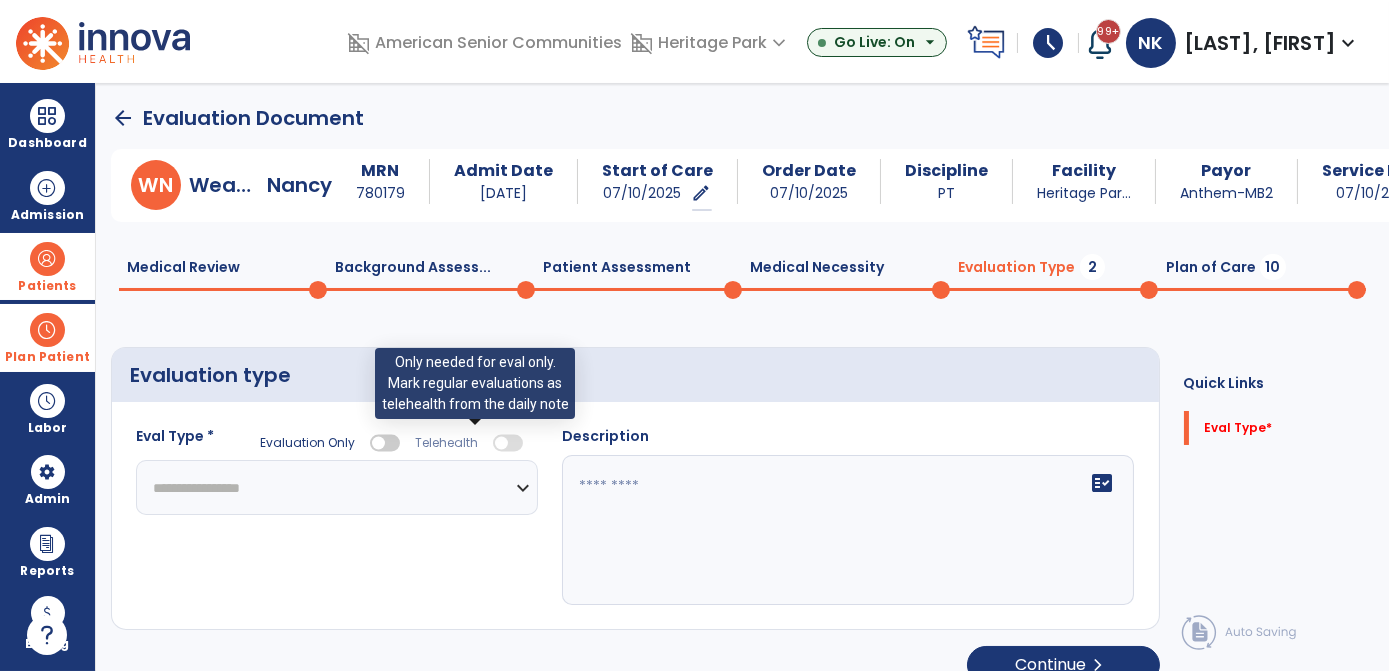 select on "**********" 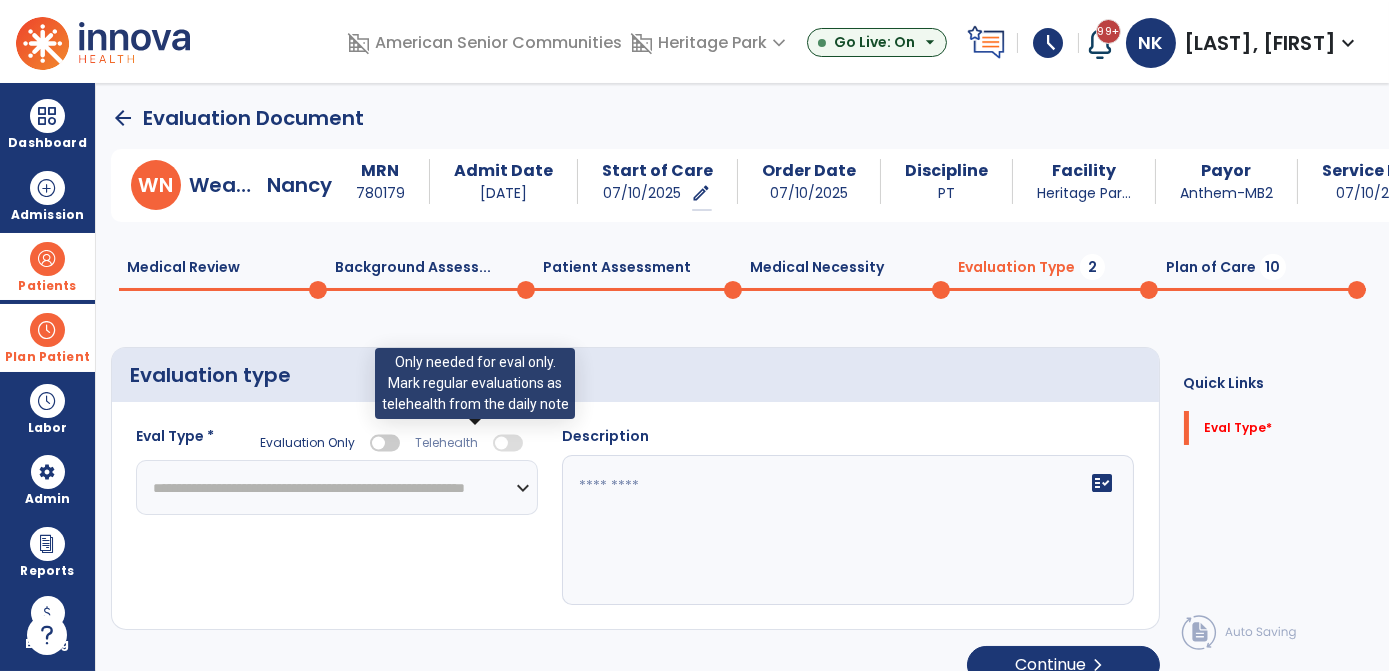 click on "**********" 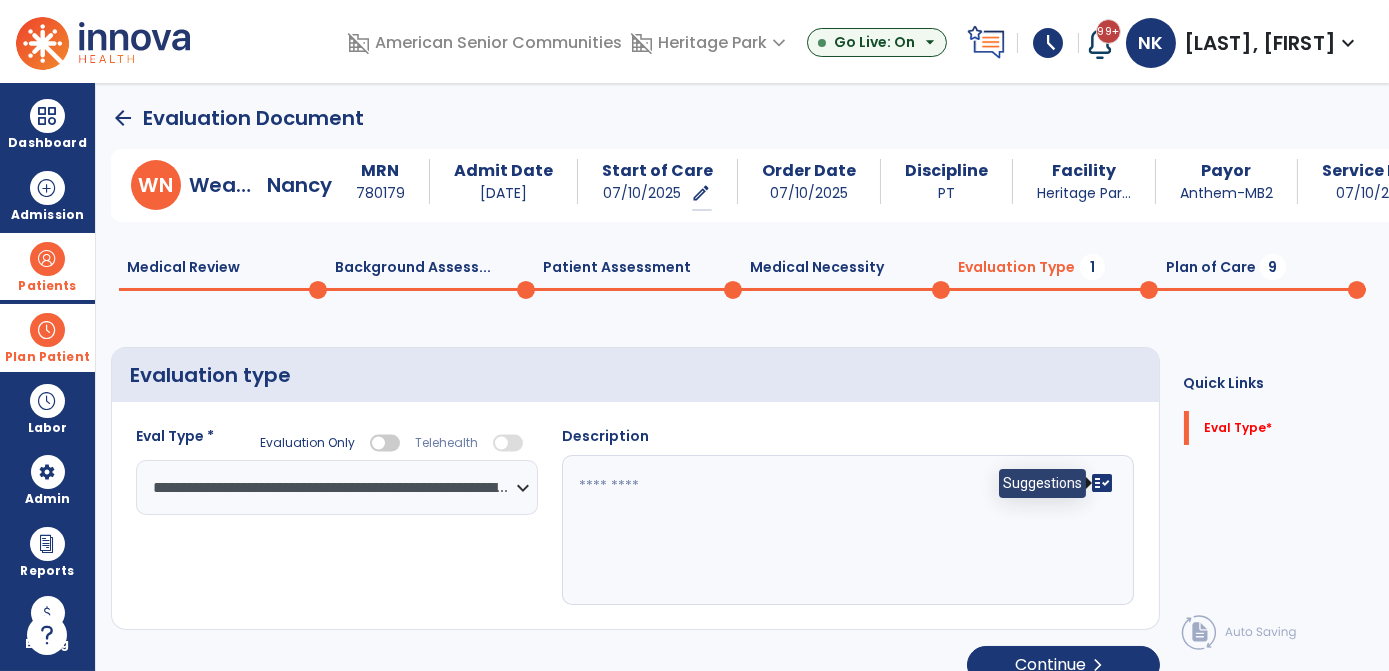 click on "fact_check" 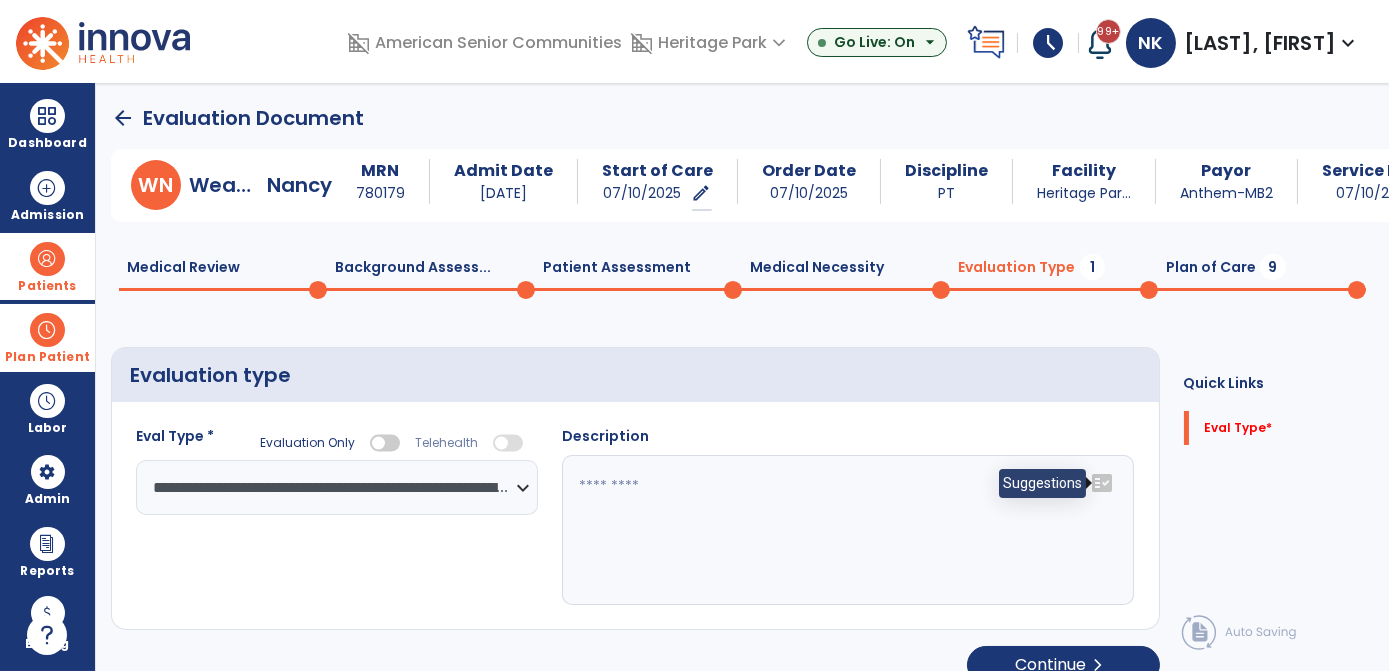 click on "fact_check" 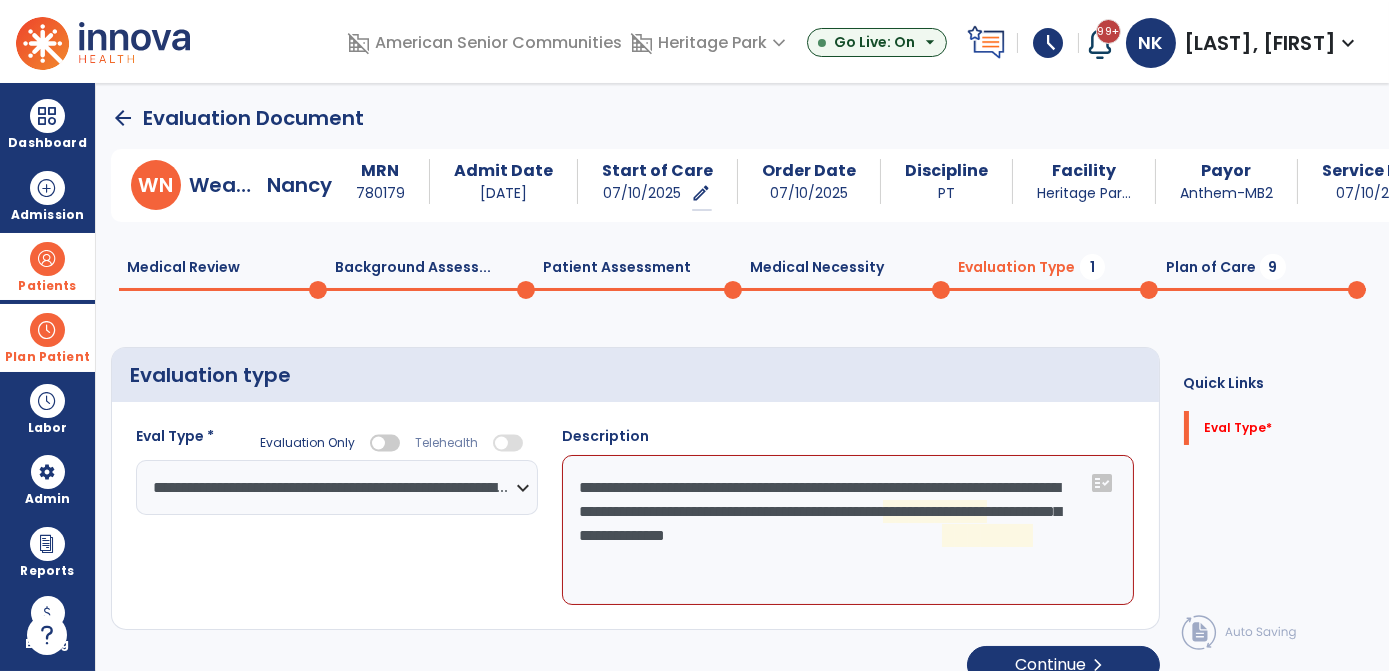 click on "**********" 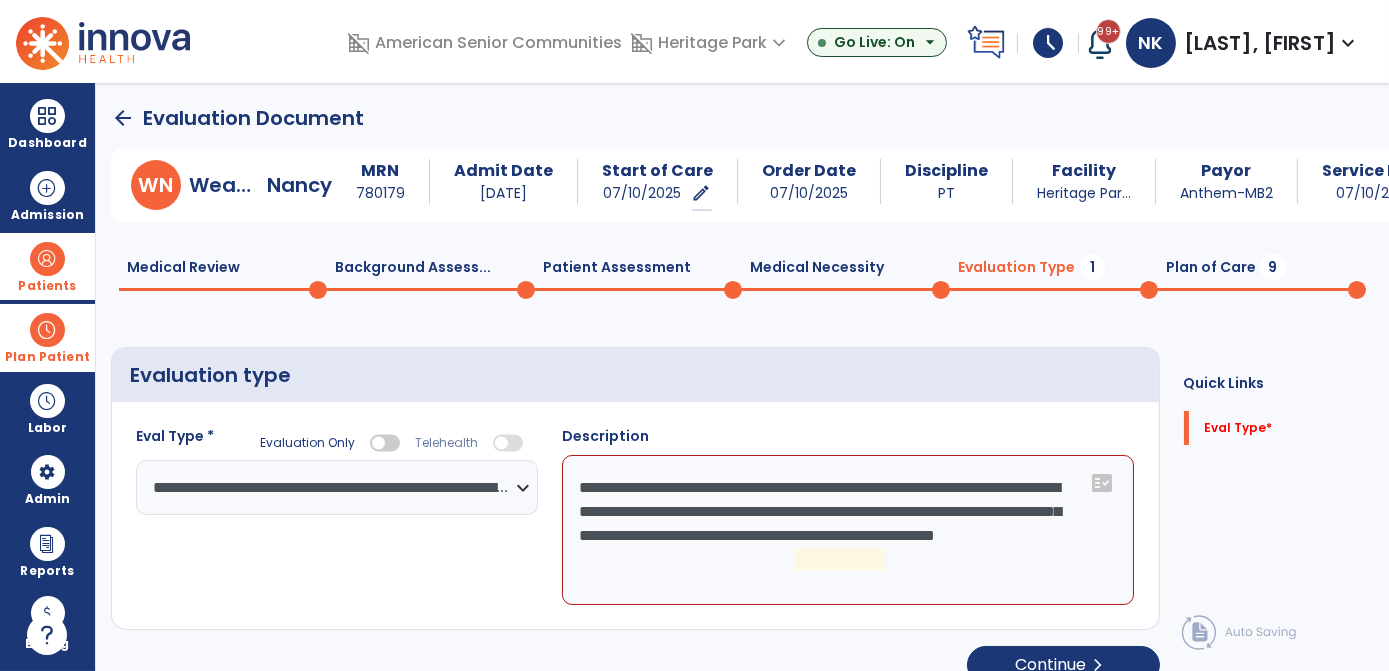 click on "**********" 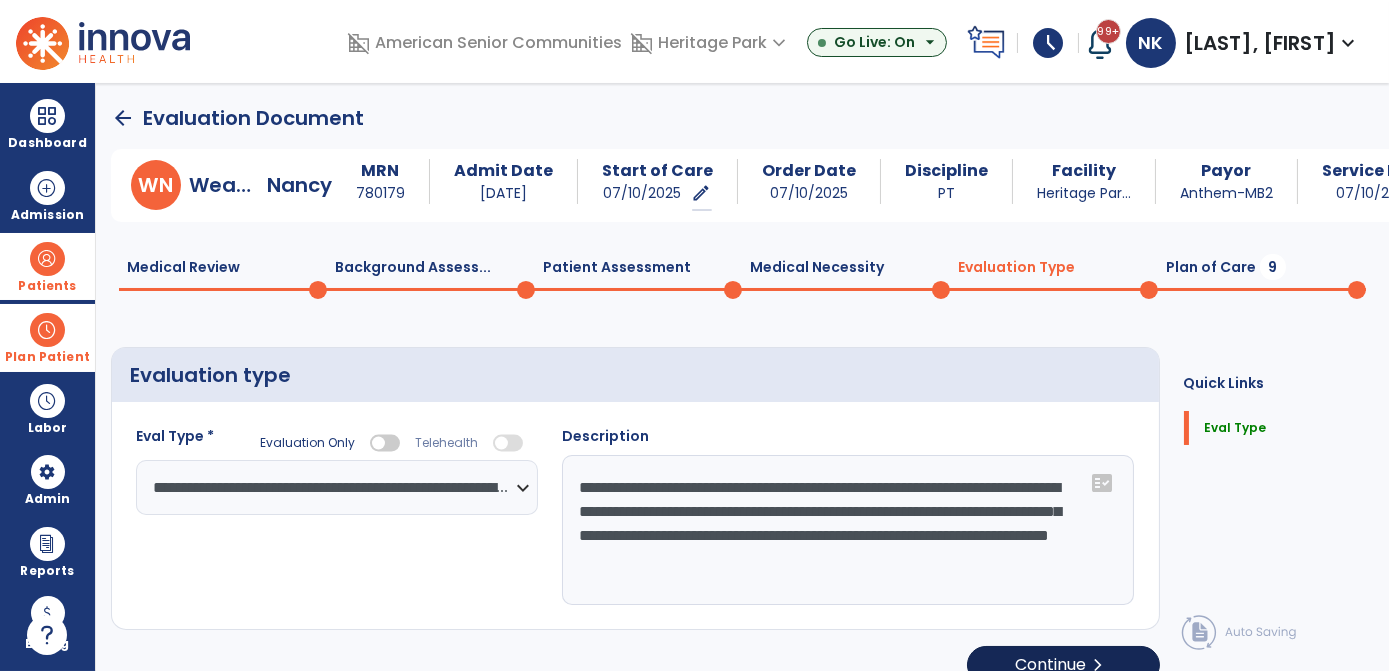 type on "**********" 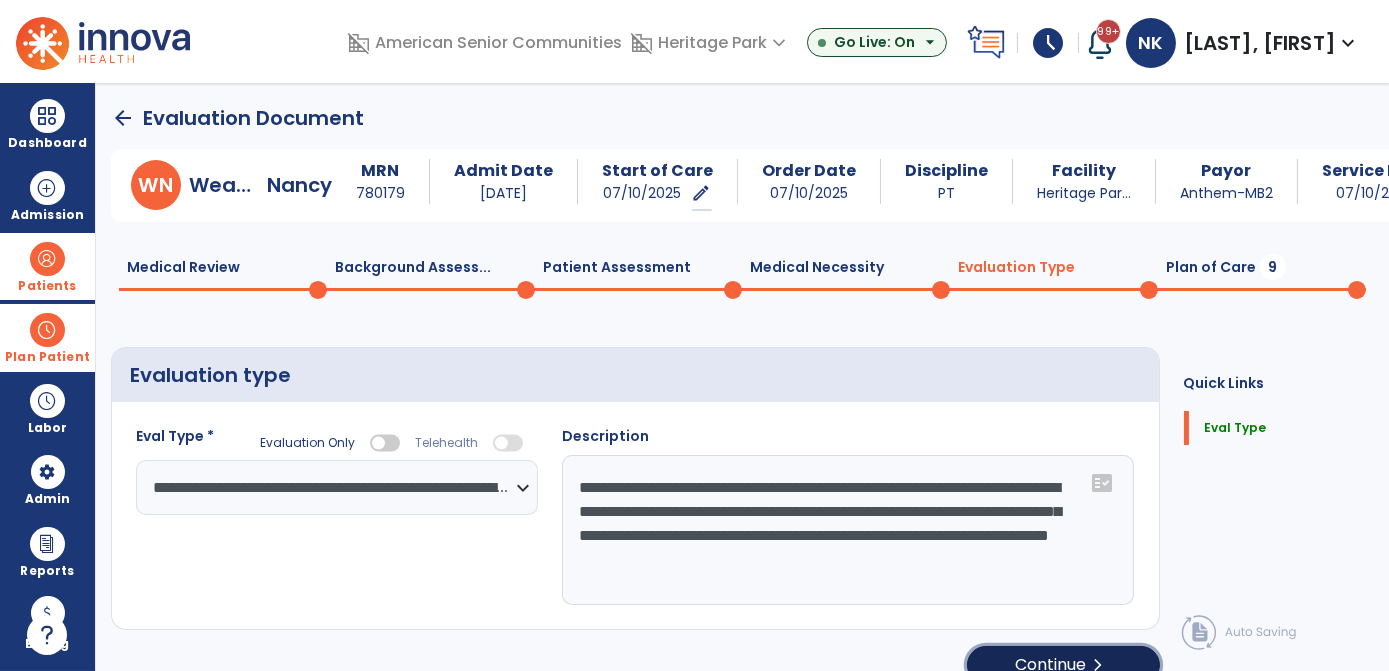 click on "chevron_right" 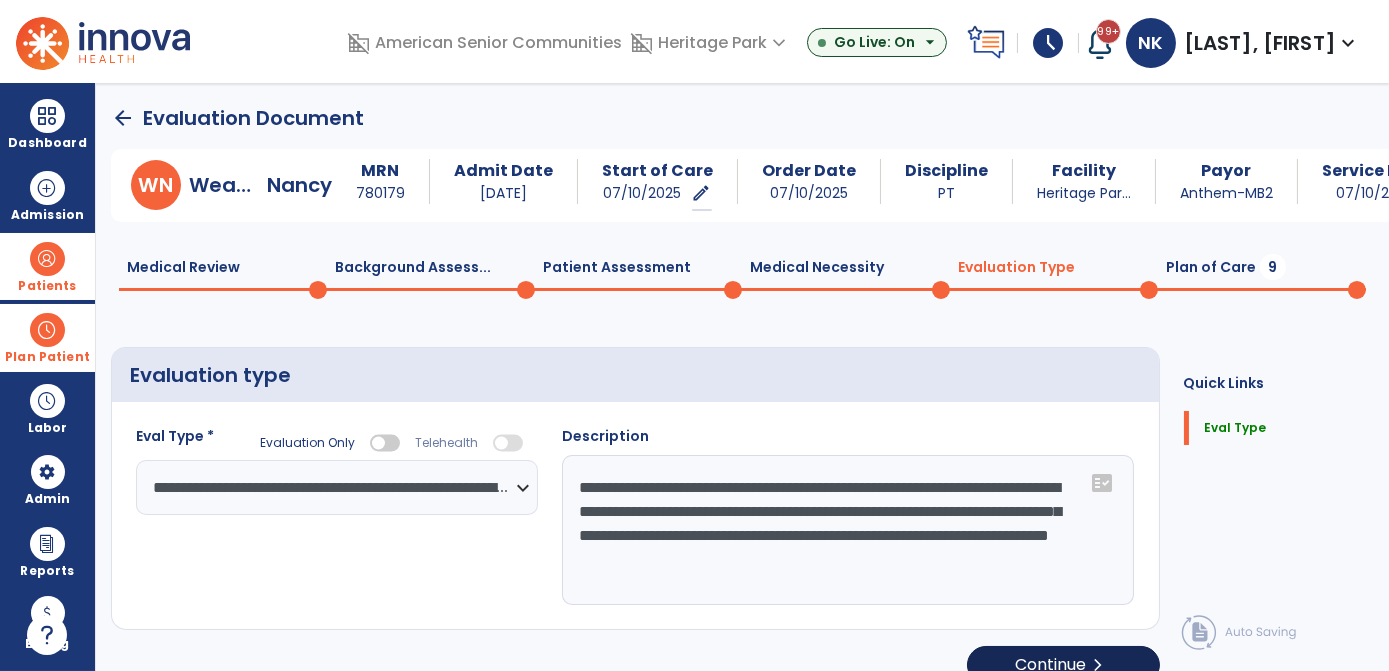 select on "*****" 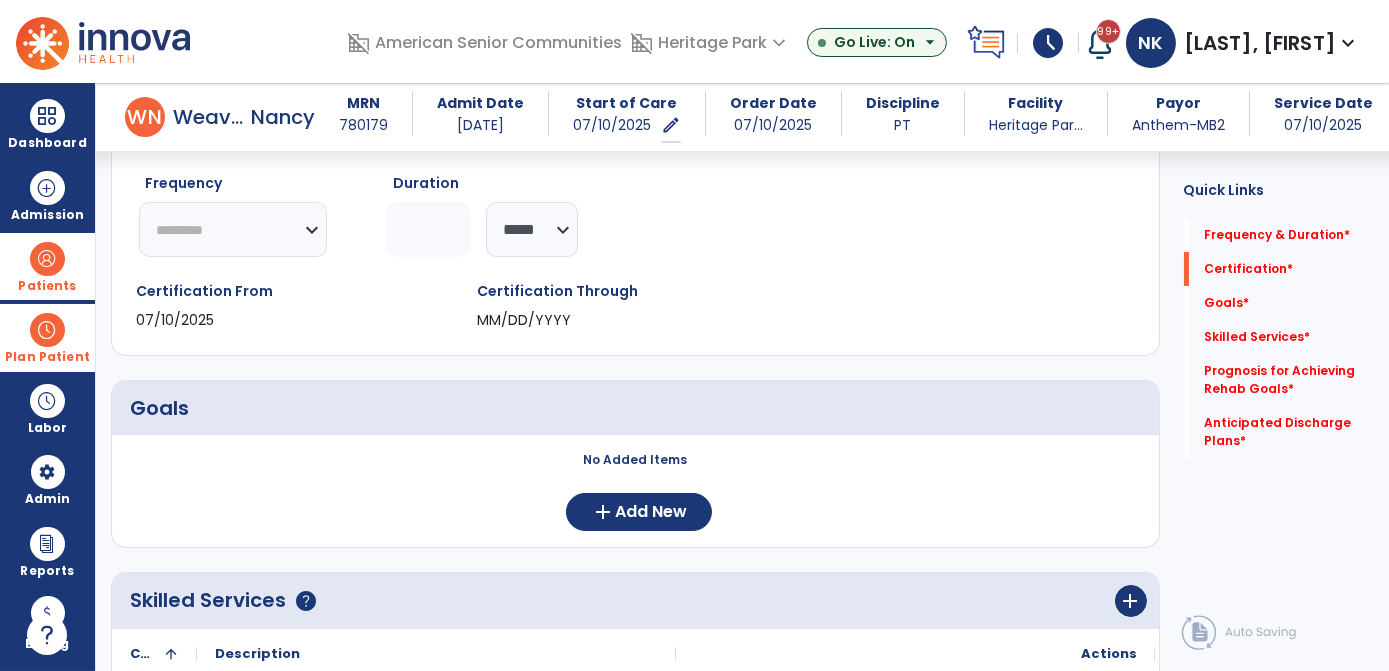 scroll, scrollTop: 248, scrollLeft: 0, axis: vertical 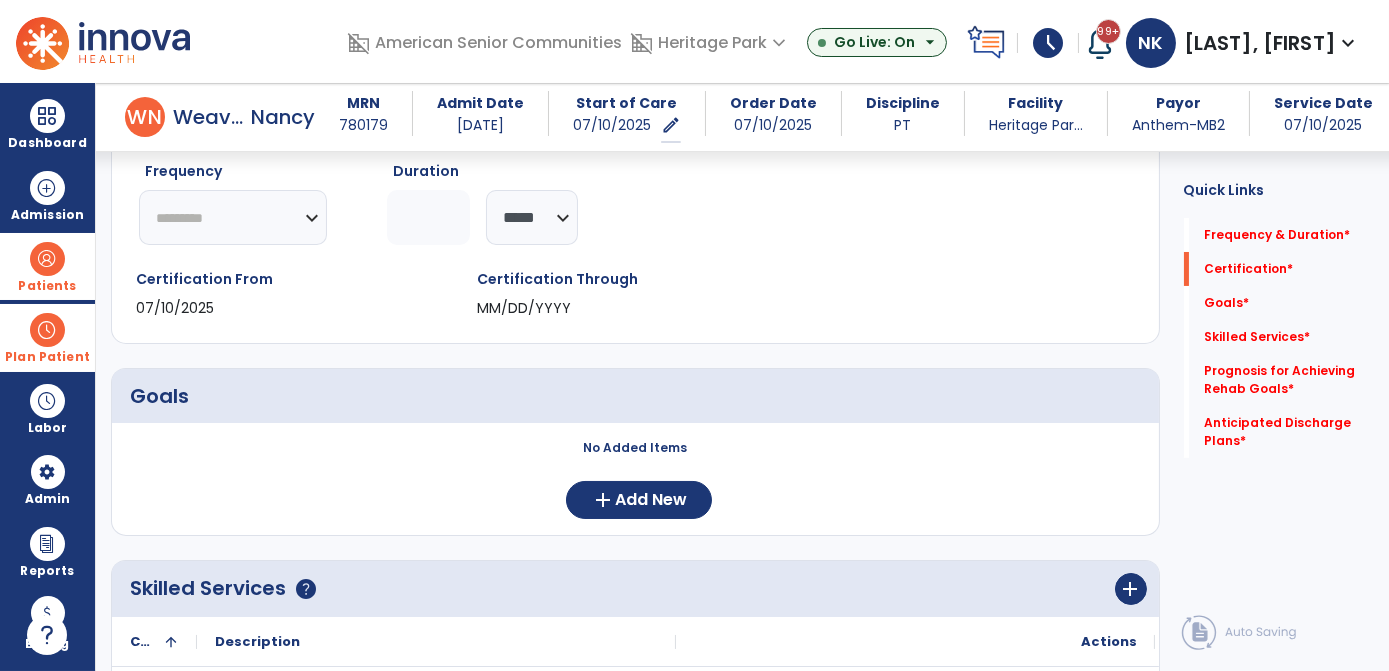 click on "********* ** ** ** ** ** ** **" 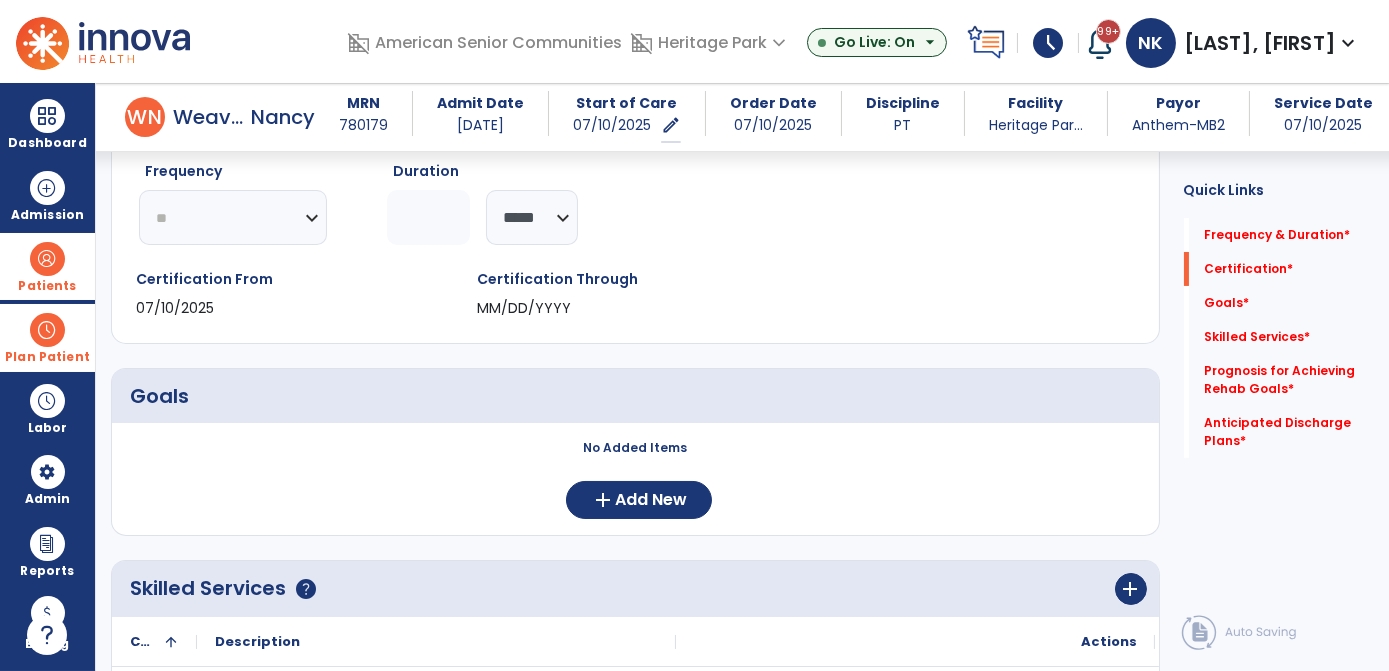 click on "********* ** ** ** ** ** ** **" 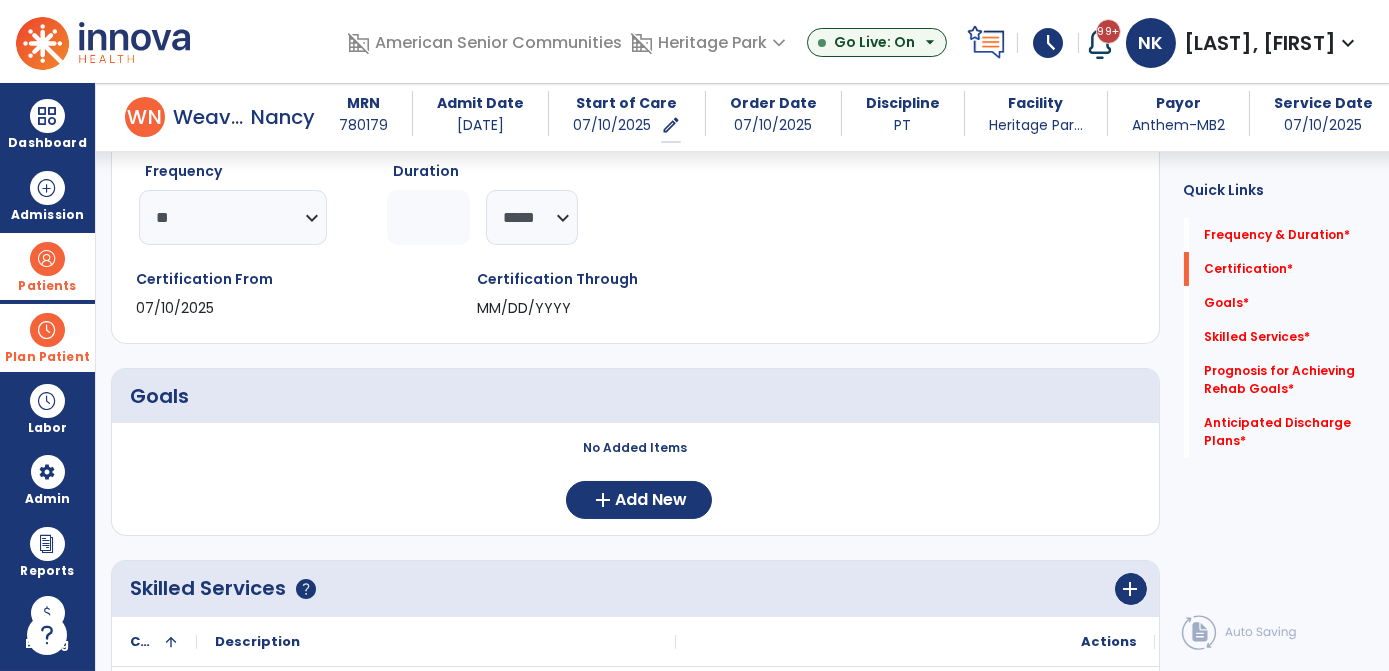 click 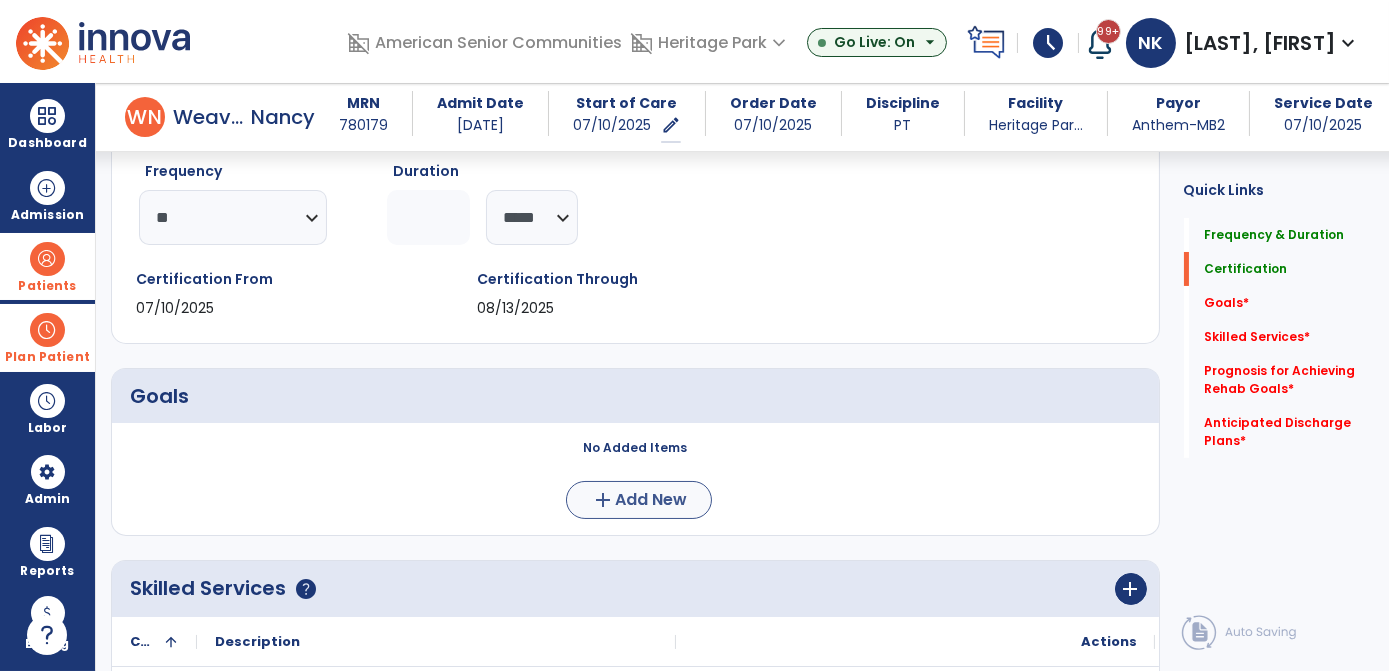 type on "*" 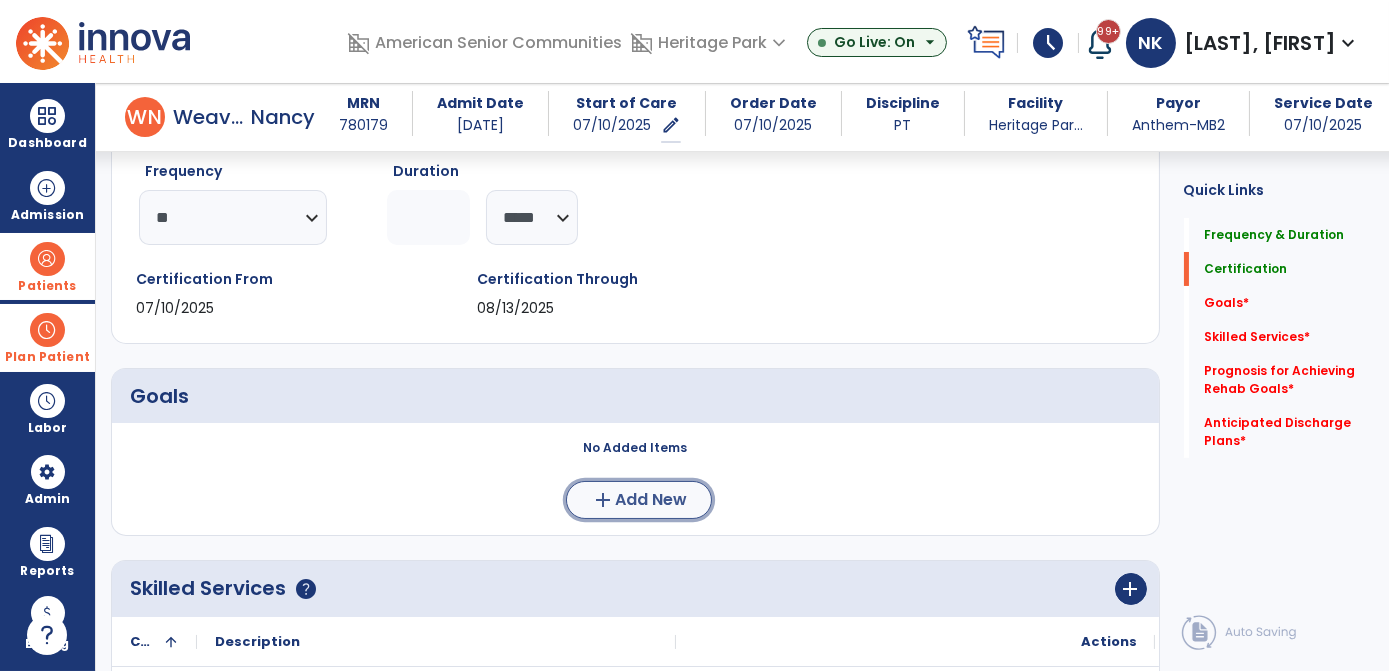 click on "Add New" at bounding box center [651, 500] 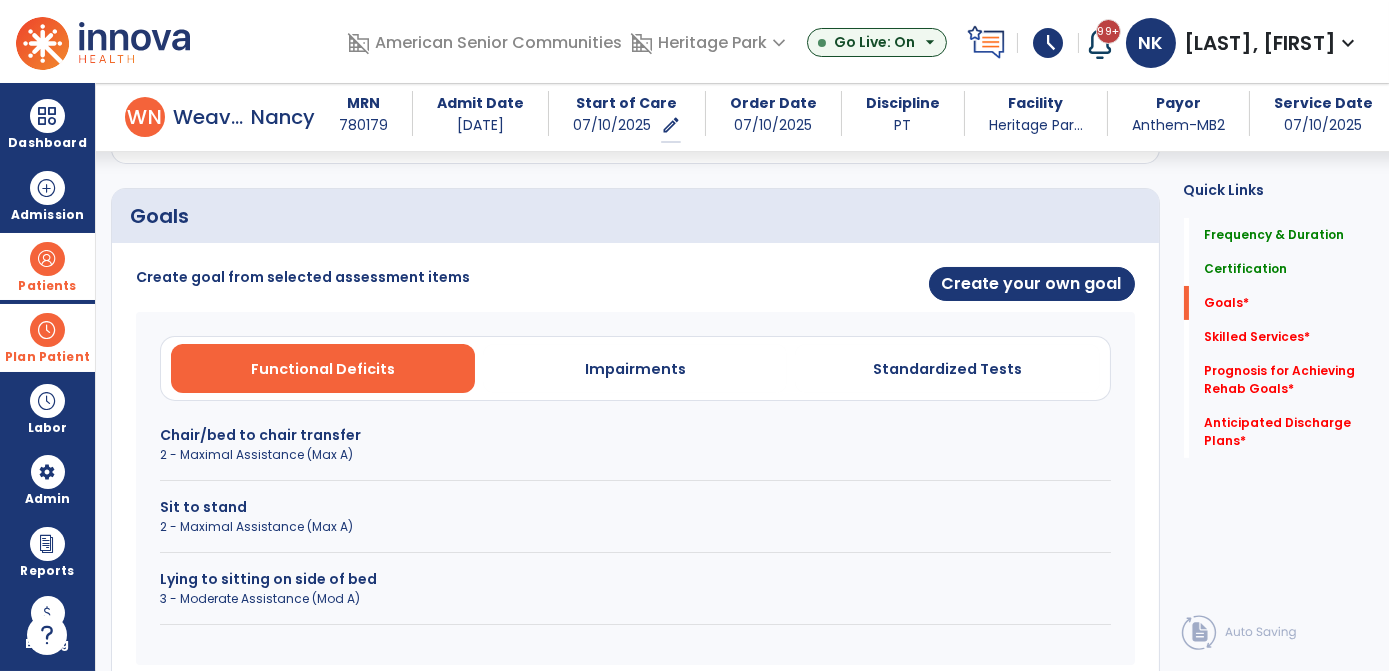 scroll, scrollTop: 453, scrollLeft: 0, axis: vertical 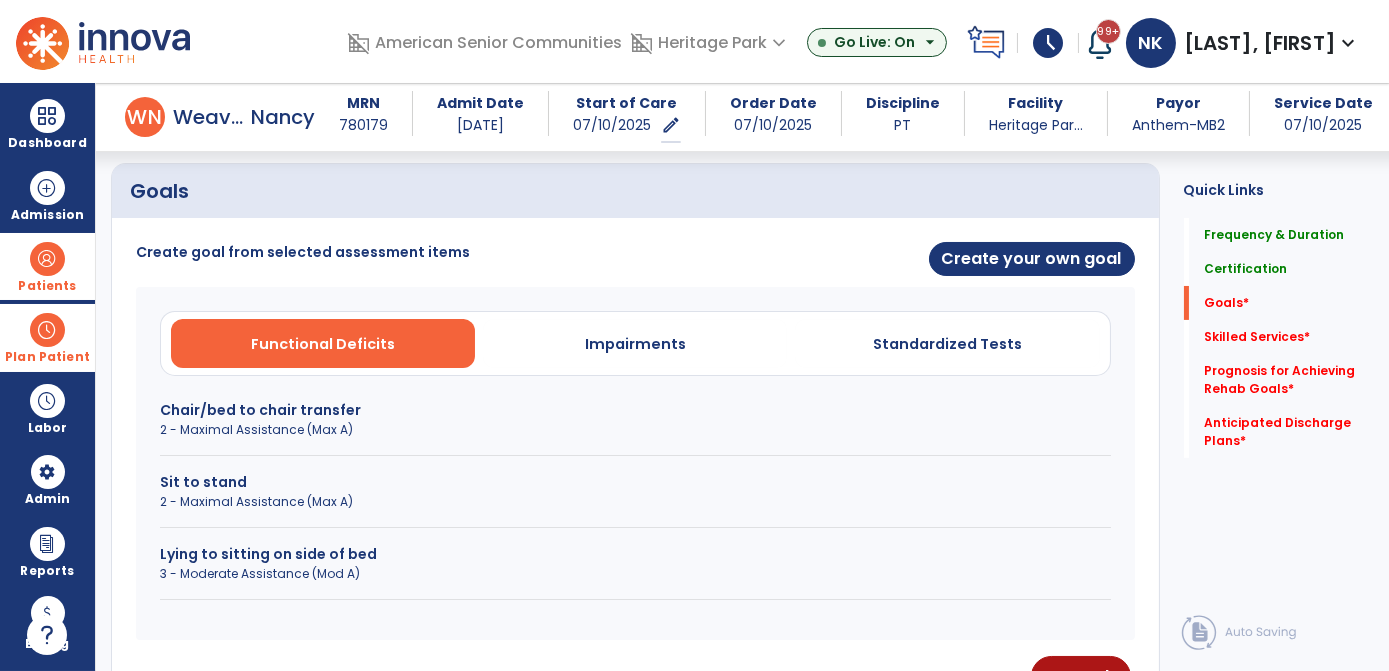click on "Chair/bed to chair transfer" at bounding box center (635, 410) 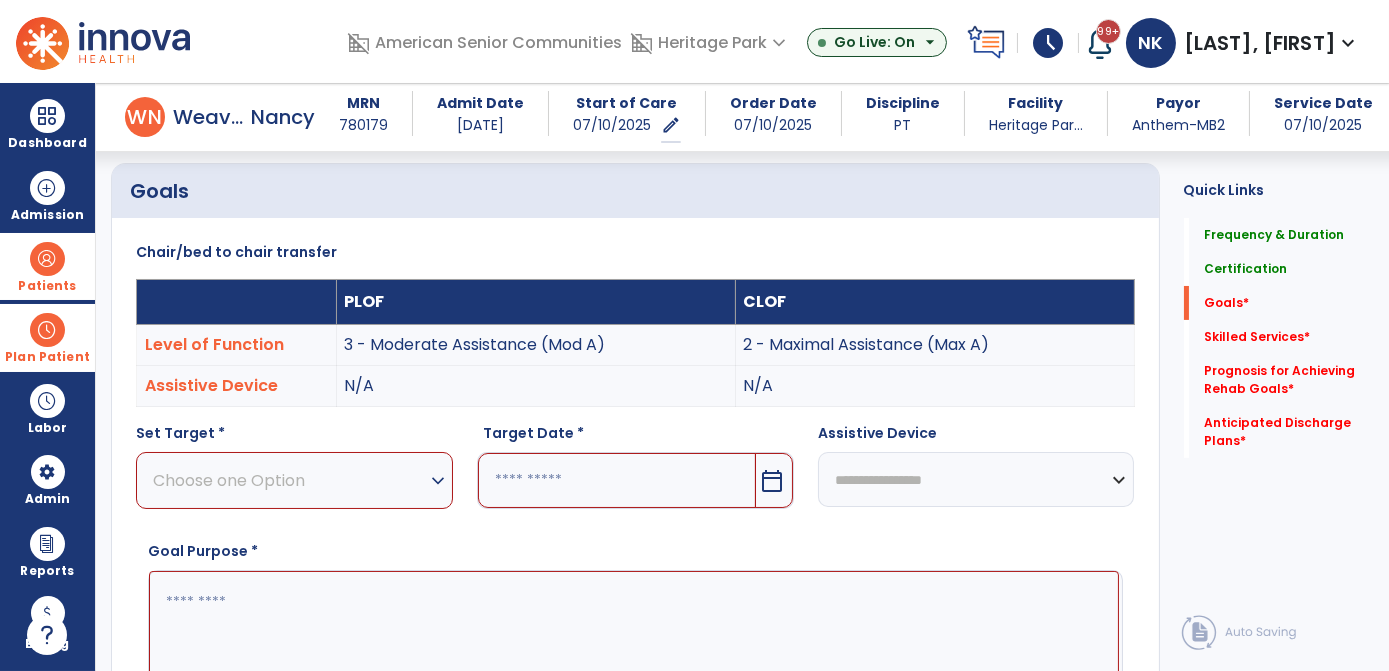 click on "Choose one Option" at bounding box center [289, 480] 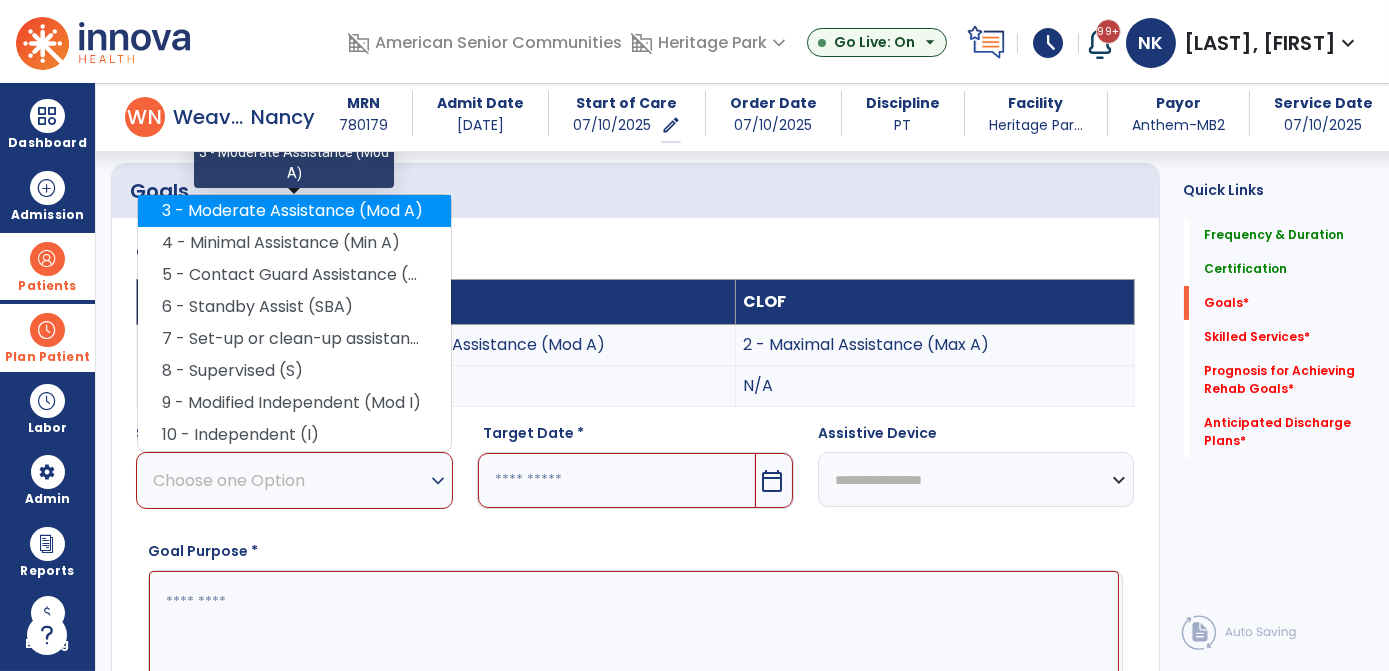 click on "3 - Moderate Assistance (Mod A)" at bounding box center (294, 211) 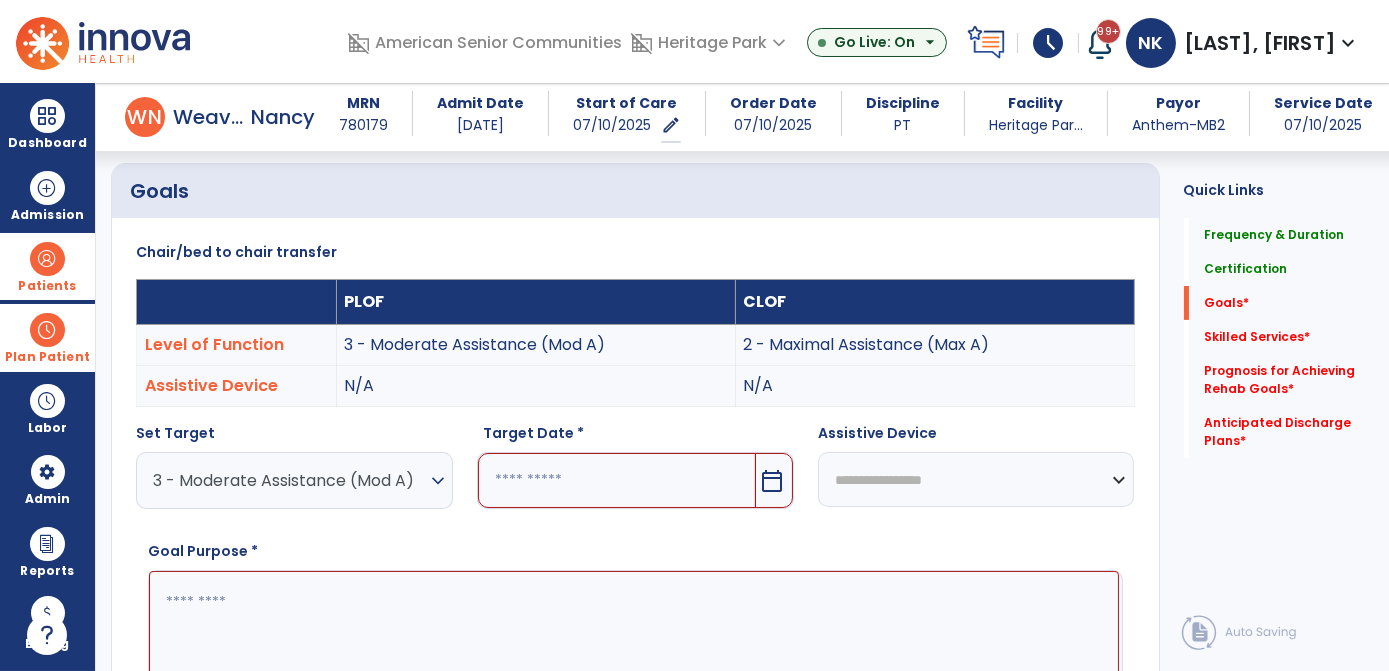click on "calendar_today" at bounding box center (772, 481) 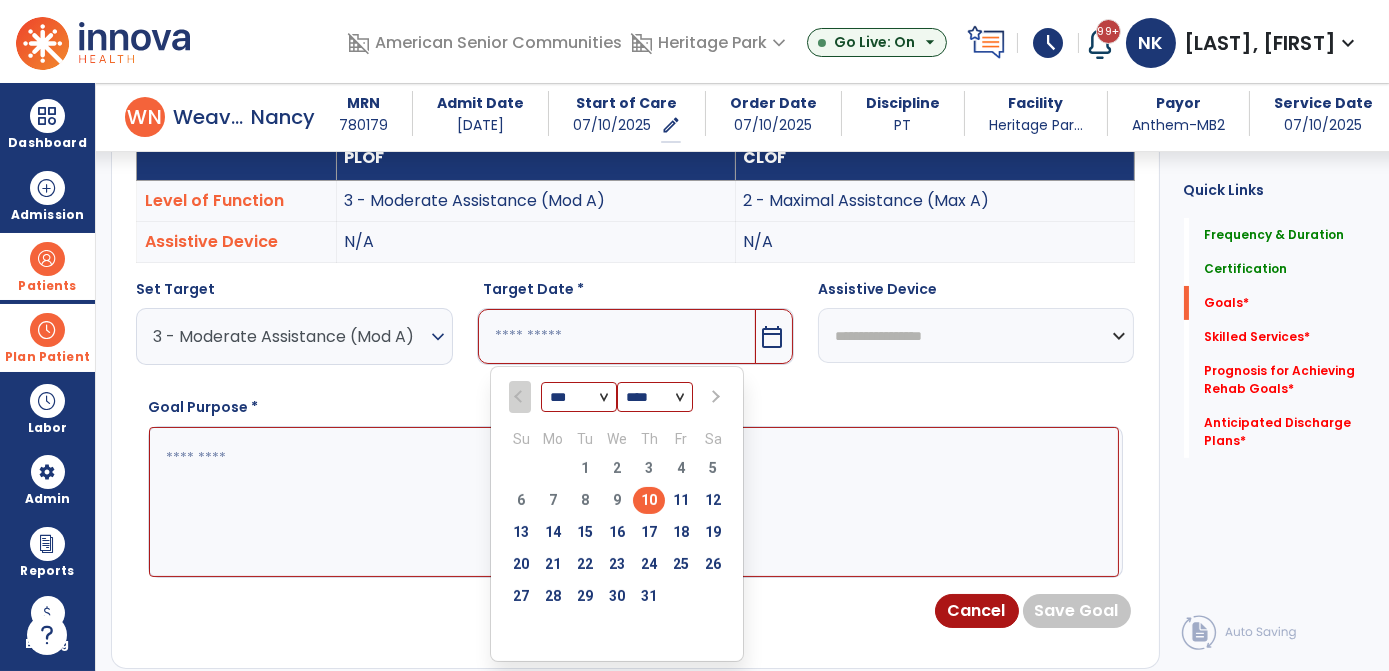 scroll, scrollTop: 599, scrollLeft: 0, axis: vertical 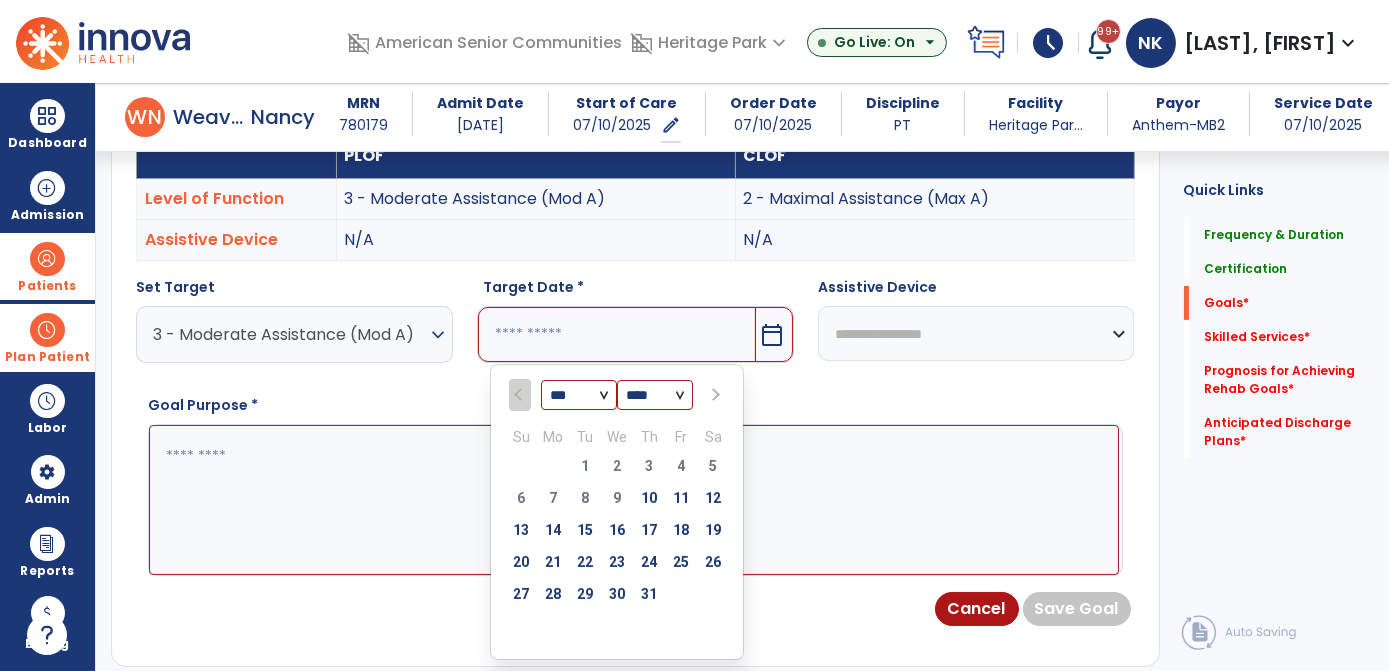 click at bounding box center (714, 395) 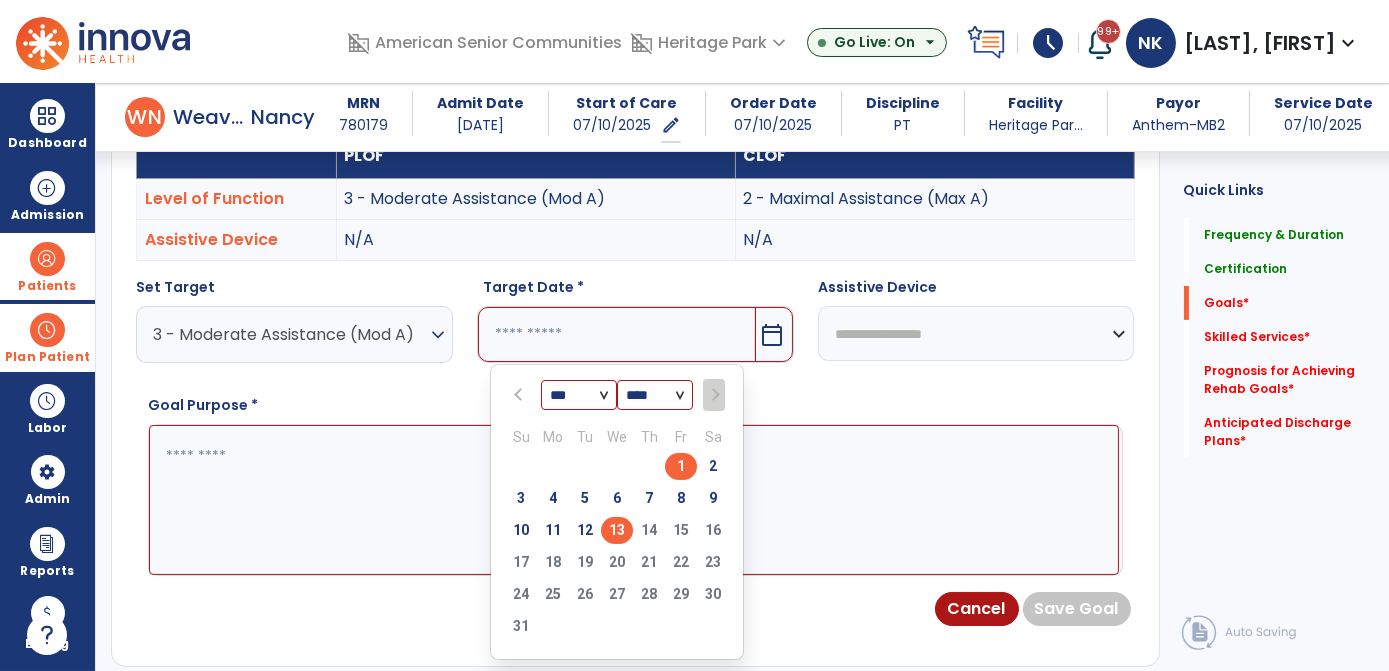 click on "13" at bounding box center (617, 530) 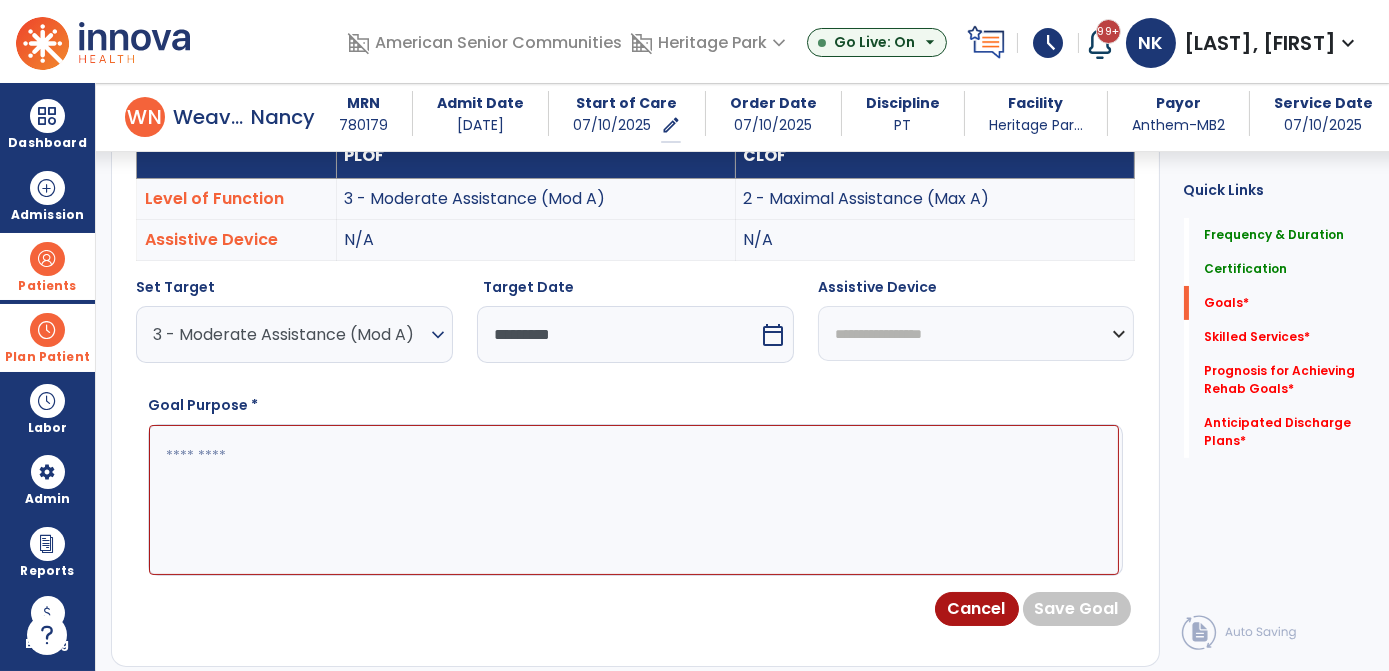 click at bounding box center [634, 499] 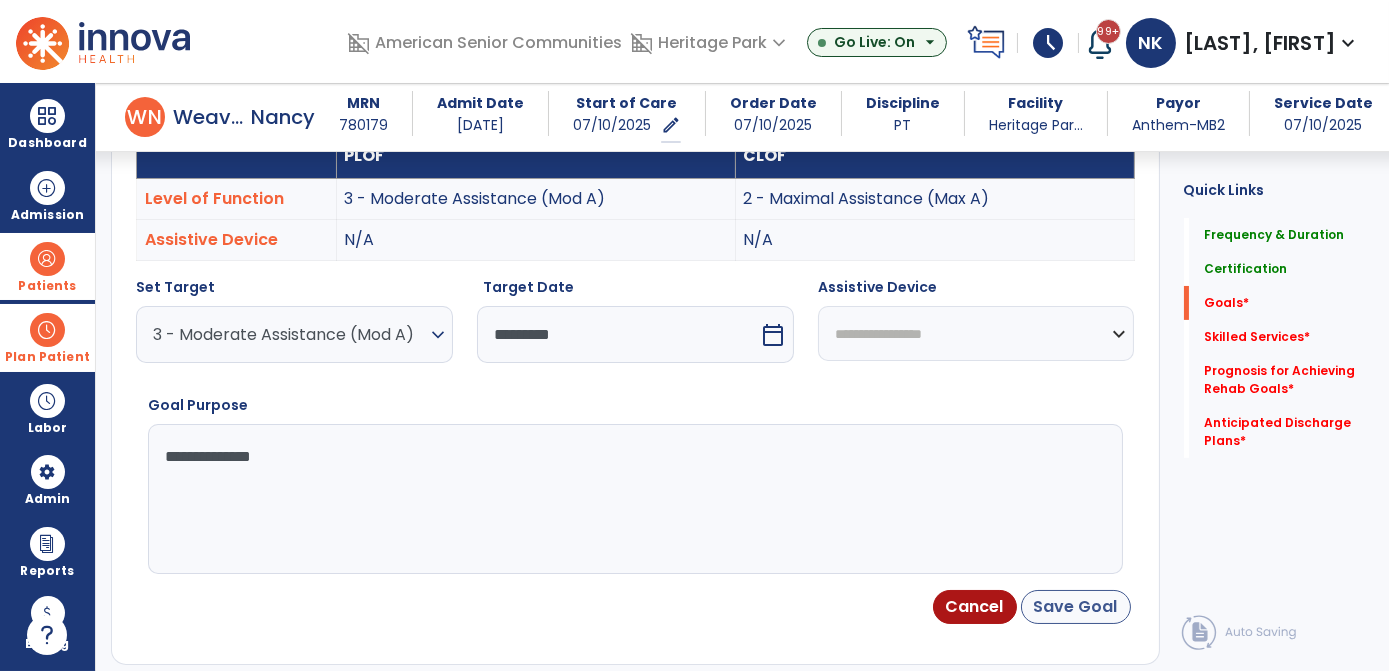 type on "**********" 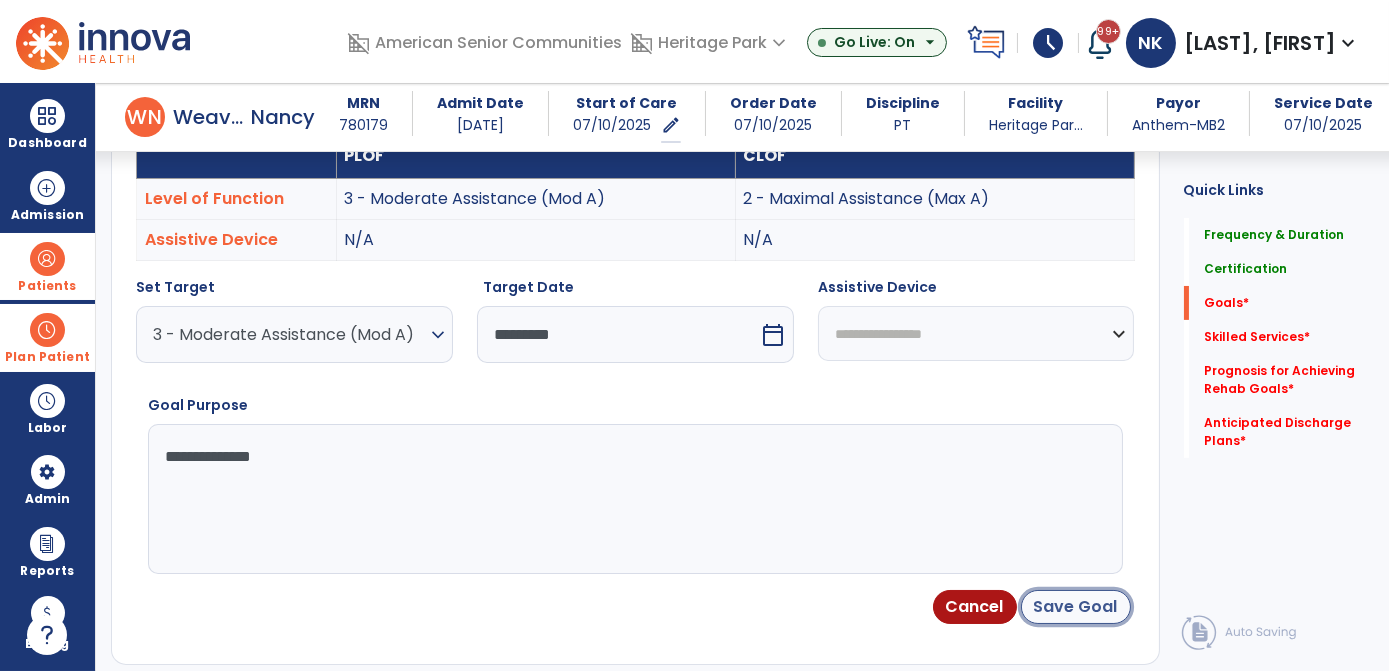 click on "Save Goal" at bounding box center (1076, 607) 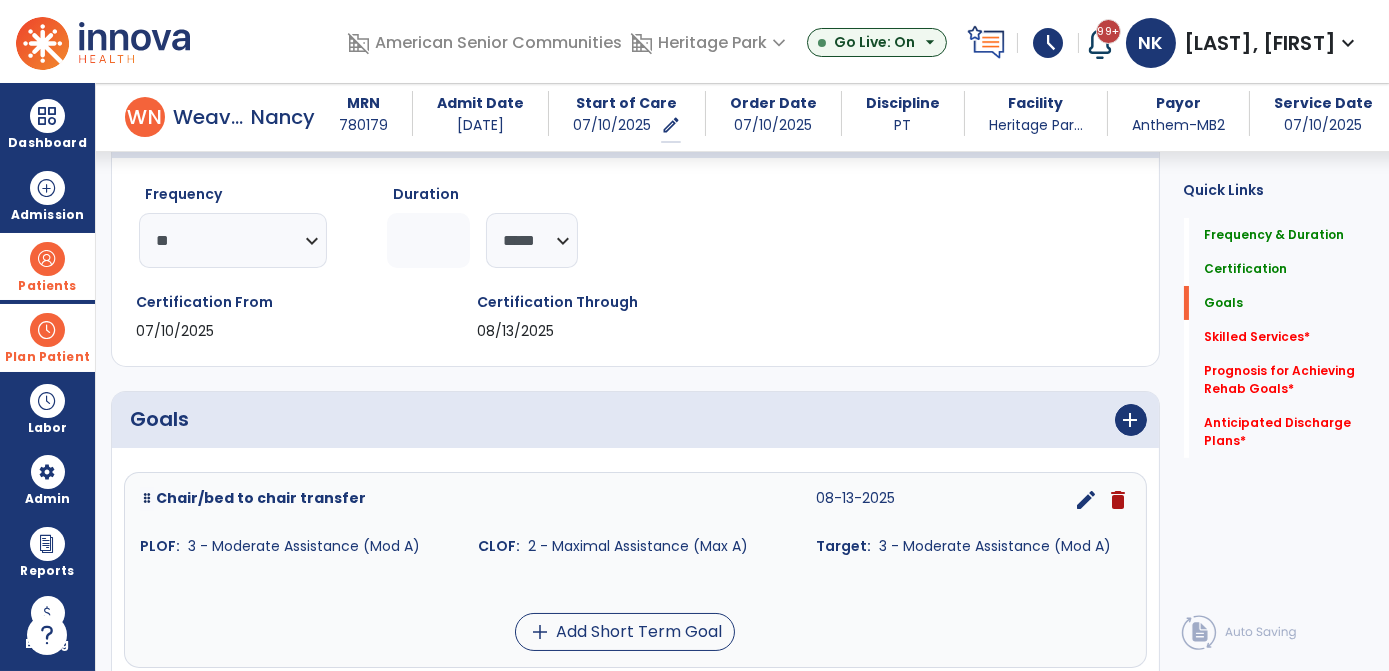 scroll, scrollTop: 298, scrollLeft: 0, axis: vertical 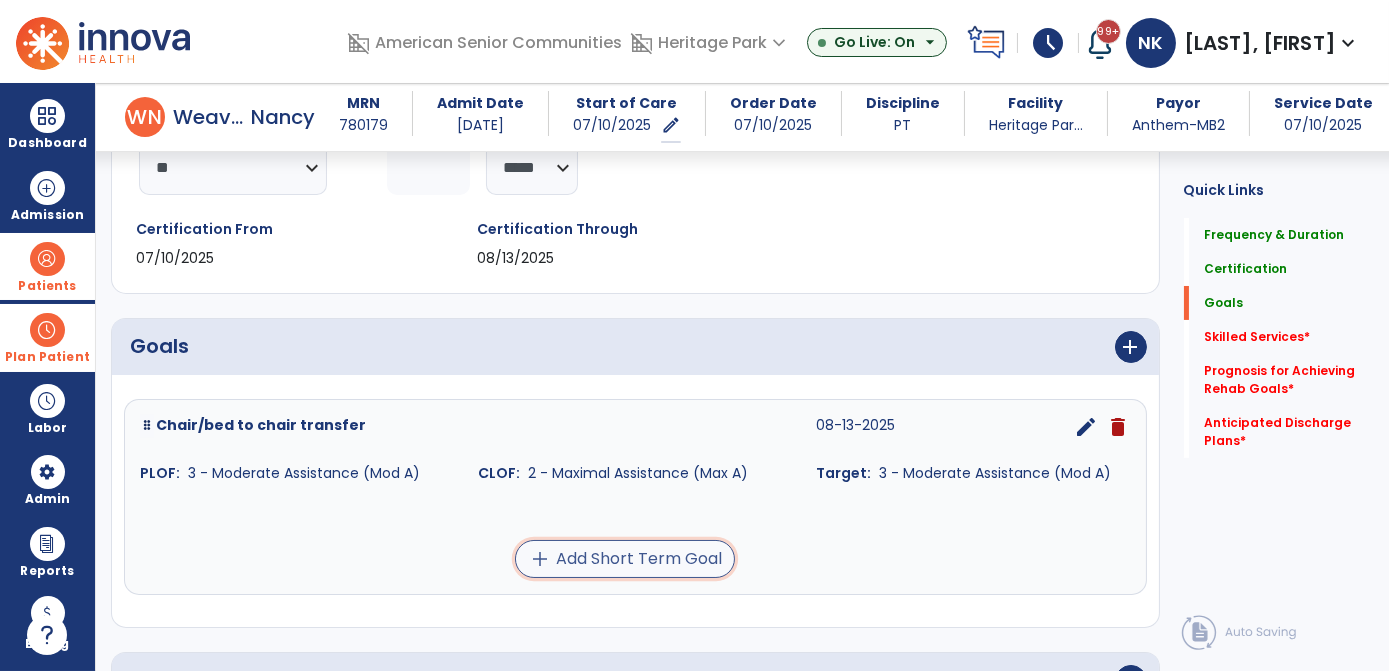 click on "add  Add Short Term Goal" at bounding box center [625, 559] 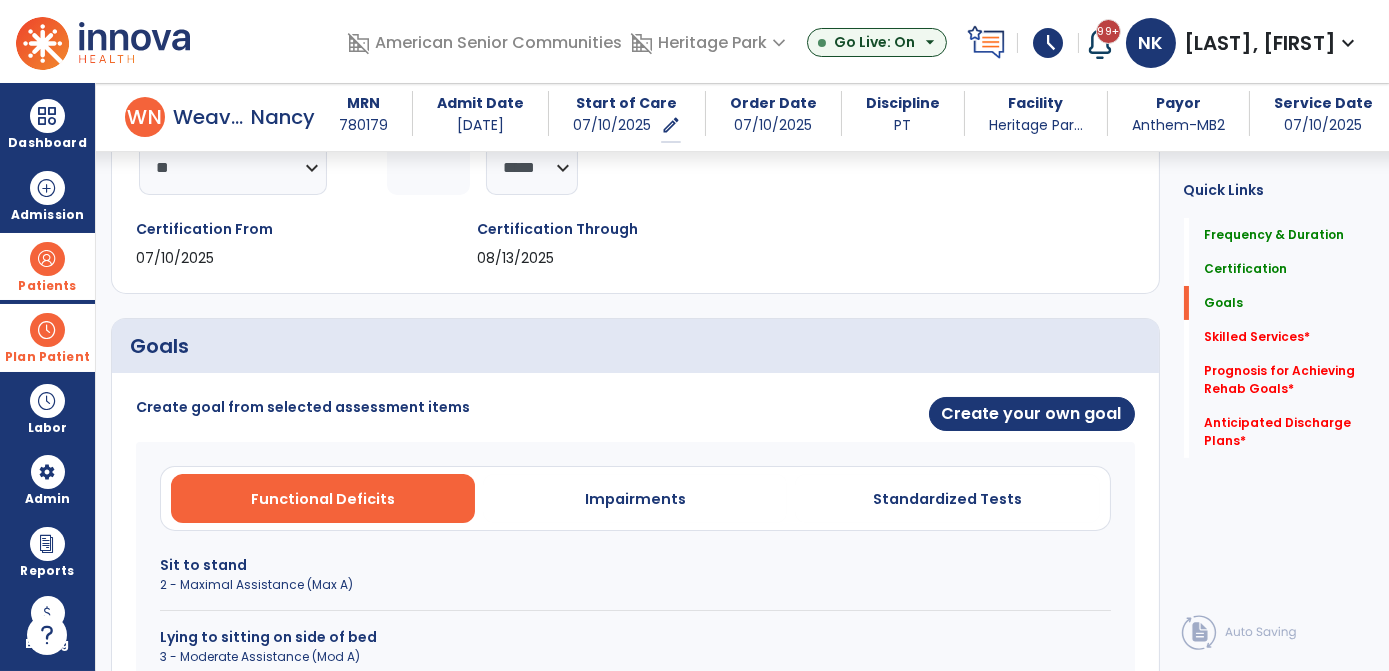 click on "Functional Deficits   Impairments   Standardized Tests  Sit to stand 2 - Maximal Assistance (Max A) Lying to sitting on side of bed 3 - Moderate Assistance (Mod A)" at bounding box center [635, 582] 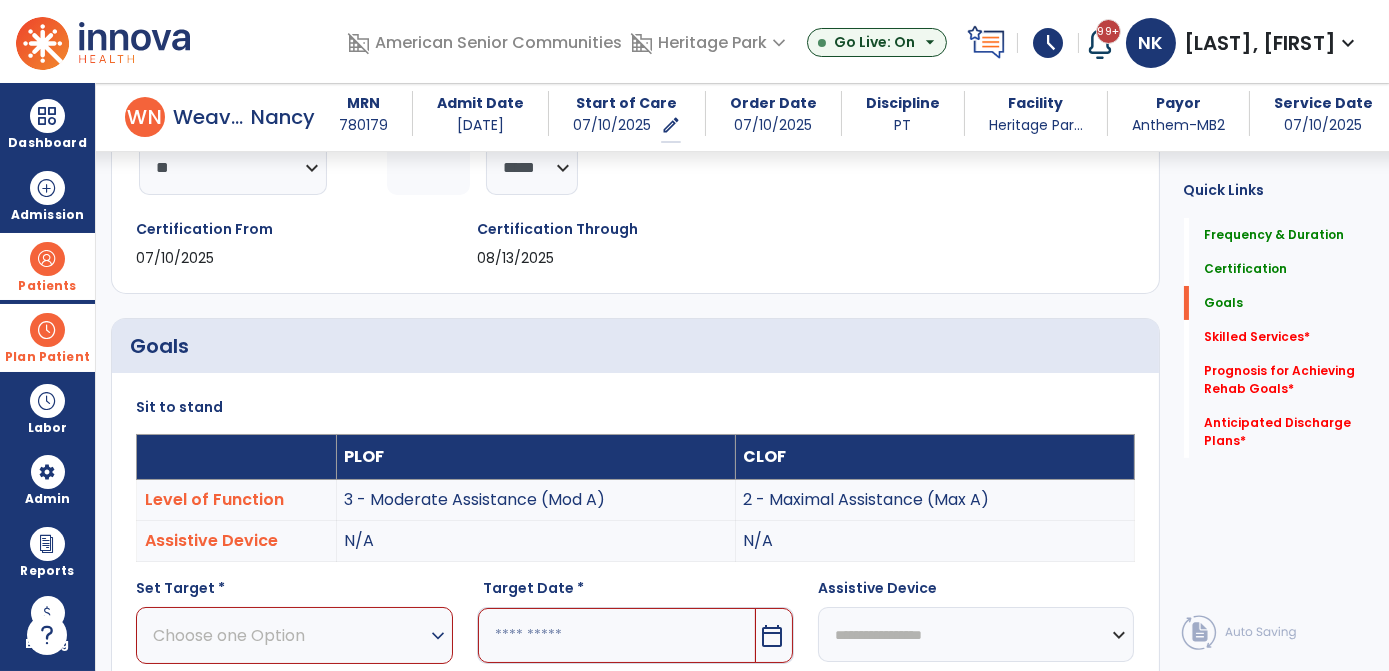 click on "expand_more" at bounding box center (438, 636) 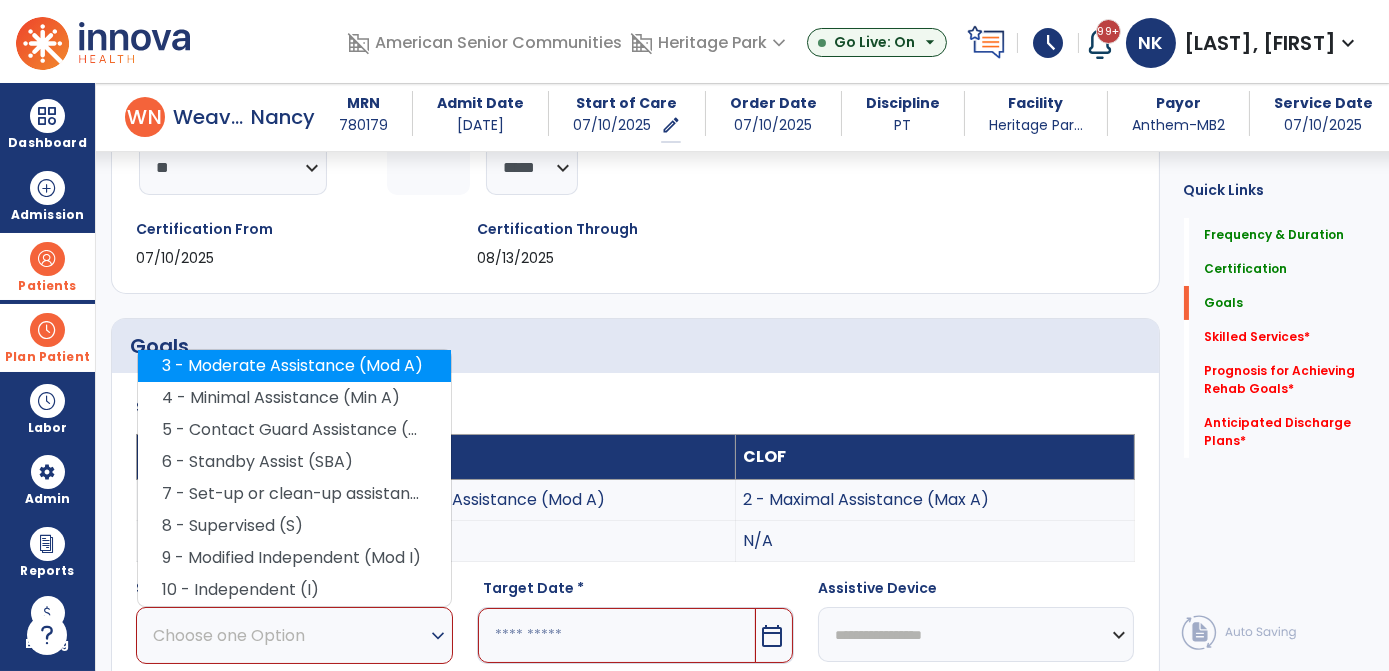 click on "3 - Moderate Assistance (Mod A)" at bounding box center [294, 366] 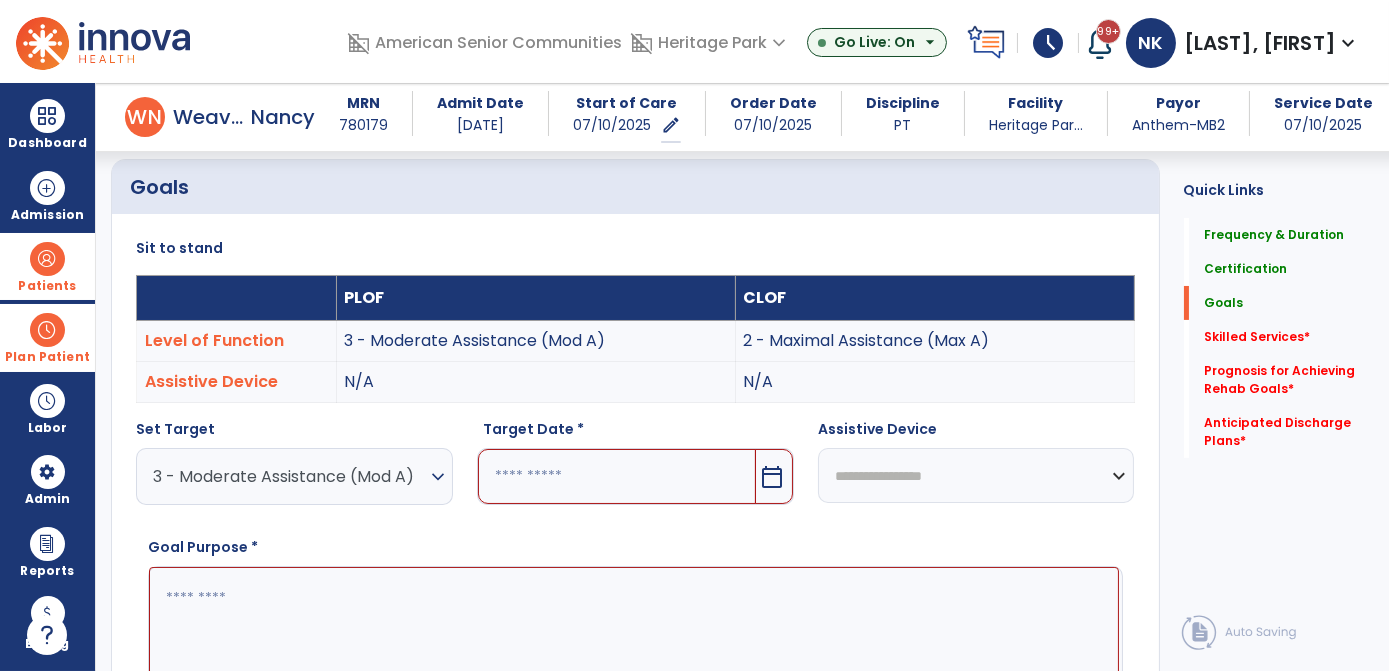 scroll, scrollTop: 458, scrollLeft: 0, axis: vertical 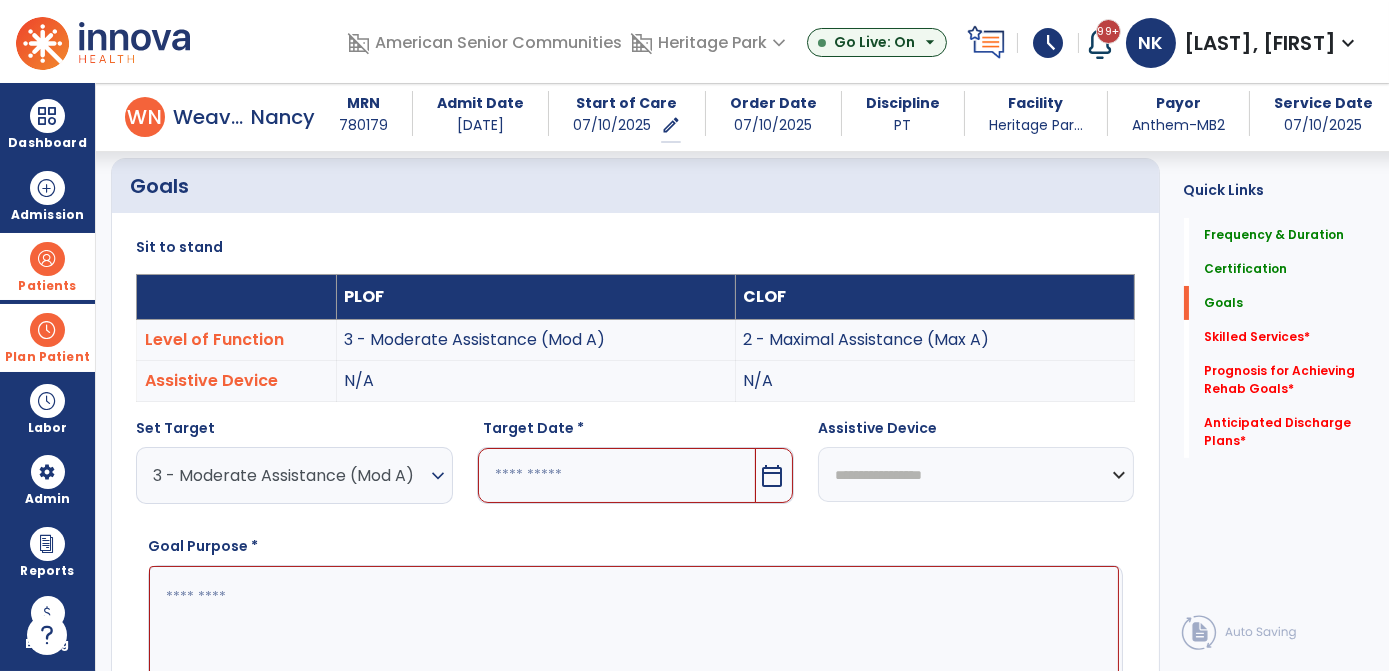 click on "Target Date *" at bounding box center (635, 432) 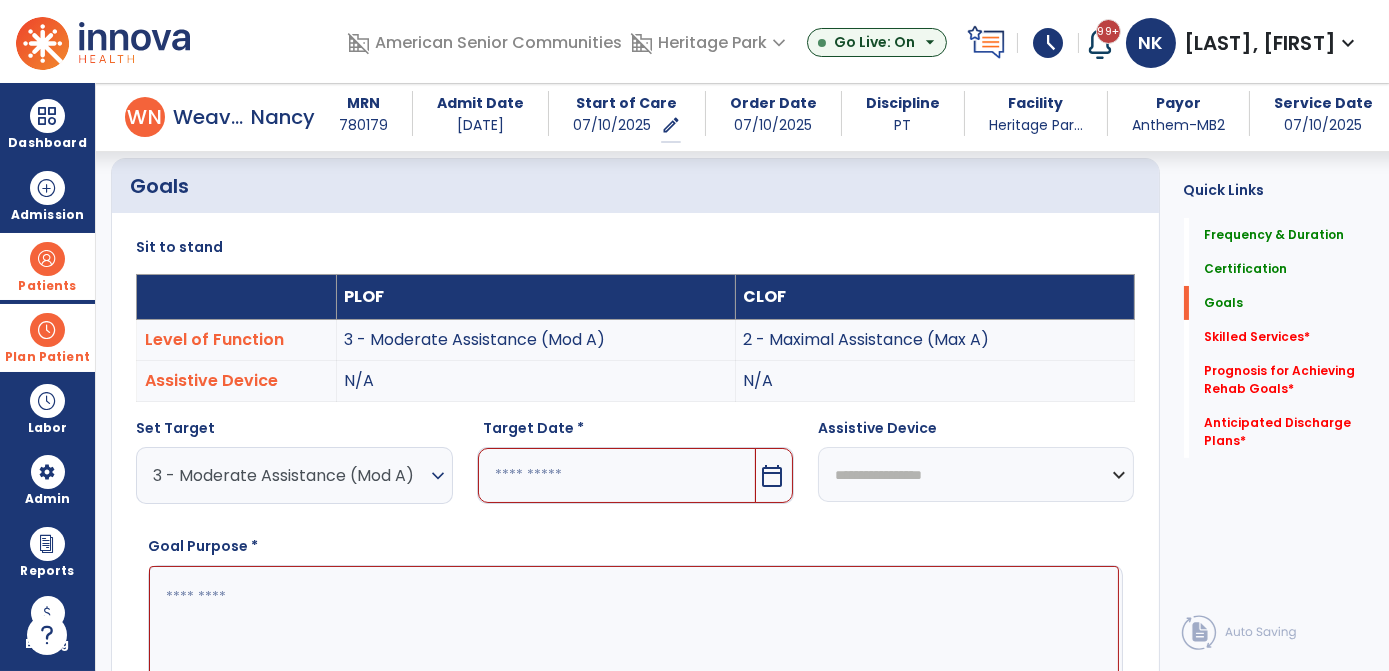 click on "calendar_today" at bounding box center [772, 476] 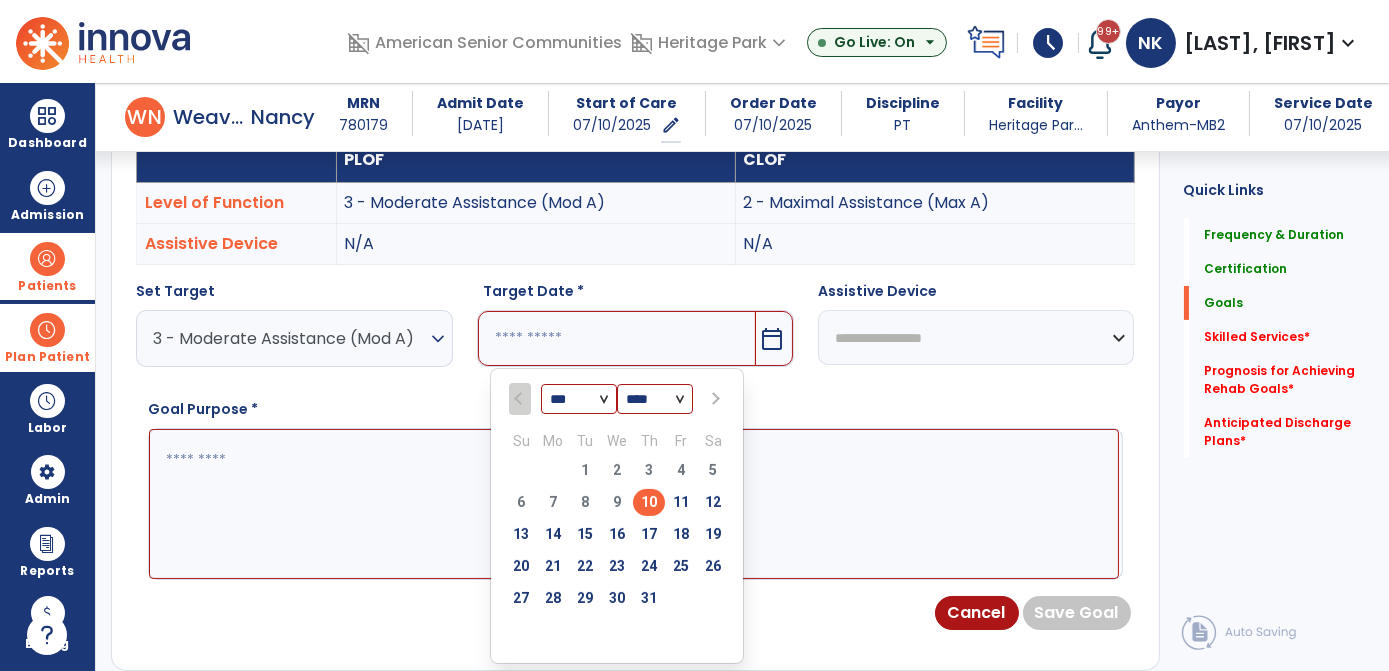 scroll, scrollTop: 597, scrollLeft: 0, axis: vertical 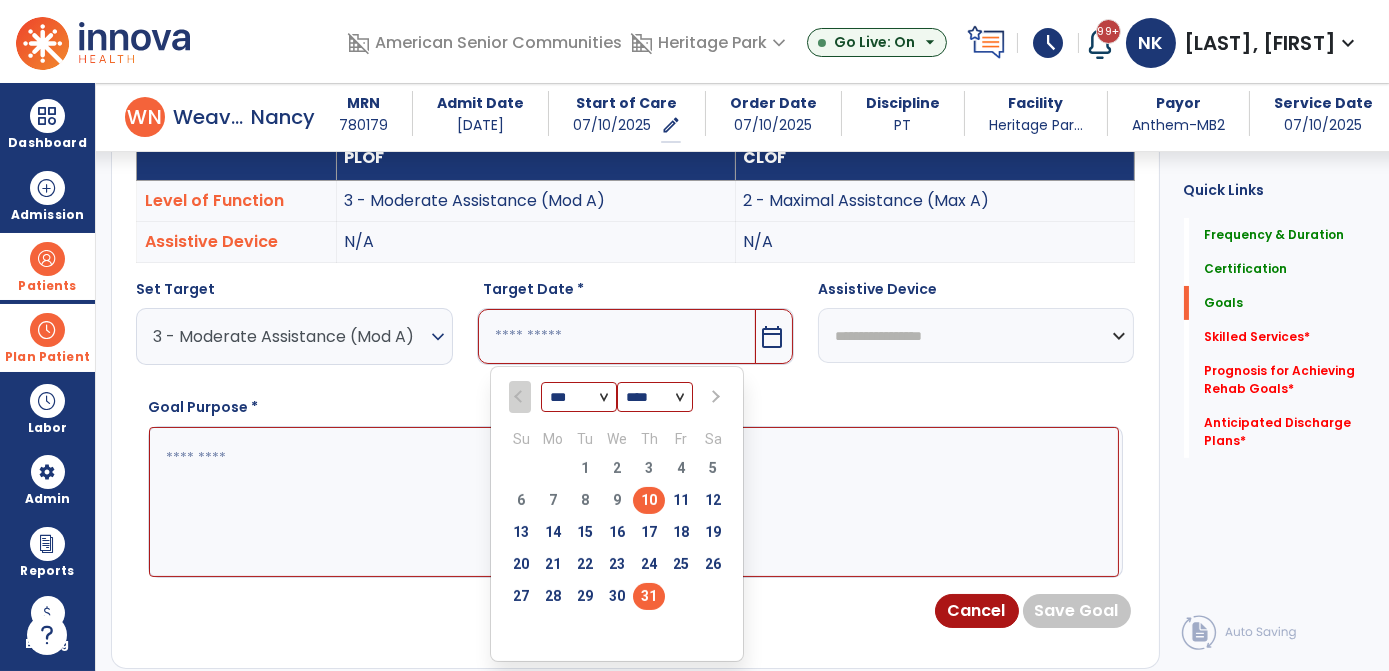 click on "31" at bounding box center [649, 596] 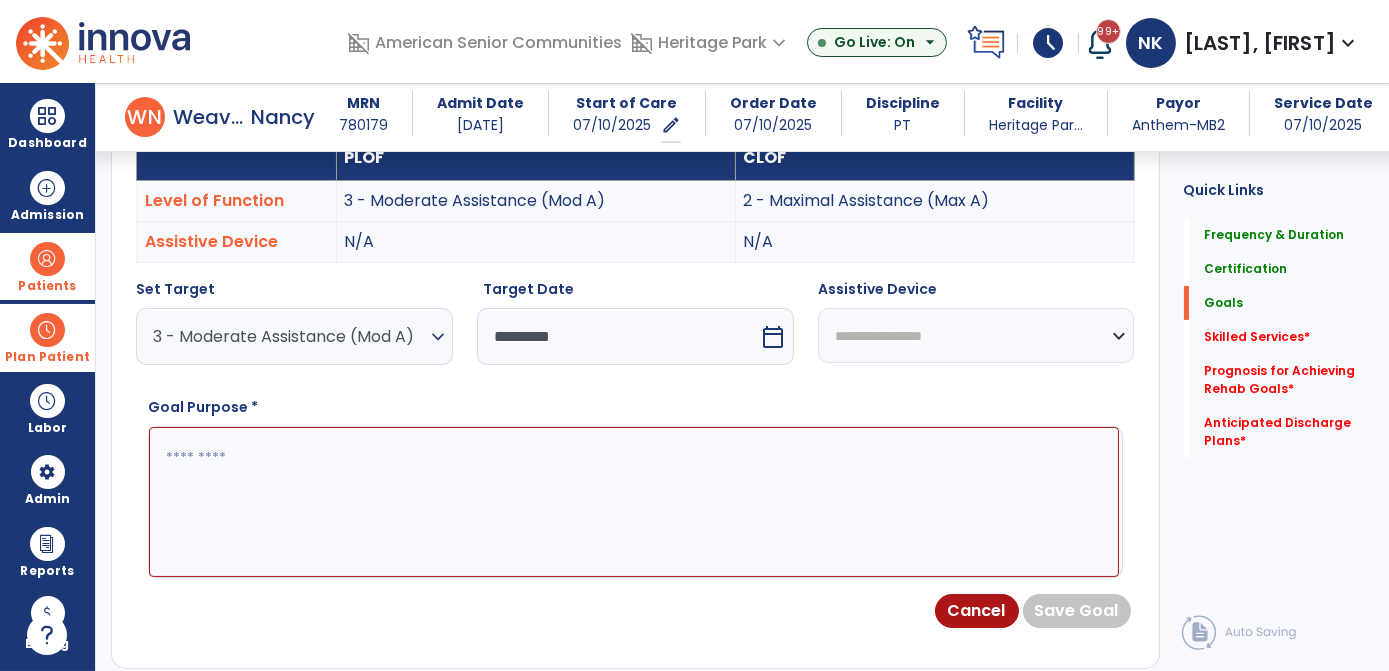click at bounding box center [634, 501] 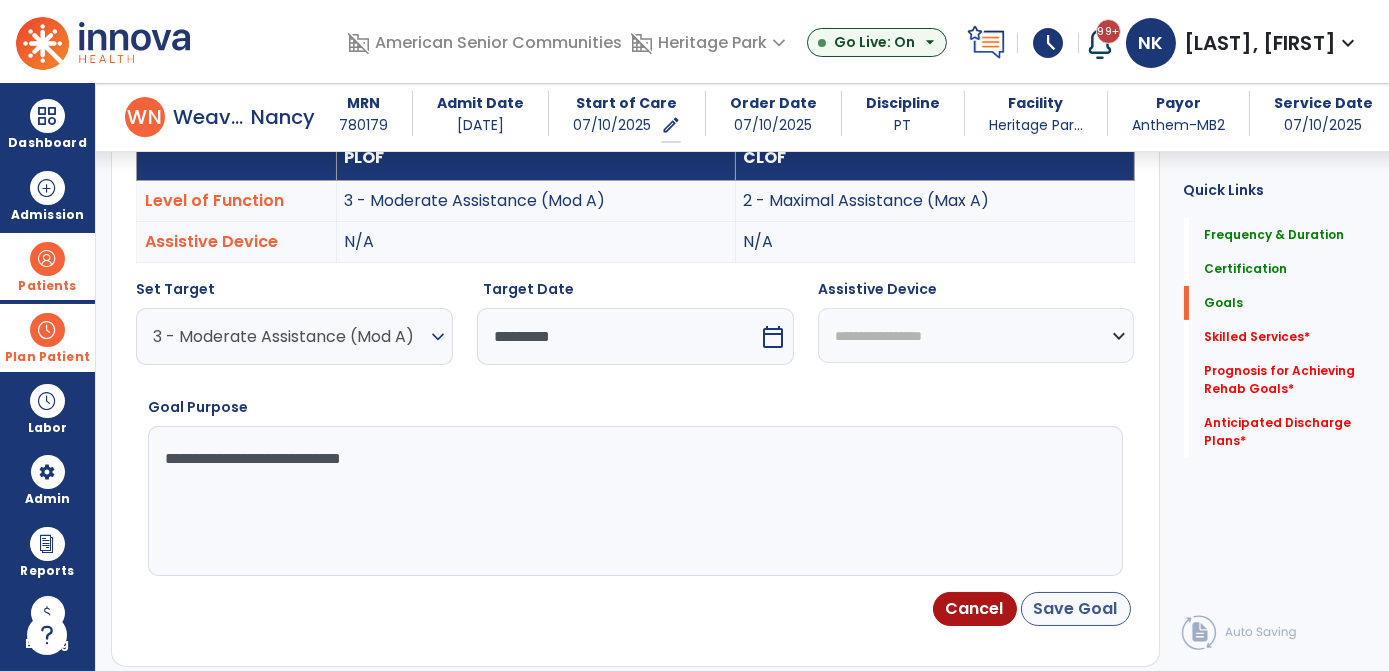 type on "**********" 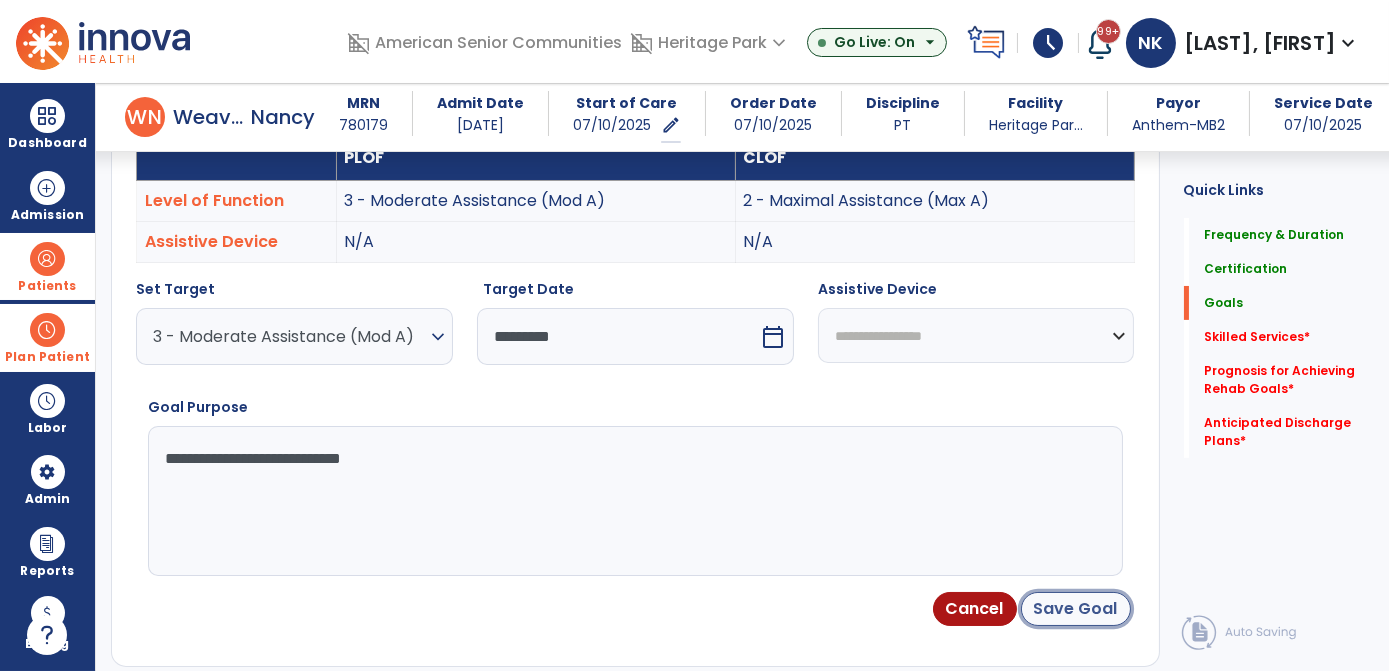 click on "Save Goal" at bounding box center (1076, 609) 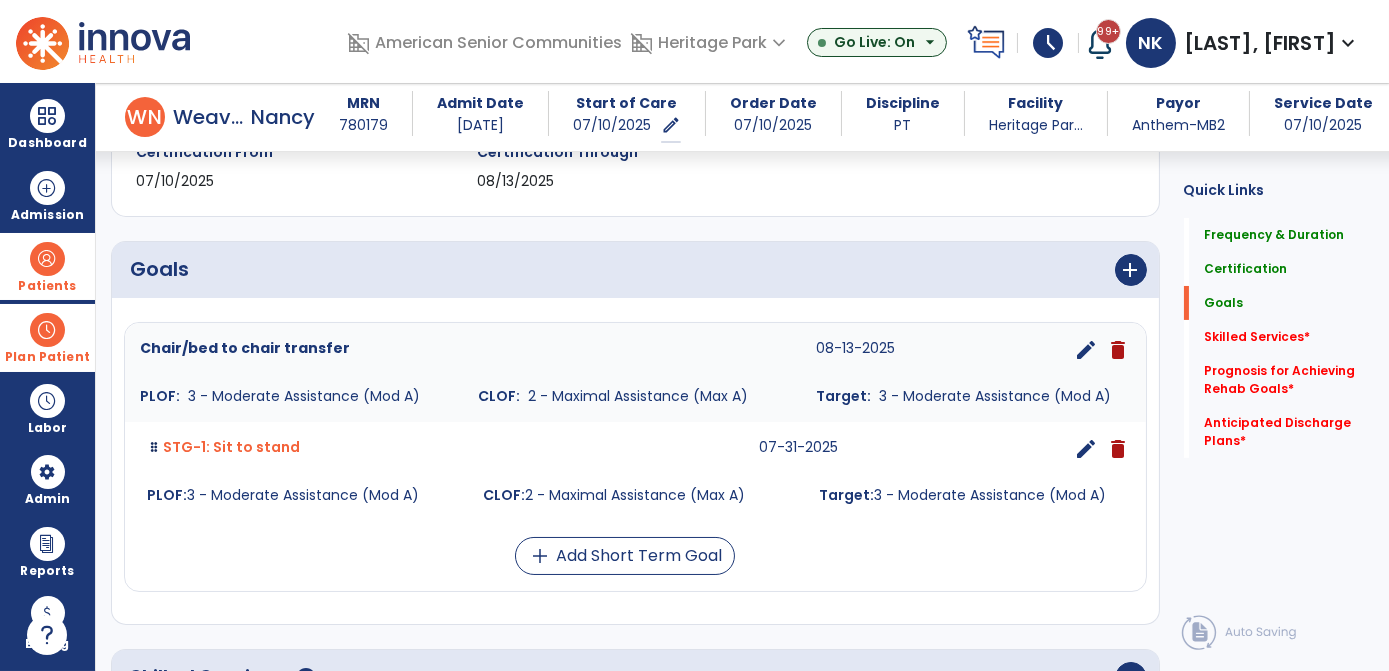 scroll, scrollTop: 374, scrollLeft: 0, axis: vertical 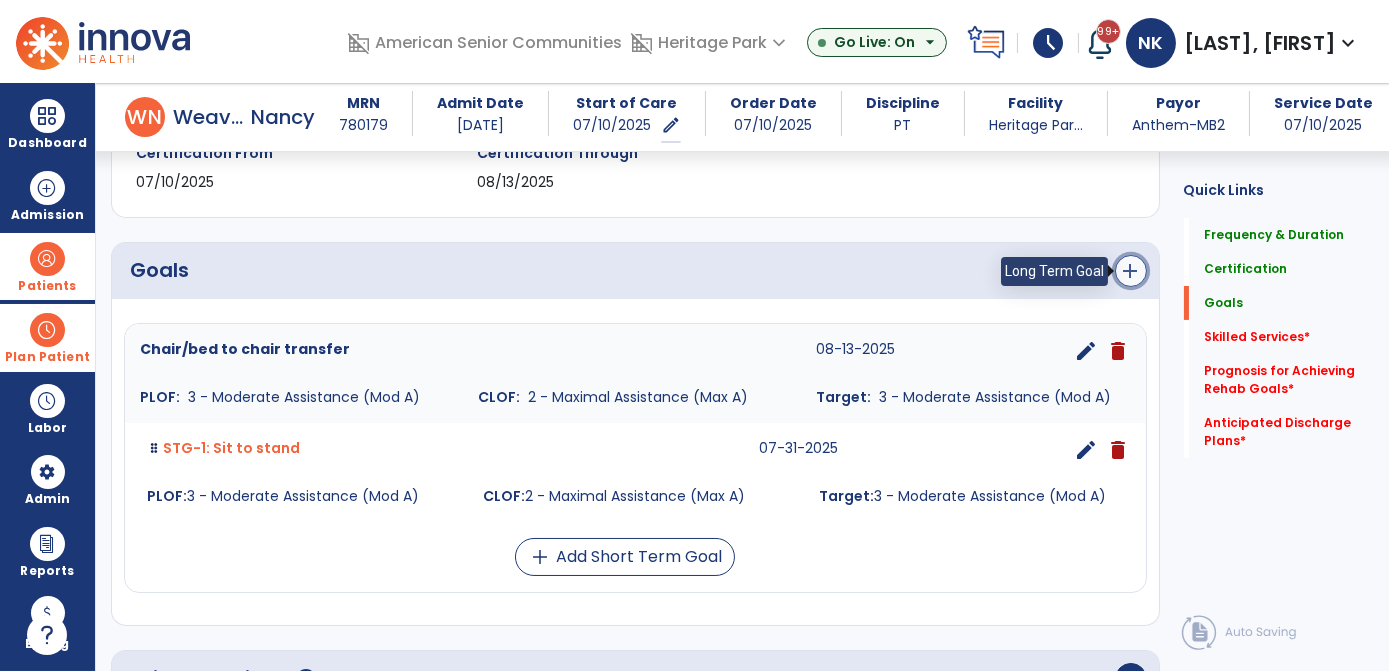 click on "add" at bounding box center [1131, 271] 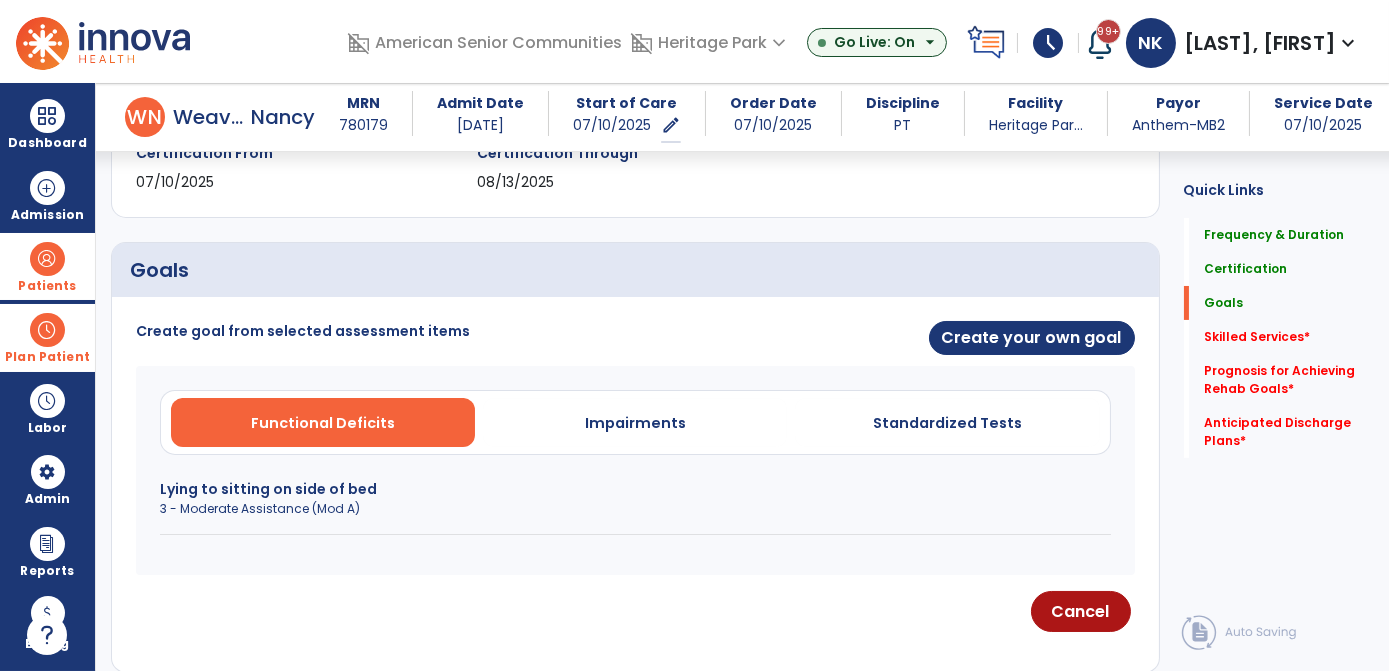 click on "Functional Deficits   Impairments   Standardized Tests  Lying to sitting on side of bed 3 - Moderate Assistance (Mod A)" at bounding box center [635, 470] 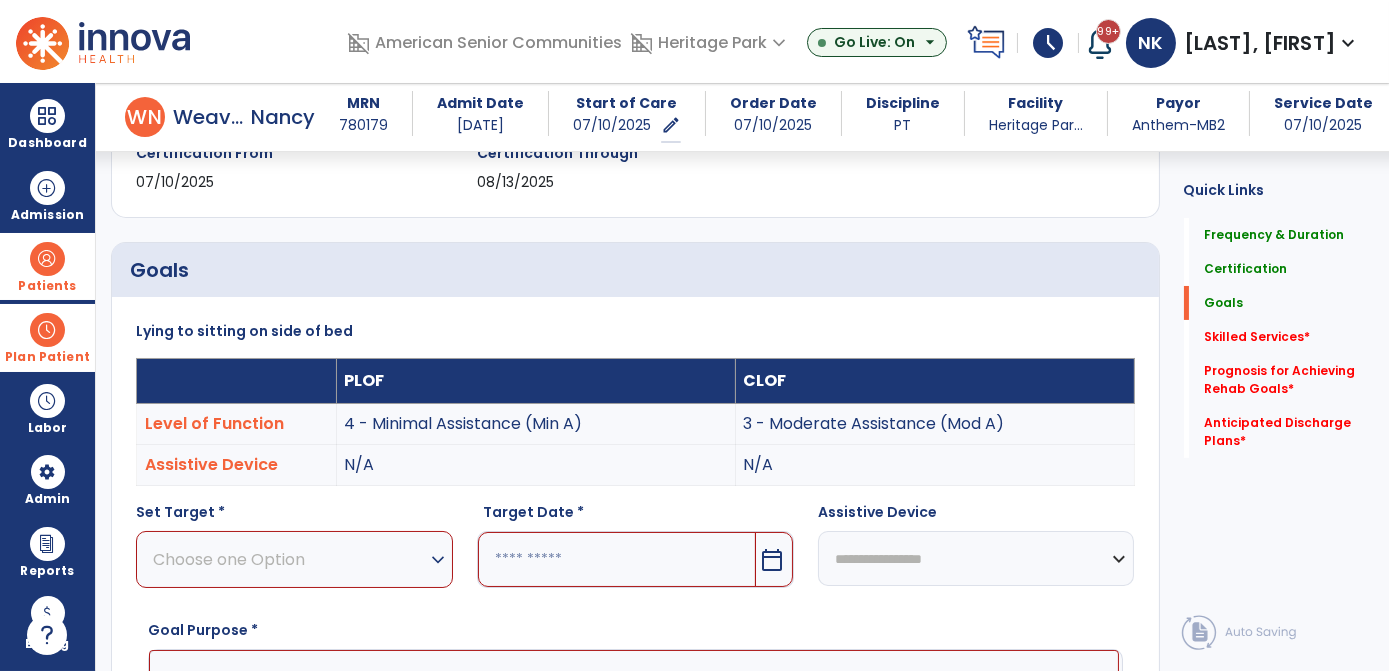 click on "Choose one Option" at bounding box center [289, 559] 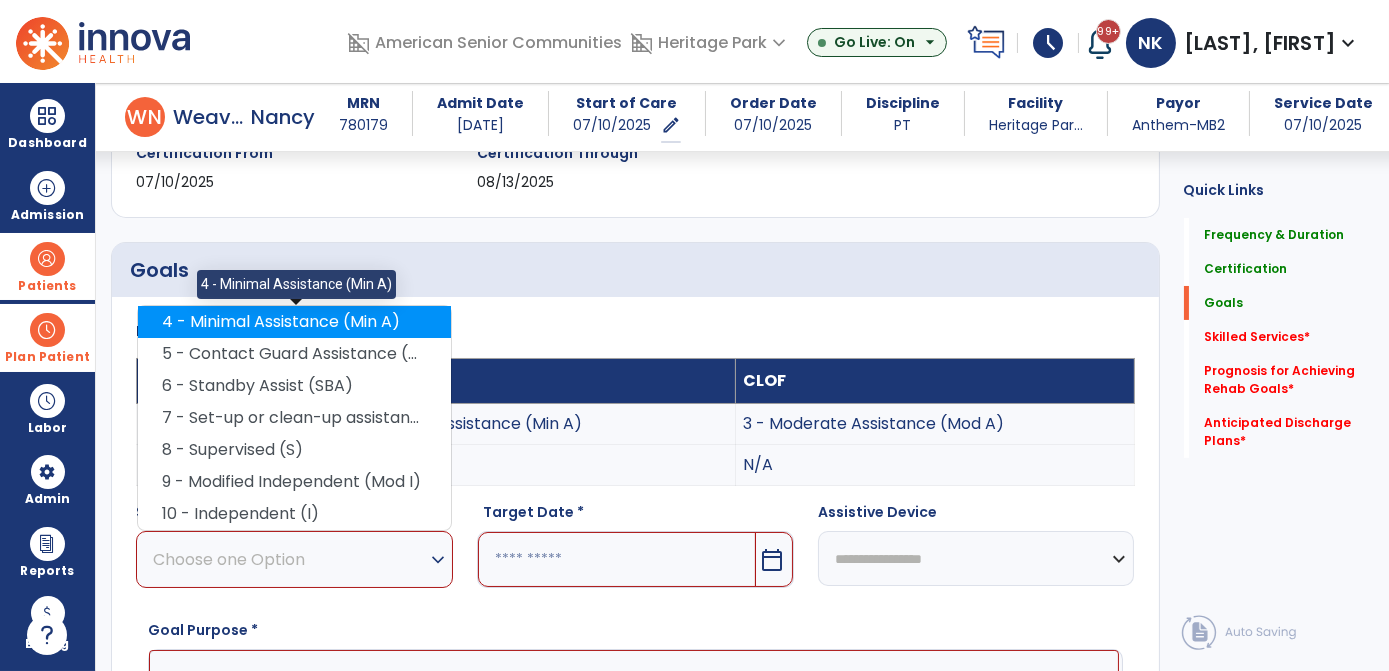 click on "4 - Minimal Assistance (Min A)" at bounding box center [294, 322] 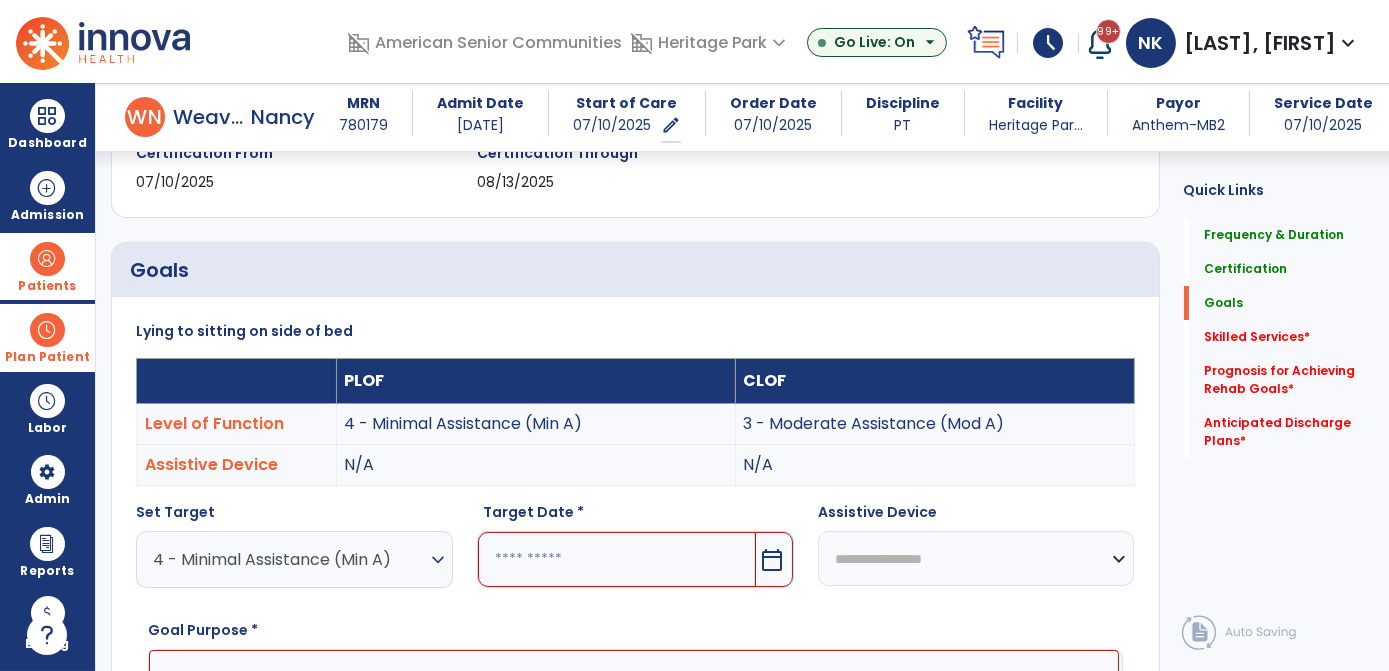 click at bounding box center (617, 559) 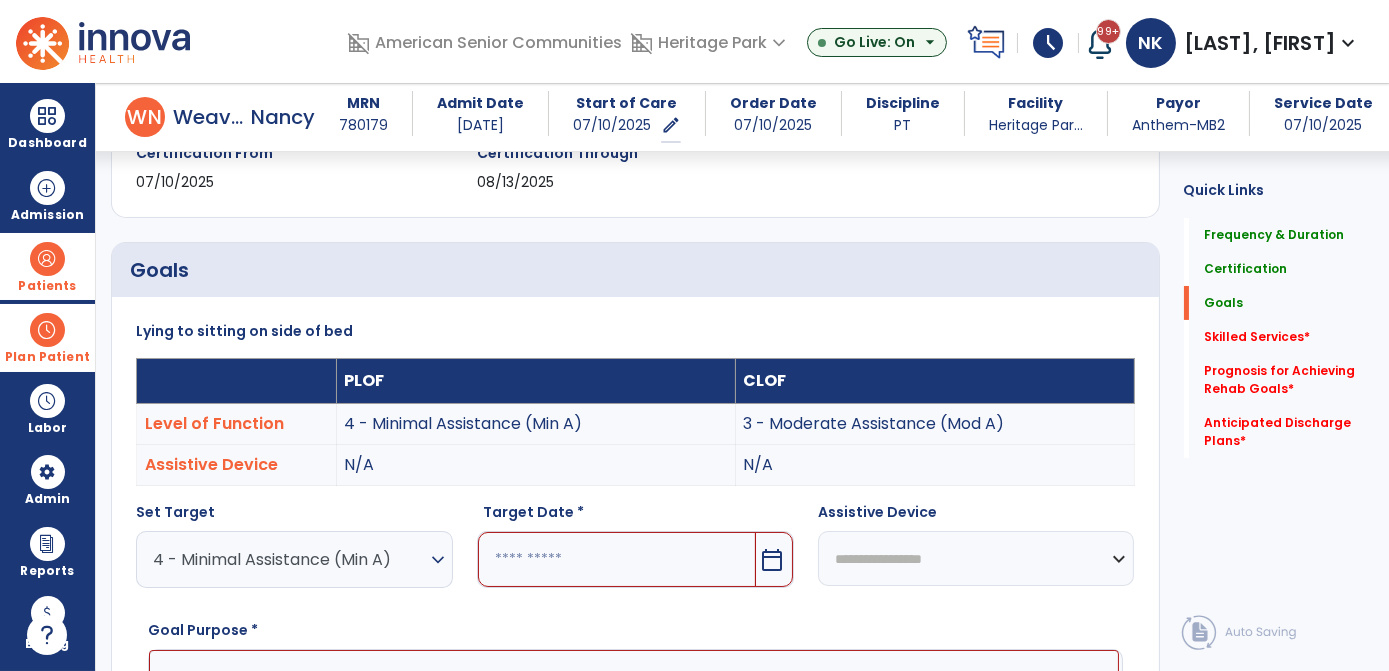 scroll, scrollTop: 722, scrollLeft: 0, axis: vertical 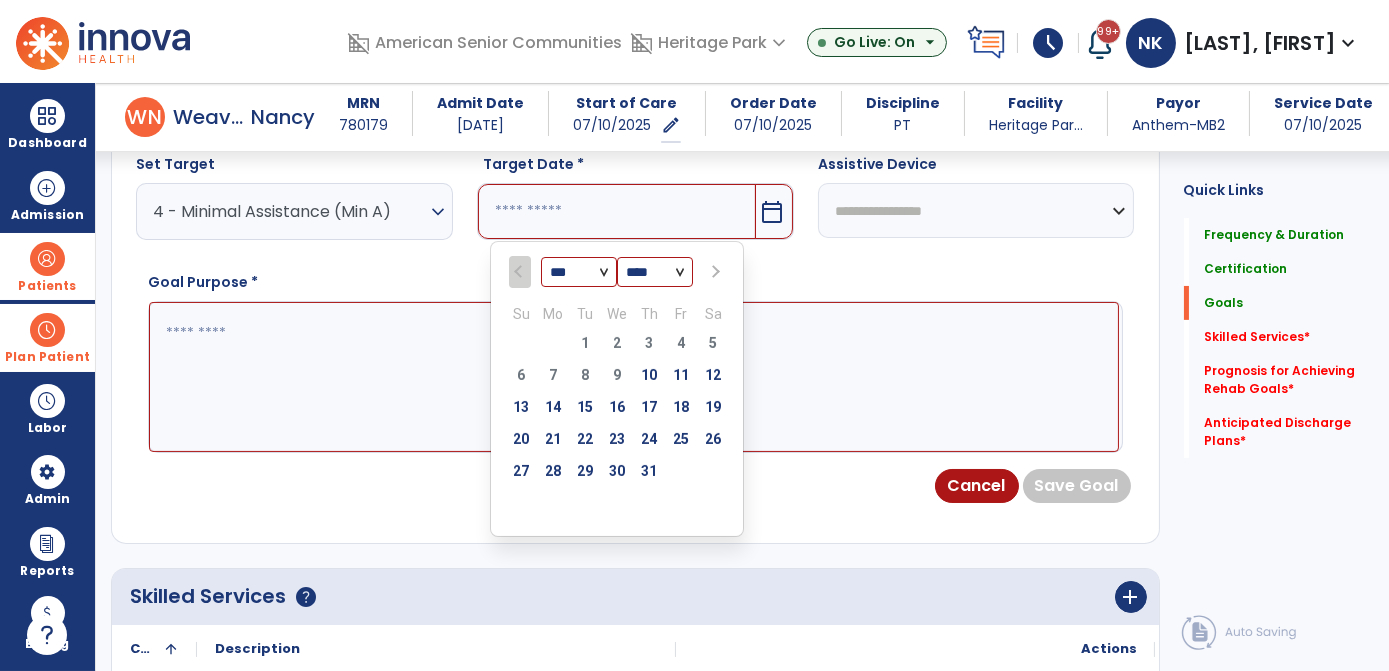 click at bounding box center [714, 272] 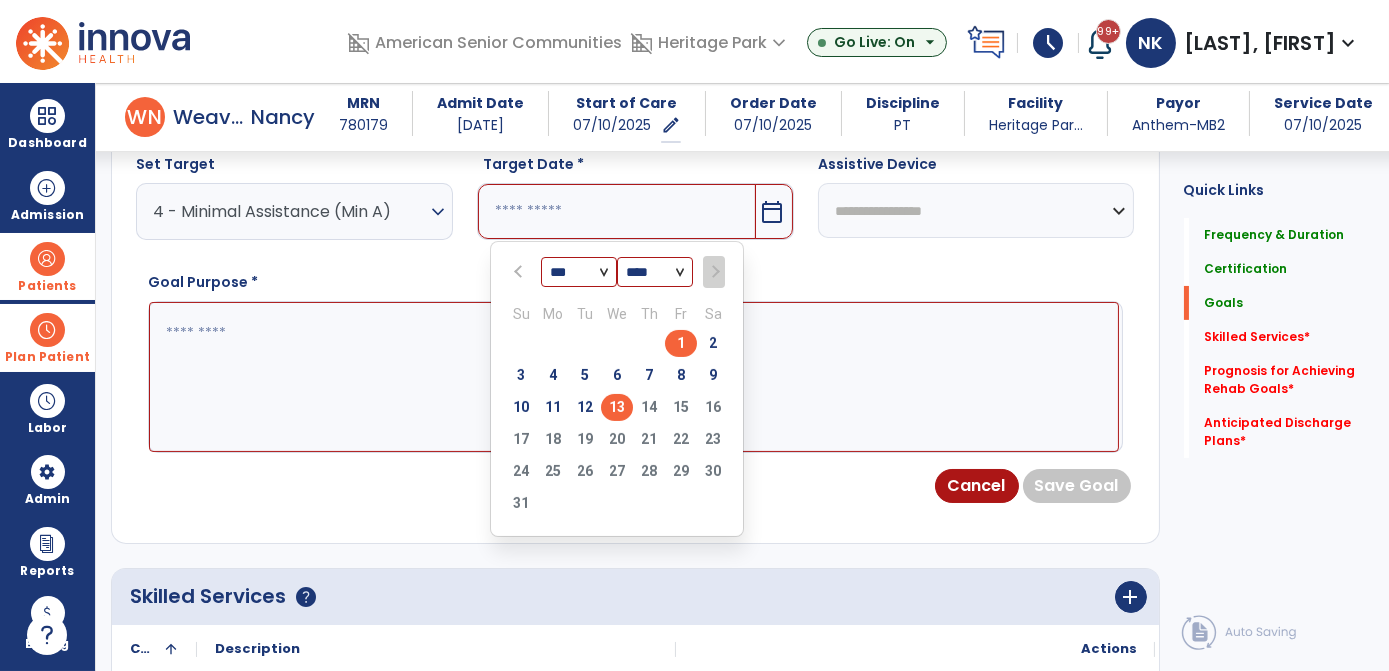 click on "13" at bounding box center (617, 407) 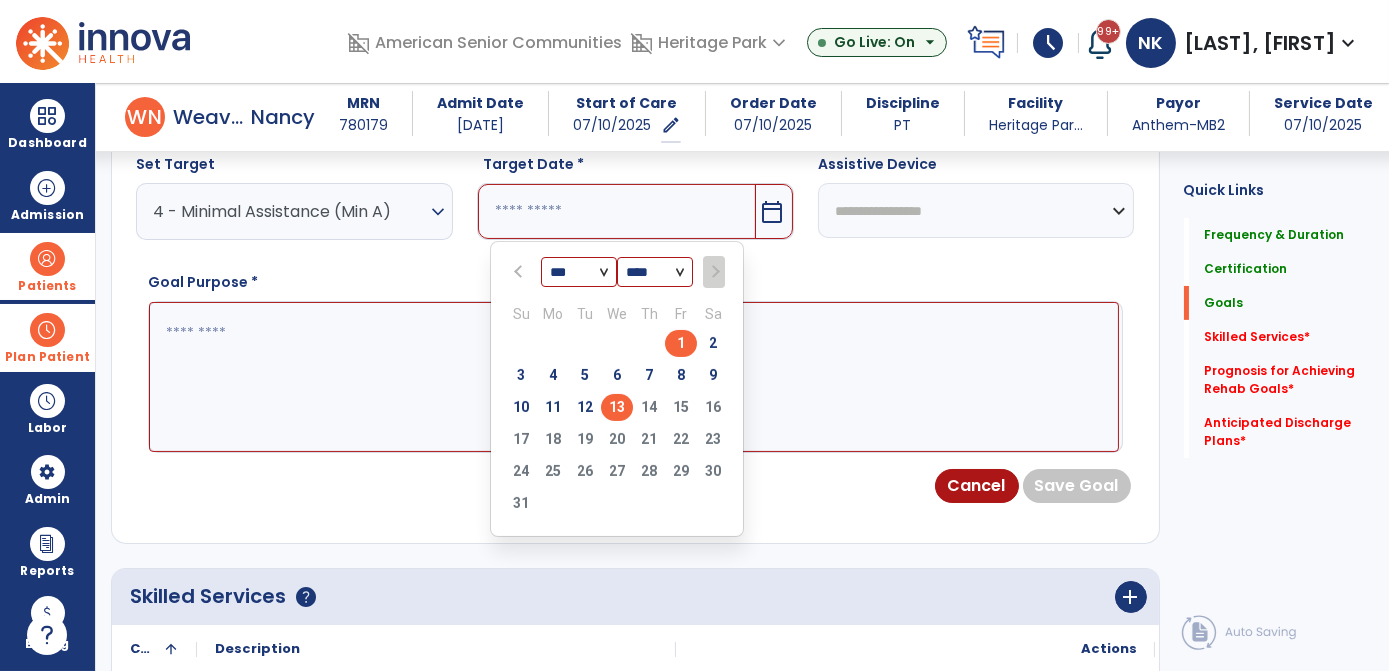 type on "*********" 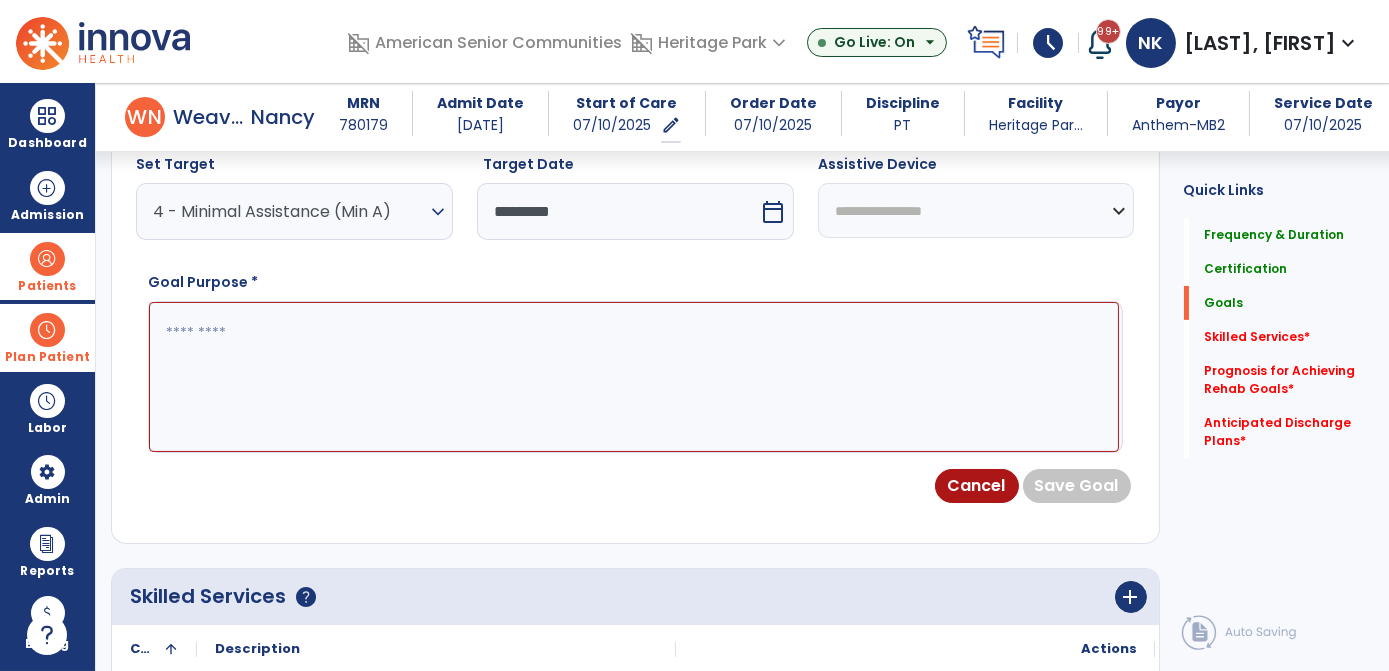 click at bounding box center [634, 376] 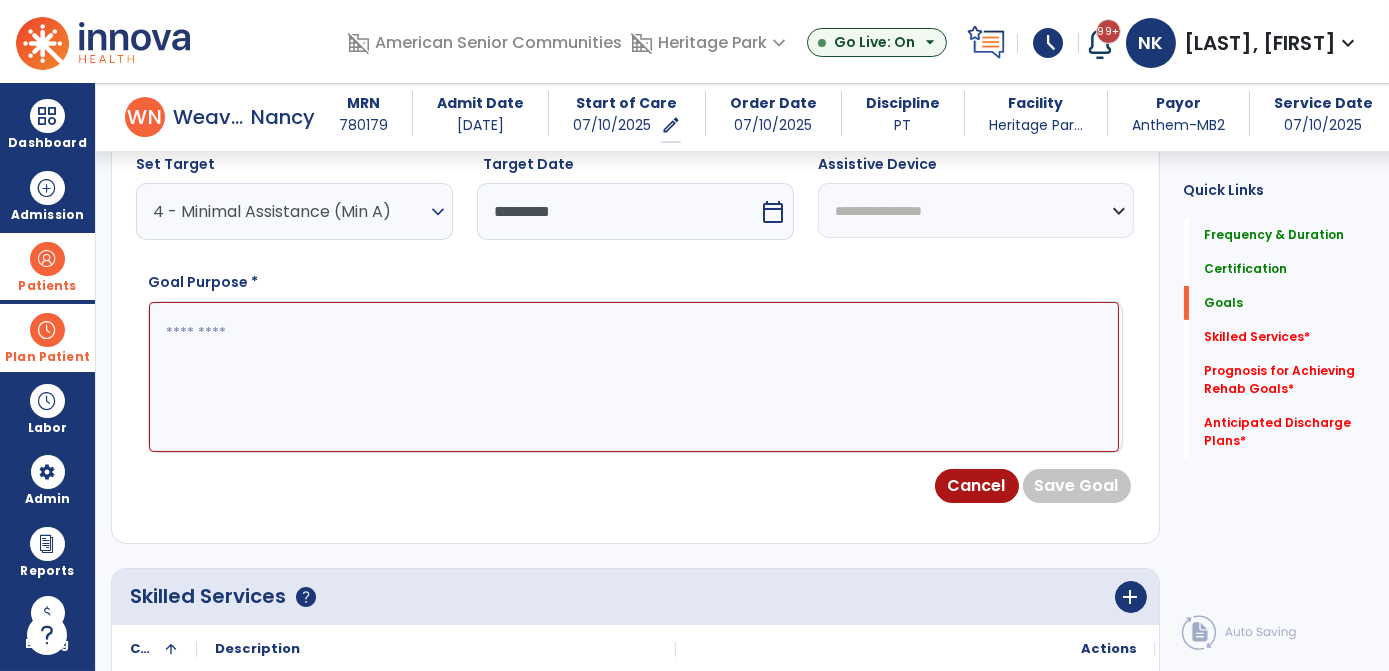 click at bounding box center [634, 376] 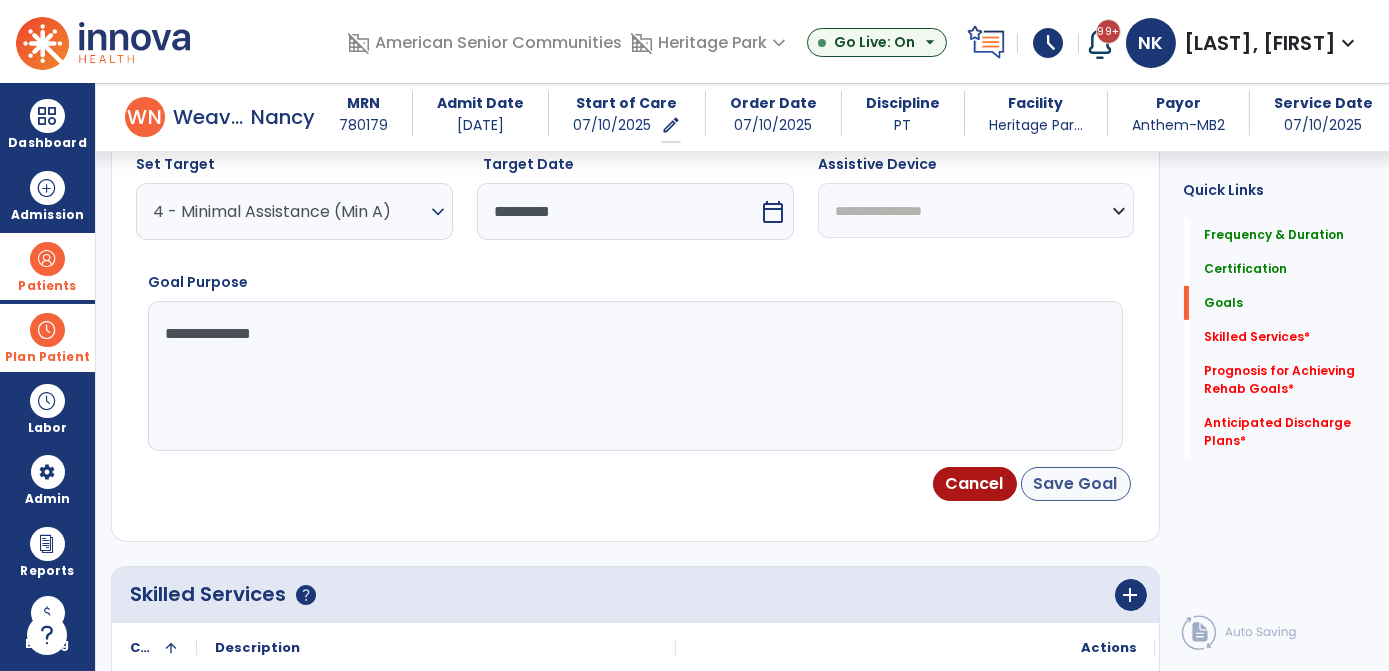 type on "**********" 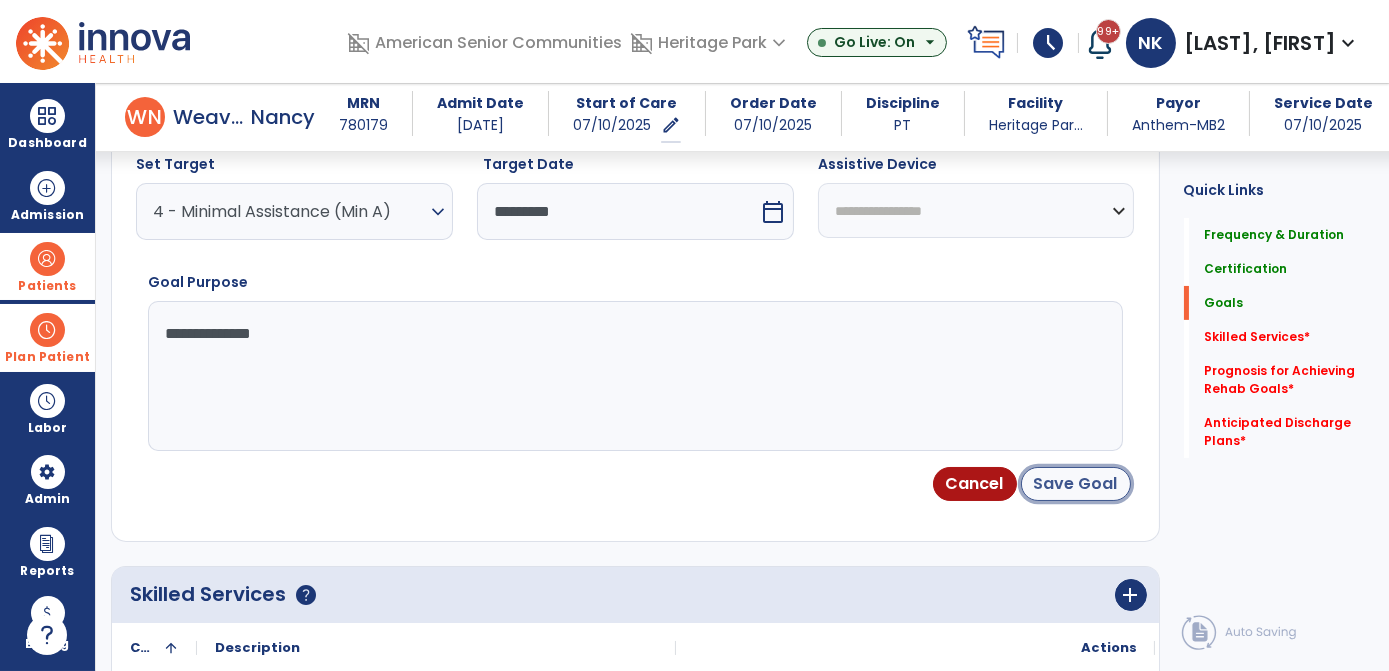 click on "Save Goal" at bounding box center (1076, 484) 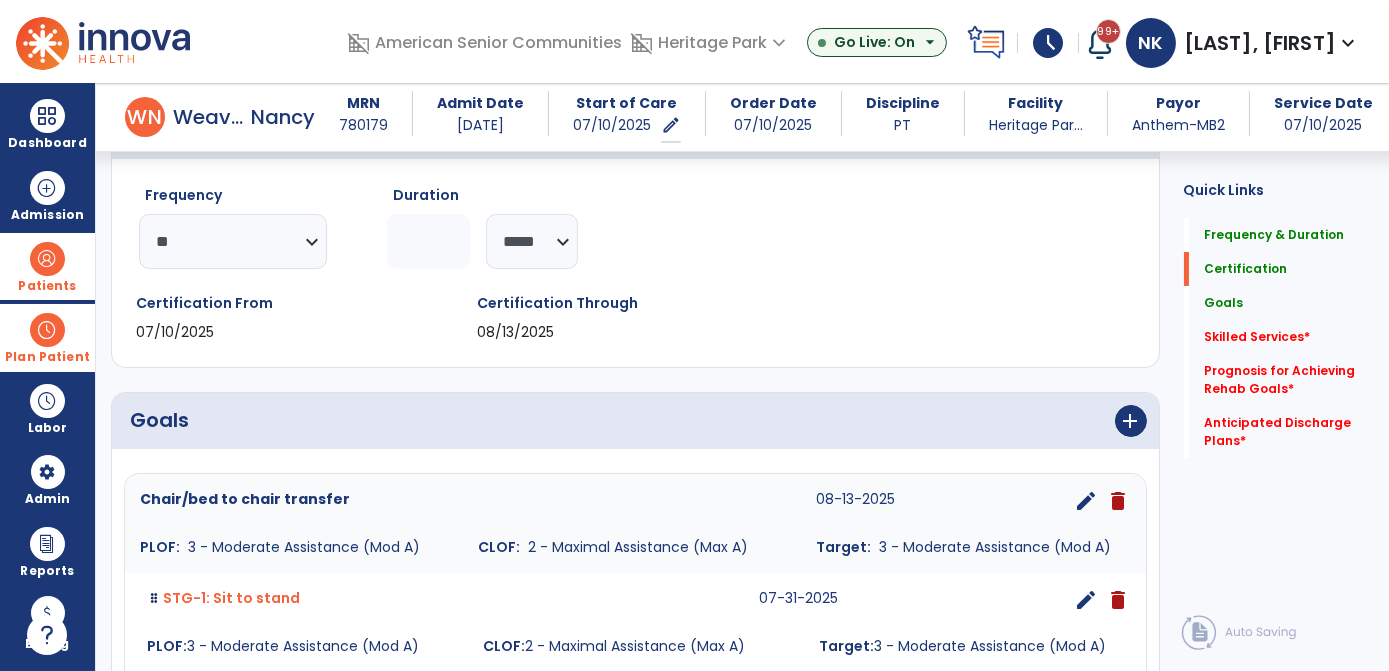 scroll, scrollTop: 223, scrollLeft: 0, axis: vertical 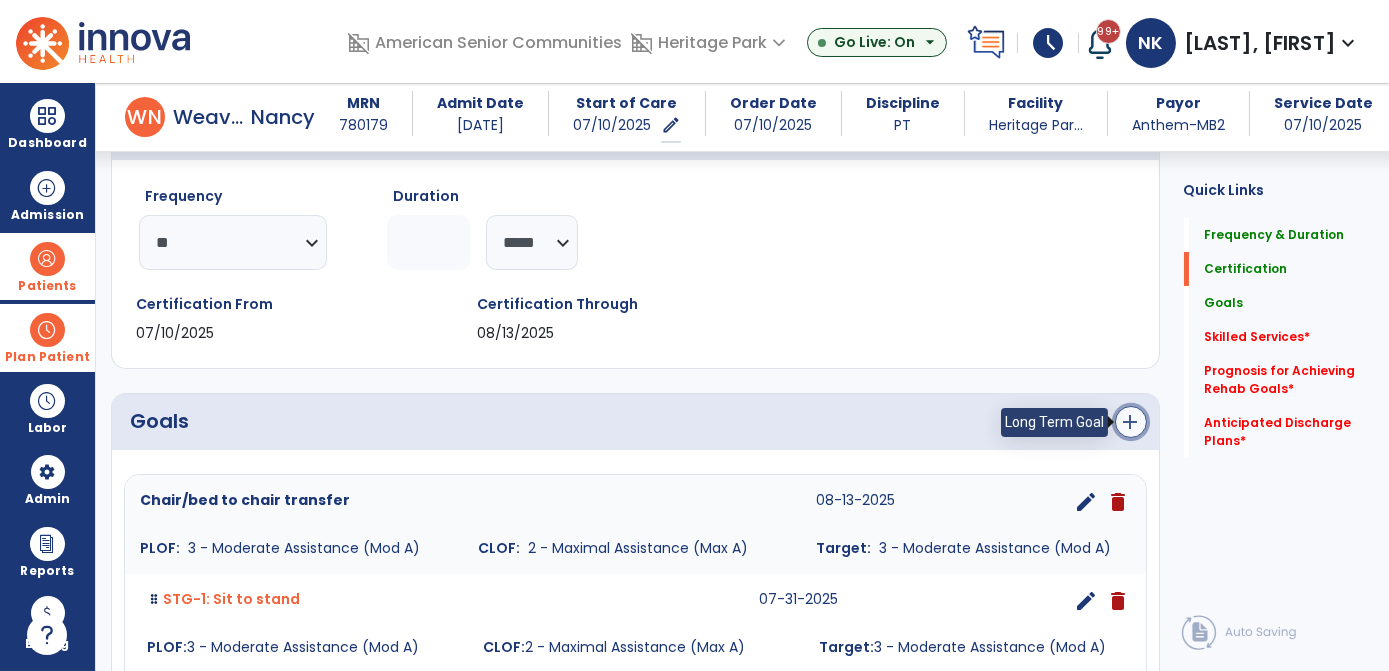 click on "add" at bounding box center (1131, 422) 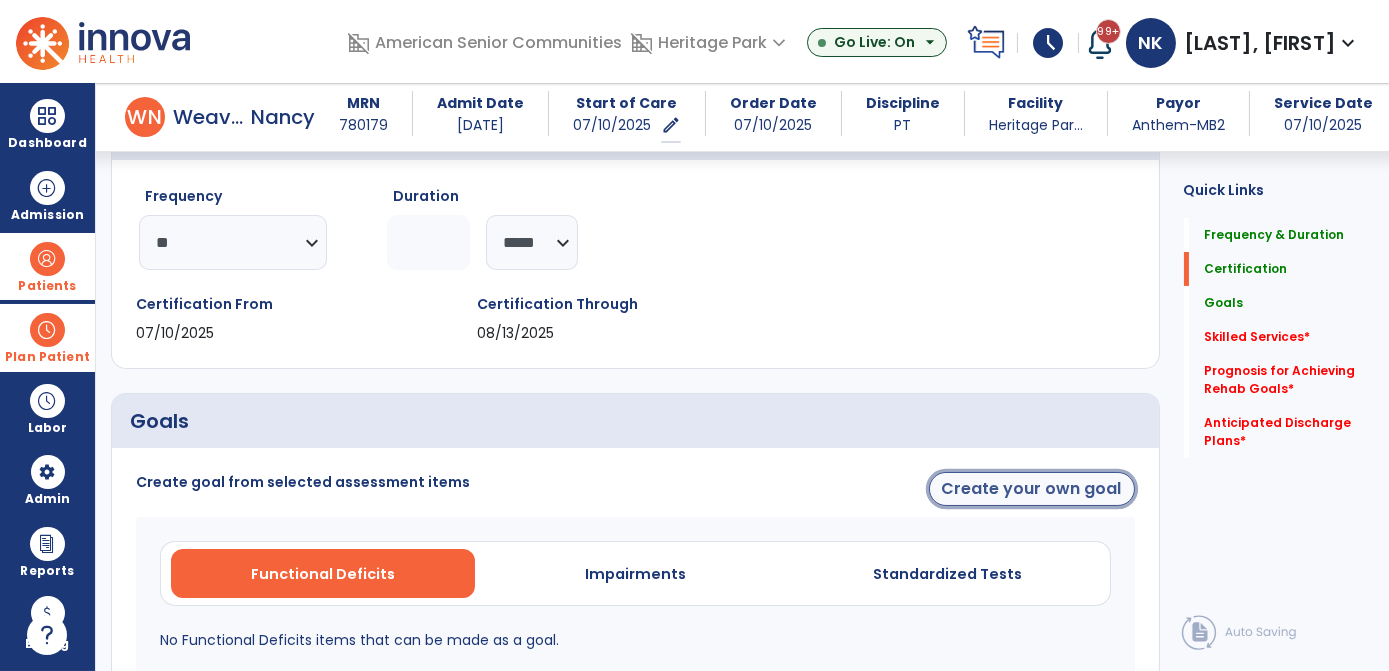 click on "Create your own goal" at bounding box center [1032, 489] 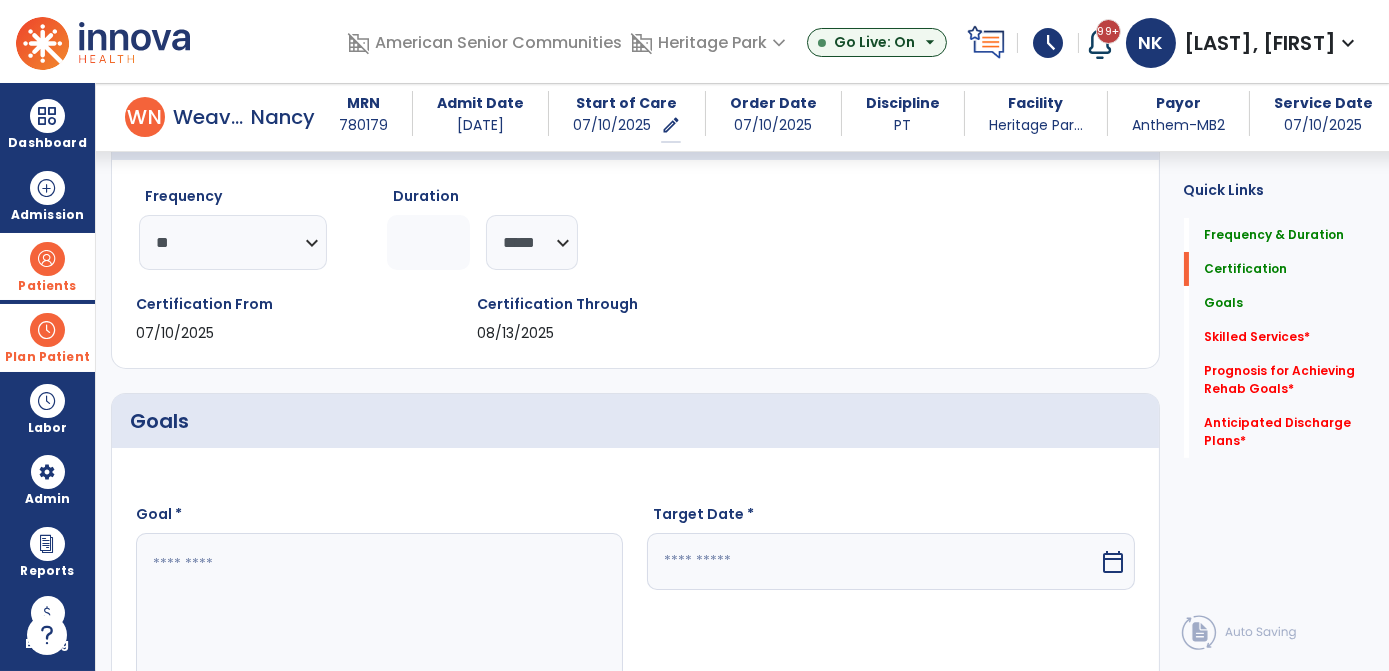 click at bounding box center (379, 608) 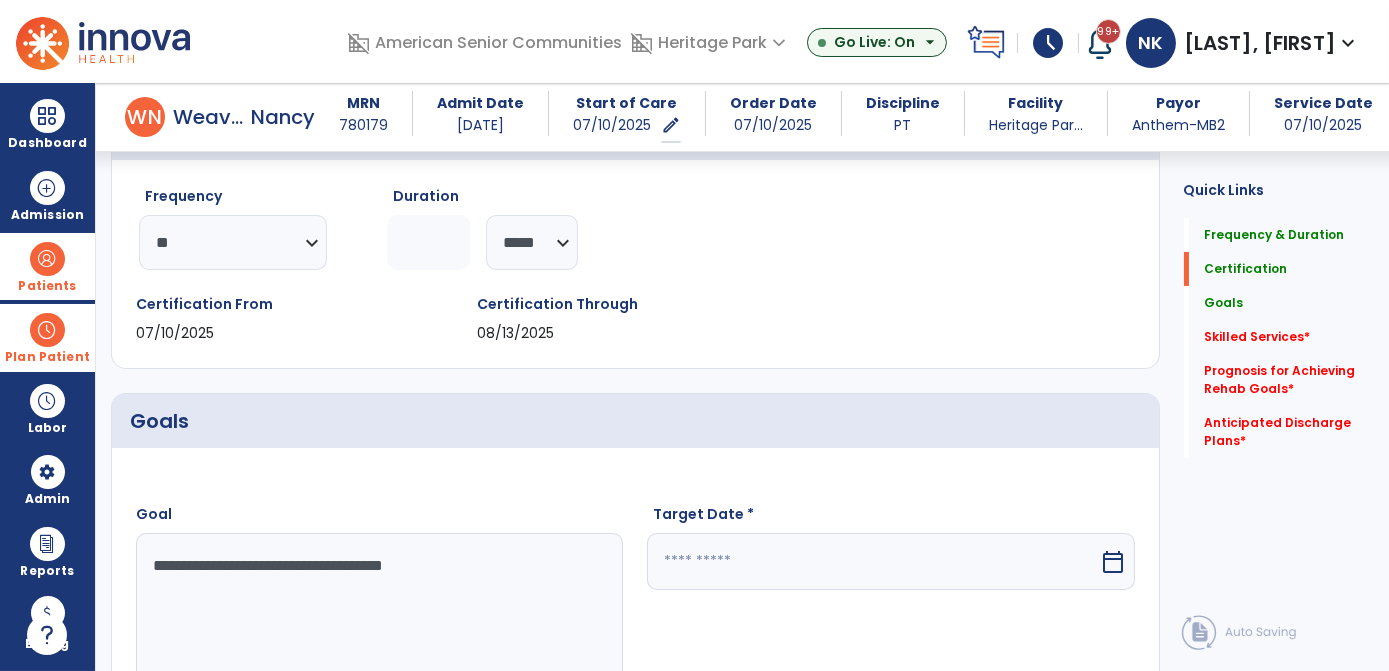 type on "**********" 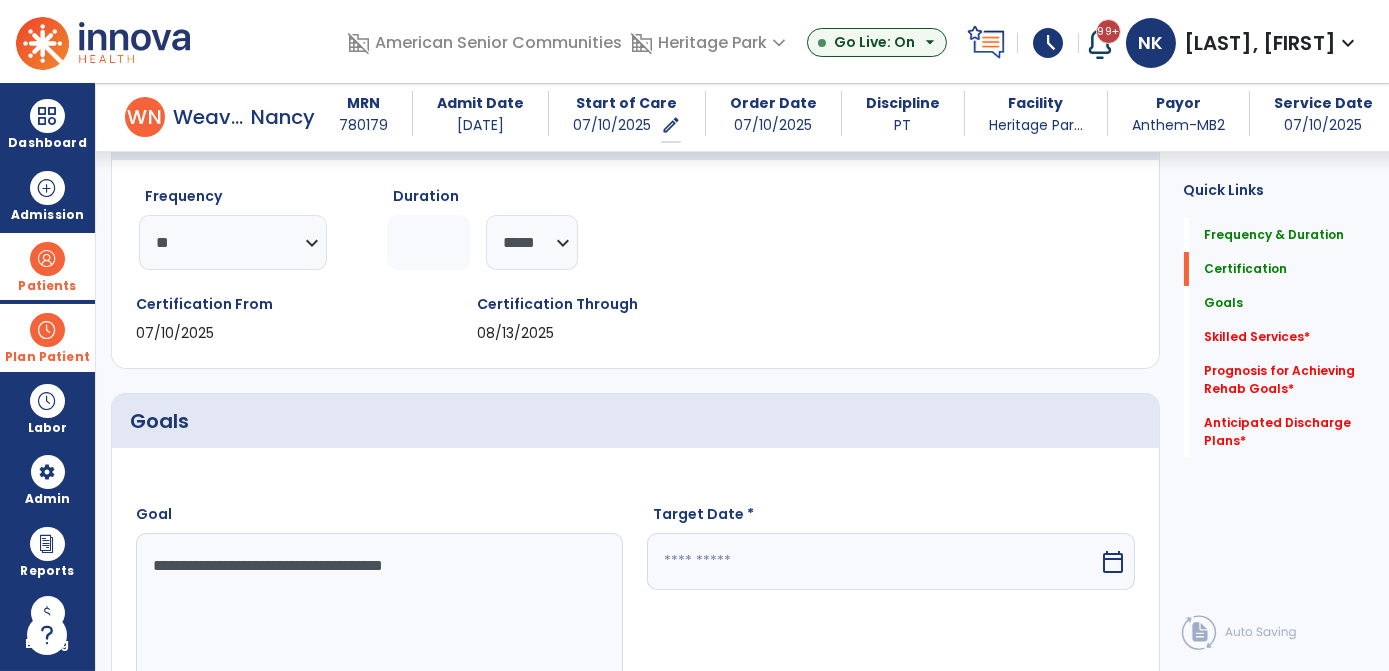 click at bounding box center (873, 561) 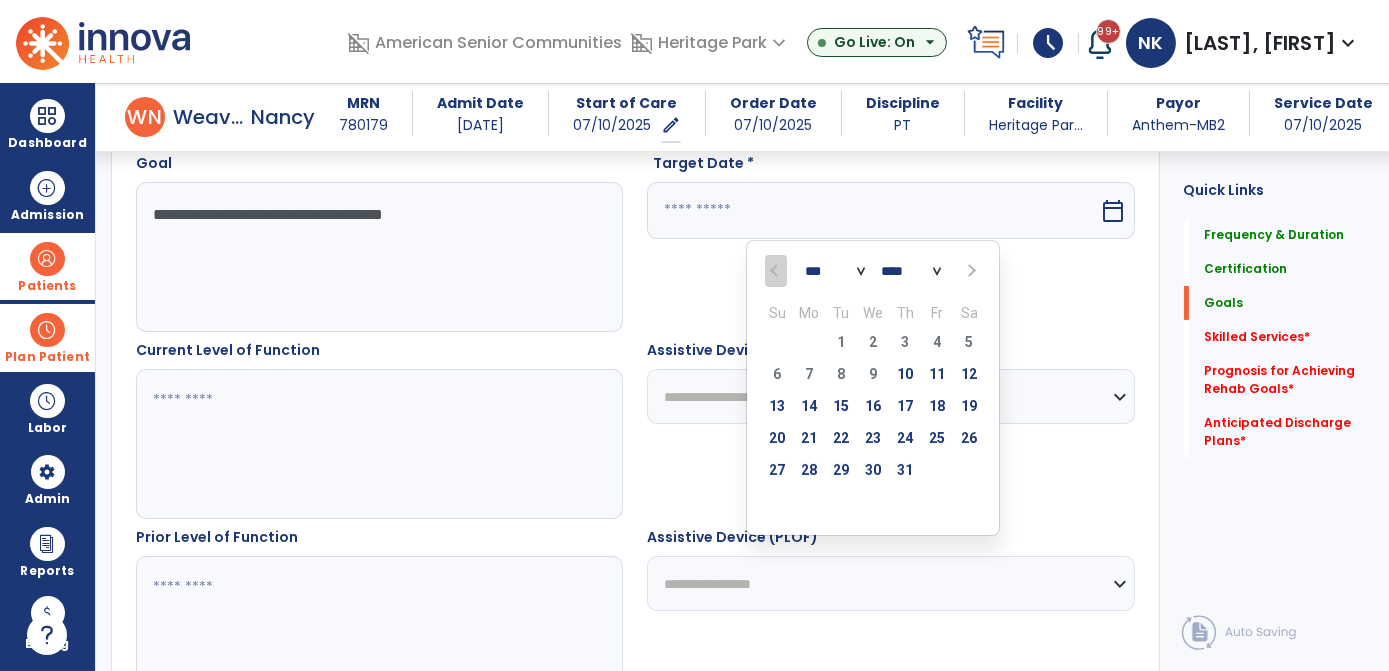 click at bounding box center [969, 271] 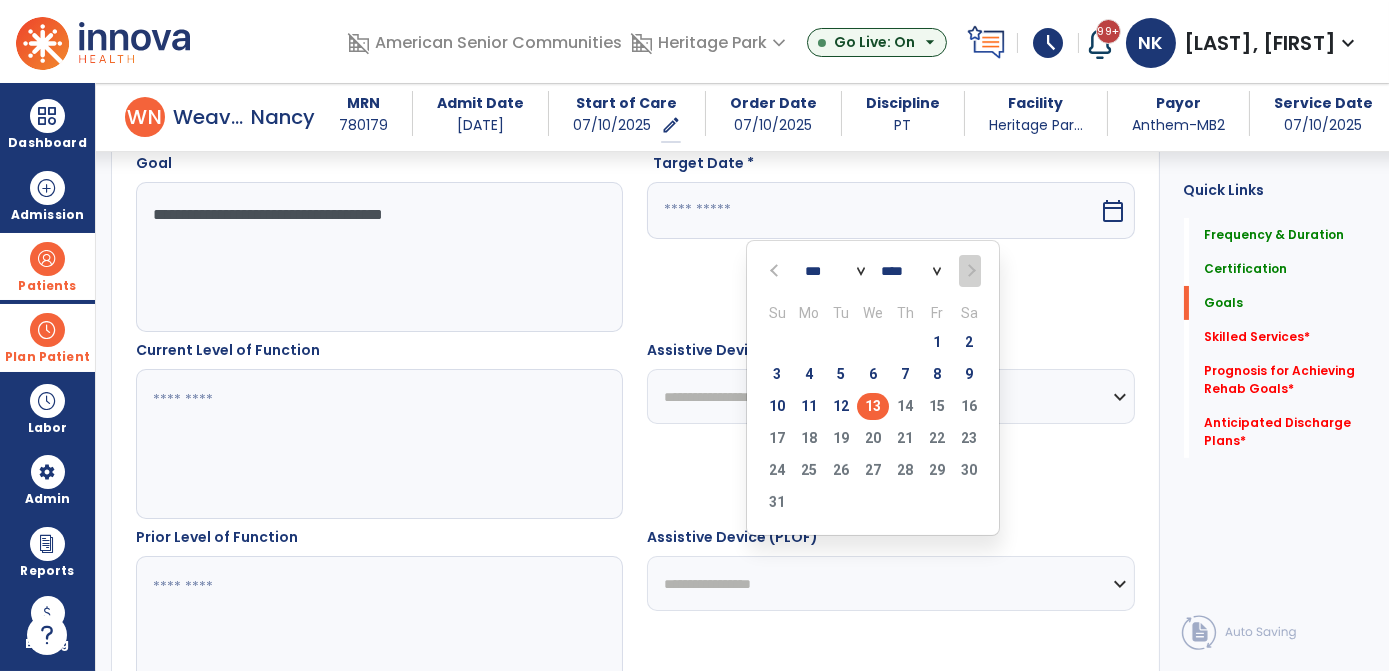 click on "13" at bounding box center [873, 406] 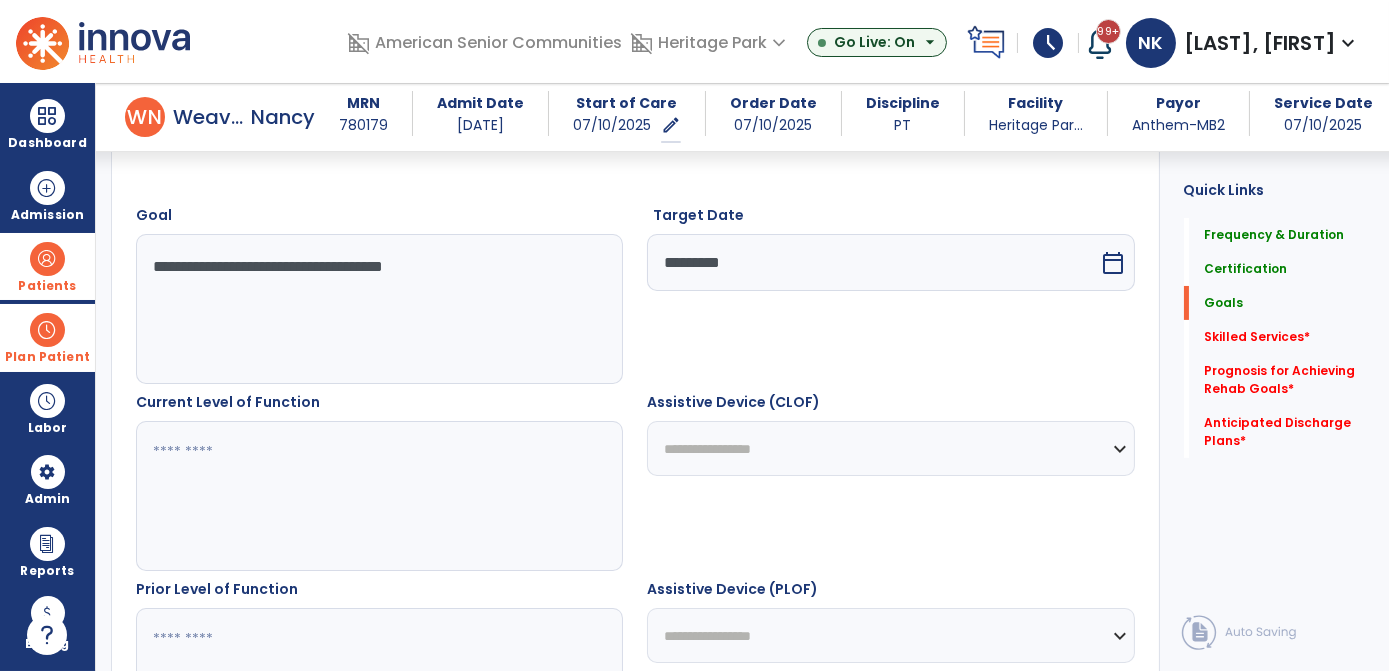 scroll, scrollTop: 521, scrollLeft: 0, axis: vertical 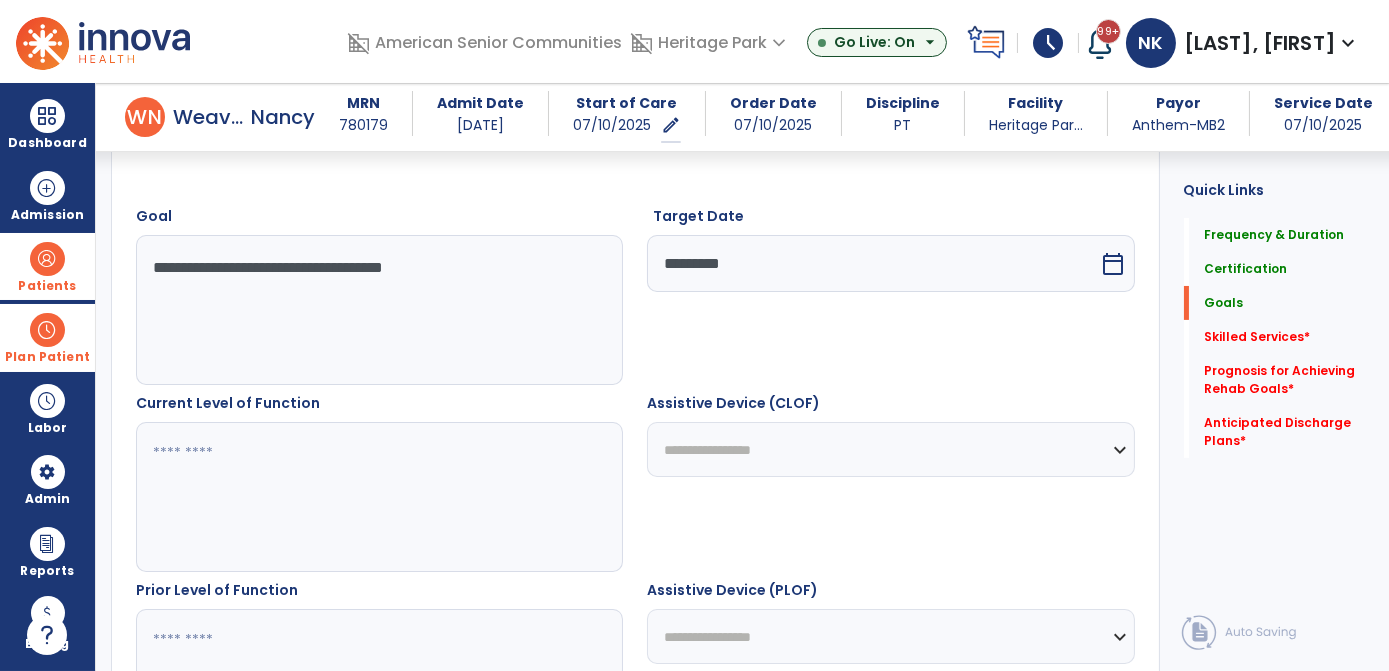 click at bounding box center [379, 497] 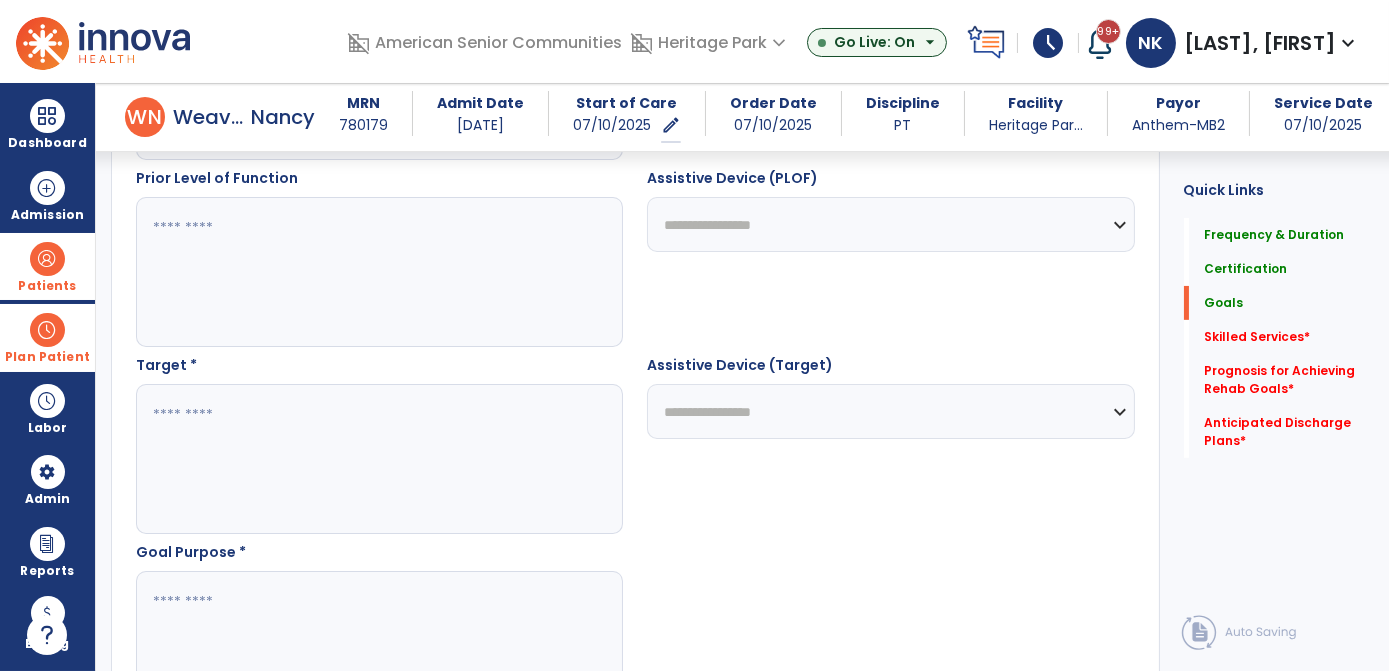 scroll, scrollTop: 934, scrollLeft: 0, axis: vertical 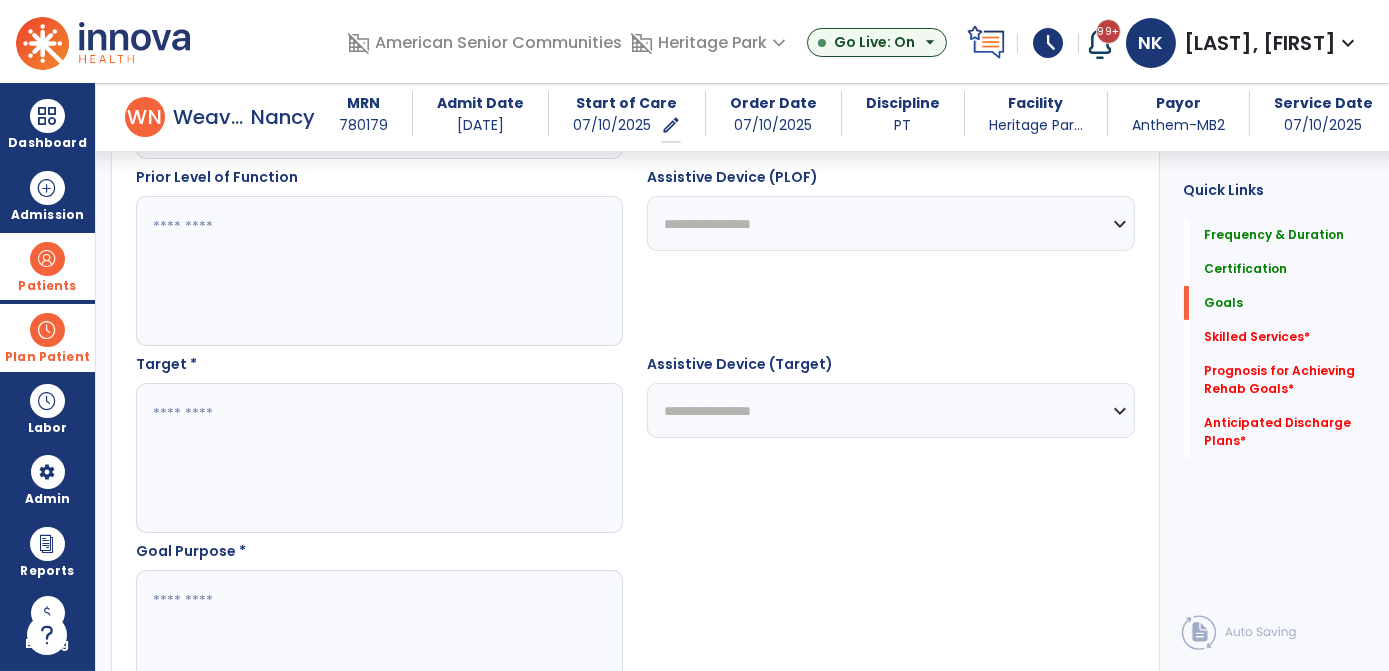 type on "*********" 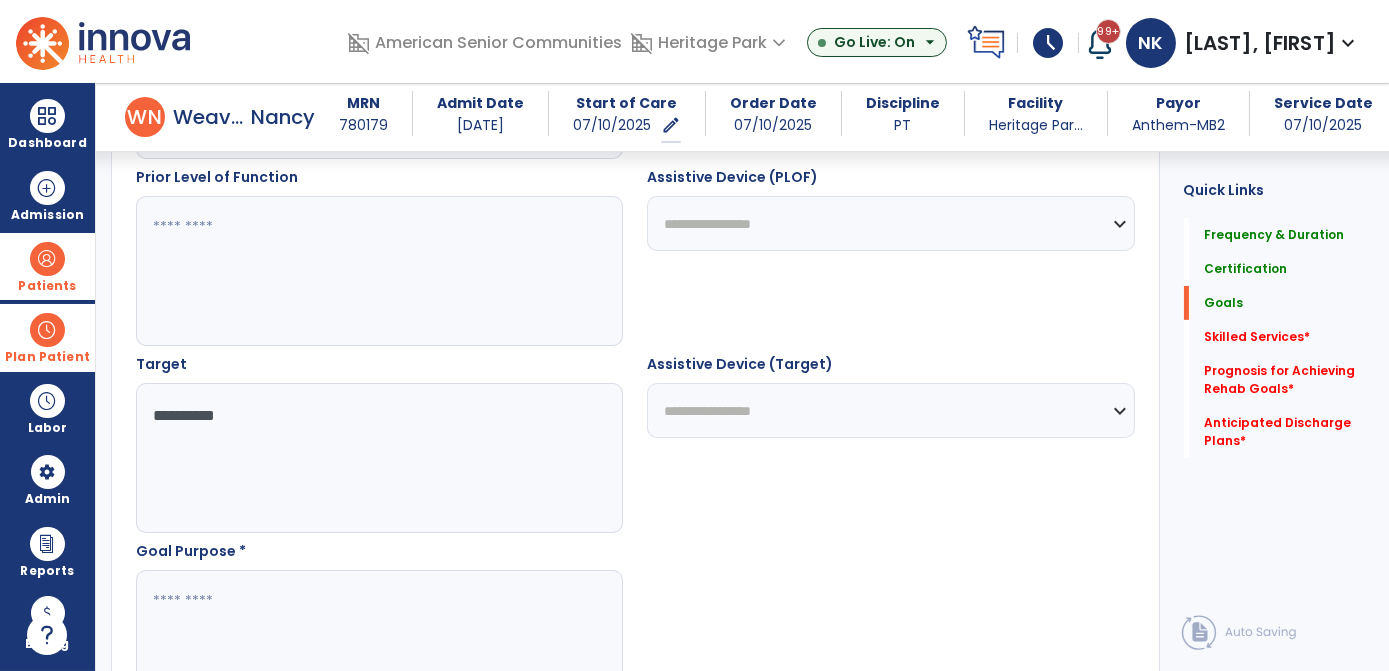 scroll, scrollTop: 1000, scrollLeft: 0, axis: vertical 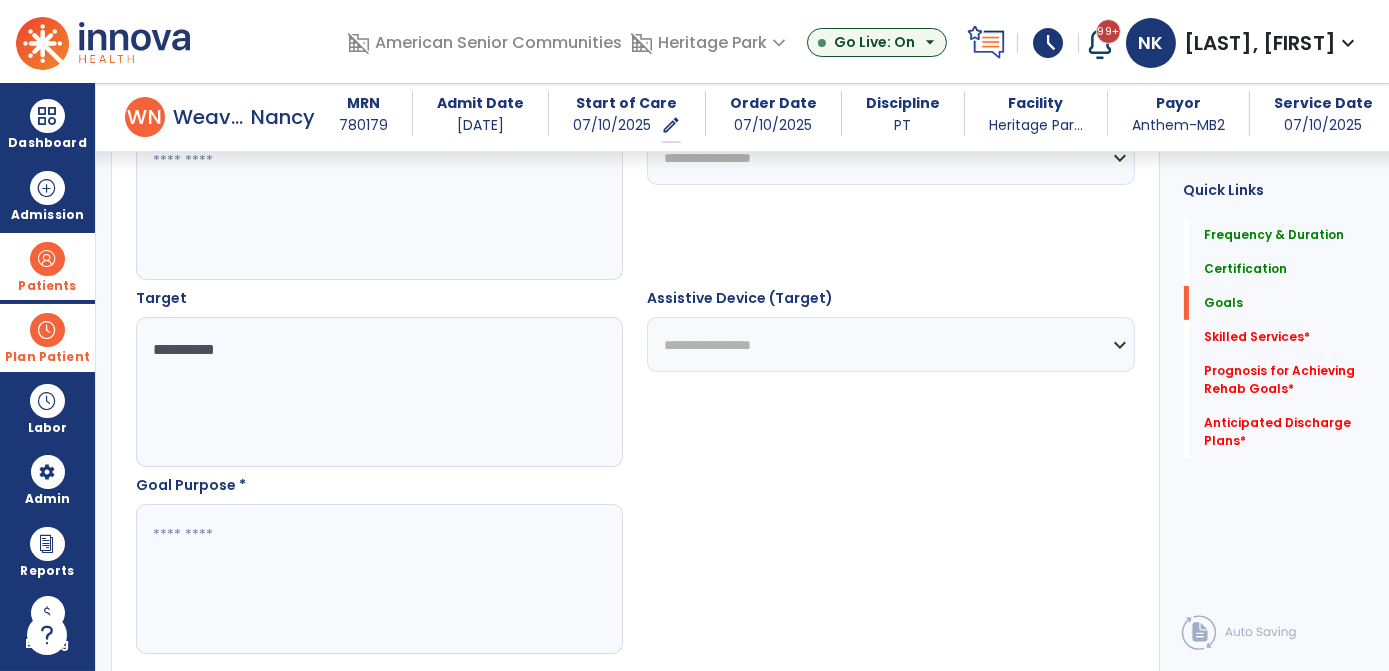 type on "**********" 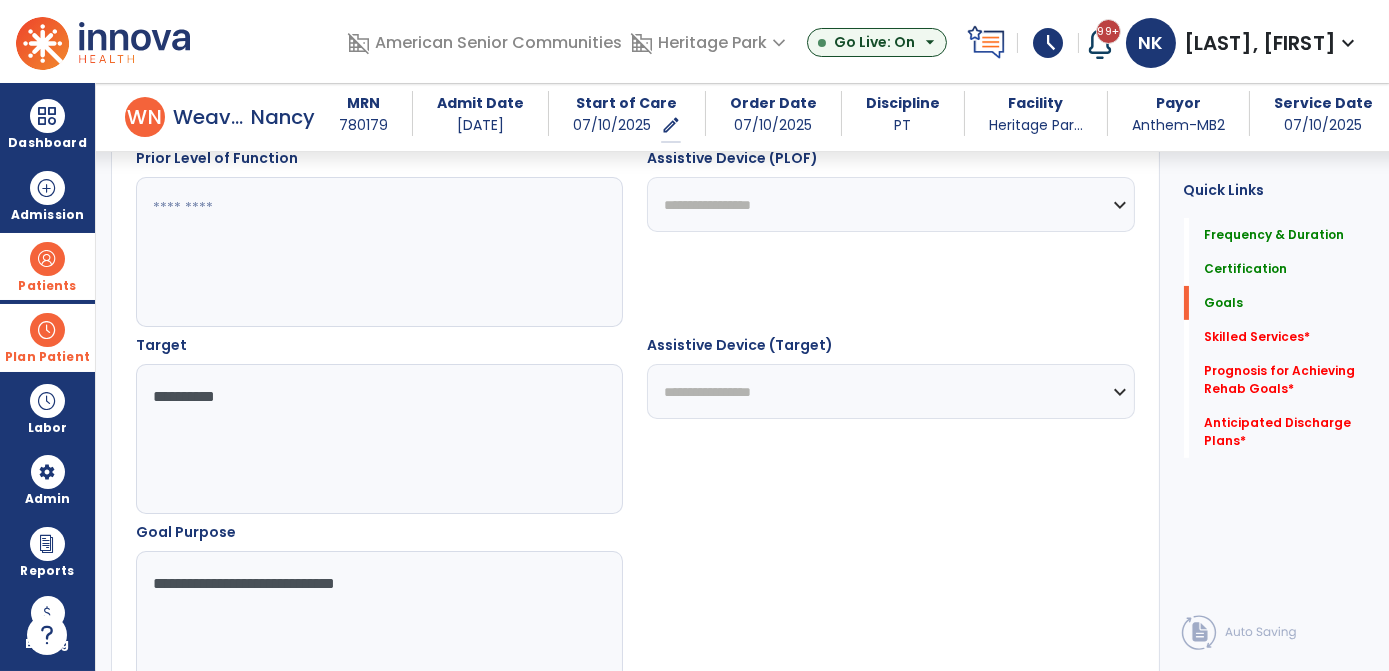 scroll, scrollTop: 1204, scrollLeft: 0, axis: vertical 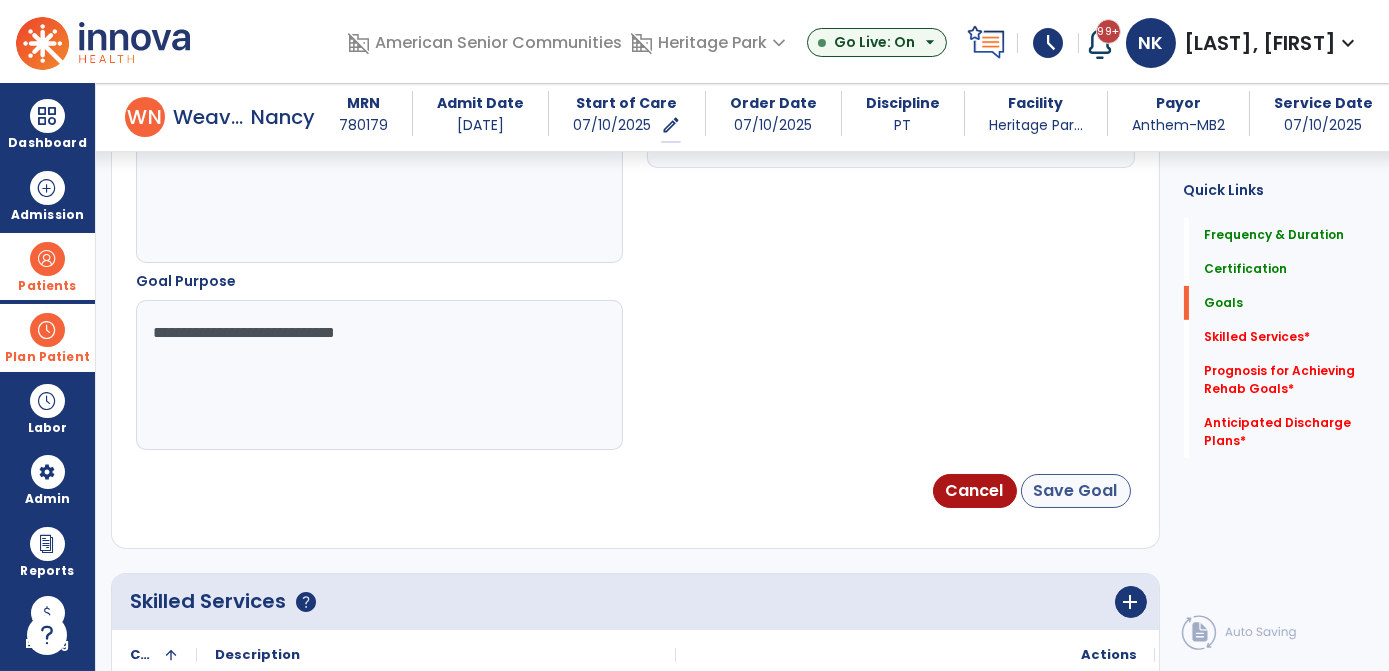 type on "**********" 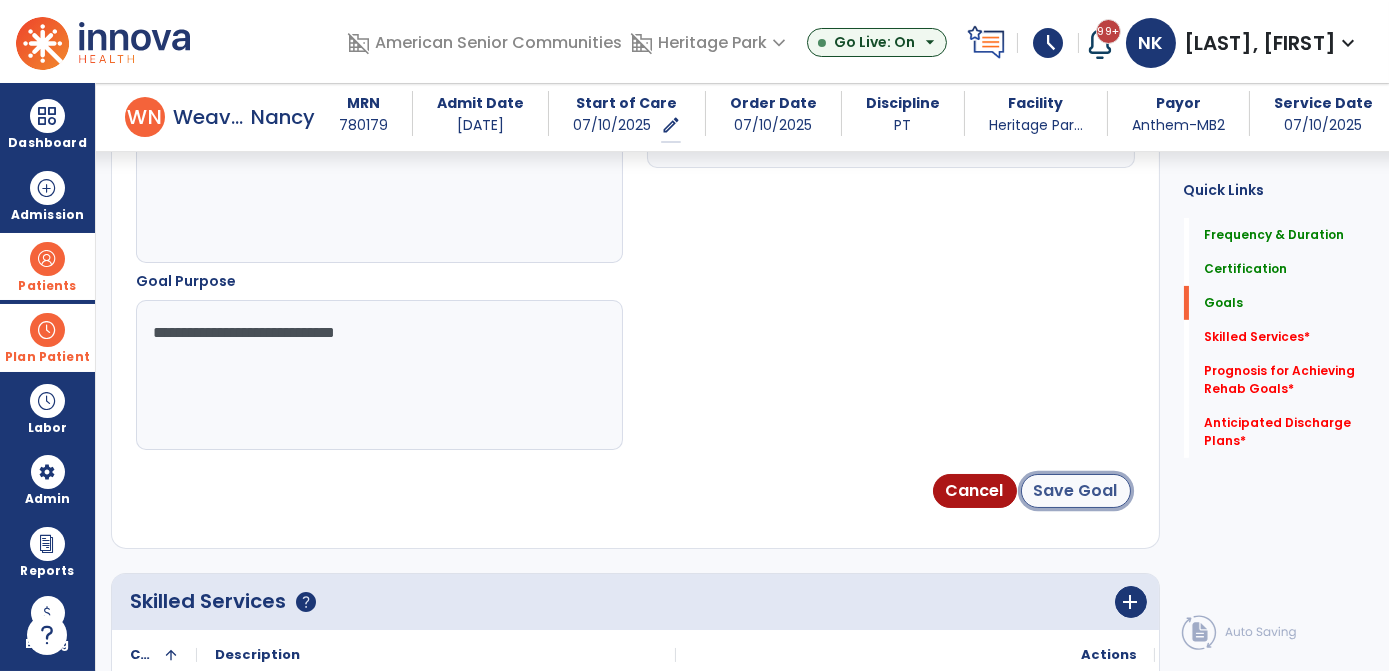 click on "Save Goal" at bounding box center [1076, 491] 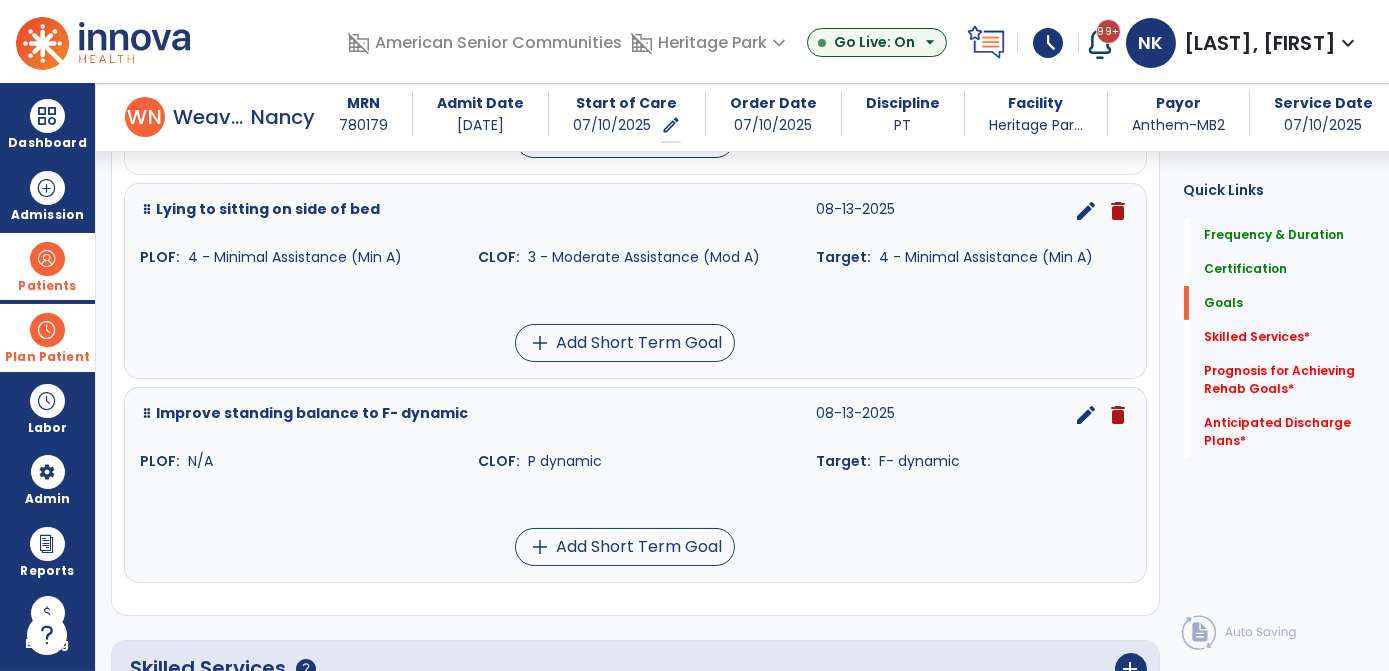 scroll, scrollTop: 817, scrollLeft: 0, axis: vertical 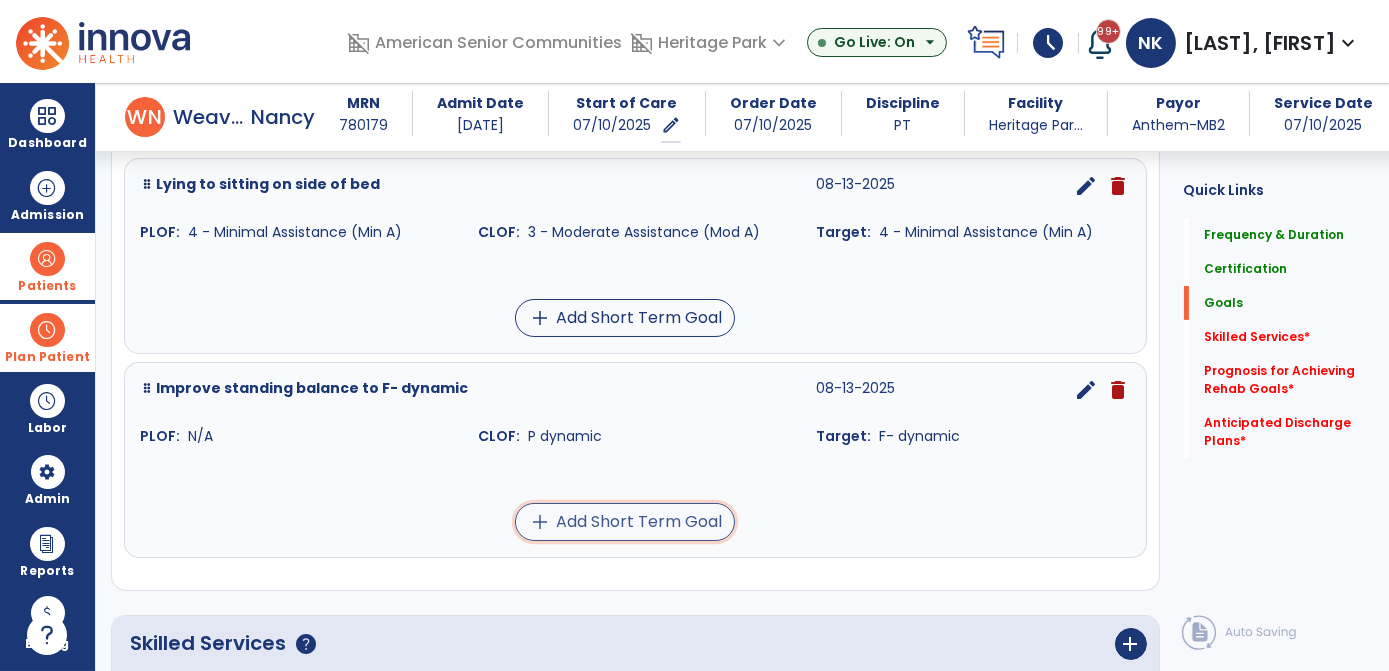click on "add  Add Short Term Goal" at bounding box center [625, 522] 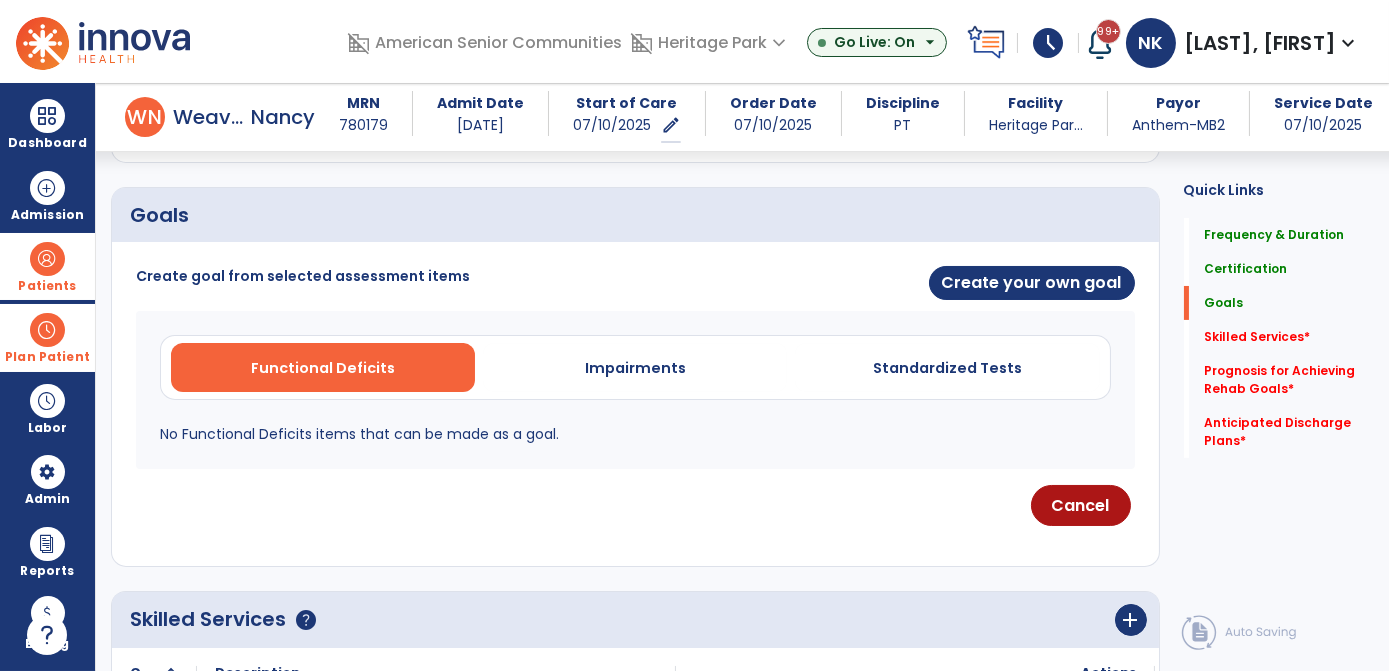 scroll, scrollTop: 429, scrollLeft: 0, axis: vertical 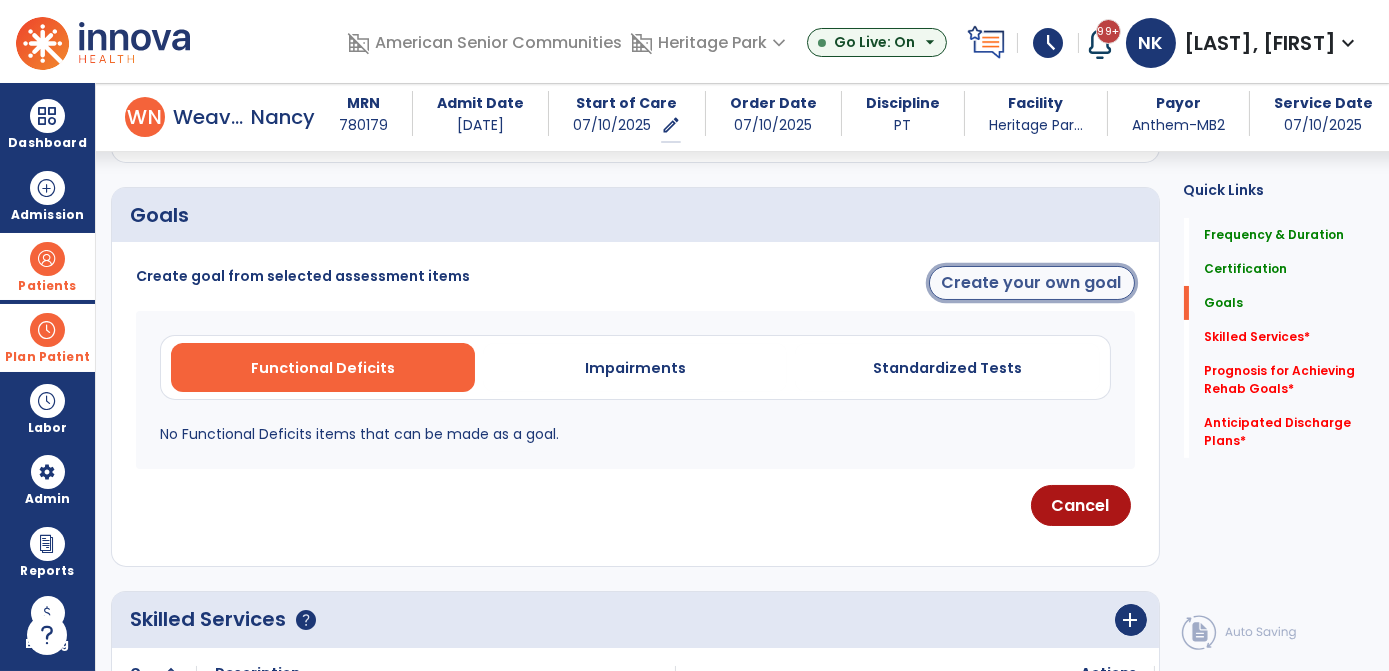 click on "Create your own goal" at bounding box center (1032, 283) 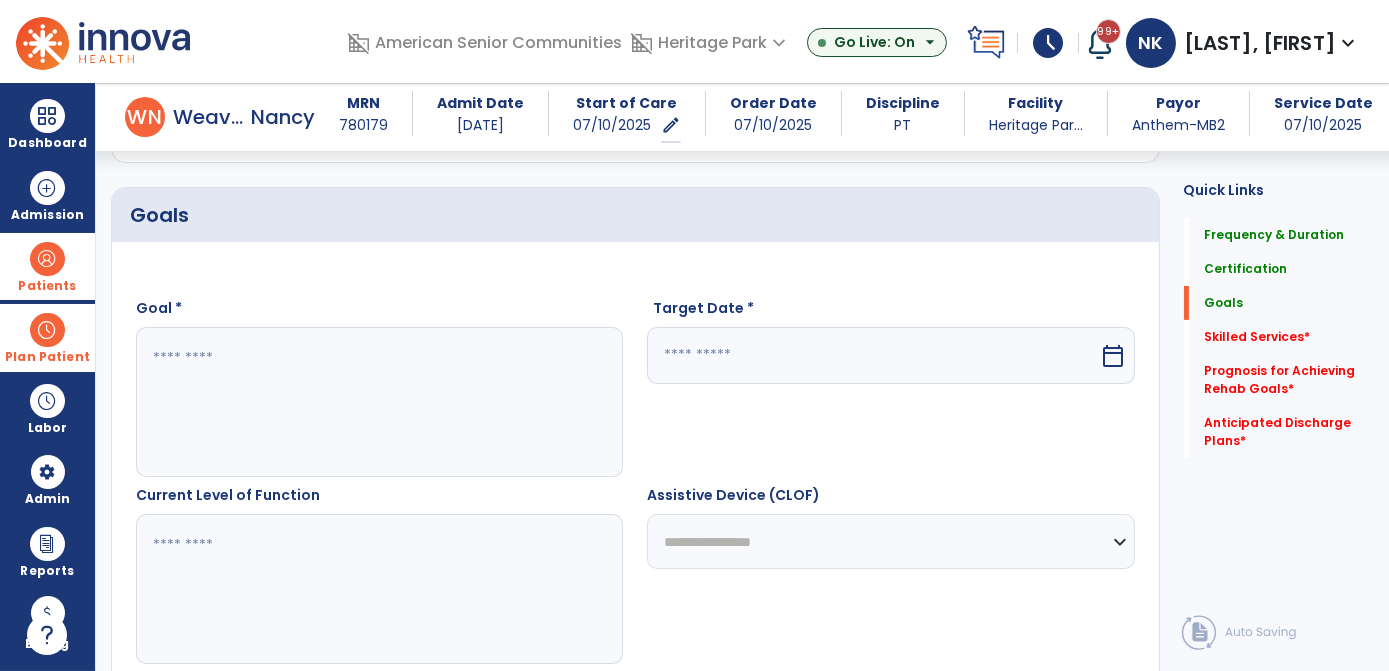 click at bounding box center [379, 402] 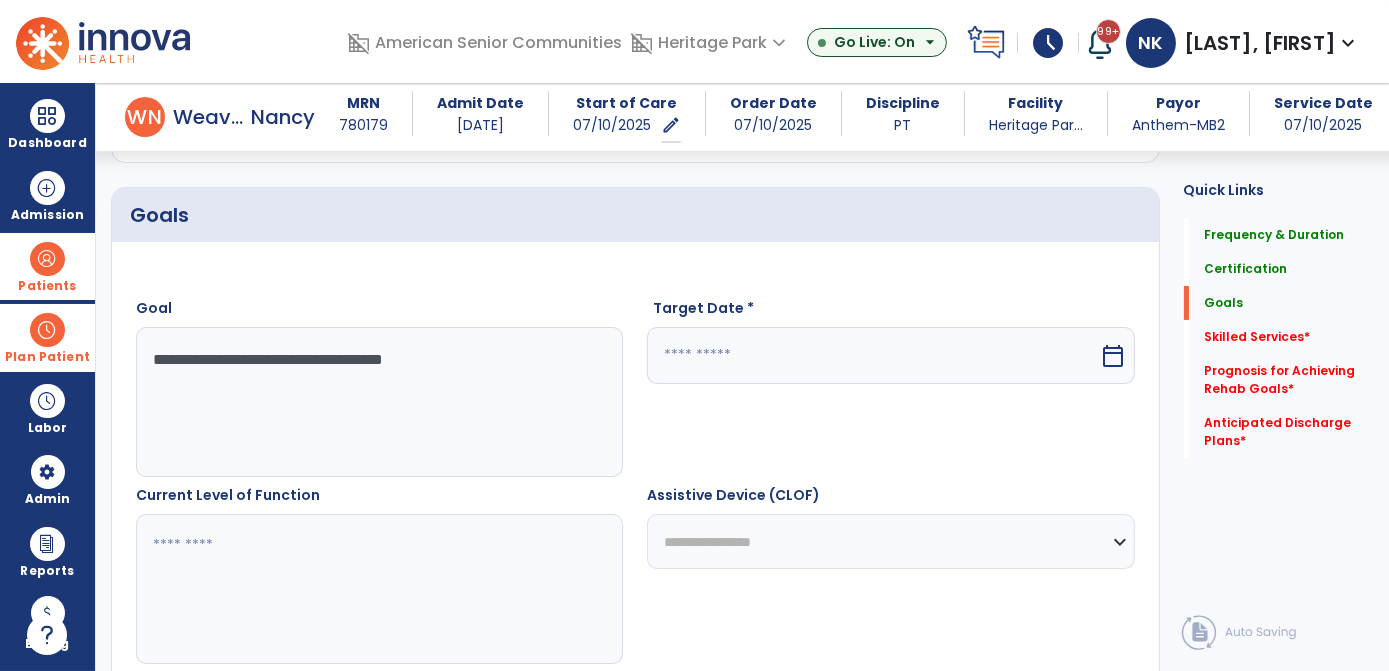 type on "**********" 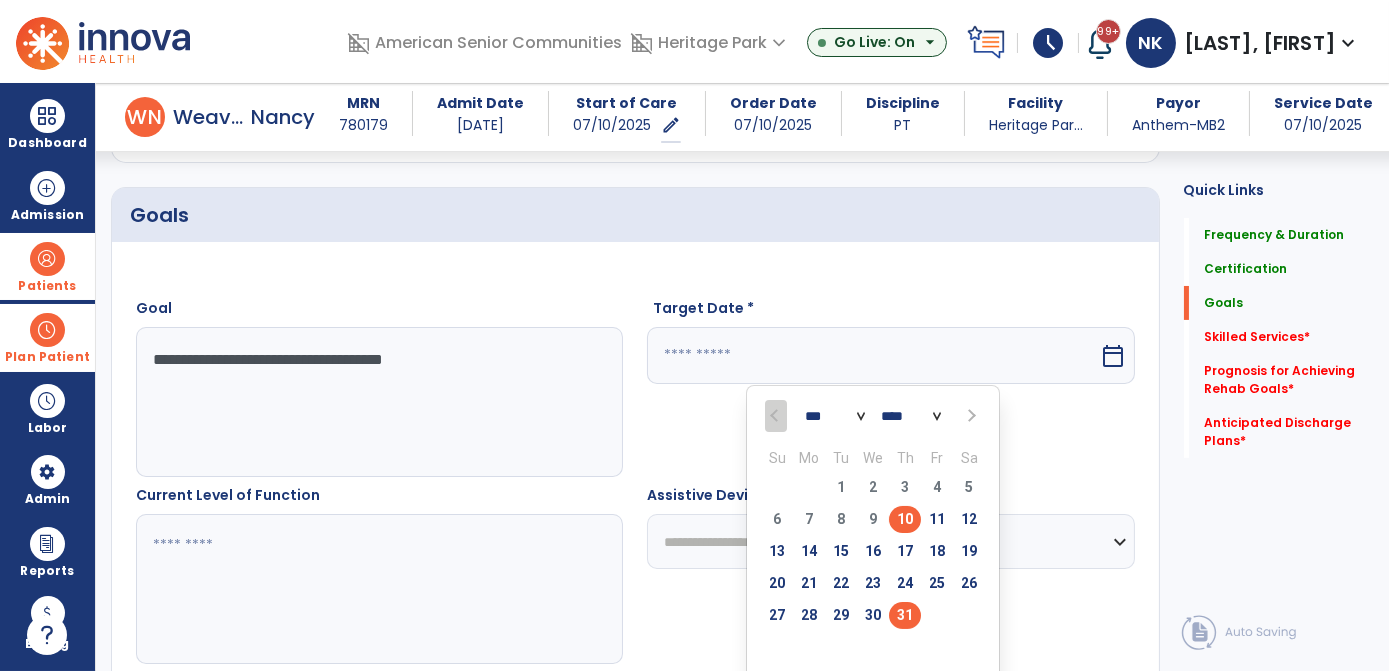 click on "31" at bounding box center (905, 615) 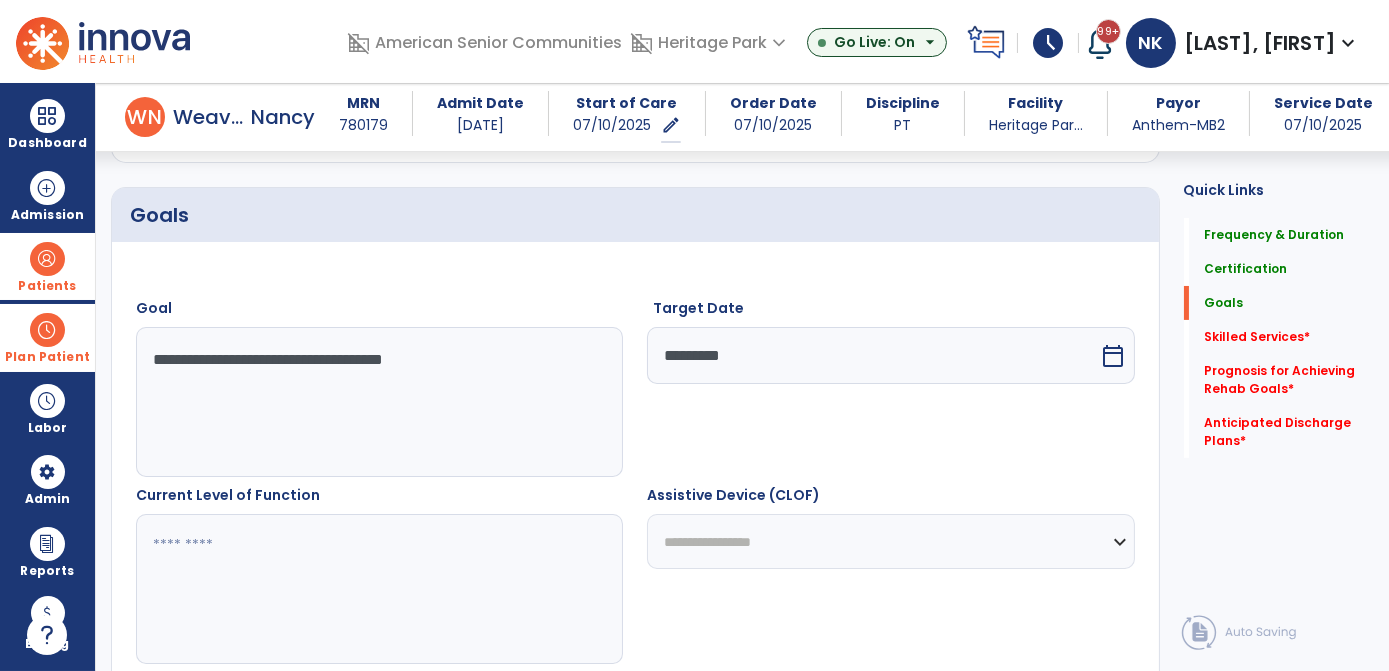 click at bounding box center (379, 589) 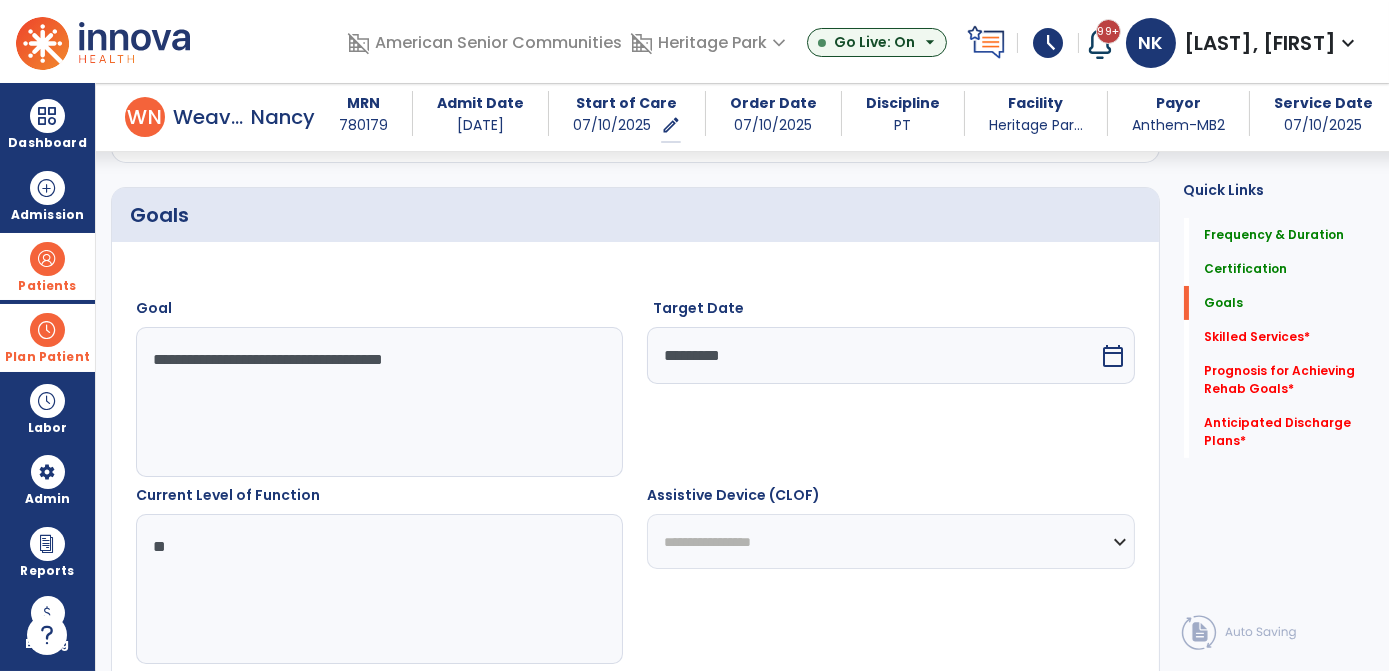 type on "*" 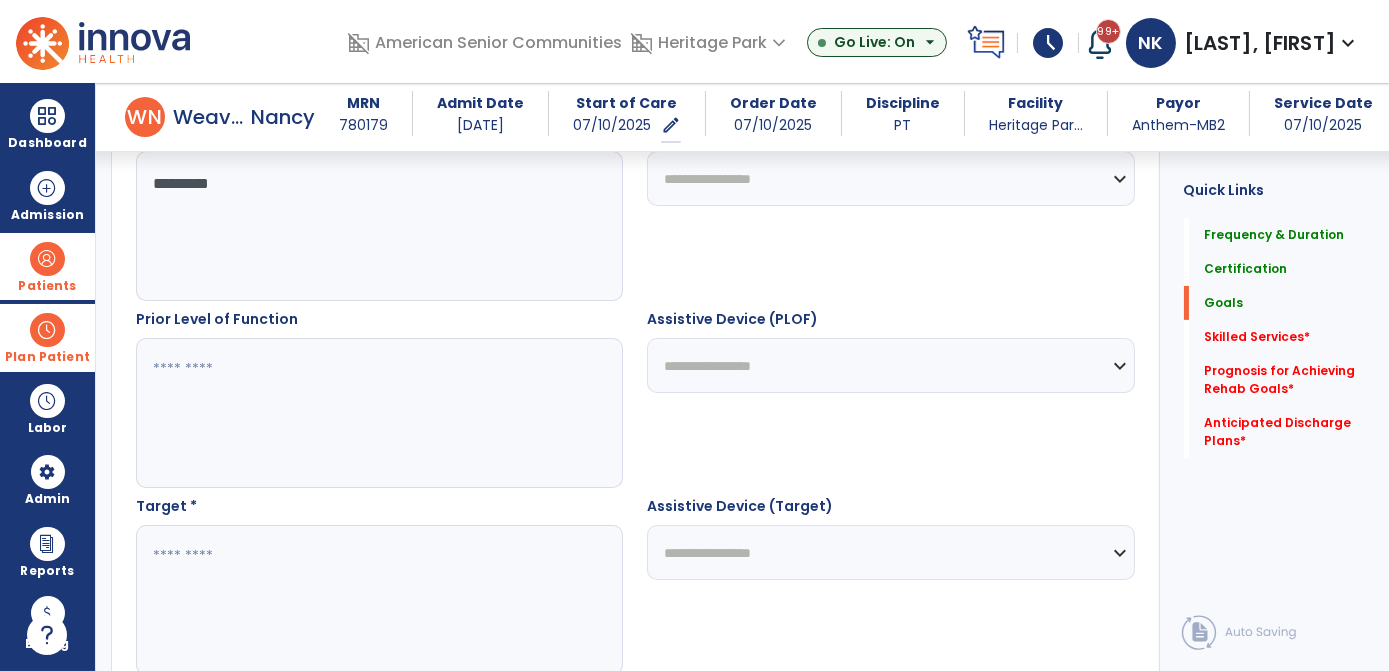 scroll, scrollTop: 792, scrollLeft: 0, axis: vertical 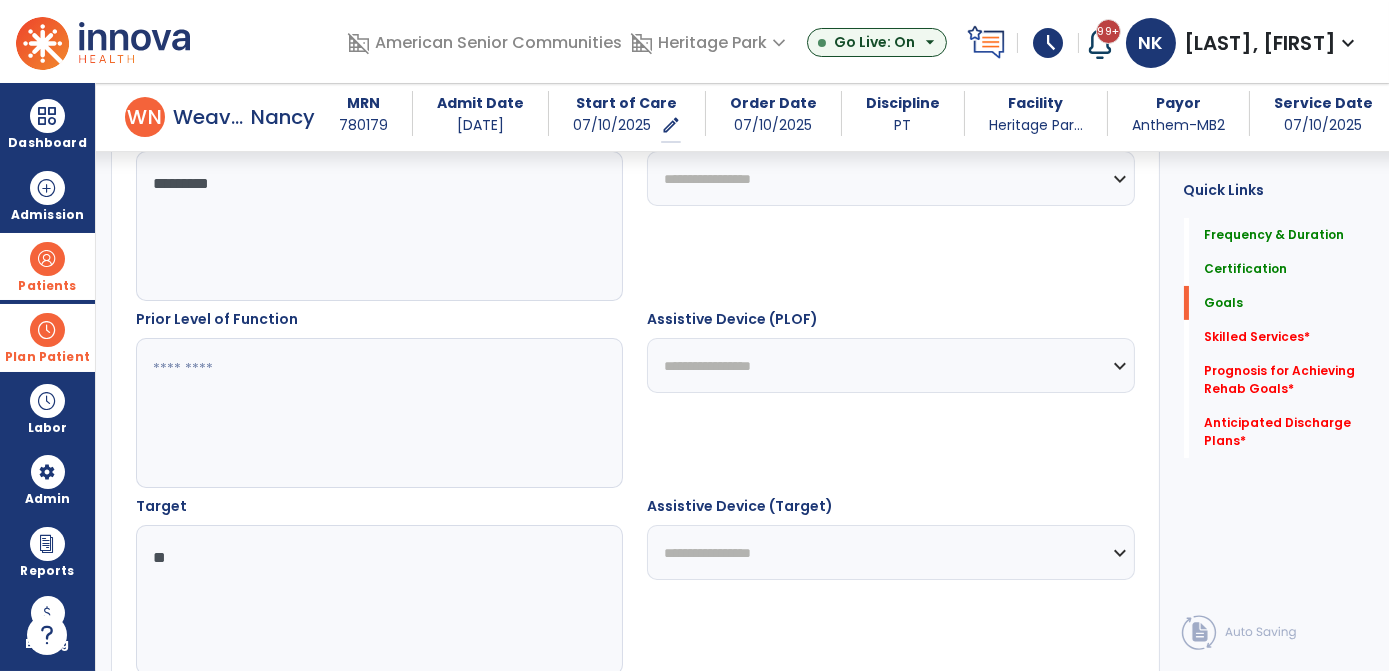 type on "*" 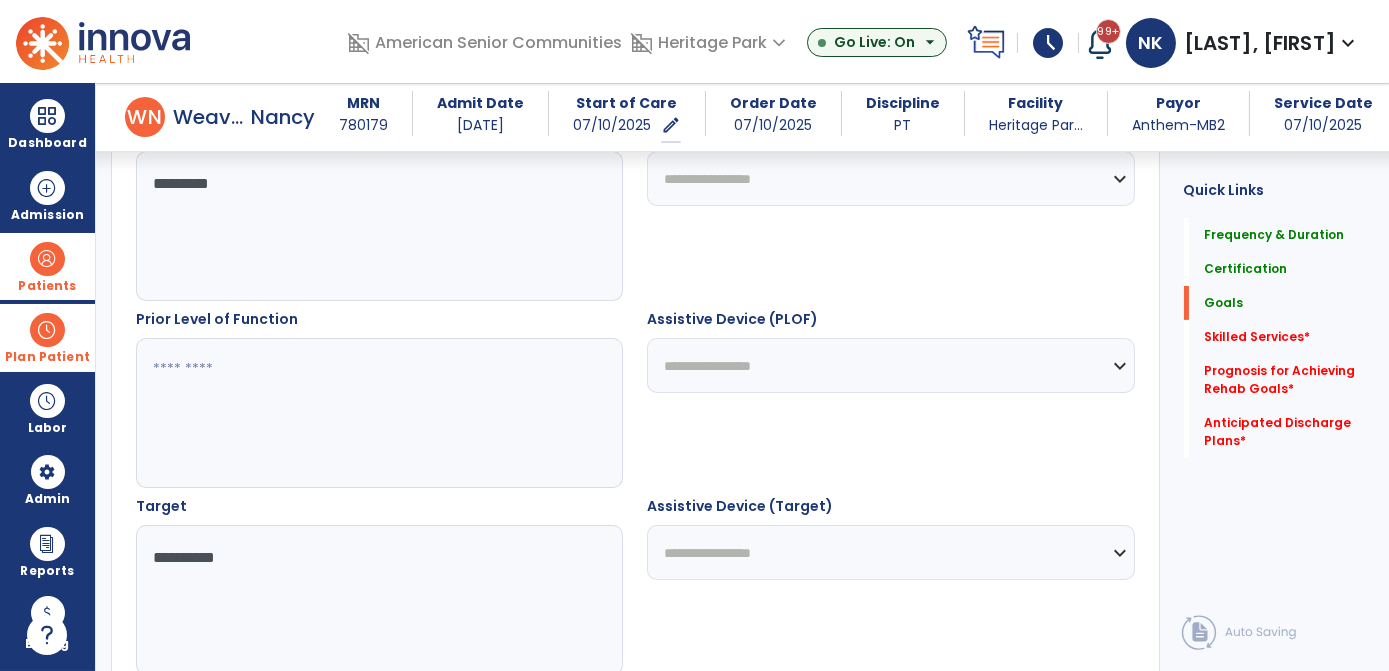 scroll, scrollTop: 1133, scrollLeft: 0, axis: vertical 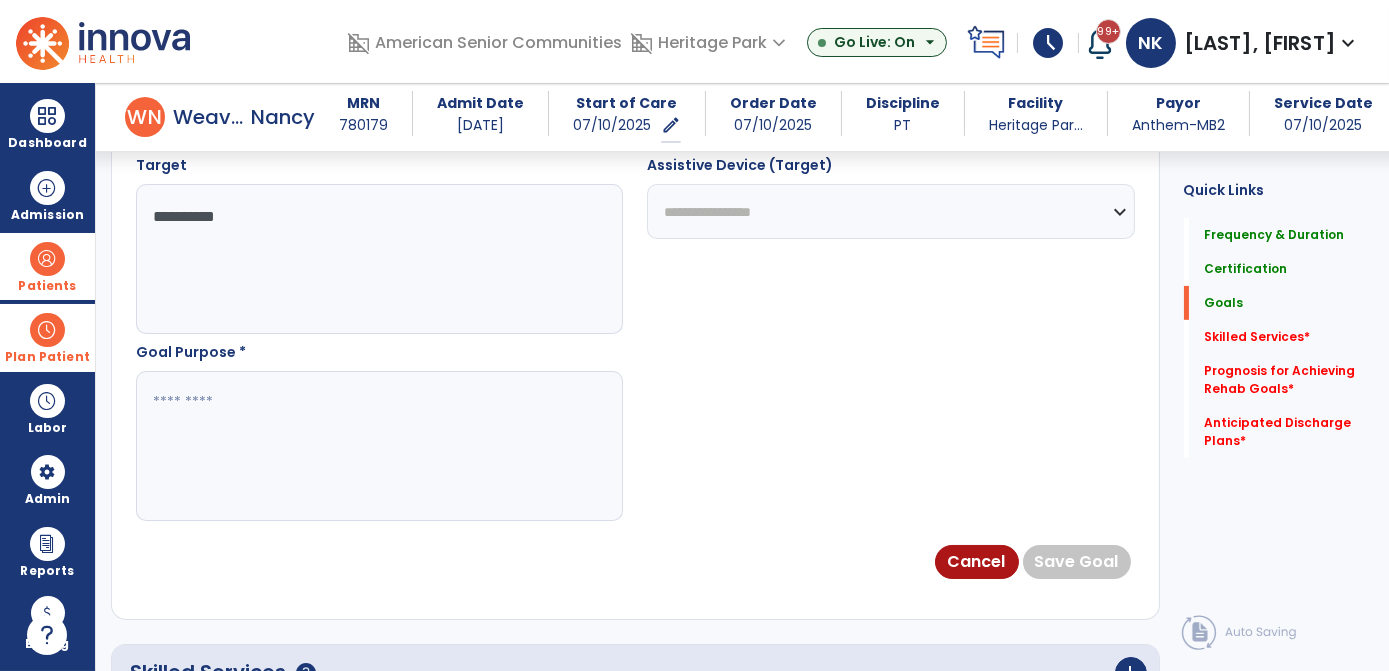 type on "**********" 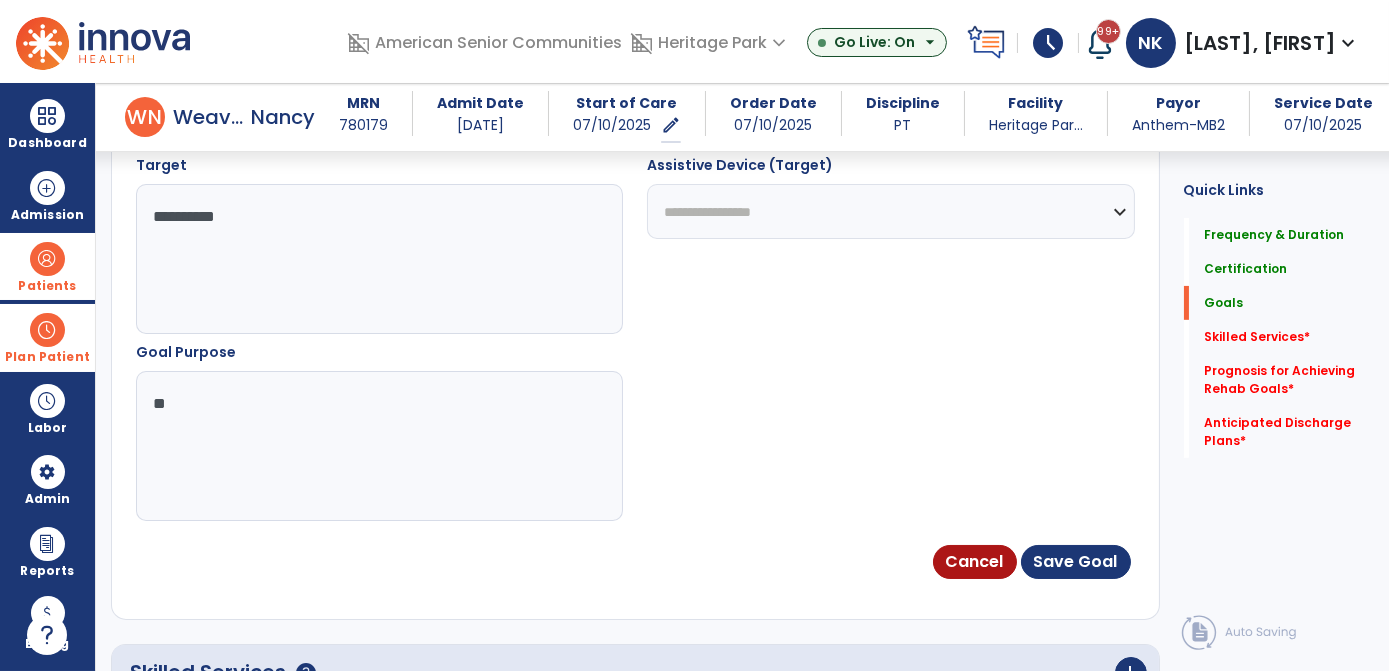 type on "*" 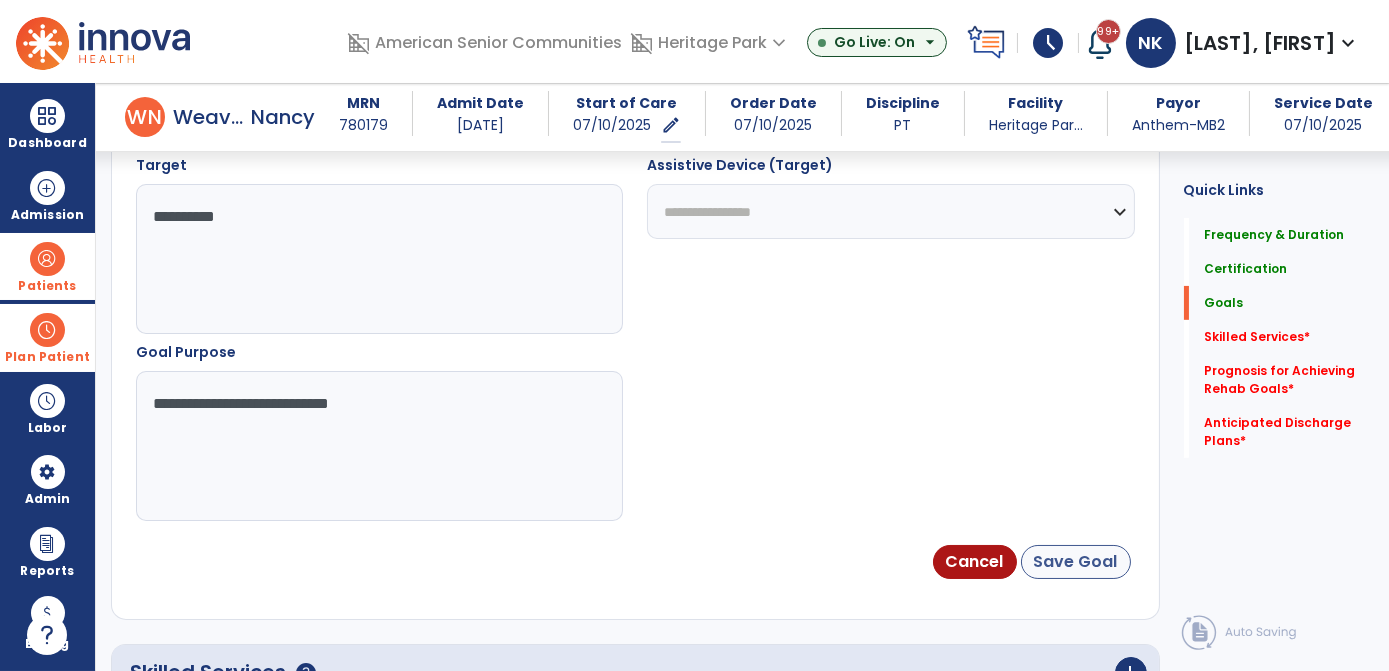 type on "**********" 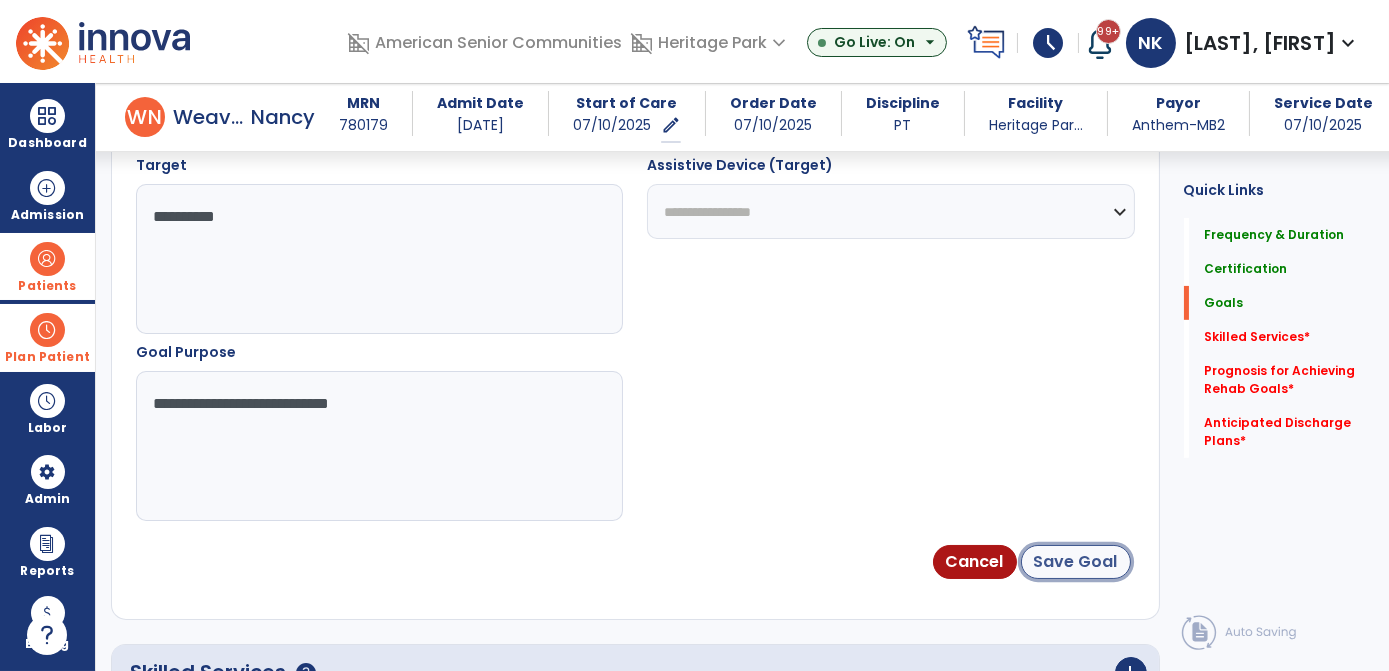 click on "Save Goal" at bounding box center (1076, 562) 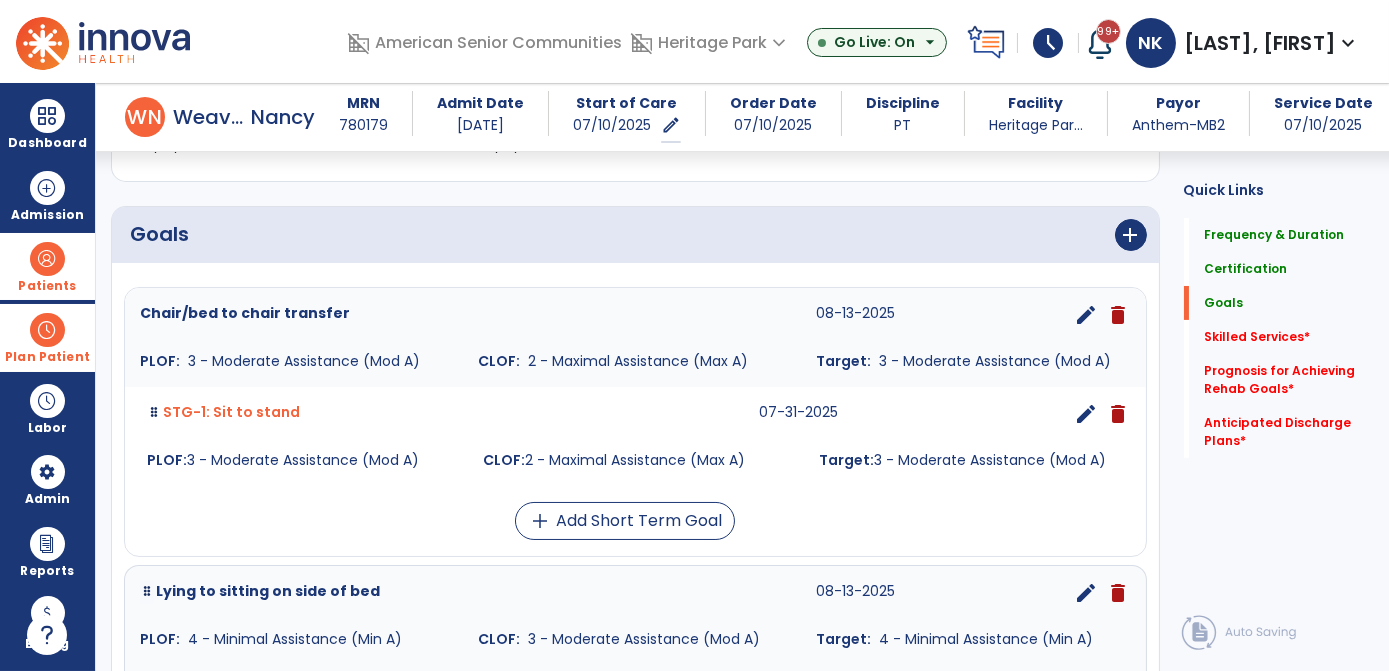 scroll, scrollTop: 410, scrollLeft: 0, axis: vertical 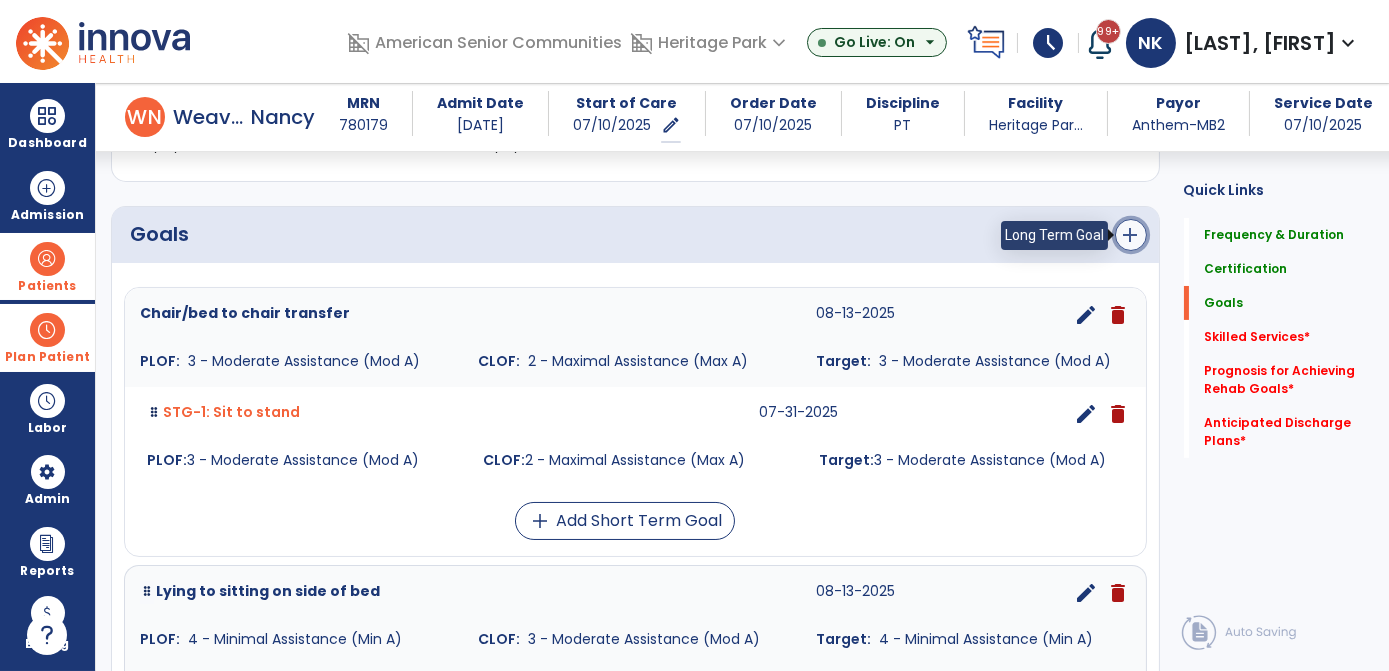 click on "add" at bounding box center [1131, 235] 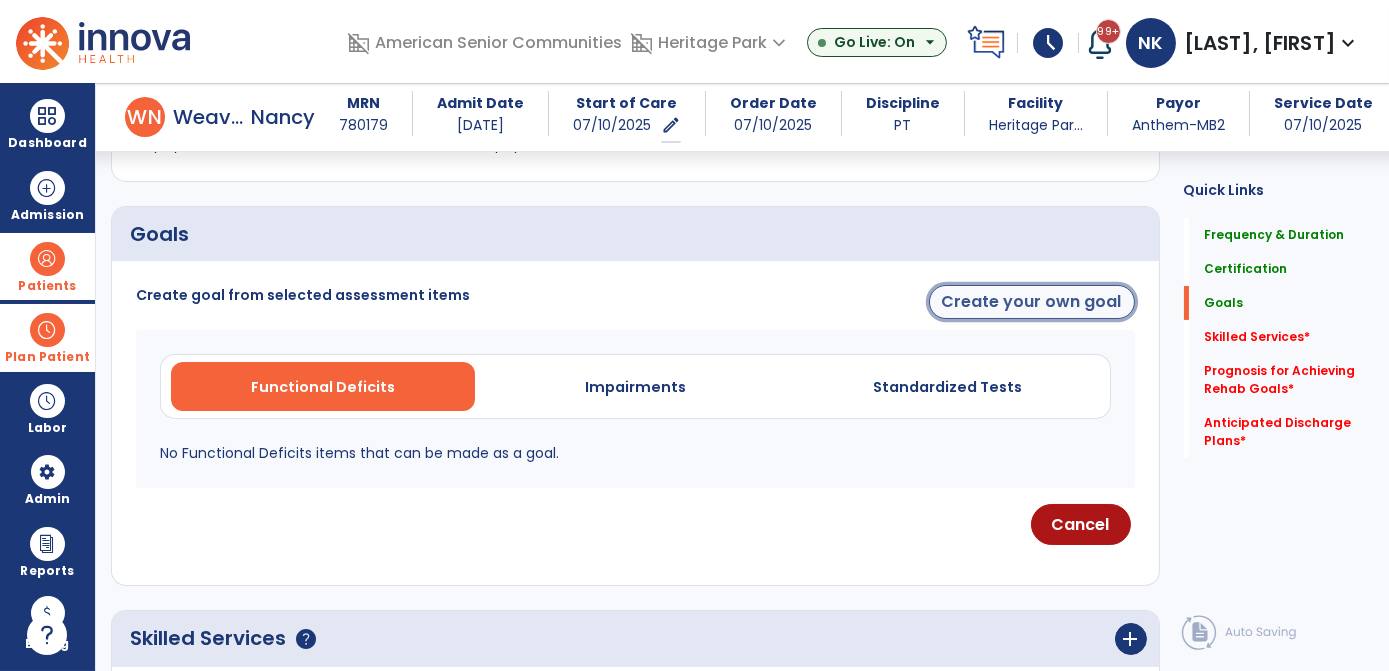 click on "Create your own goal" at bounding box center [1032, 302] 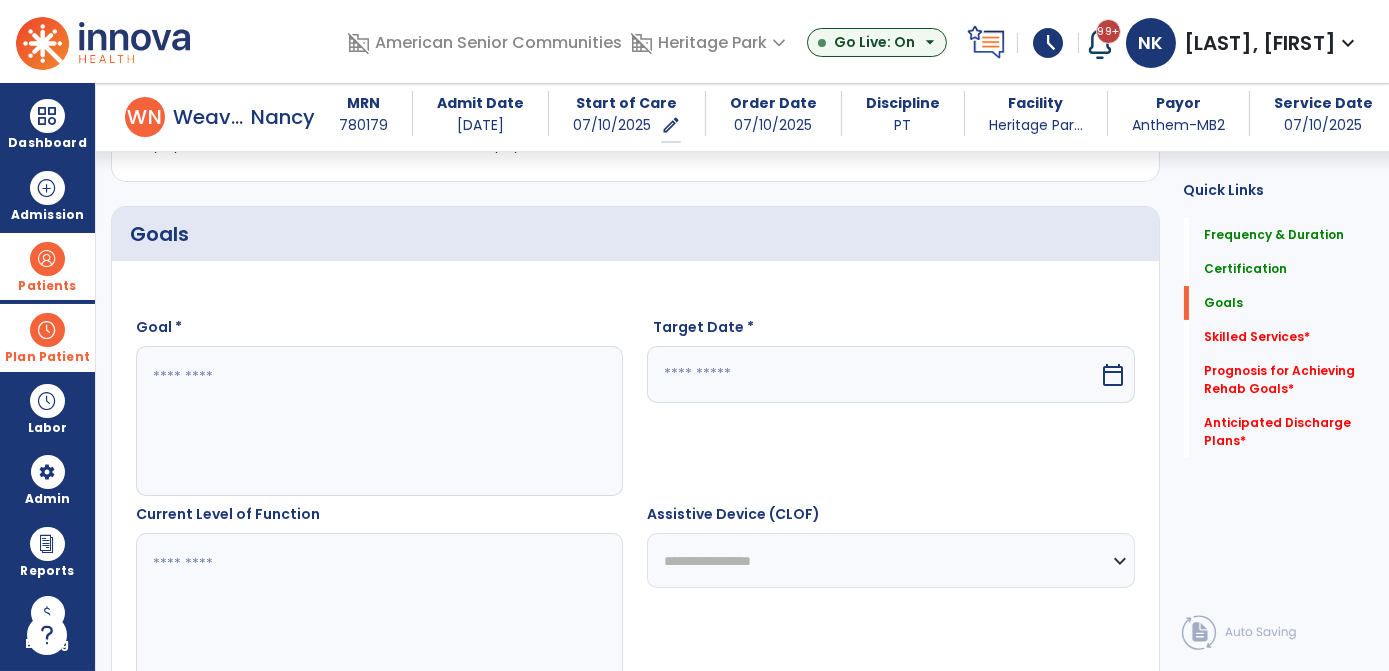 click at bounding box center (379, 421) 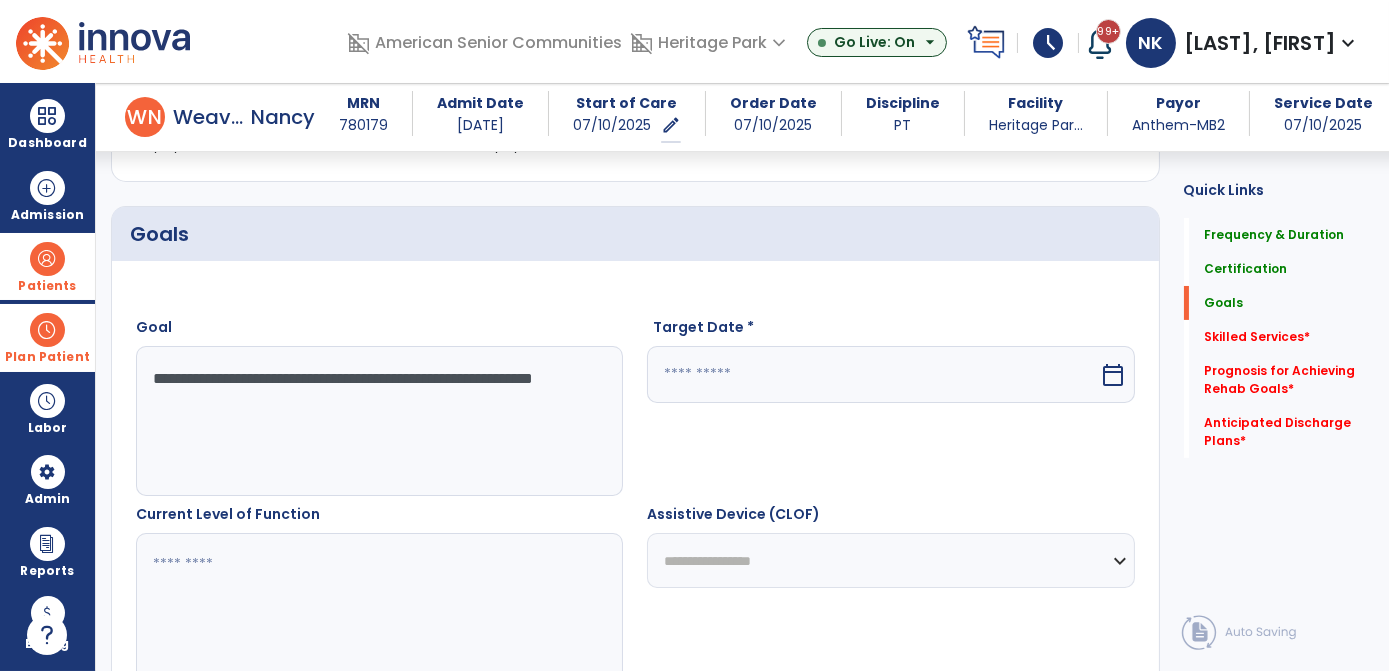 scroll, scrollTop: 522, scrollLeft: 0, axis: vertical 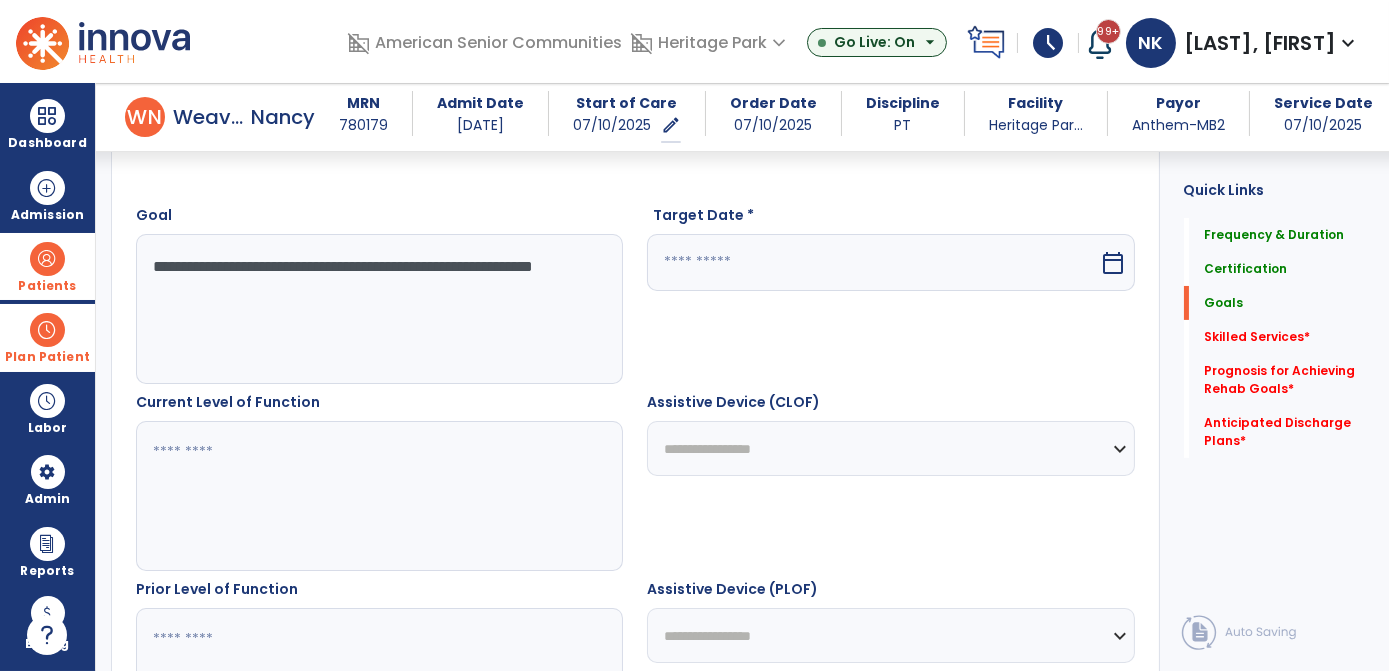 type on "**********" 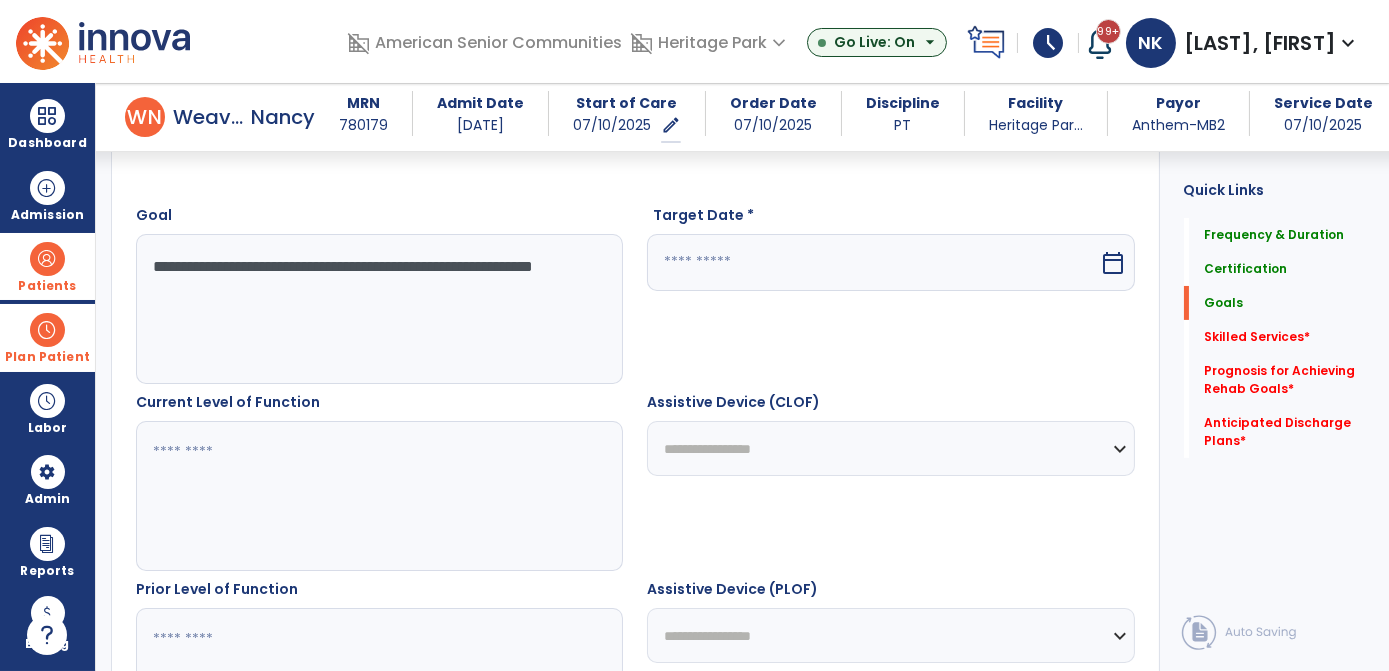 click at bounding box center (873, 262) 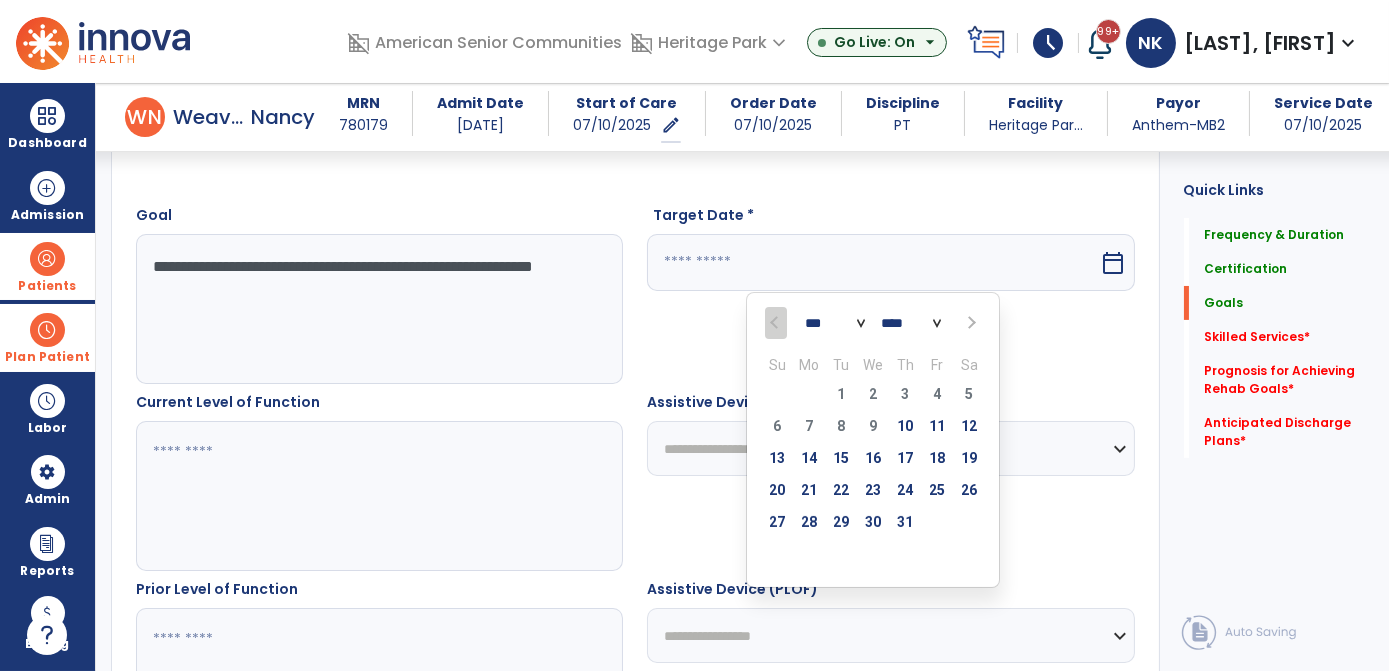 click at bounding box center [970, 323] 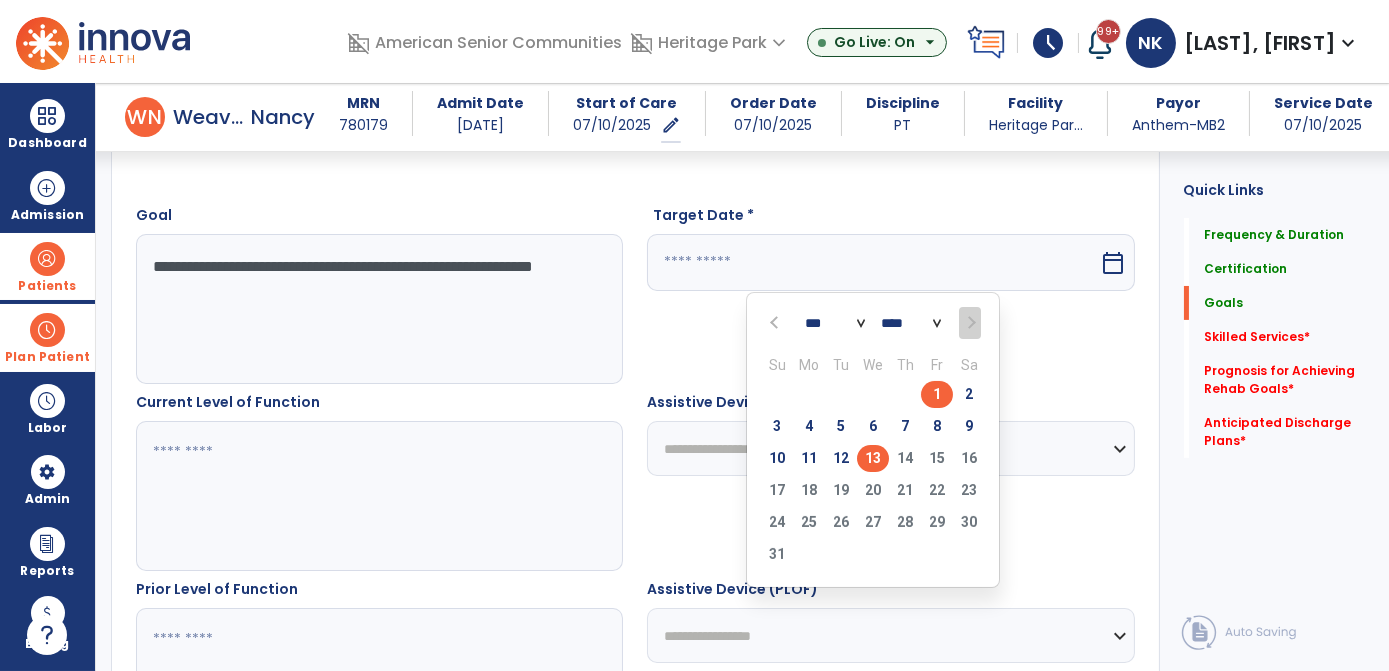 click on "13" at bounding box center [873, 458] 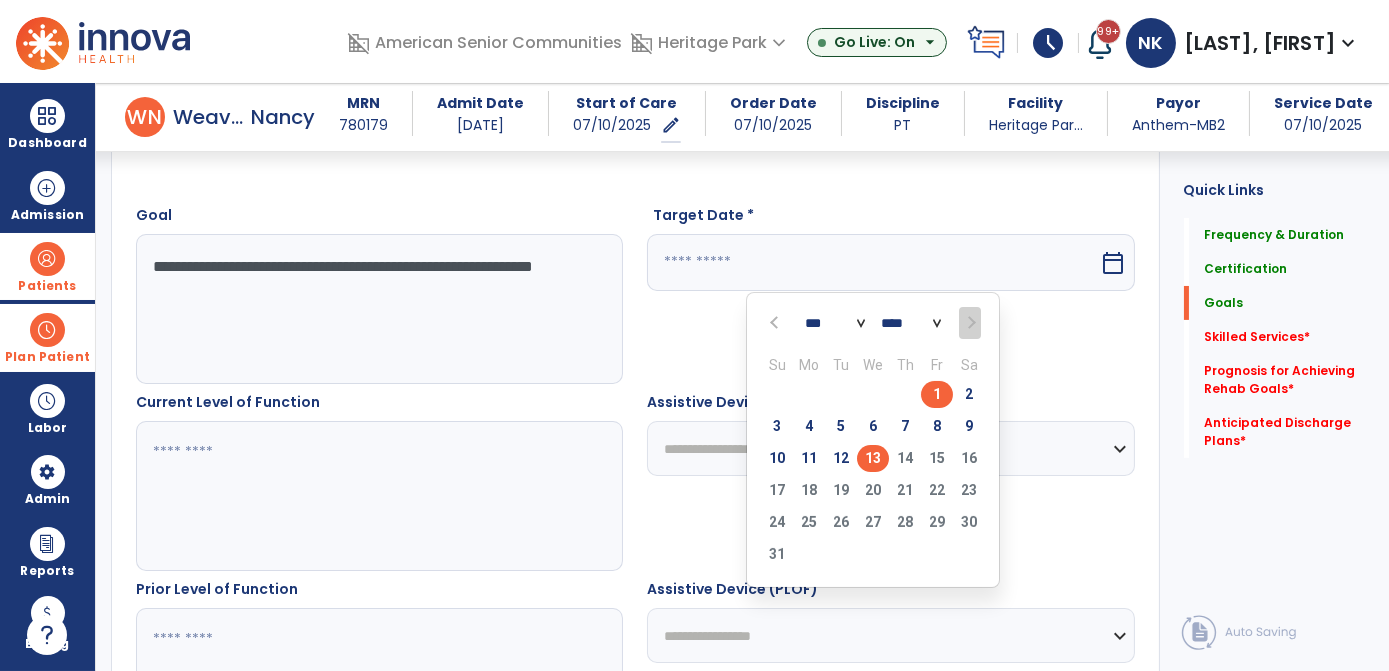 type on "*********" 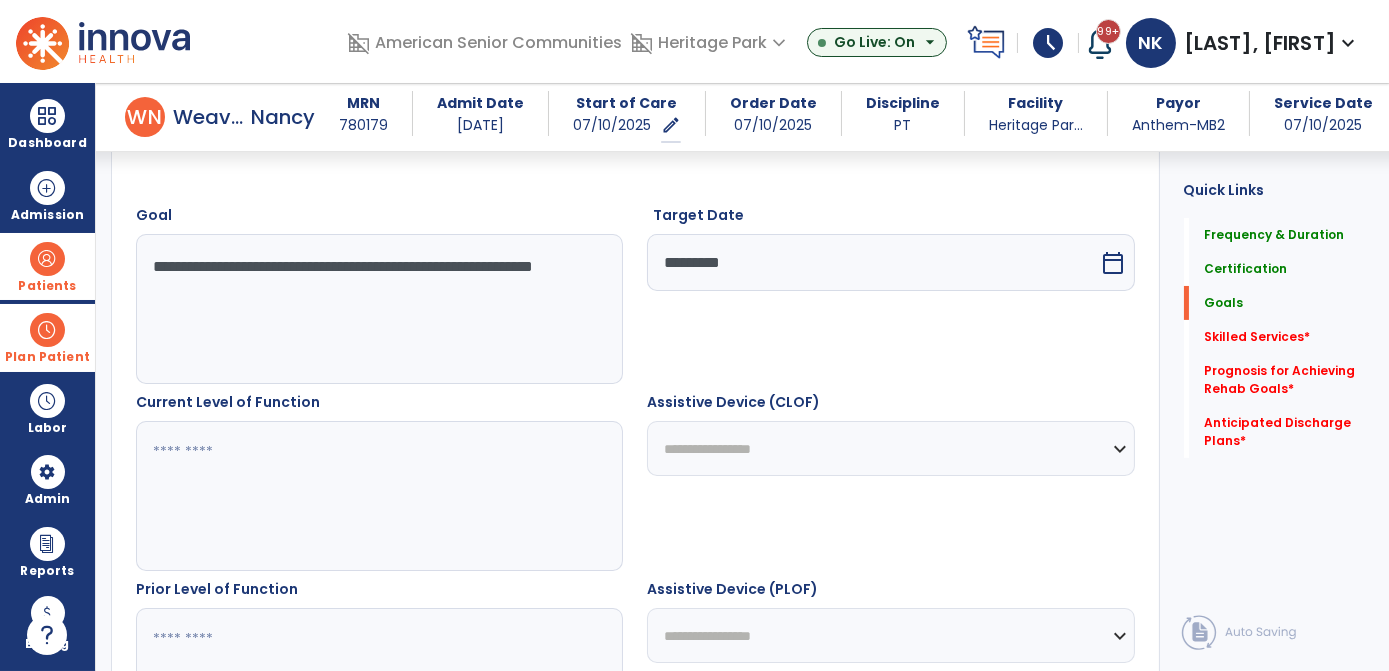 click at bounding box center [379, 496] 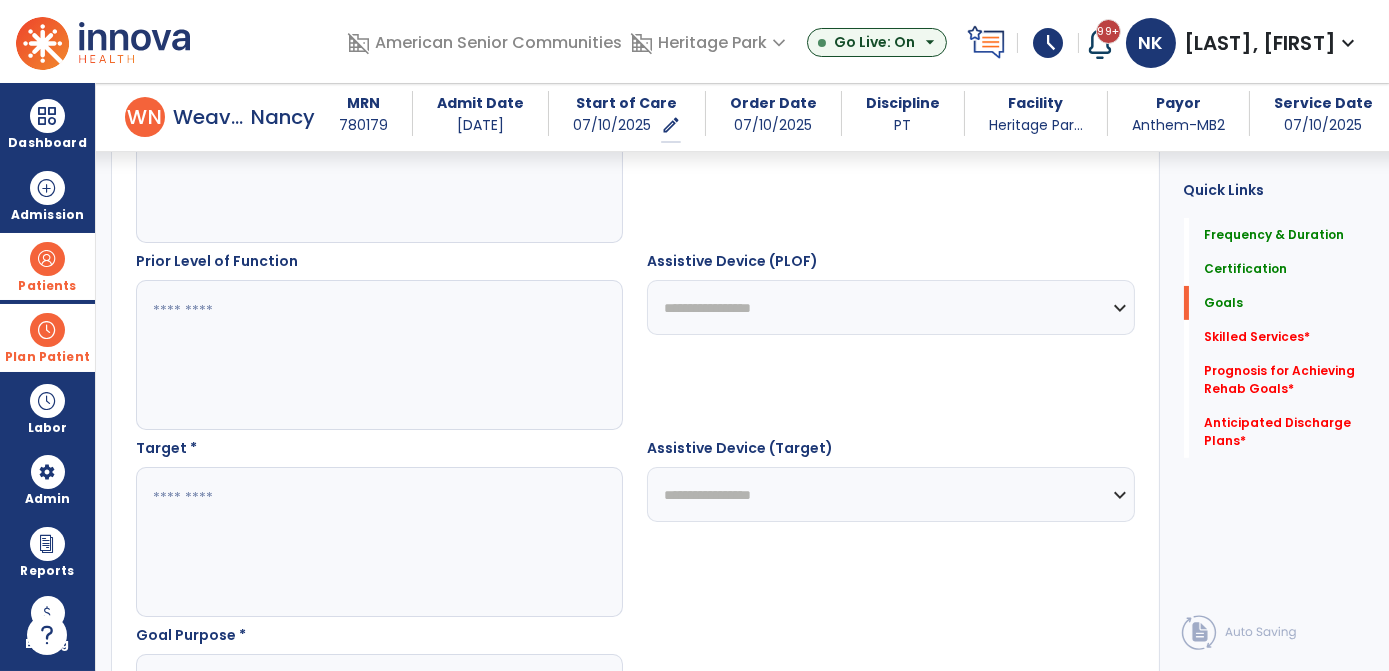 scroll, scrollTop: 858, scrollLeft: 0, axis: vertical 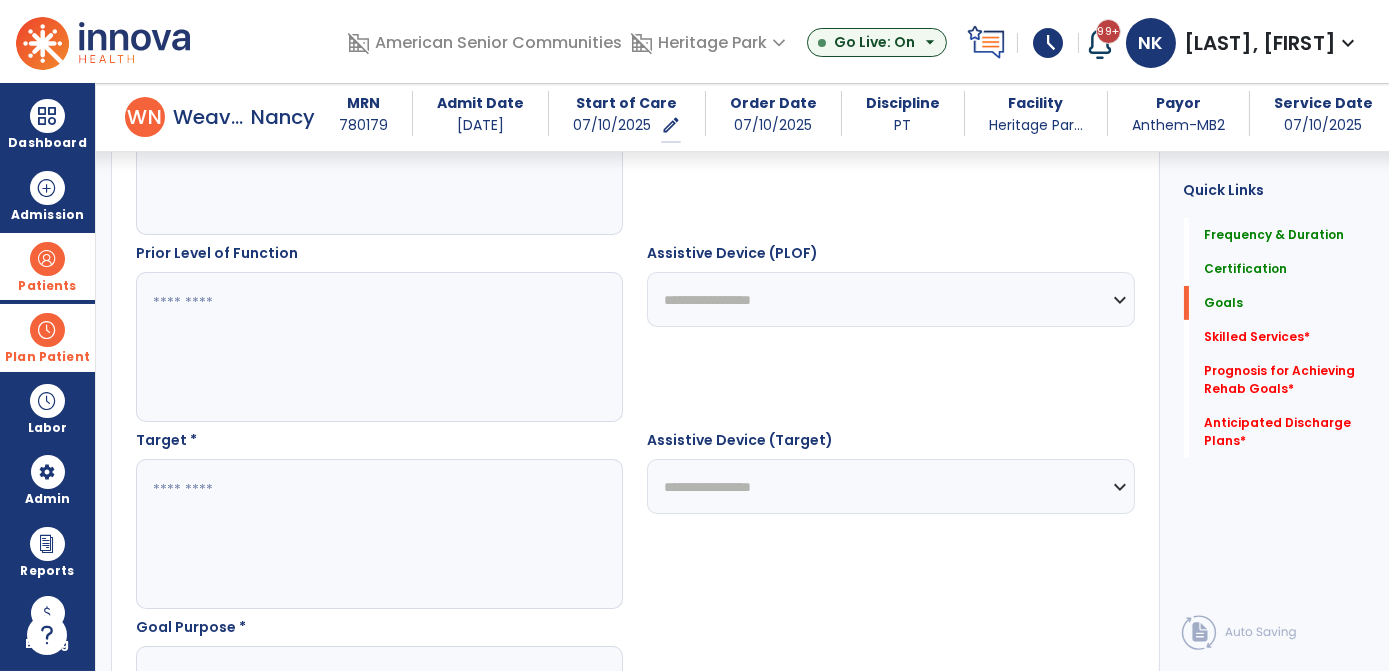 type on "**********" 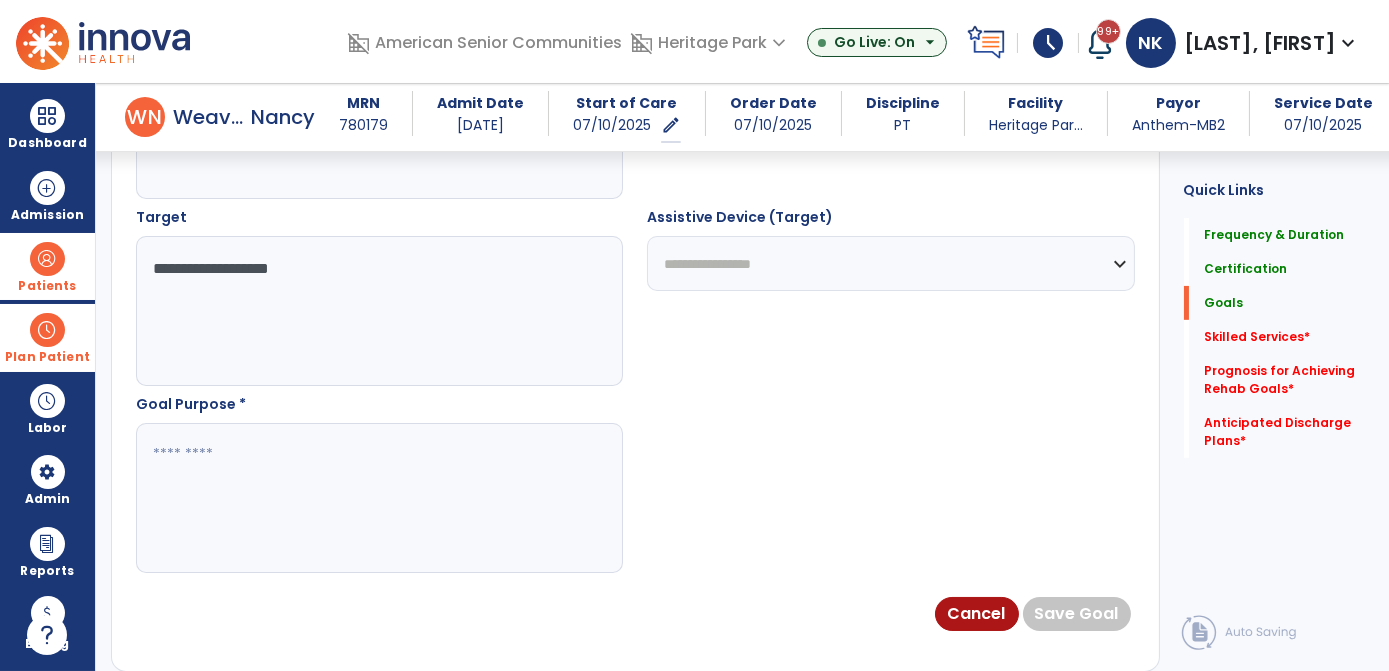scroll, scrollTop: 1082, scrollLeft: 0, axis: vertical 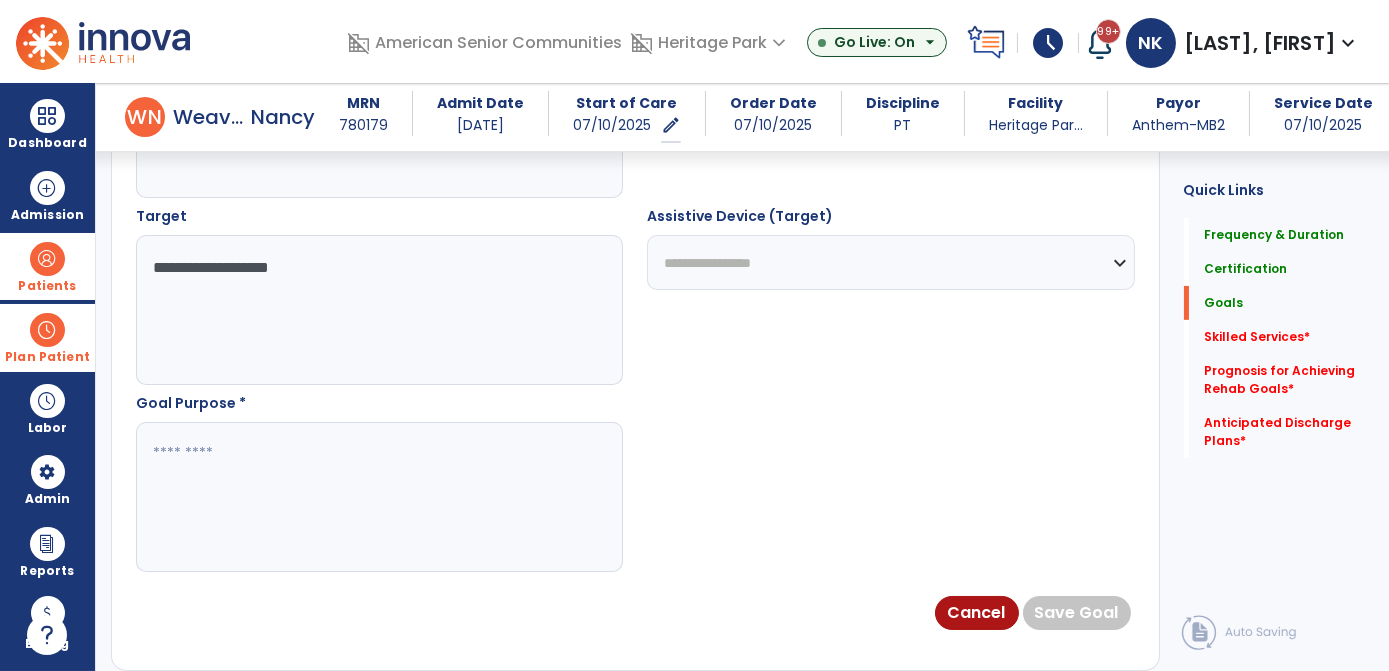 type on "**********" 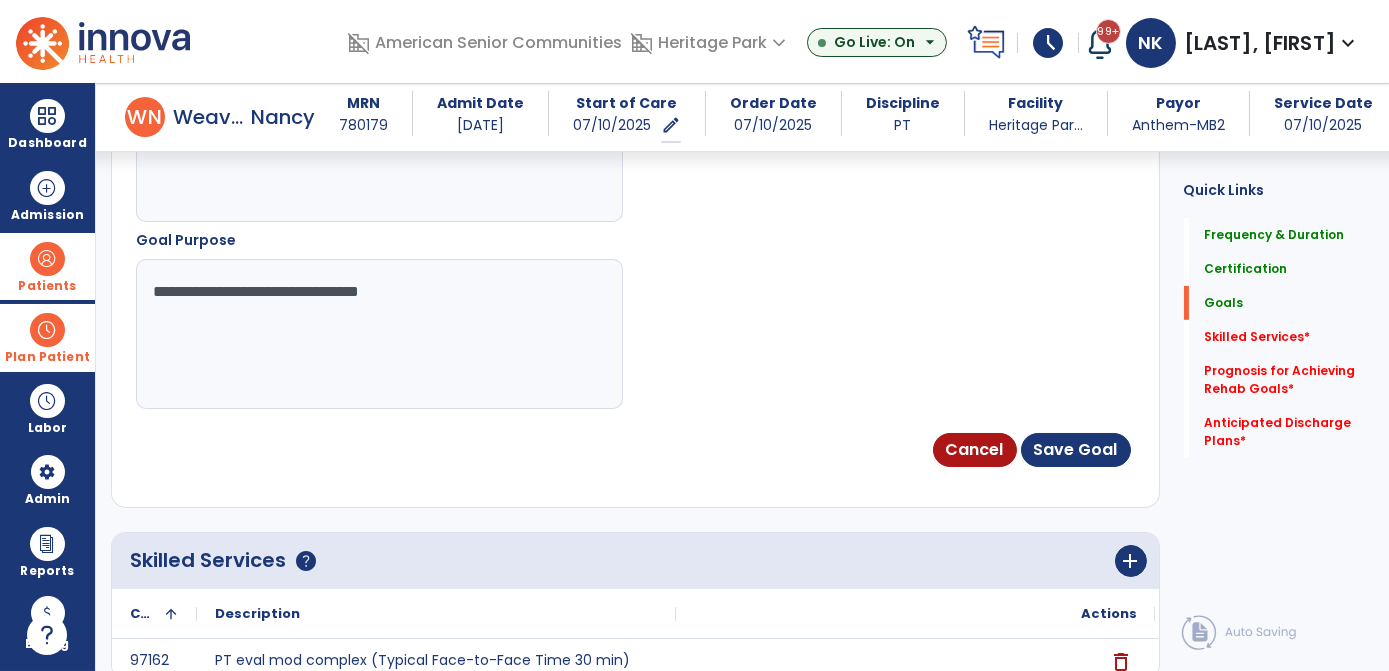 scroll, scrollTop: 1244, scrollLeft: 0, axis: vertical 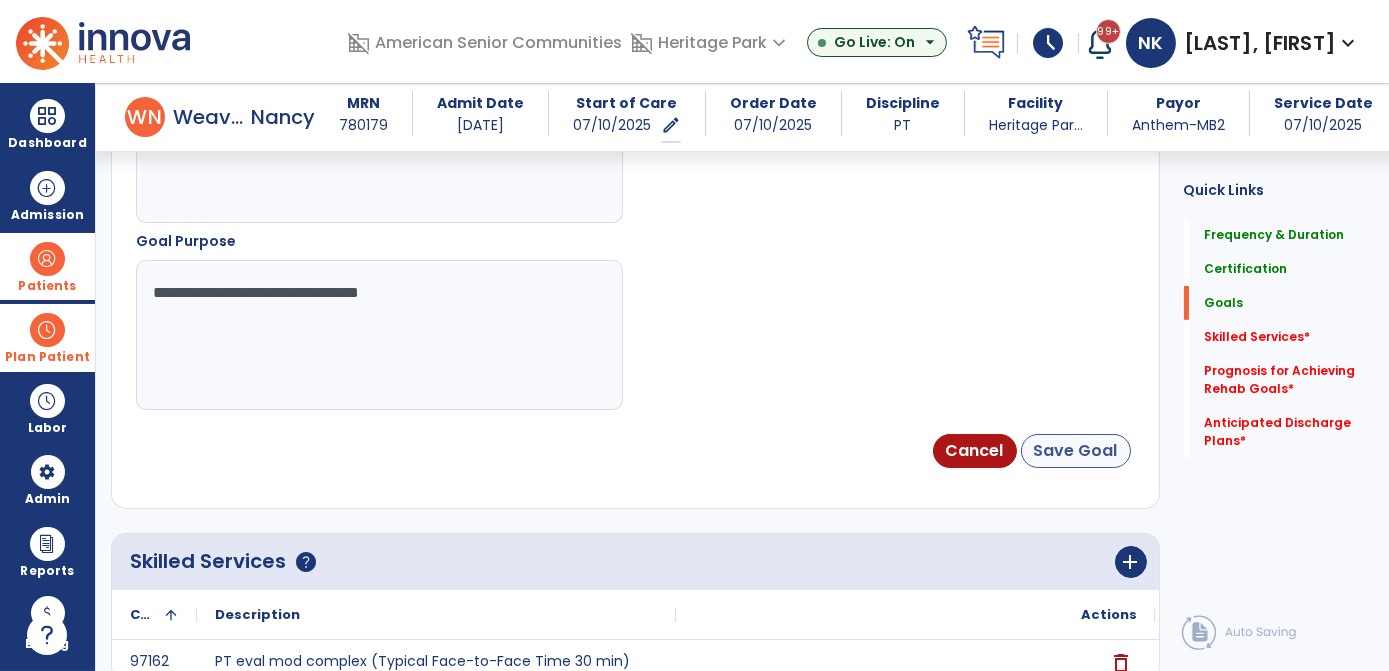 type on "**********" 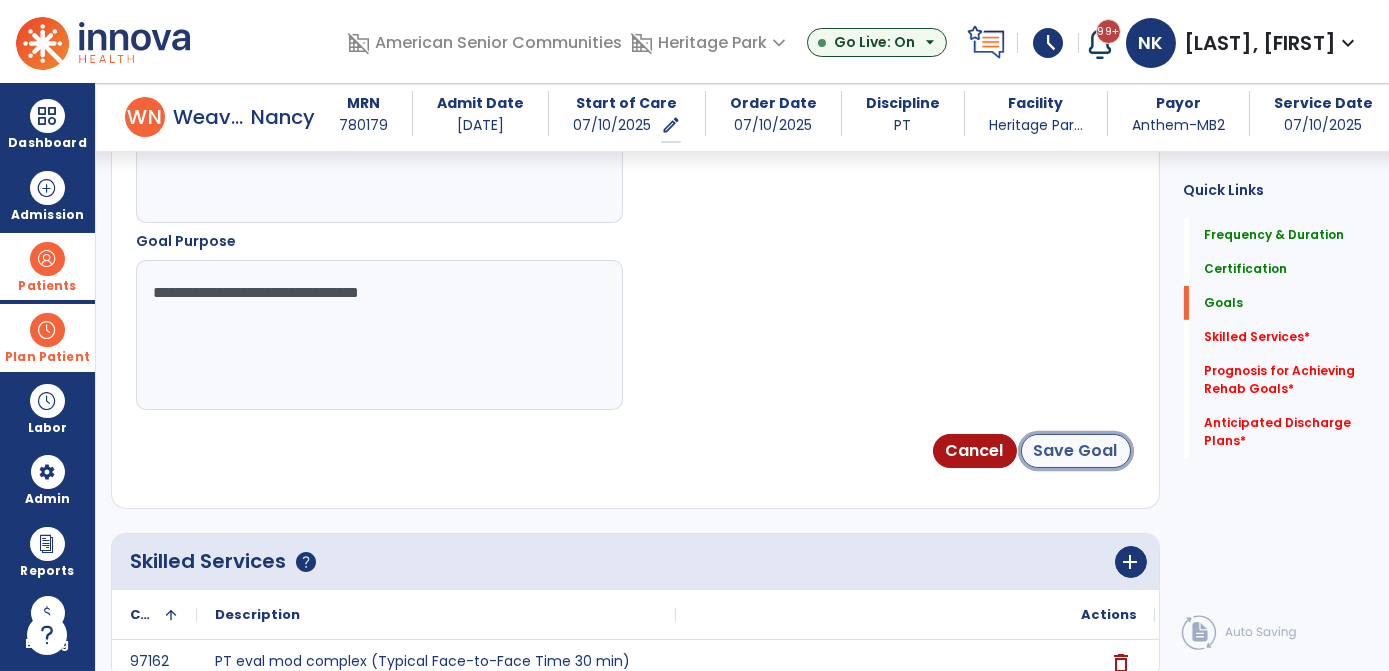 click on "Save Goal" at bounding box center [1076, 451] 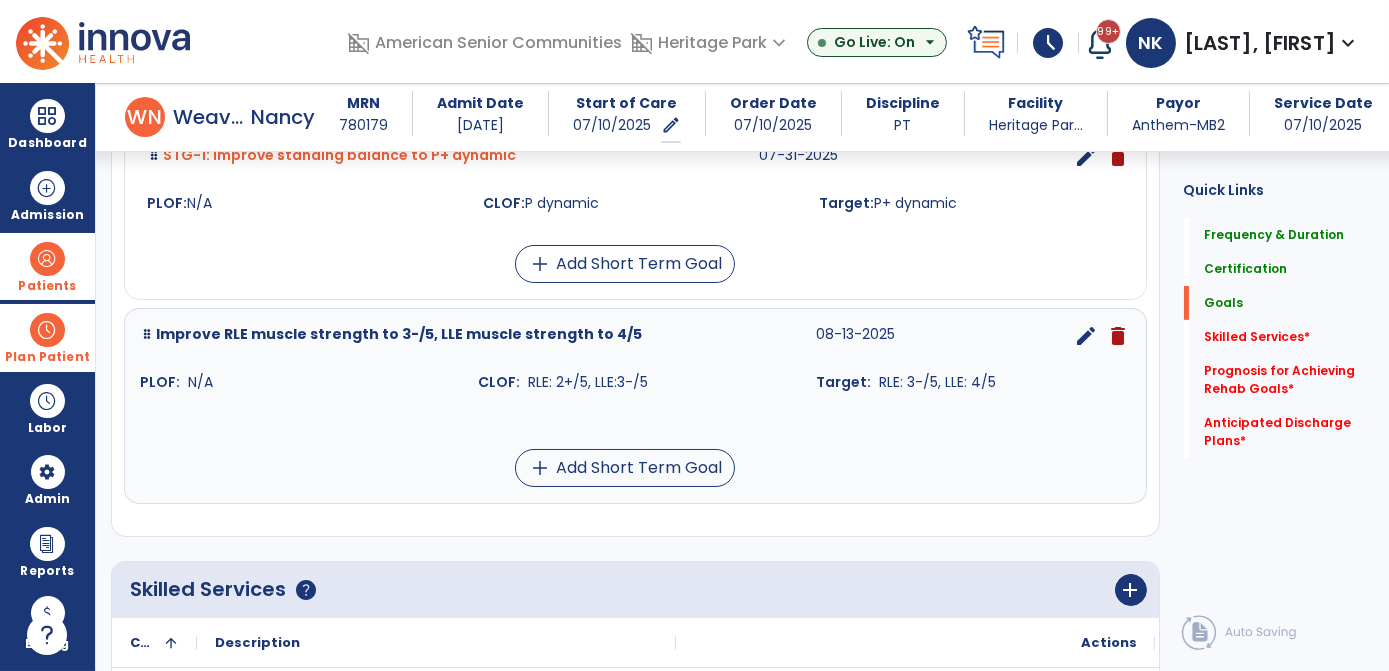 scroll, scrollTop: 1153, scrollLeft: 0, axis: vertical 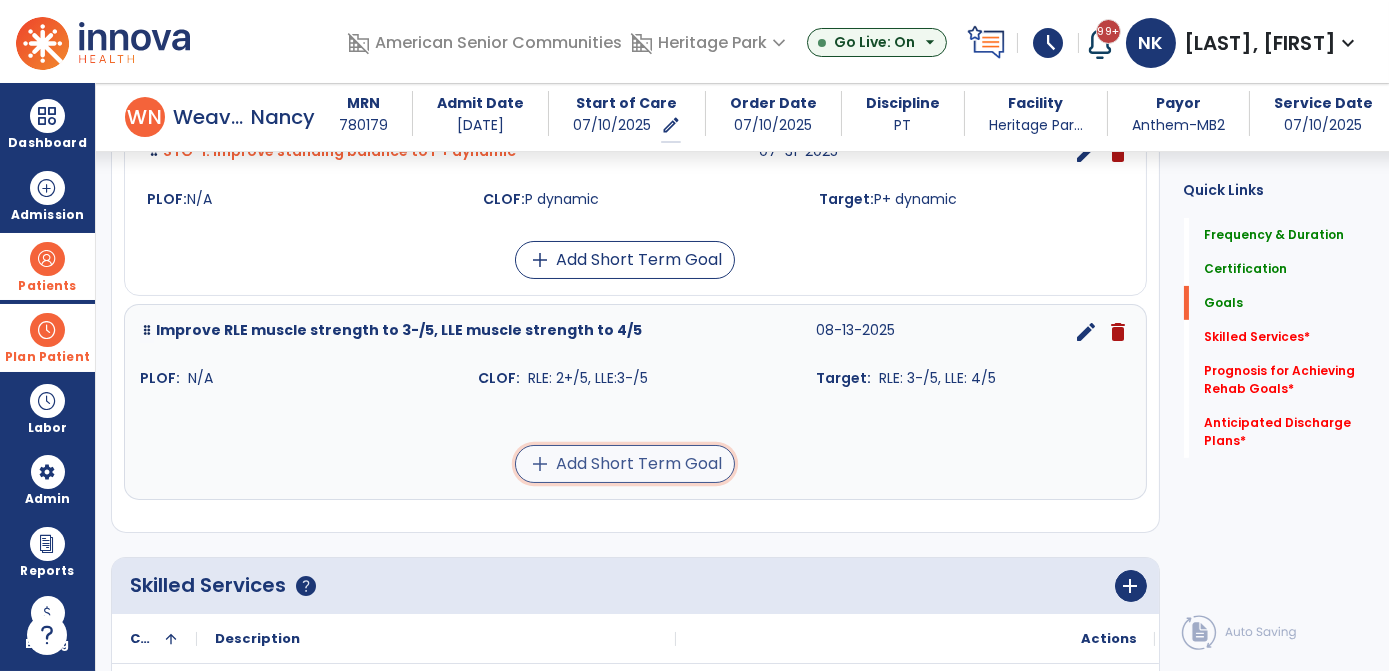 click on "add  Add Short Term Goal" at bounding box center [625, 464] 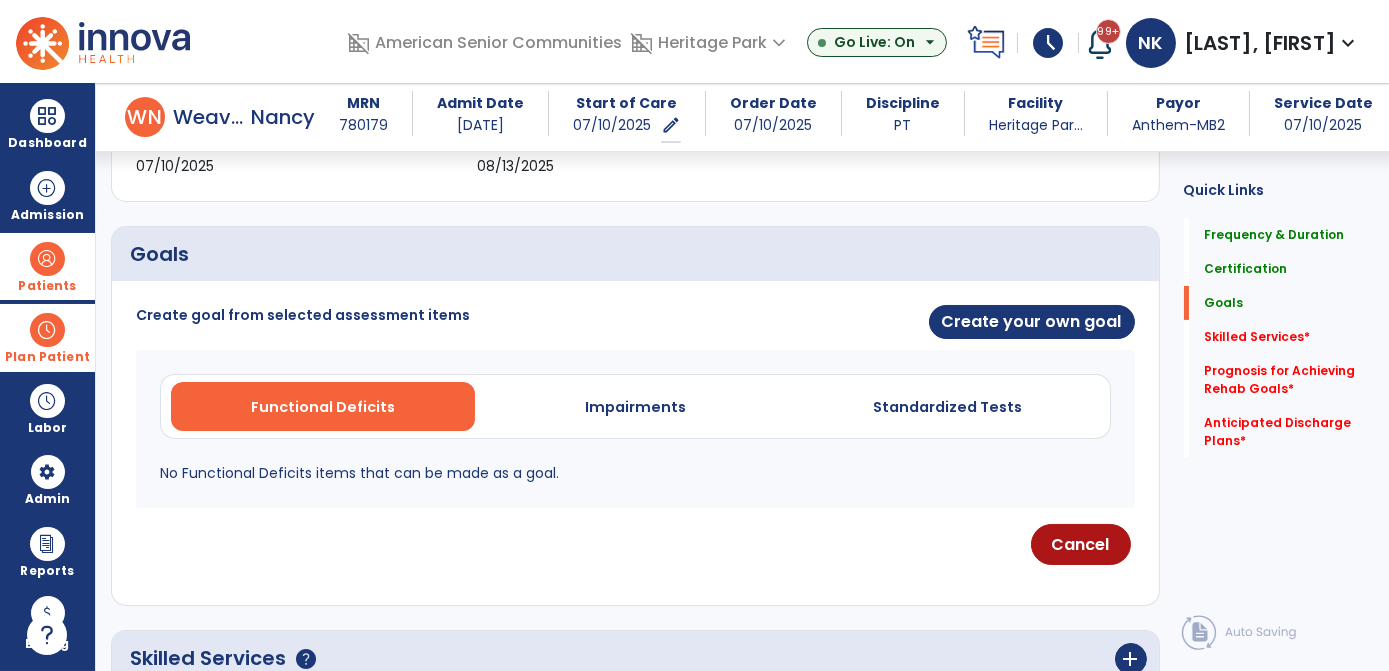 scroll, scrollTop: 380, scrollLeft: 0, axis: vertical 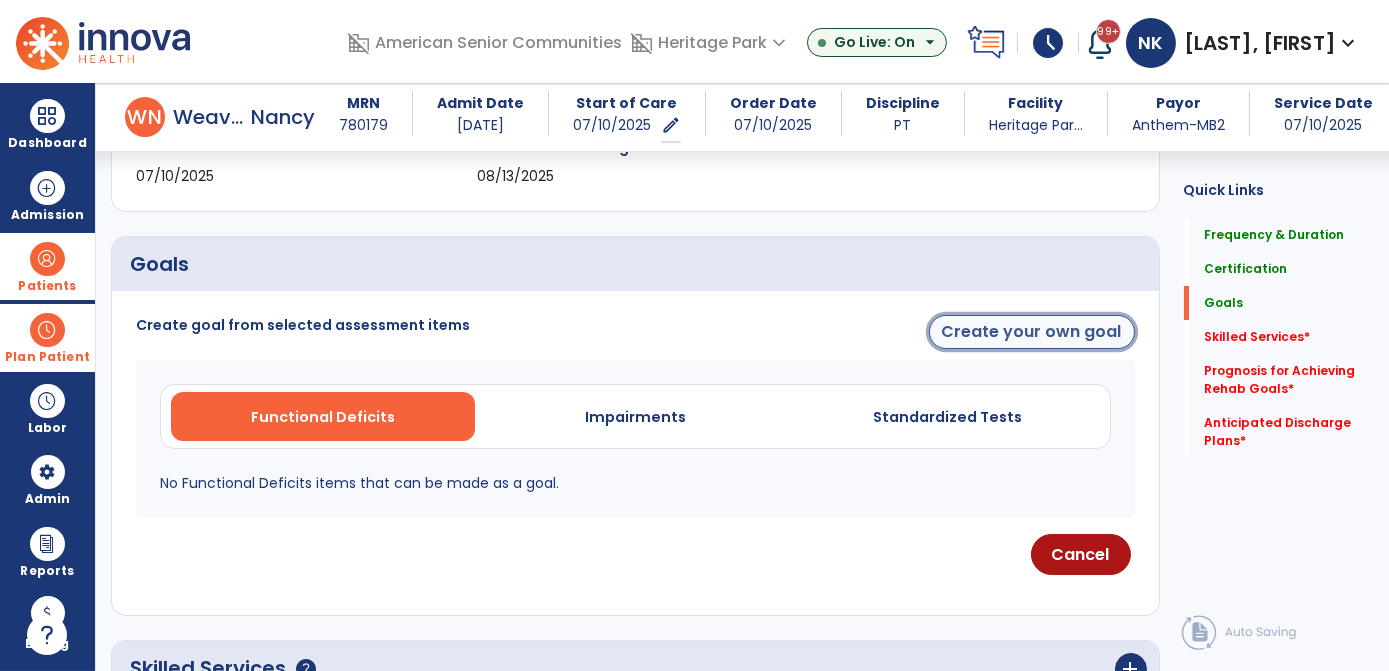 click on "Create your own goal" at bounding box center [1032, 332] 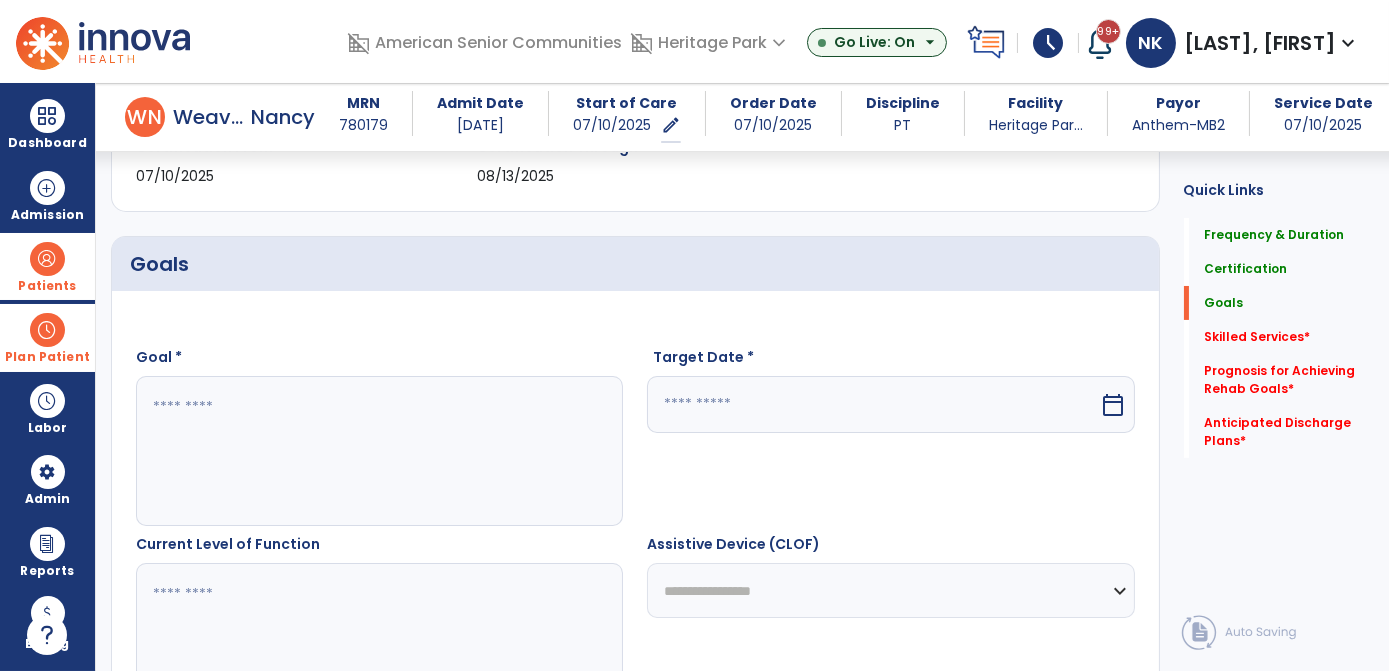 click at bounding box center [379, 451] 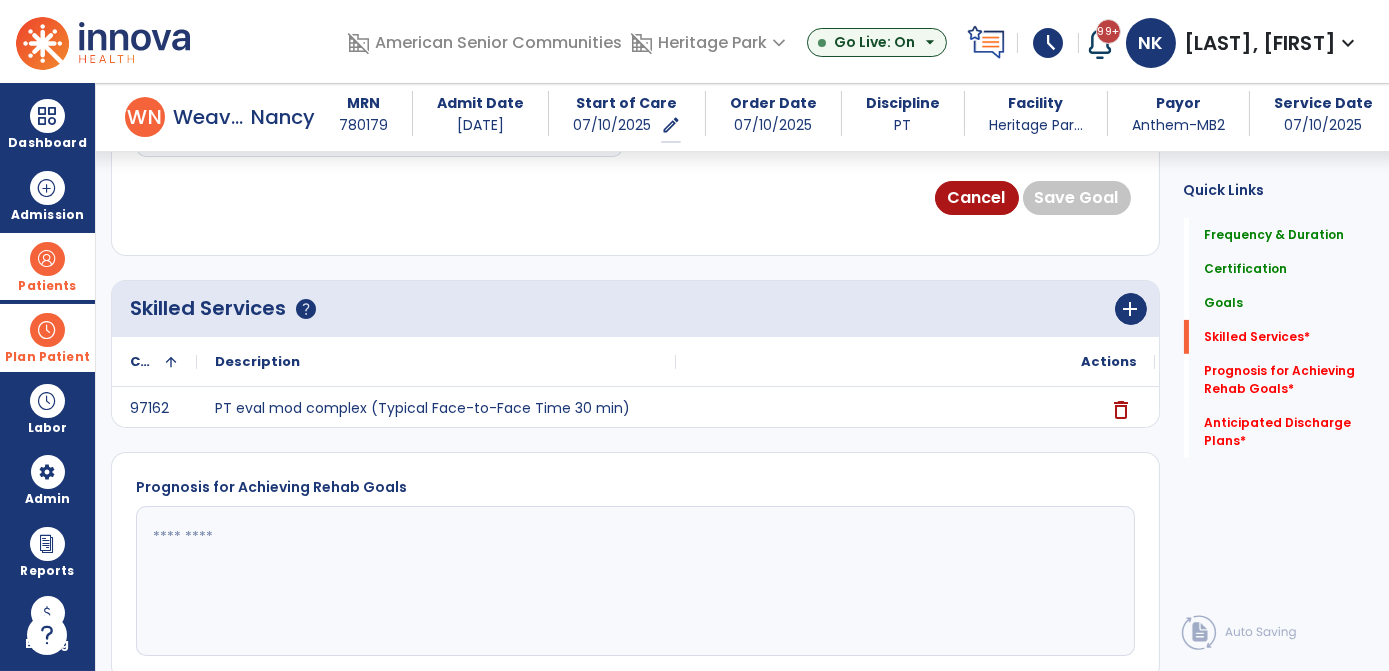 scroll, scrollTop: 1504, scrollLeft: 0, axis: vertical 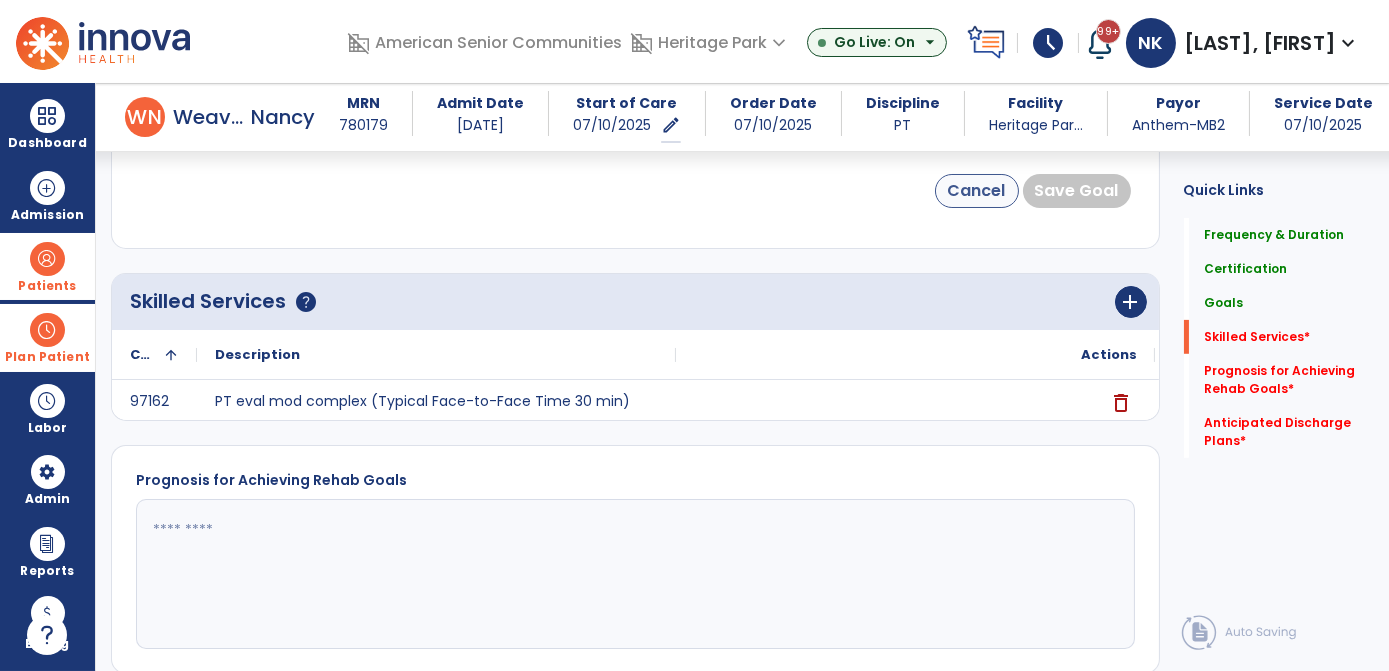 type on "**********" 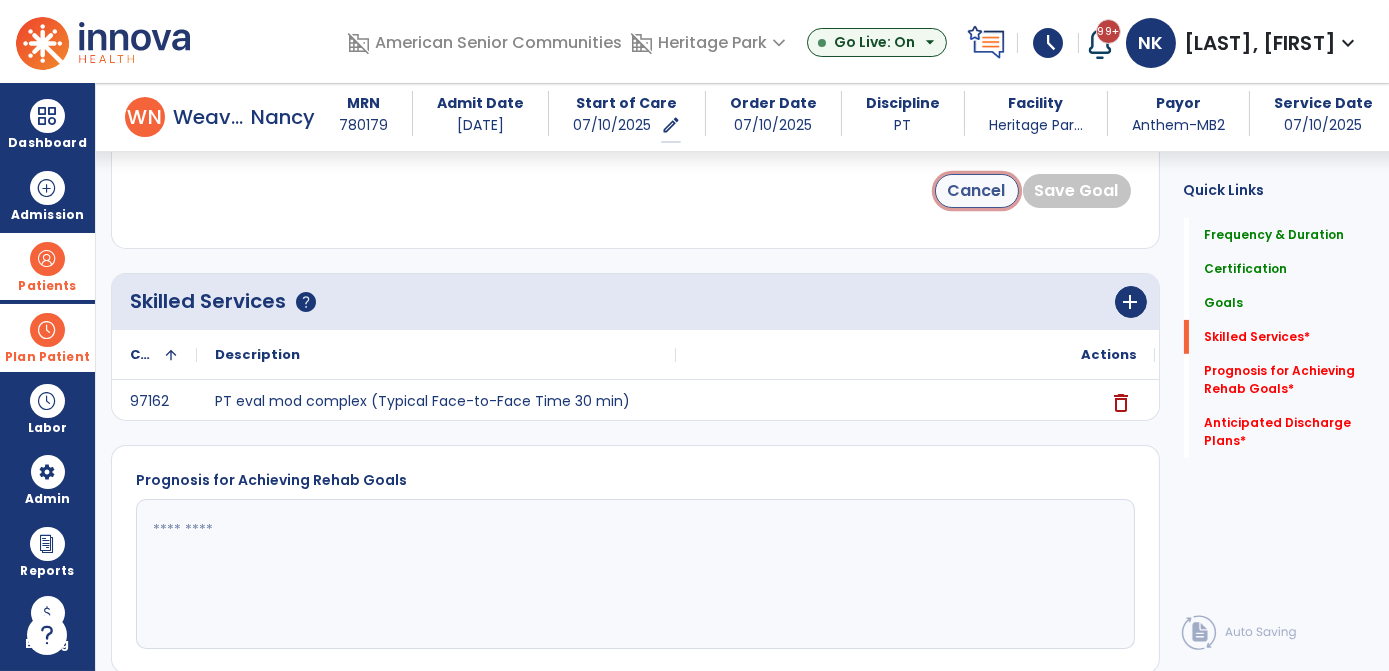 click on "Cancel" at bounding box center (977, 191) 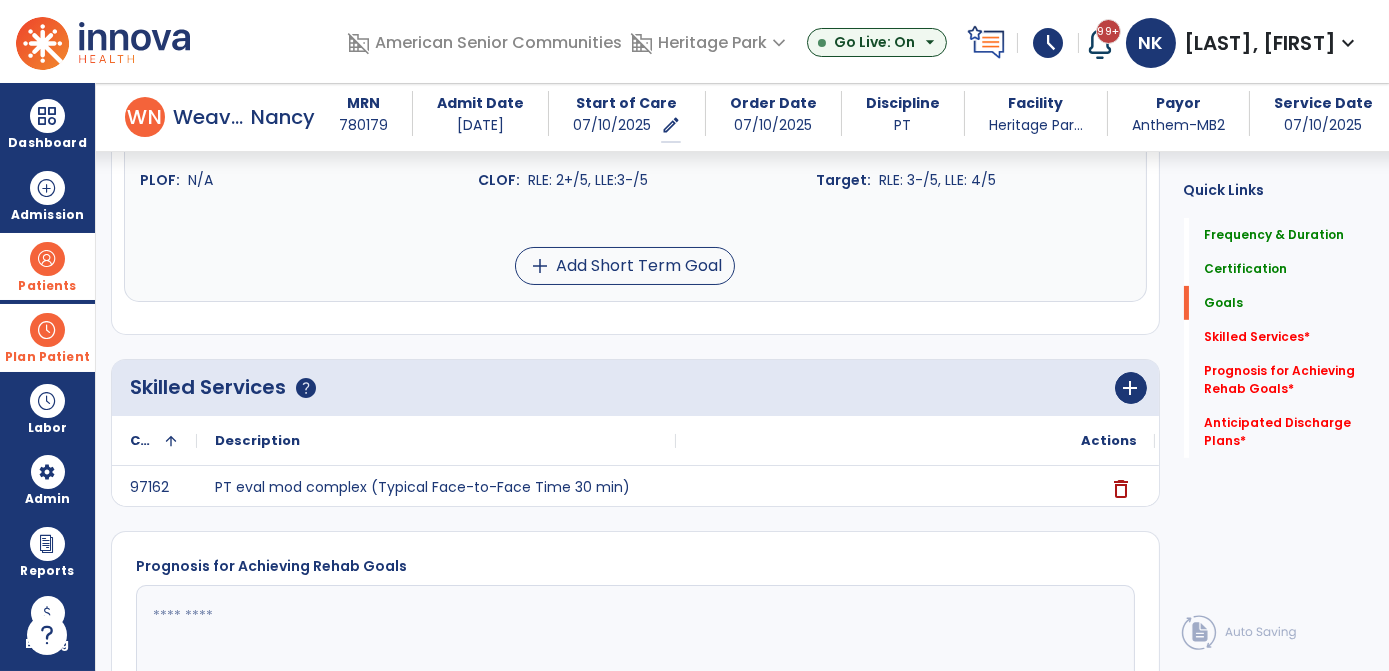 scroll, scrollTop: 1356, scrollLeft: 0, axis: vertical 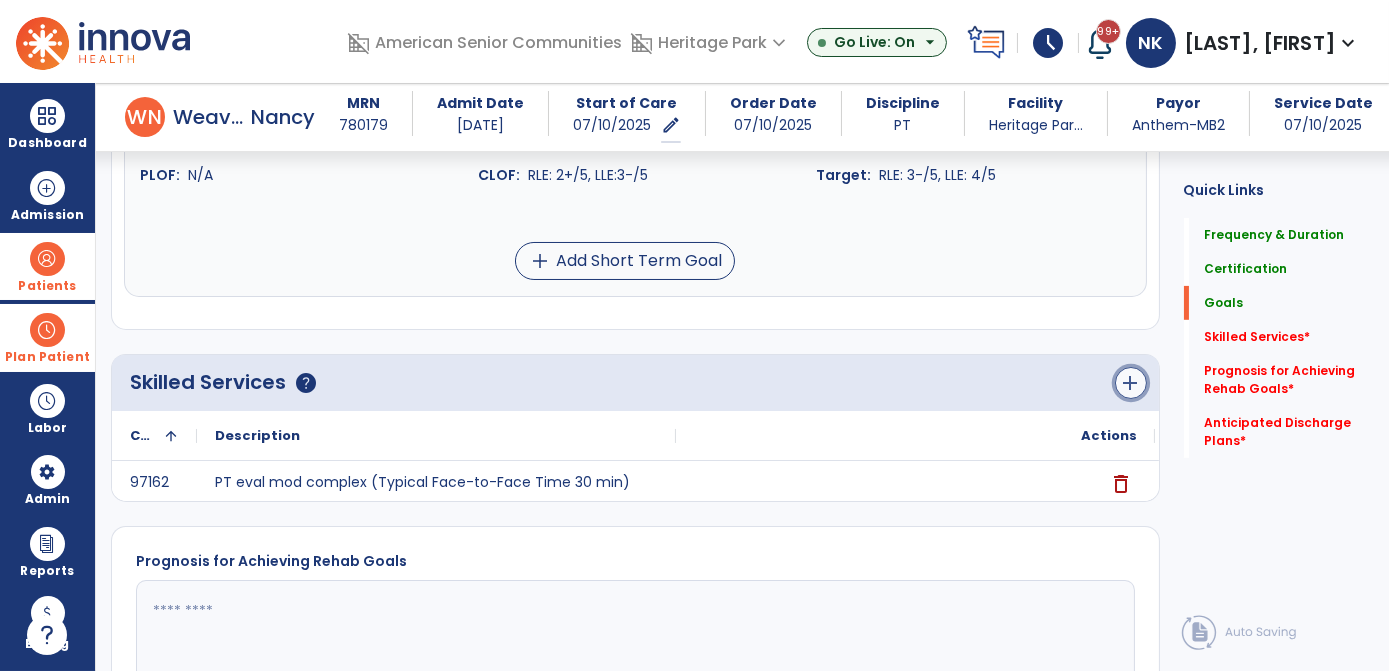 click on "add" 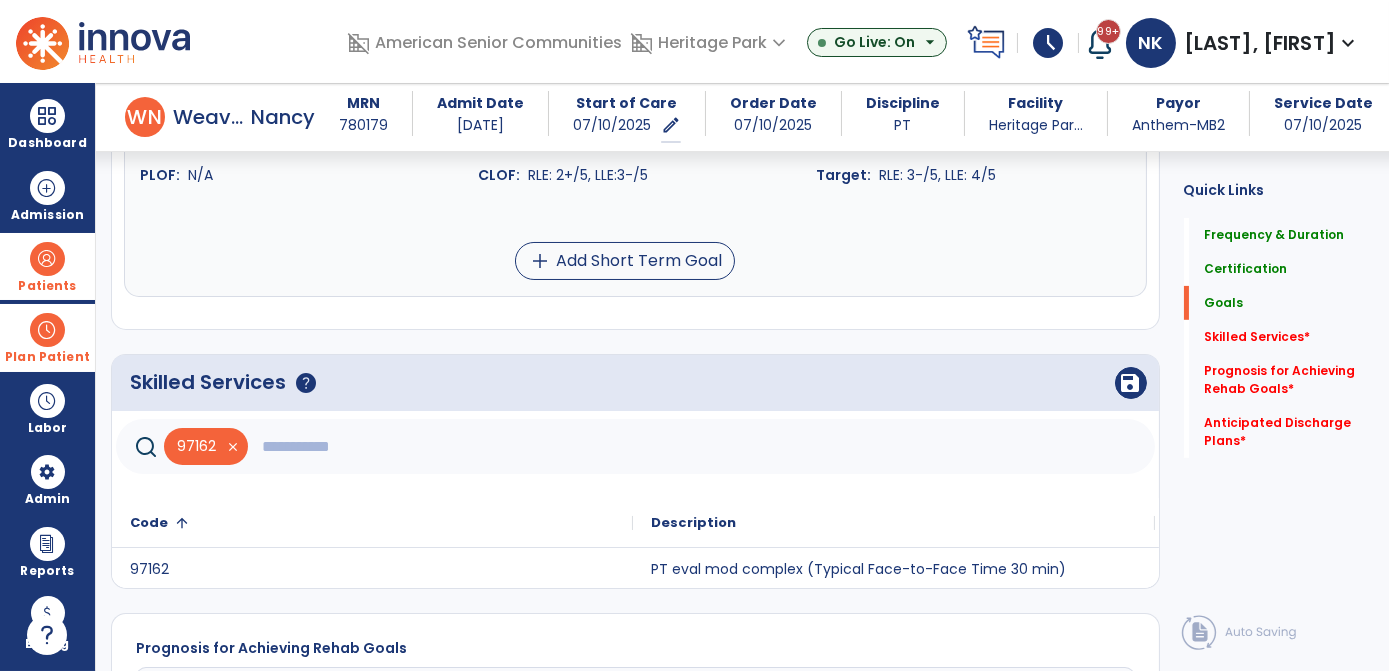 click 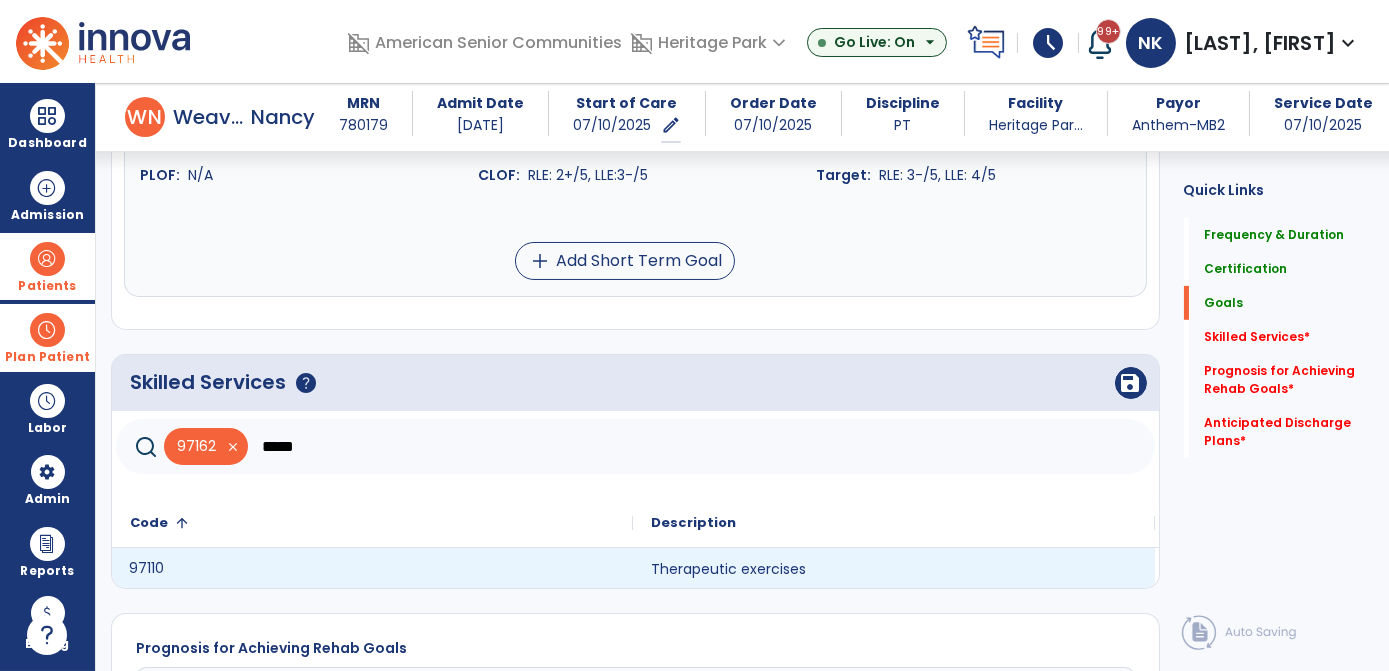click on "97110" 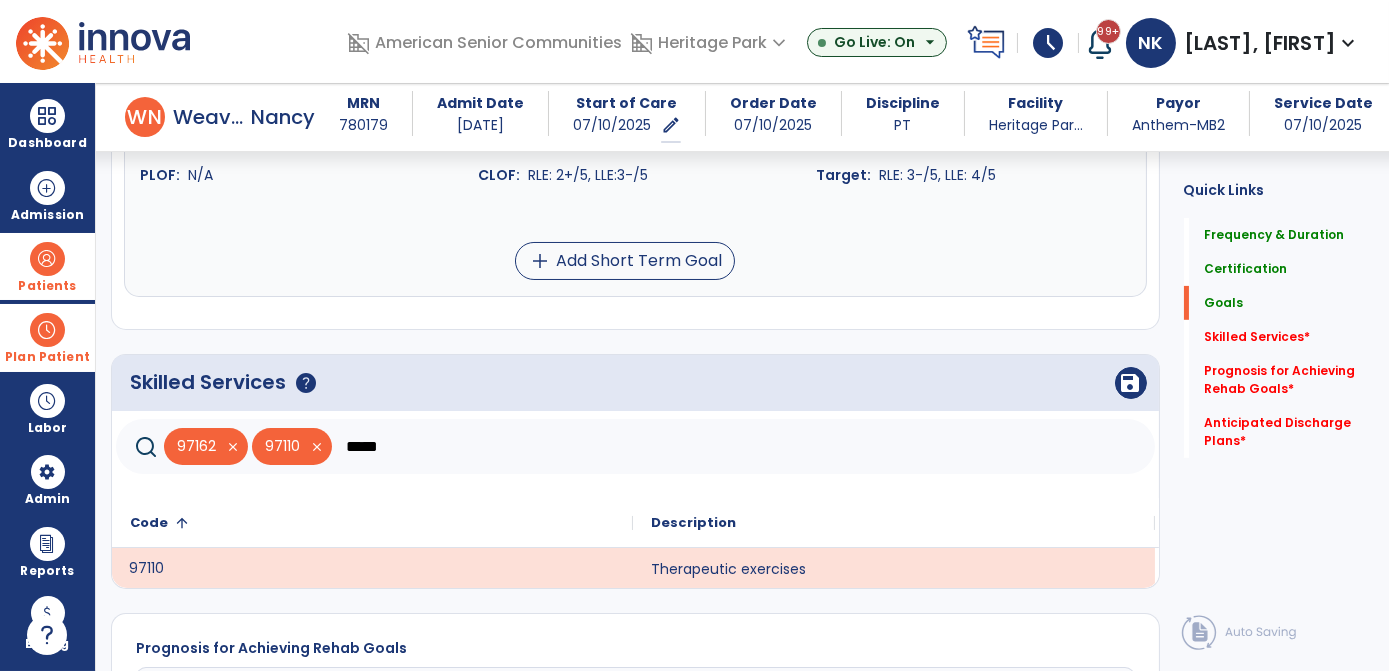 click on "*****" 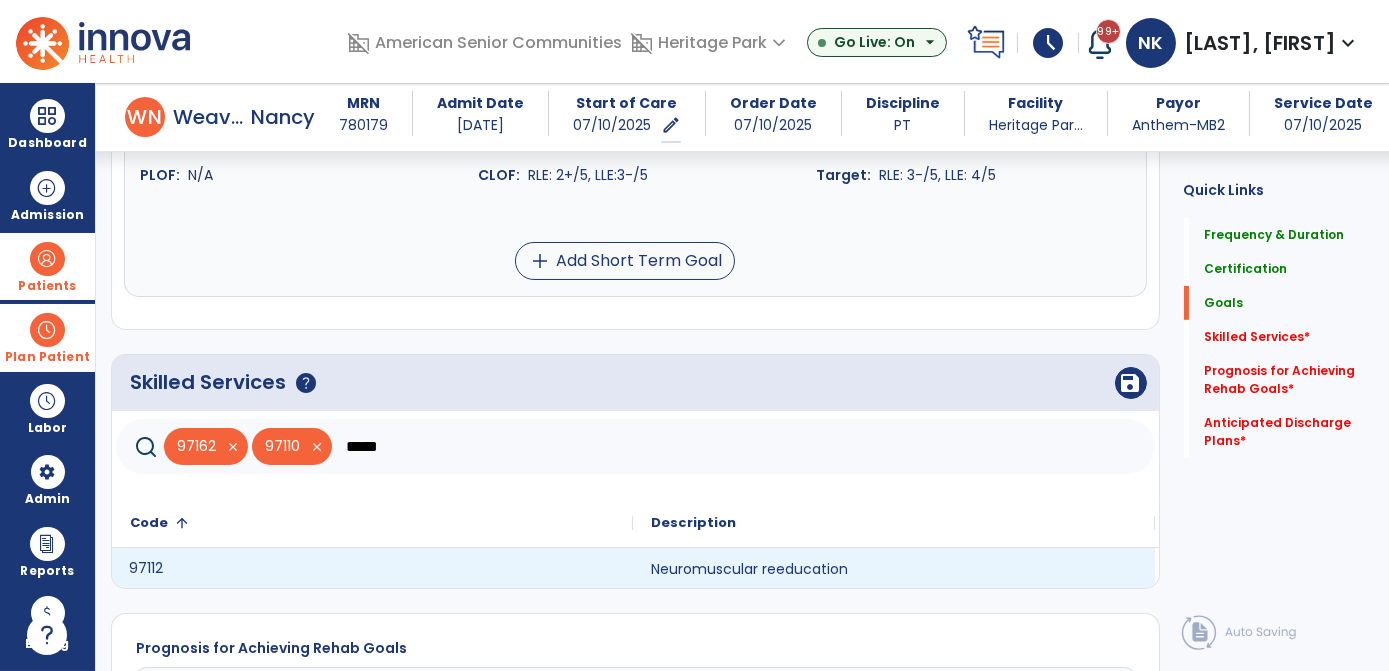 click on "97112" 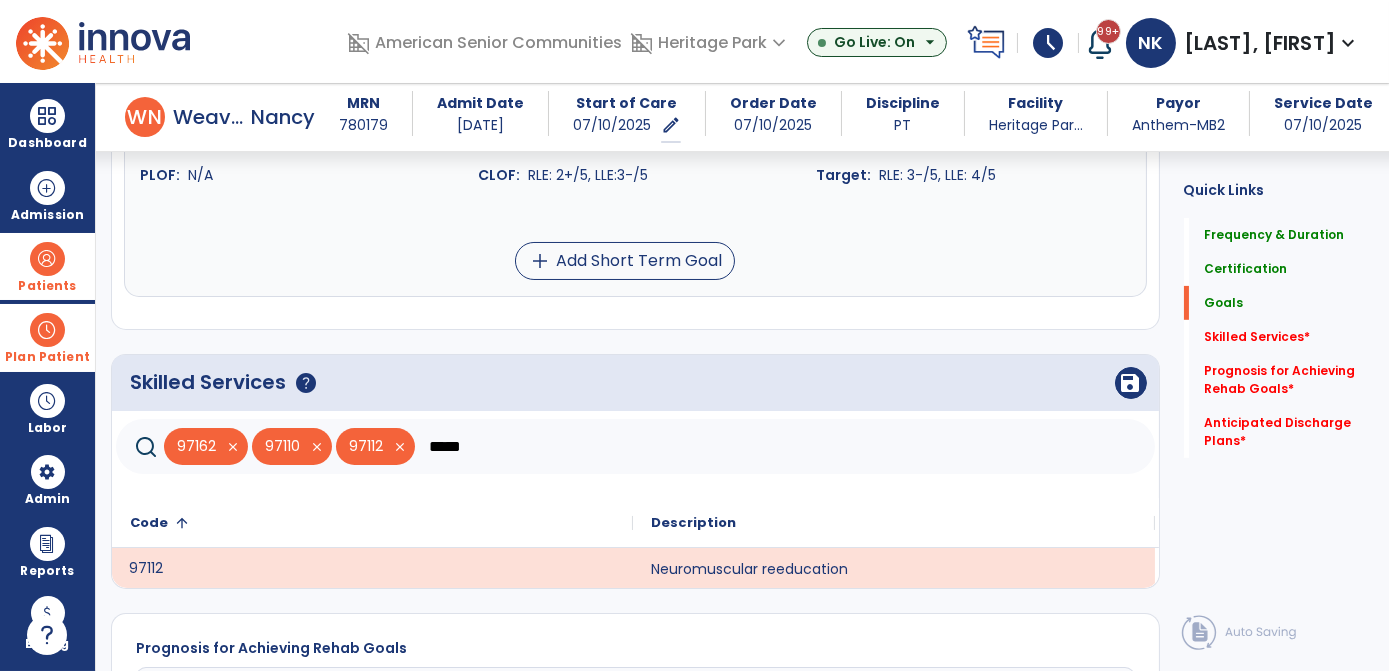 click on "*****" 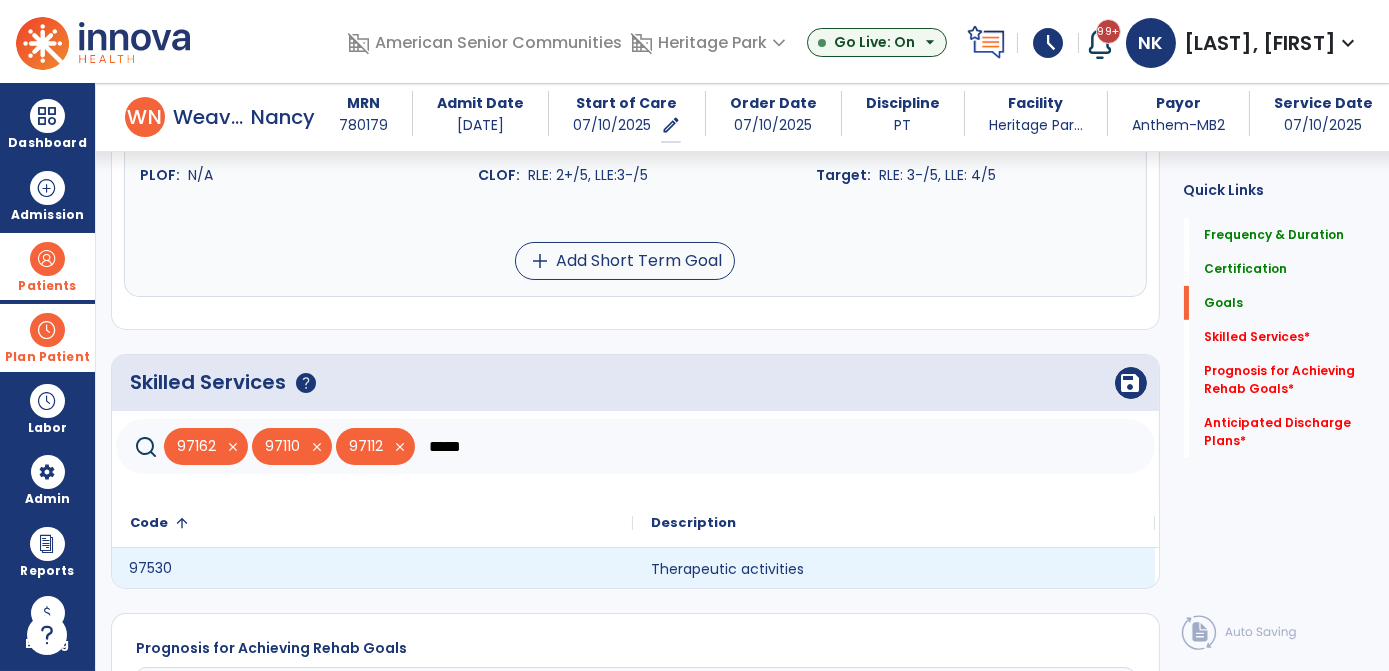 click on "97530" 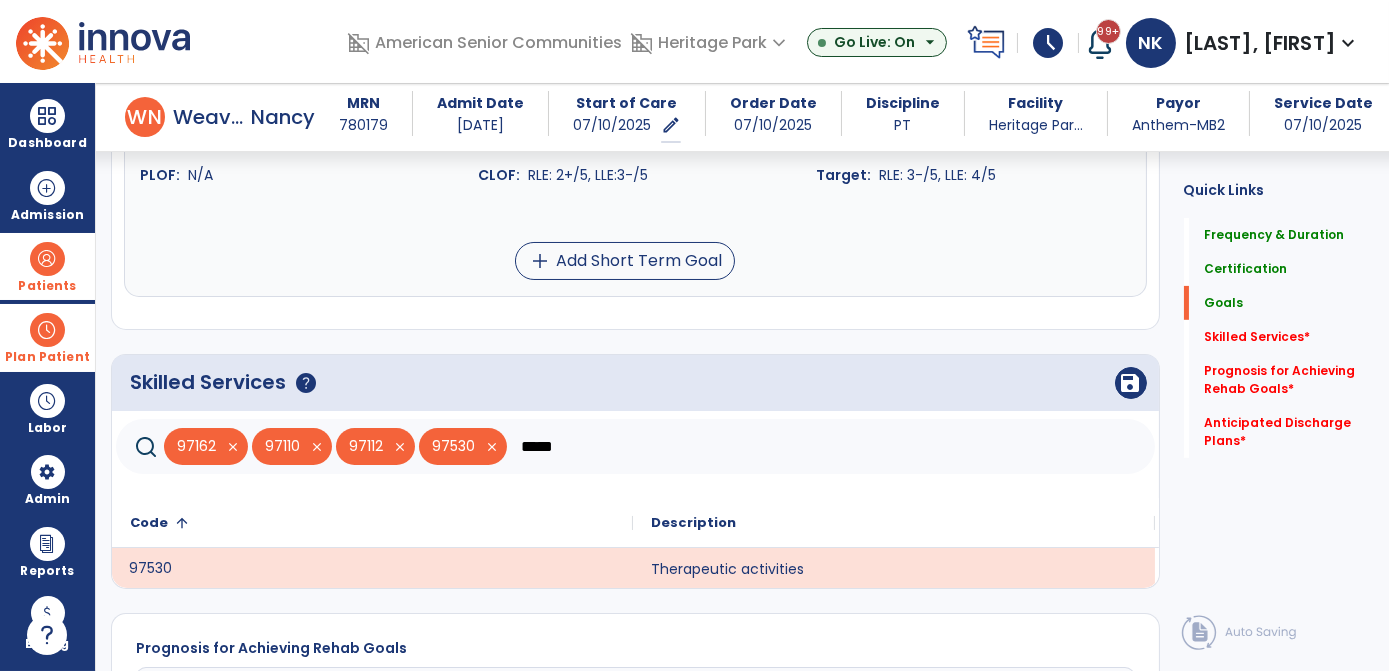click on "*****" 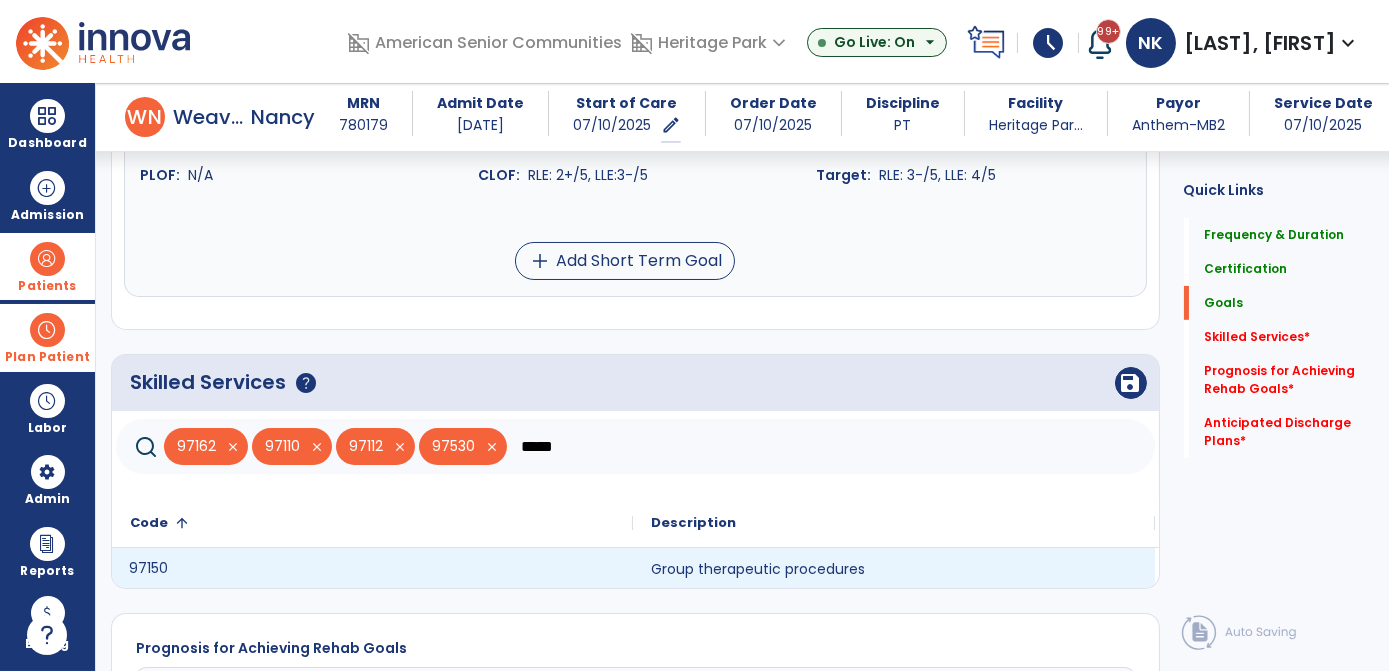 type on "*****" 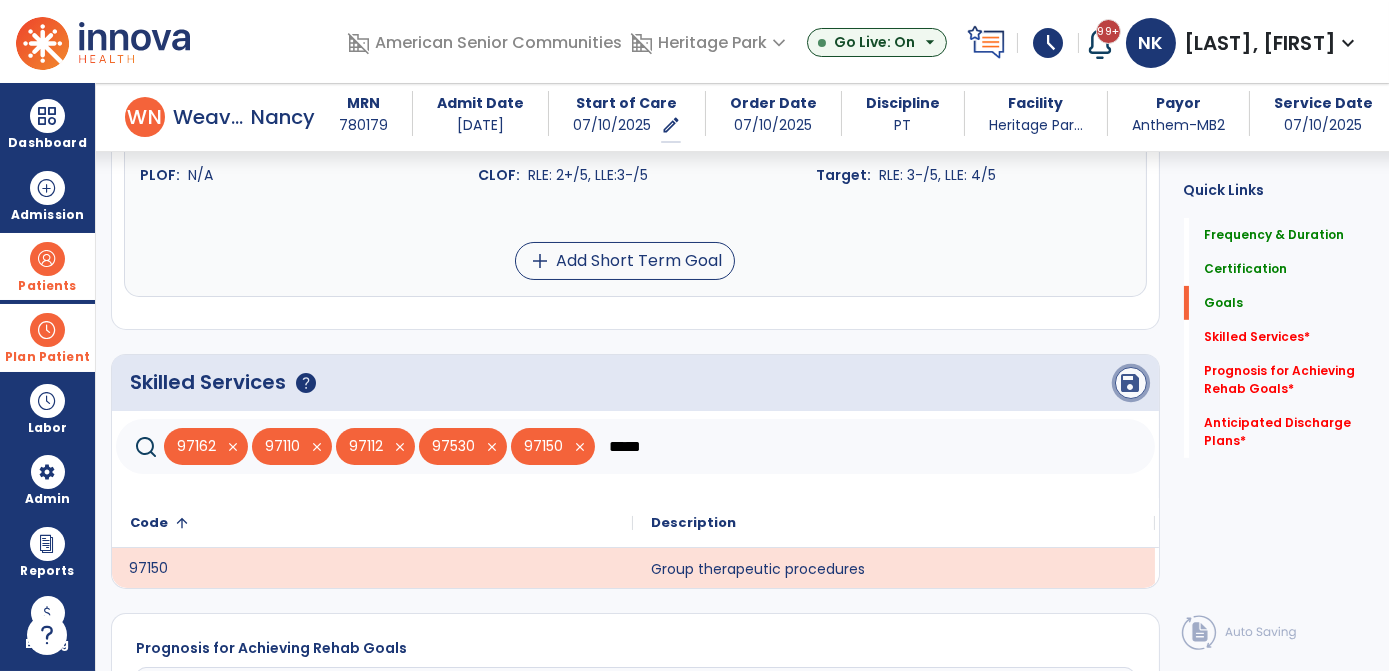 click on "save" 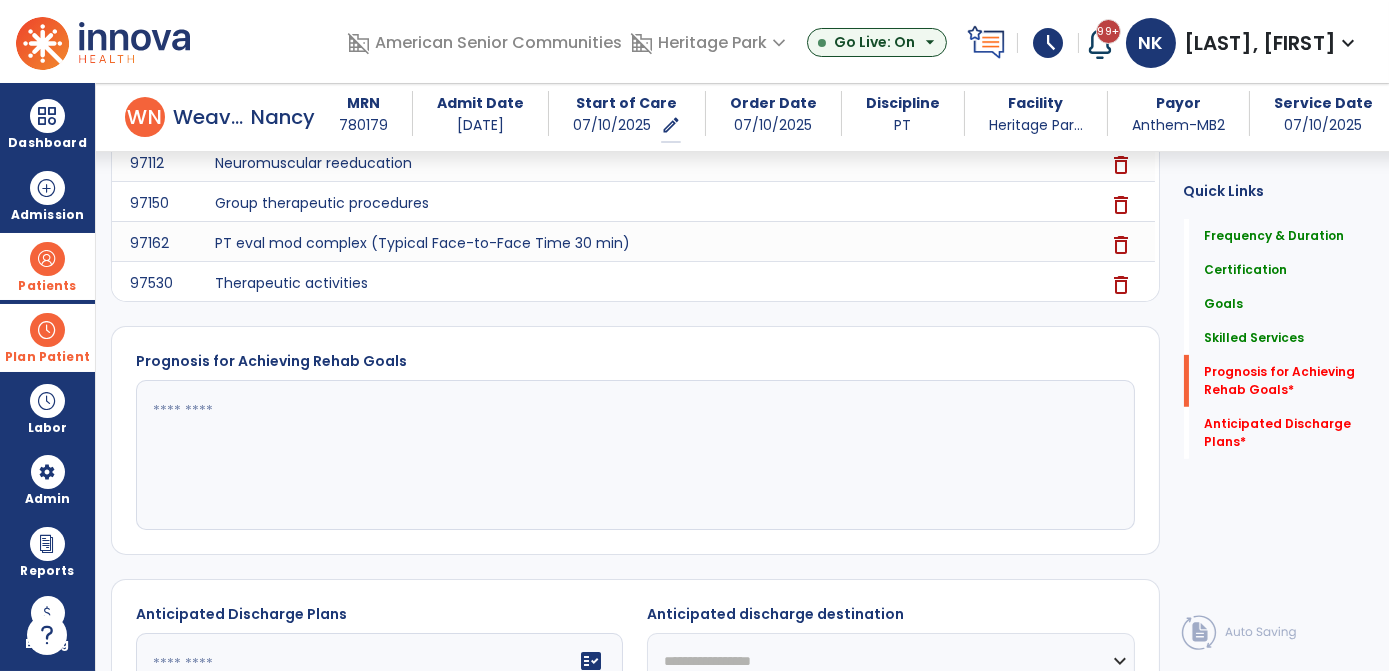 scroll, scrollTop: 1719, scrollLeft: 0, axis: vertical 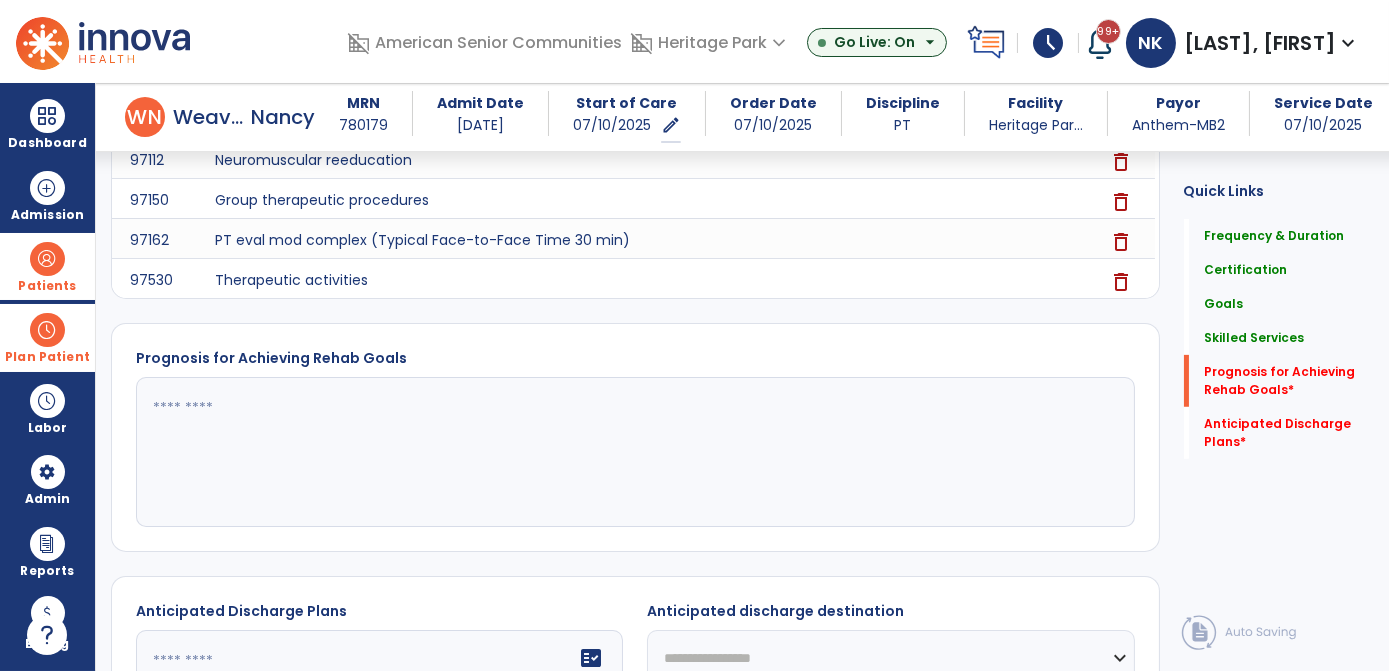 click 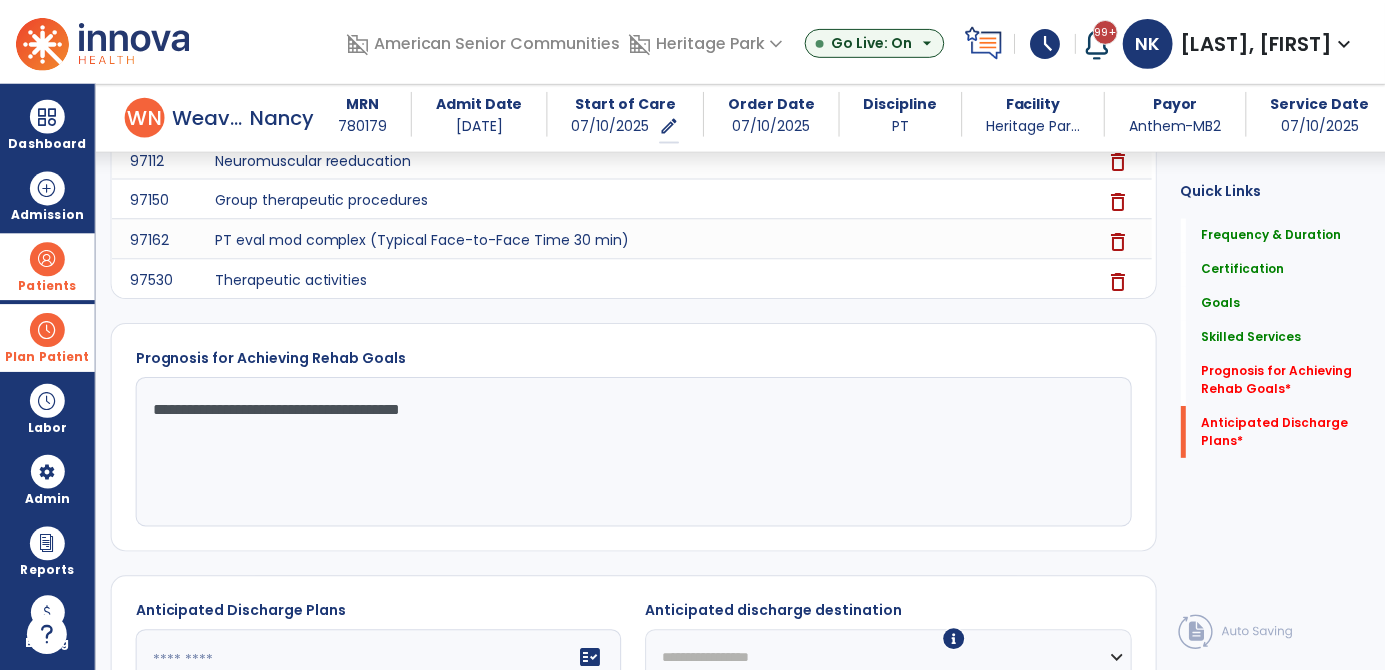 scroll, scrollTop: 1942, scrollLeft: 0, axis: vertical 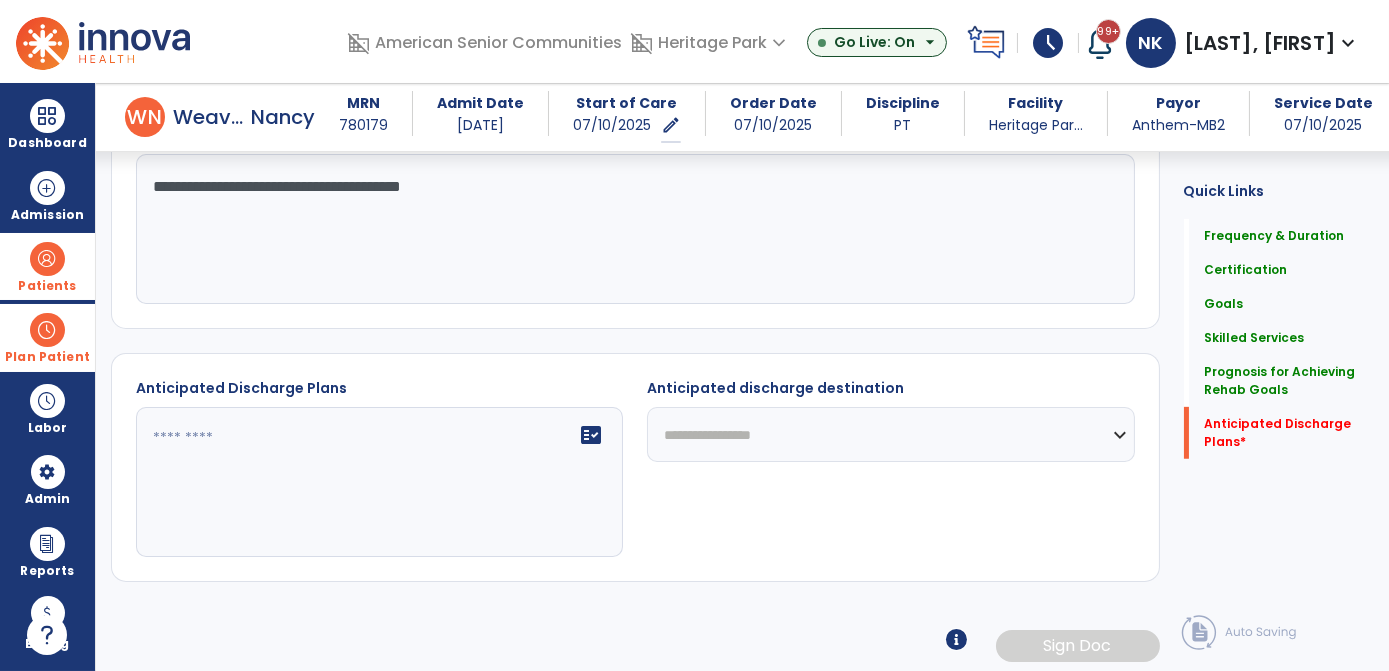 type on "**********" 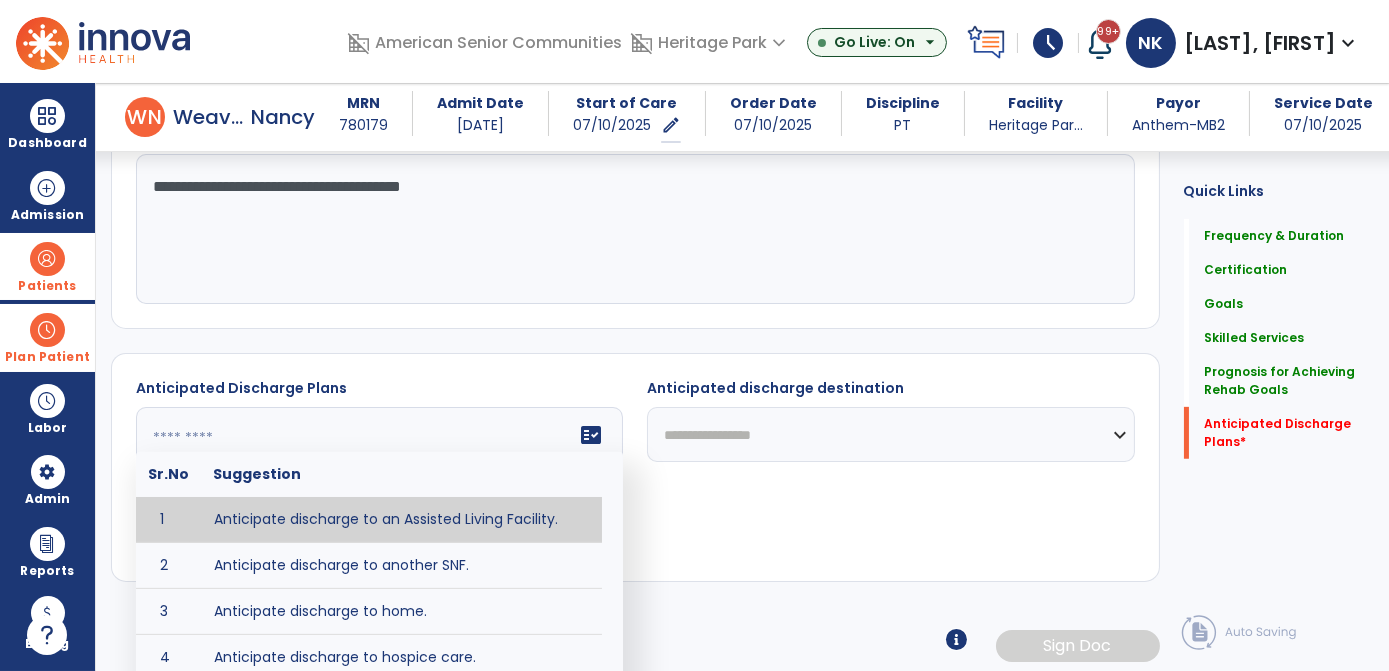 click on "fact_check  Sr.No Suggestion 1 Anticipate discharge to an Assisted Living Facility. 2 Anticipate discharge to another SNF. 3 Anticipate discharge to home. 4 Anticipate discharge to hospice care. 5 Anticipate discharge to this SNF. 6 Anticipate patient will need [FULL/PART TIME] caregiver assistance. 7 Anticipate patient will need [ASSISTANCE LEVEL] assistance from [CAREGIVER]. 8 Anticipate patient will need 24-hour caregiver assistance. 9 Anticipate patient will need no caregiver assistance. 10 Discharge home and independent with caregiver. 11 Discharge home and independent without caregiver. 12 Discharge home and return to community activities. 13 Discharge home and return to vocational activities. 14 Discharge to home with patient continuing therapy services with out patient therapy. 15 Discharge to home with patient continuing therapy with Home Health. 16 Discharge to home with patient planning to live alone. 17 DME - the following DME for this patient is recommended by Physical Therapy: 18 19 20 21 22 23" 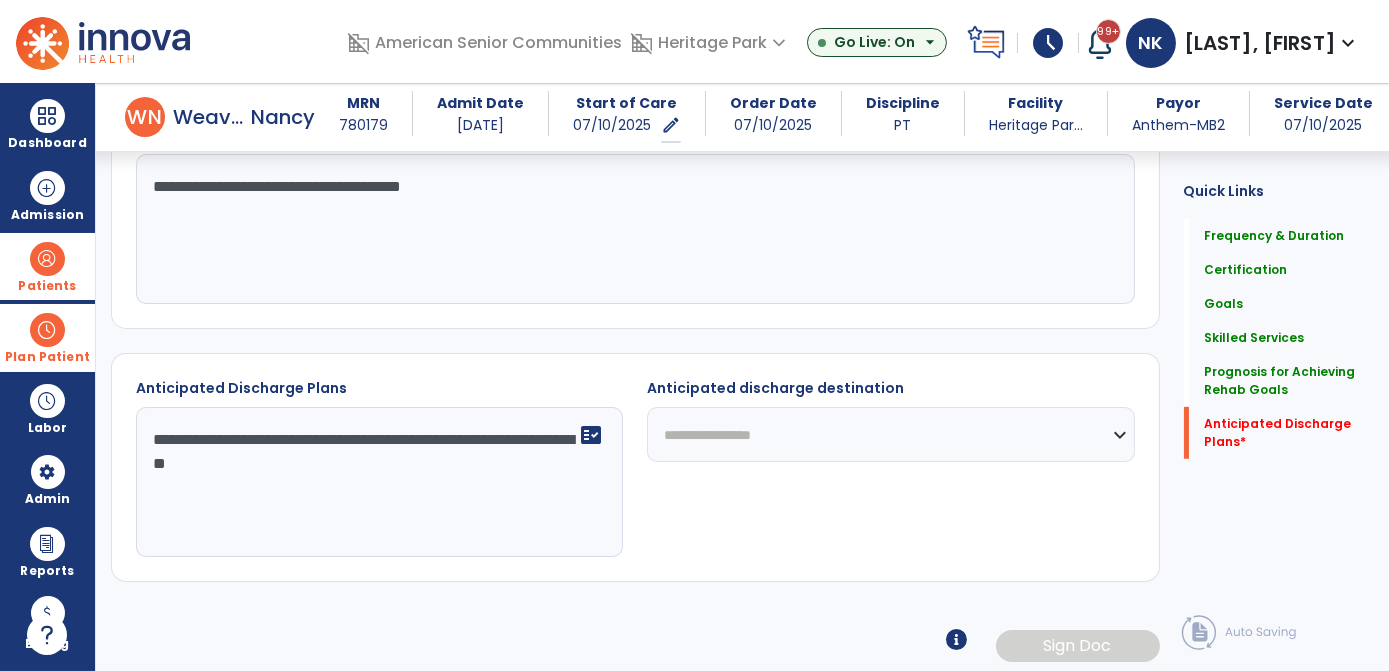 type on "**********" 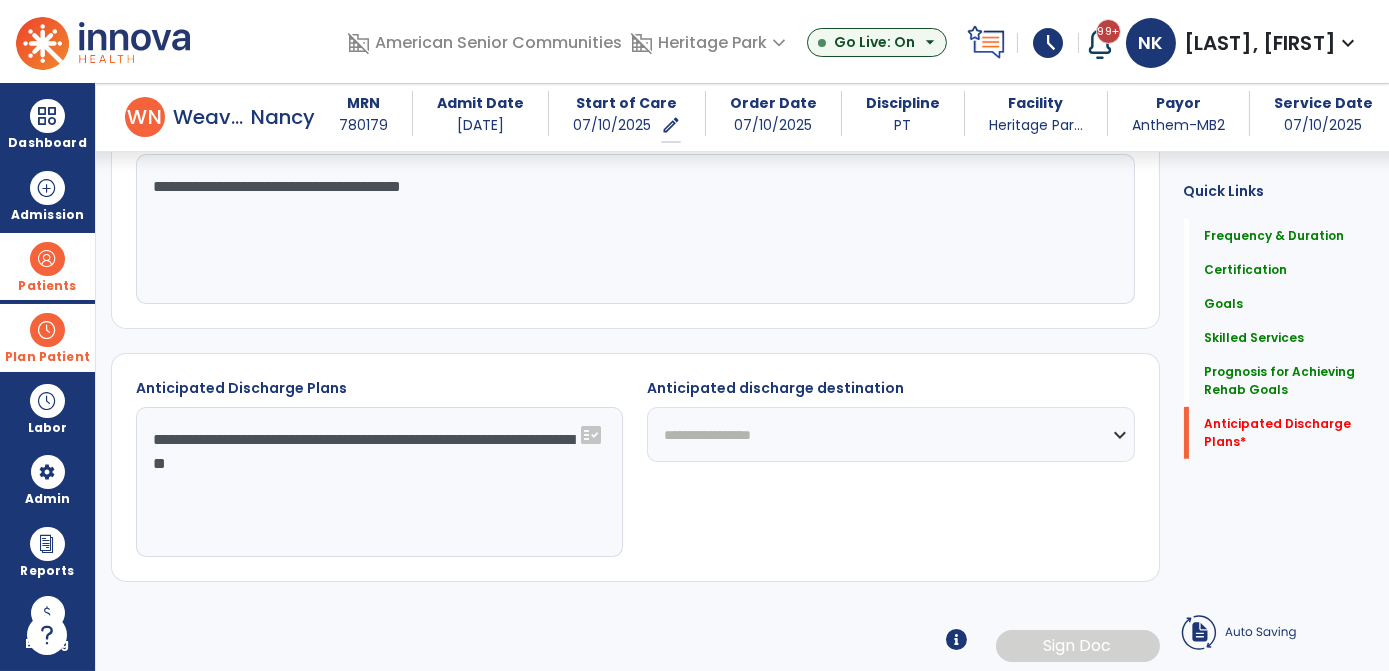 click on "**********" 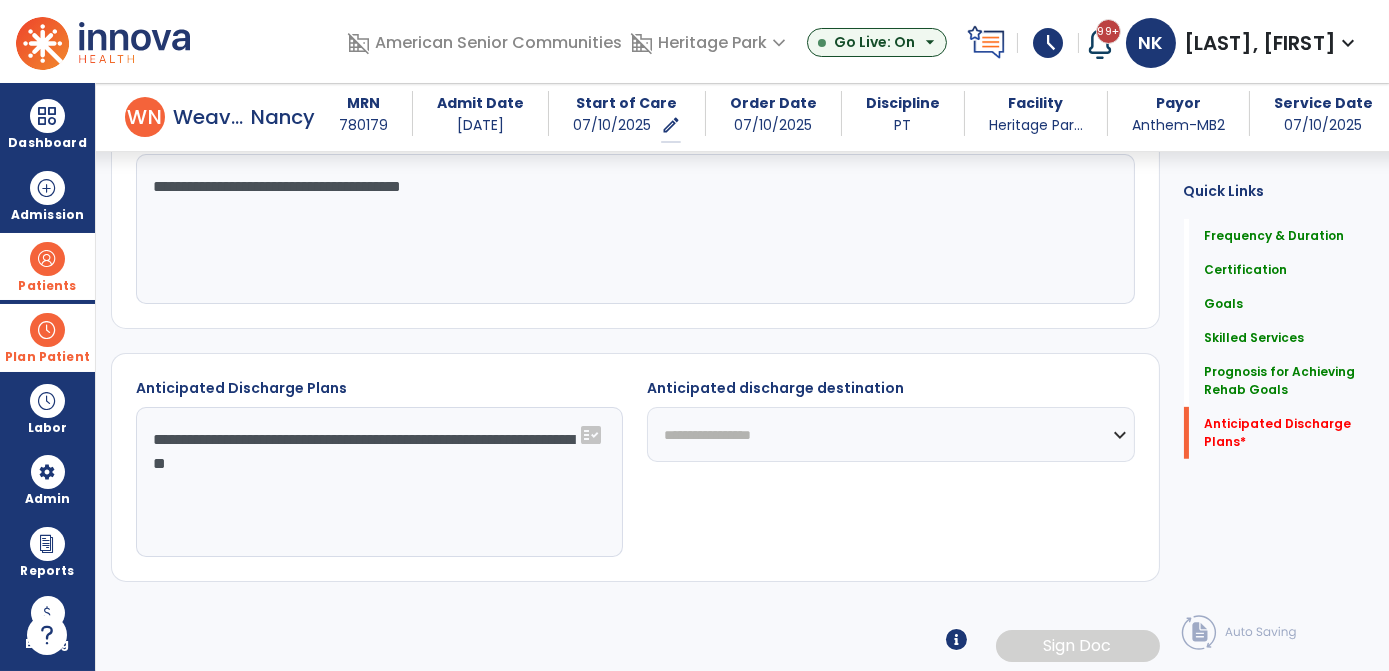 select on "***" 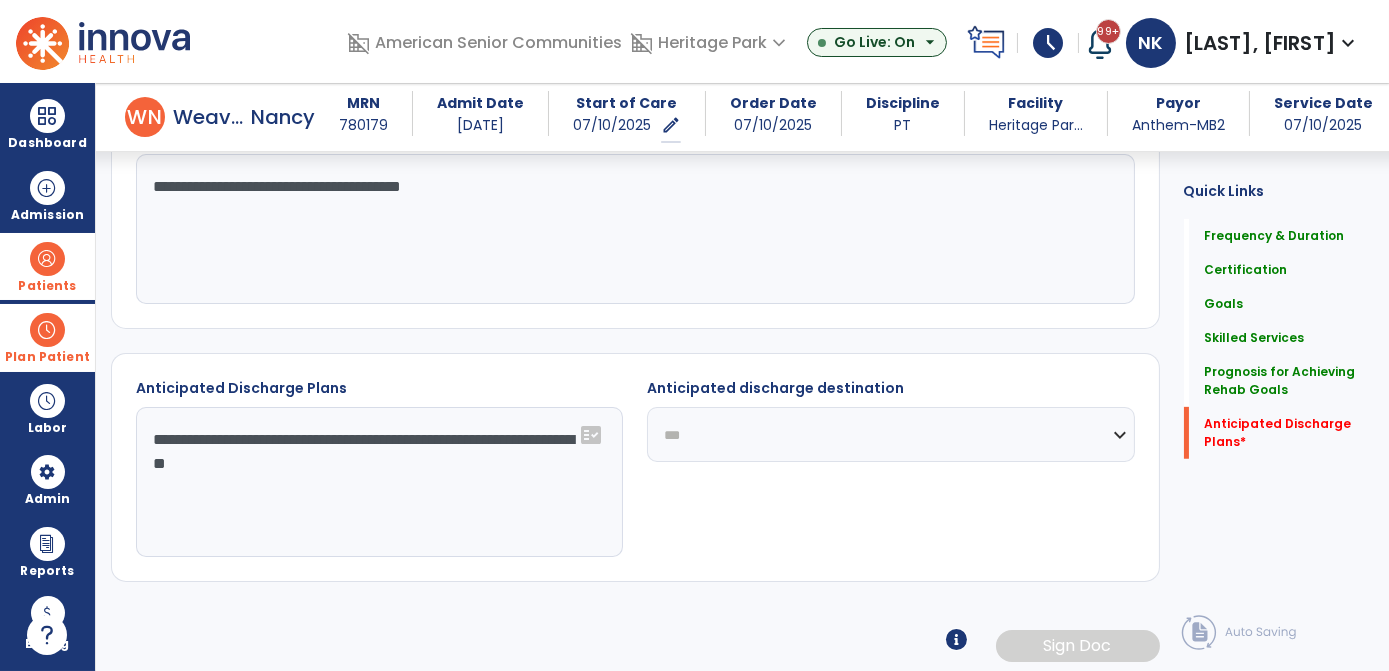 click on "**********" 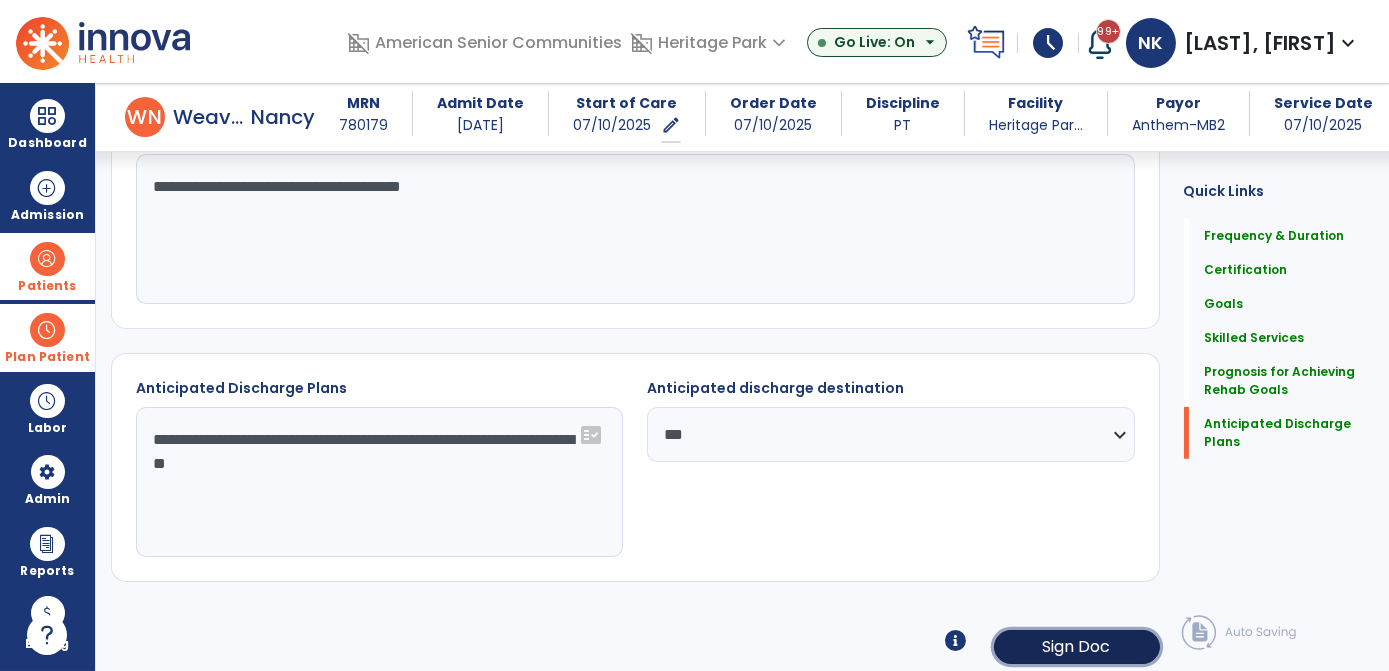 click on "Sign Doc" 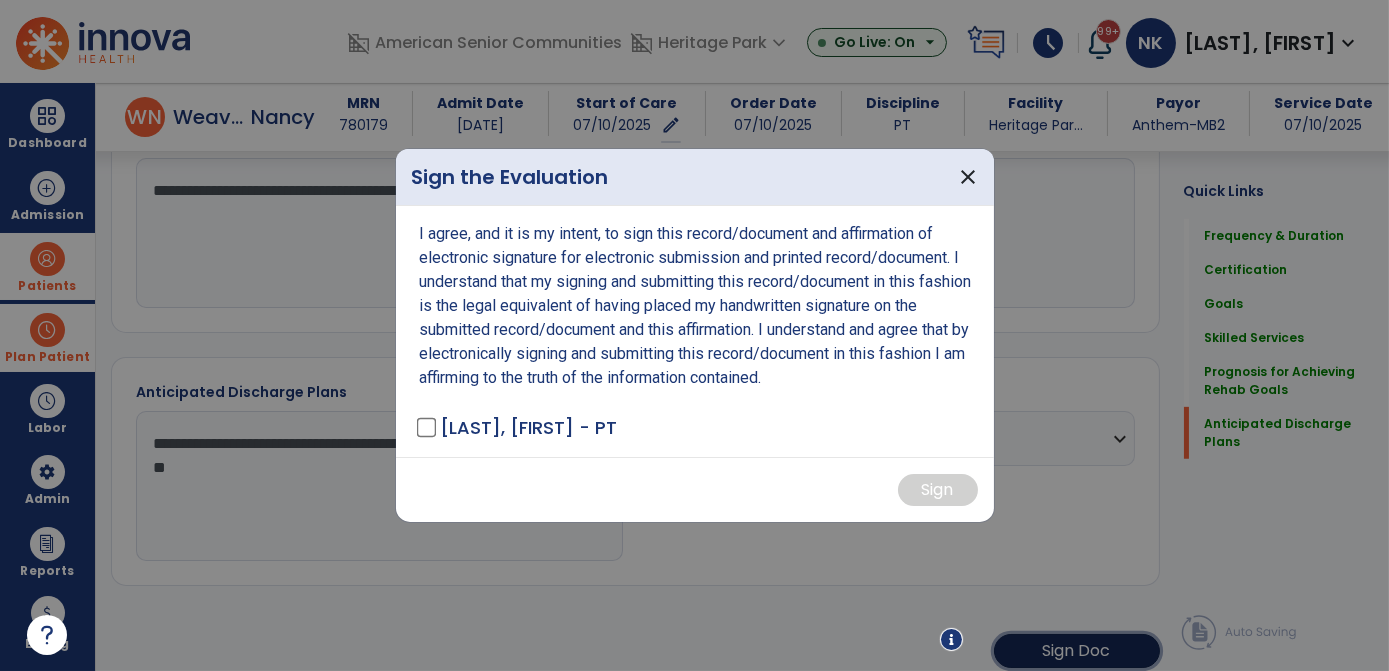scroll, scrollTop: 1942, scrollLeft: 0, axis: vertical 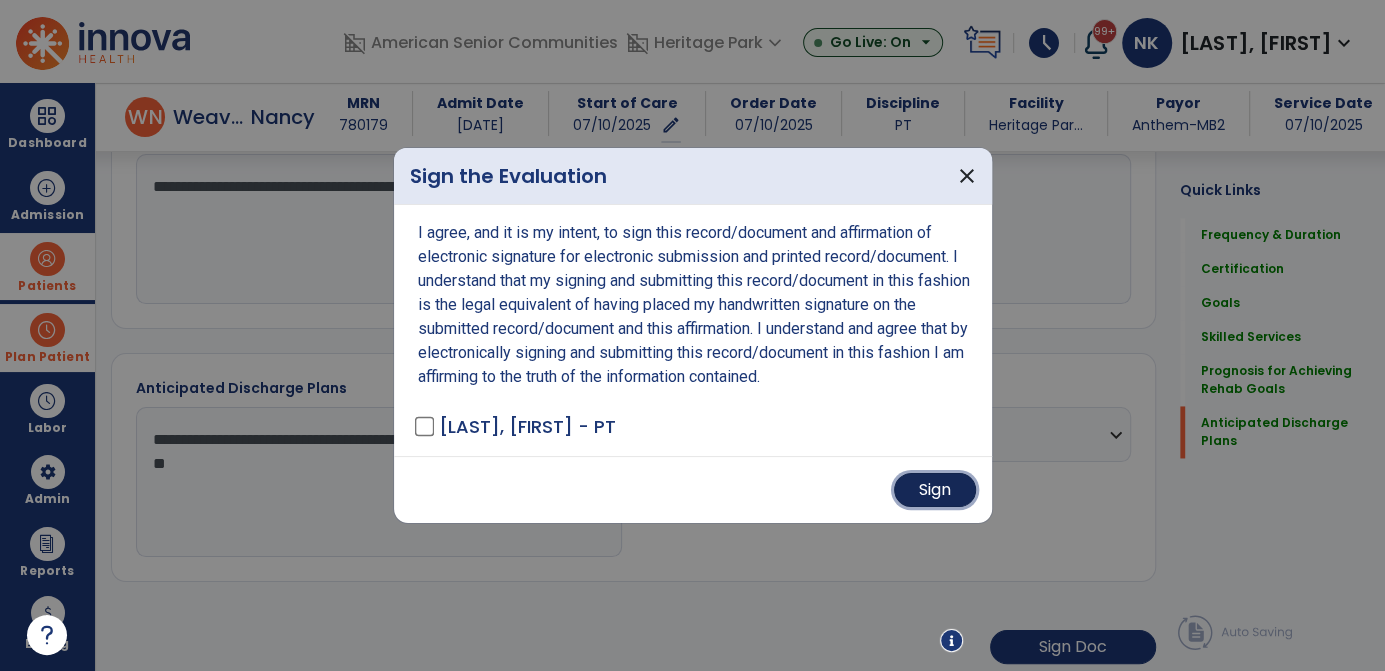 click on "Sign" at bounding box center (935, 490) 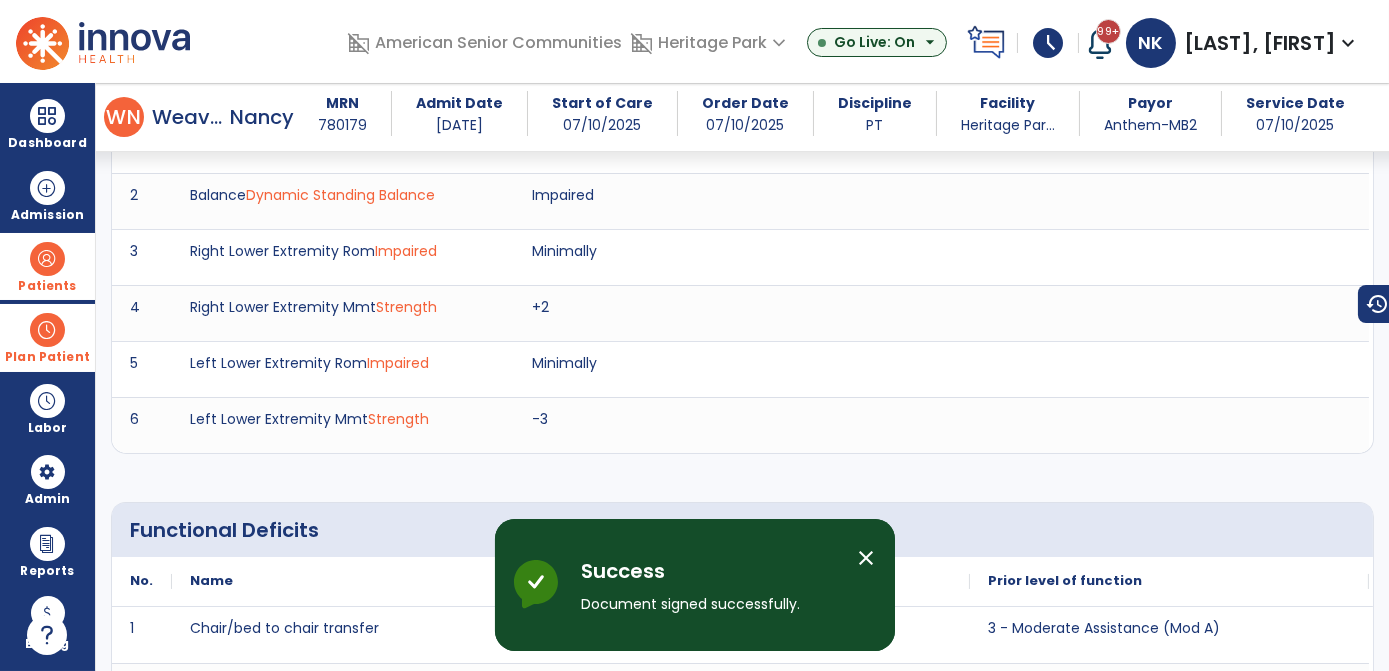 scroll, scrollTop: 2028, scrollLeft: 0, axis: vertical 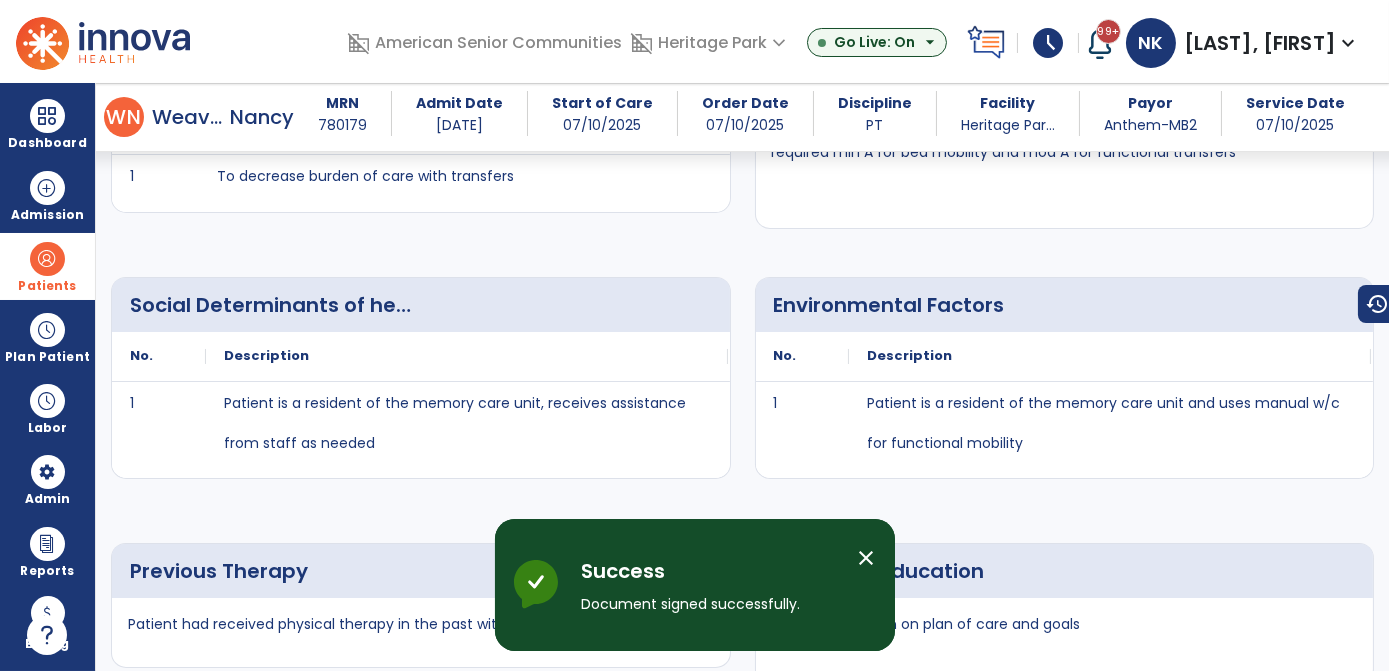 click on "Patients" at bounding box center (47, 286) 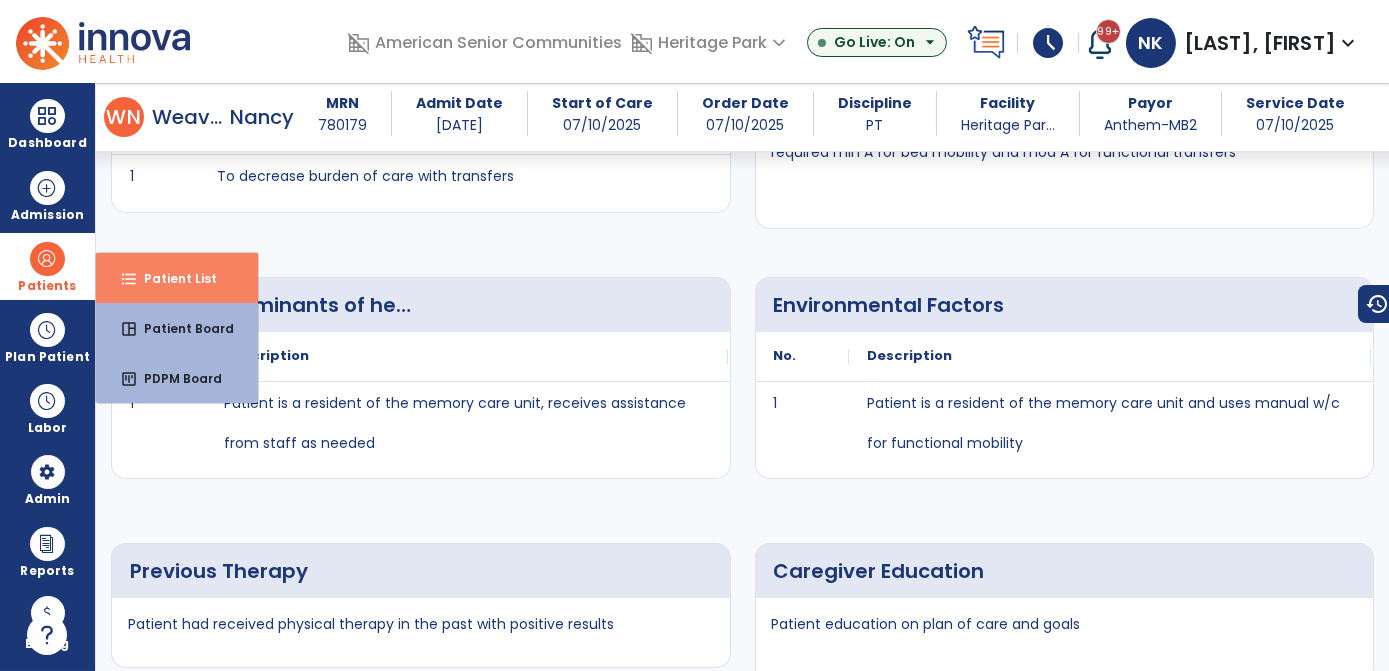 click on "format_list_bulleted  Patient List" at bounding box center (177, 278) 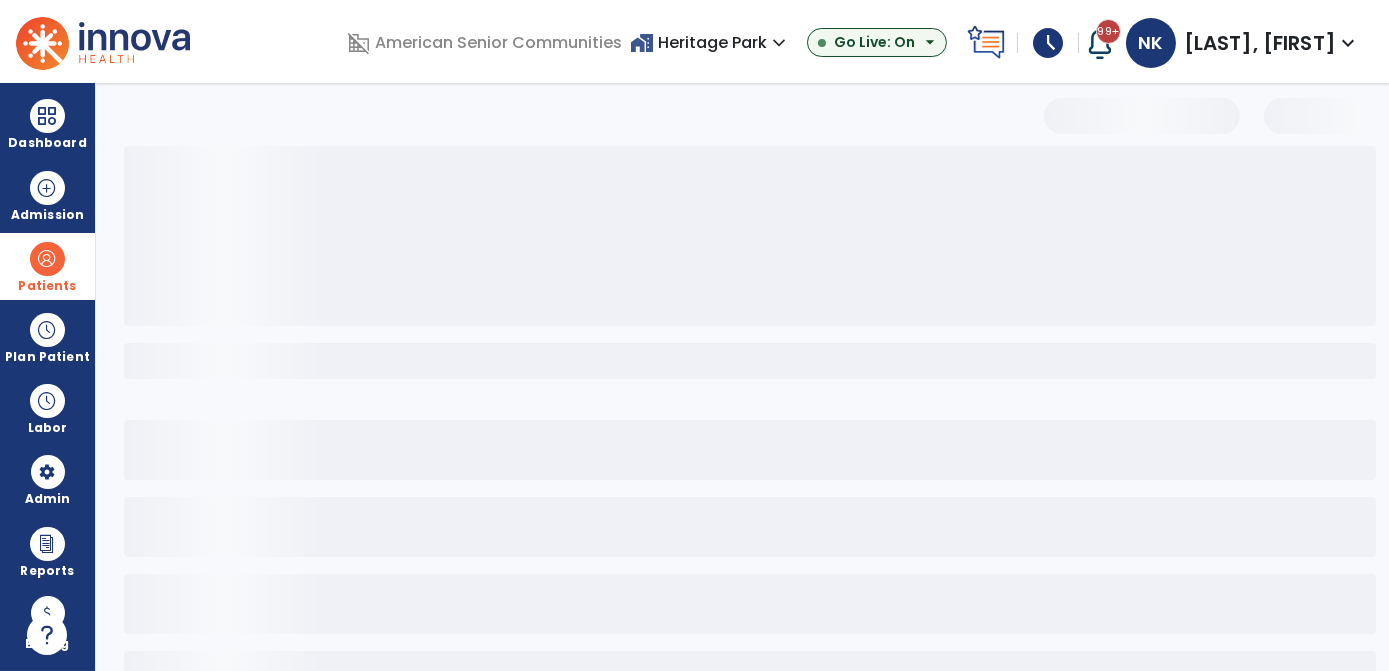 scroll, scrollTop: 70, scrollLeft: 0, axis: vertical 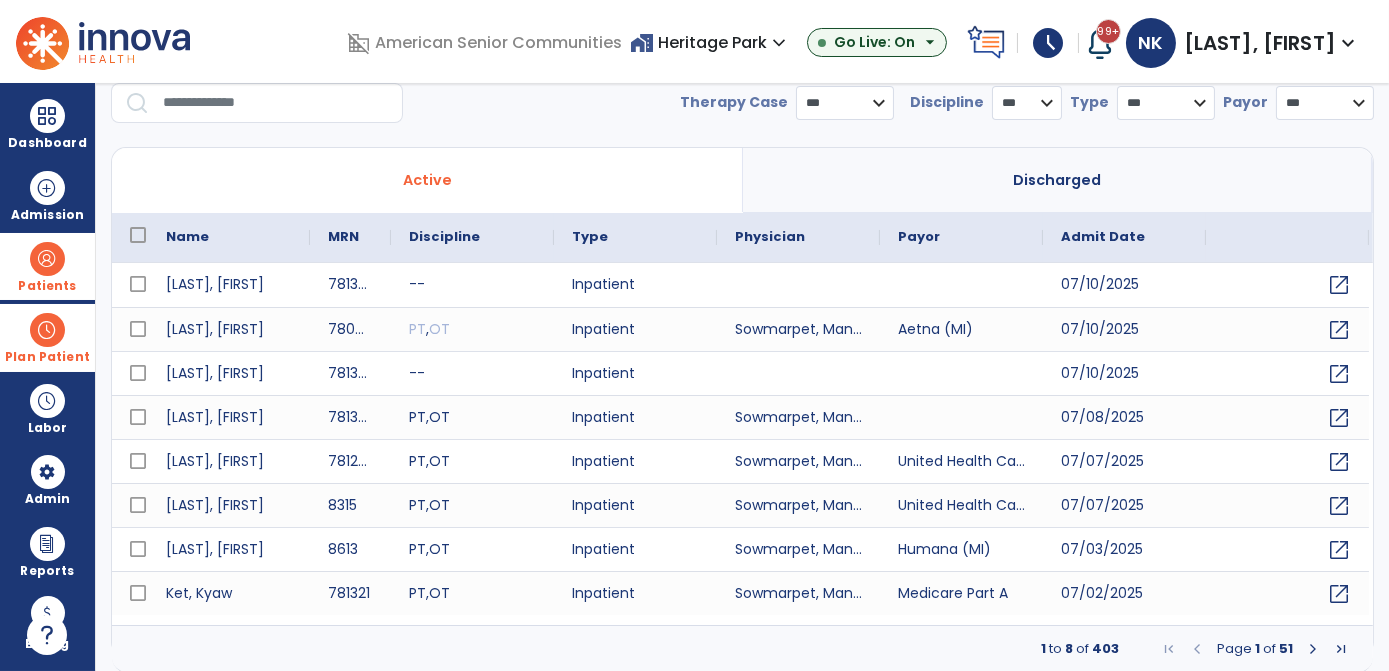 click on "Plan Patient" at bounding box center [47, 286] 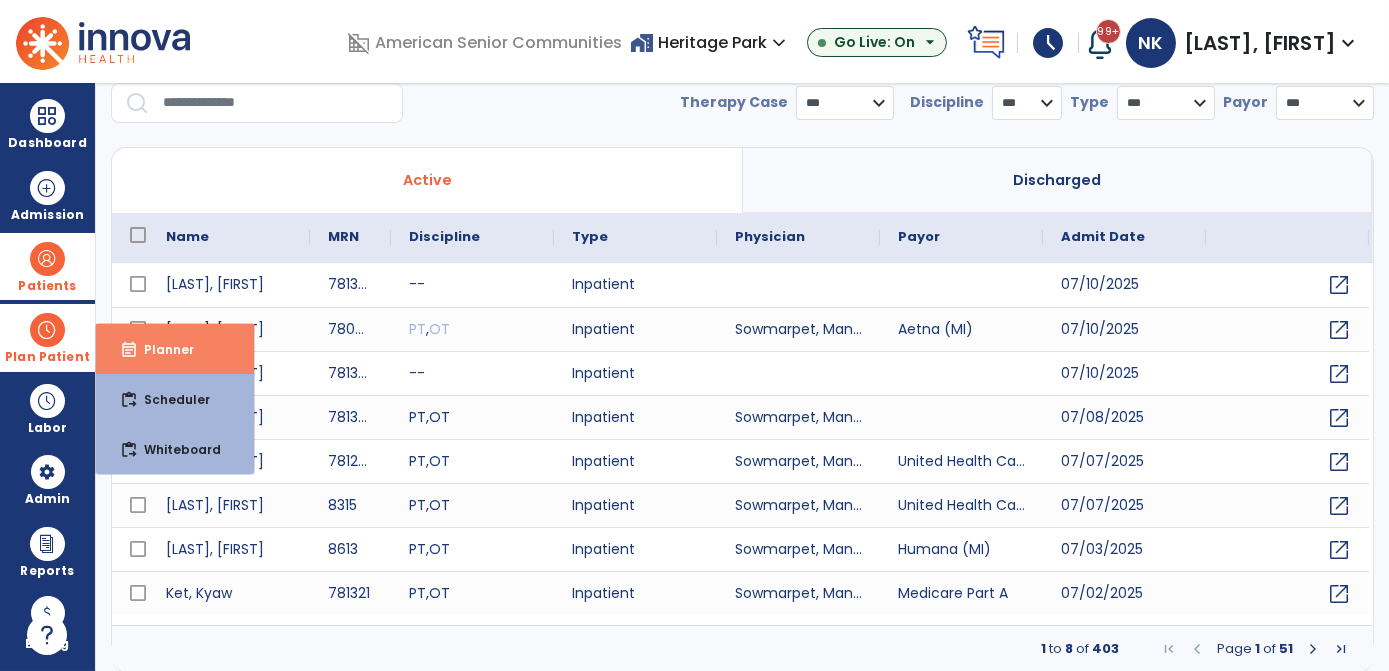 click on "Planner" at bounding box center (161, 349) 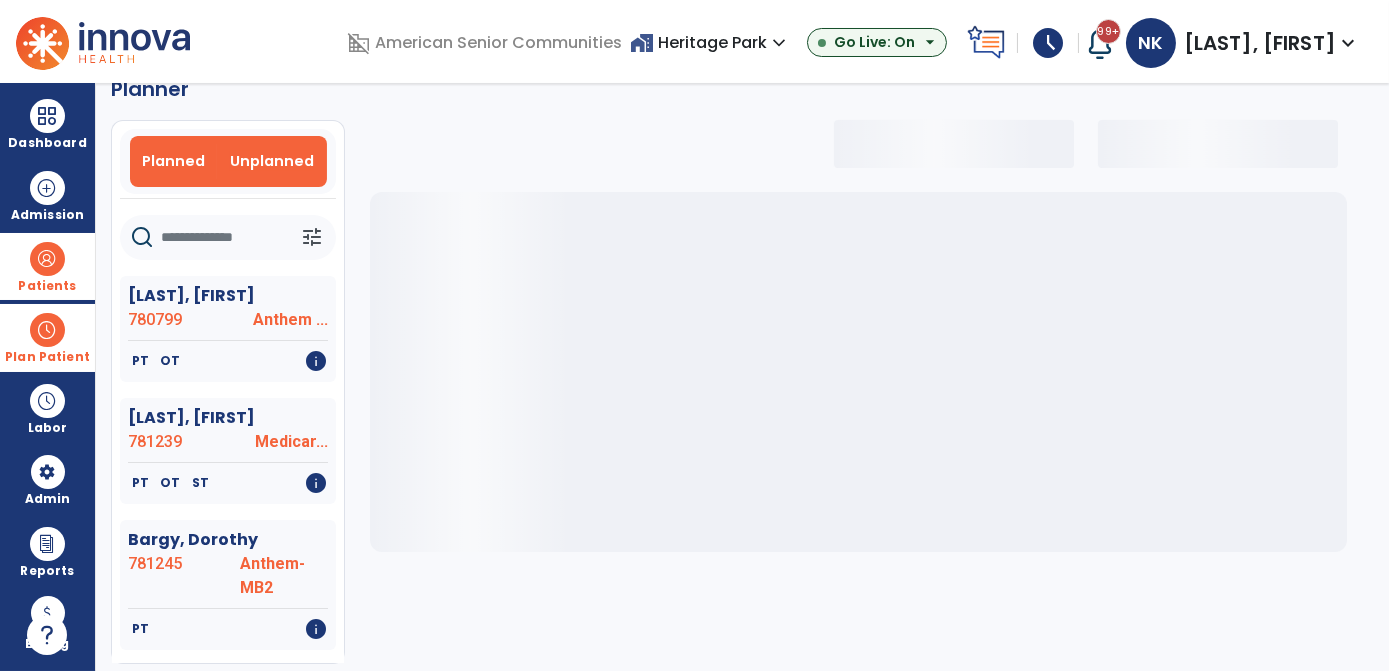 click on "Unplanned" at bounding box center [272, 161] 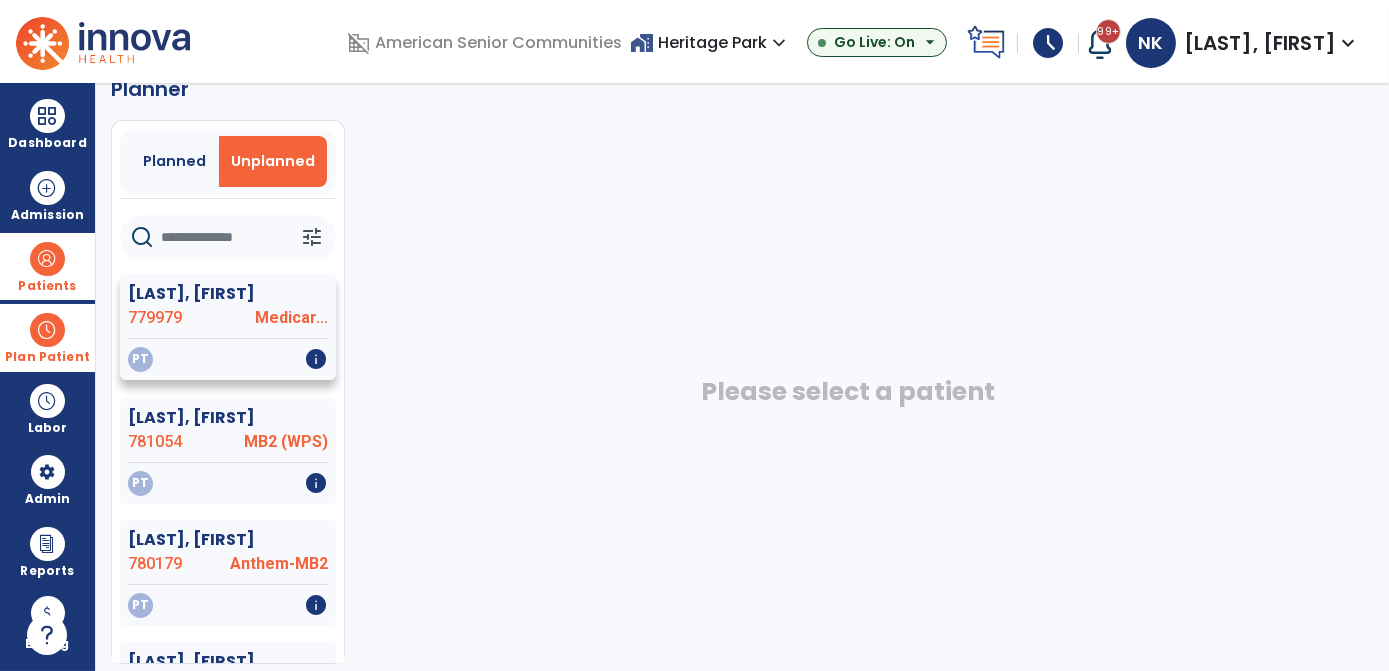 click on "Medicar..." 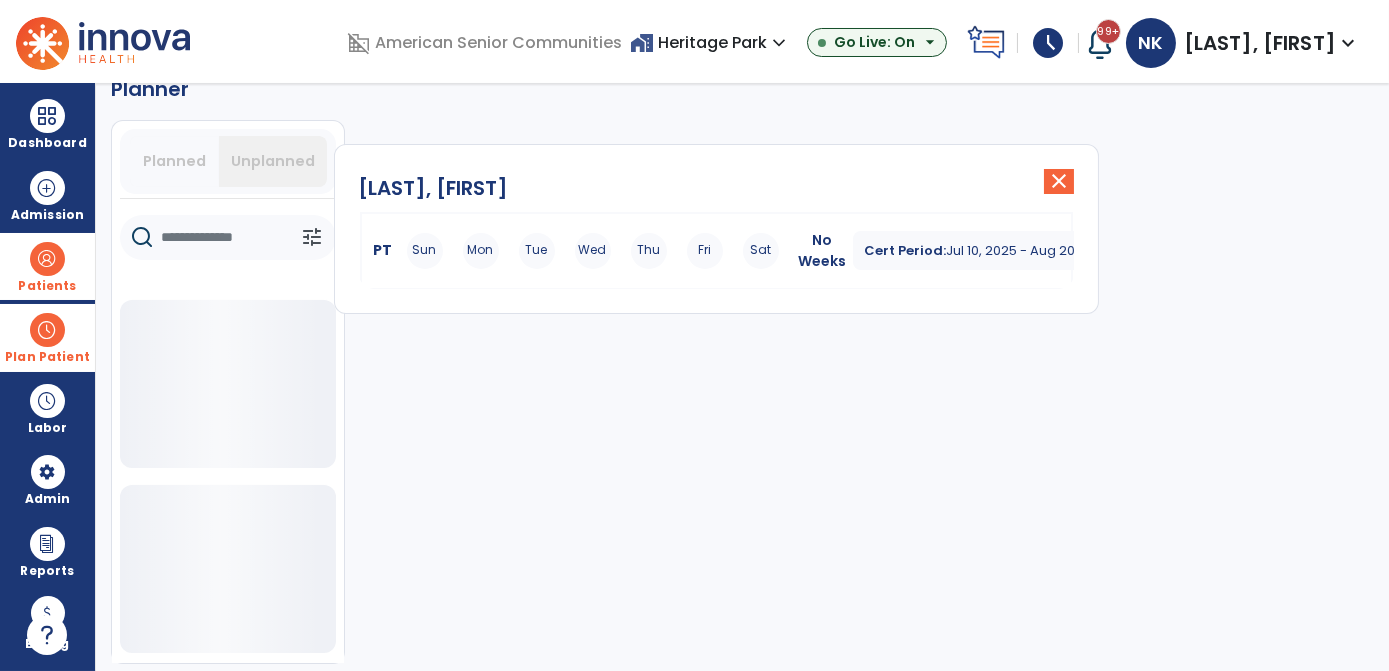 click on "[LAST], [FIRST]  close   PT Sun Mon Tue Wed Thu Fri Sat No Weeks Cert Period:  [DATE] - [DATE]  expand_more" 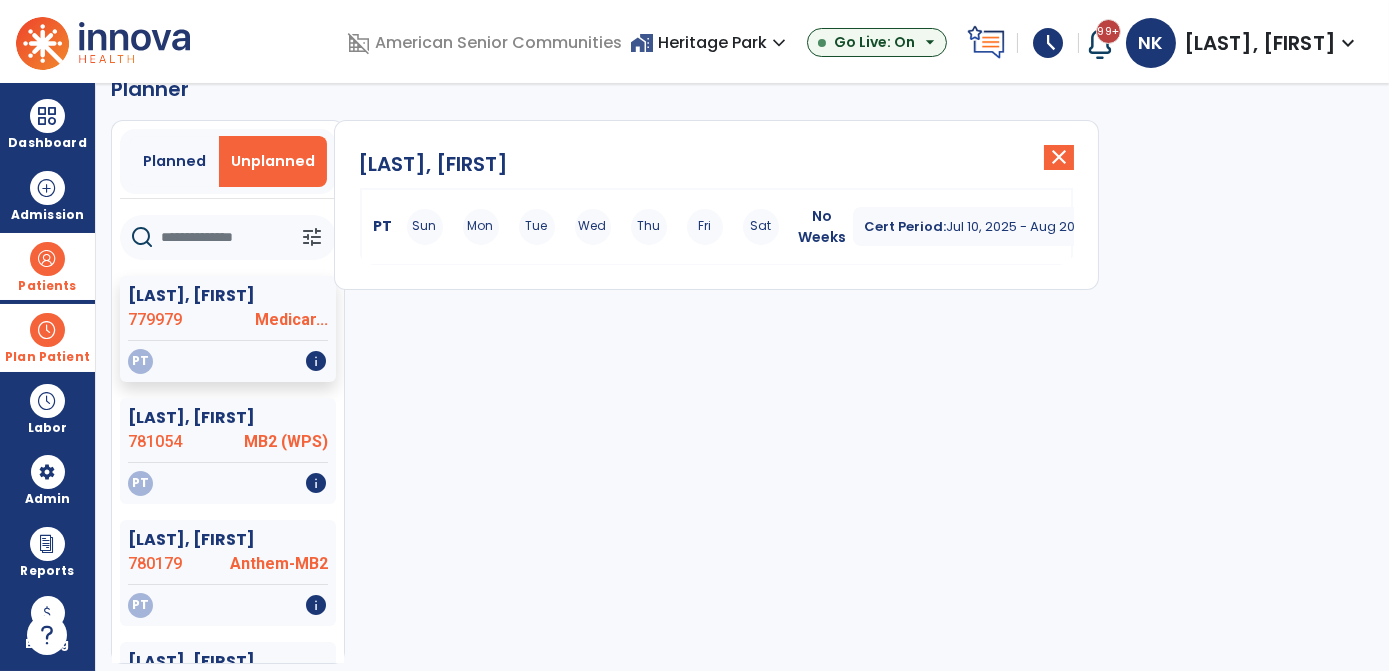 click on "Sun Mon Tue Wed Thu Fri Sat" at bounding box center (593, 227) 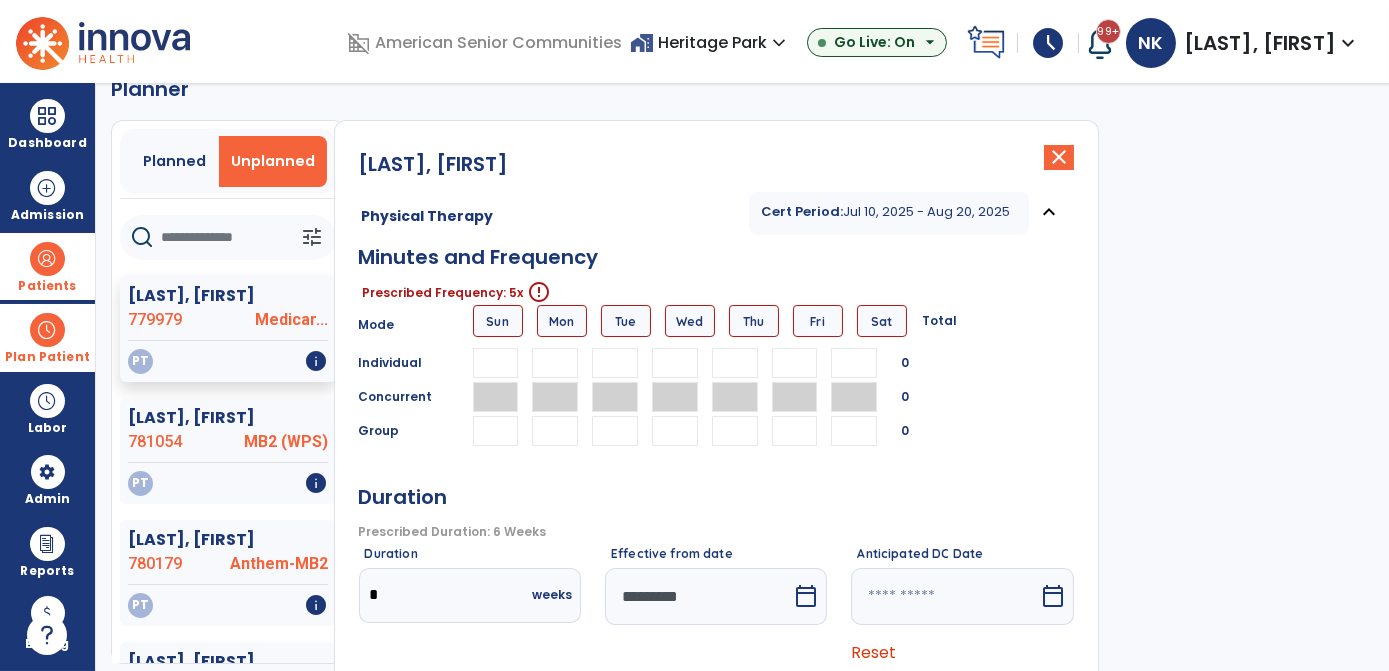 click at bounding box center (555, 363) 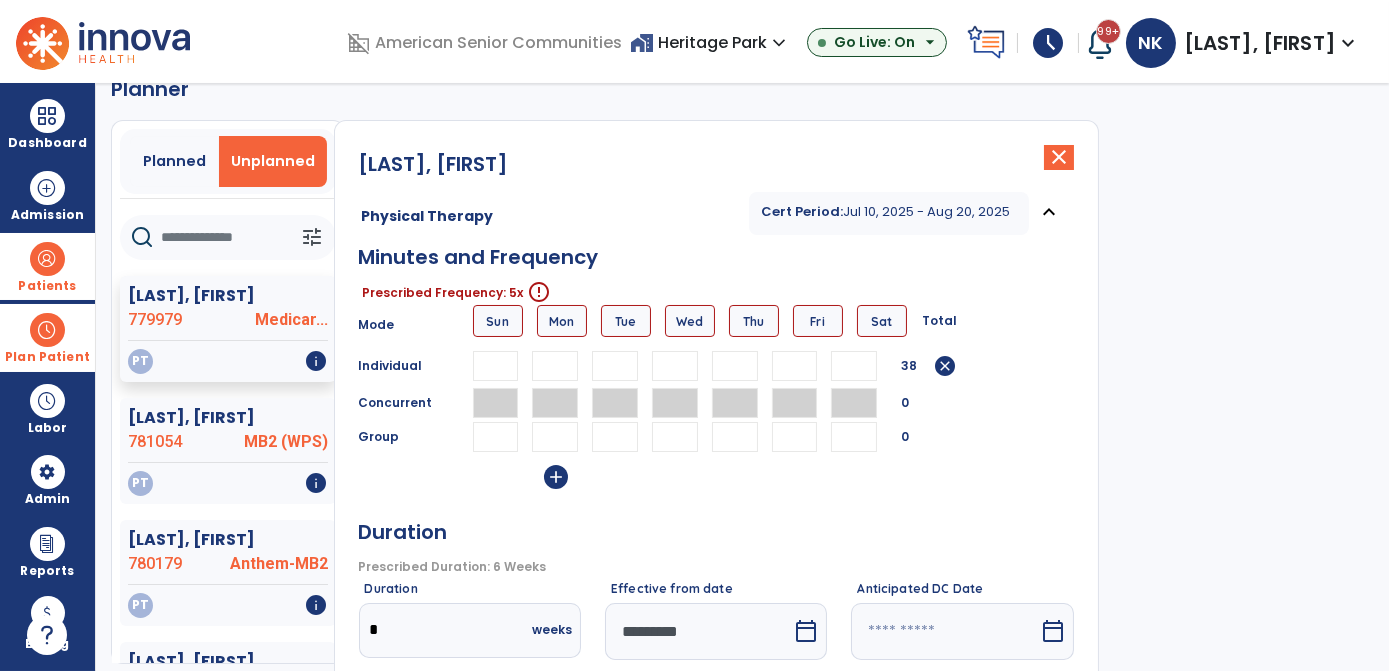type on "**" 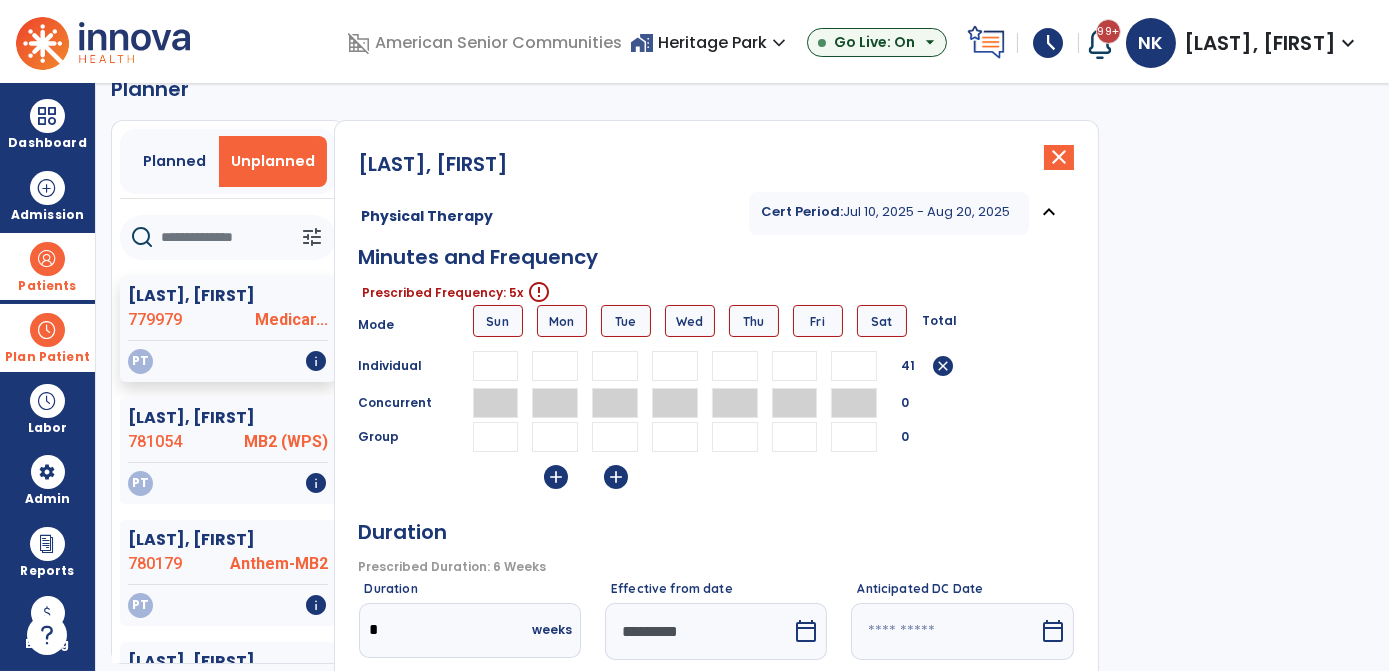 click on "*" at bounding box center [615, 366] 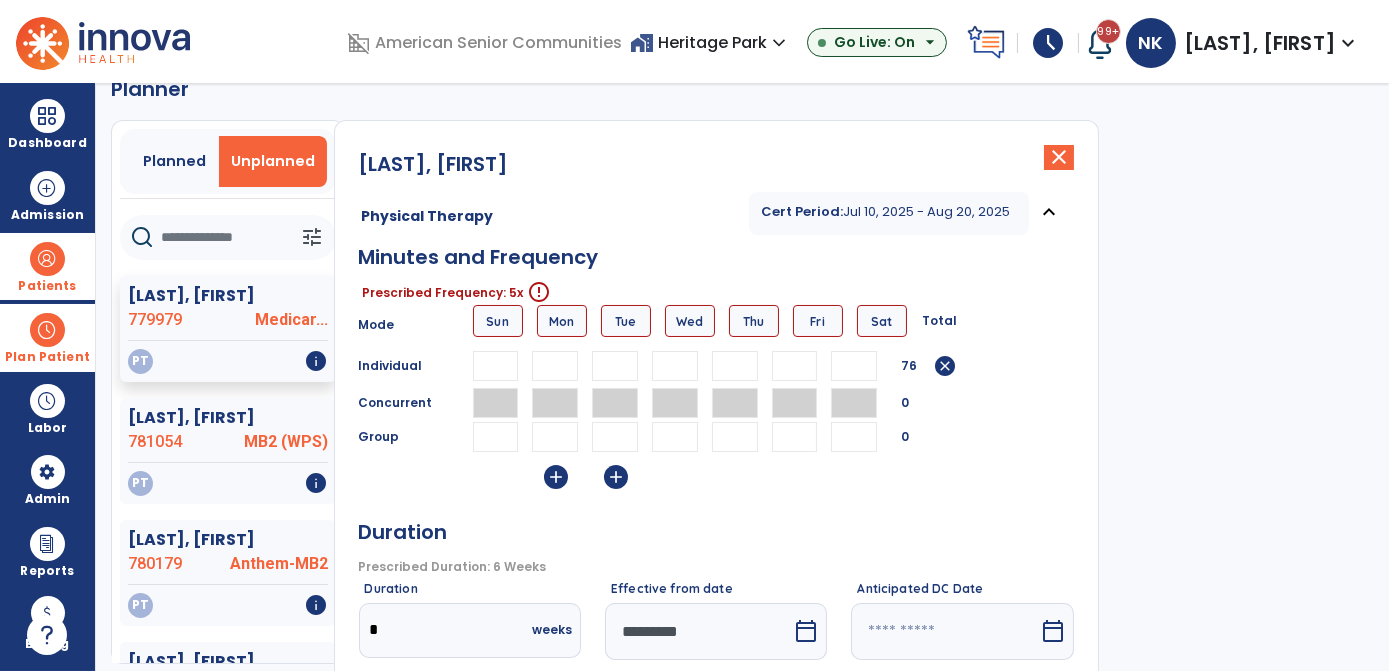 type on "**" 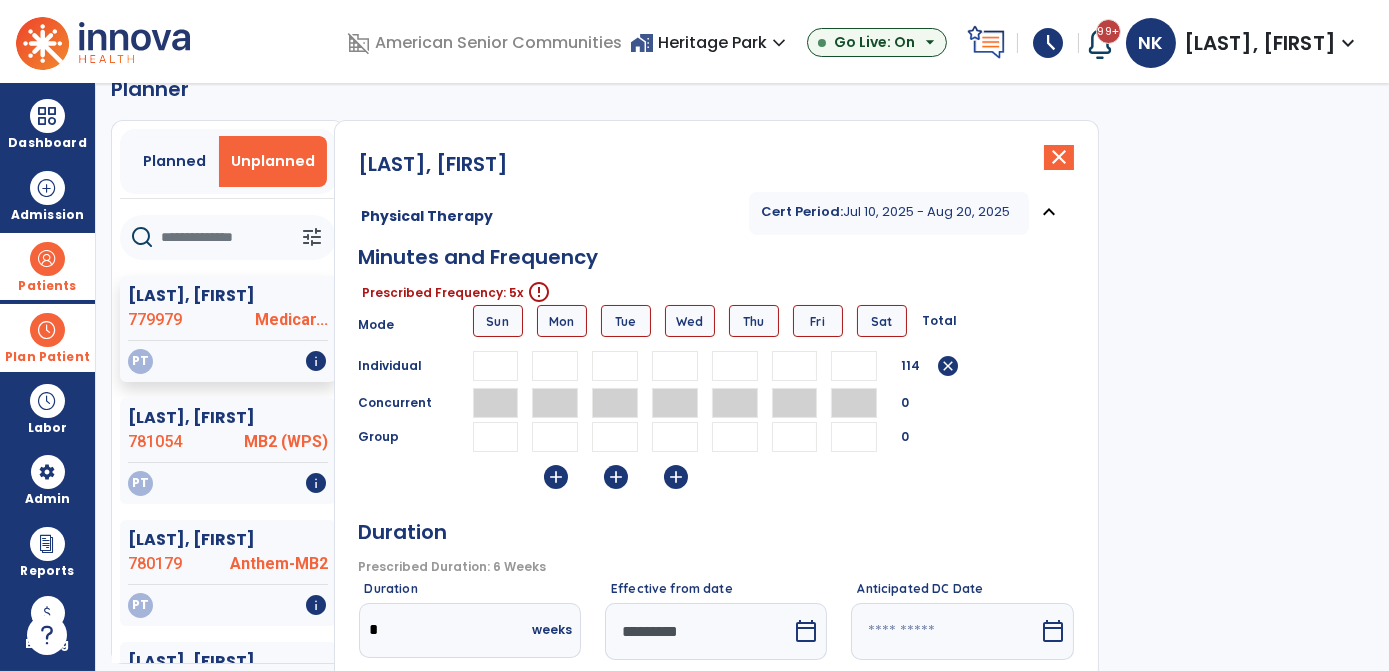 type on "**" 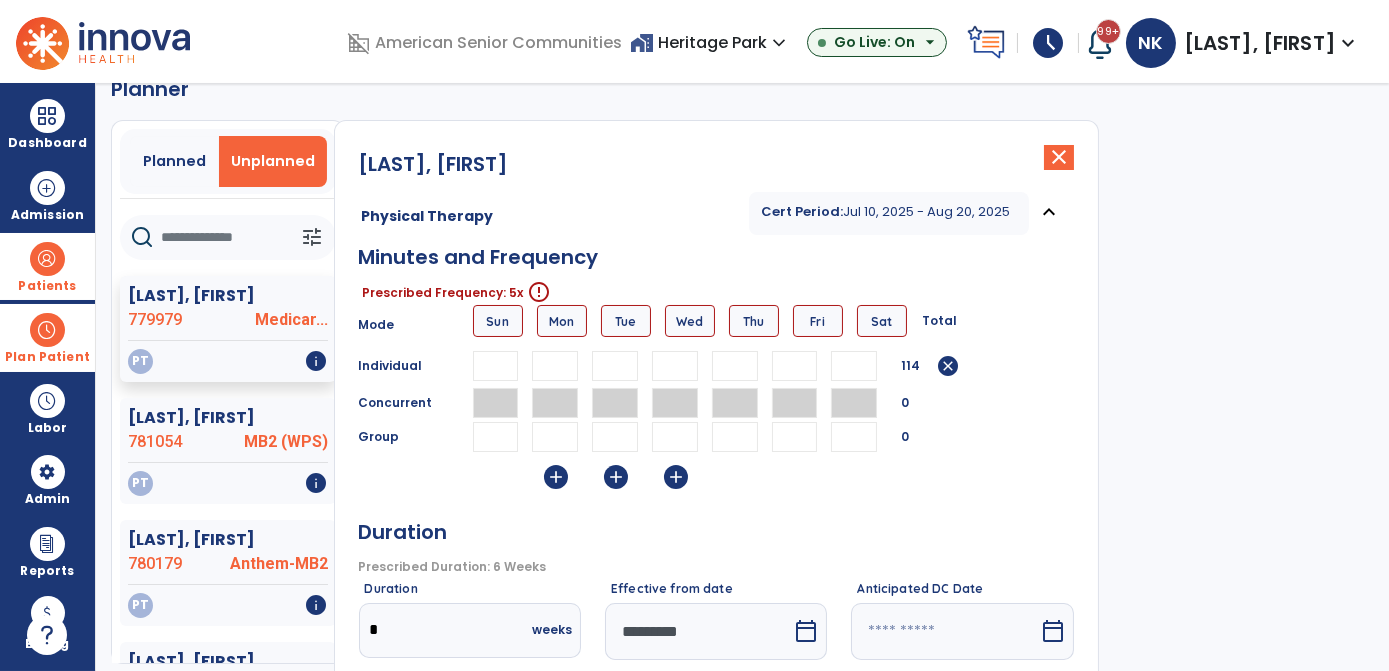 click on "*" at bounding box center (735, 366) 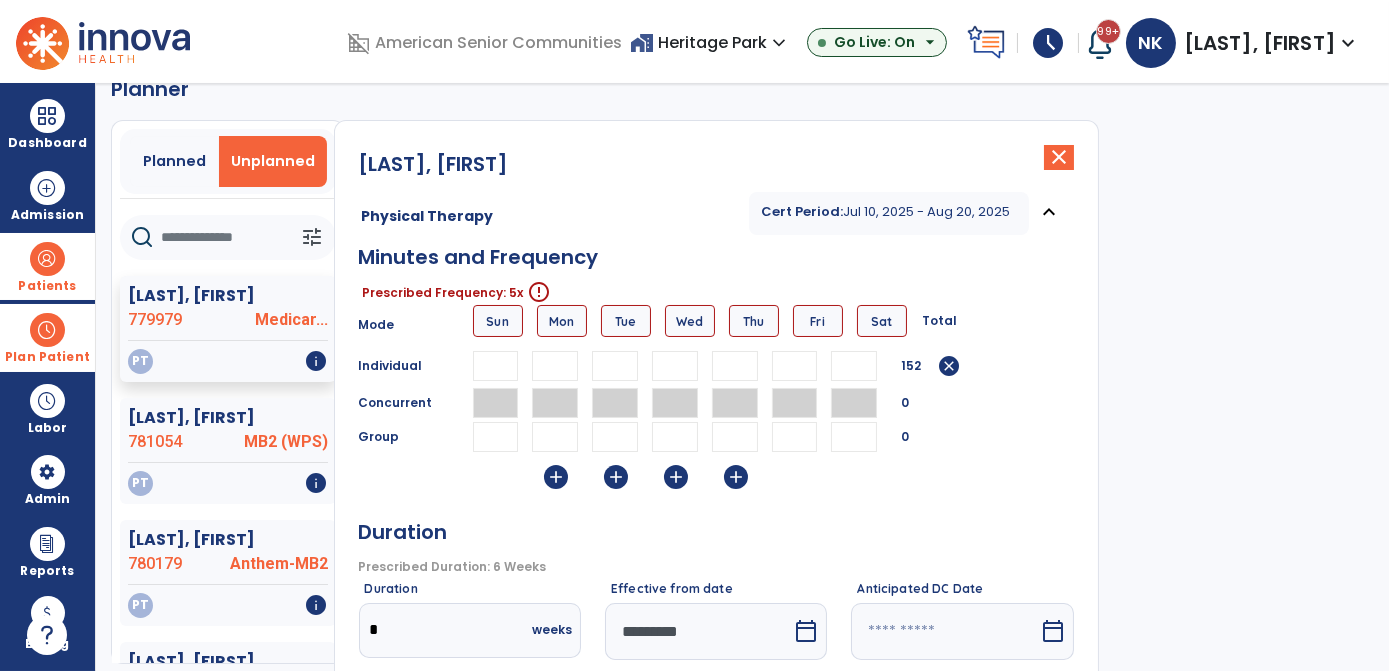 type on "**" 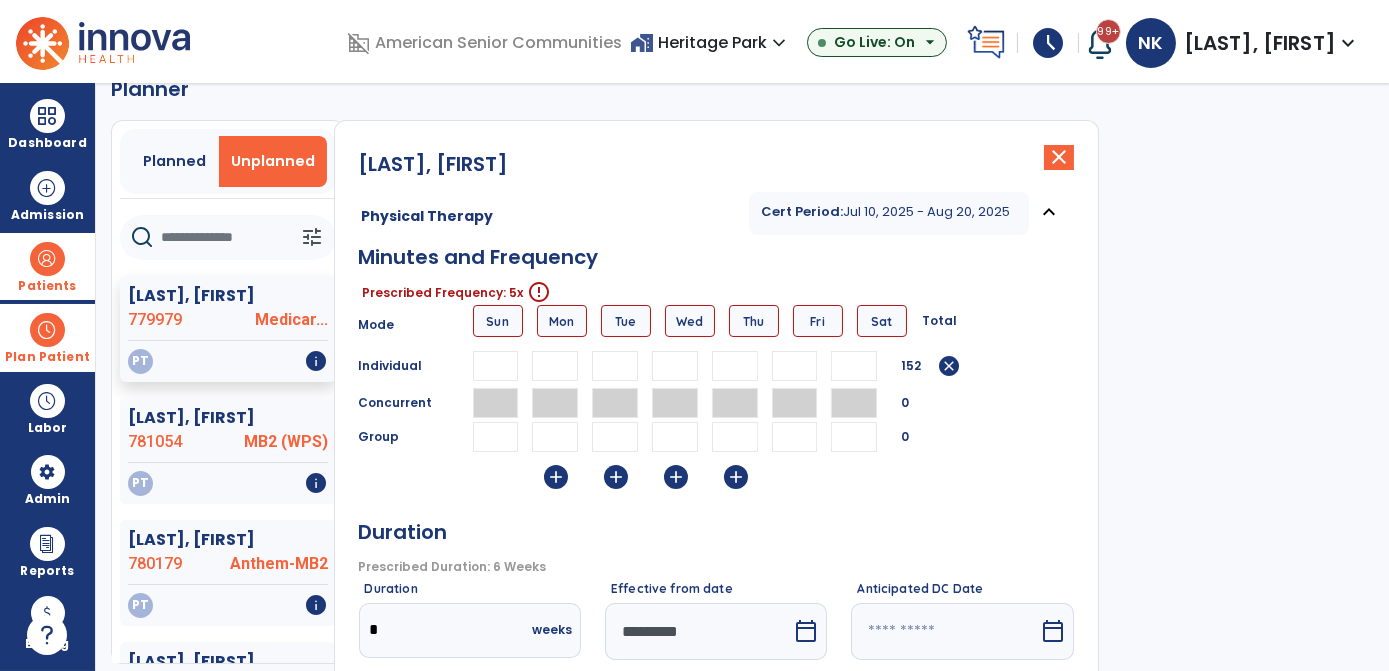 click on "*" at bounding box center [795, 366] 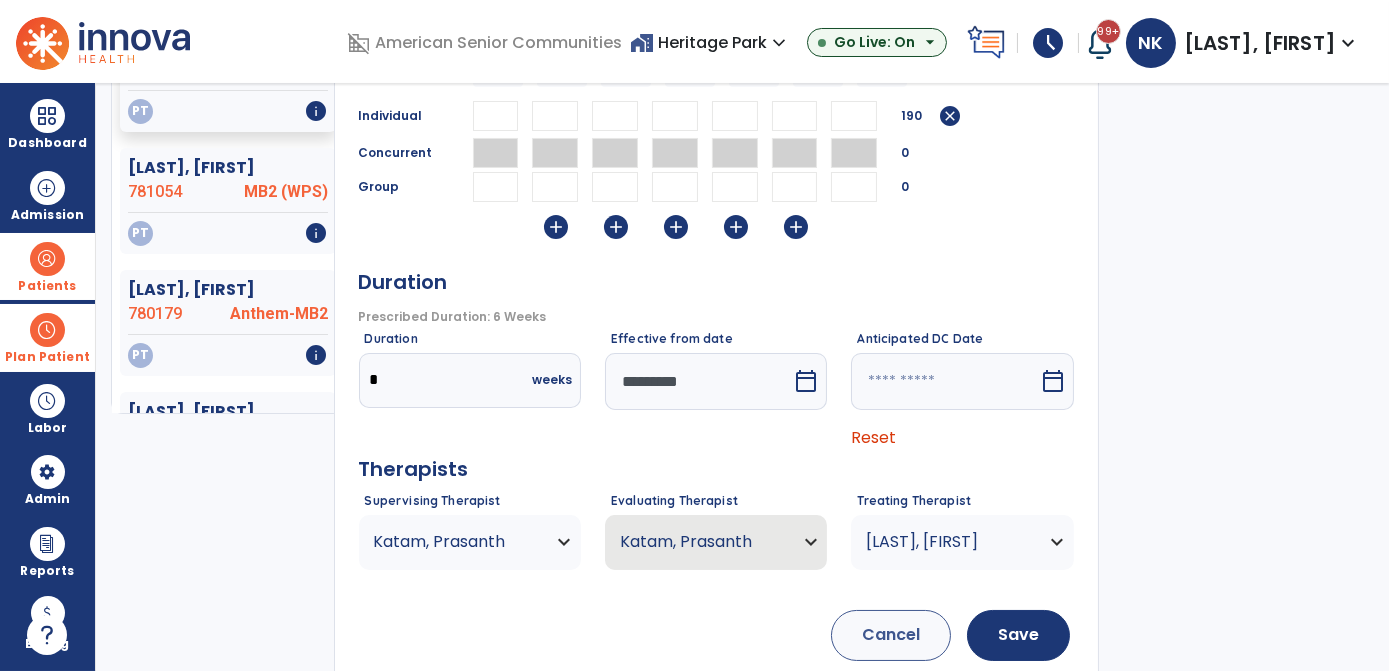 scroll, scrollTop: 288, scrollLeft: 0, axis: vertical 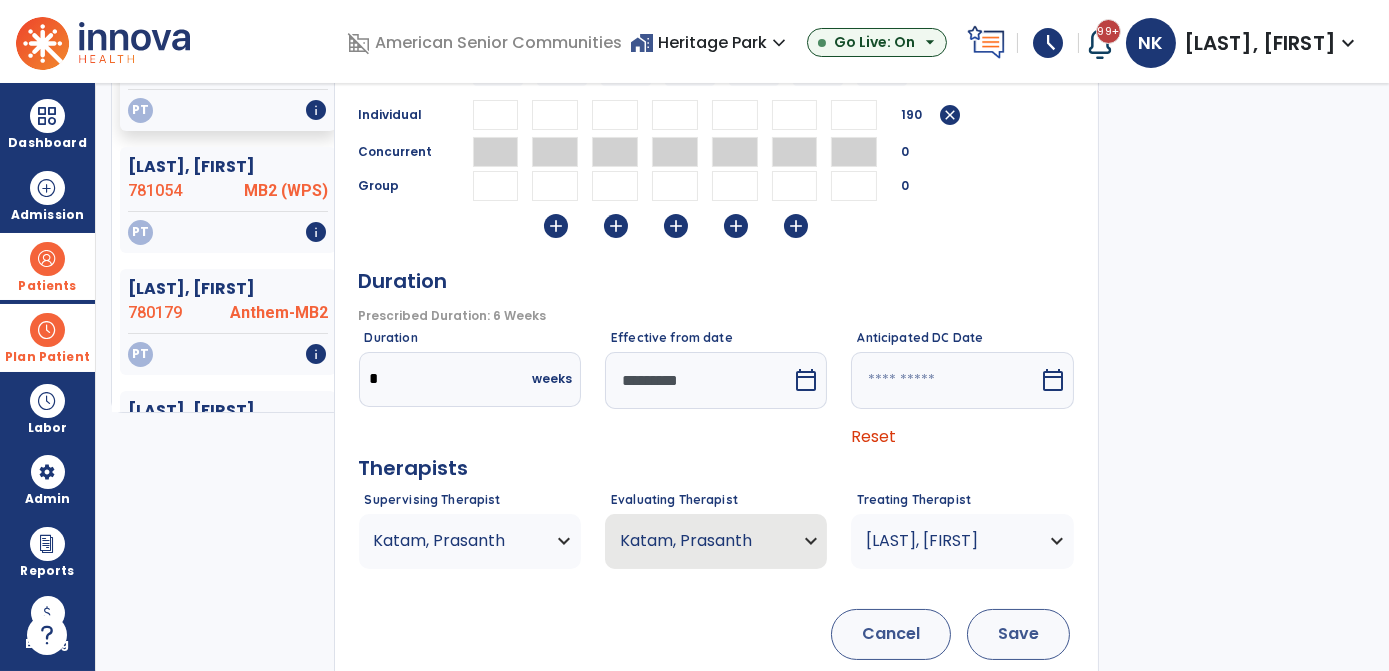 type on "**" 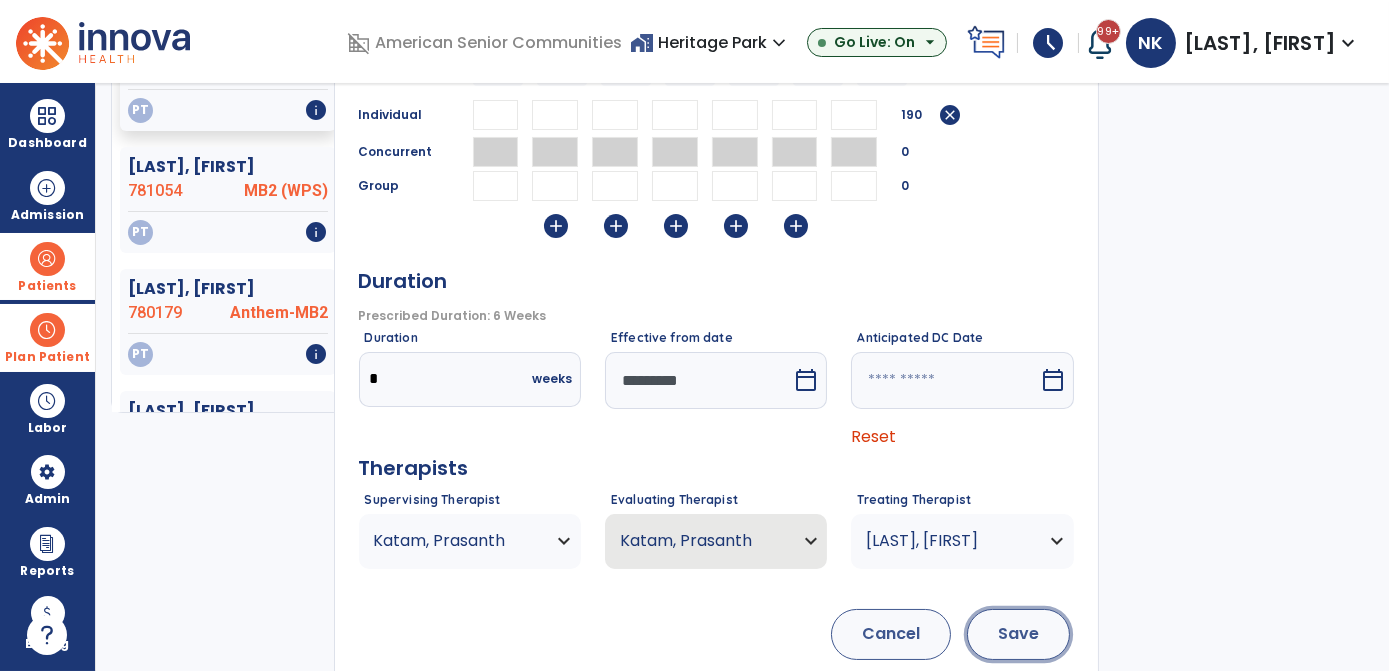 click on "Save" at bounding box center (1018, 634) 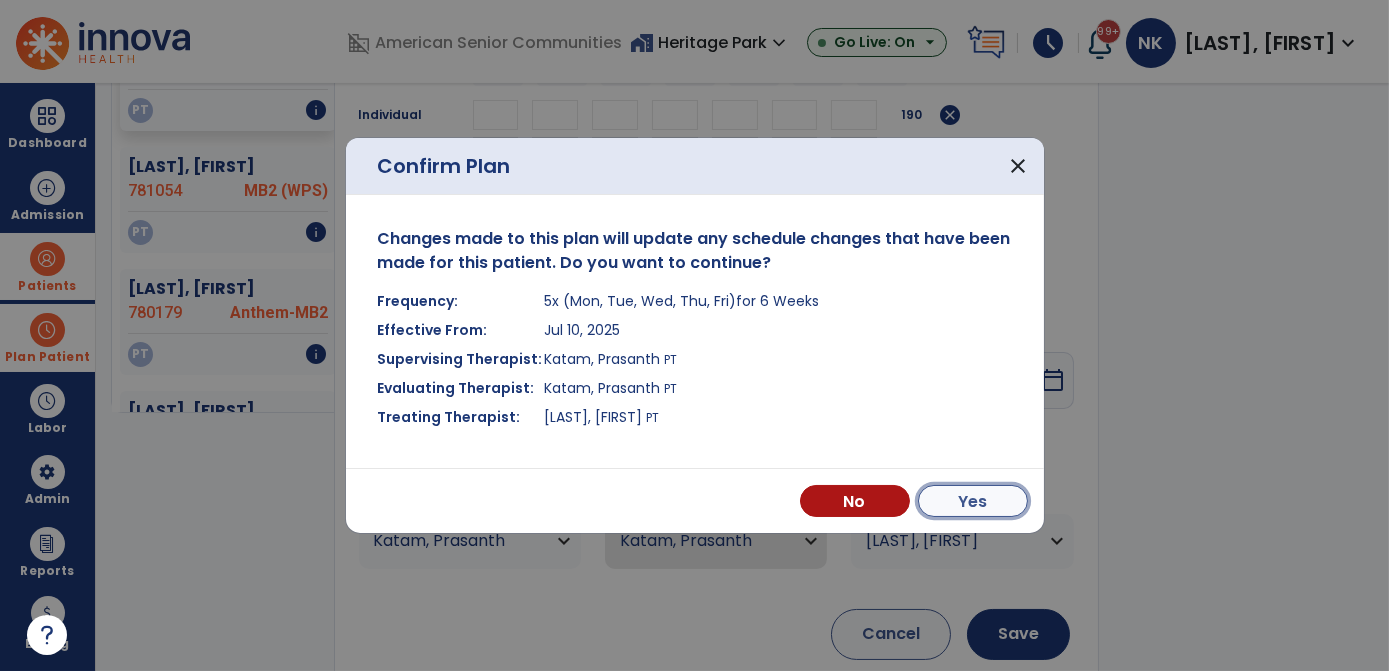 click on "Yes" at bounding box center [973, 501] 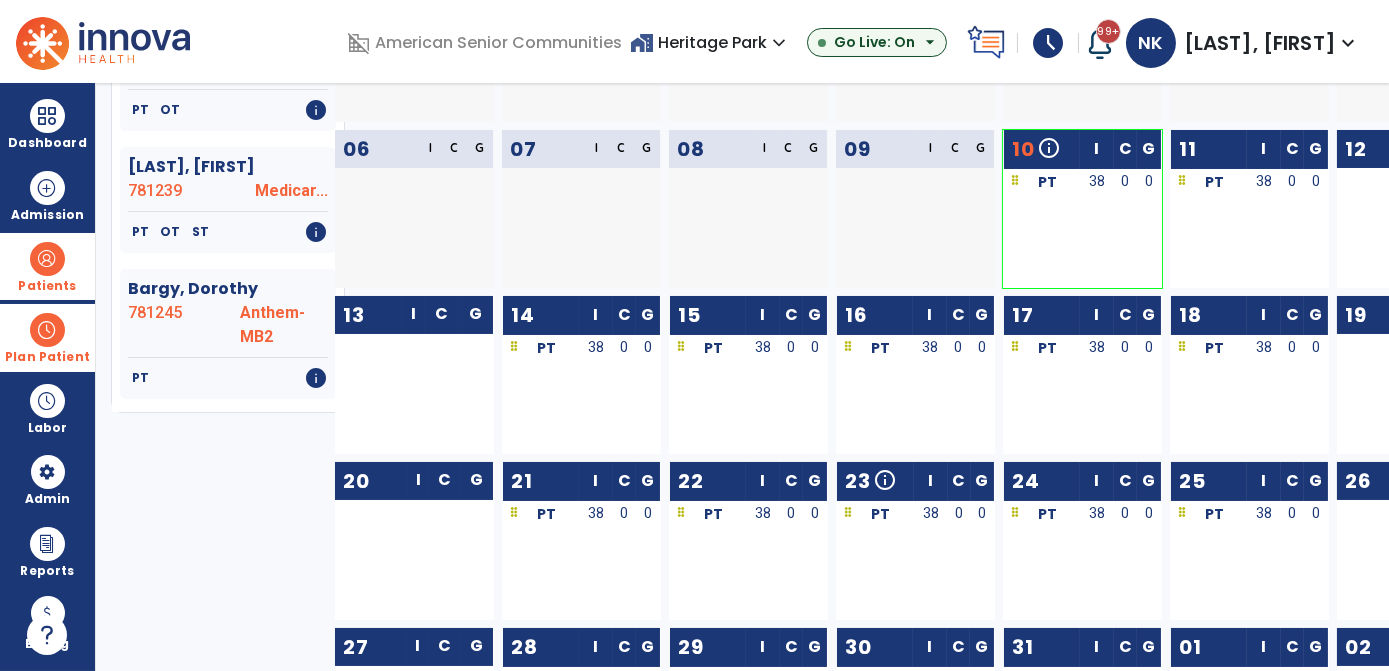 scroll, scrollTop: 0, scrollLeft: 0, axis: both 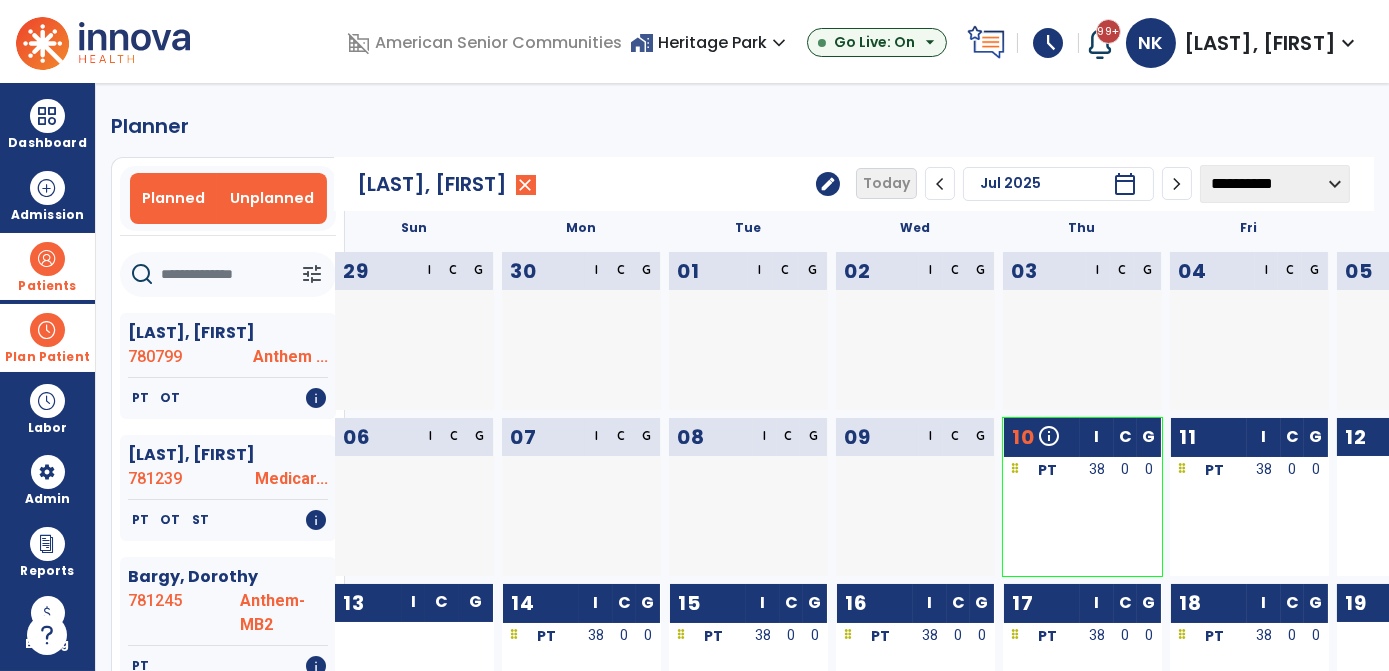 click on "Unplanned" at bounding box center (272, 198) 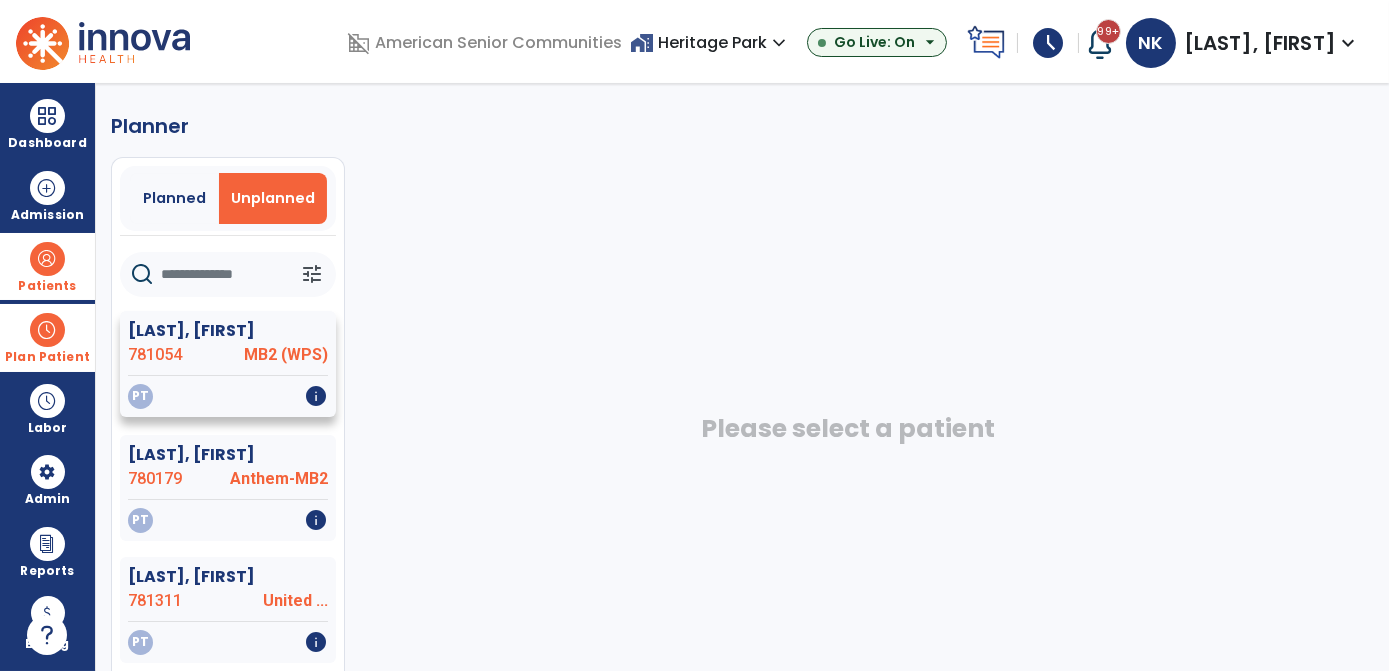 click on "MB2 (WPS)" 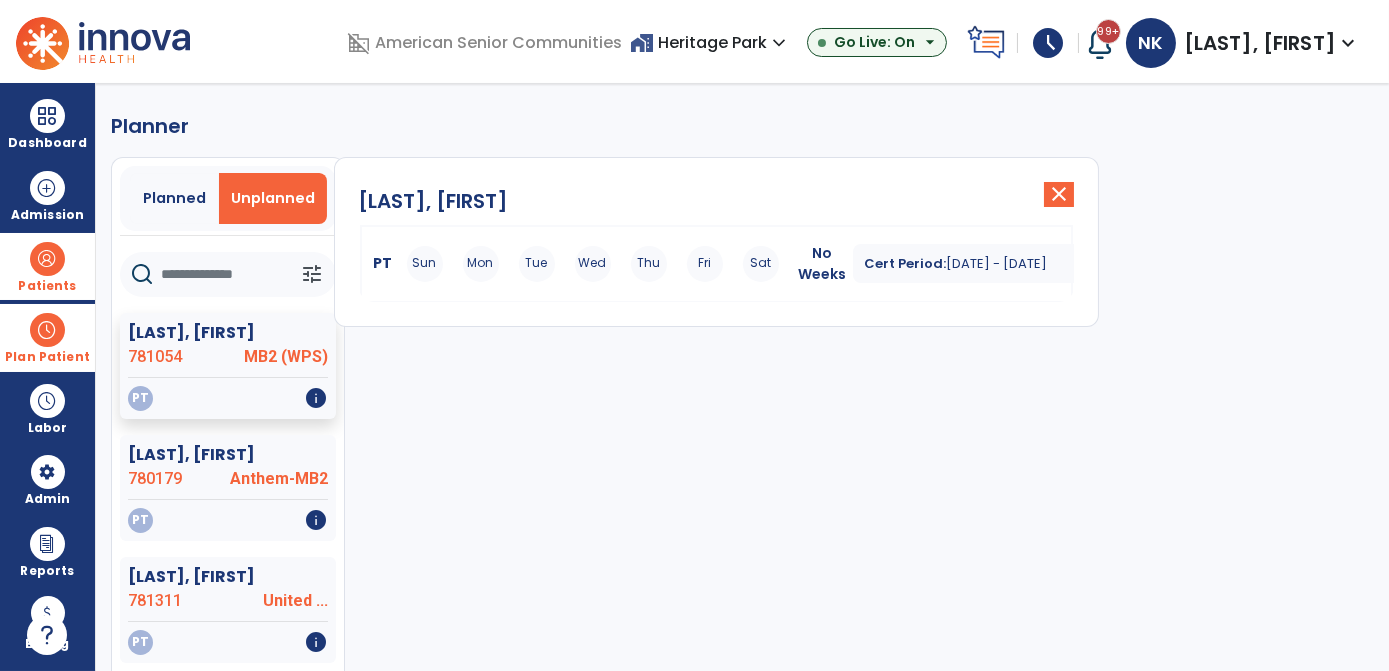 click on "Sun Mon Tue Wed Thu Fri Sat" at bounding box center (593, 264) 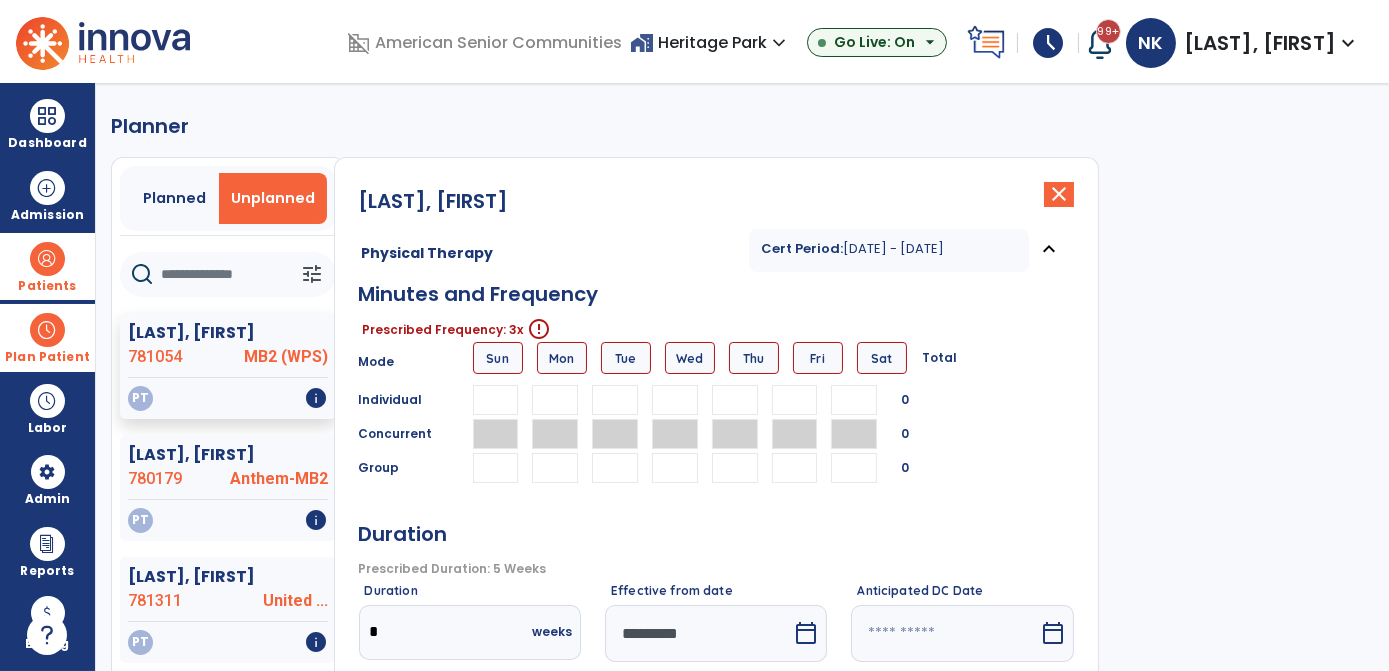 click at bounding box center (555, 400) 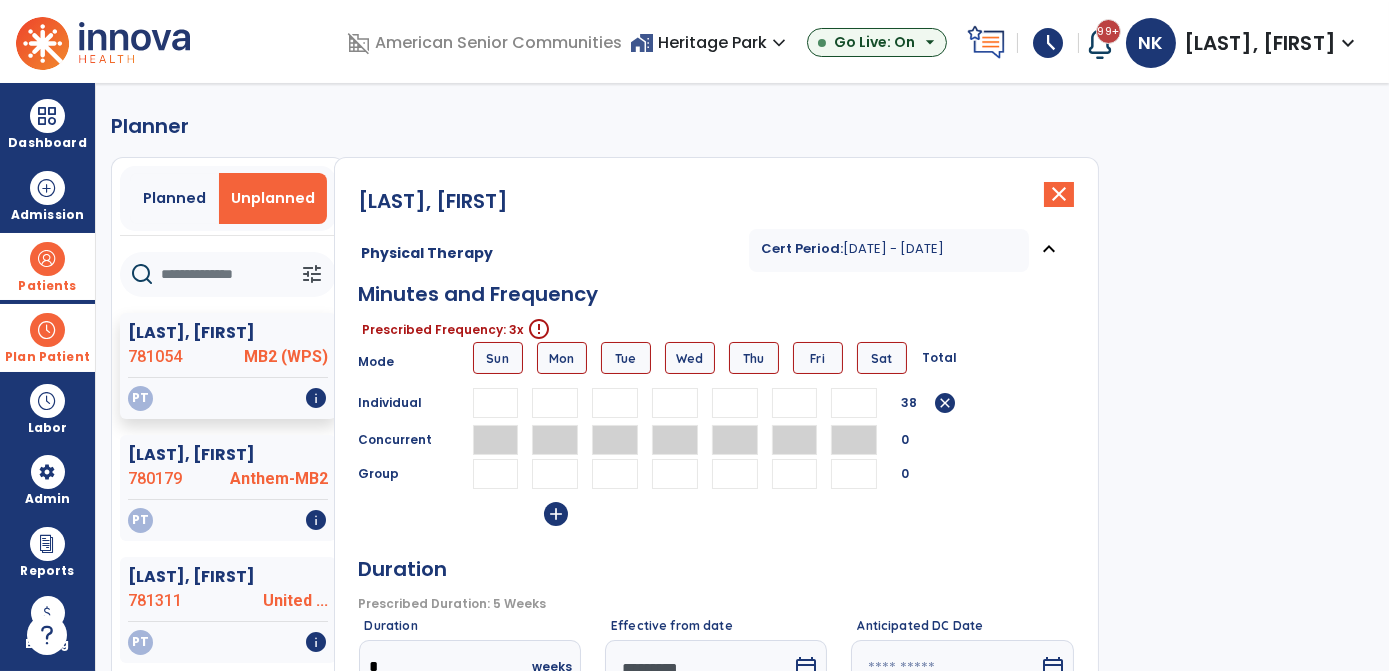type on "**" 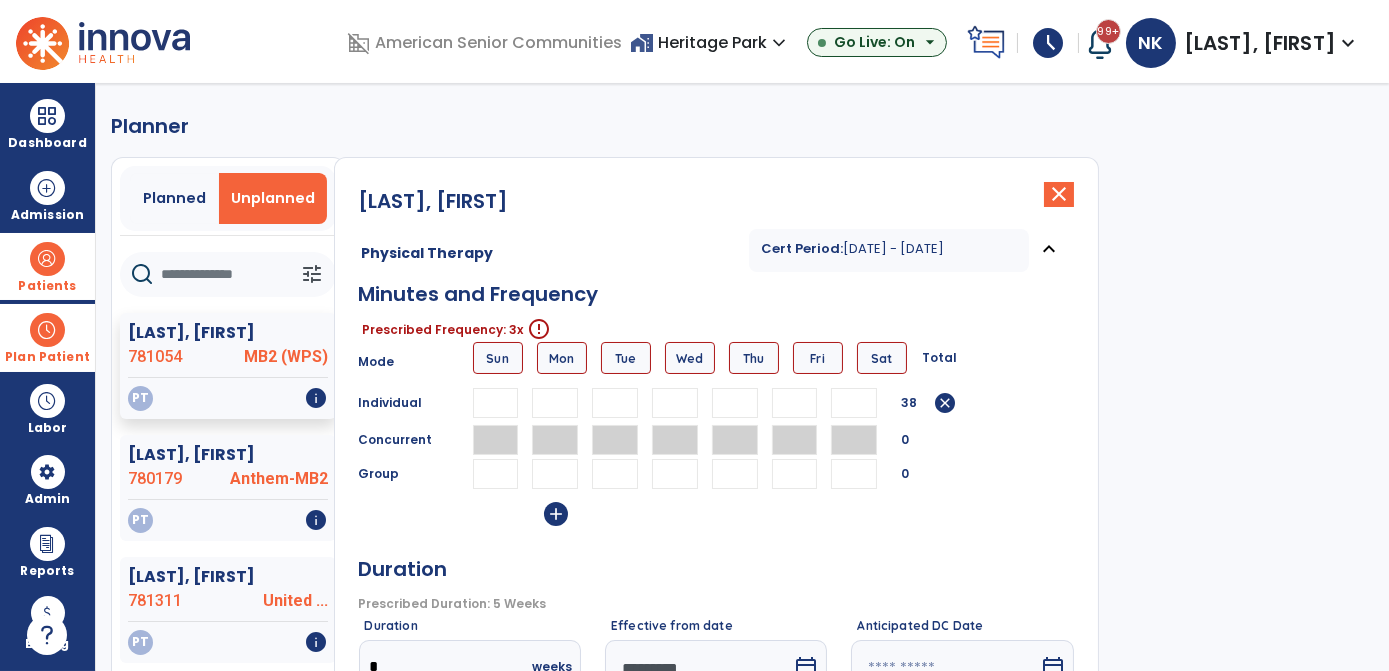 click at bounding box center [735, 403] 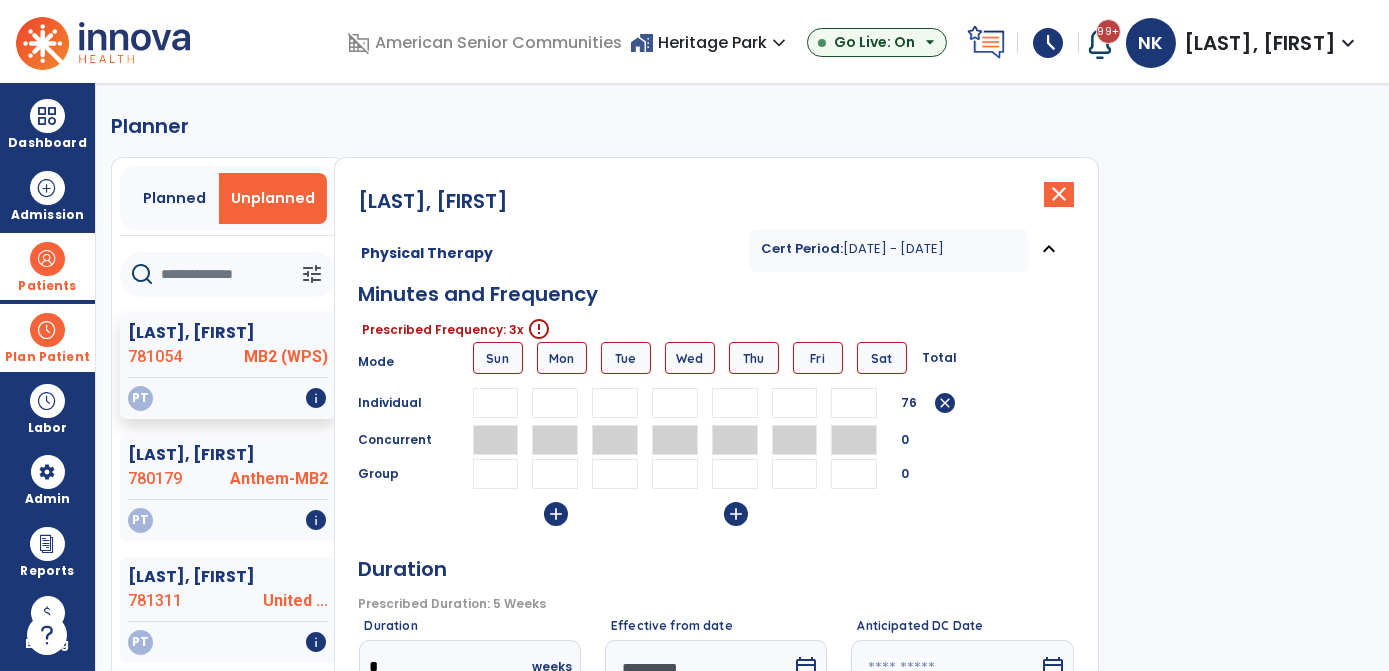 type on "**" 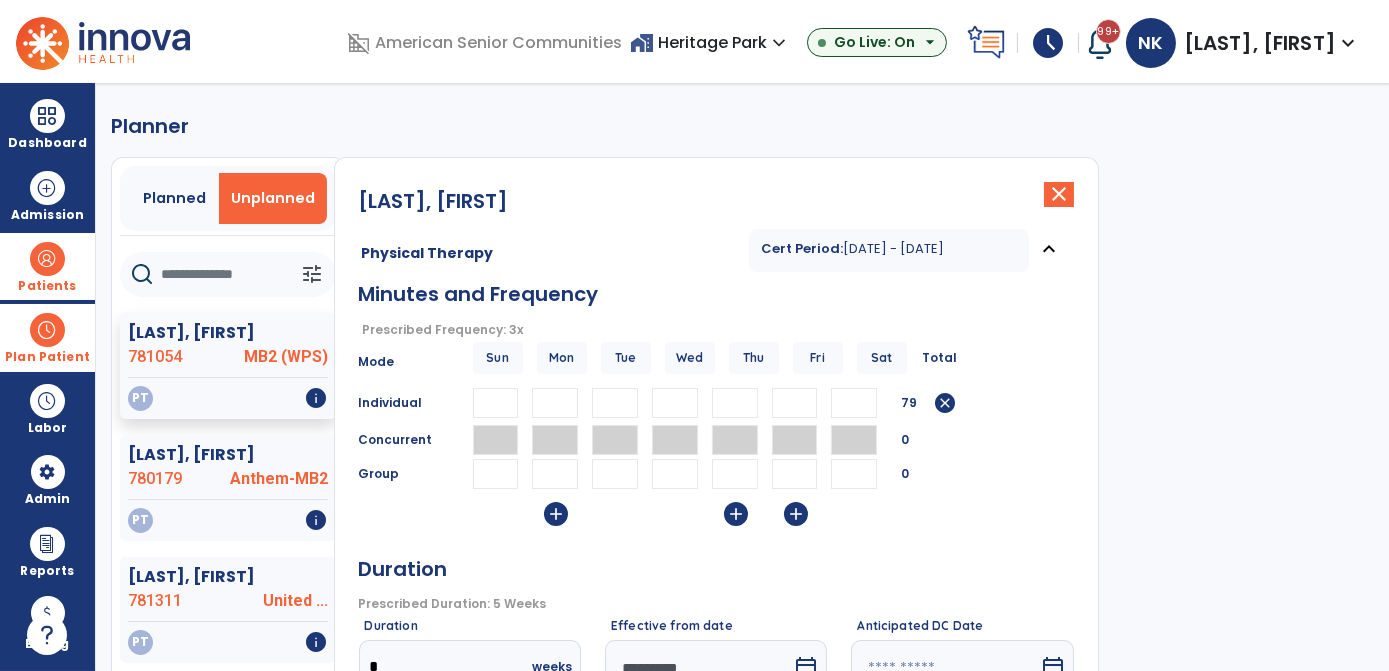 click on "*" at bounding box center [795, 403] 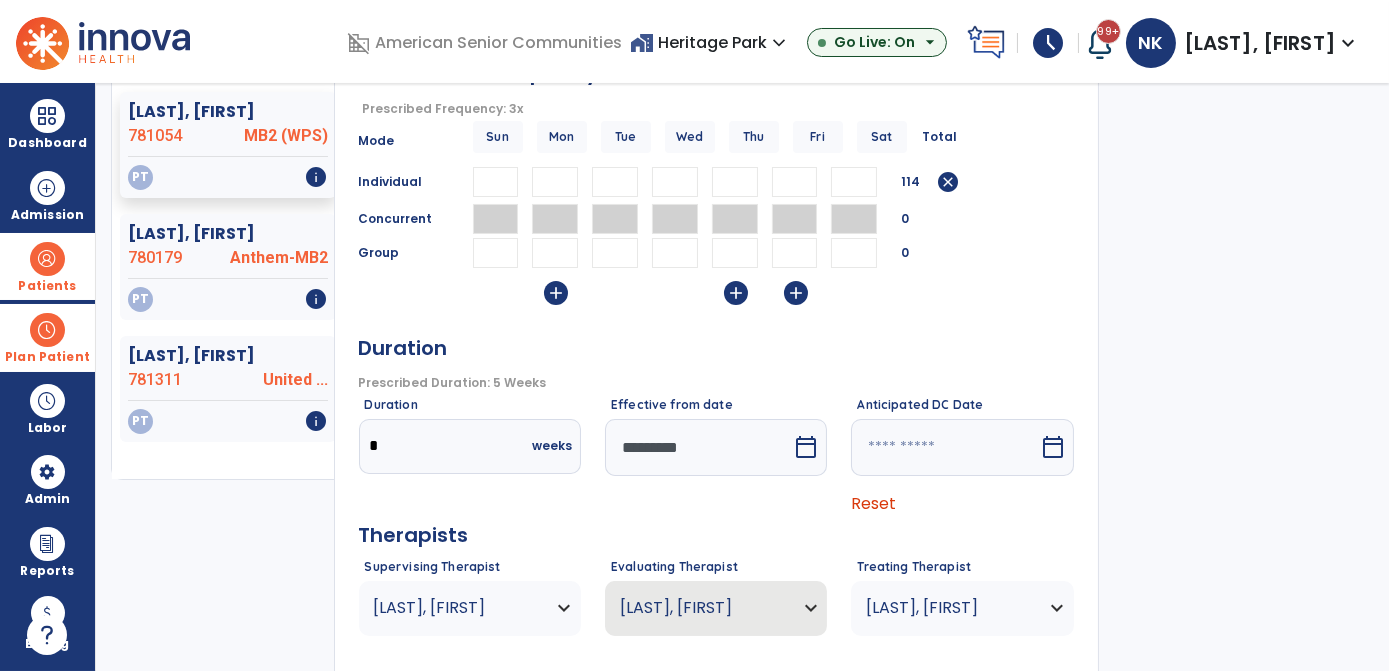 scroll, scrollTop: 322, scrollLeft: 0, axis: vertical 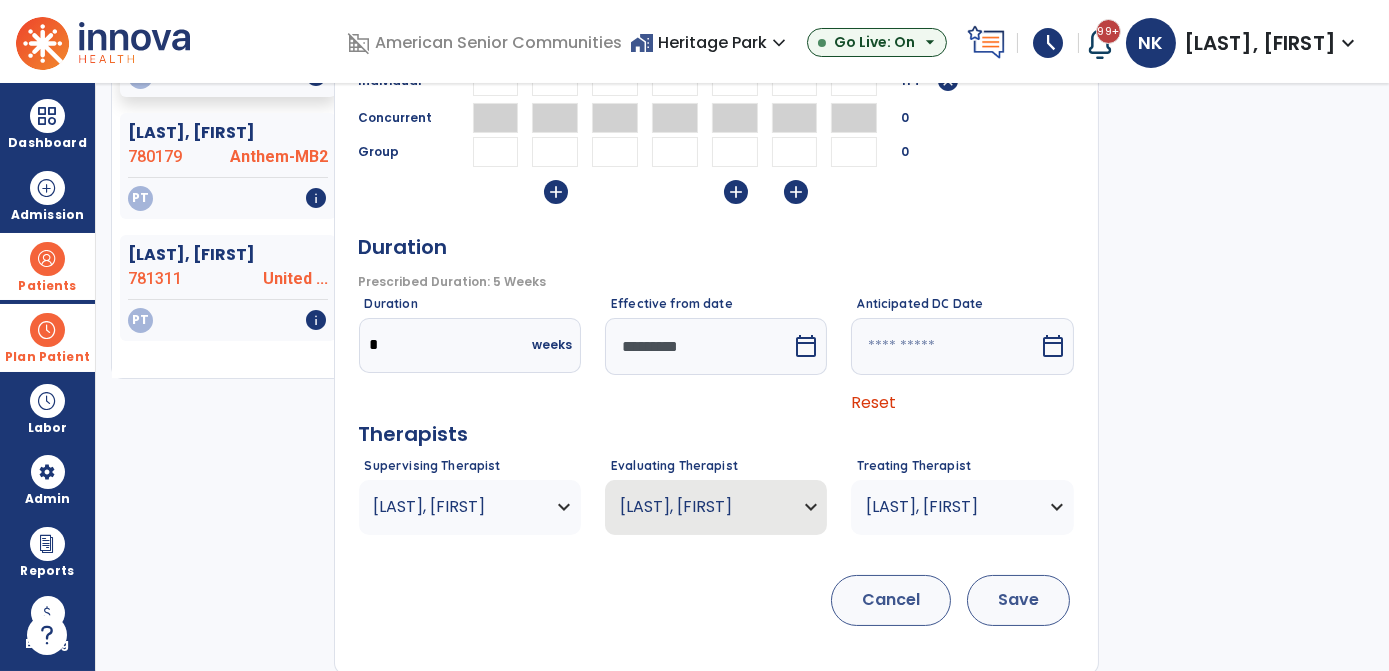 type on "**" 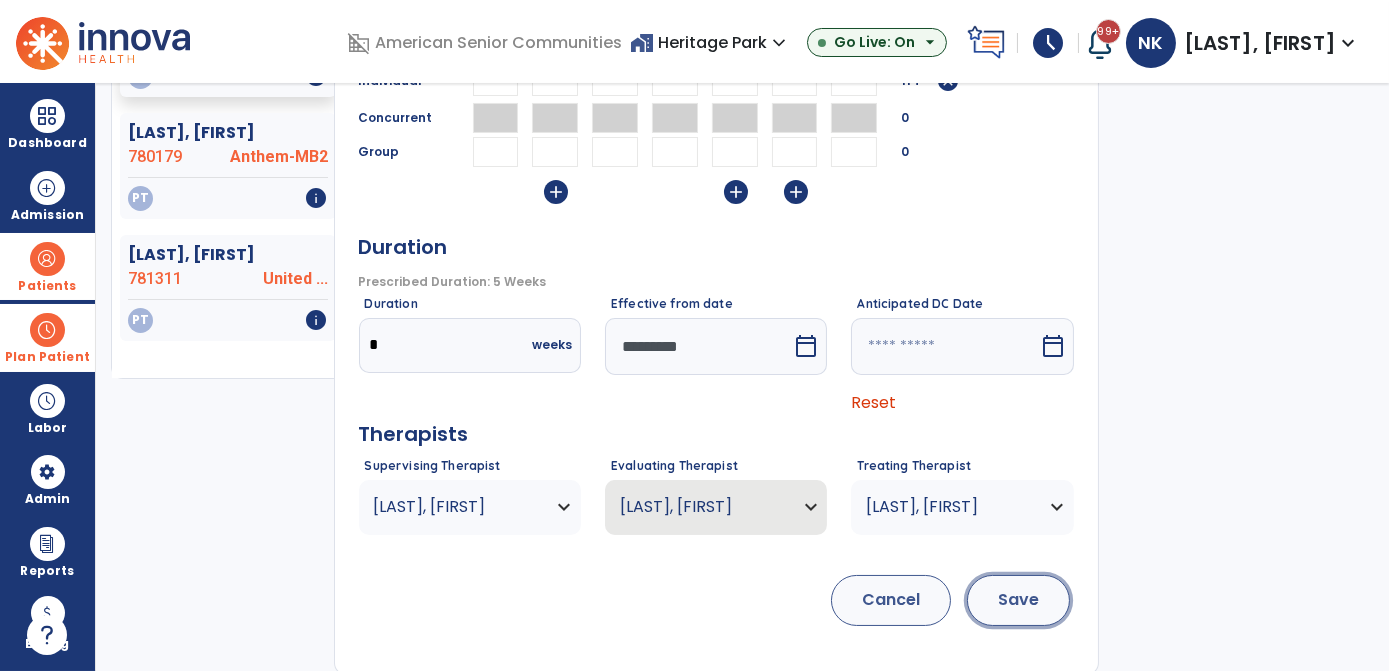 click on "Save" at bounding box center (1018, 600) 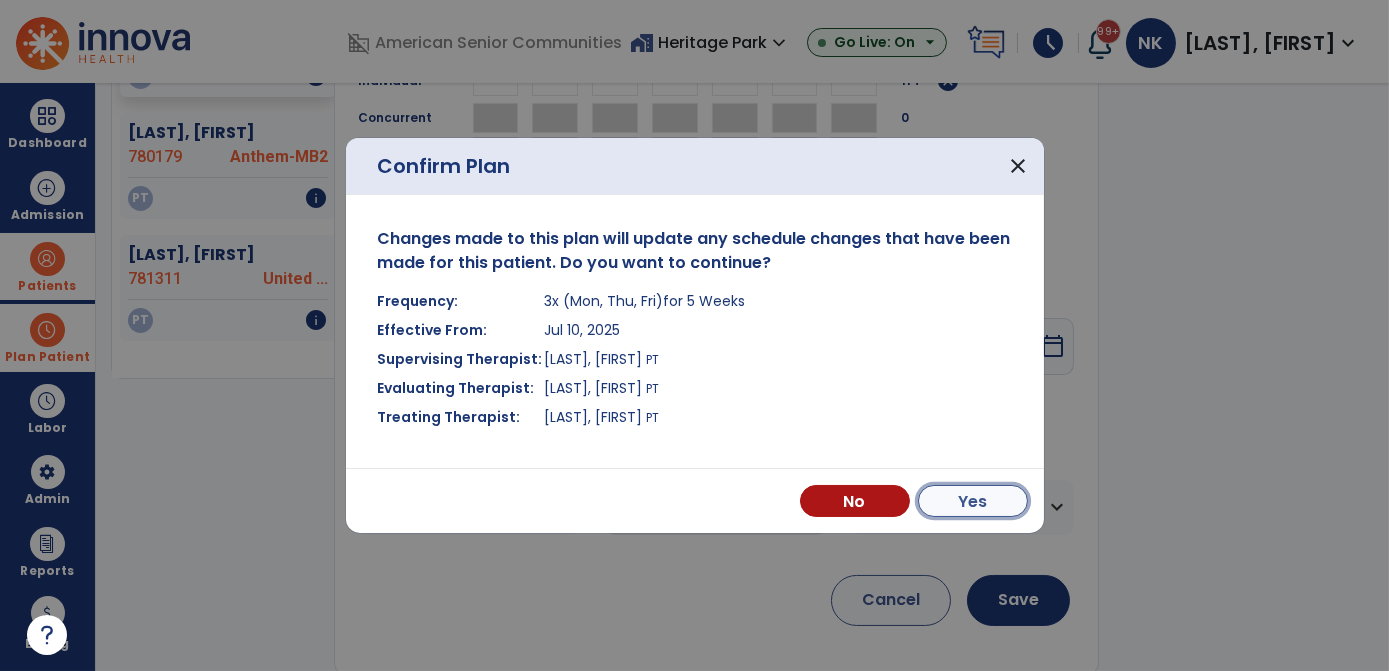 click on "Yes" at bounding box center [973, 501] 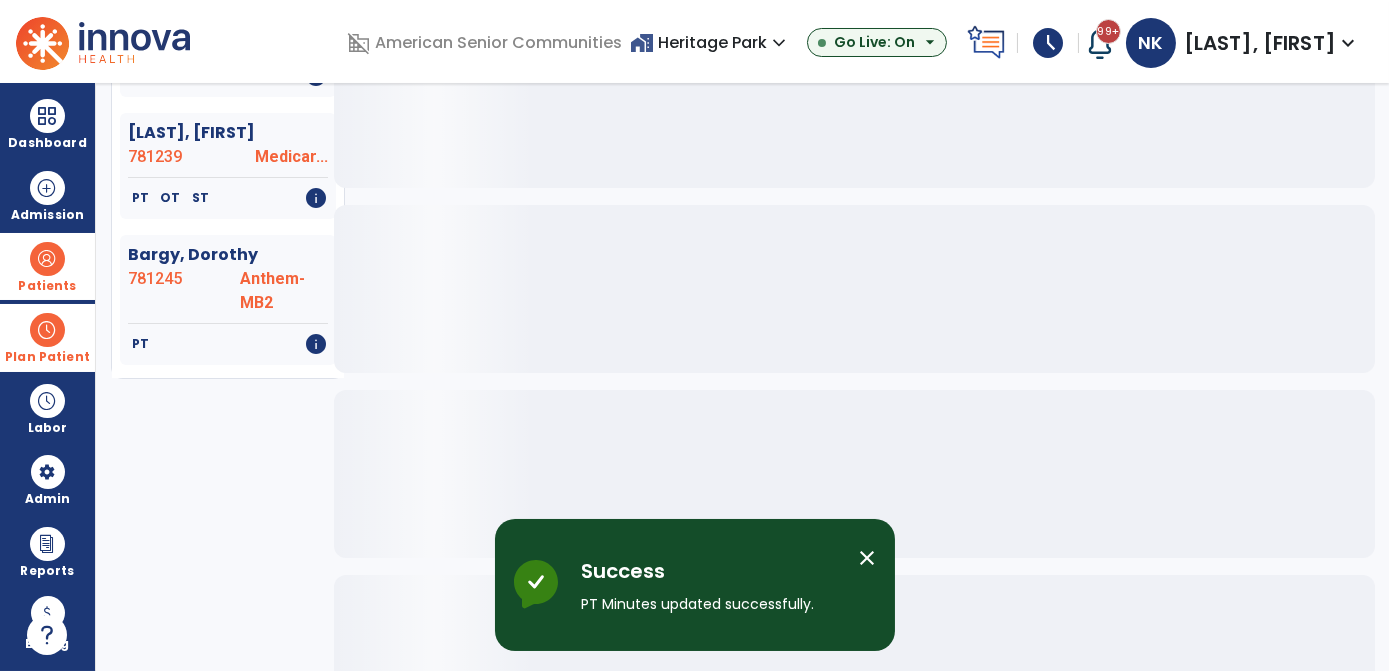 scroll, scrollTop: 0, scrollLeft: 0, axis: both 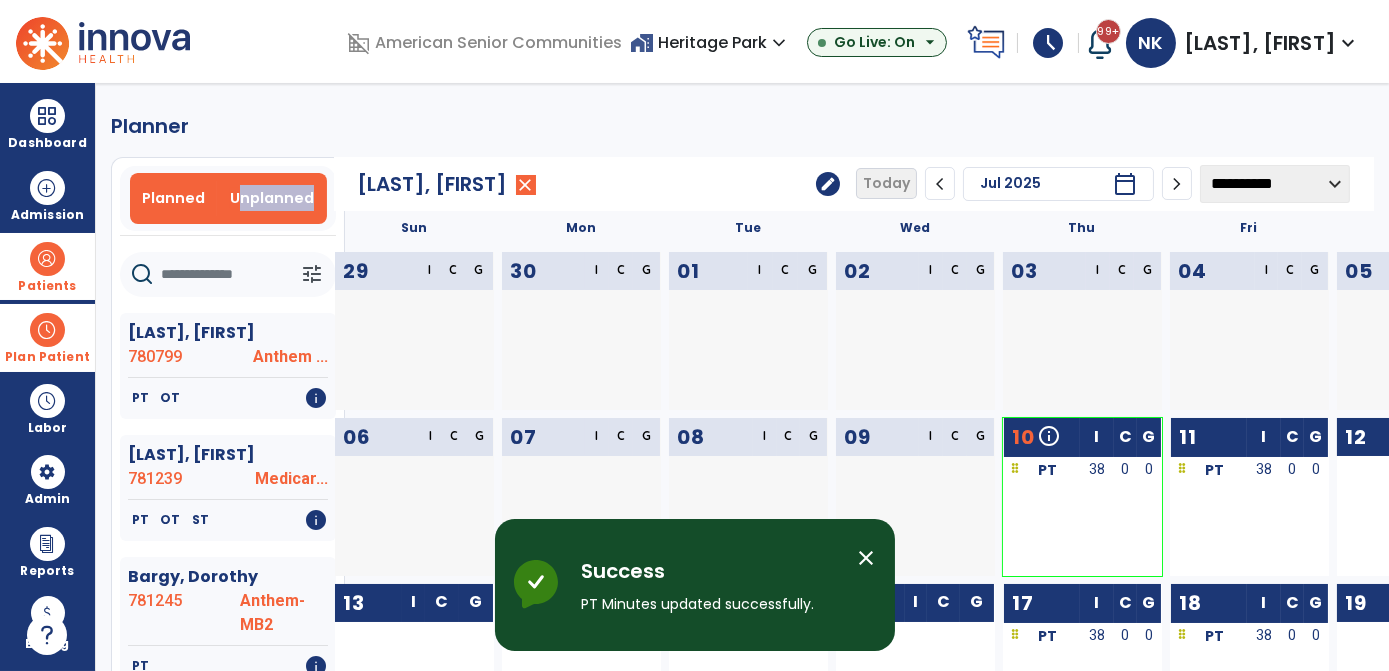 drag, startPoint x: 309, startPoint y: 170, endPoint x: 296, endPoint y: 201, distance: 33.61547 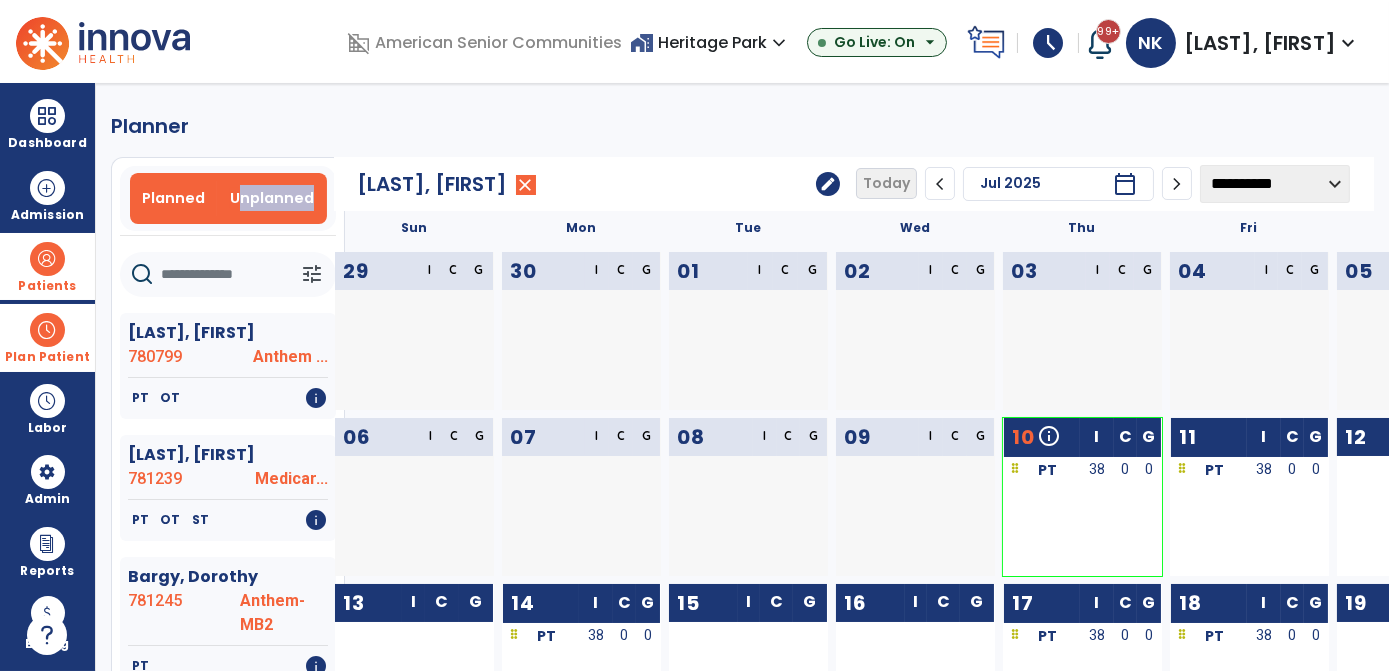 click on "Unplanned" at bounding box center (272, 198) 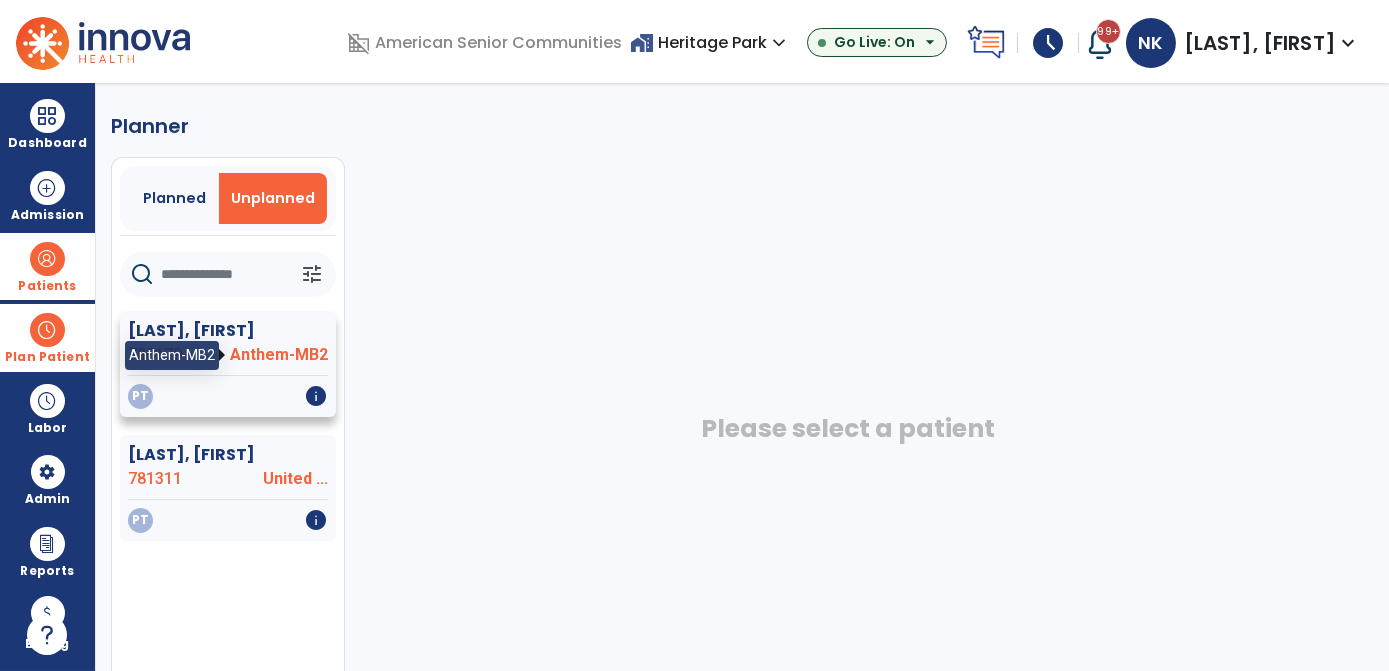 click on "Anthem-MB2" 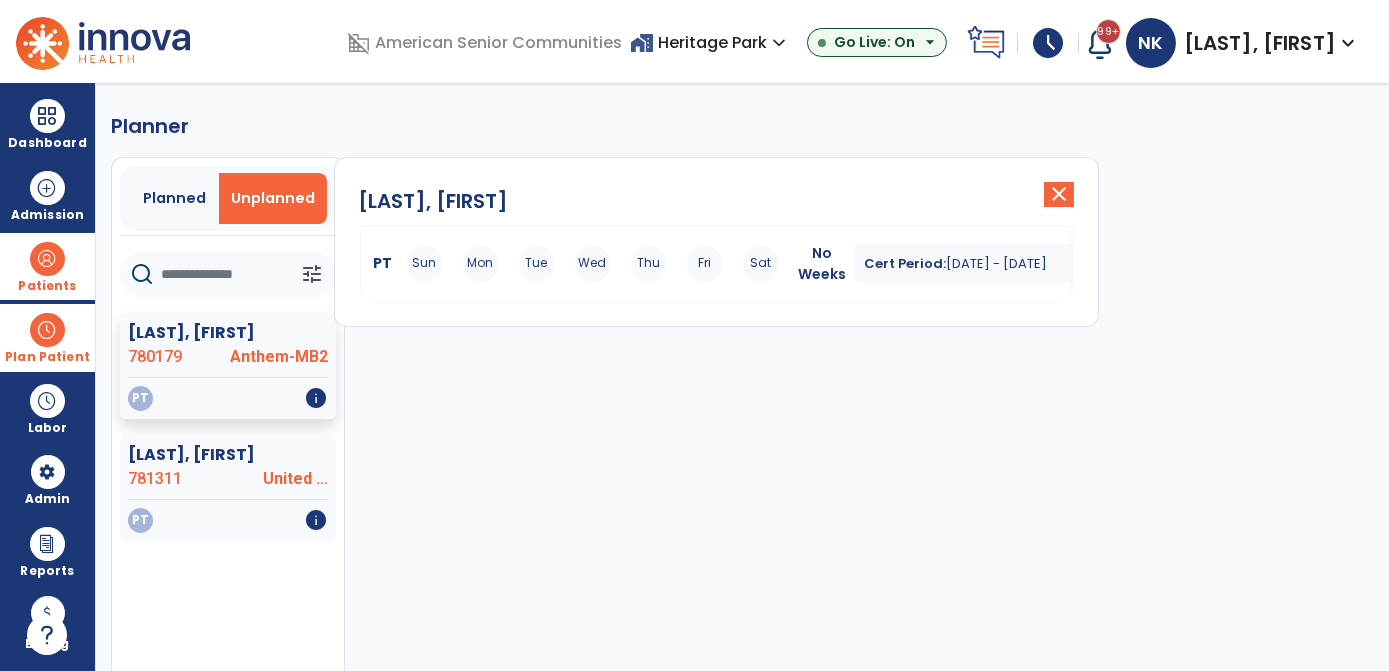 click on "Cert Period:  [DATE] - [DATE]  expand_more" at bounding box center (1013, 264) 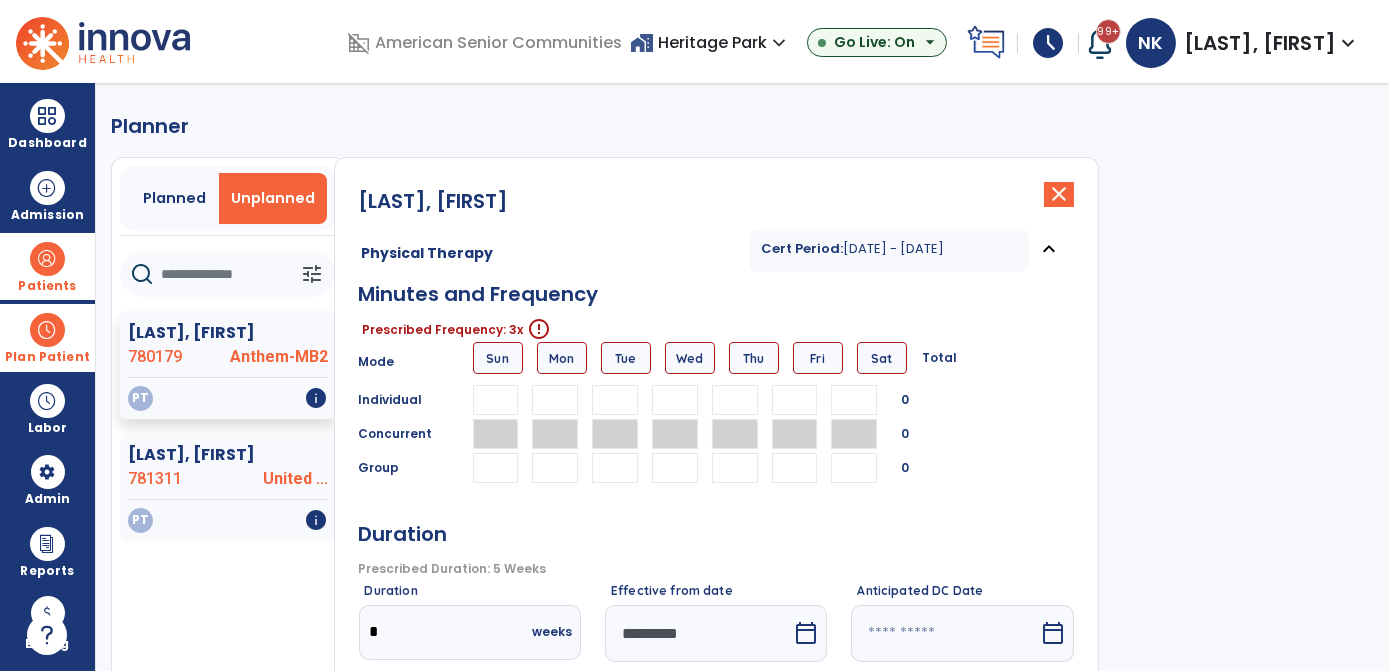 click at bounding box center (676, 400) 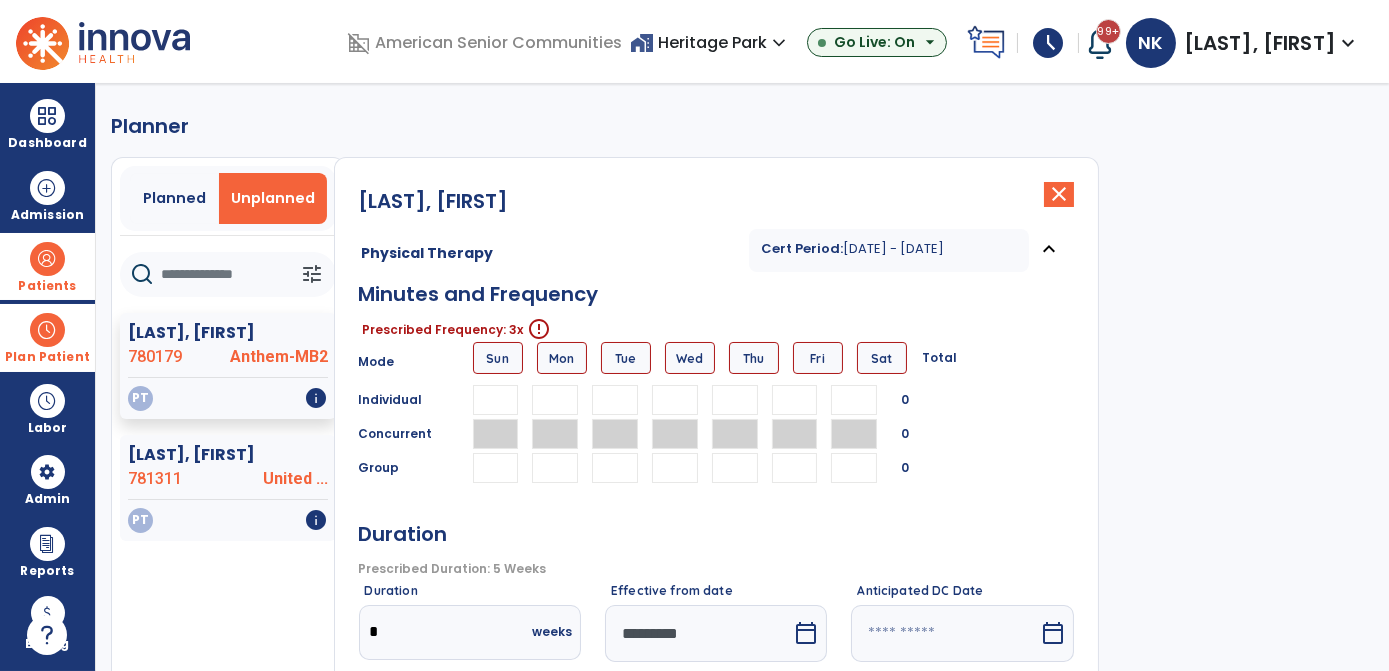 click at bounding box center [615, 400] 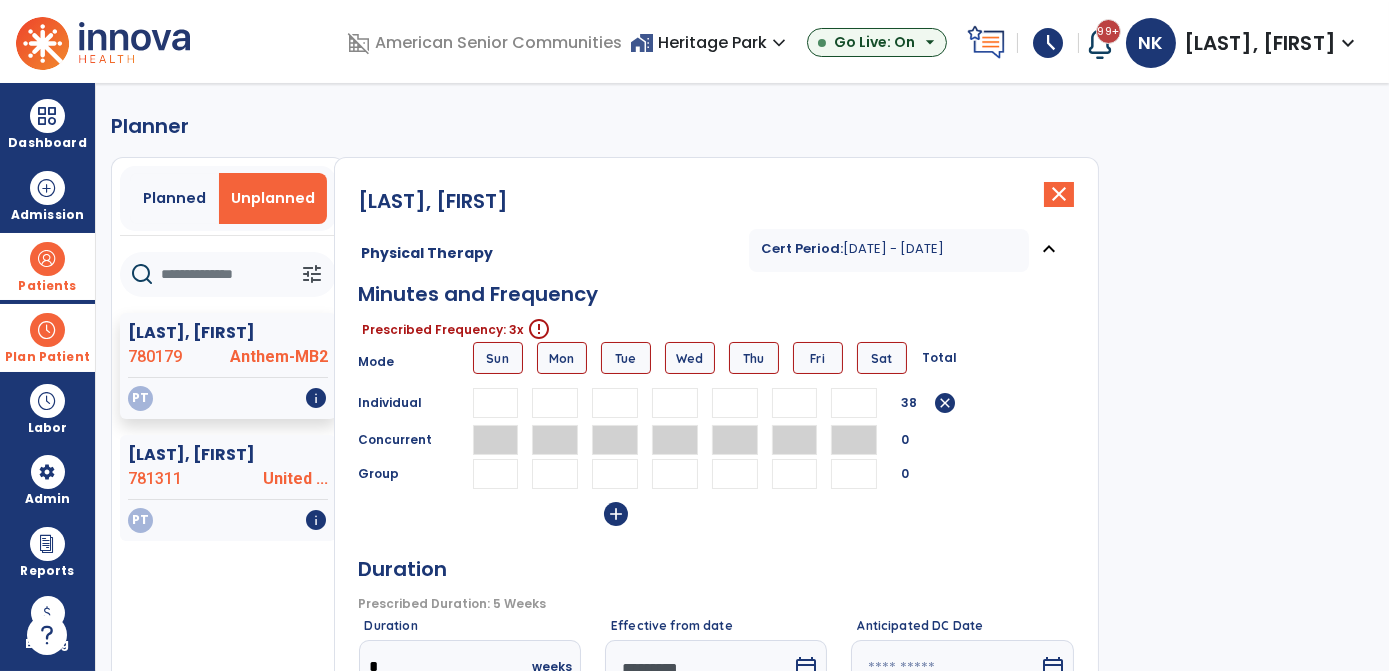 type on "**" 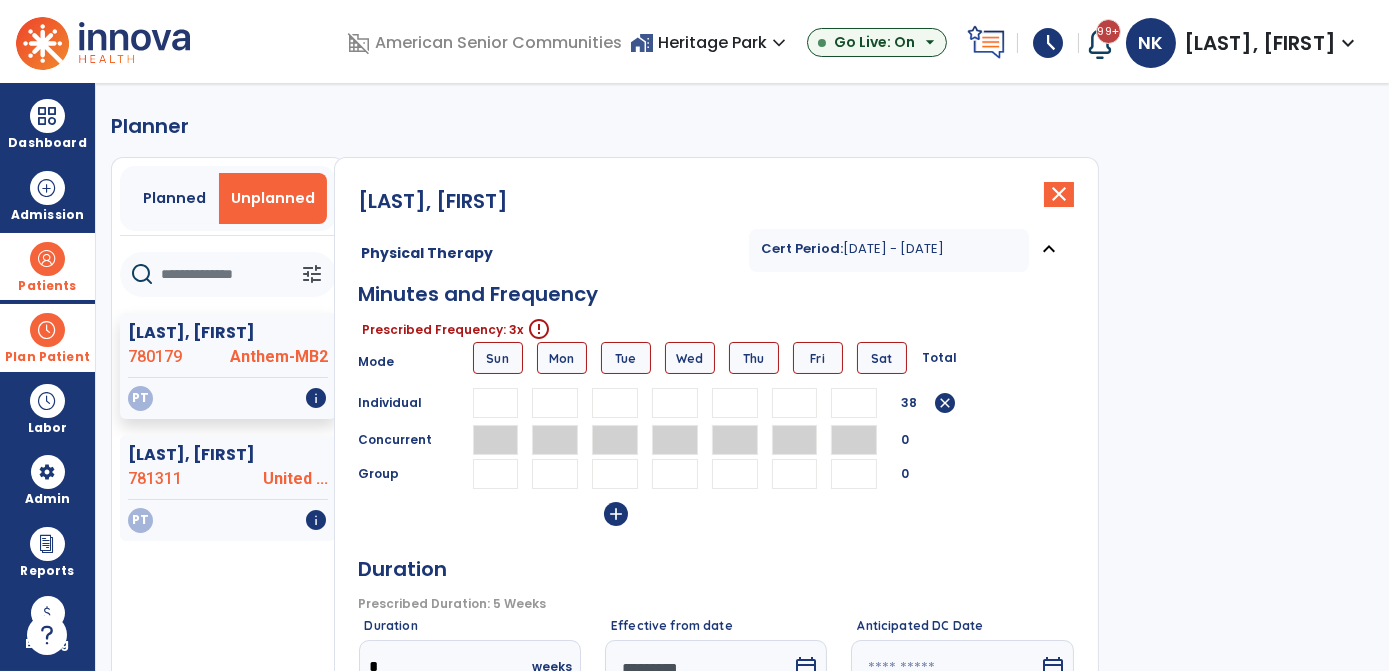 click at bounding box center (735, 403) 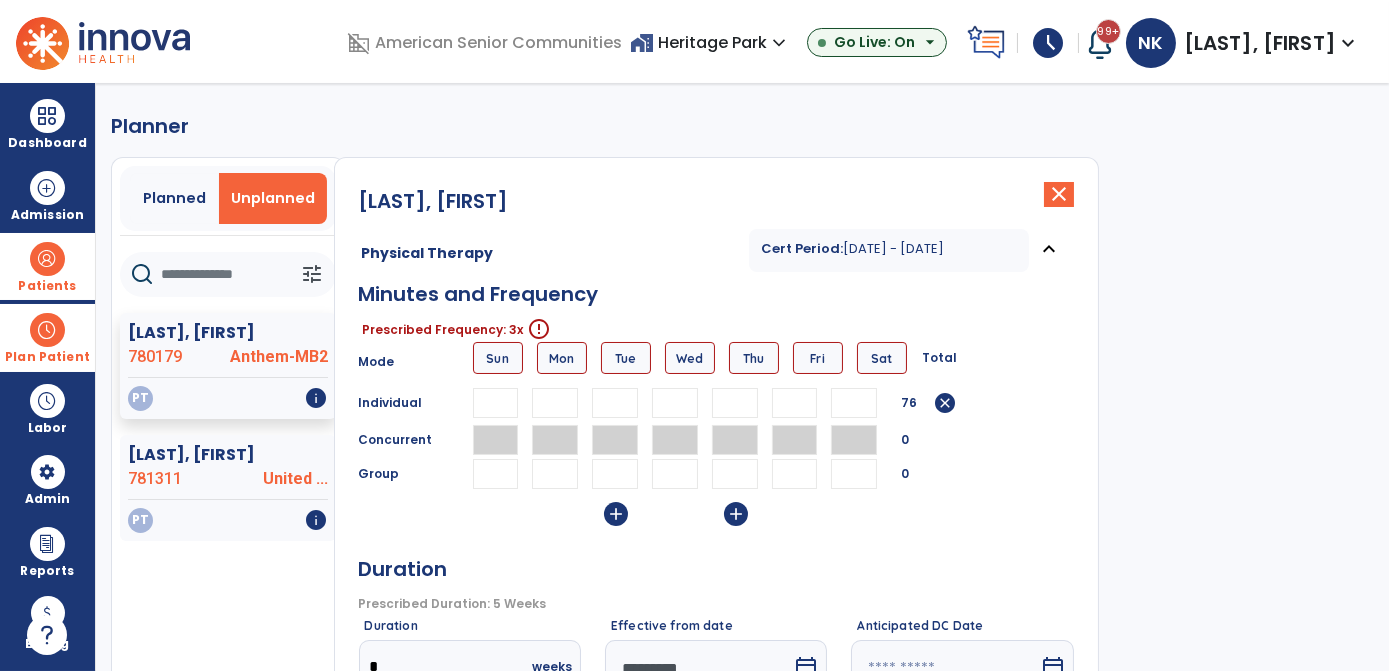 type on "**" 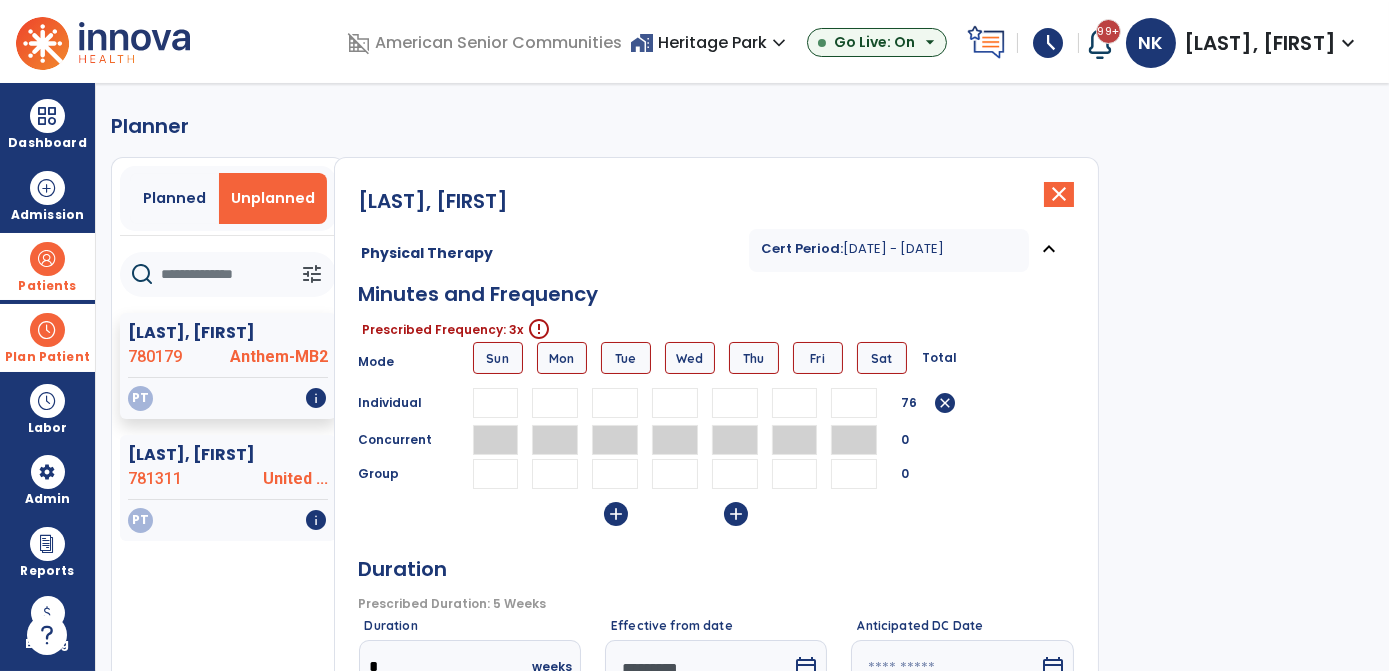 click on "*" at bounding box center (795, 403) 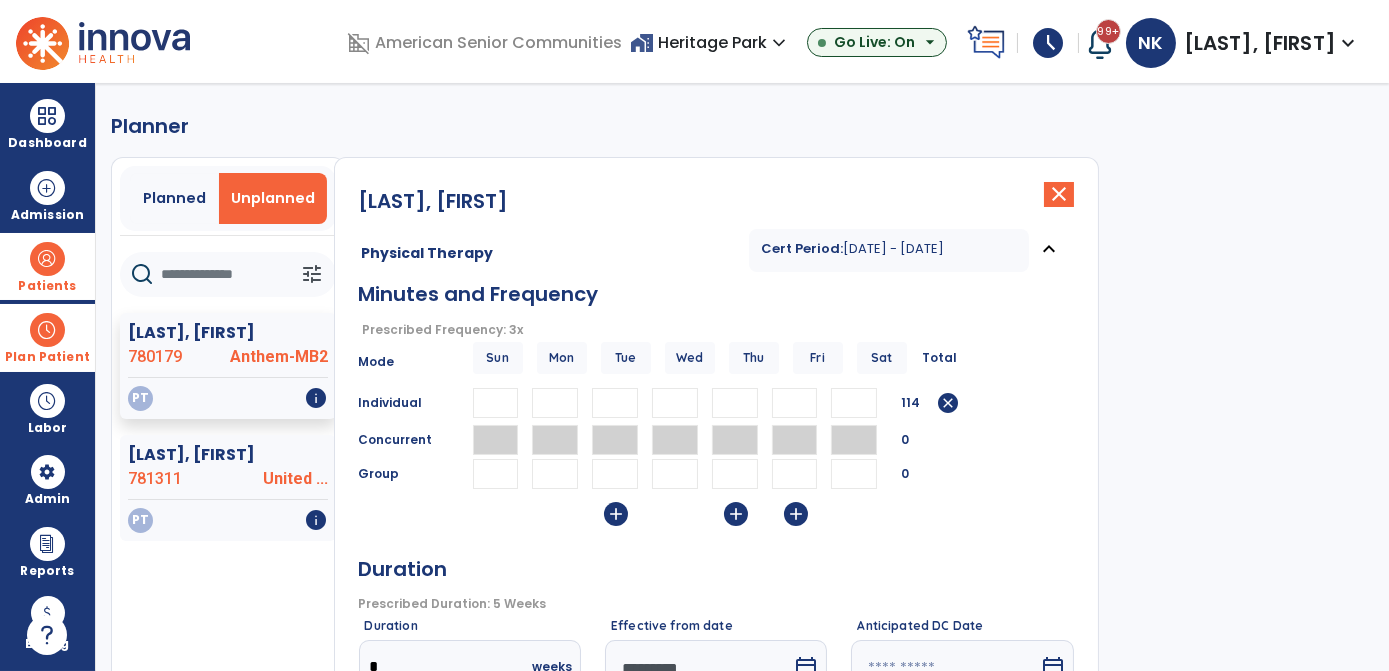 scroll, scrollTop: 322, scrollLeft: 0, axis: vertical 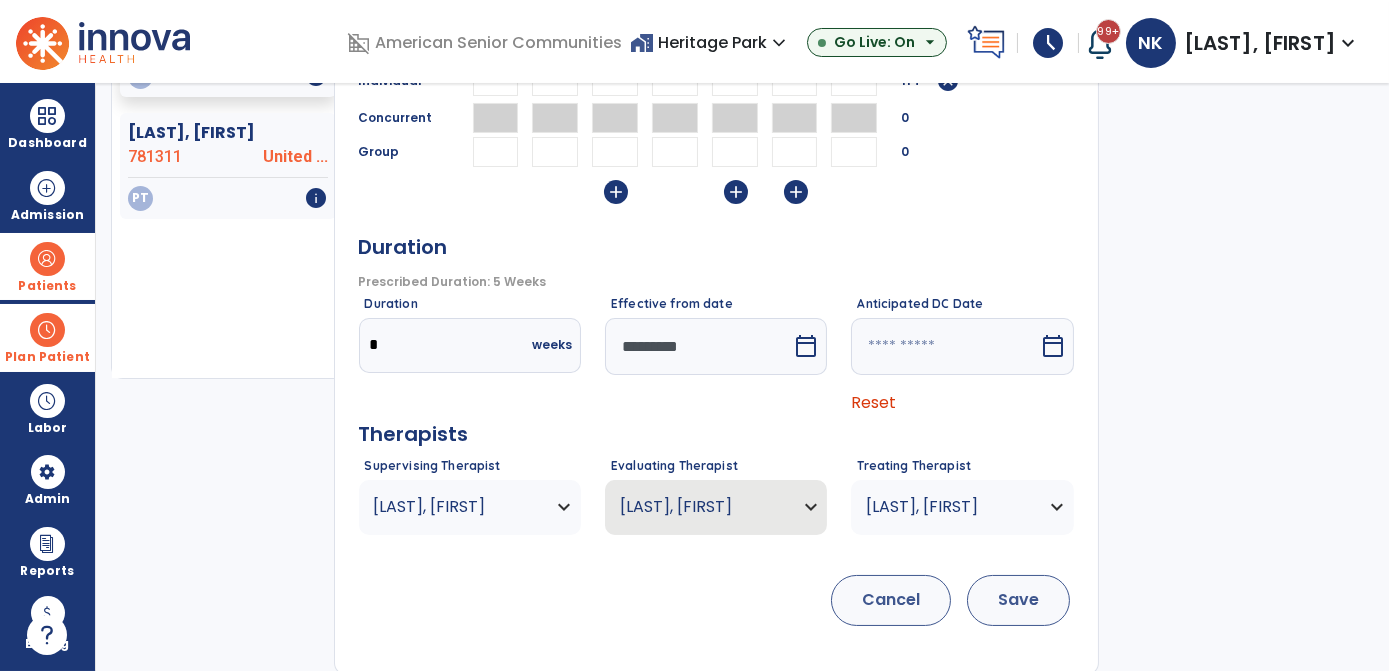 type on "**" 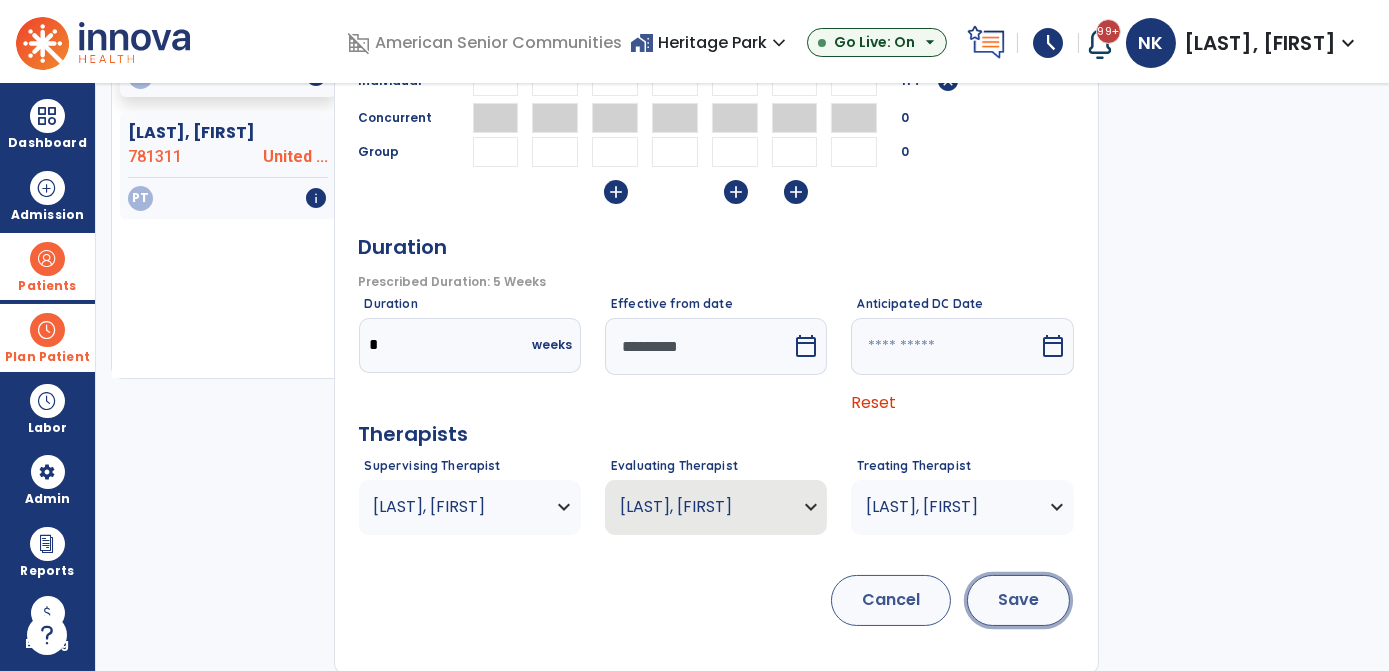click on "Save" at bounding box center (1018, 600) 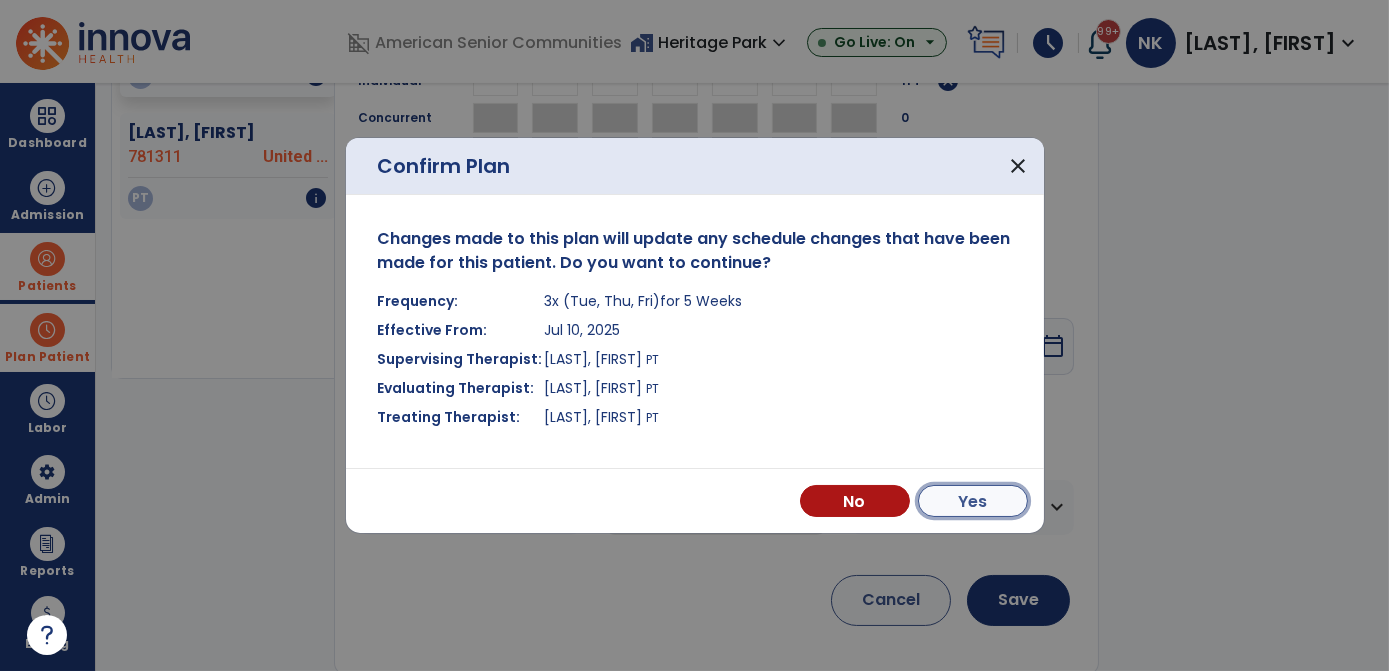 click on "Yes" at bounding box center [973, 501] 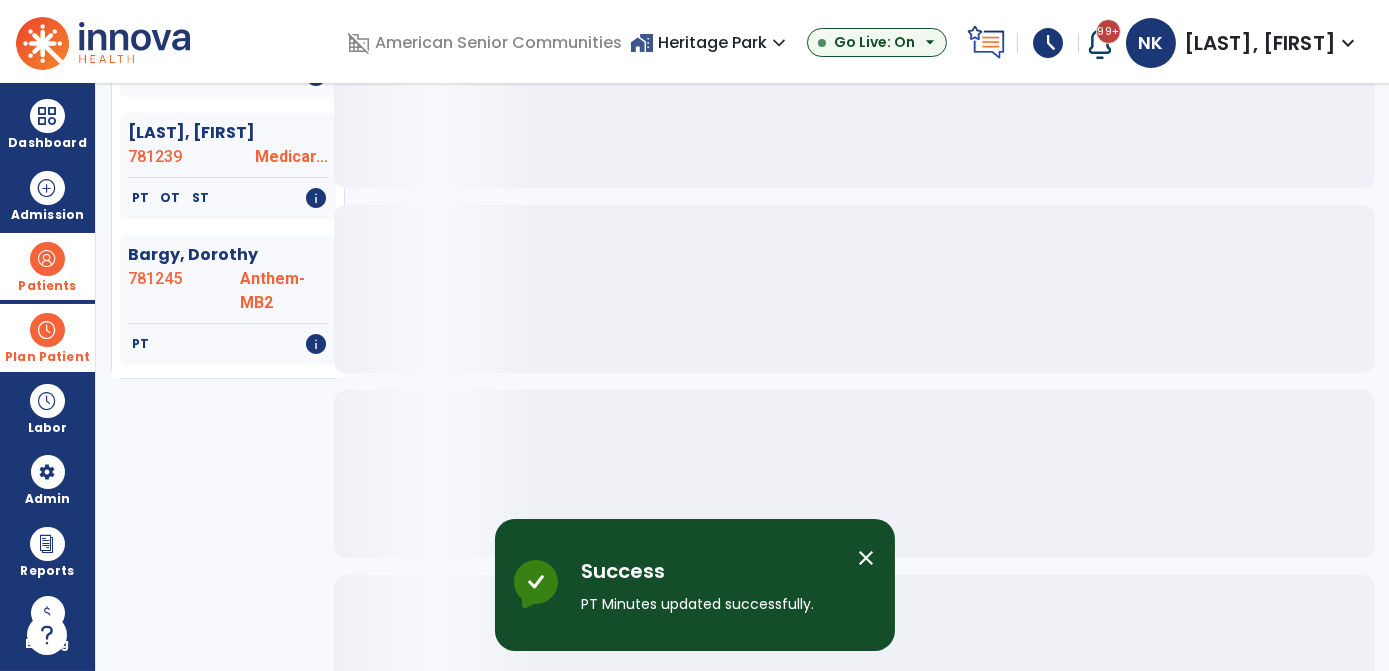 scroll, scrollTop: 0, scrollLeft: 0, axis: both 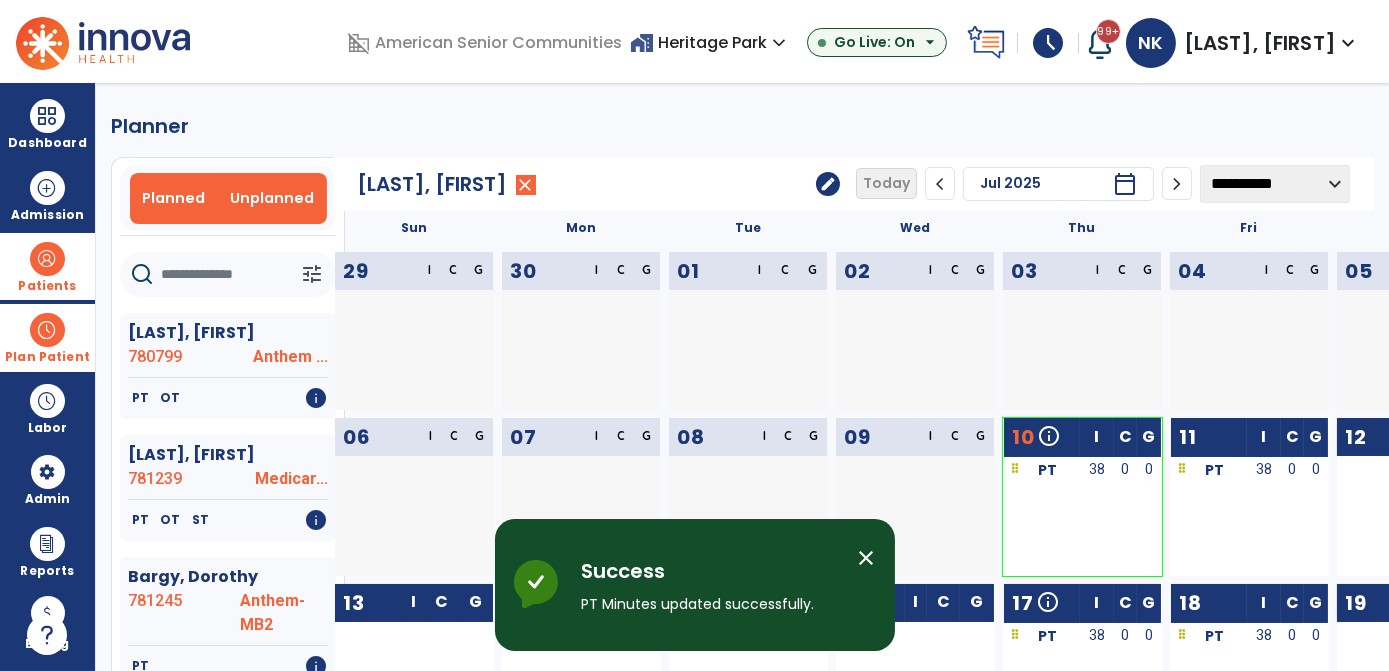 click on "Unplanned" at bounding box center [272, 198] 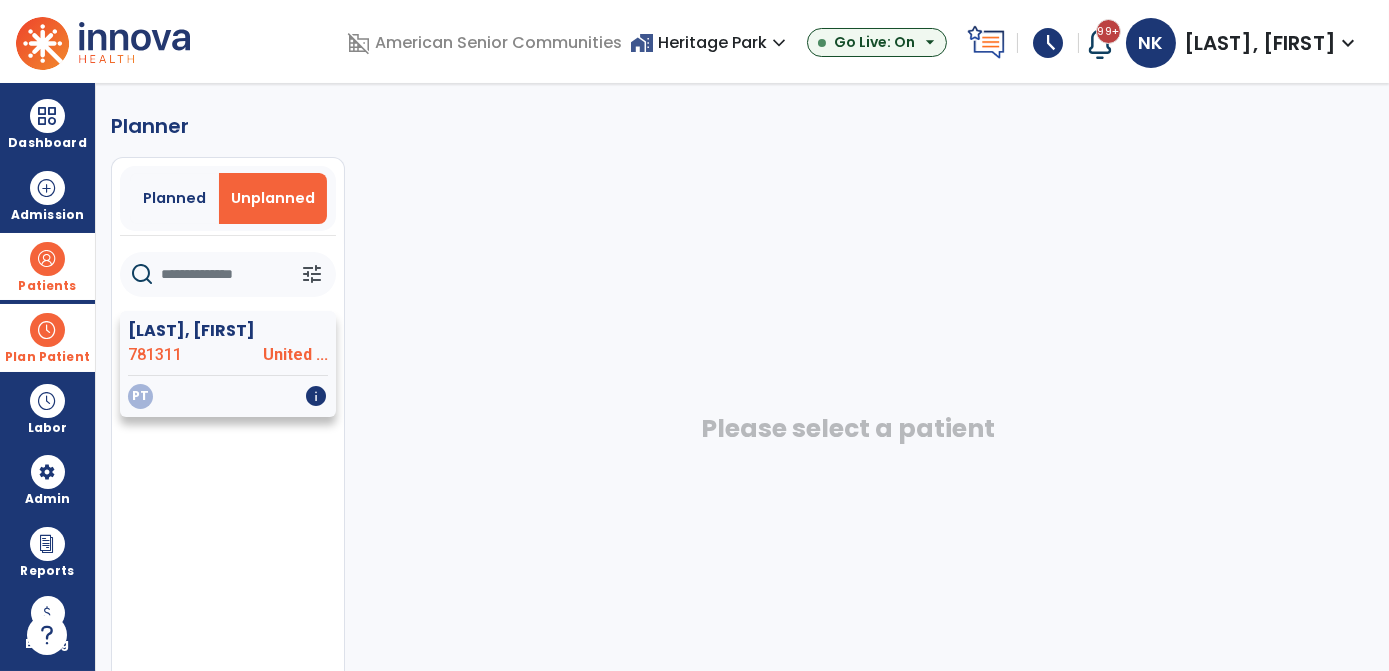 click on "United ..." 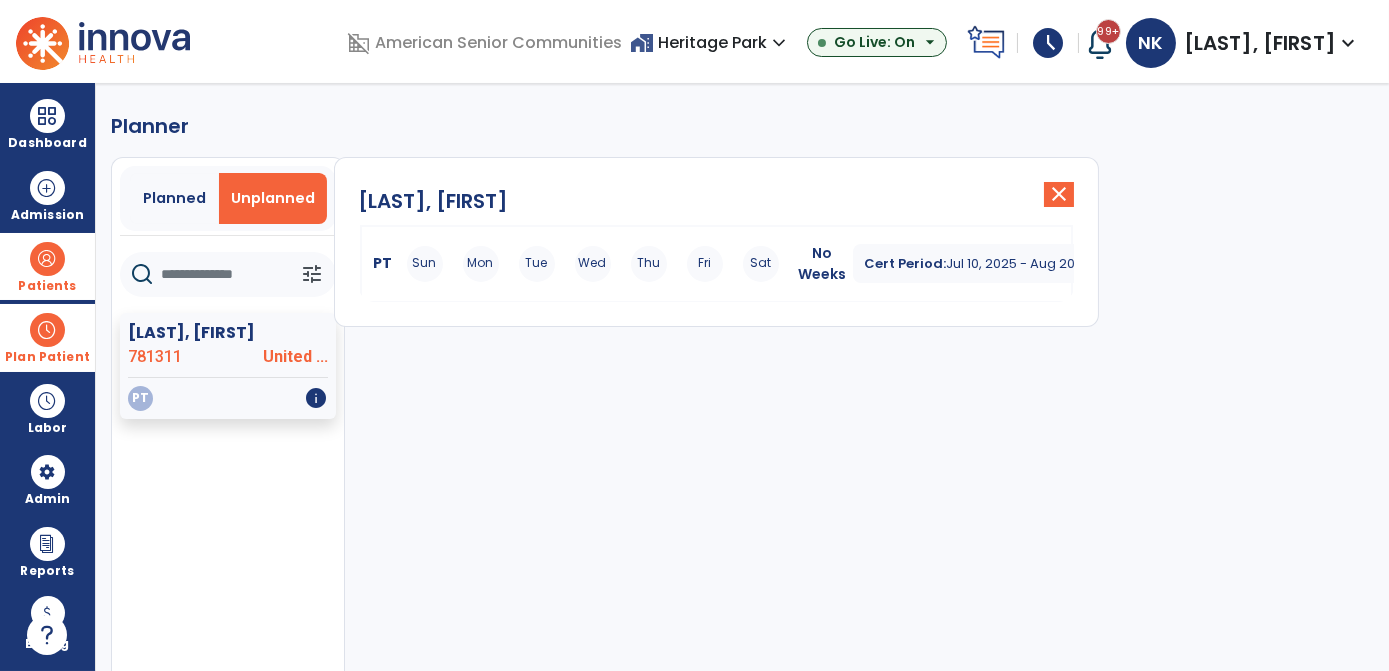 click on "Sun Mon Tue Wed Thu Fri Sat" at bounding box center (593, 264) 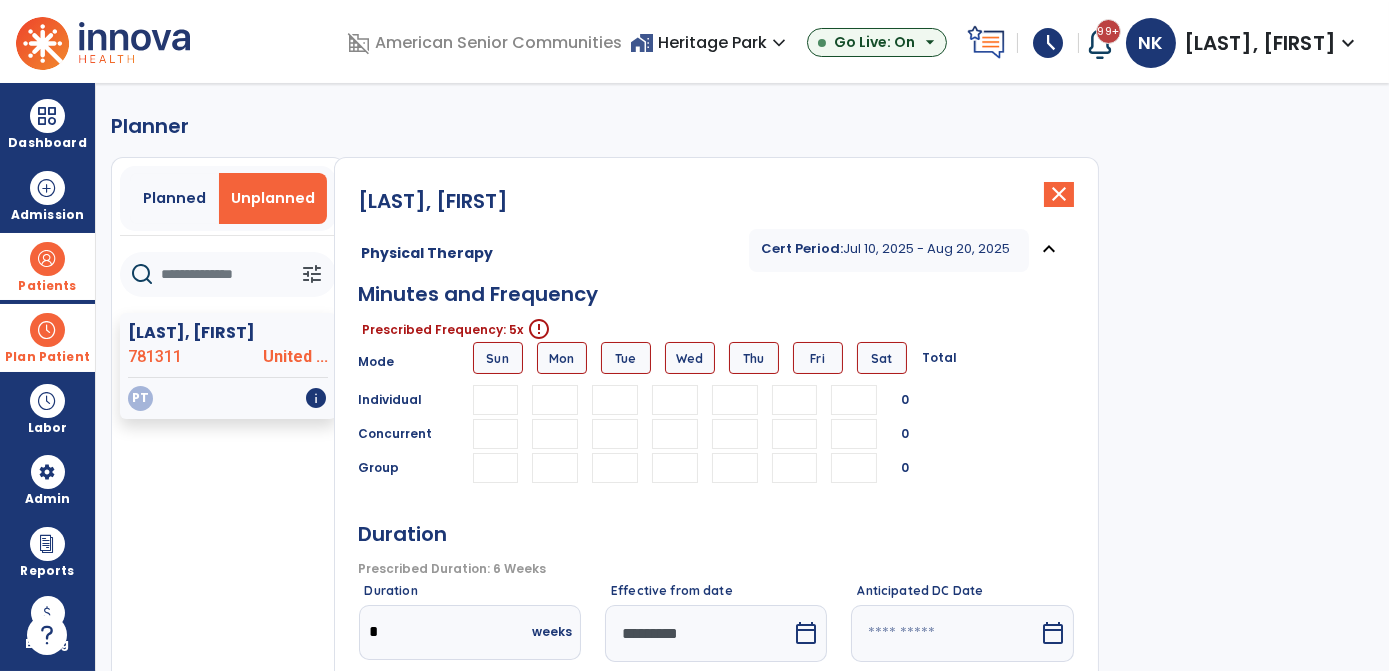 drag, startPoint x: 584, startPoint y: 398, endPoint x: 557, endPoint y: 412, distance: 30.413813 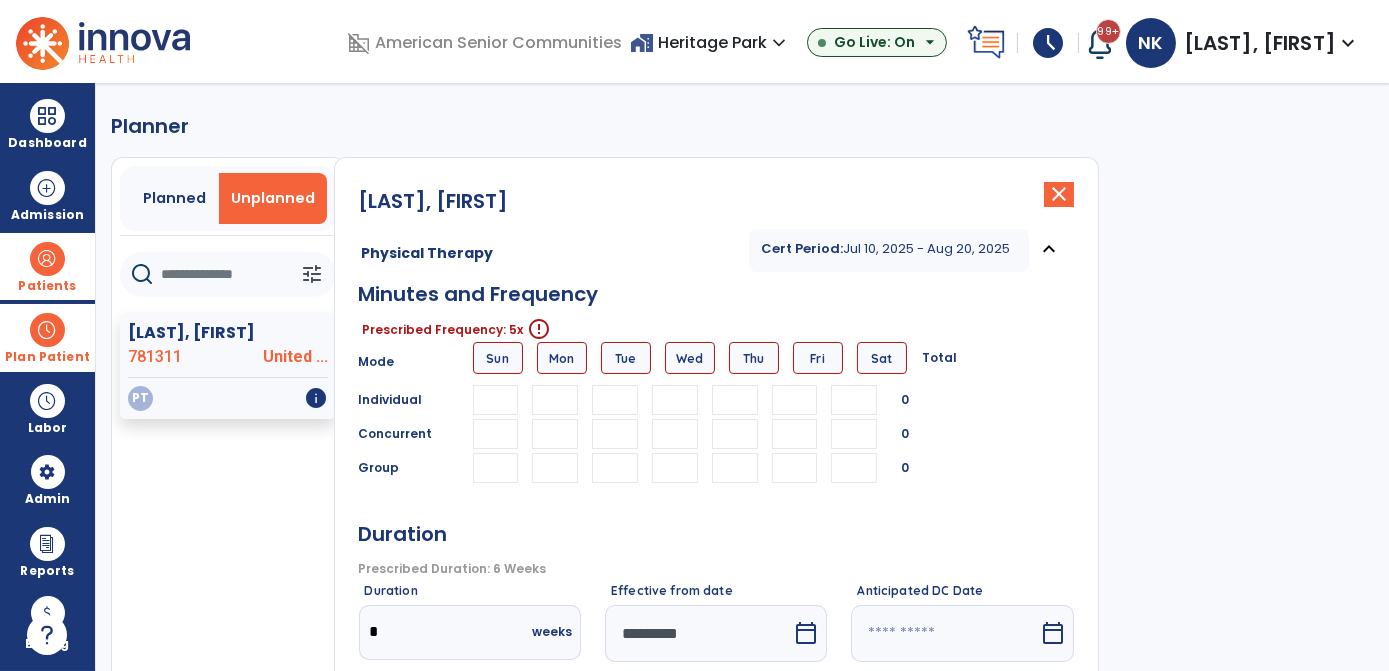 click at bounding box center [676, 400] 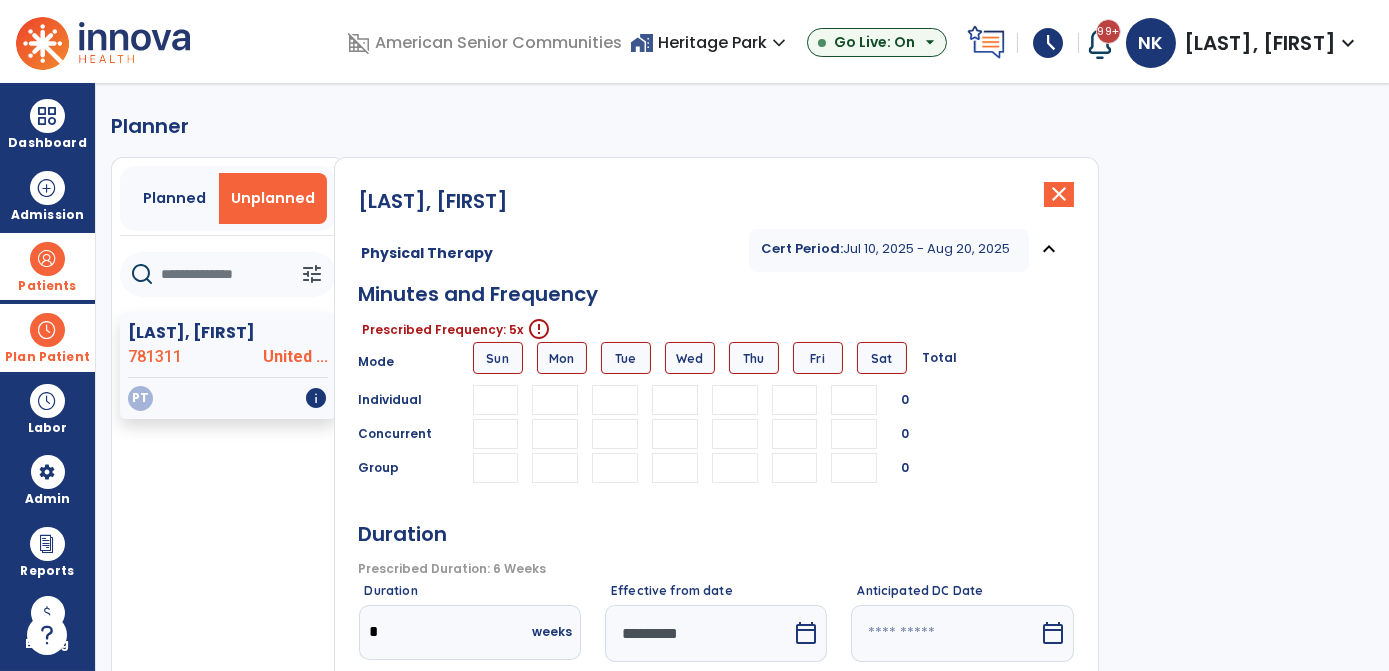 click at bounding box center [555, 400] 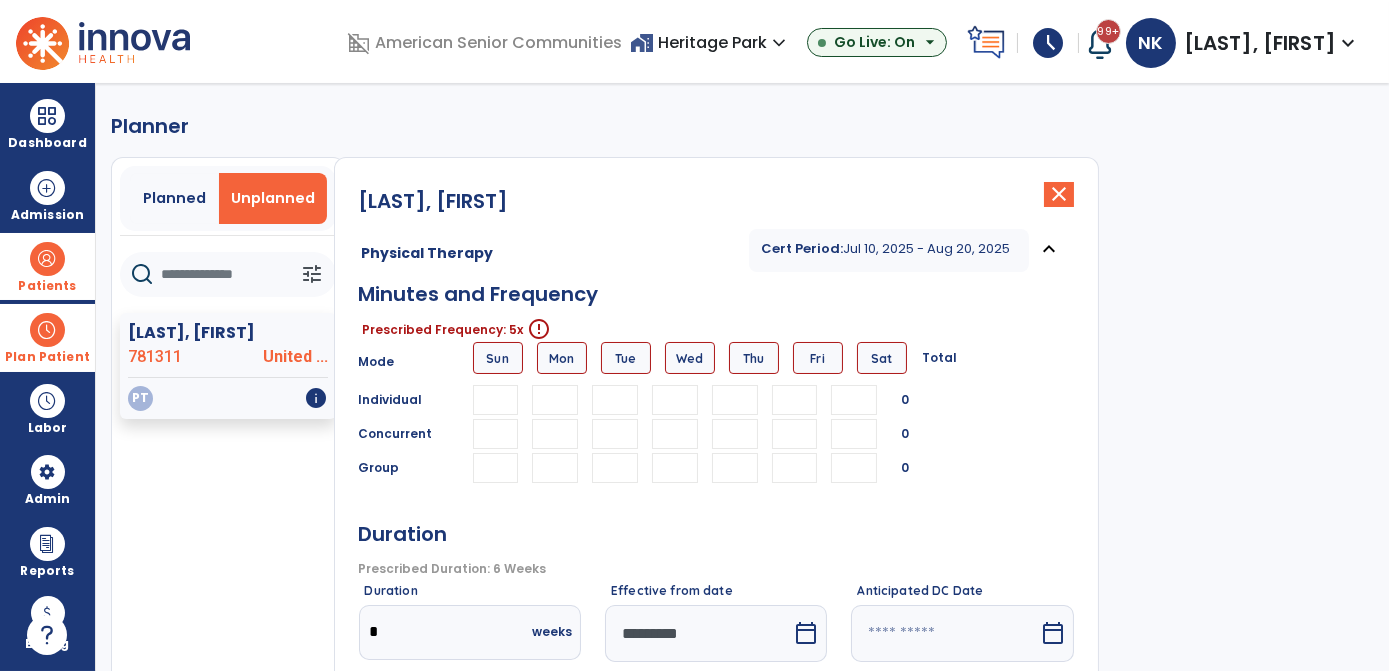 click on "Minutes and Frequency  Prescribed Frequency: 5x   error_outline  Mode Sun Mon Tue Wed Thu Fri Sat Total Individual 0 Concurrent 0 Group 0" at bounding box center [716, 387] 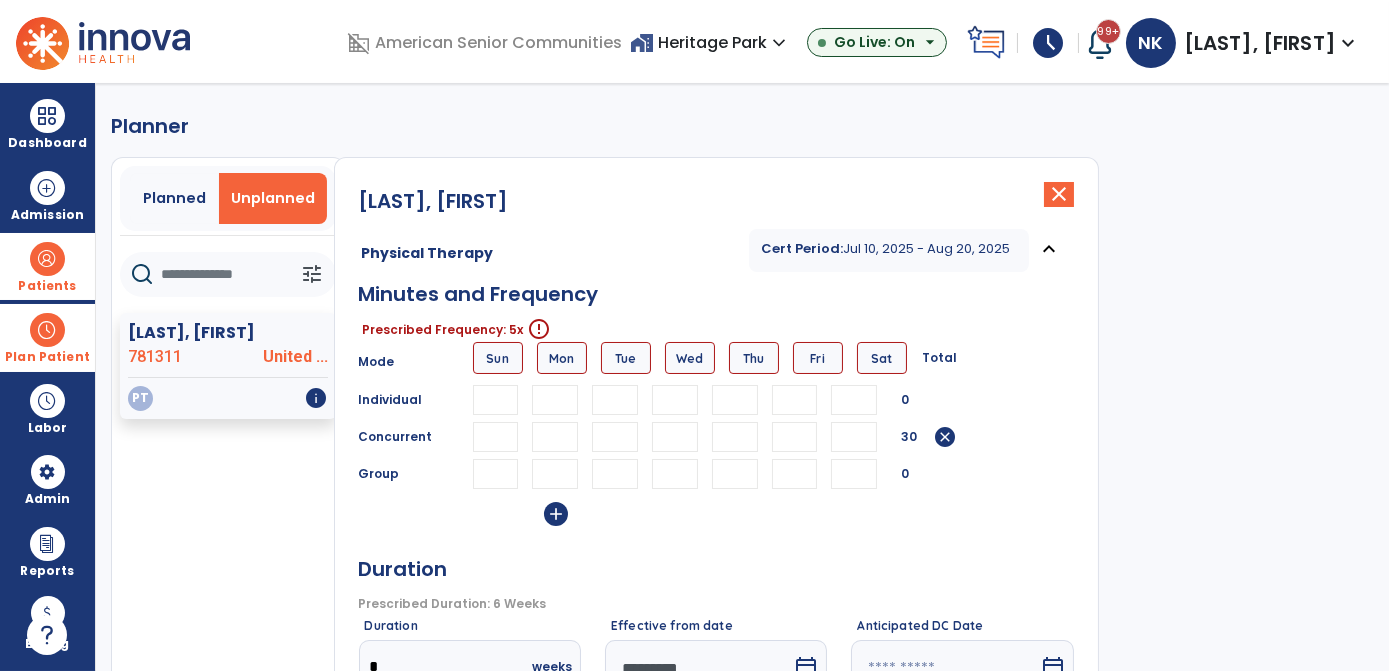 type on "**" 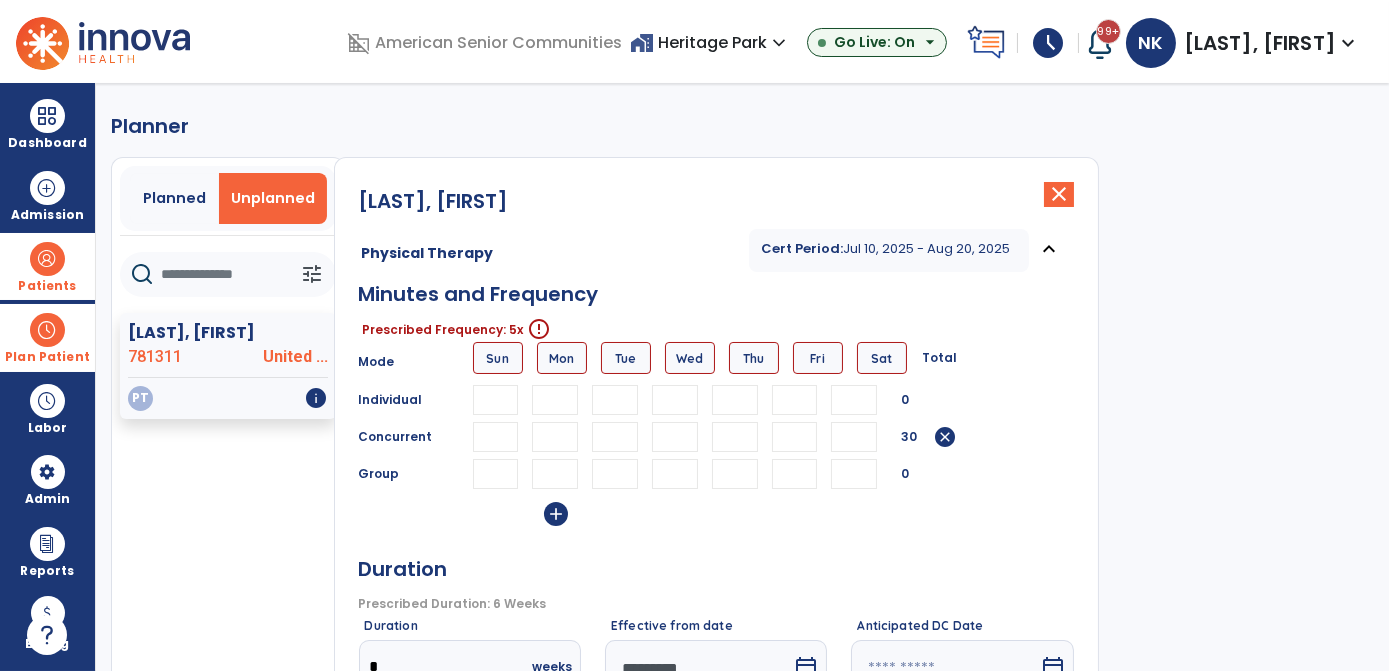 click on "*" at bounding box center (615, 437) 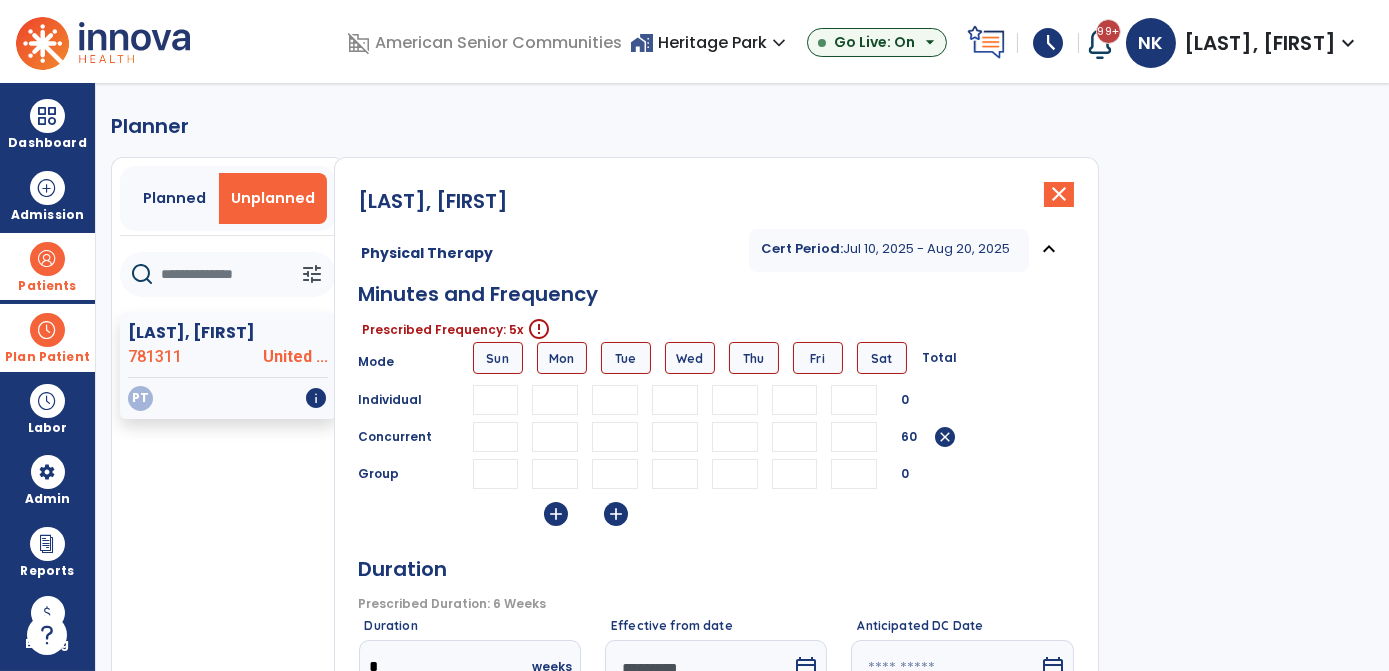 type on "**" 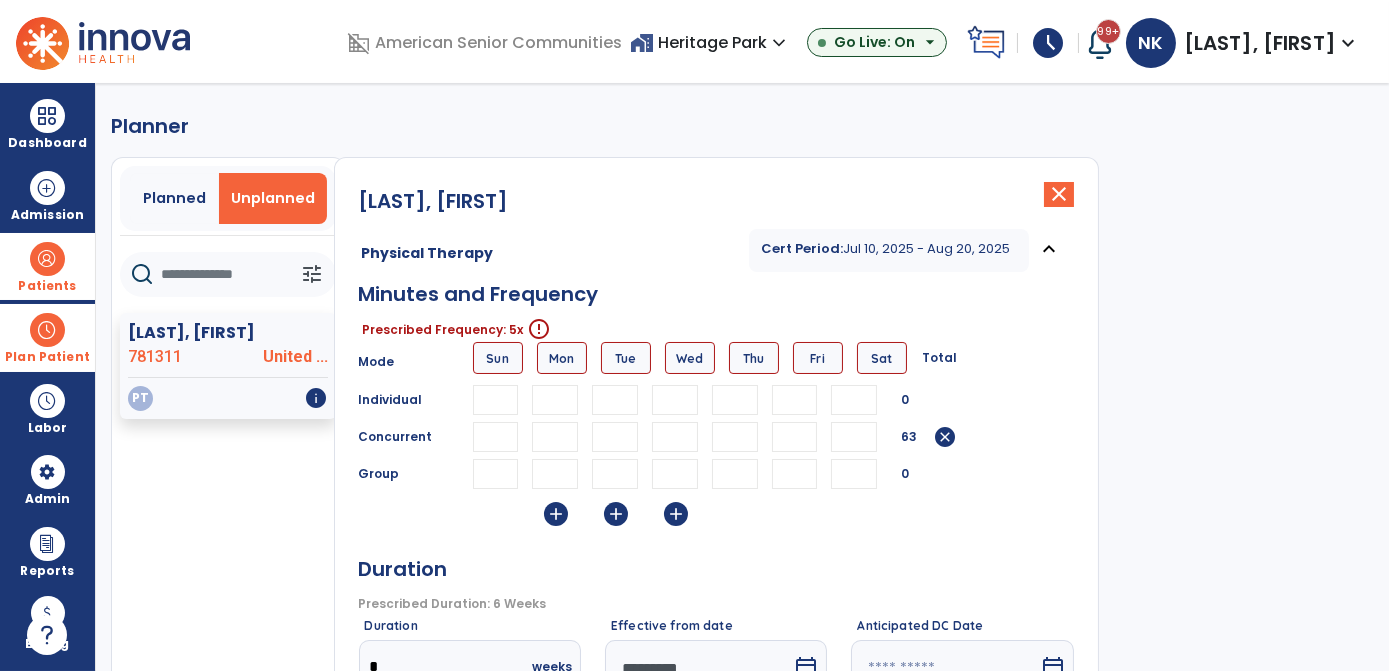 click on "*" at bounding box center [675, 437] 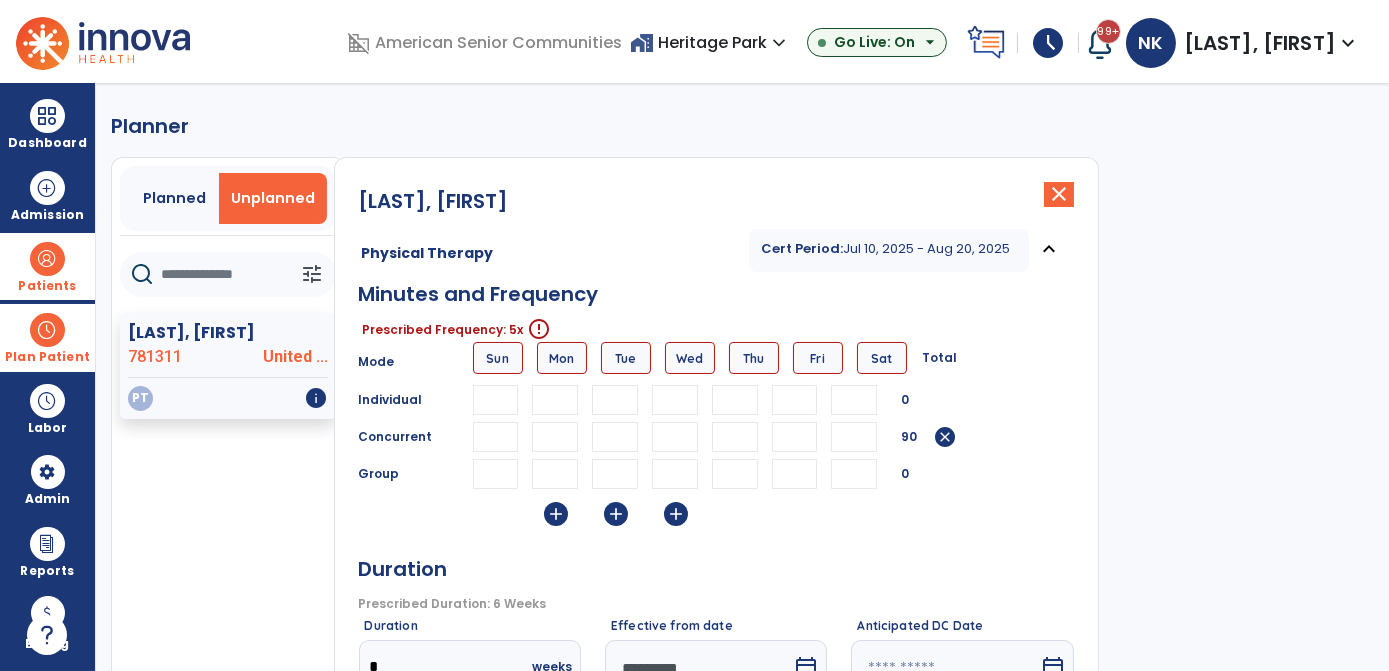 type on "**" 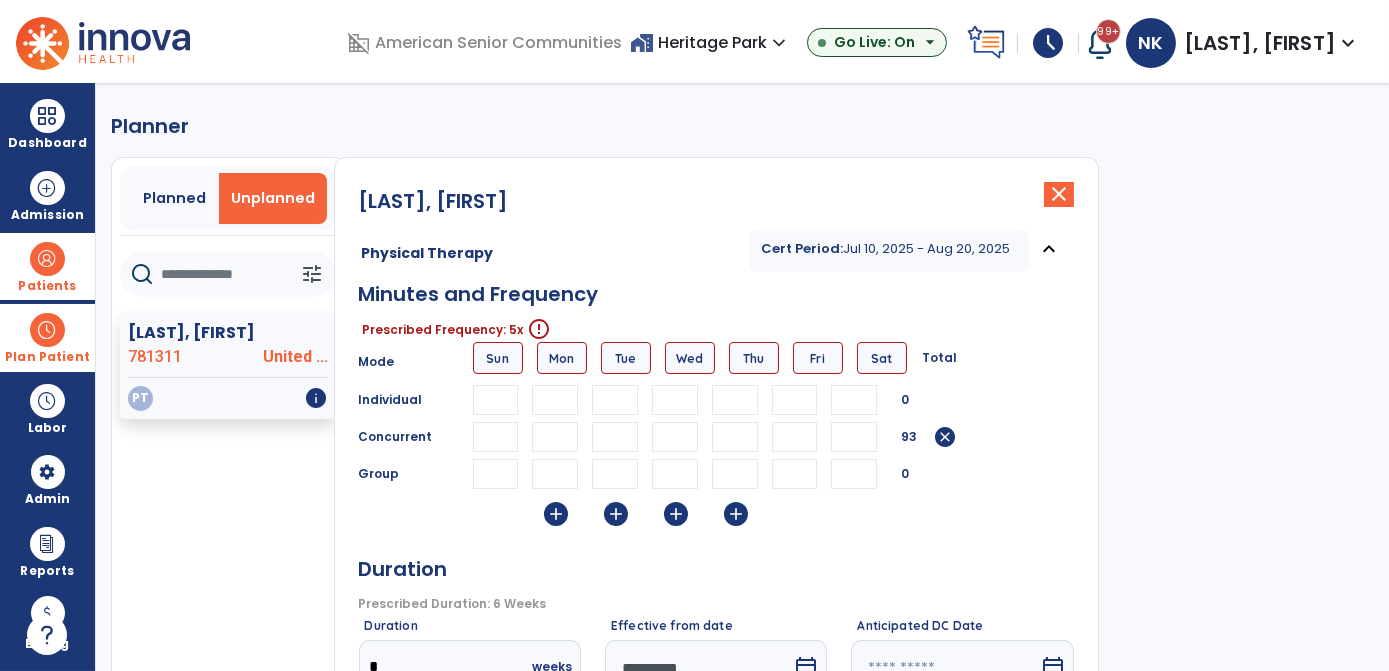click on "*" at bounding box center (735, 437) 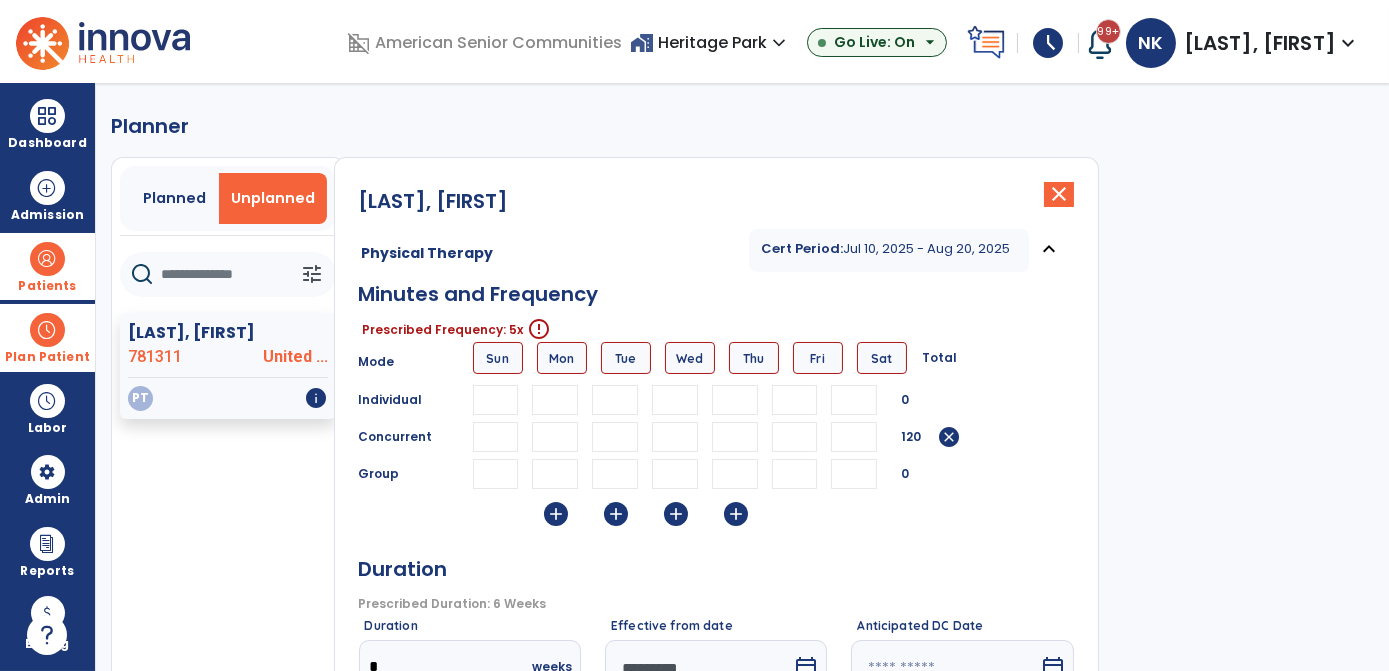 type on "**" 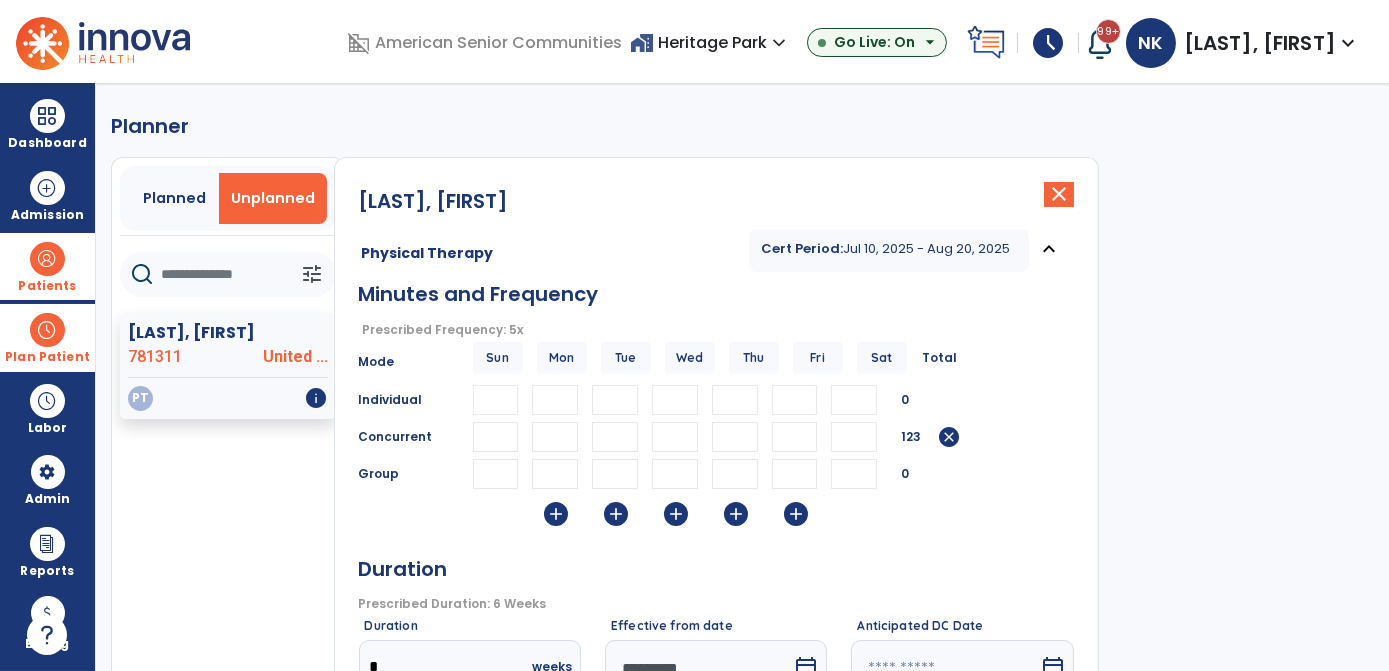 click on "*" at bounding box center [795, 437] 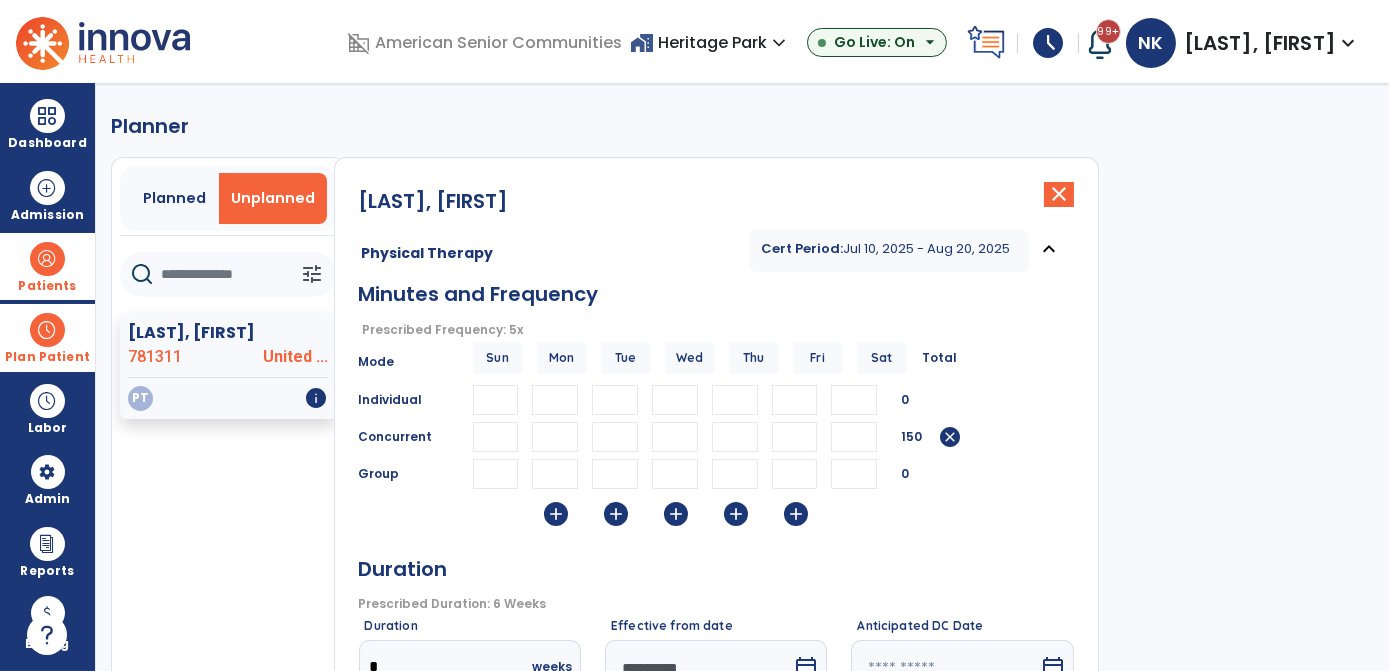 scroll, scrollTop: 322, scrollLeft: 0, axis: vertical 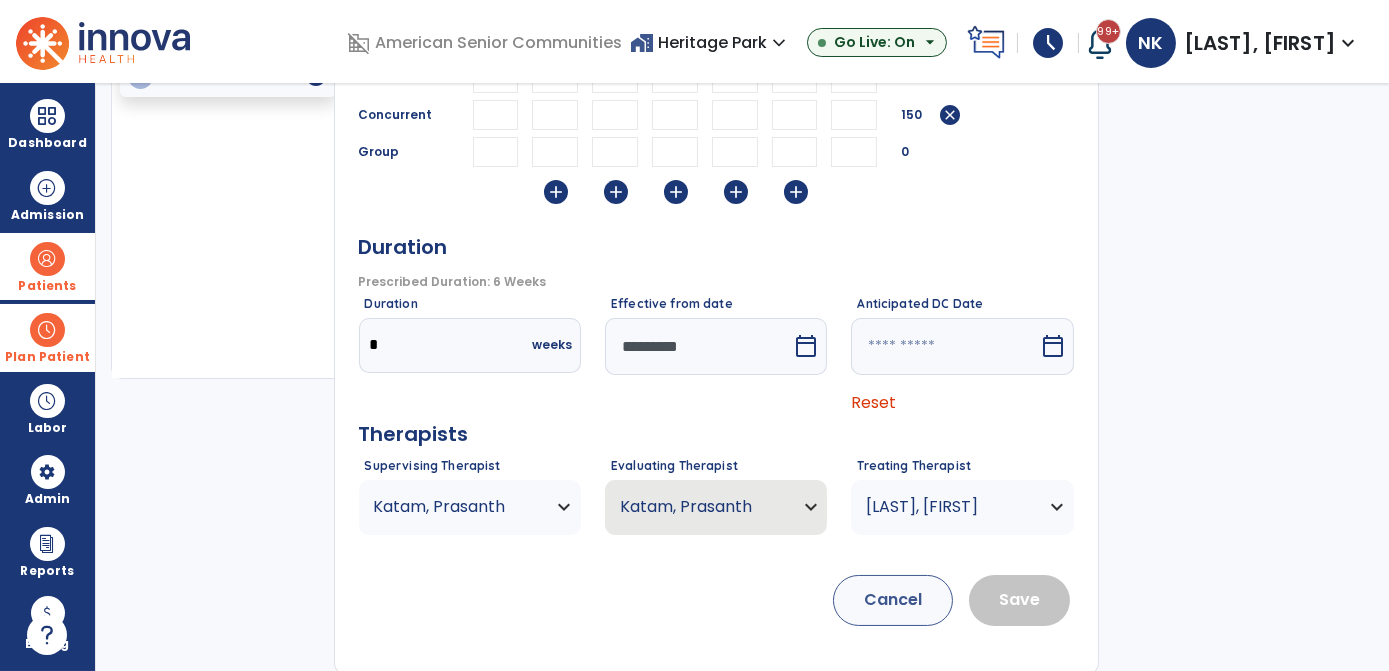 type on "**" 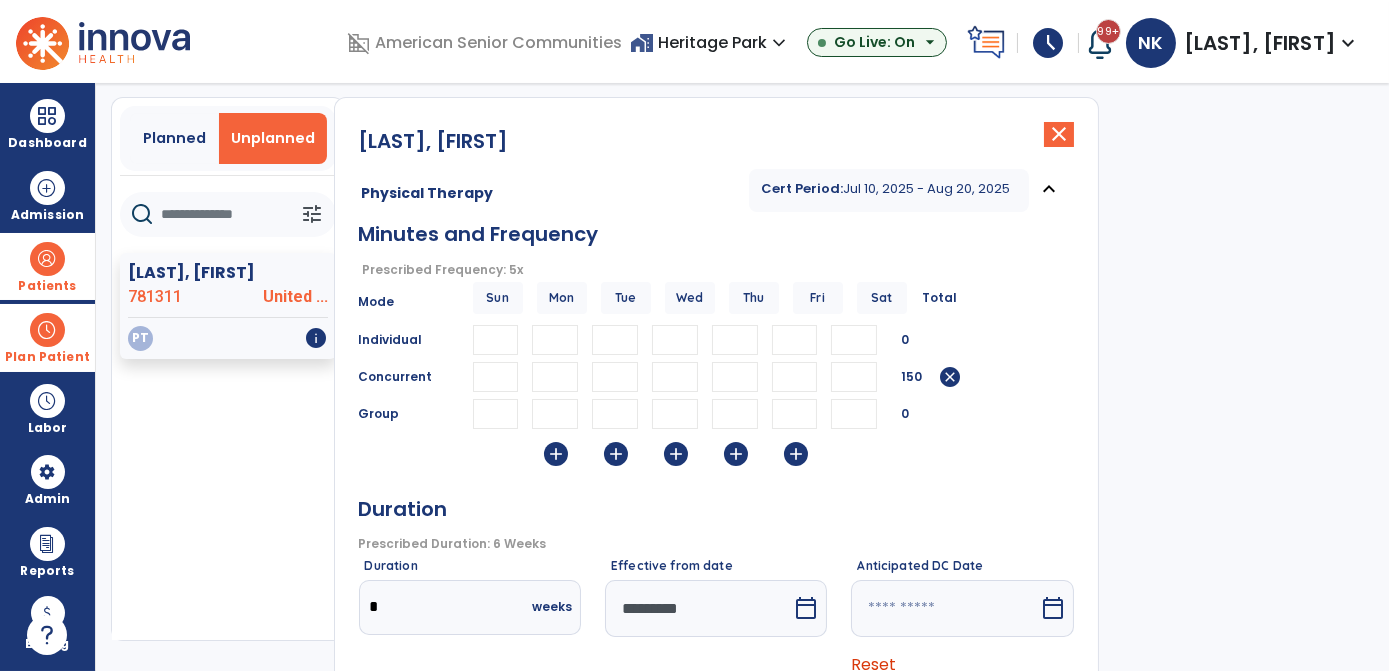 scroll, scrollTop: 57, scrollLeft: 0, axis: vertical 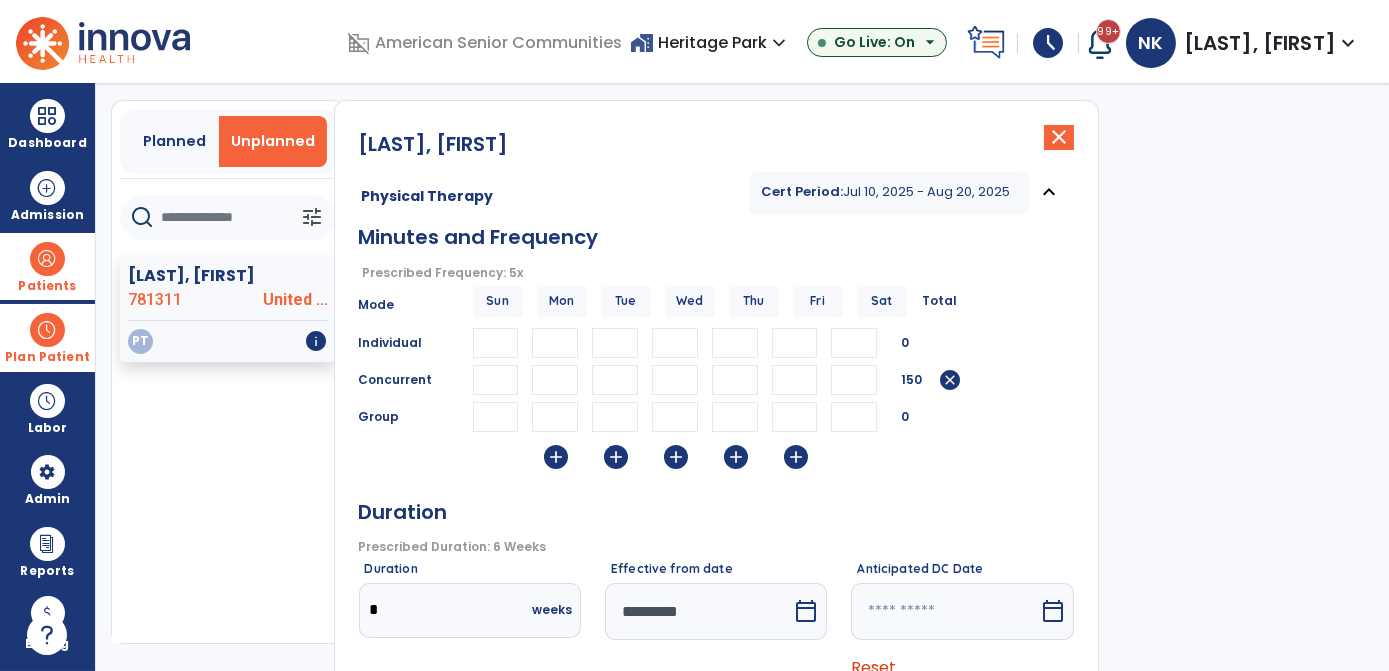 click at bounding box center [795, 343] 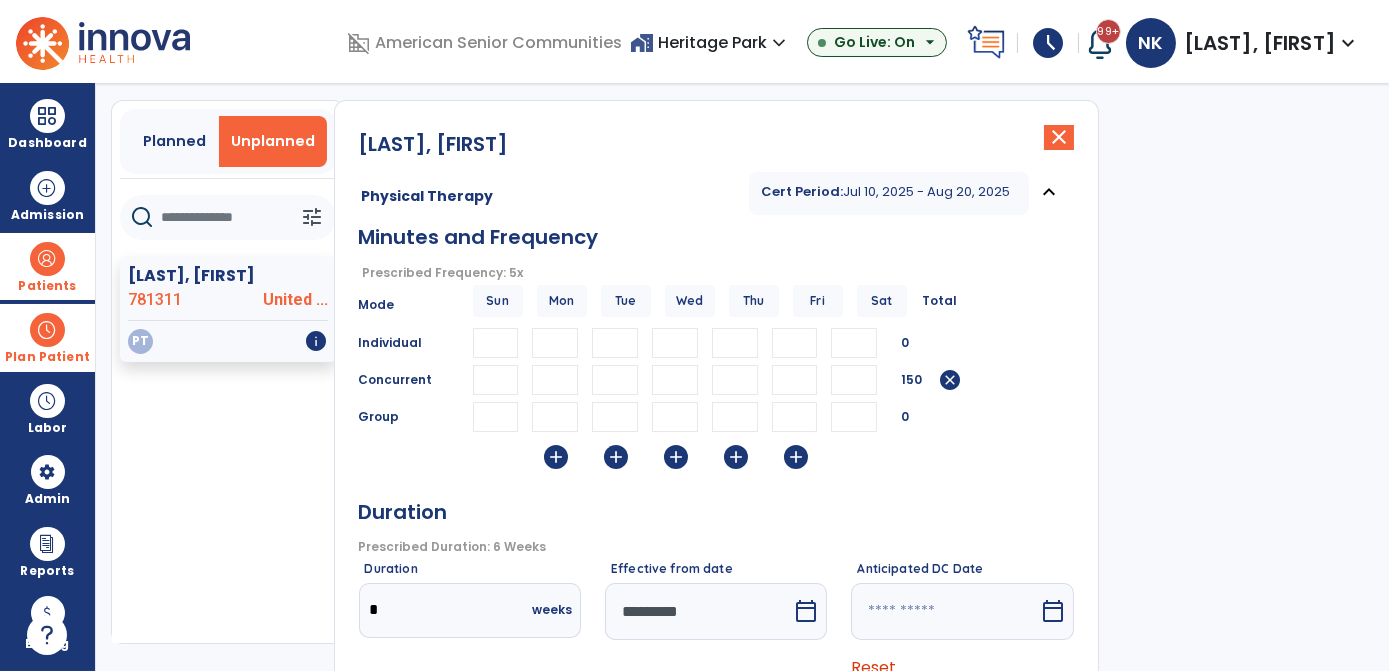 scroll, scrollTop: 322, scrollLeft: 0, axis: vertical 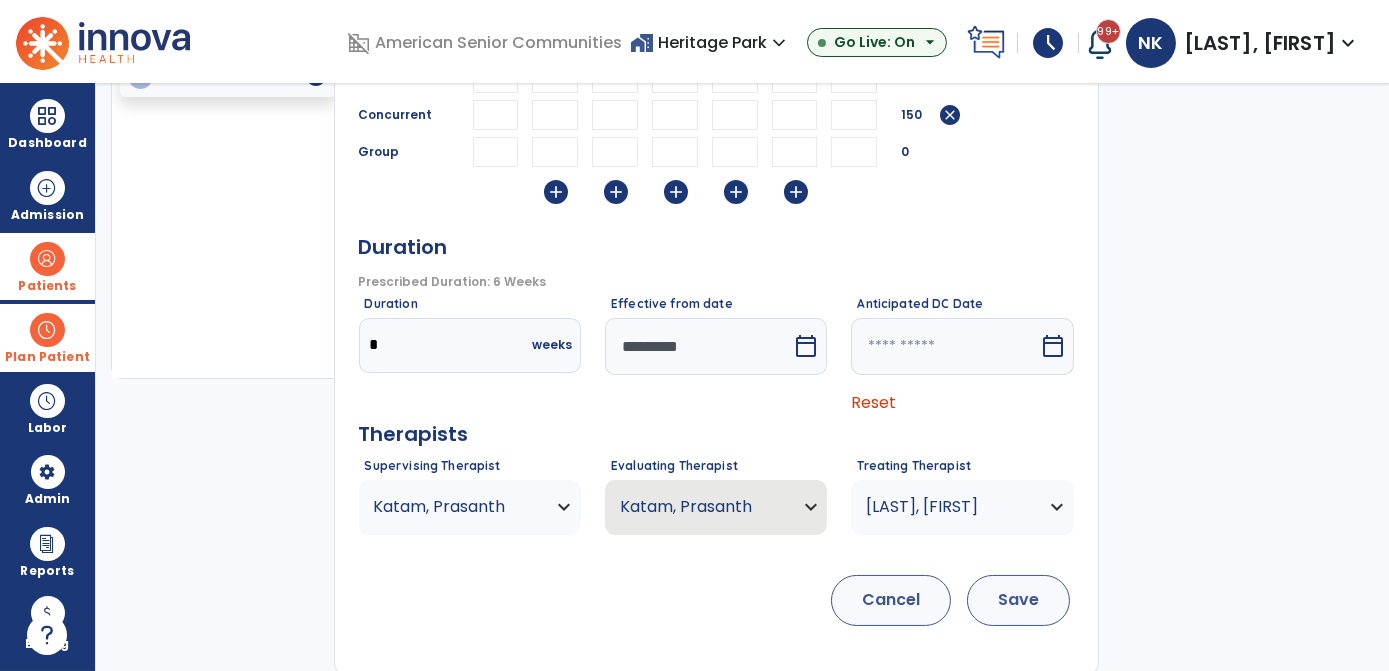 type on "*" 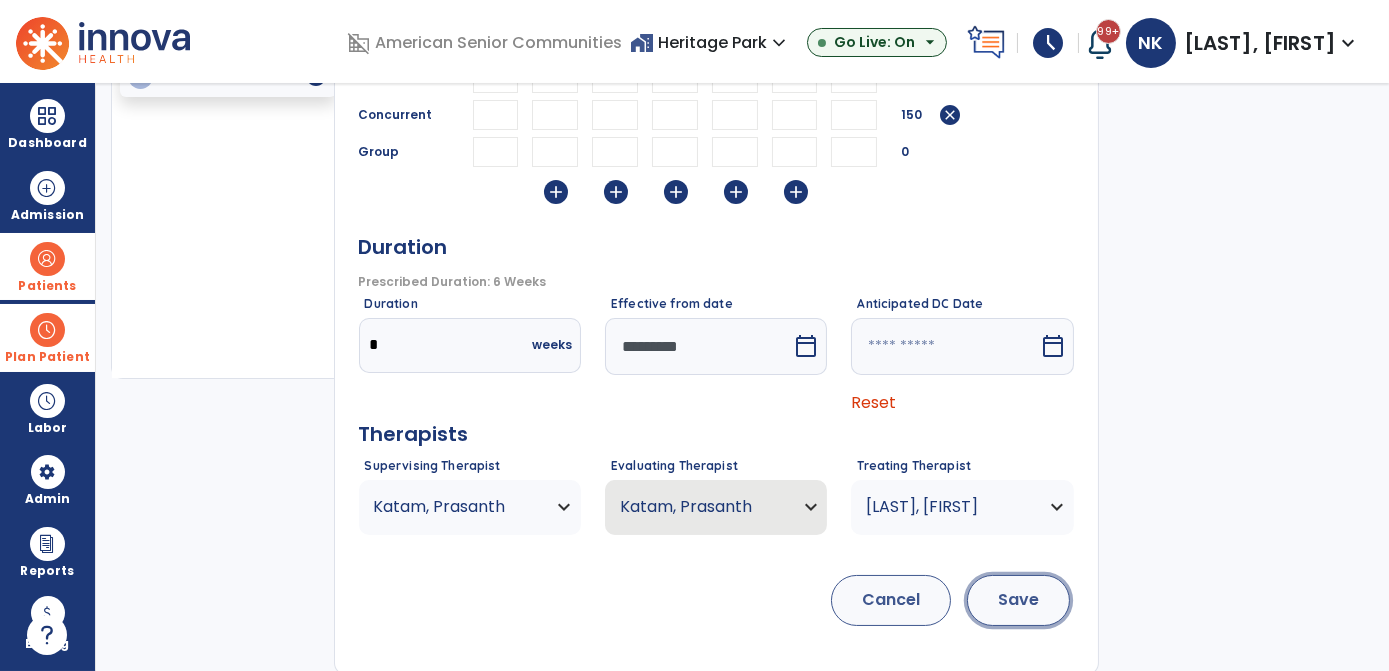 click on "Save" at bounding box center (1018, 600) 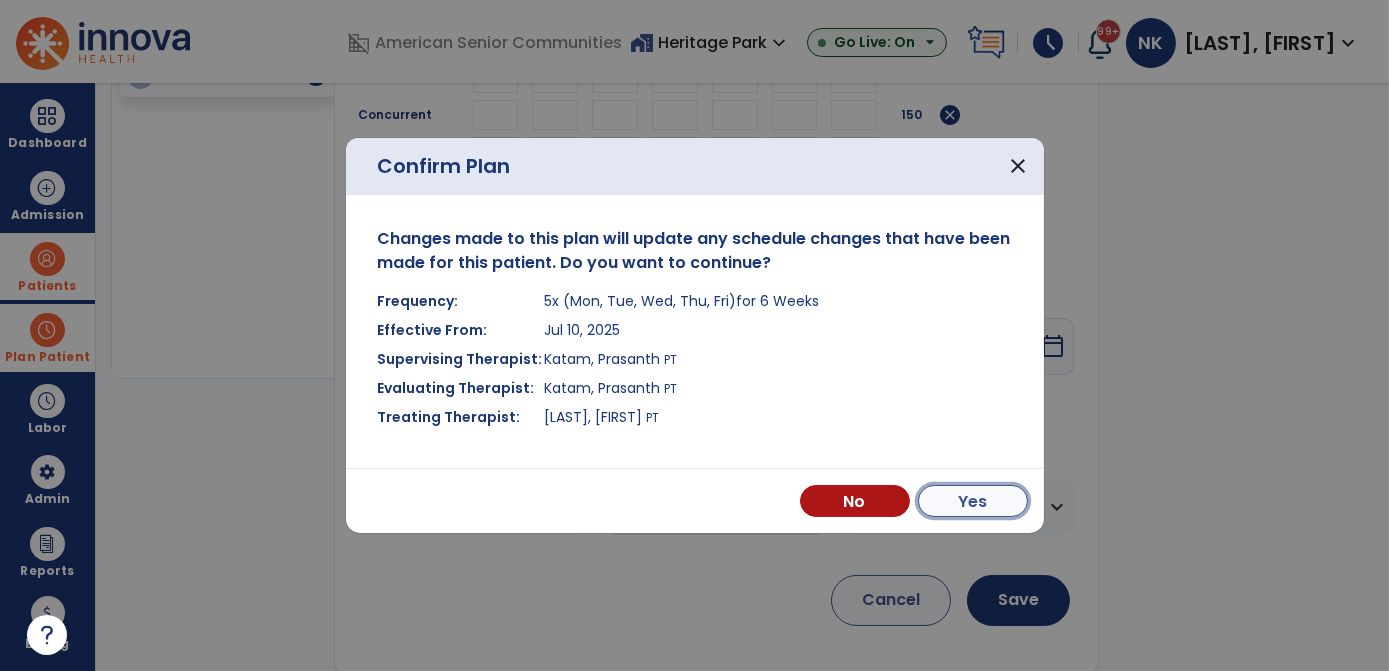 click on "Yes" at bounding box center (973, 501) 